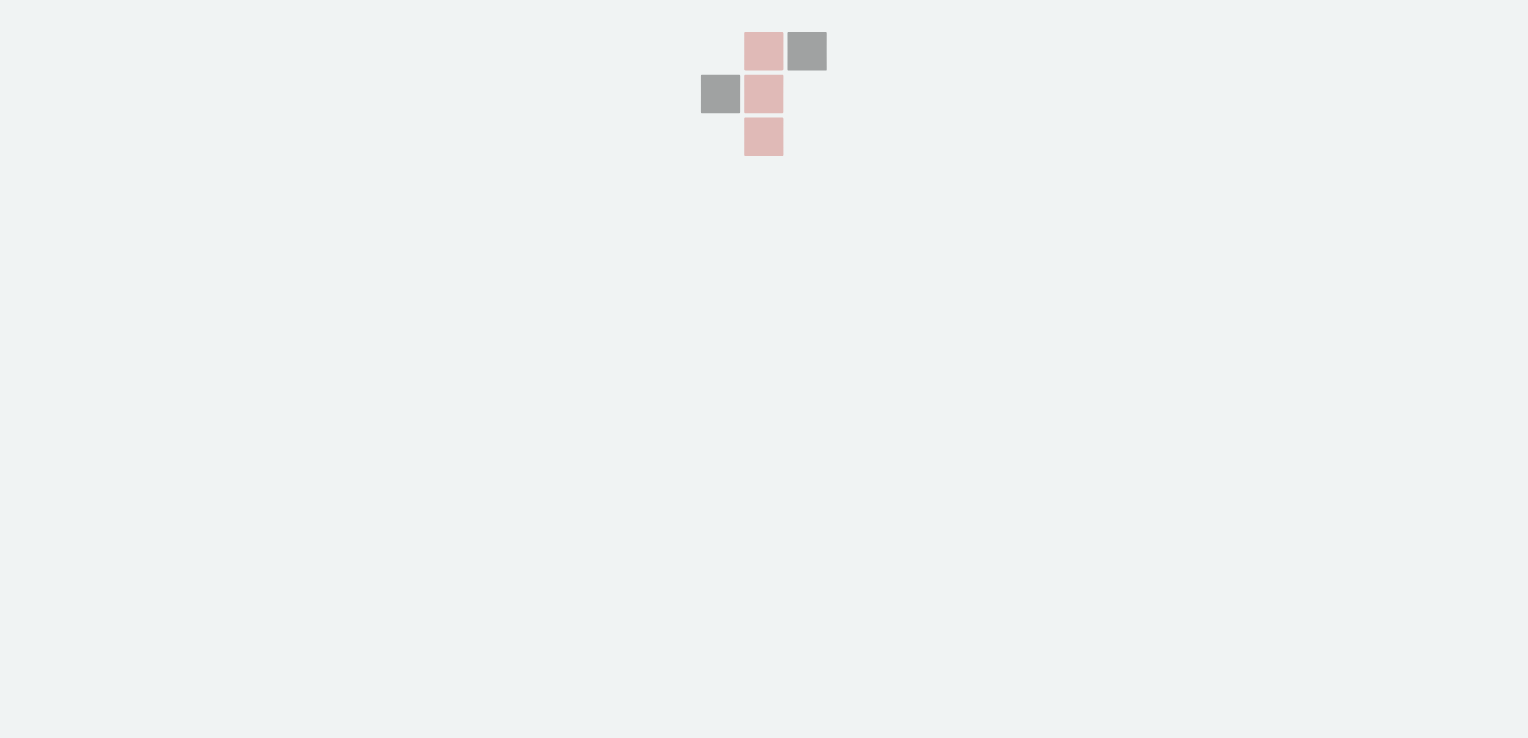 scroll, scrollTop: 0, scrollLeft: 0, axis: both 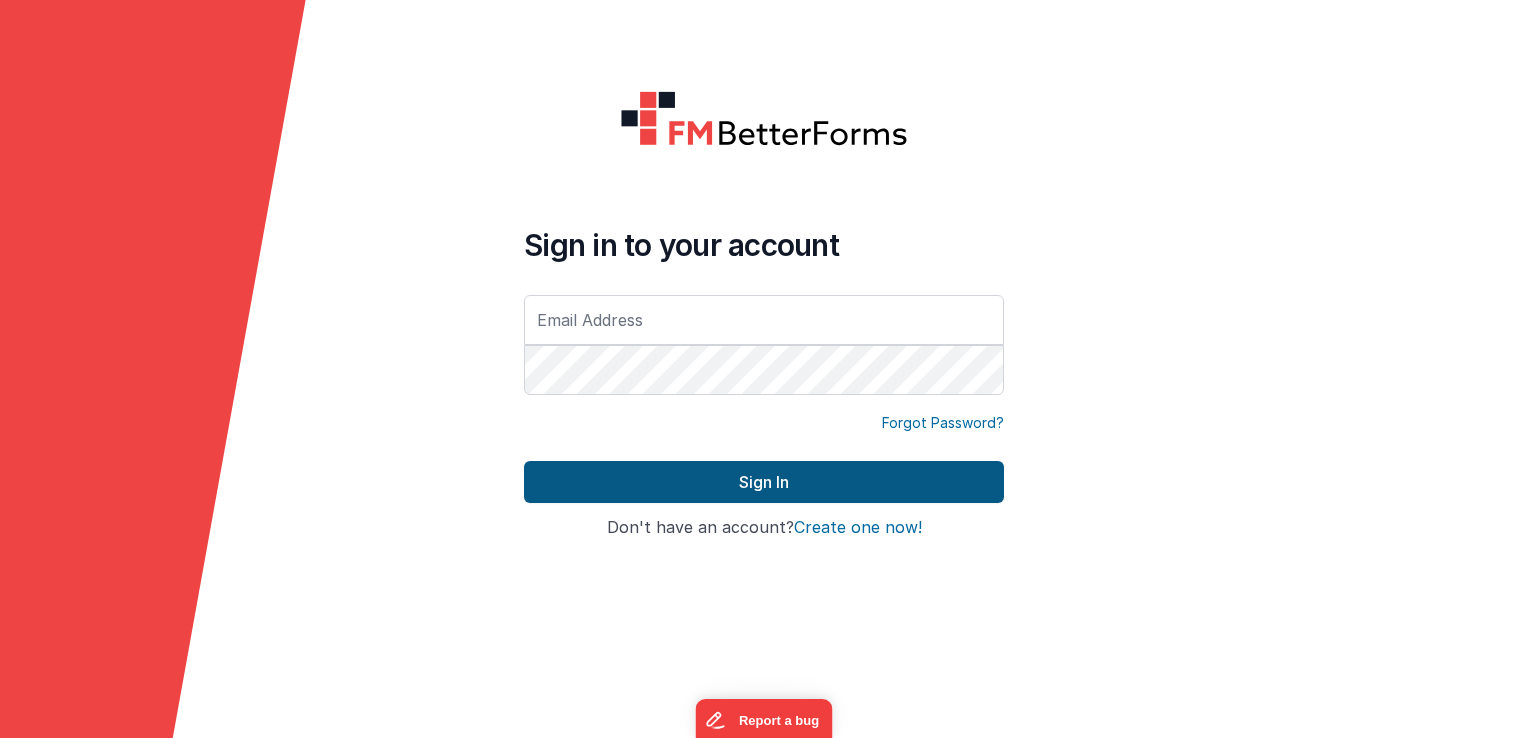 type on "[EMAIL_ADDRESS][DOMAIN_NAME]" 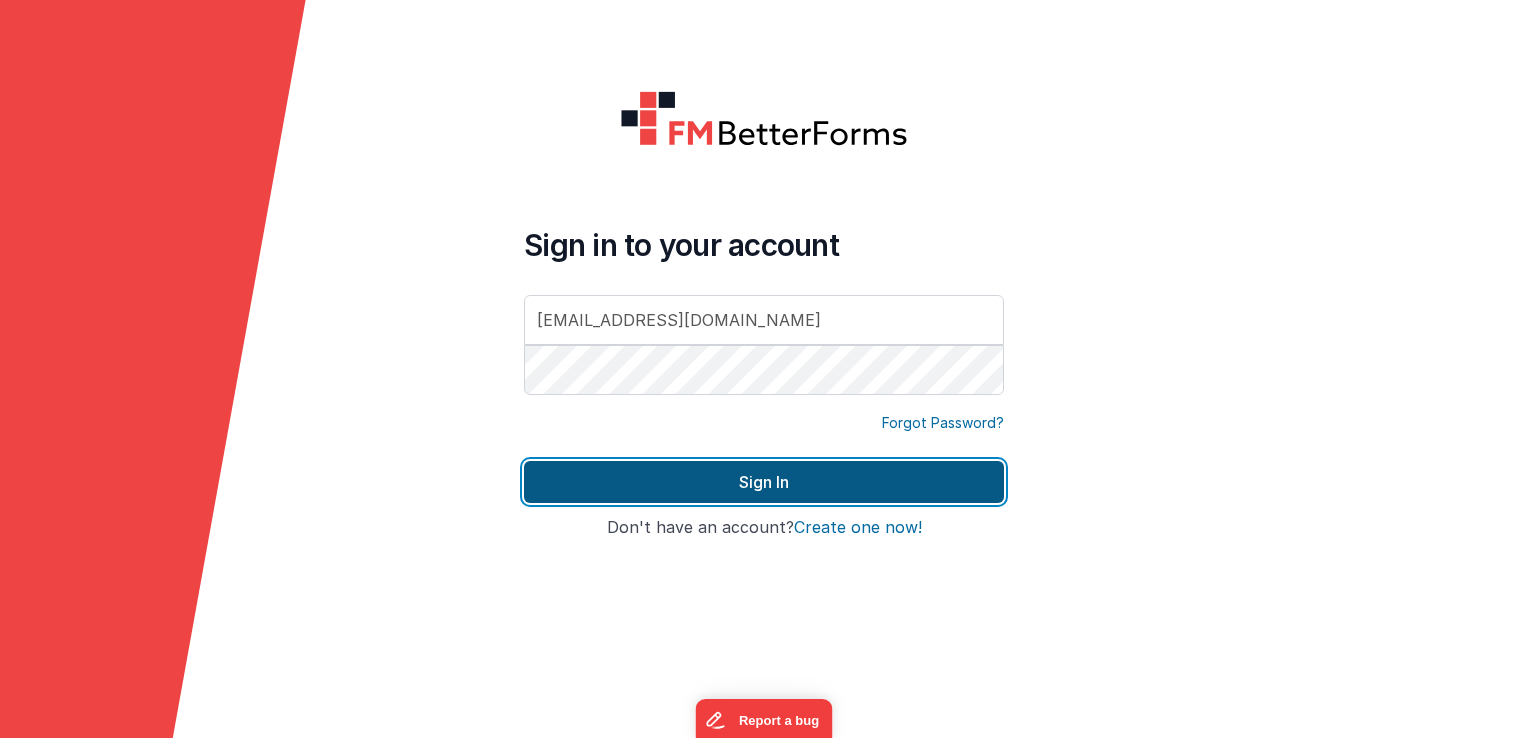 click on "Sign In" at bounding box center [764, 482] 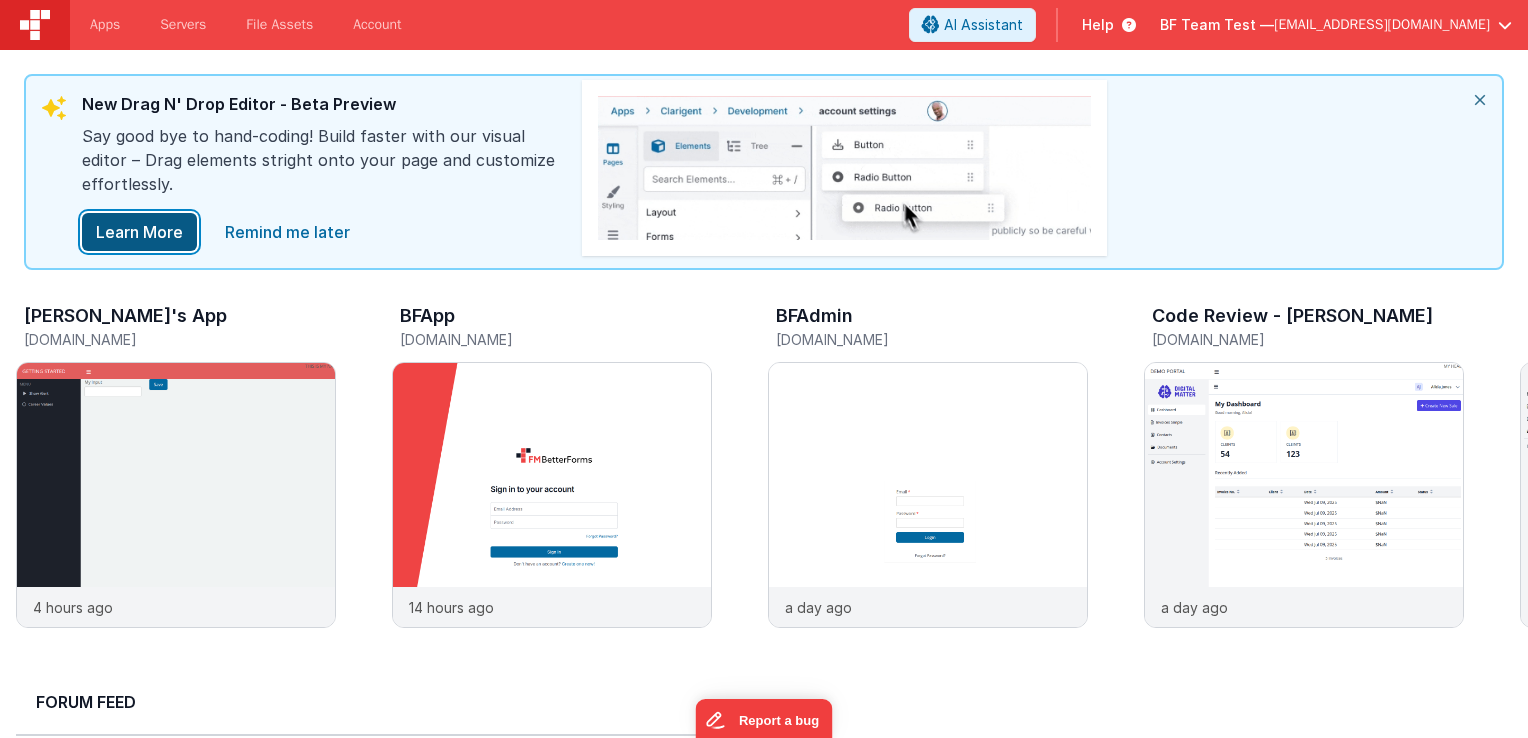 click on "Learn More" at bounding box center [139, 232] 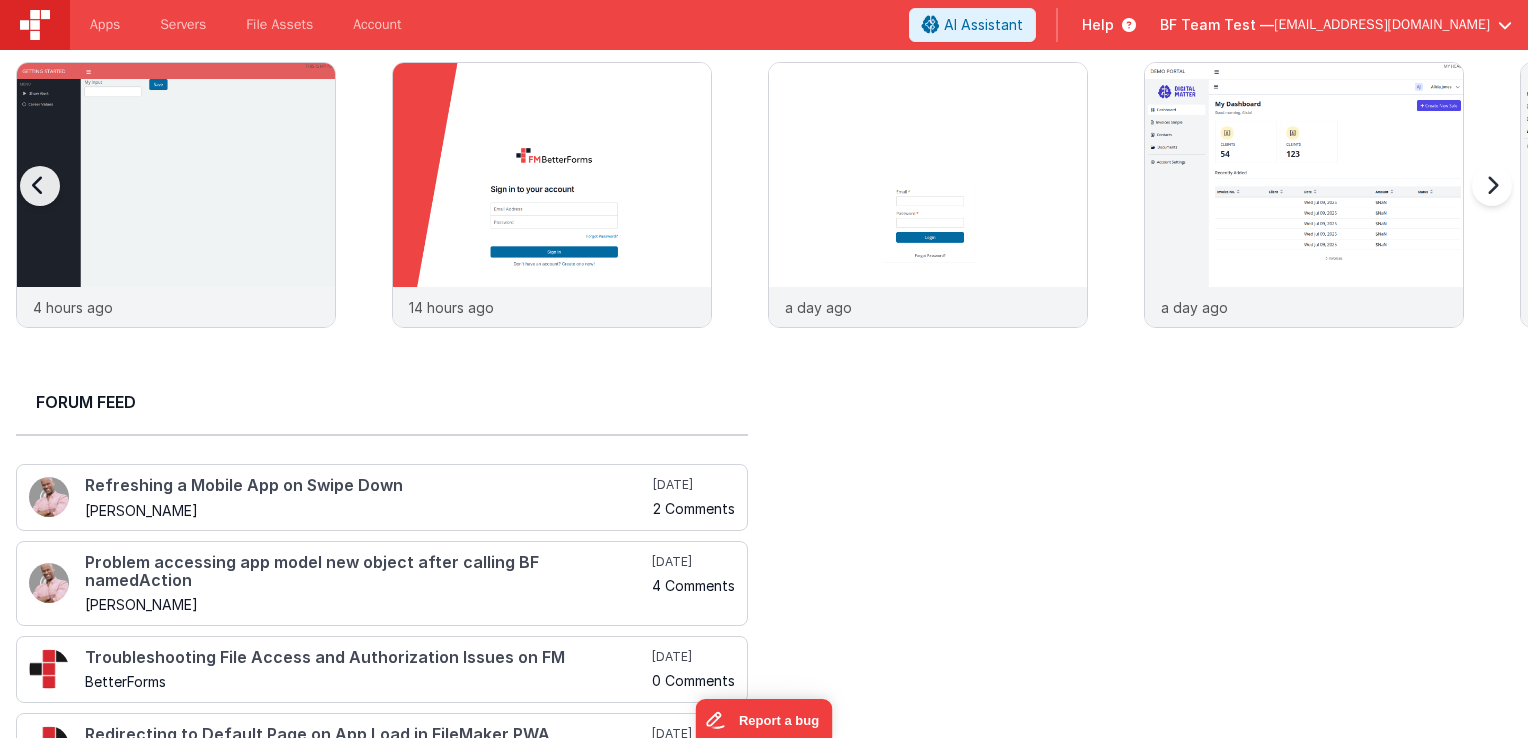 scroll, scrollTop: 0, scrollLeft: 0, axis: both 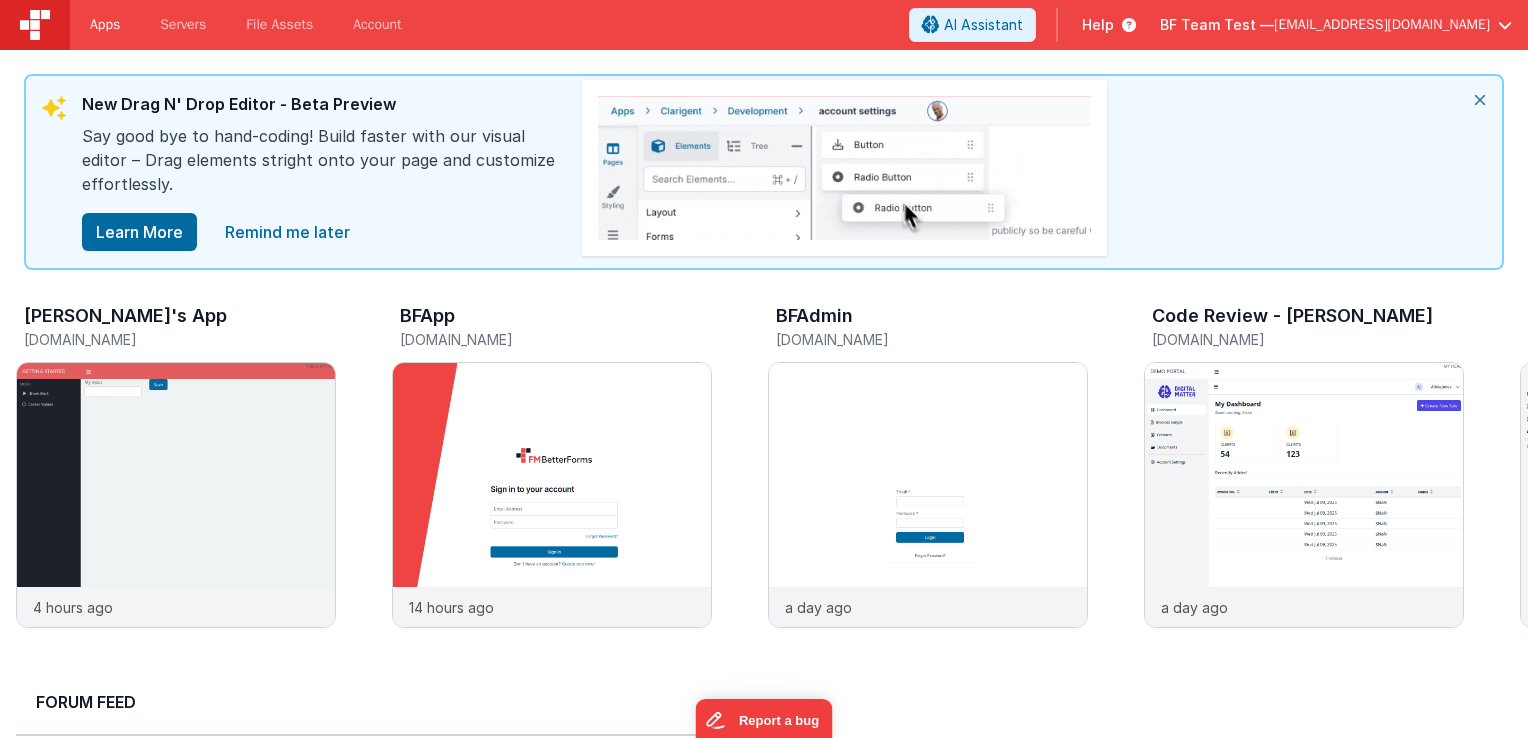 click on "Apps" at bounding box center (105, 25) 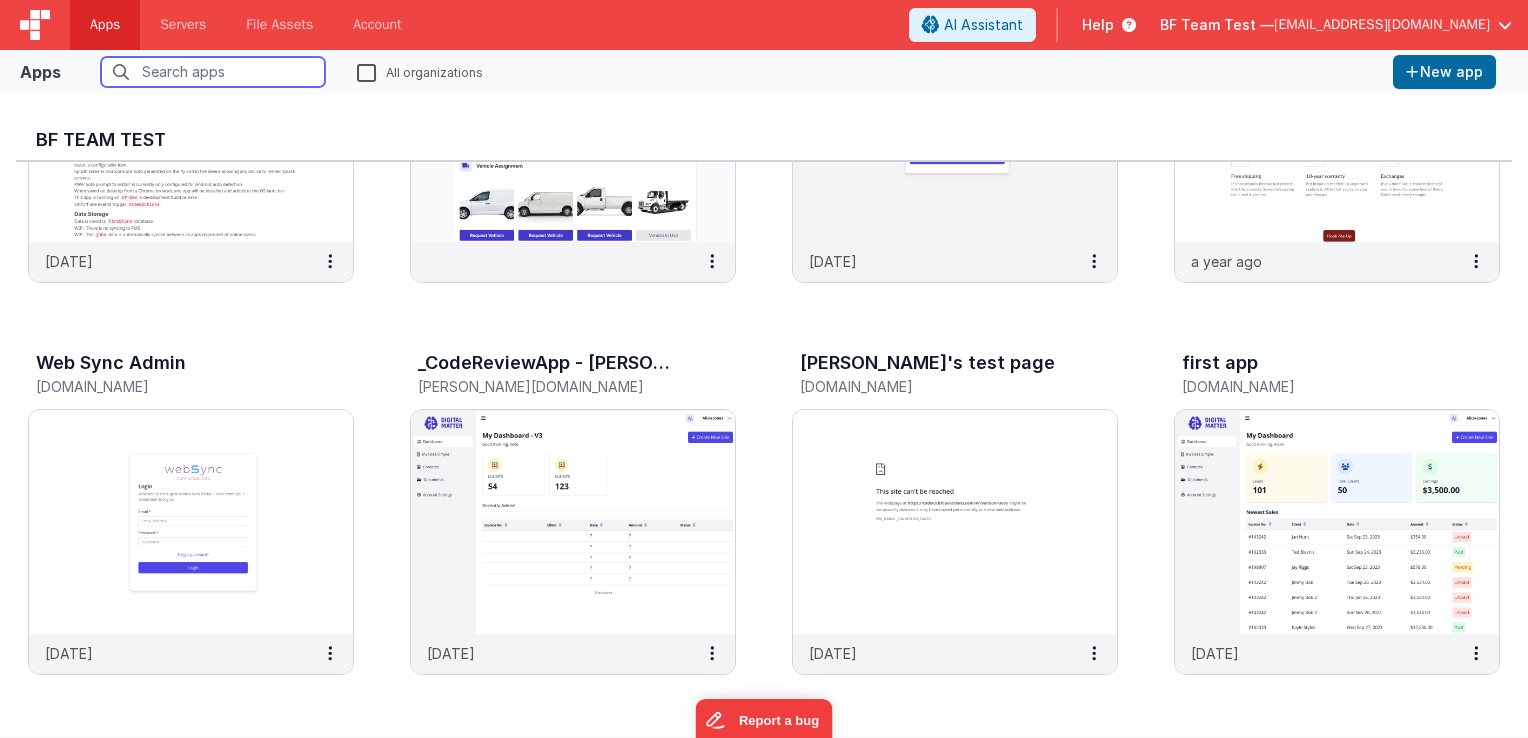 scroll, scrollTop: 2603, scrollLeft: 0, axis: vertical 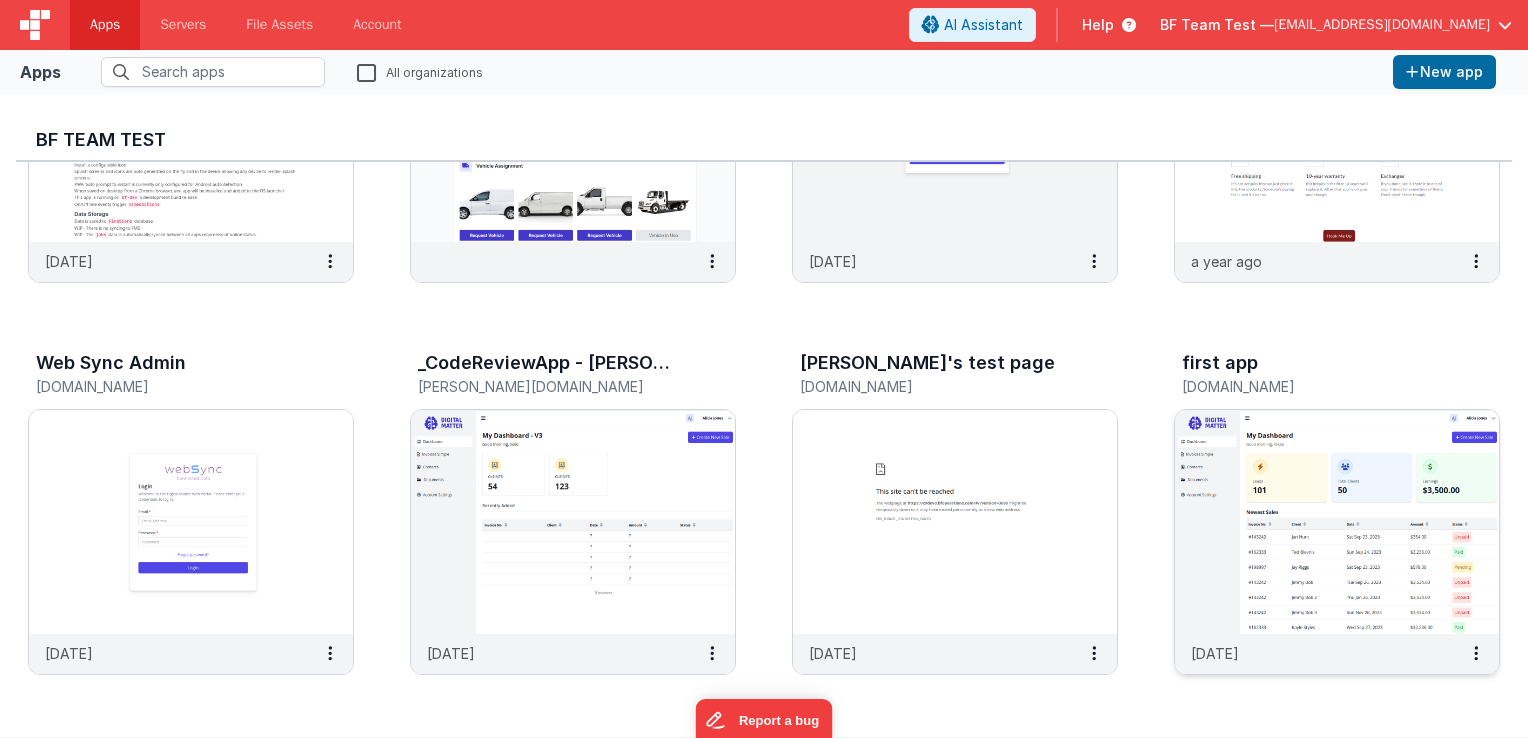 click at bounding box center (1337, 522) 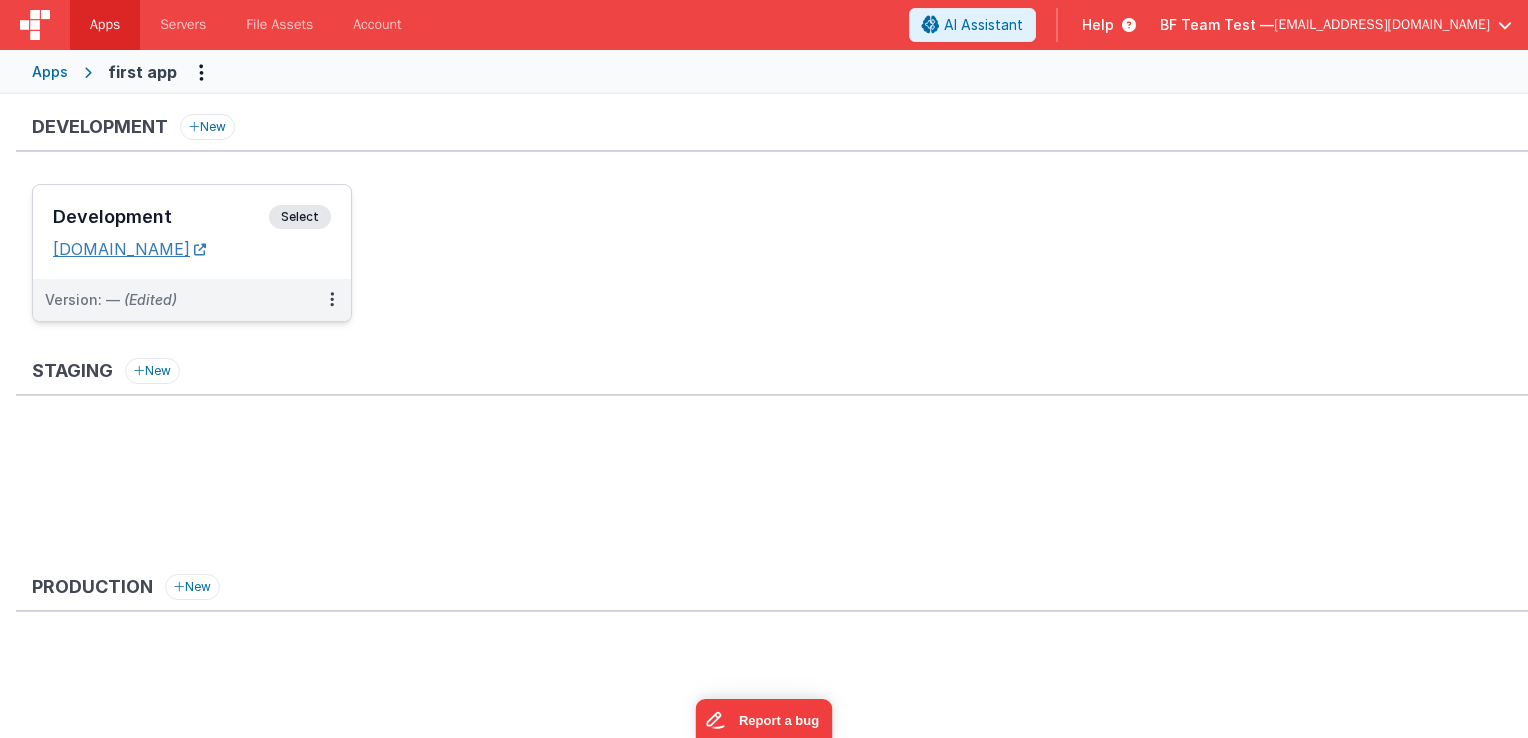 click on "[DOMAIN_NAME]" at bounding box center (129, 249) 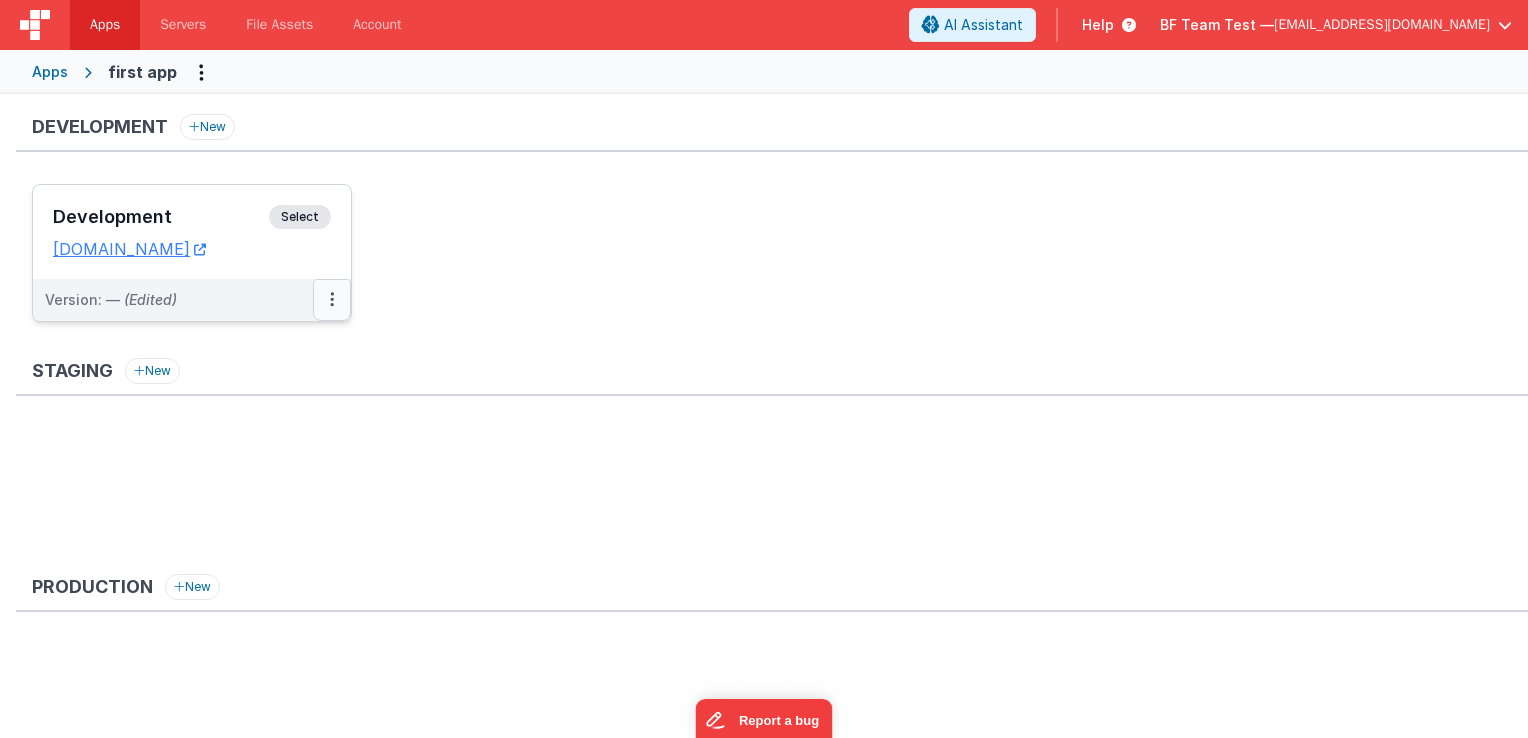 click at bounding box center (332, 299) 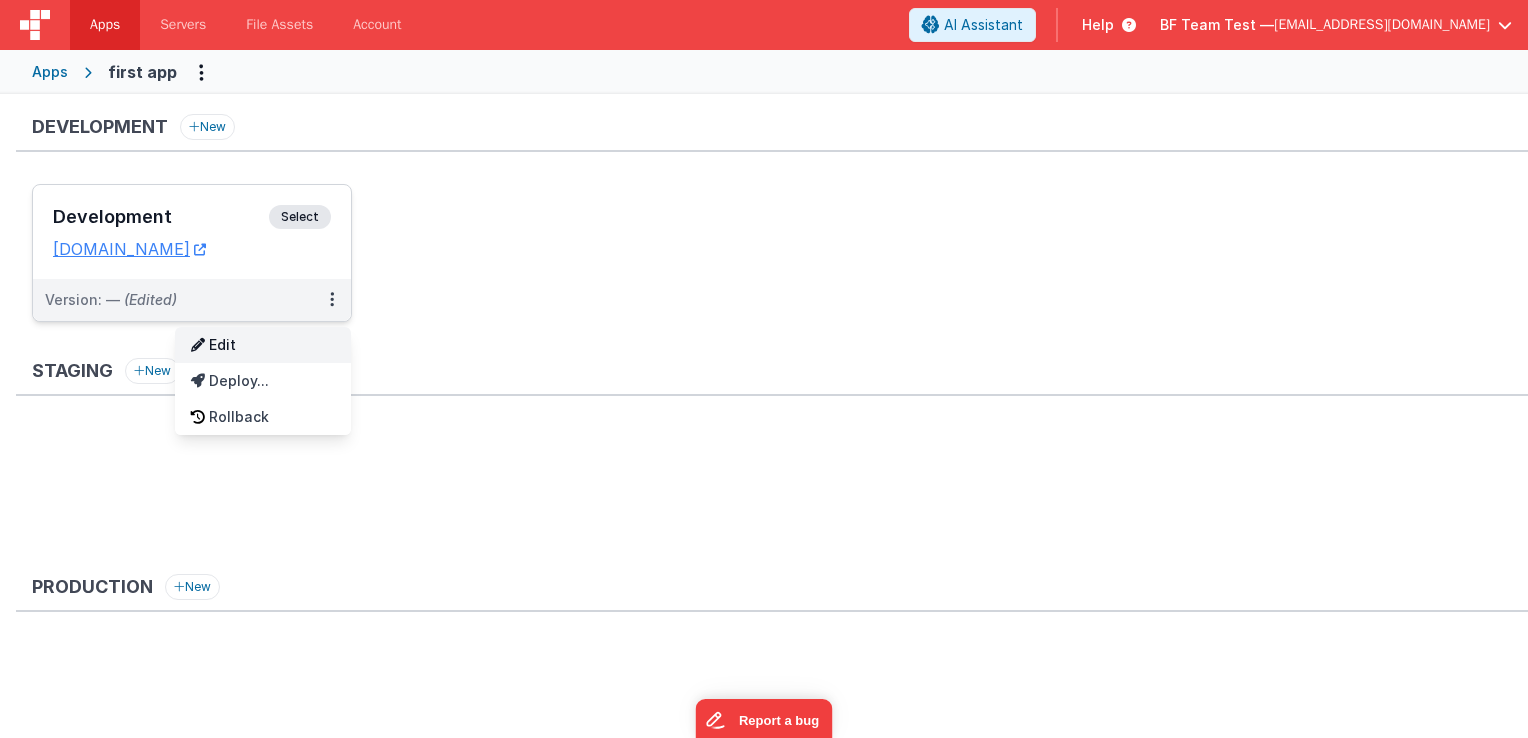 click on "Edit" at bounding box center [263, 345] 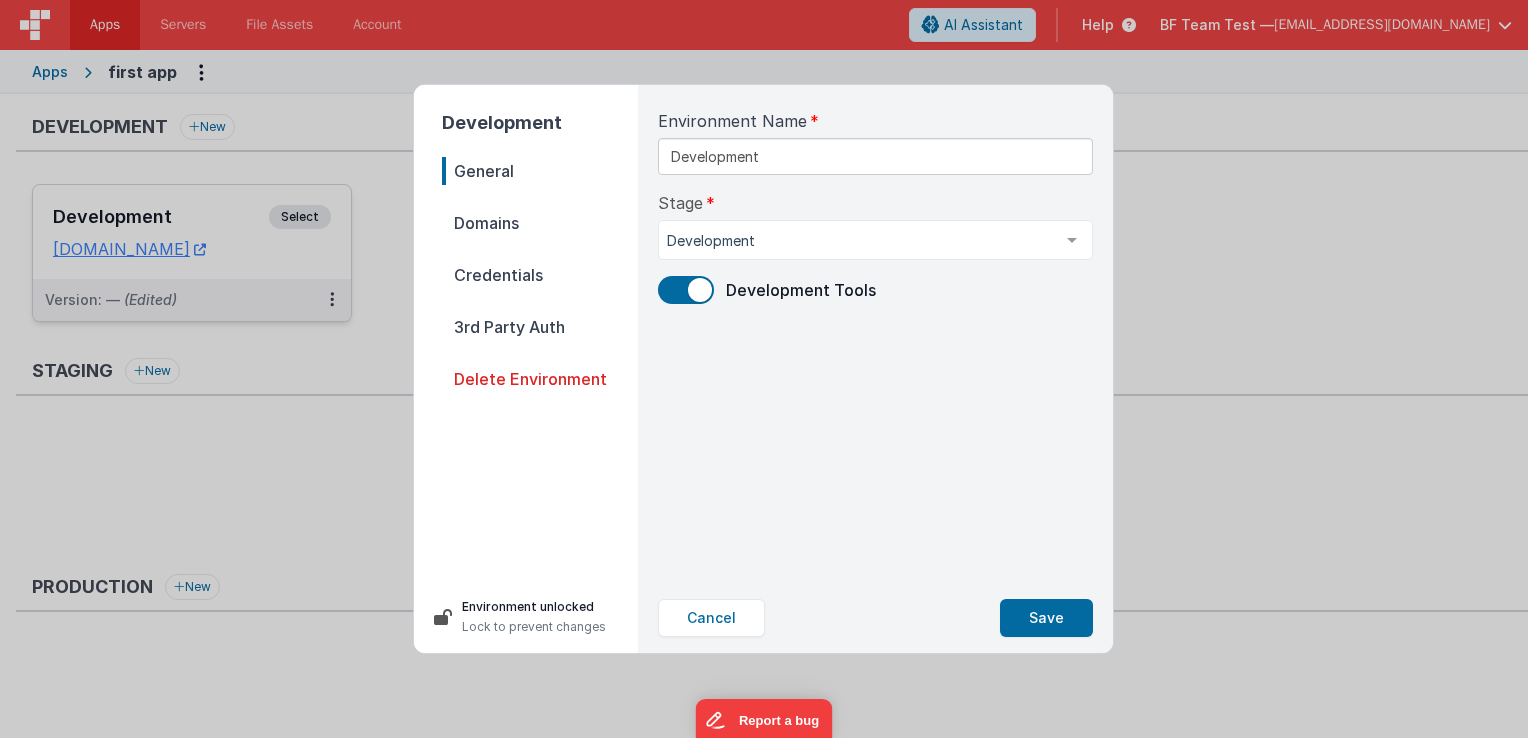 click on "Development
General
Domains
Credentials
3rd Party Auth
Delete Environment   Environment unlocked    Lock to prevent changes Environment Name Development   Stage            Development         Development   Staging   Production
List is empty.     Development Tools
Cancel
Save" at bounding box center [764, 369] 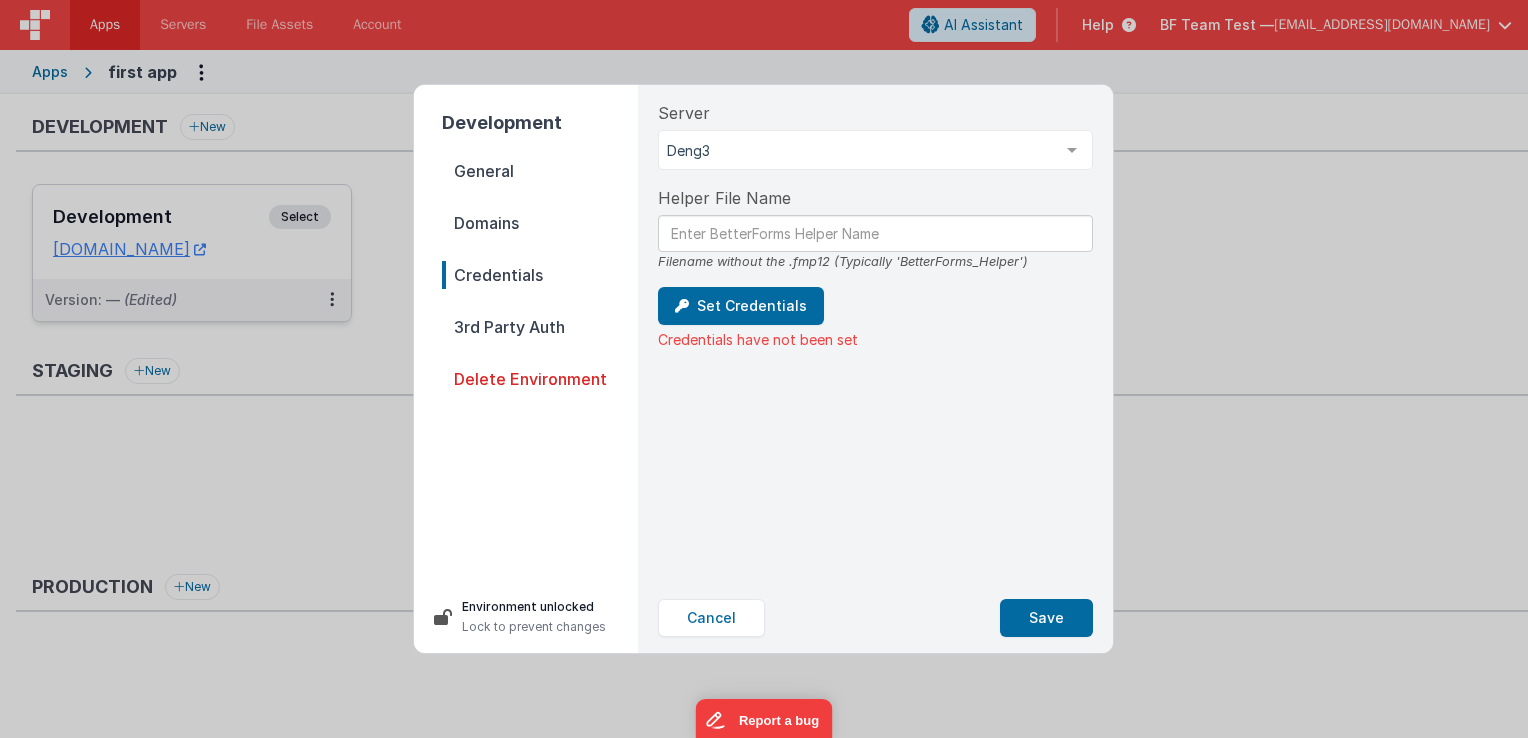 click on "3rd Party Auth" at bounding box center (540, 327) 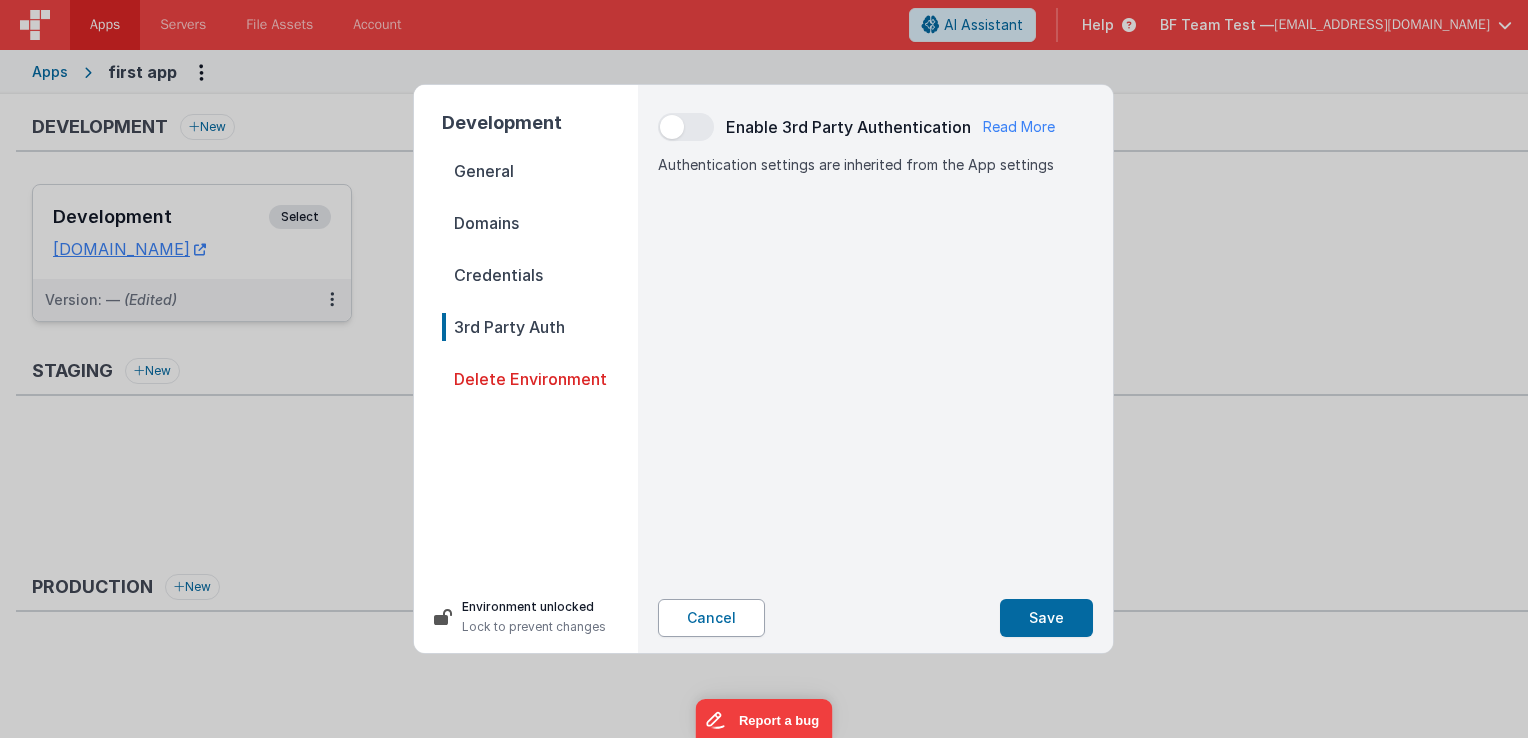 click on "Cancel" at bounding box center (711, 618) 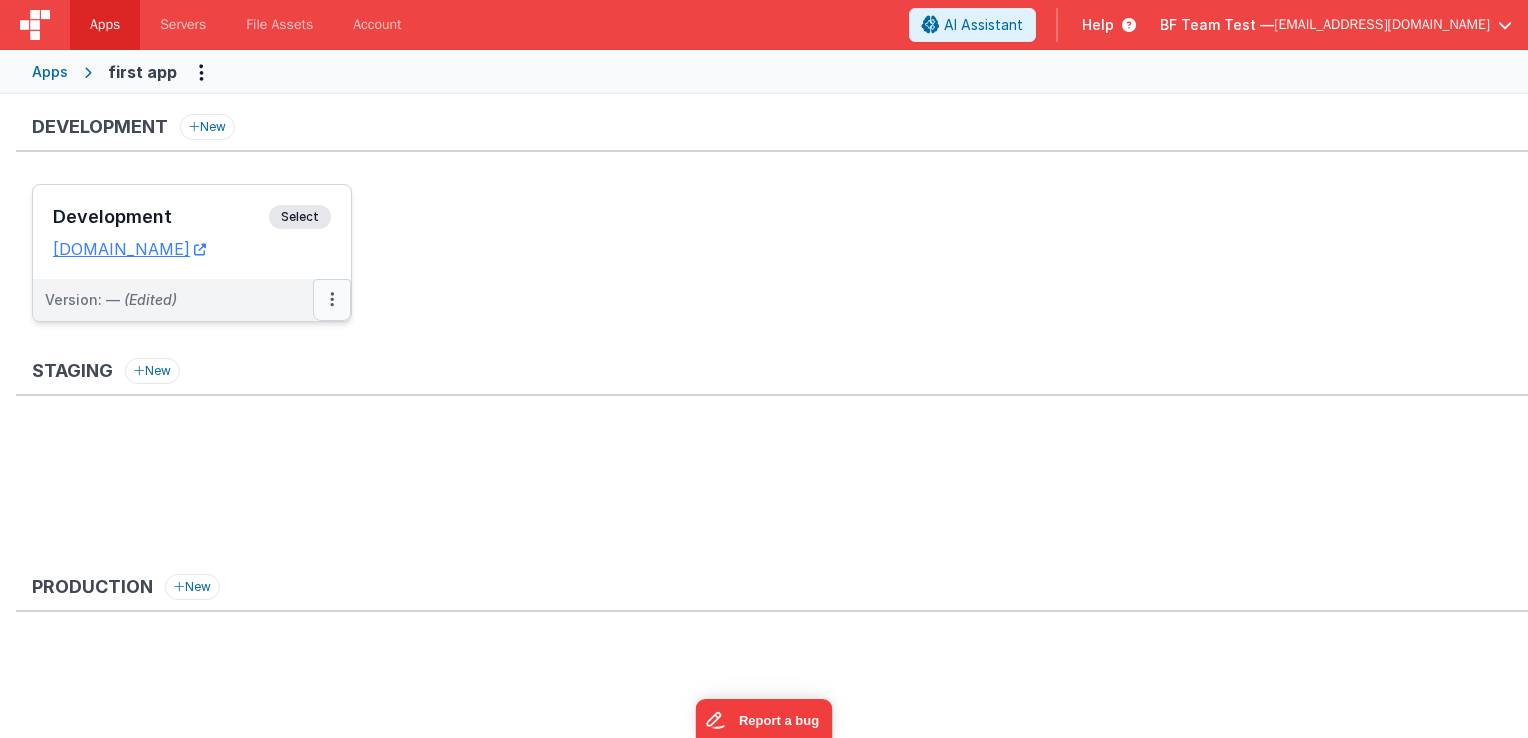 click at bounding box center [332, 300] 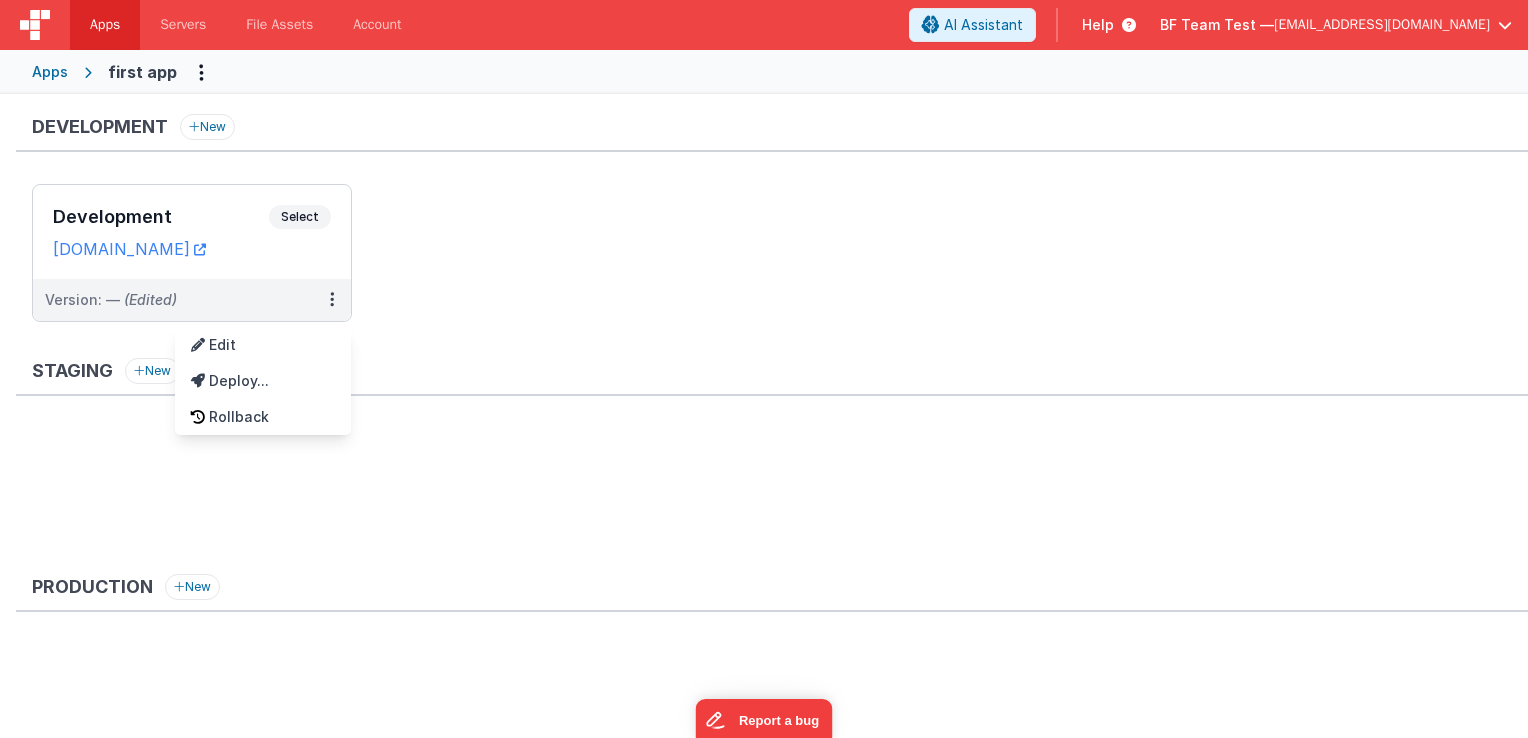 click at bounding box center [764, 369] 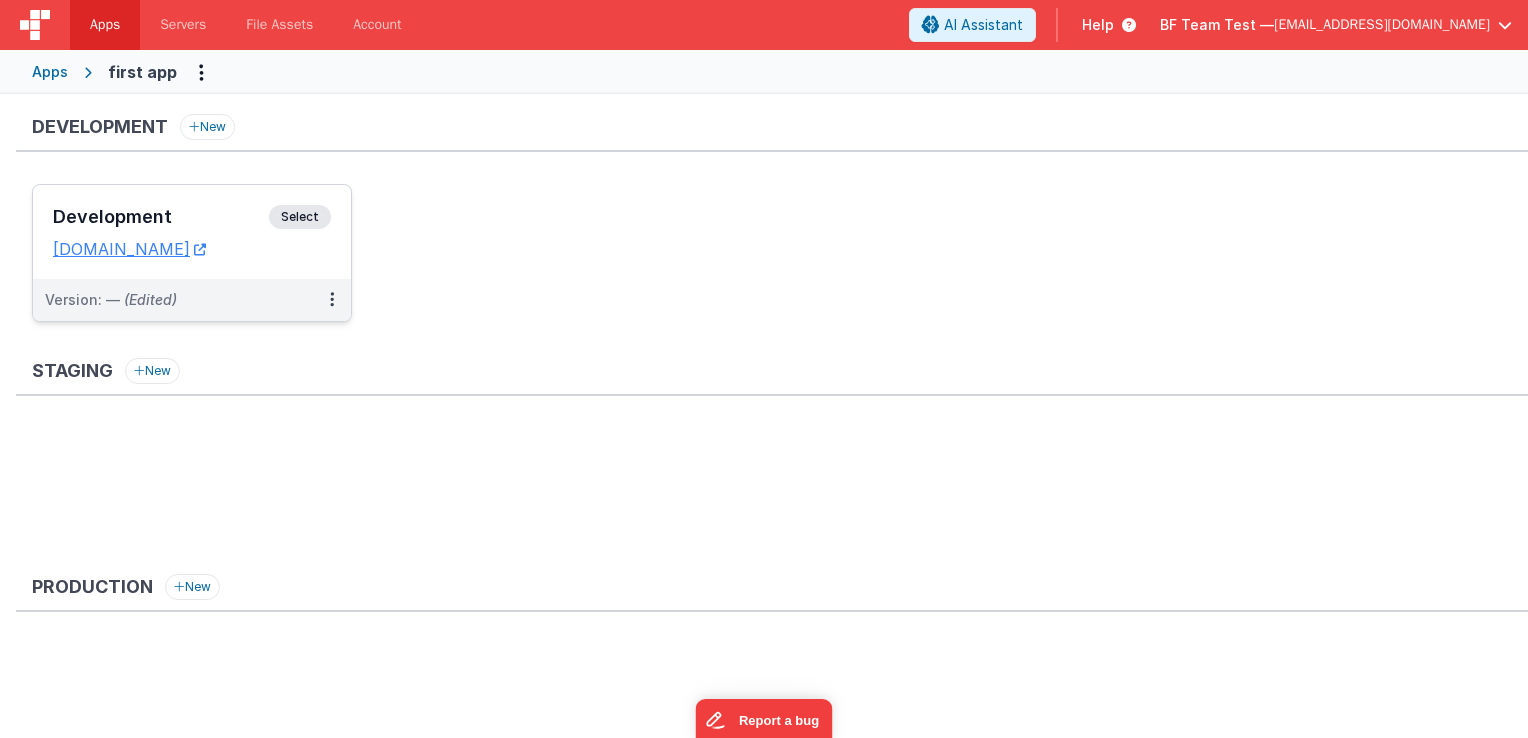 click on "Select" at bounding box center [300, 217] 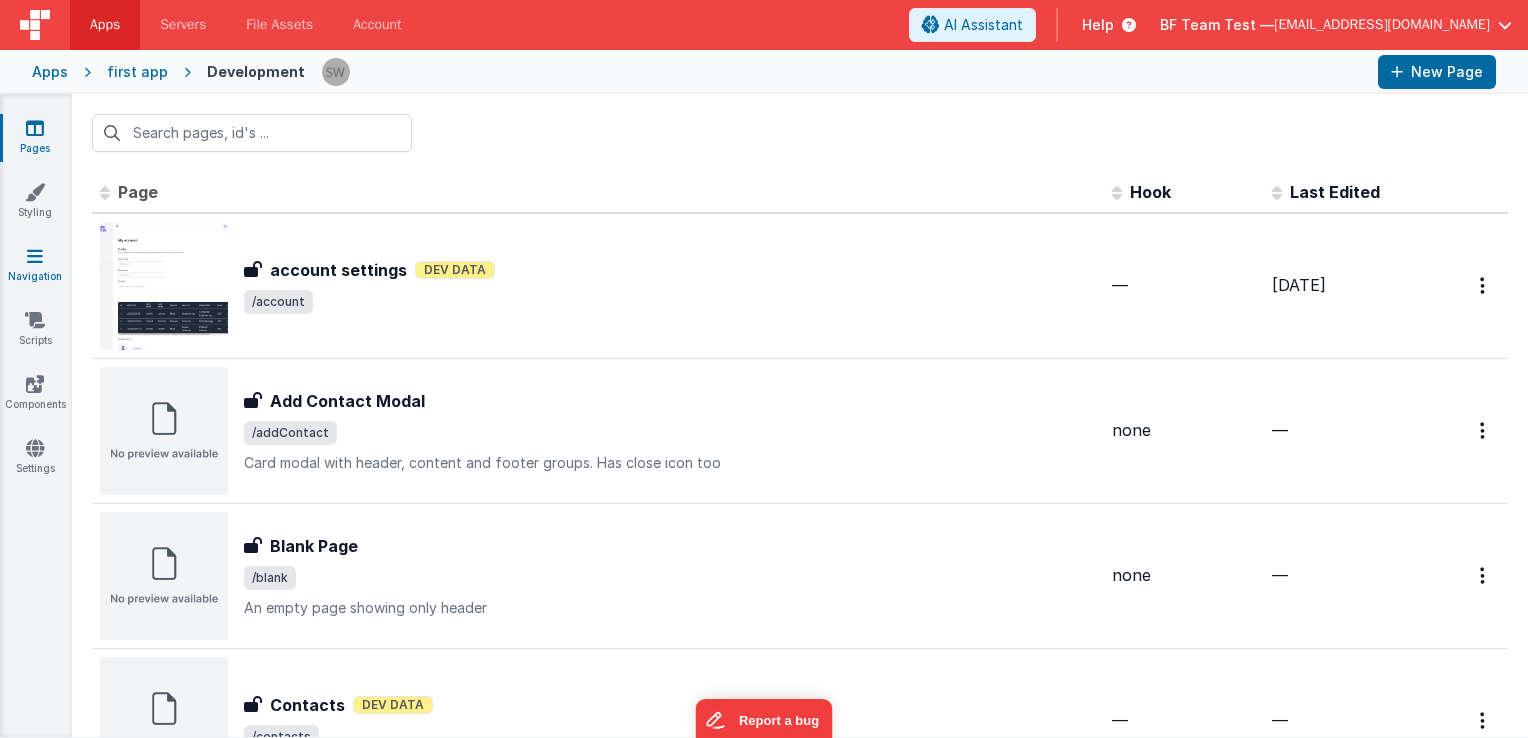 click on "Navigation" at bounding box center (35, 266) 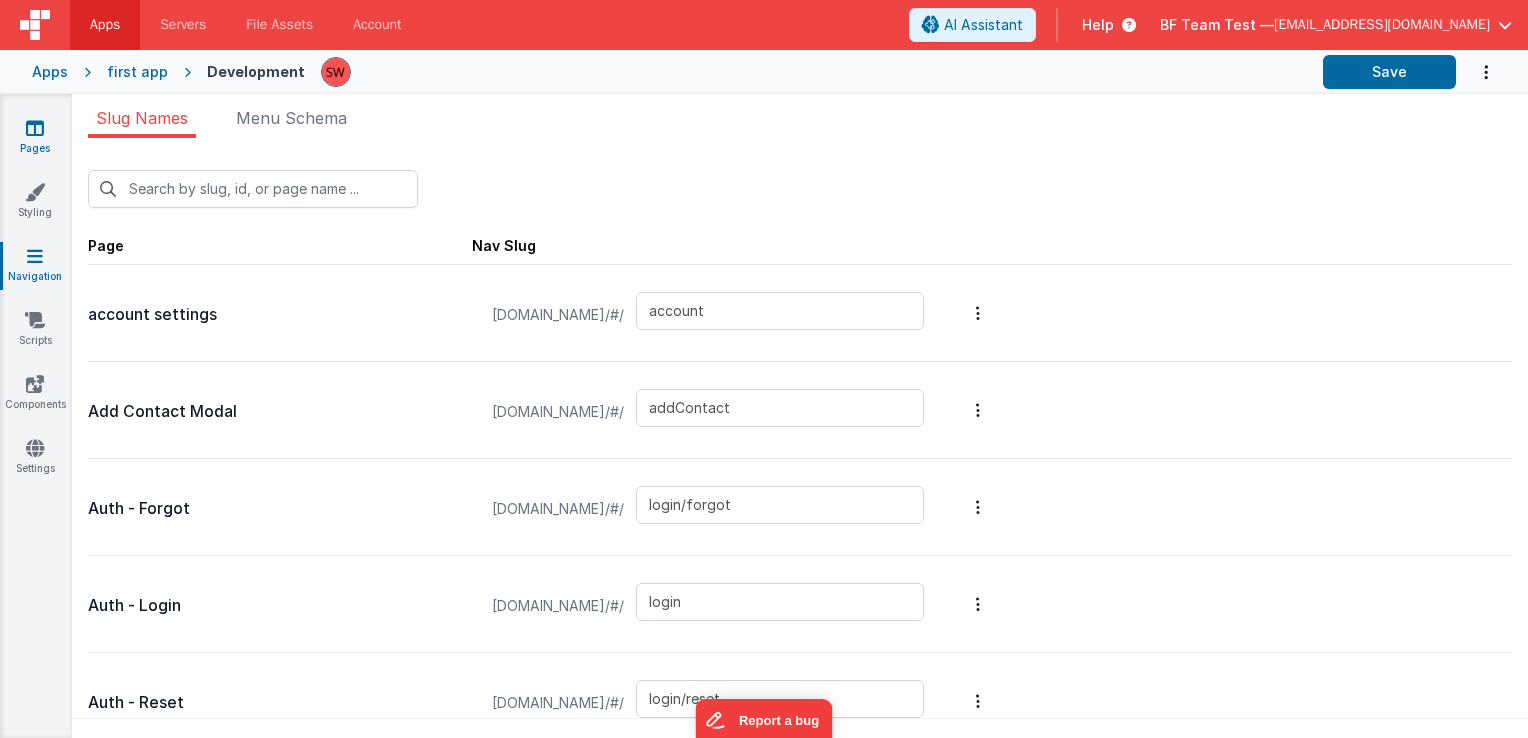 click on "Pages" at bounding box center [35, 138] 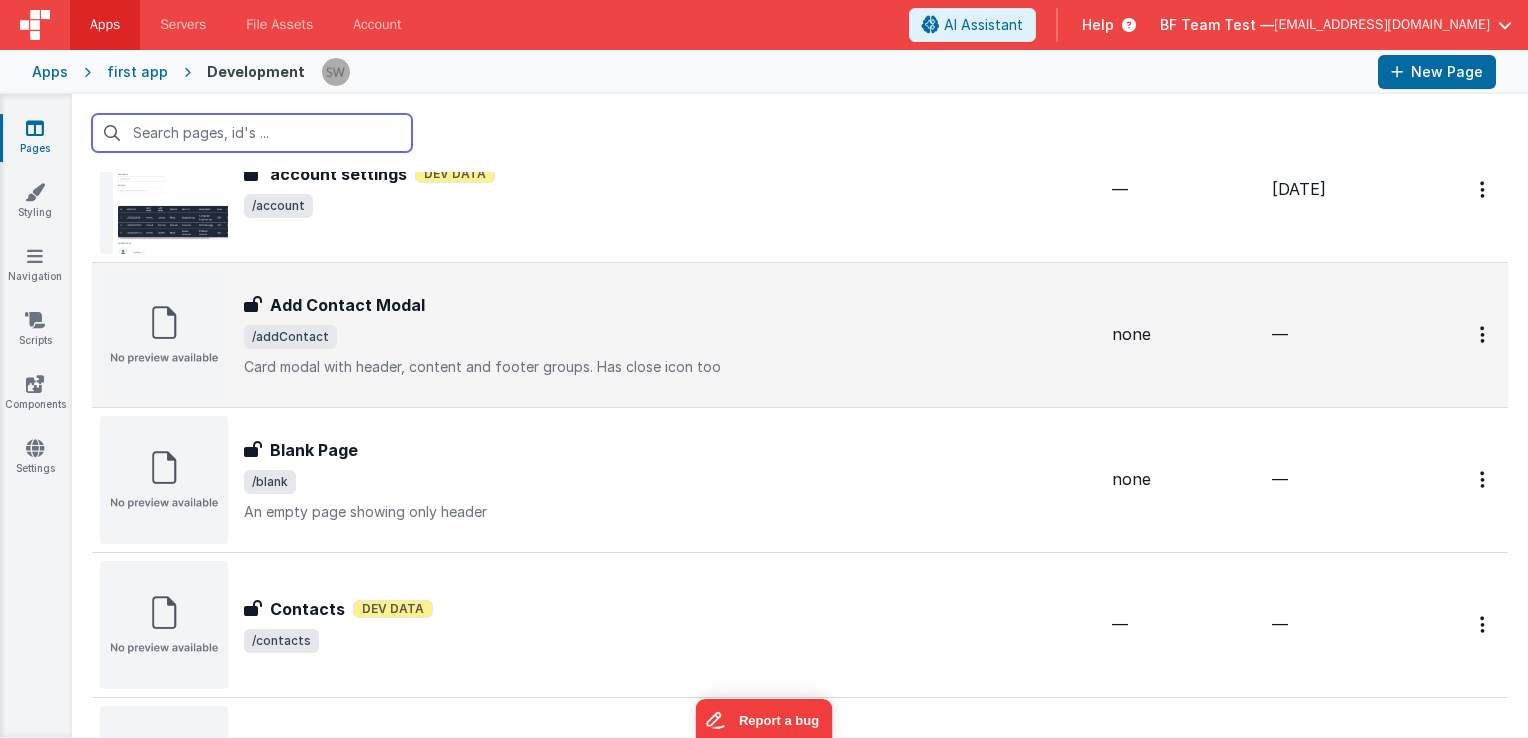 scroll, scrollTop: 100, scrollLeft: 0, axis: vertical 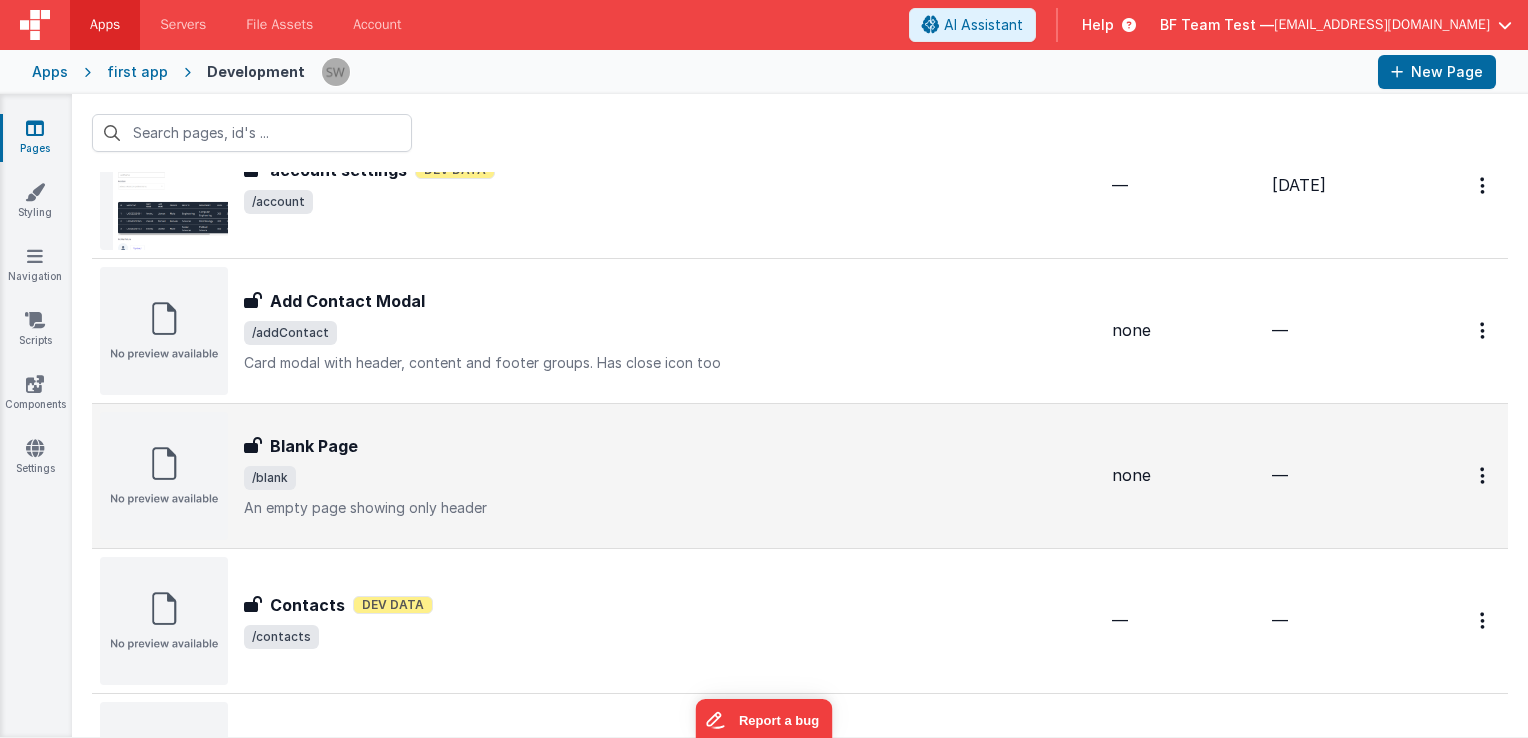 click on "/blank" at bounding box center [670, 478] 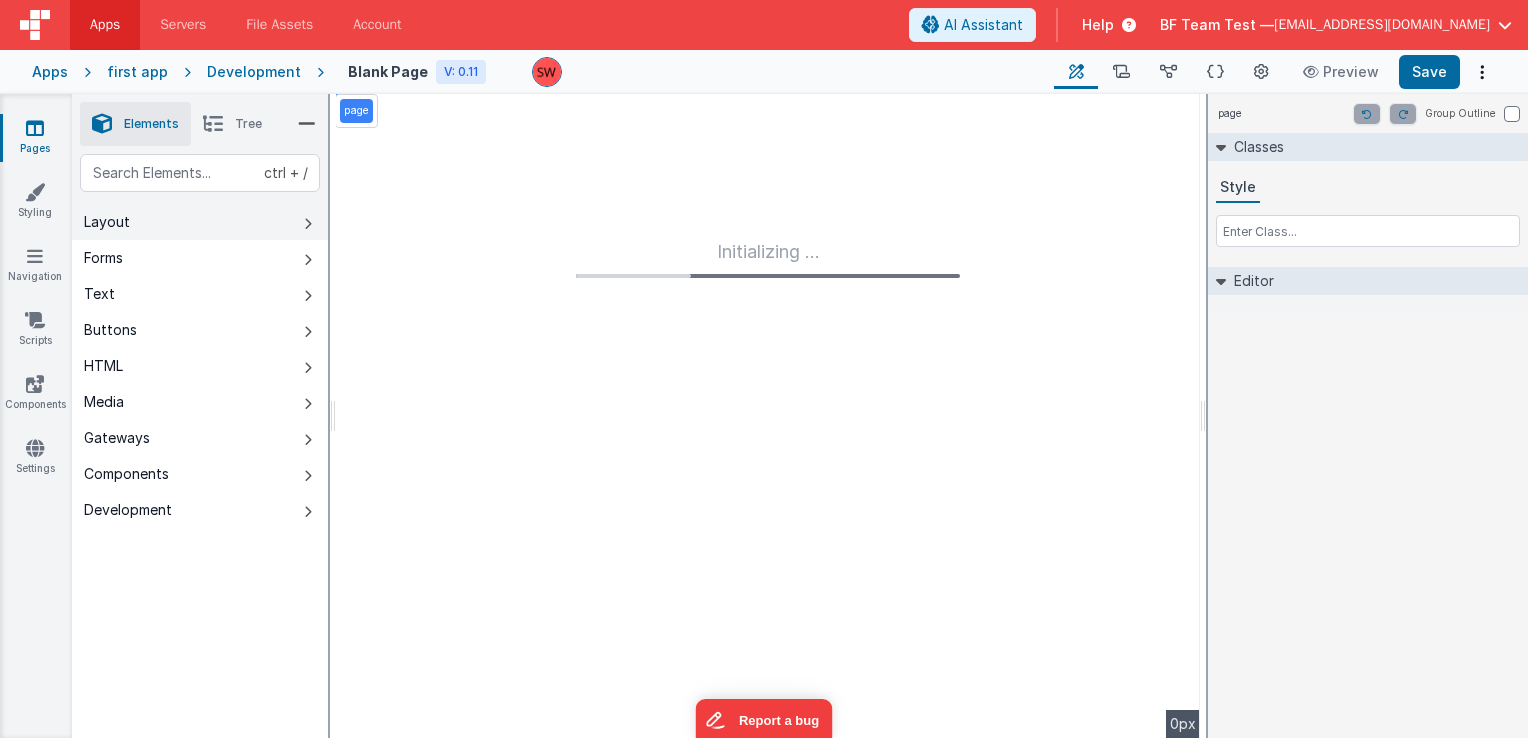 click on "Layout" at bounding box center [200, 222] 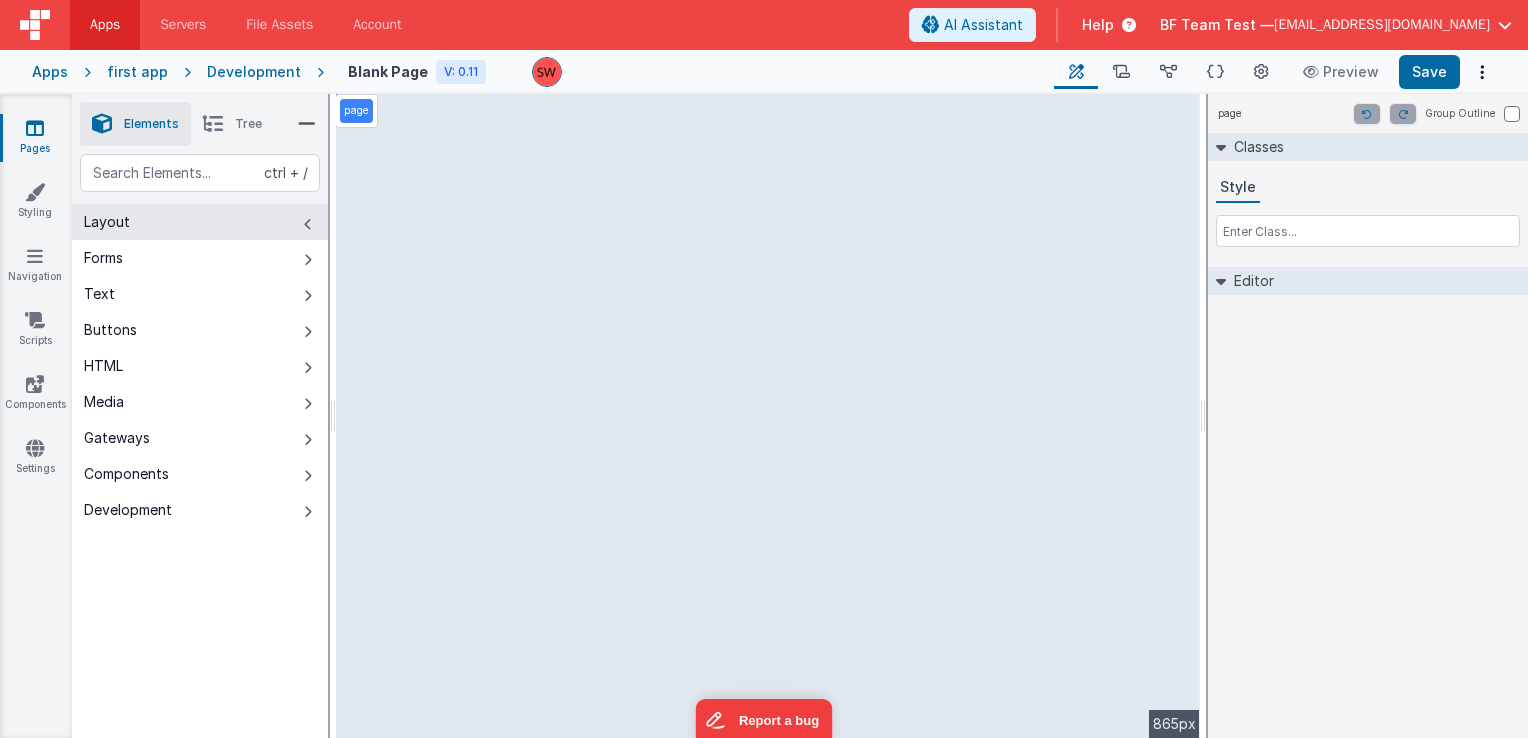 click on "Layout" at bounding box center (200, 222) 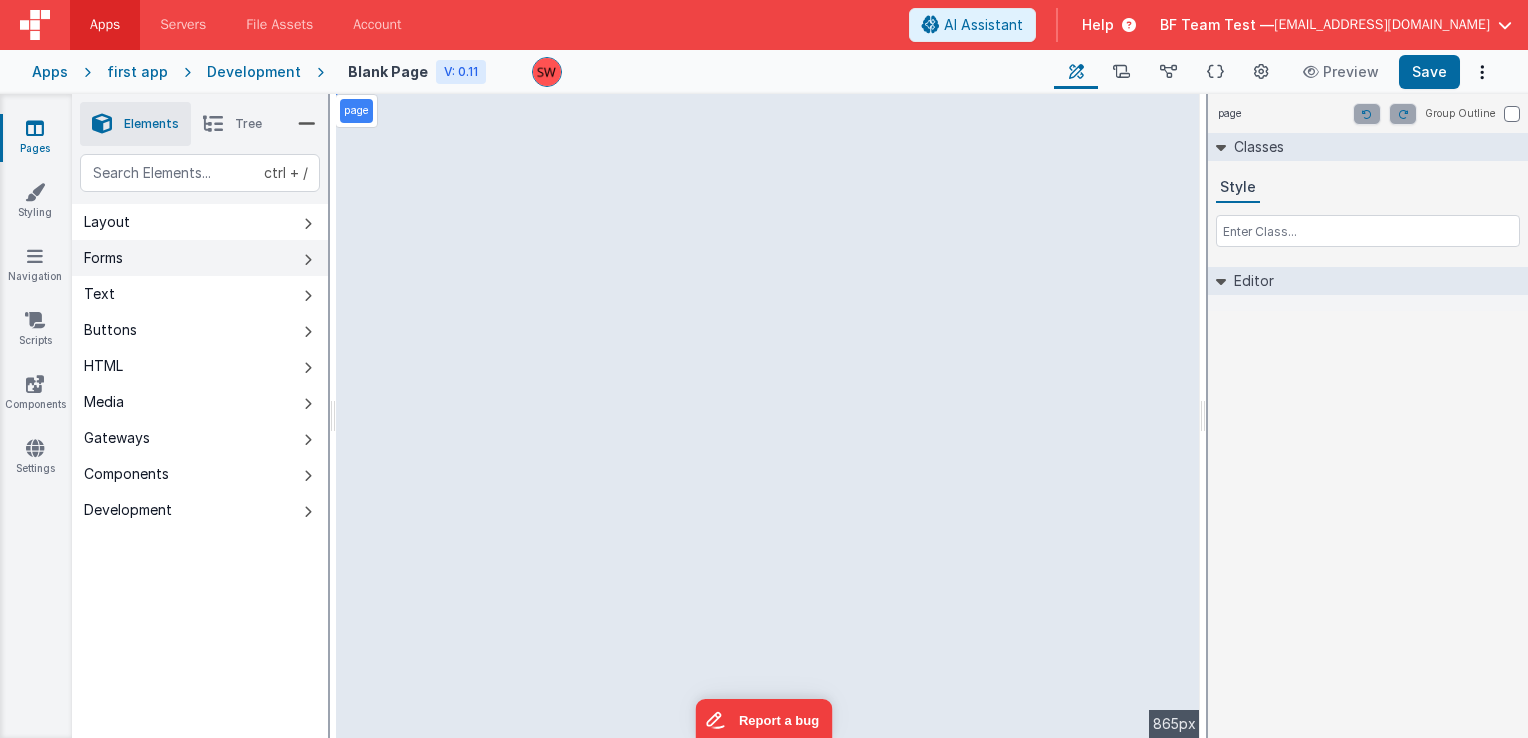 click on "Forms" at bounding box center (200, 258) 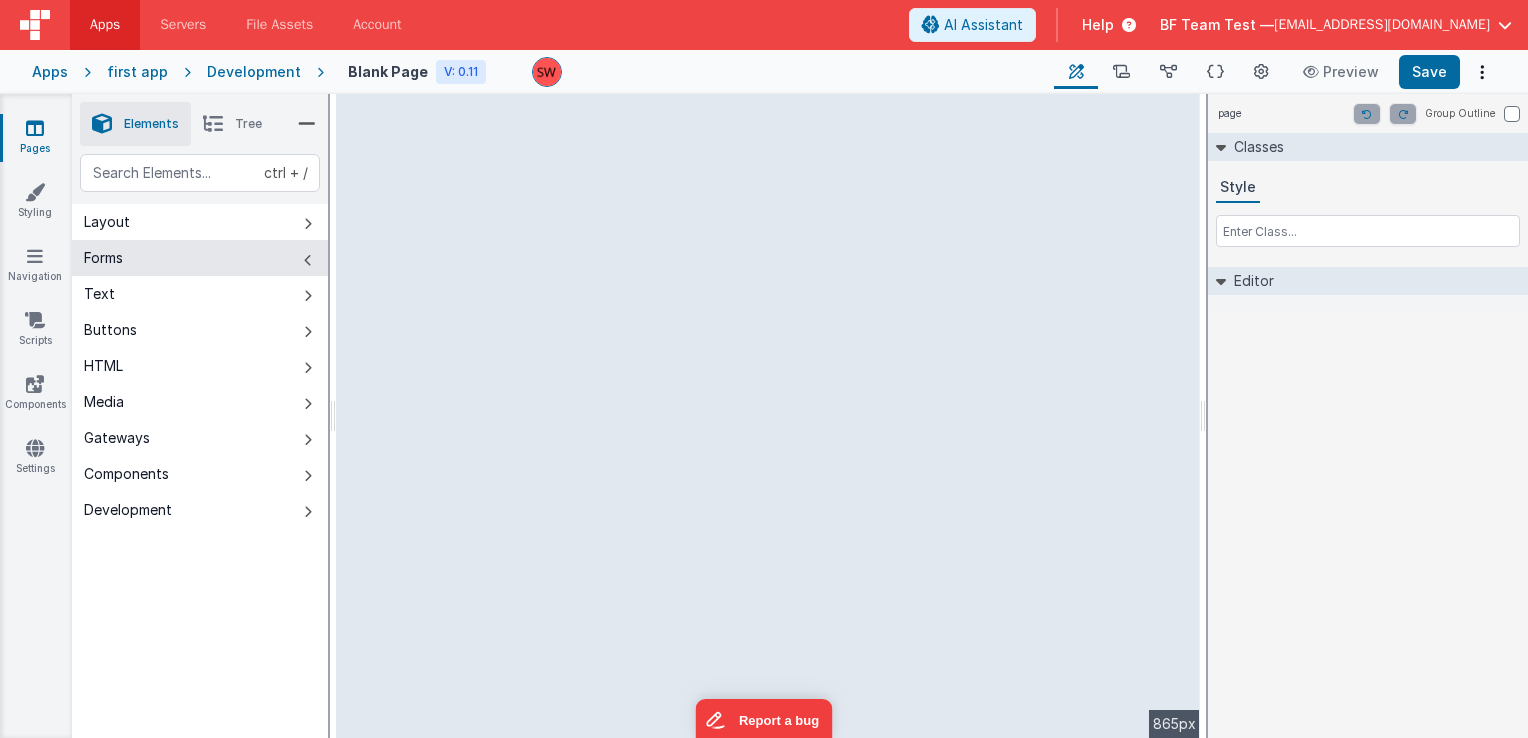 click on "Forms" at bounding box center [200, 258] 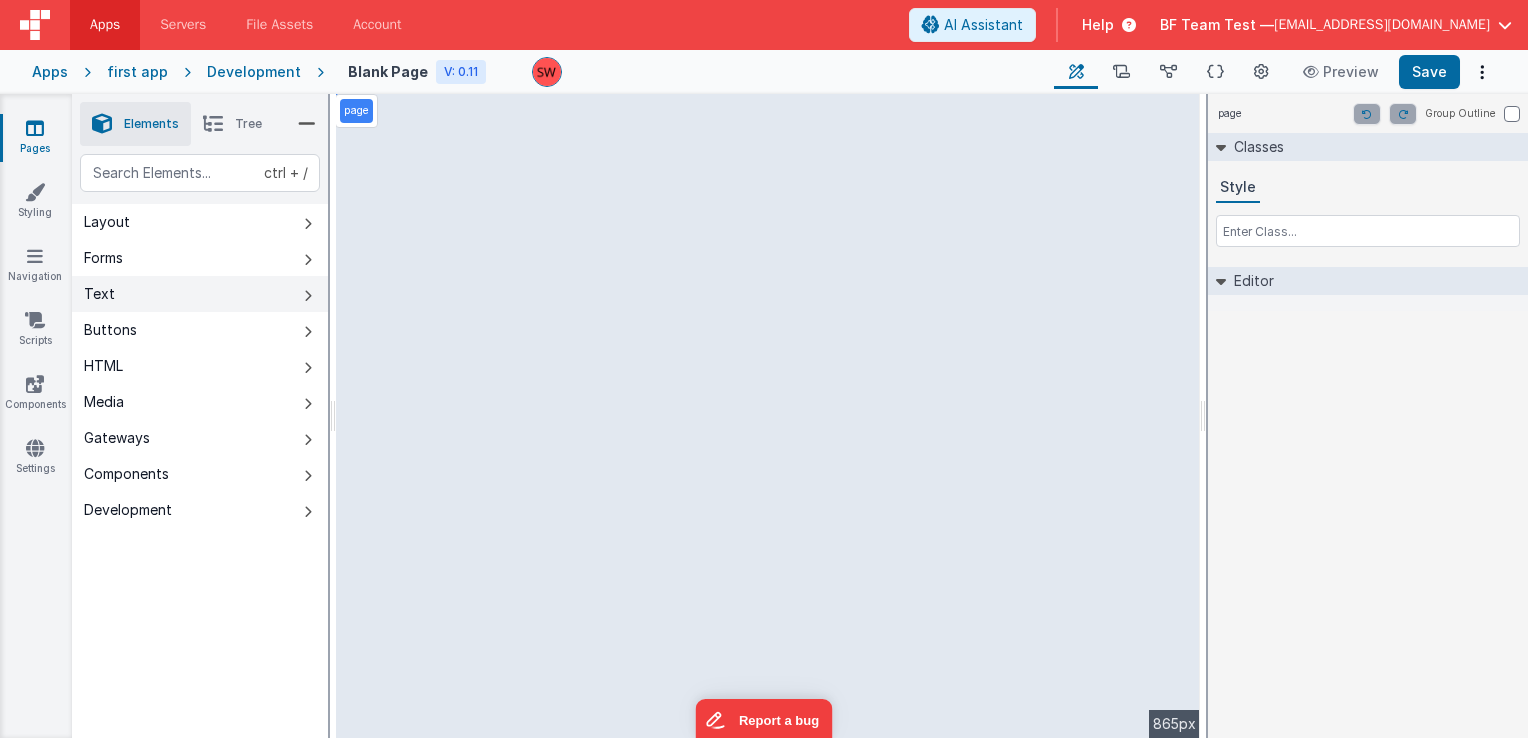 click on "Text" at bounding box center [200, 294] 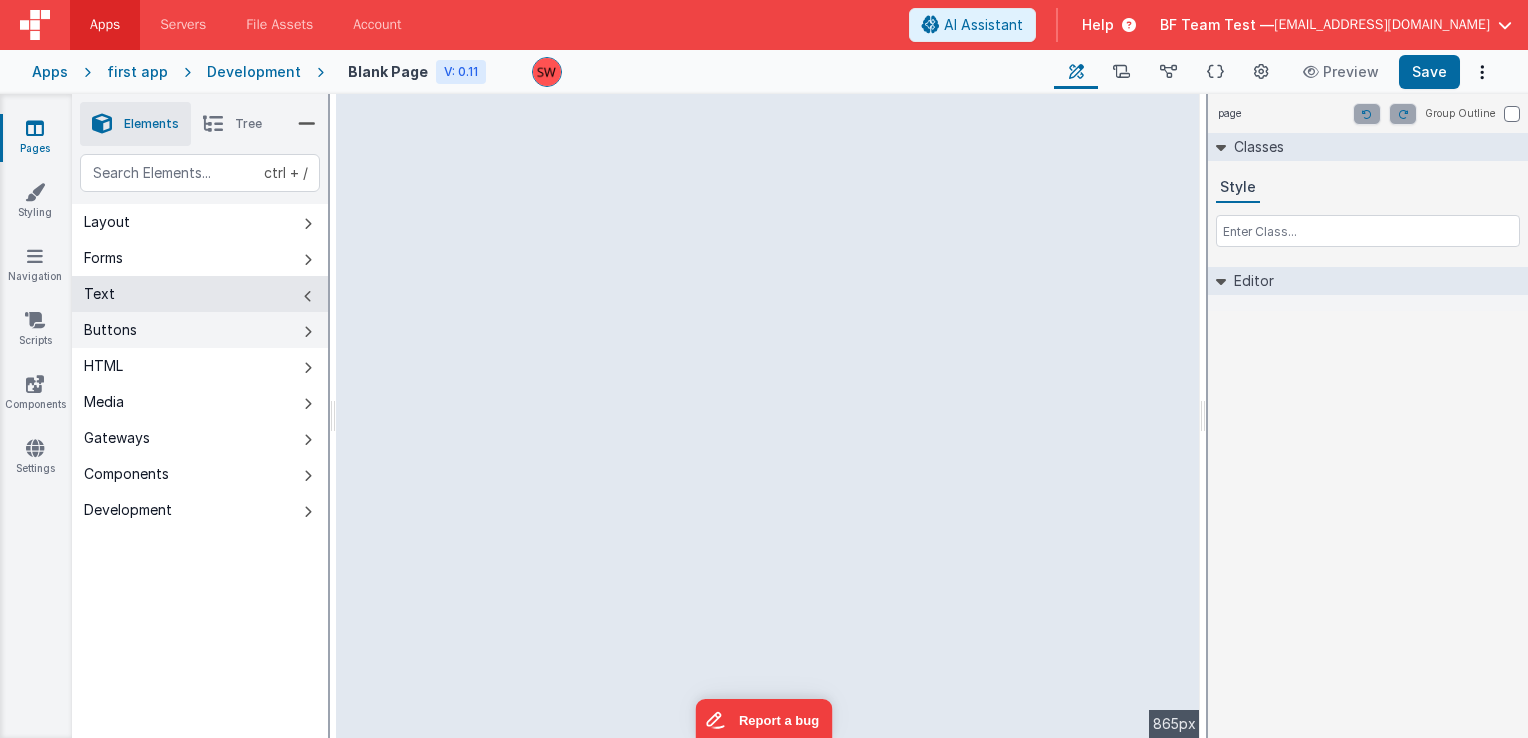 click on "Buttons" at bounding box center (200, 330) 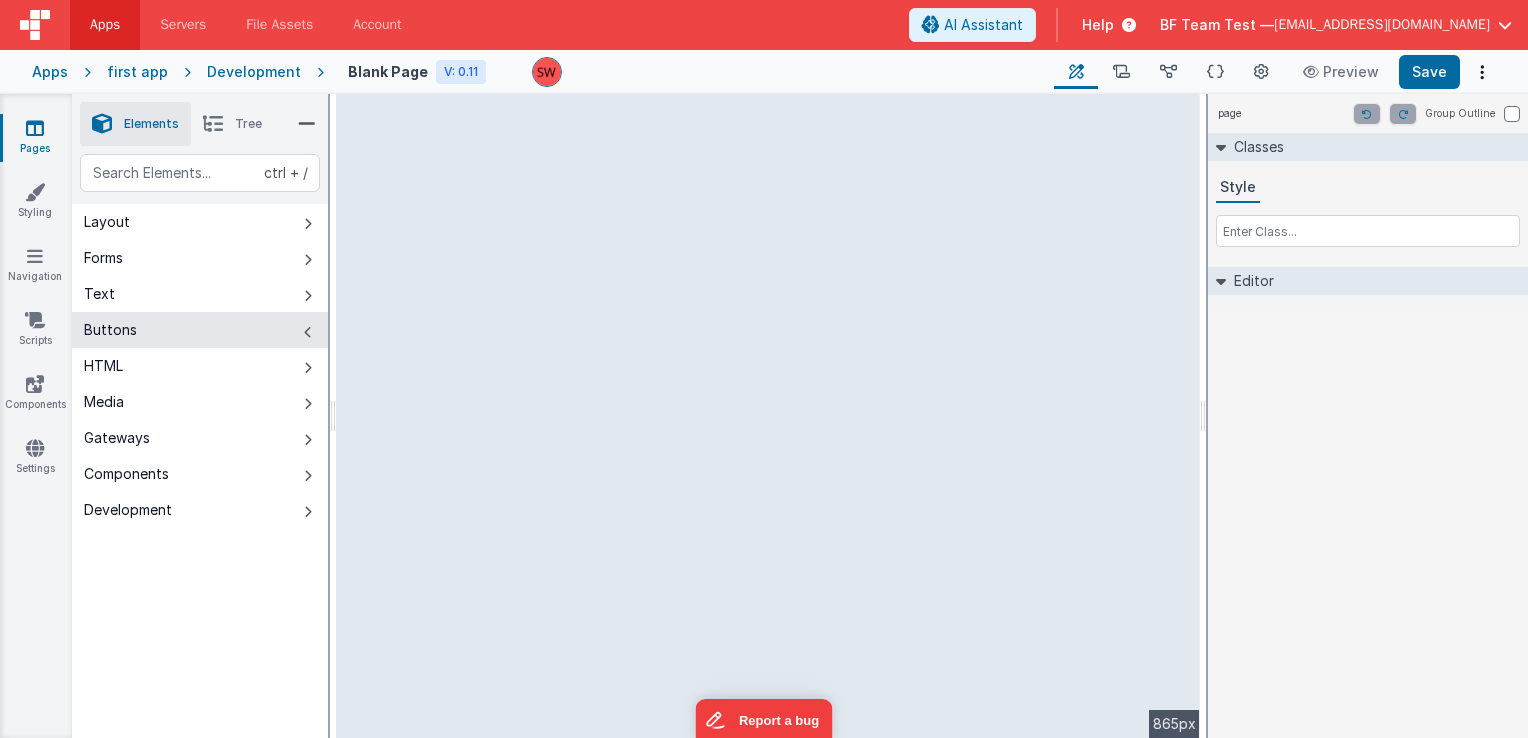 click on "Buttons" at bounding box center (200, 330) 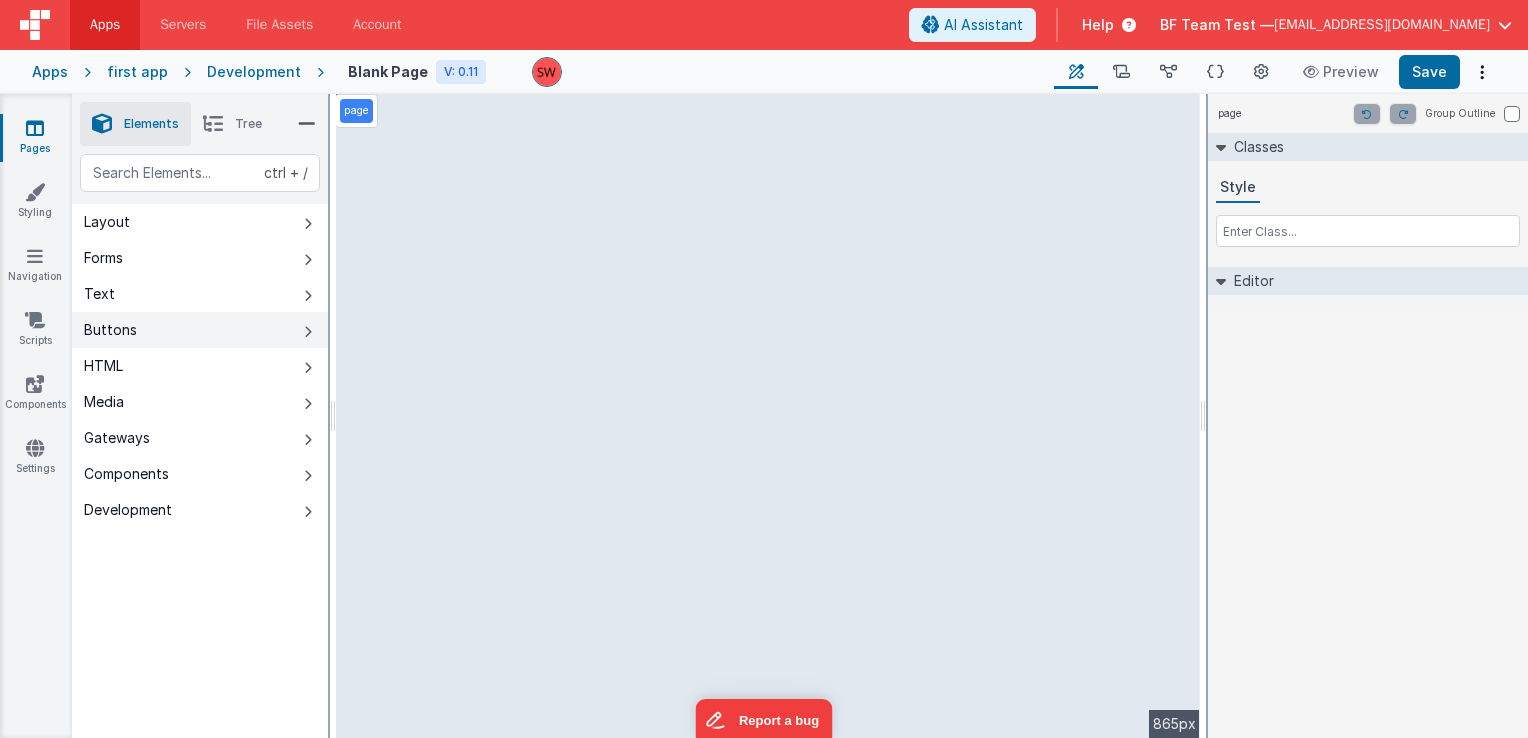 click on "Buttons" at bounding box center [200, 330] 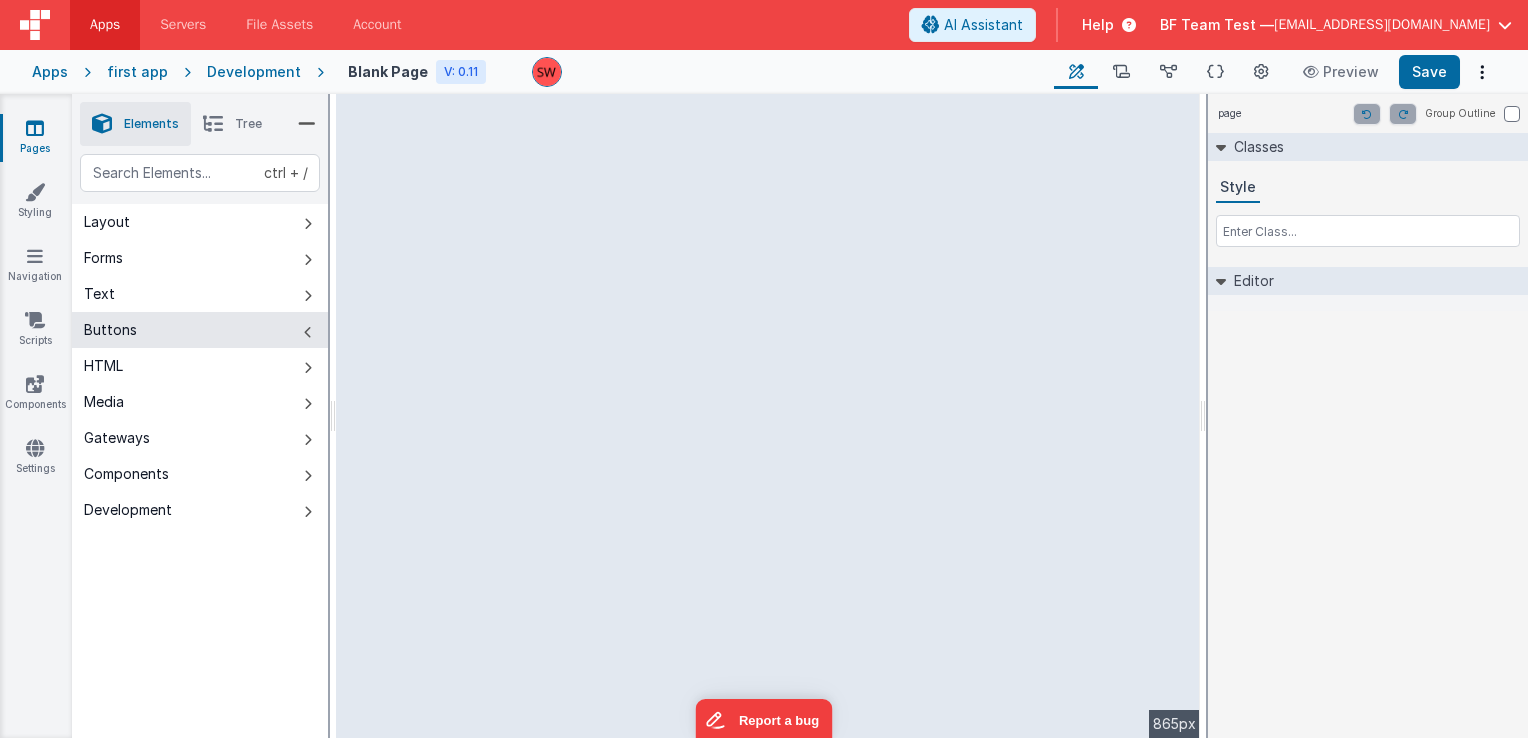 click at bounding box center (213, 124) 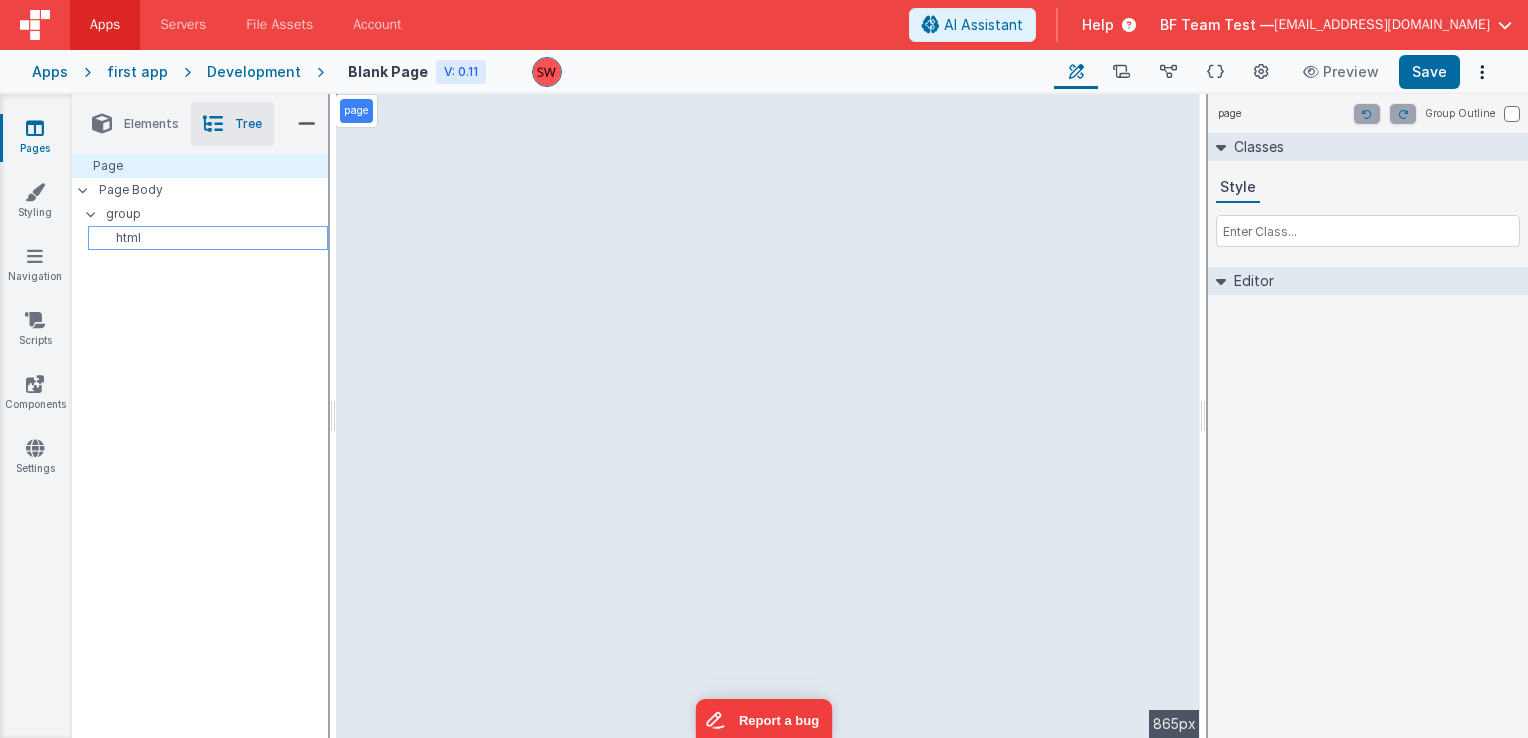 click on "html" at bounding box center (211, 238) 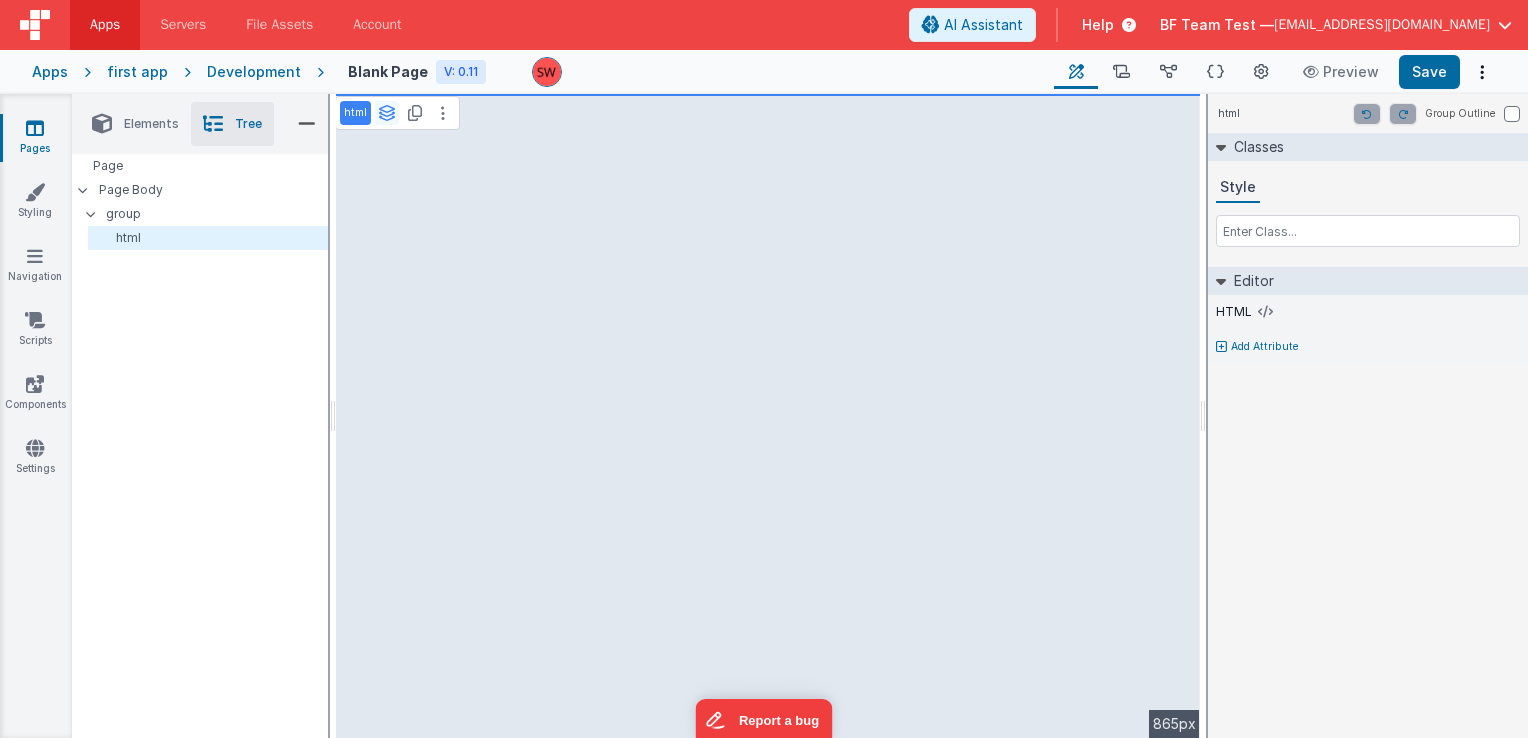click at bounding box center (387, 113) 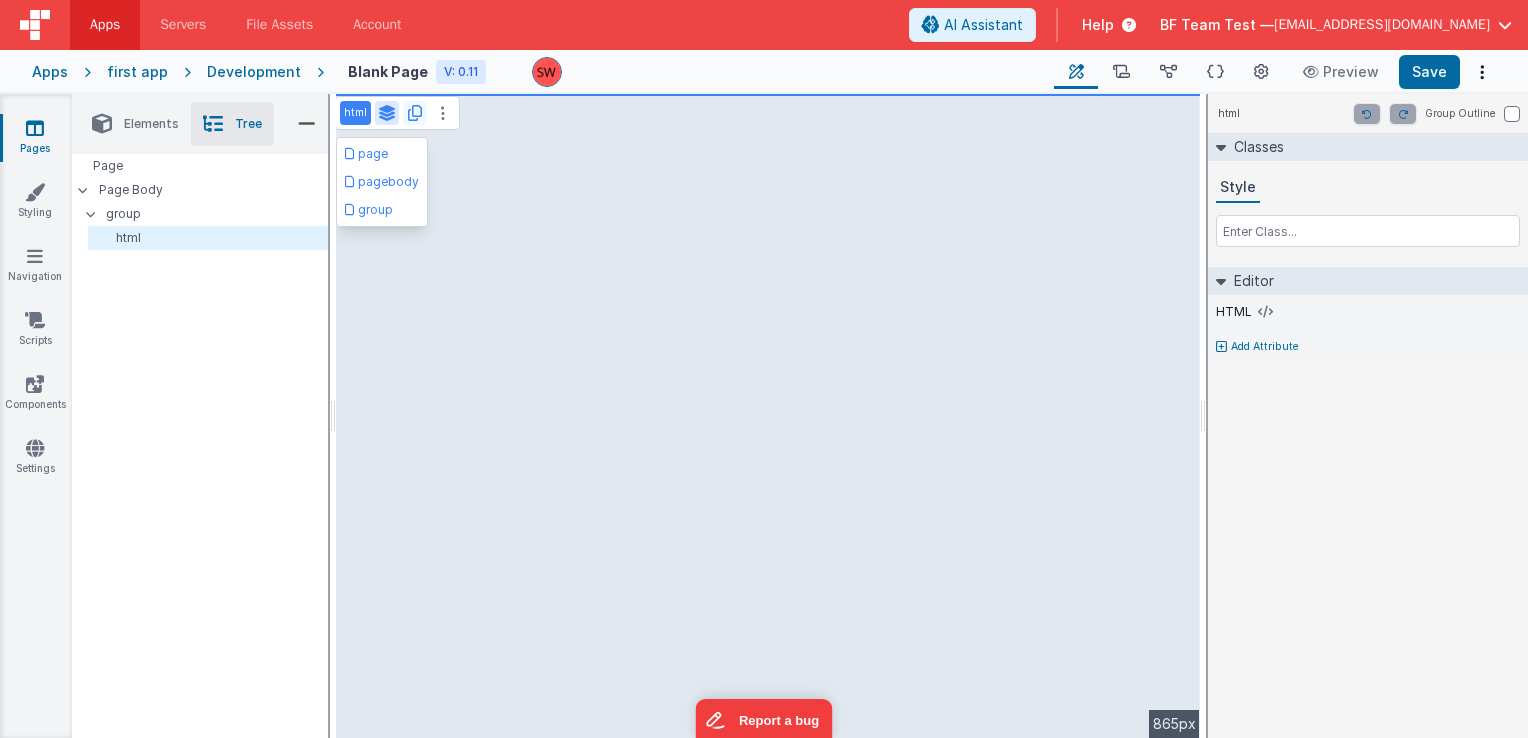 drag, startPoint x: 428, startPoint y: 110, endPoint x: 404, endPoint y: 105, distance: 24.5153 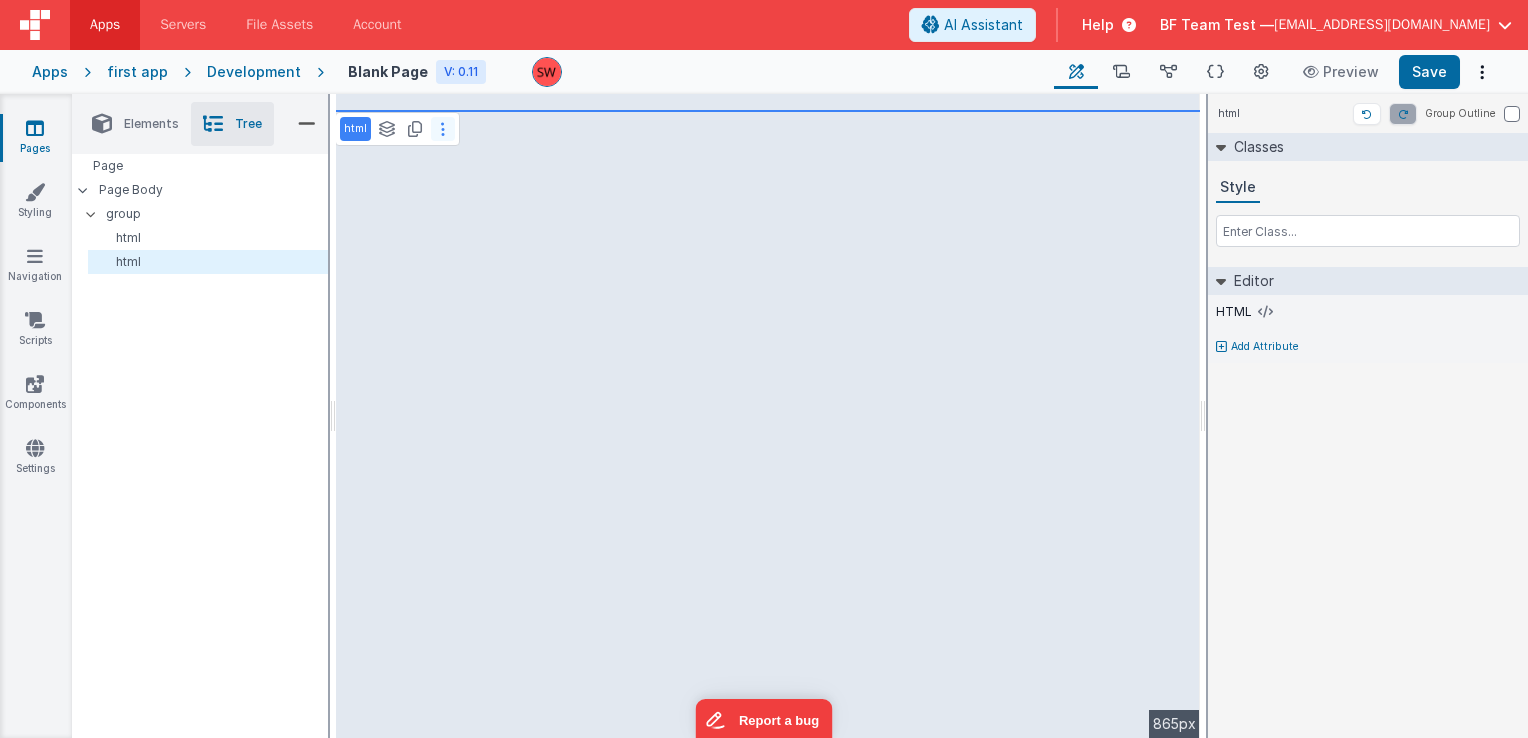 click at bounding box center [443, 129] 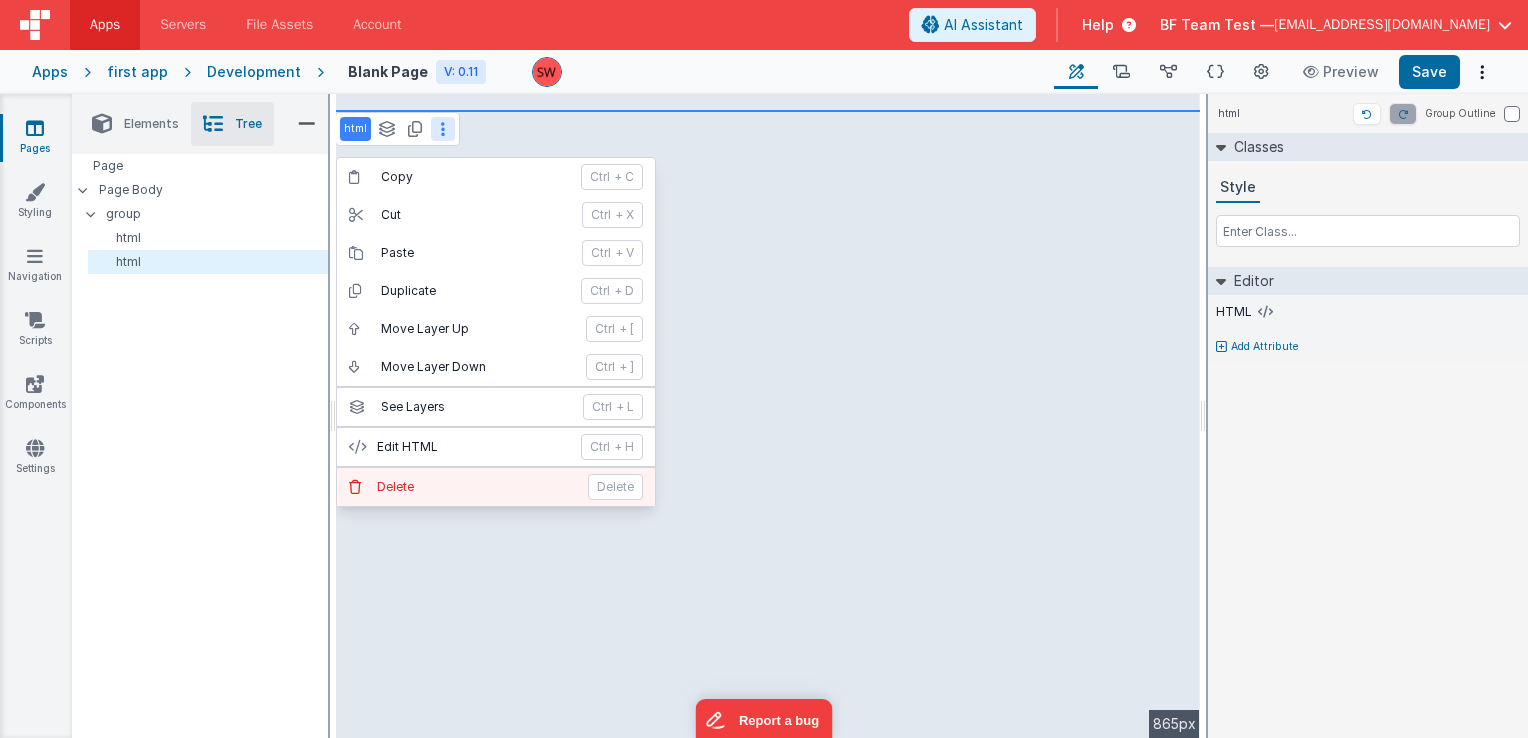 click on "Delete" at bounding box center [476, 487] 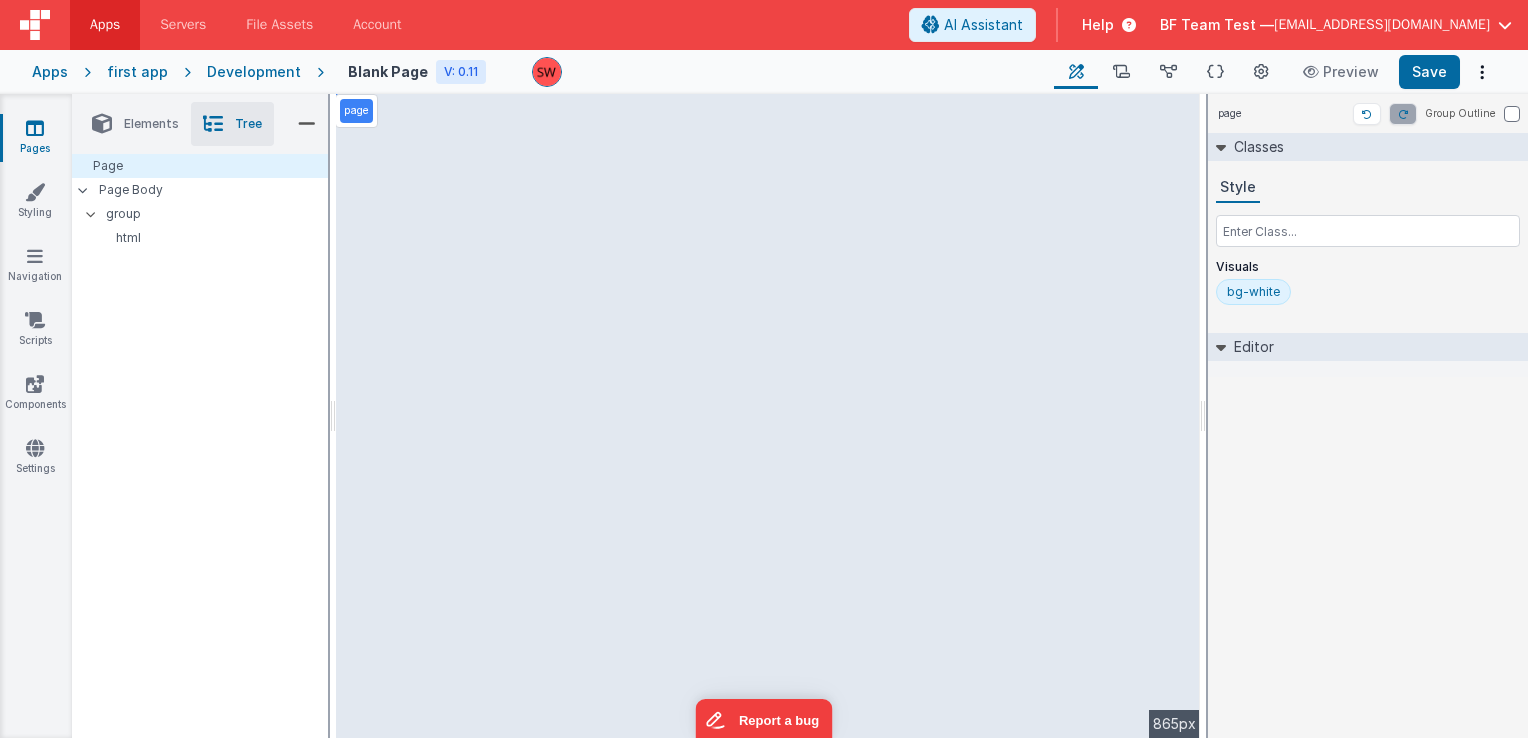click on "Elements" at bounding box center (135, 124) 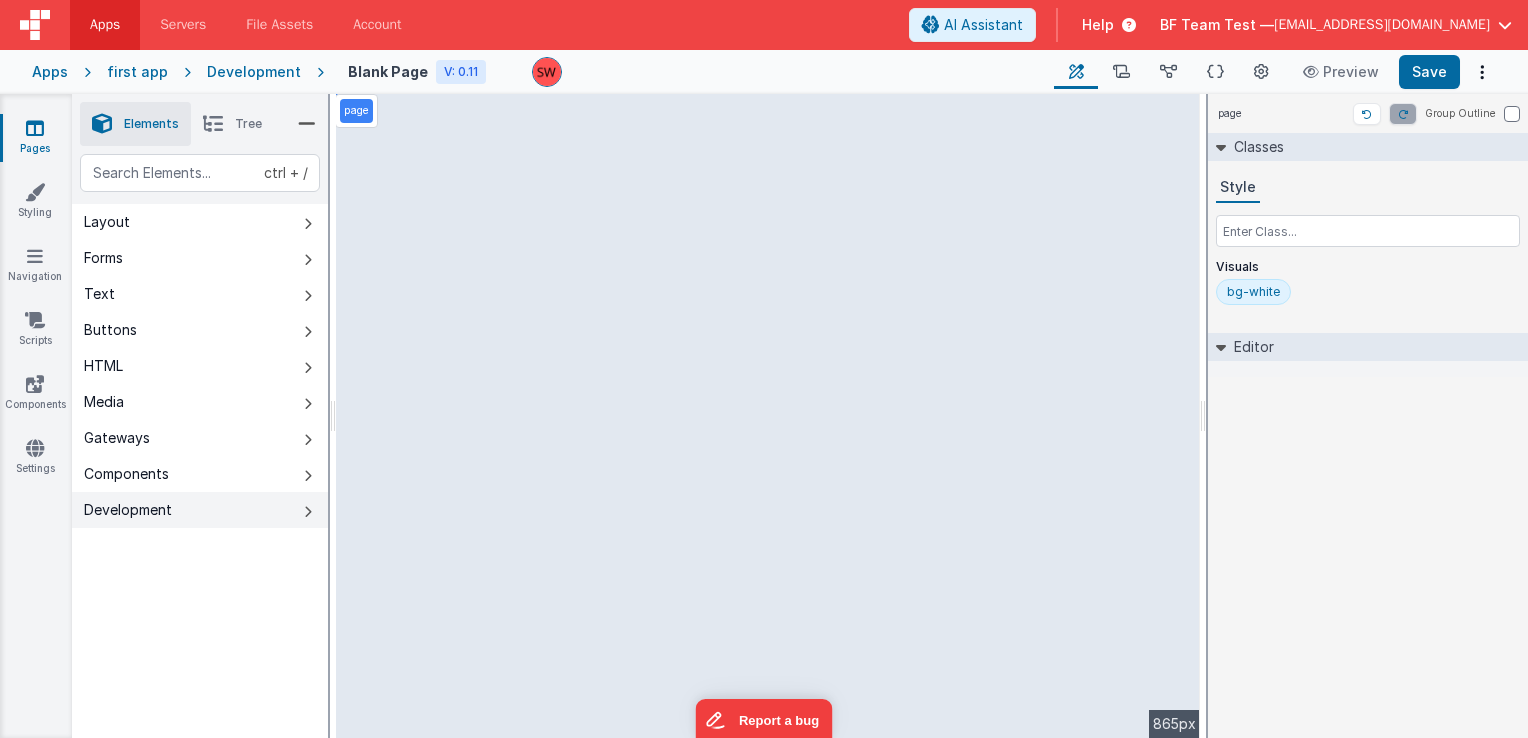 click on "Development" at bounding box center [128, 510] 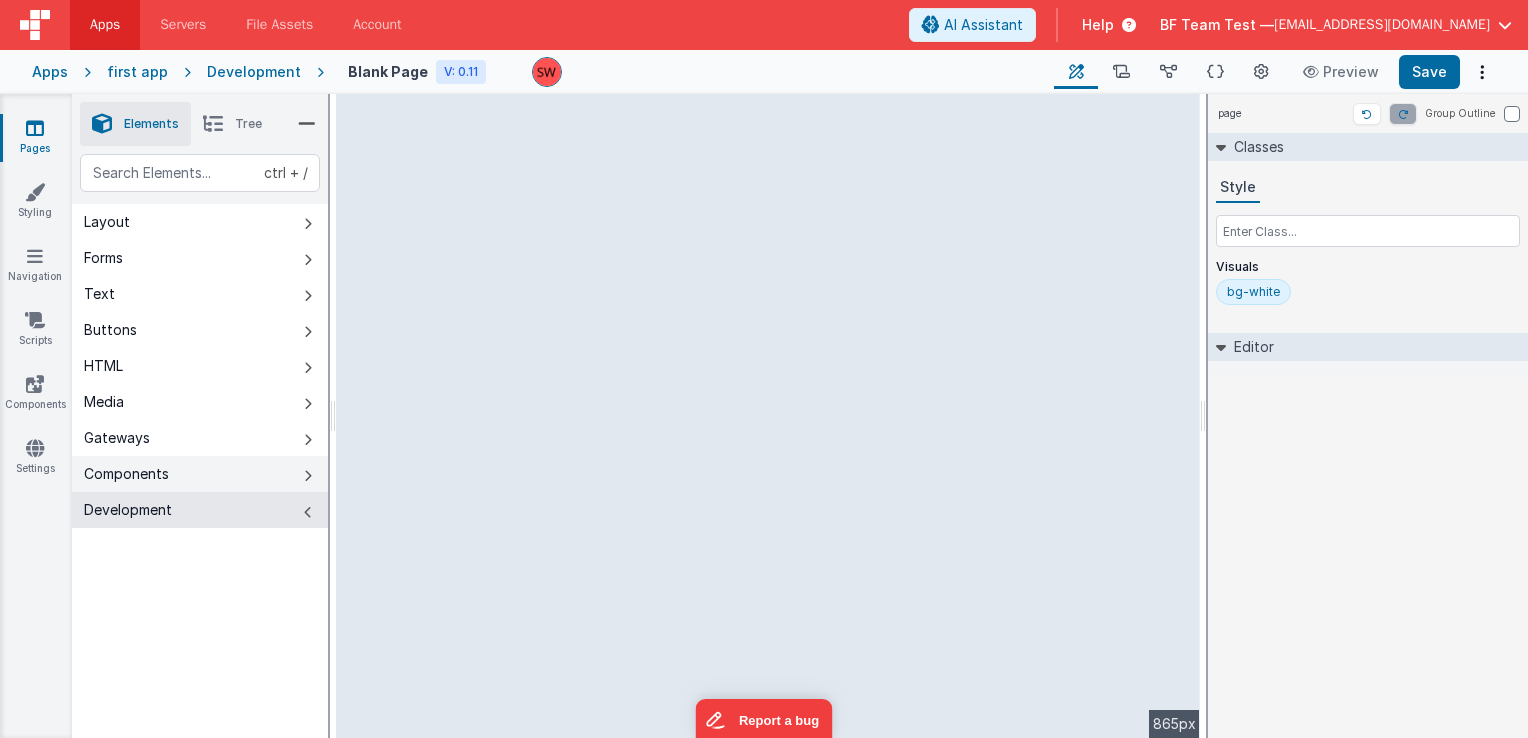 click on "Components" at bounding box center (200, 474) 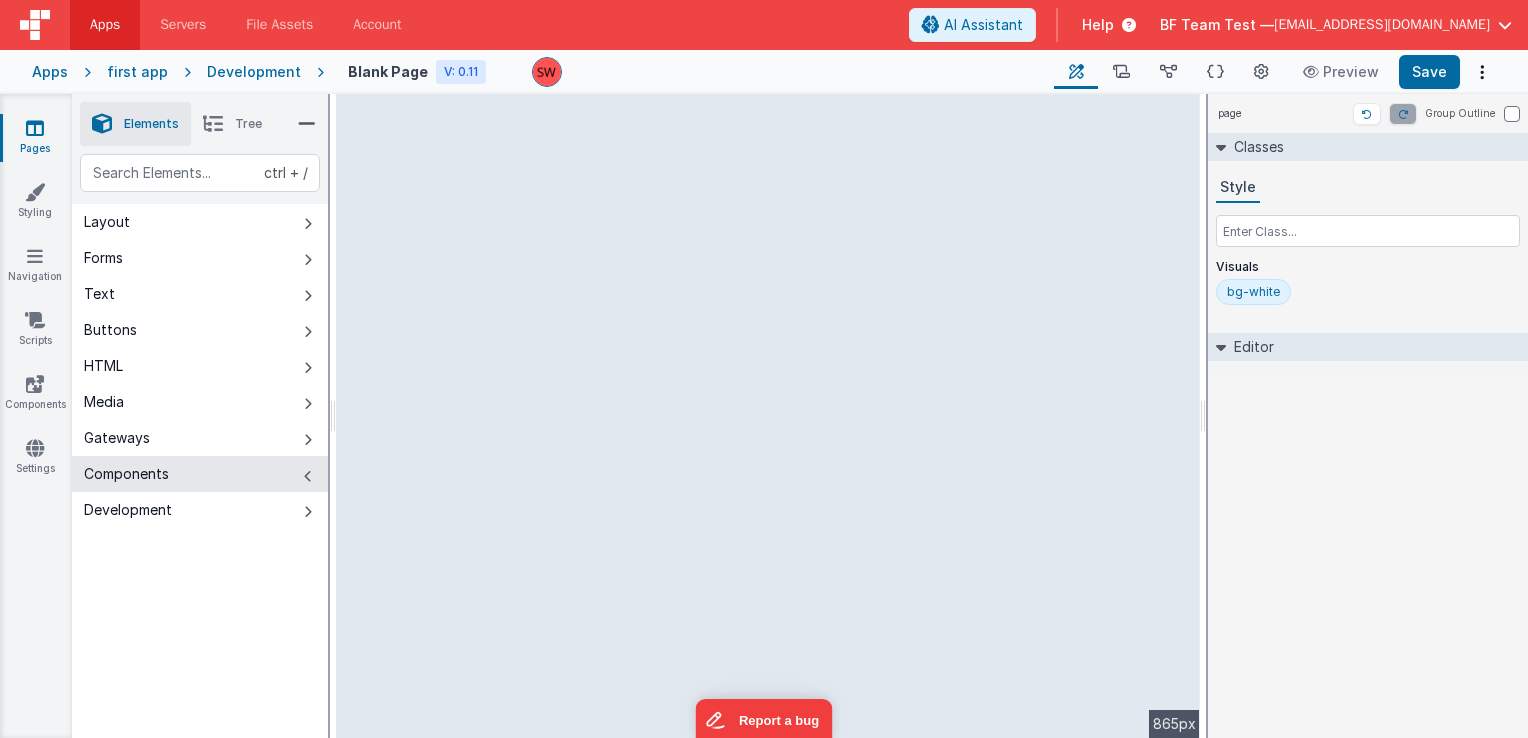 click on "Components" at bounding box center [200, 474] 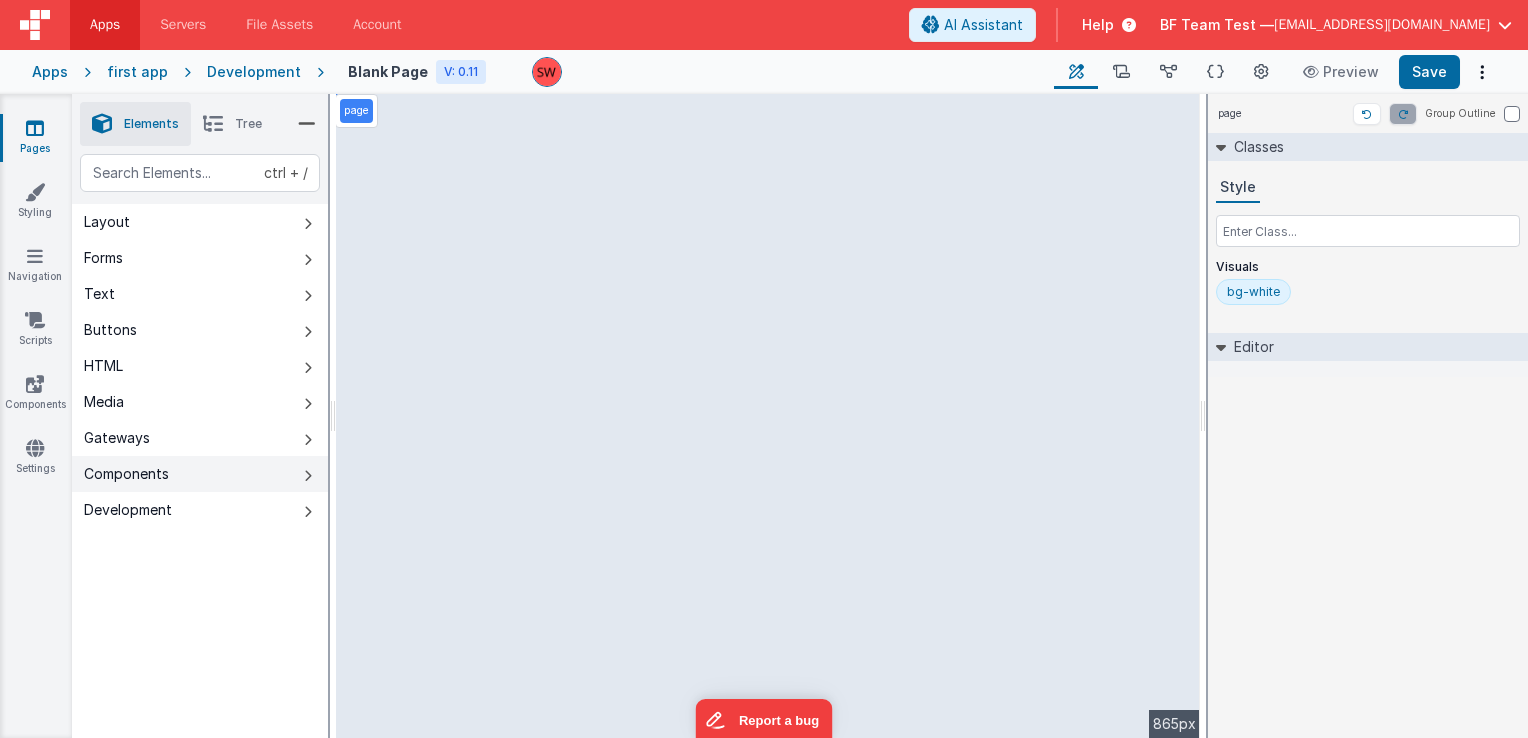 click on "Gateways" at bounding box center [200, 438] 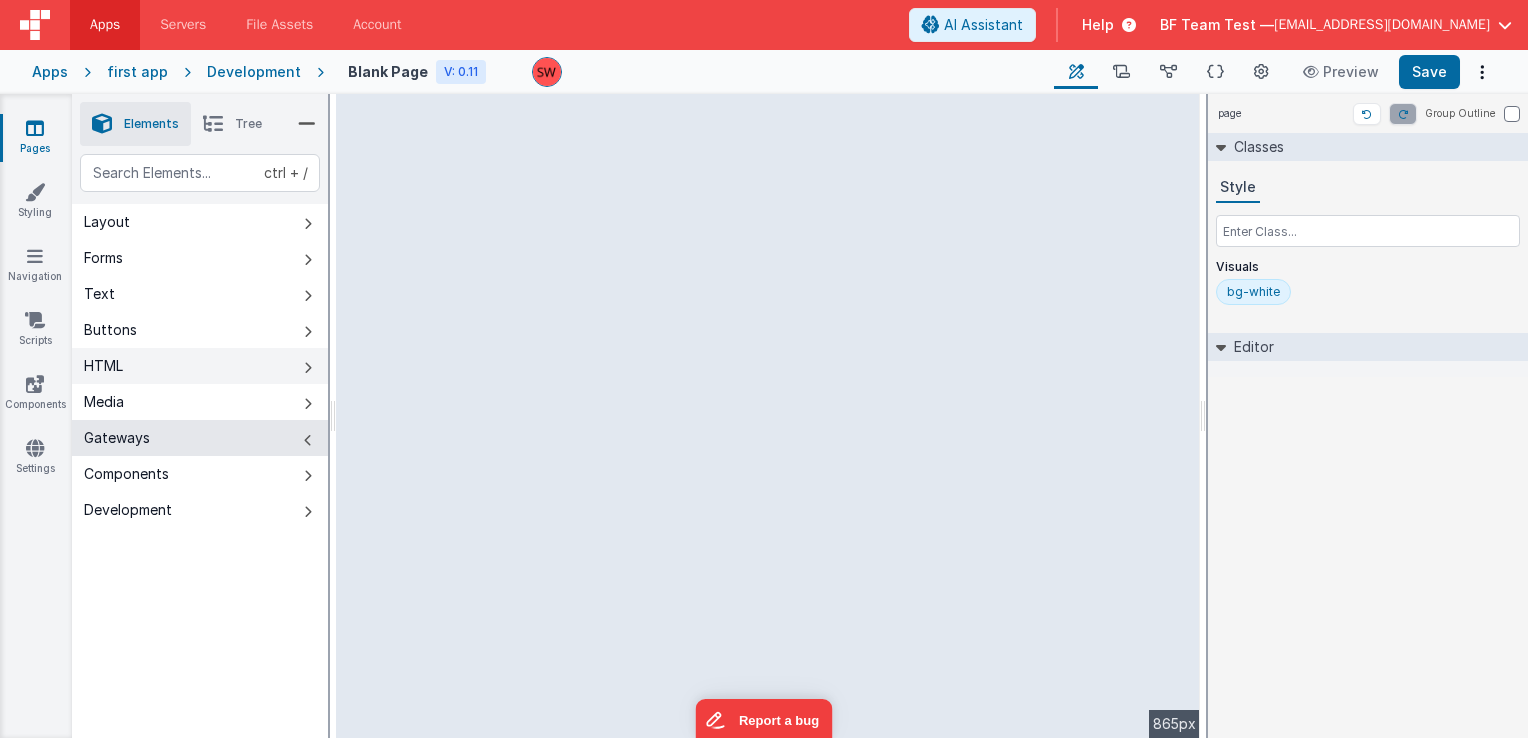 click on "HTML" at bounding box center (200, 366) 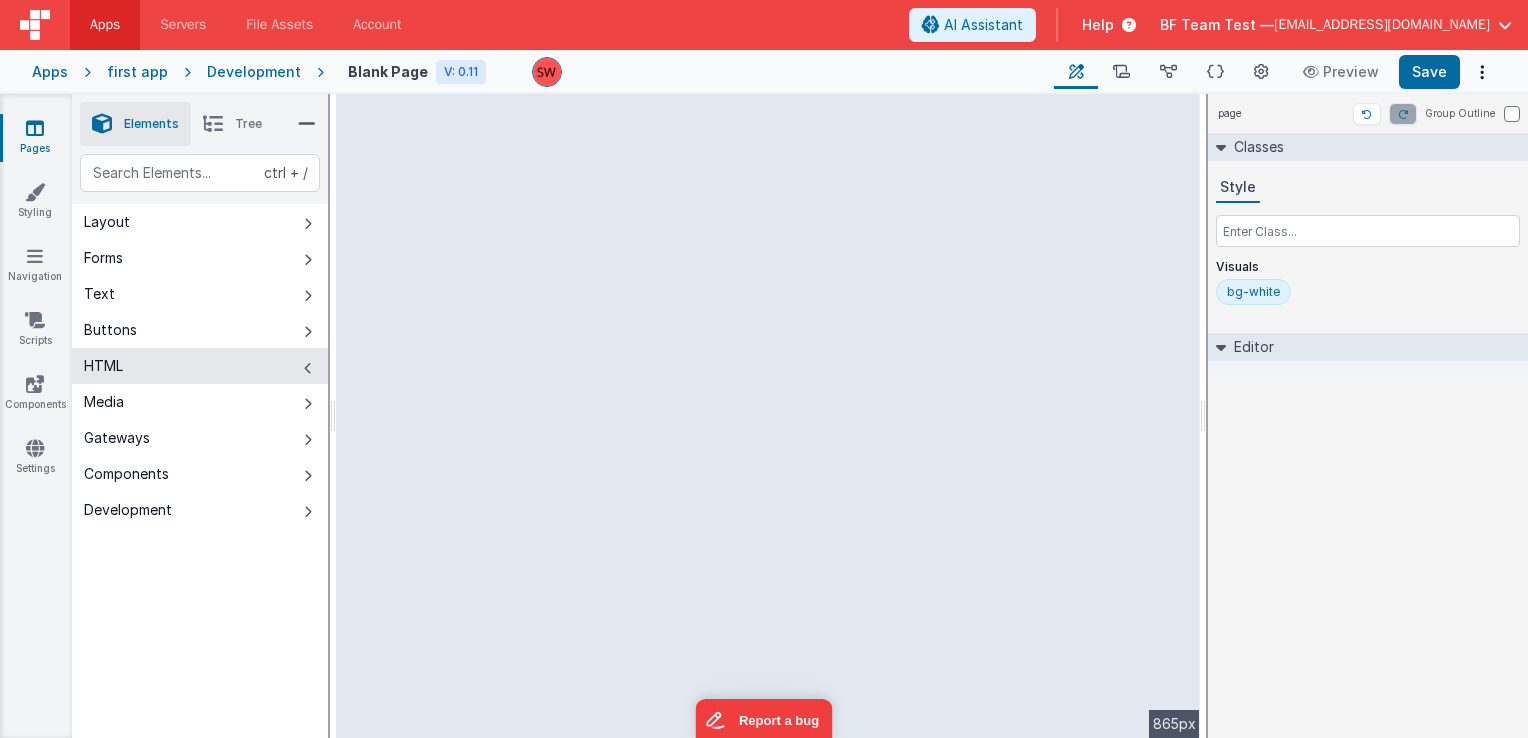 click on "HTML" at bounding box center [200, 366] 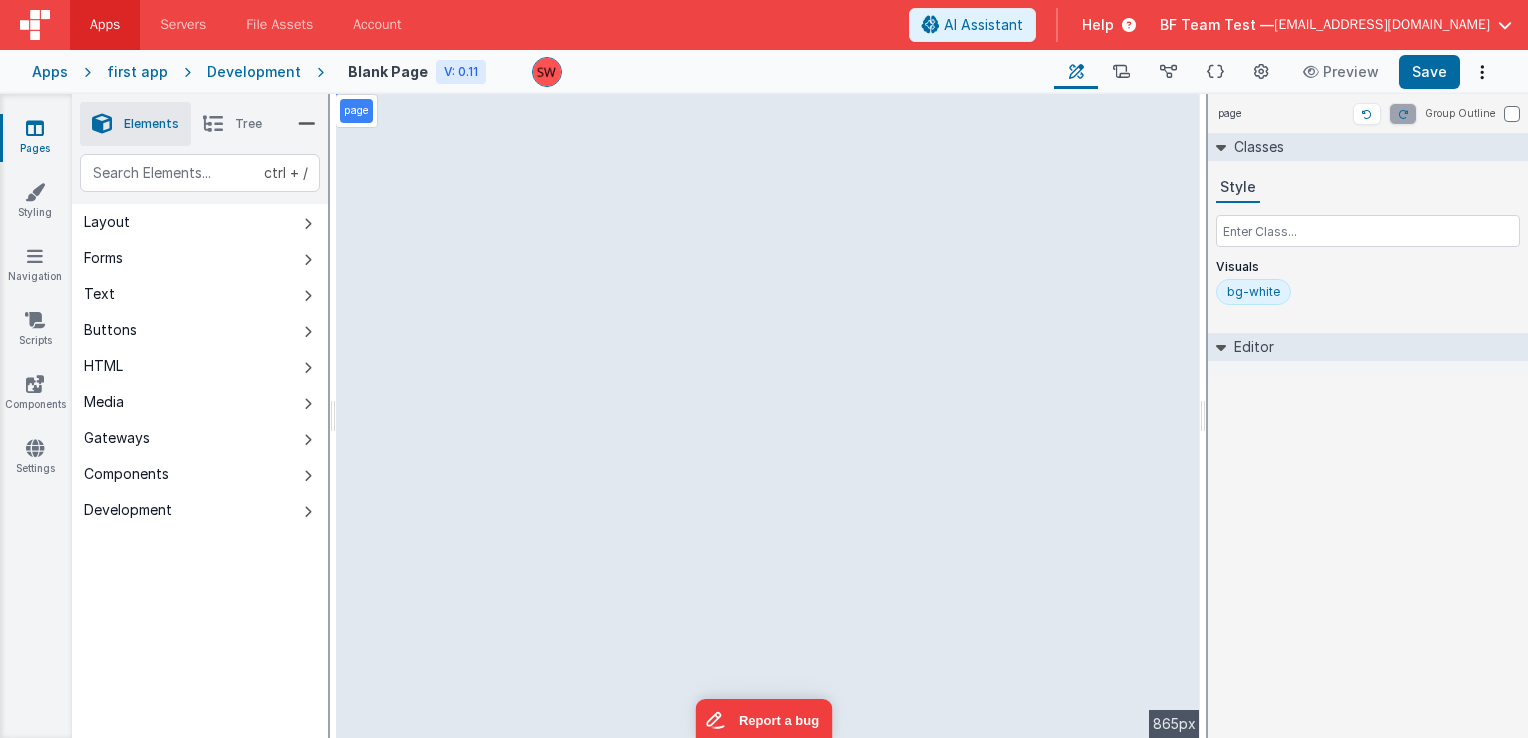 click at bounding box center (35, 128) 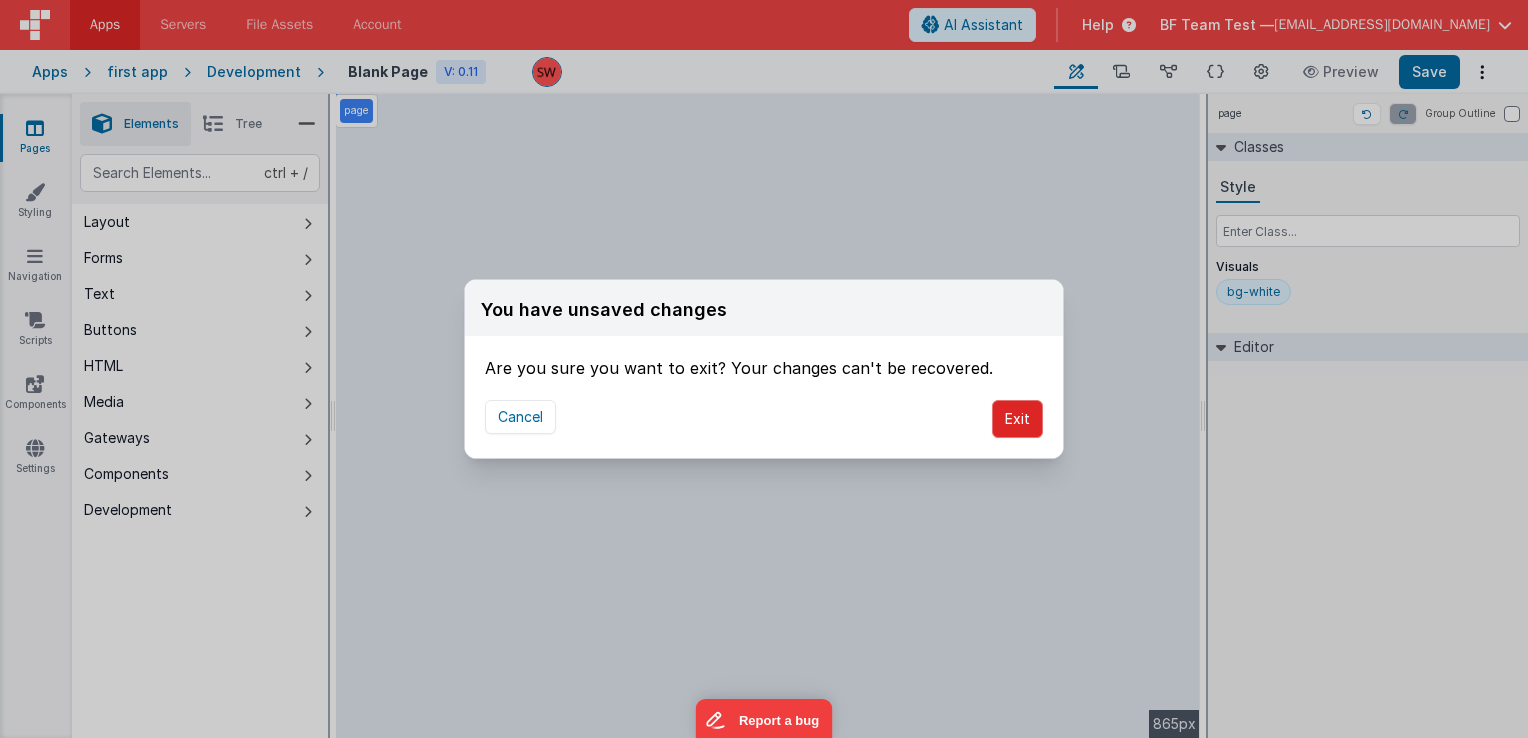 click on "Exit" at bounding box center [1017, 419] 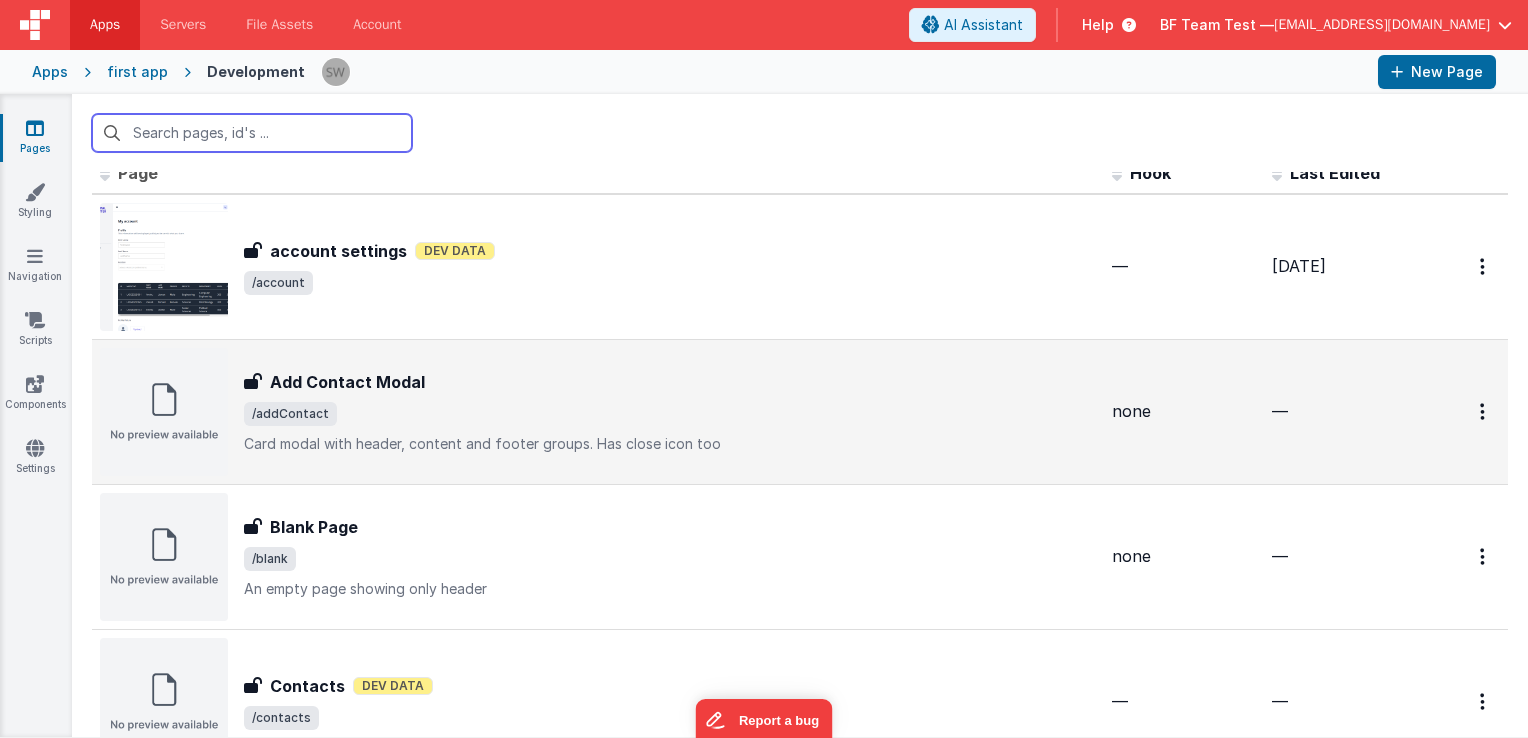 scroll, scrollTop: 0, scrollLeft: 0, axis: both 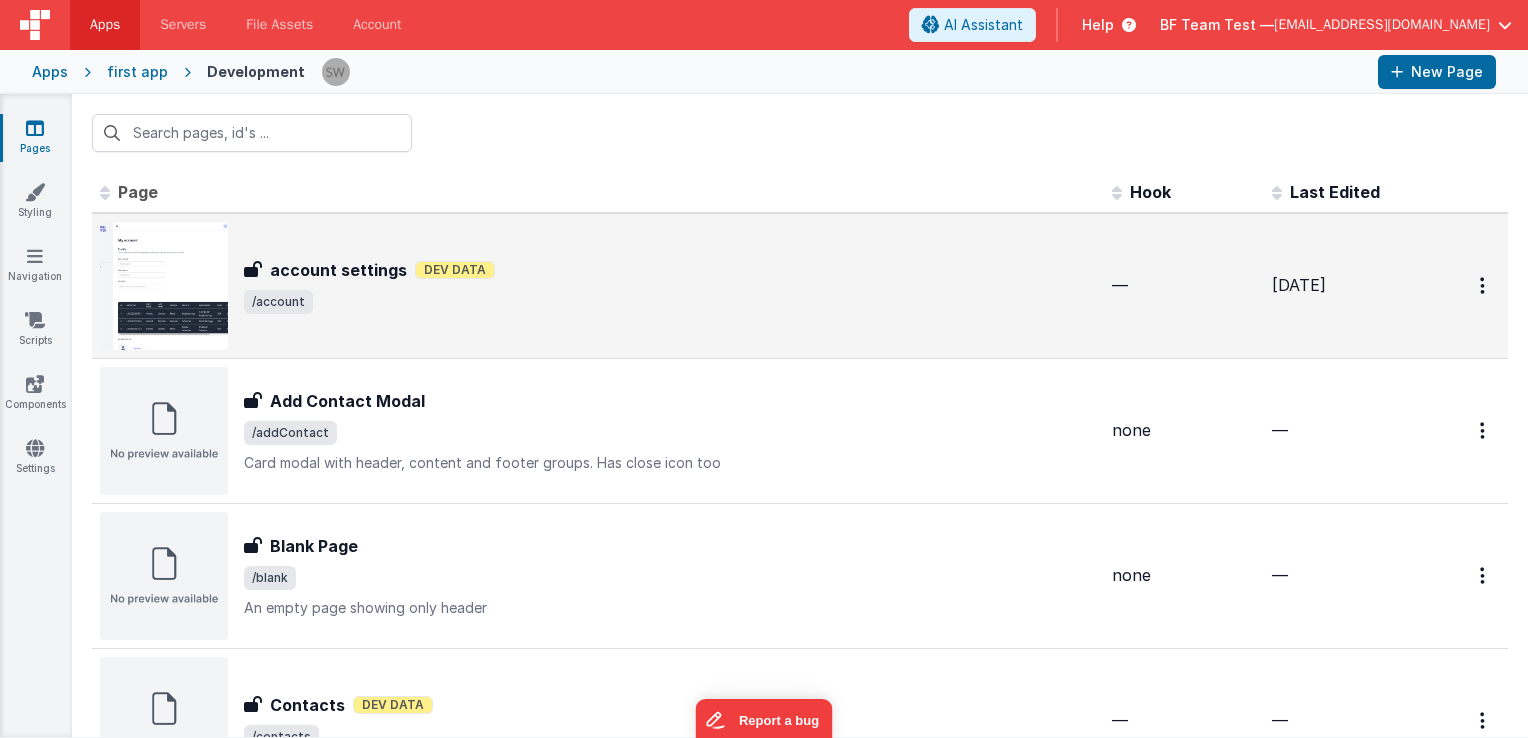 click on "account settings" at bounding box center (338, 270) 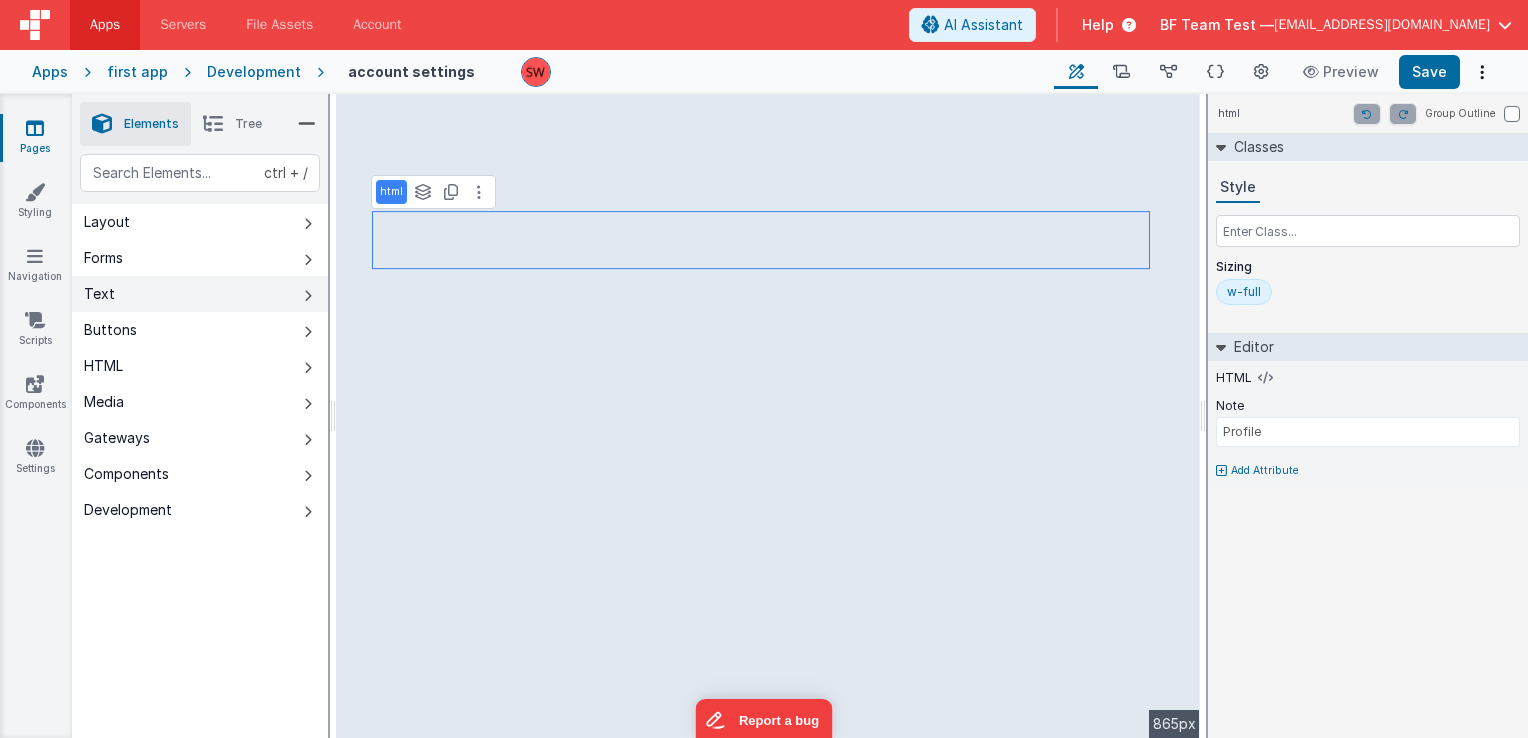 click on "Text" at bounding box center (200, 294) 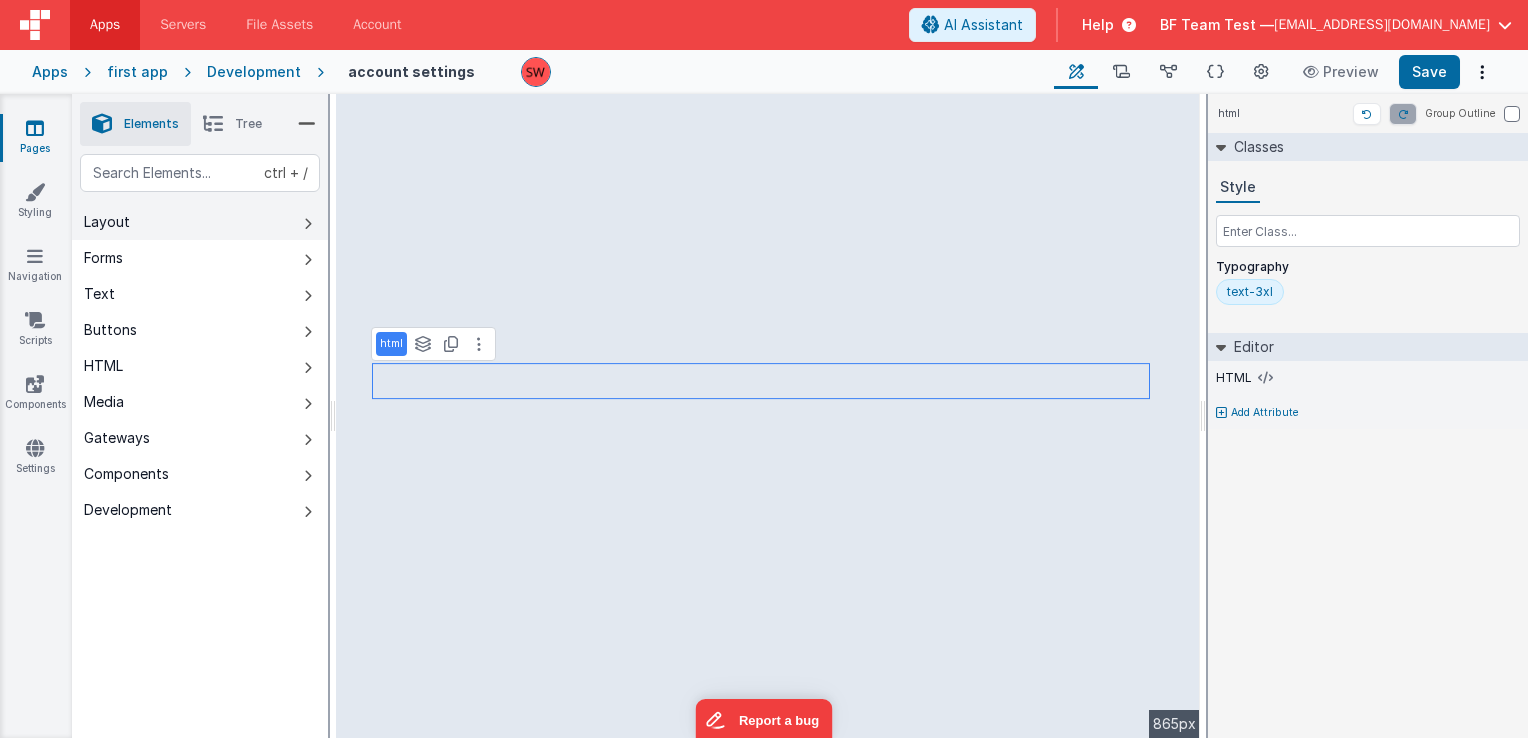 click on "Layout" at bounding box center [200, 222] 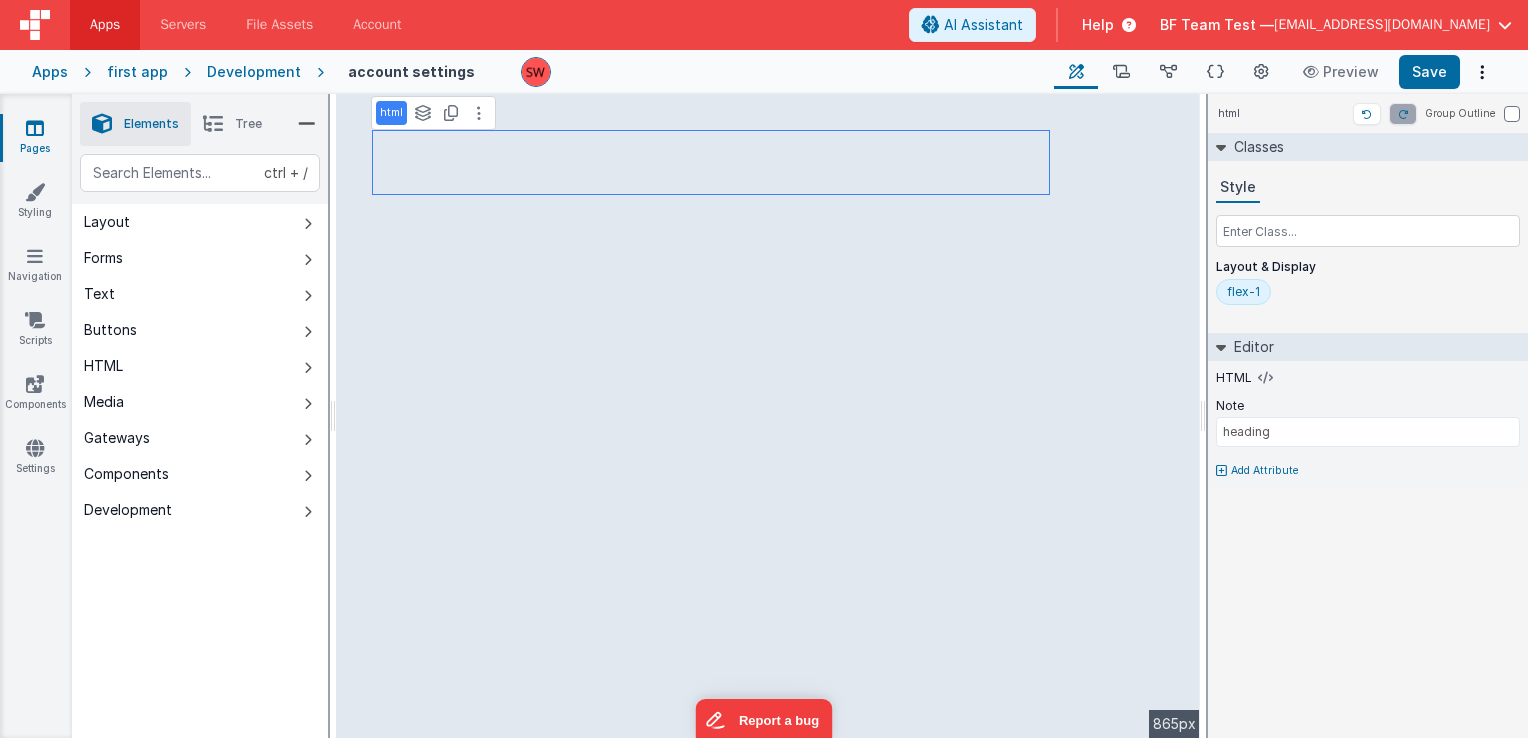 select on "save" 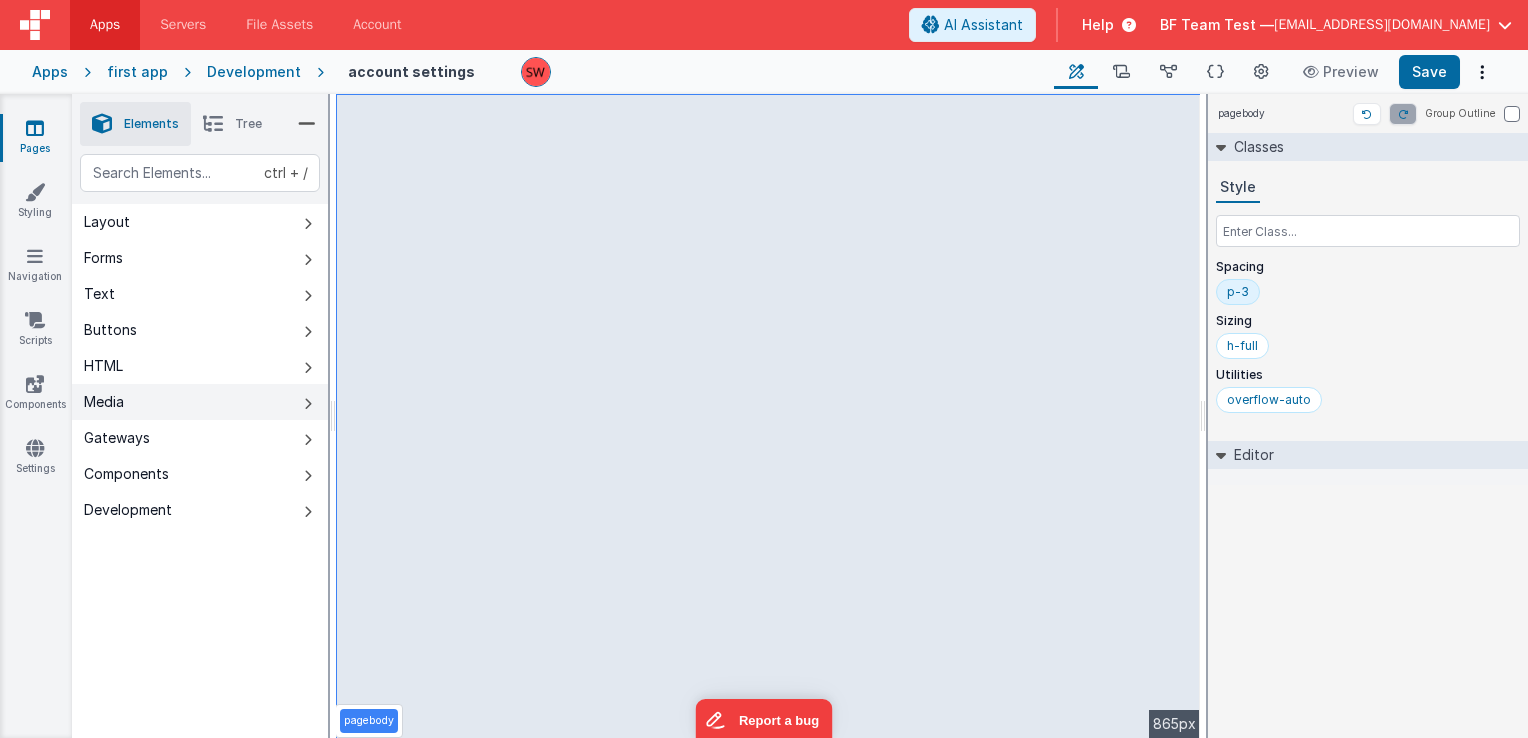 click on "Media" at bounding box center (200, 402) 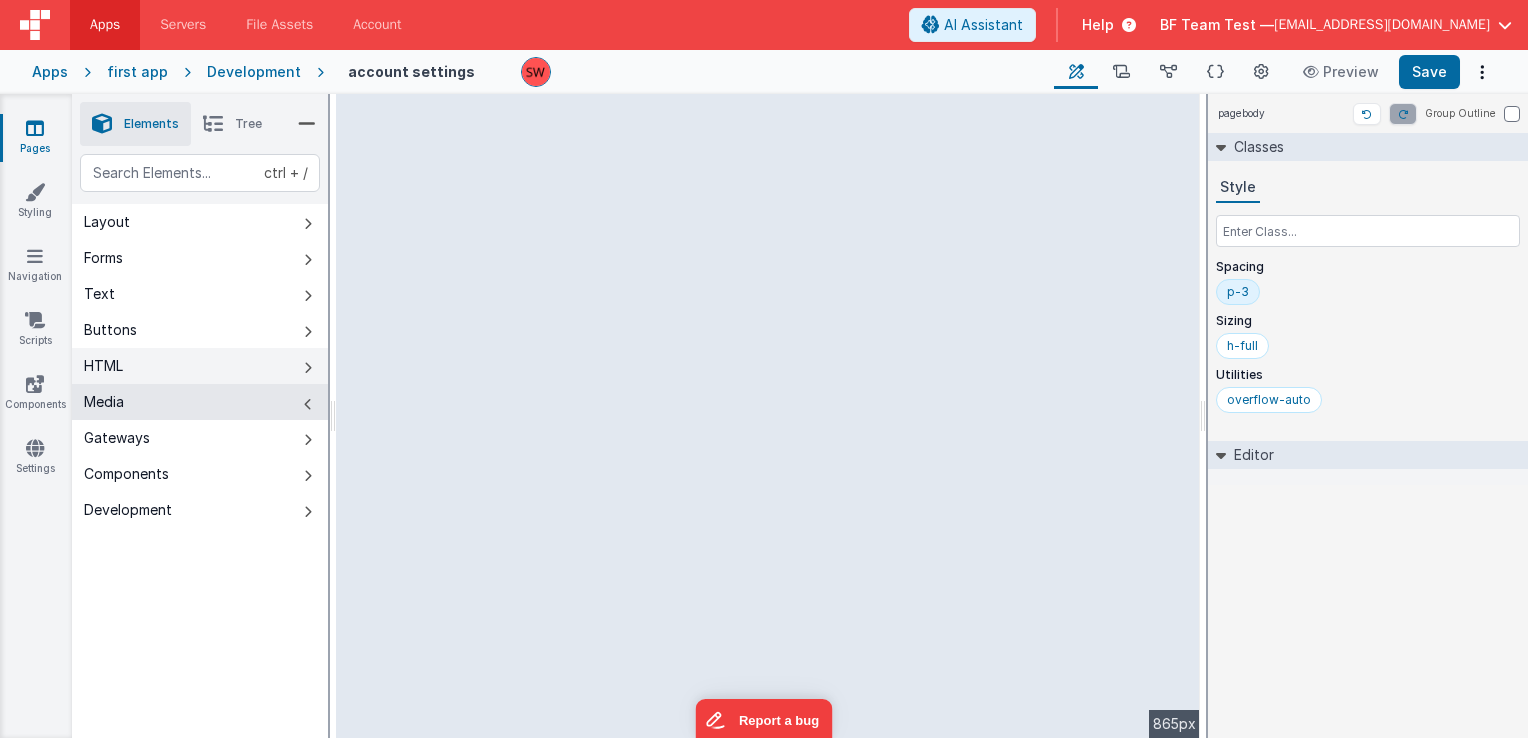 click on "HTML" at bounding box center (200, 366) 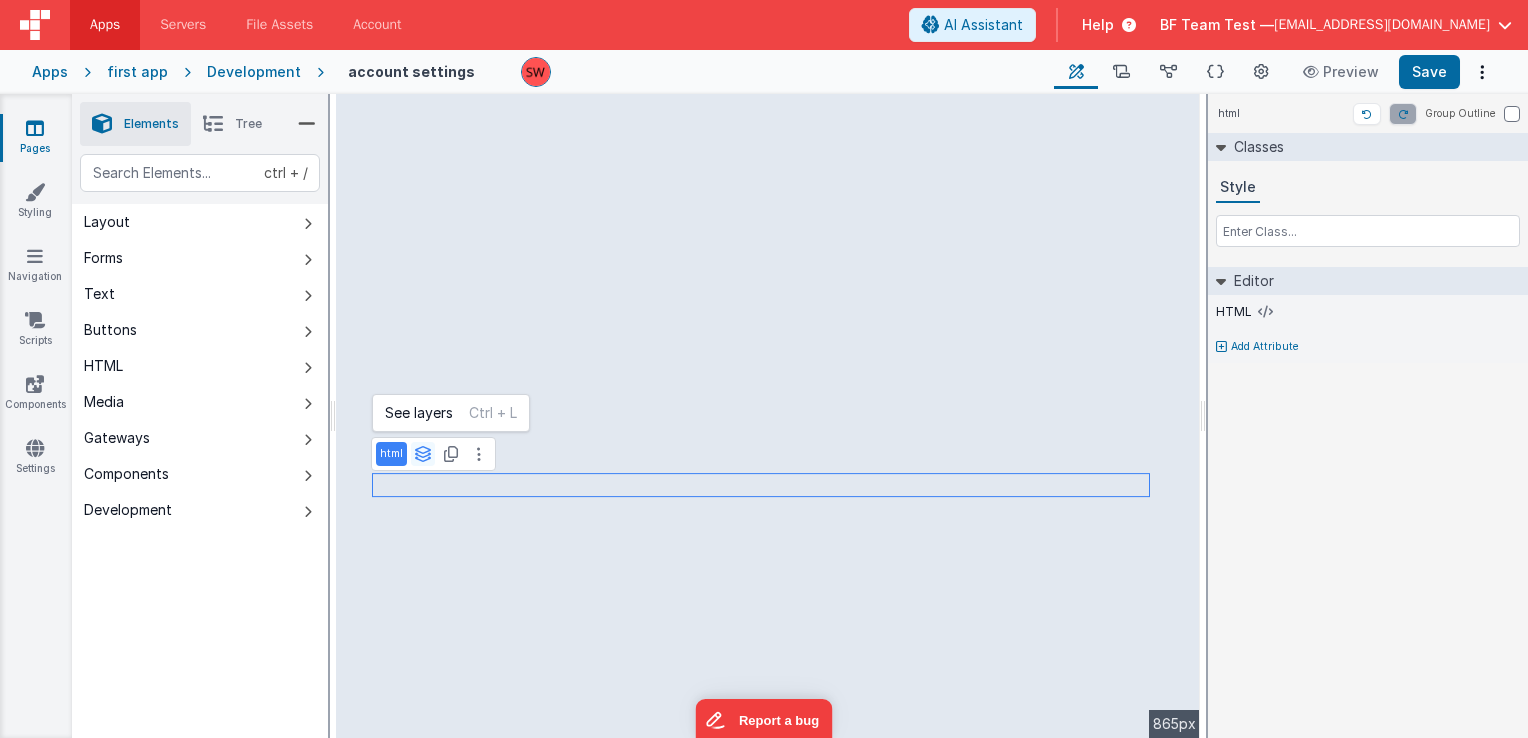click at bounding box center (423, 454) 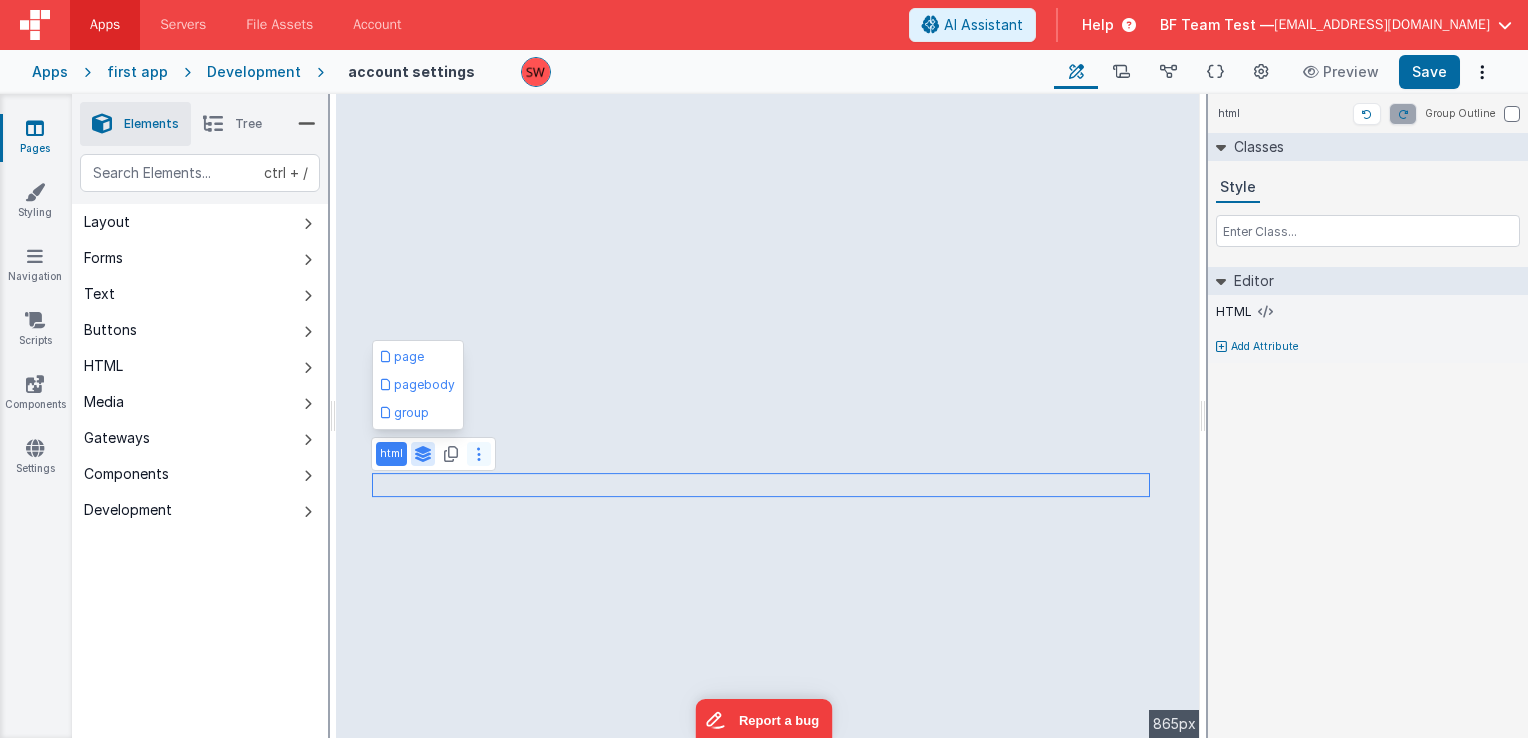 click at bounding box center (479, 454) 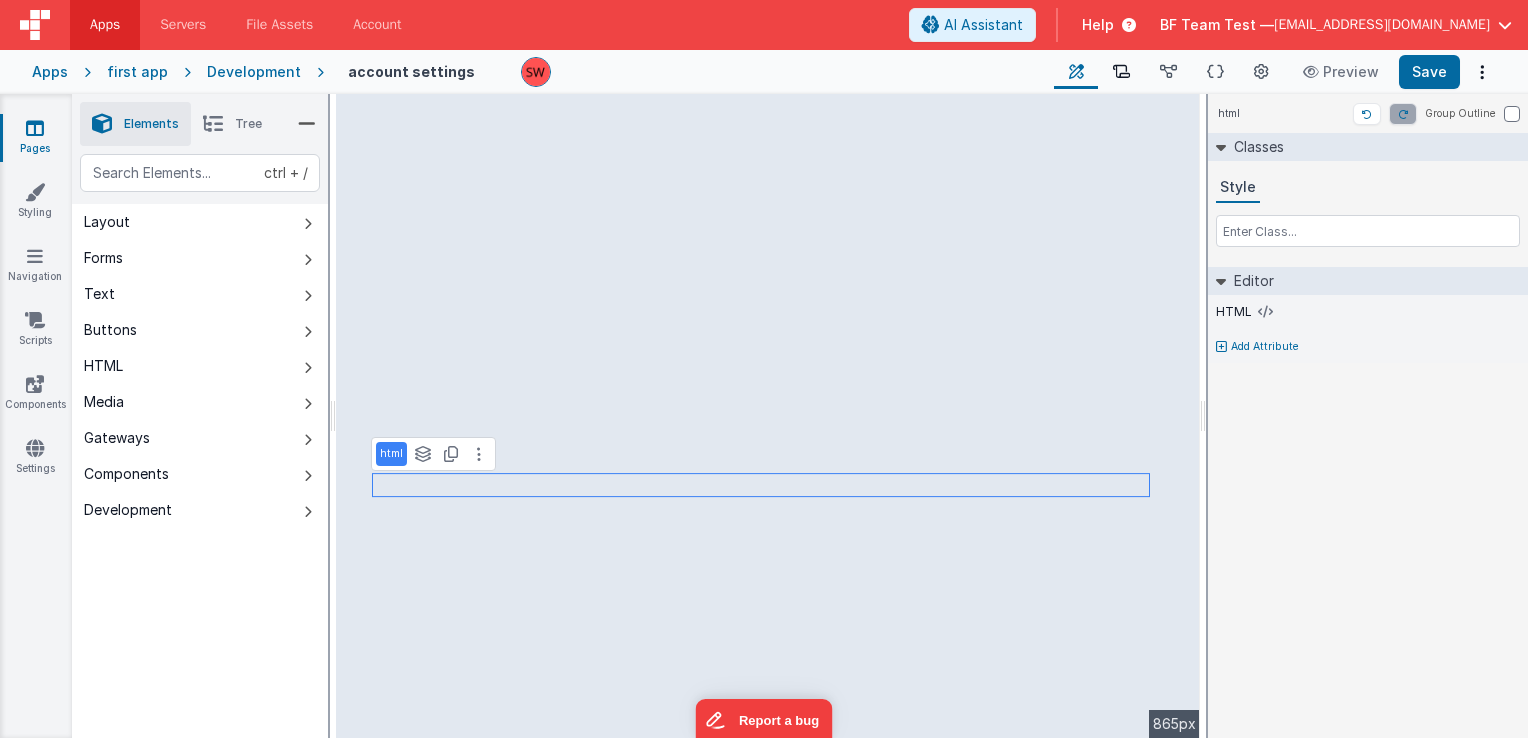 click on "Scripts" at bounding box center (1121, 72) 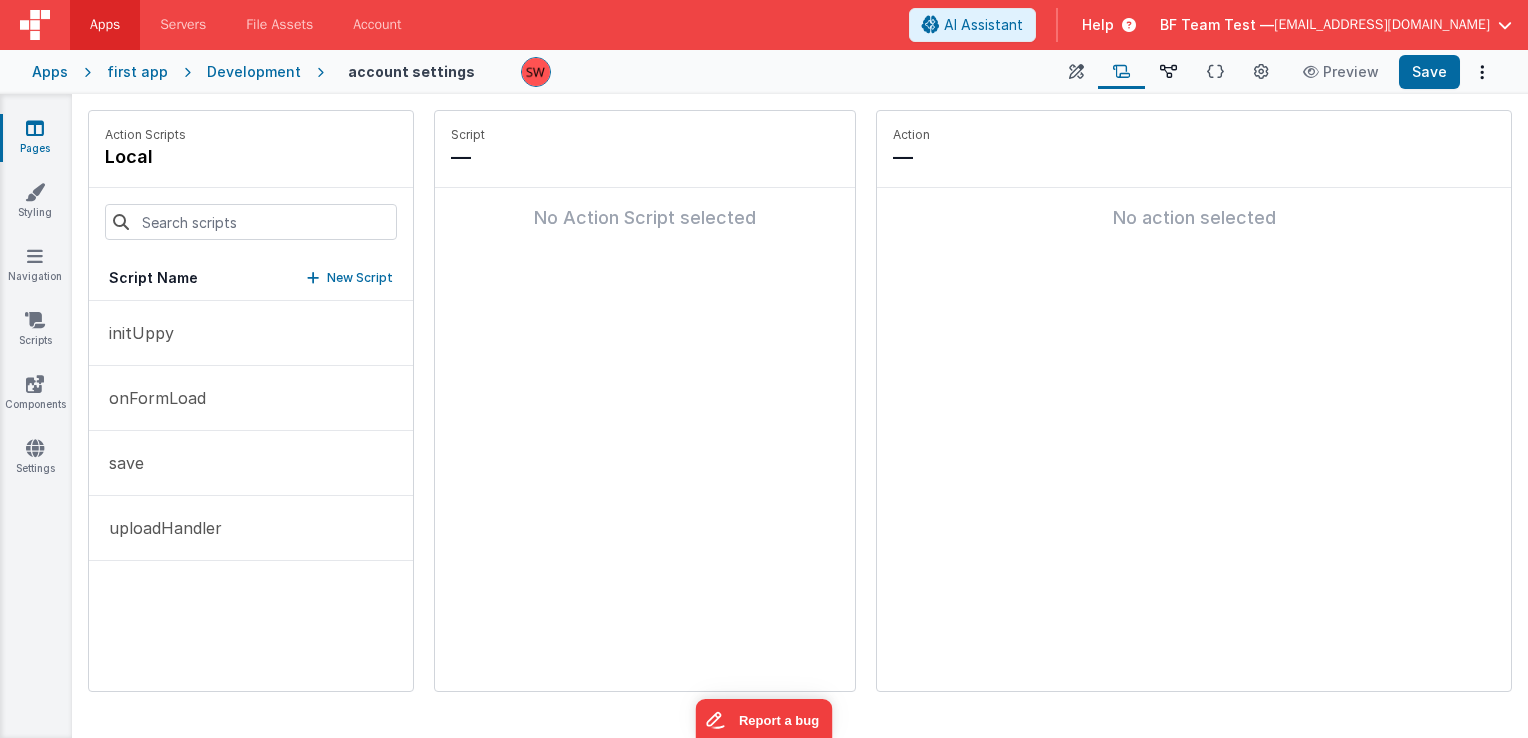 click at bounding box center (1168, 72) 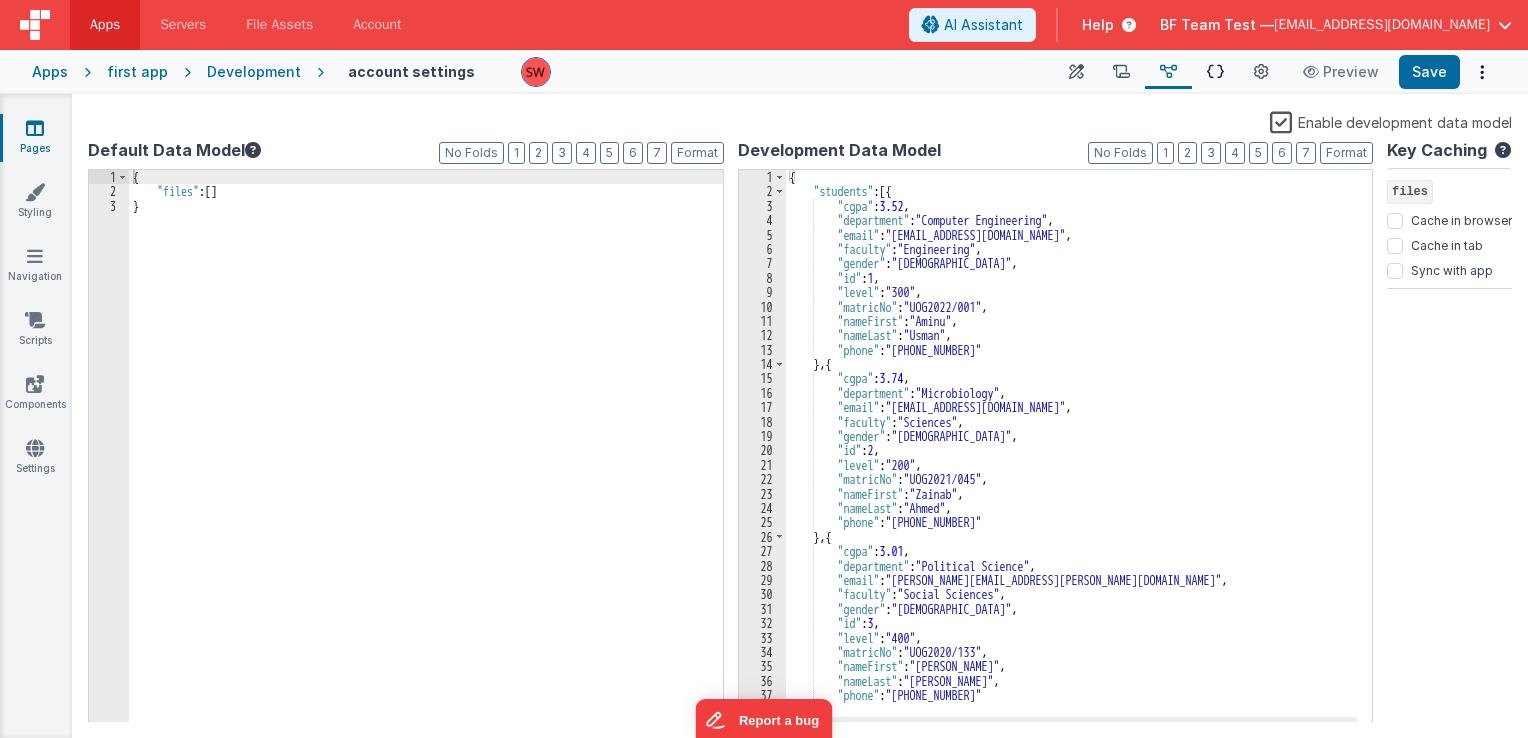 click at bounding box center (1215, 72) 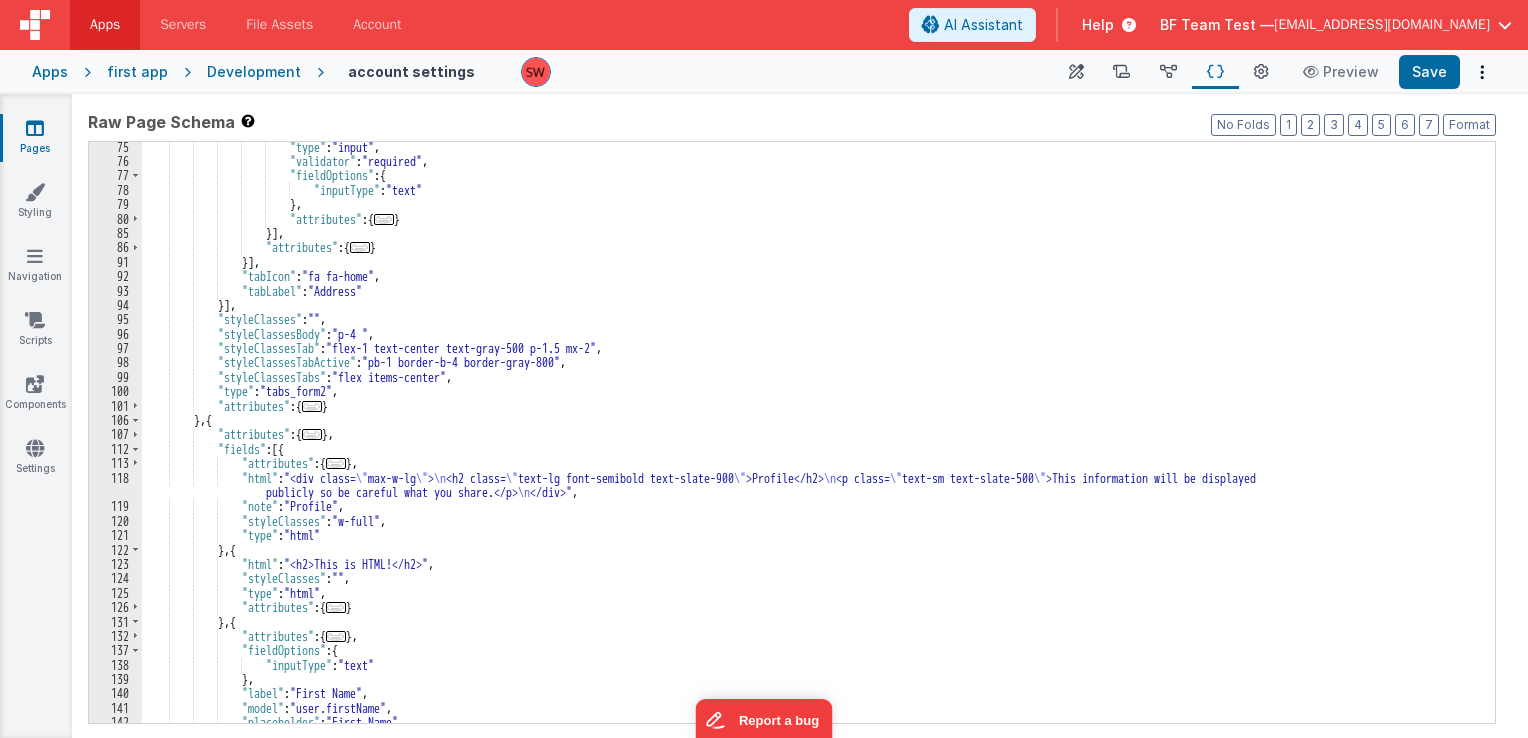 scroll, scrollTop: 840, scrollLeft: 0, axis: vertical 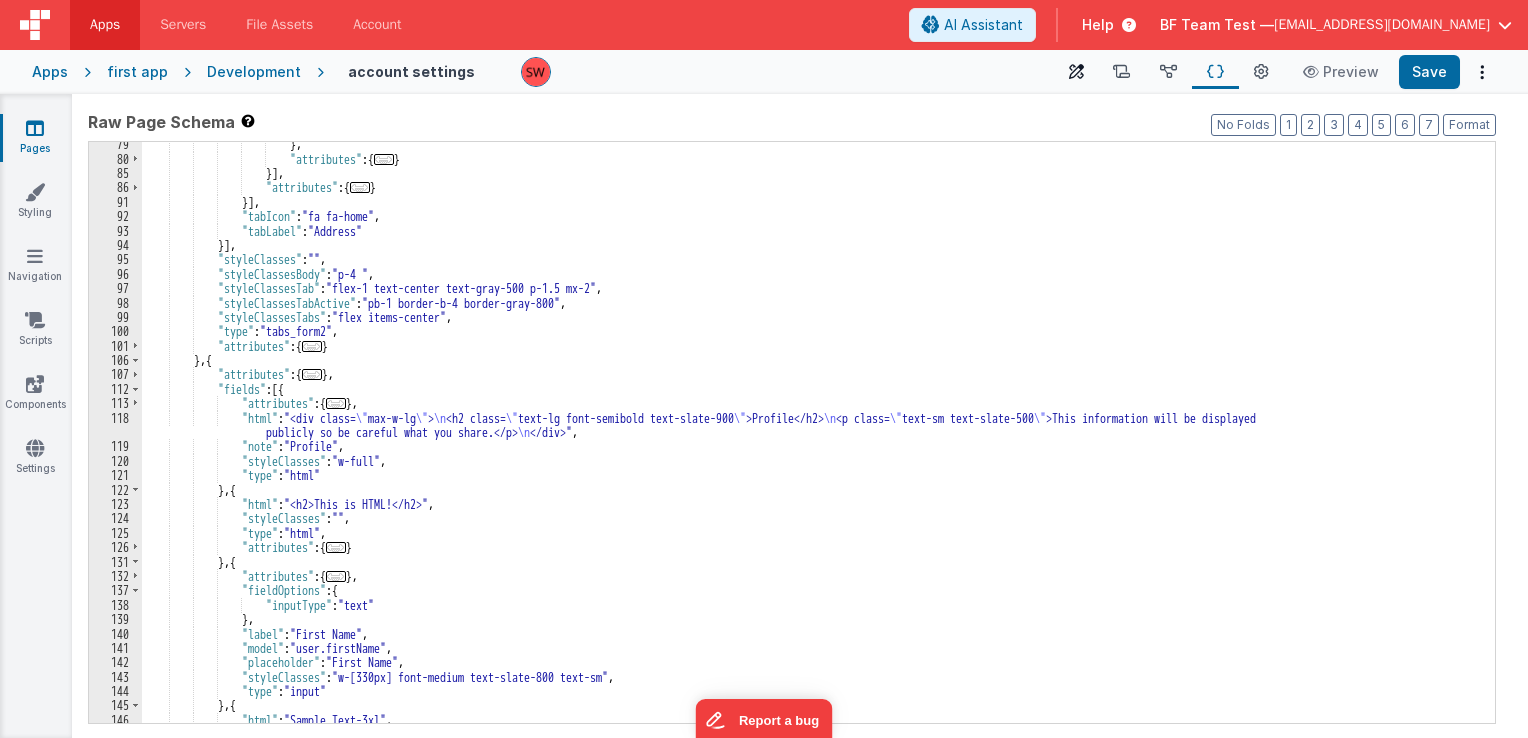 click on "Builder" at bounding box center (1076, 72) 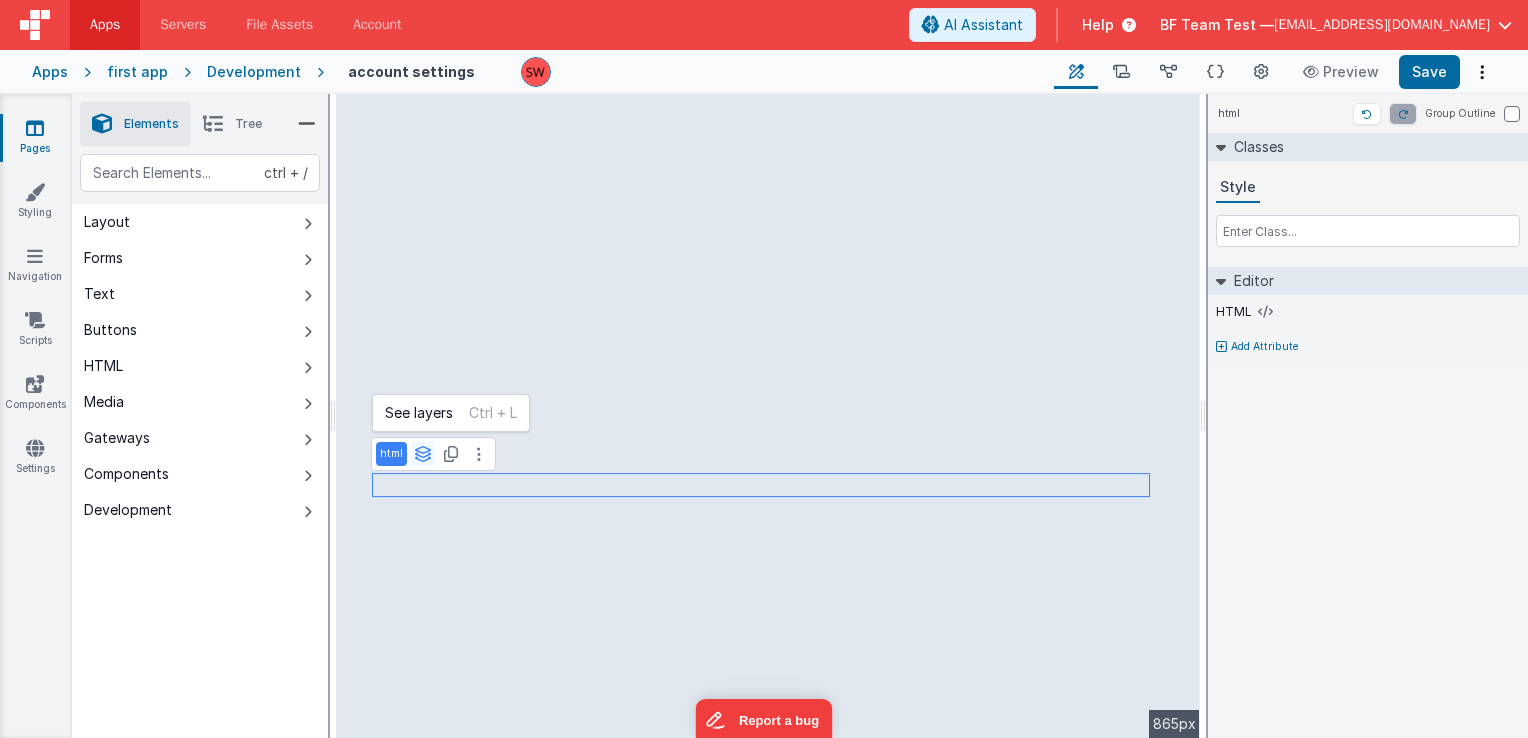 click at bounding box center (423, 454) 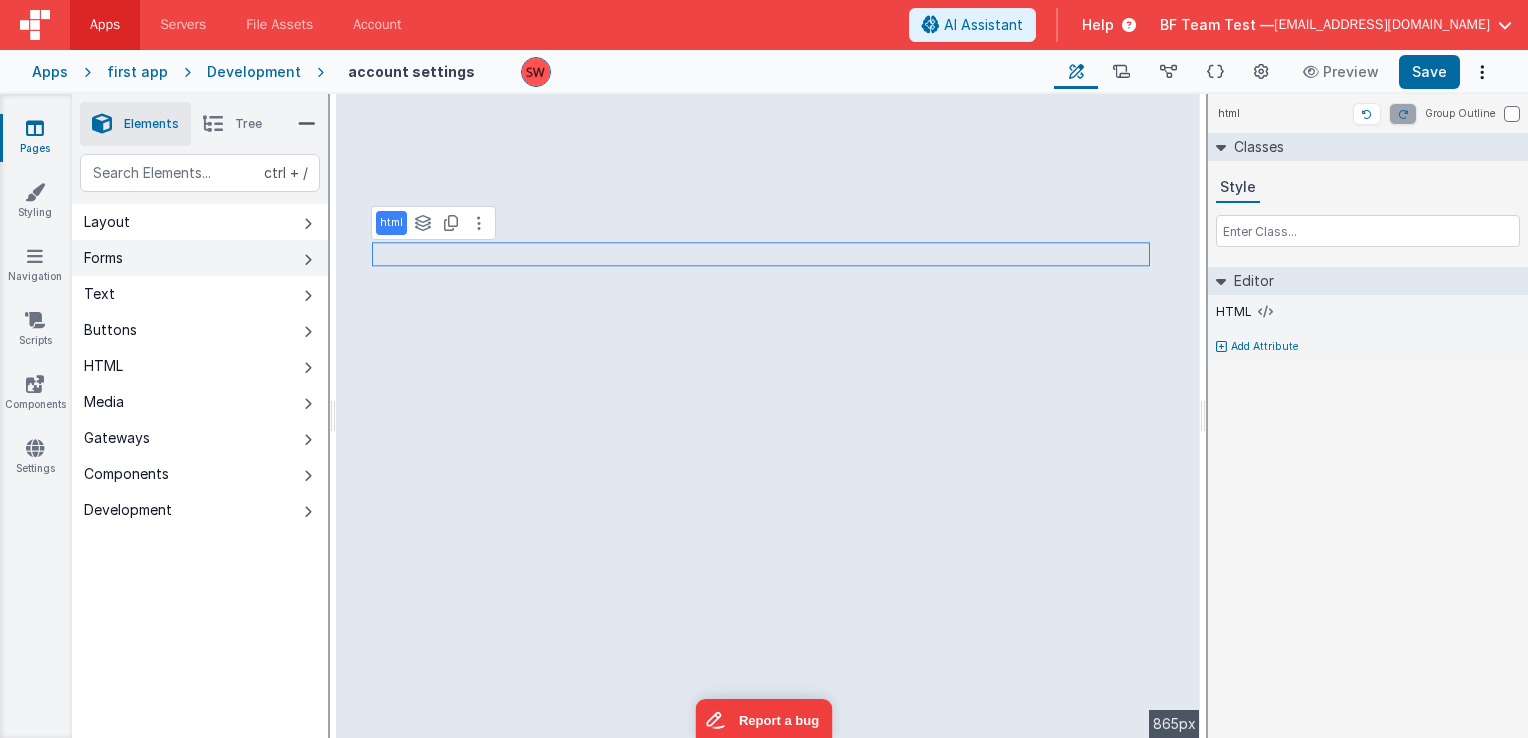 click on "Forms" at bounding box center (200, 258) 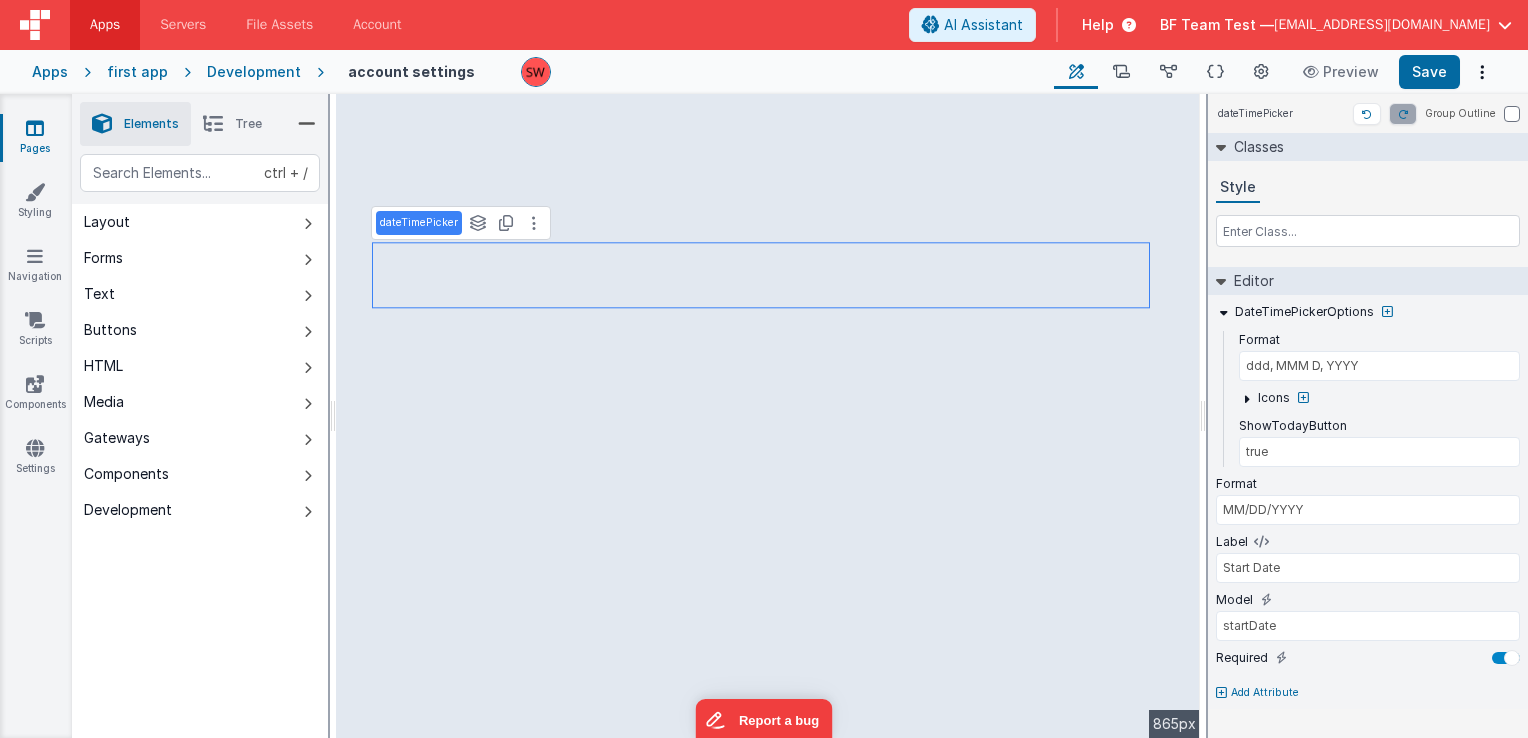 click on "dateTimePicker" at bounding box center [419, 223] 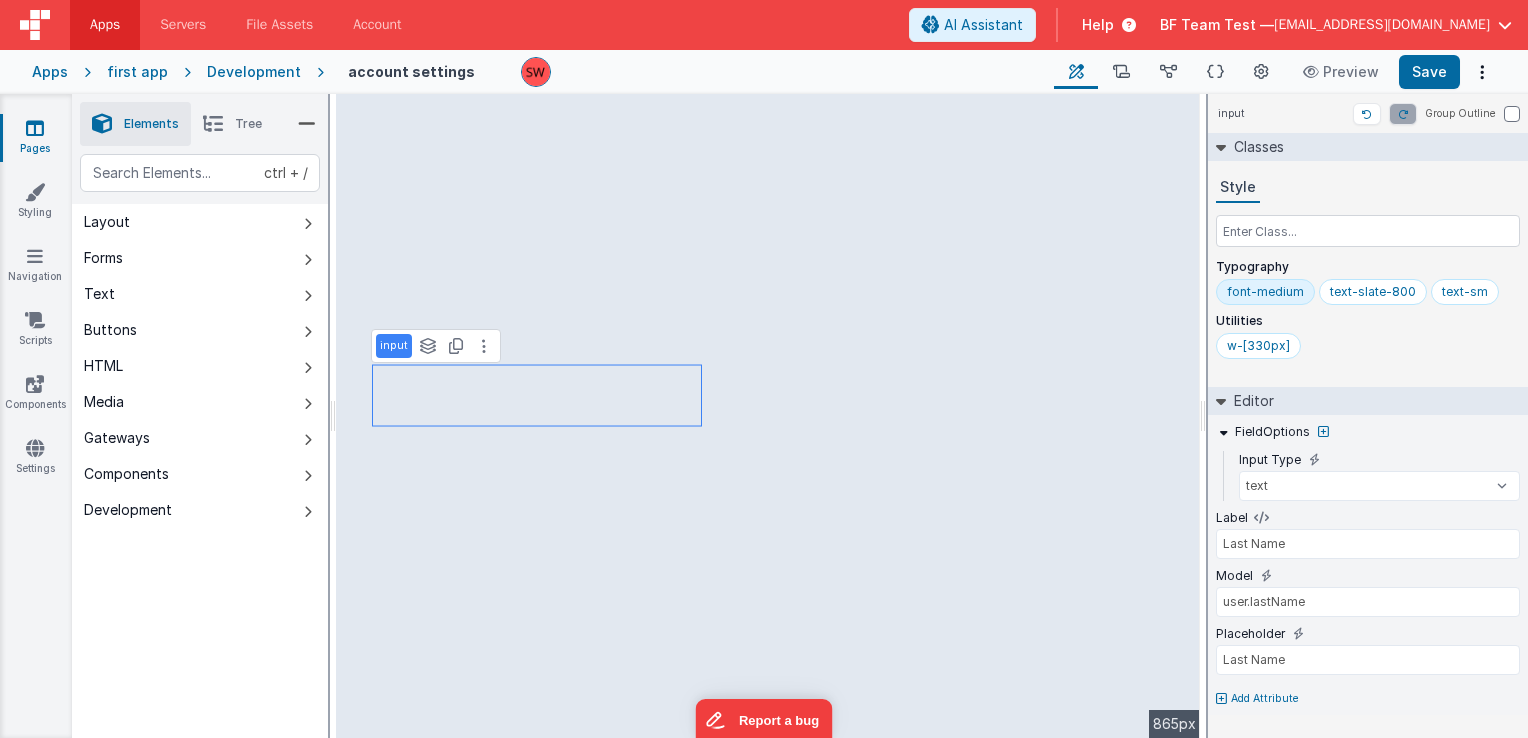 type on "true" 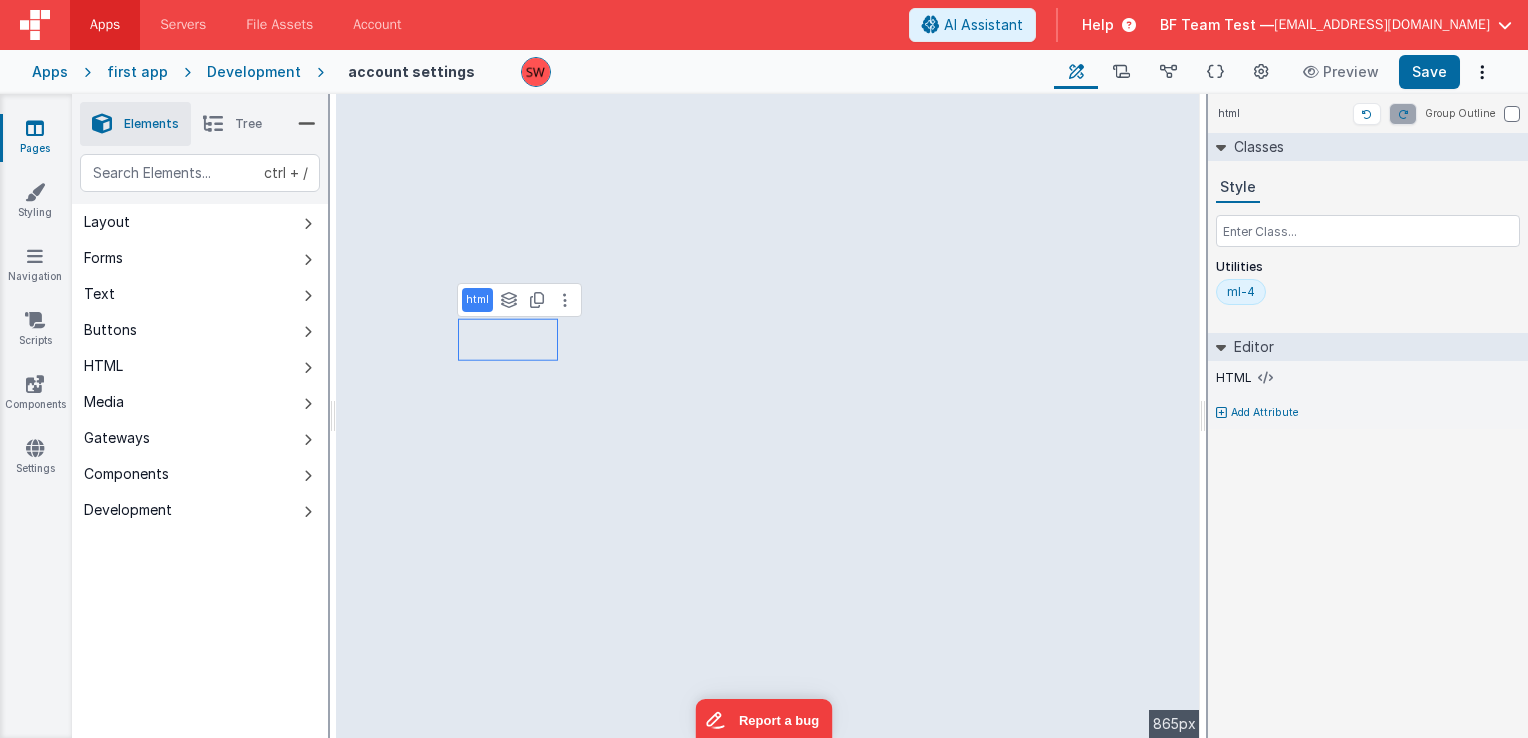 click on "html" at bounding box center (477, 300) 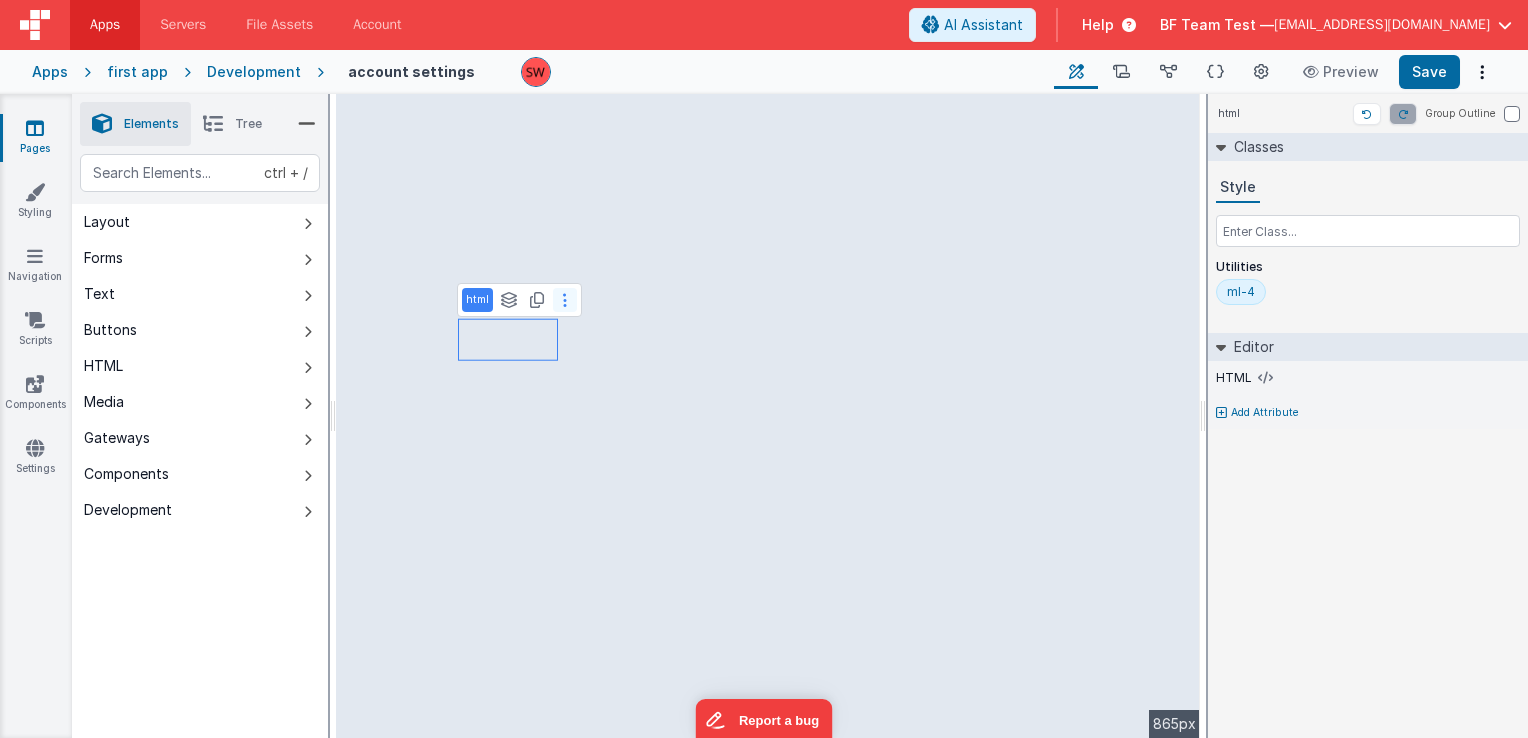 click at bounding box center (565, 300) 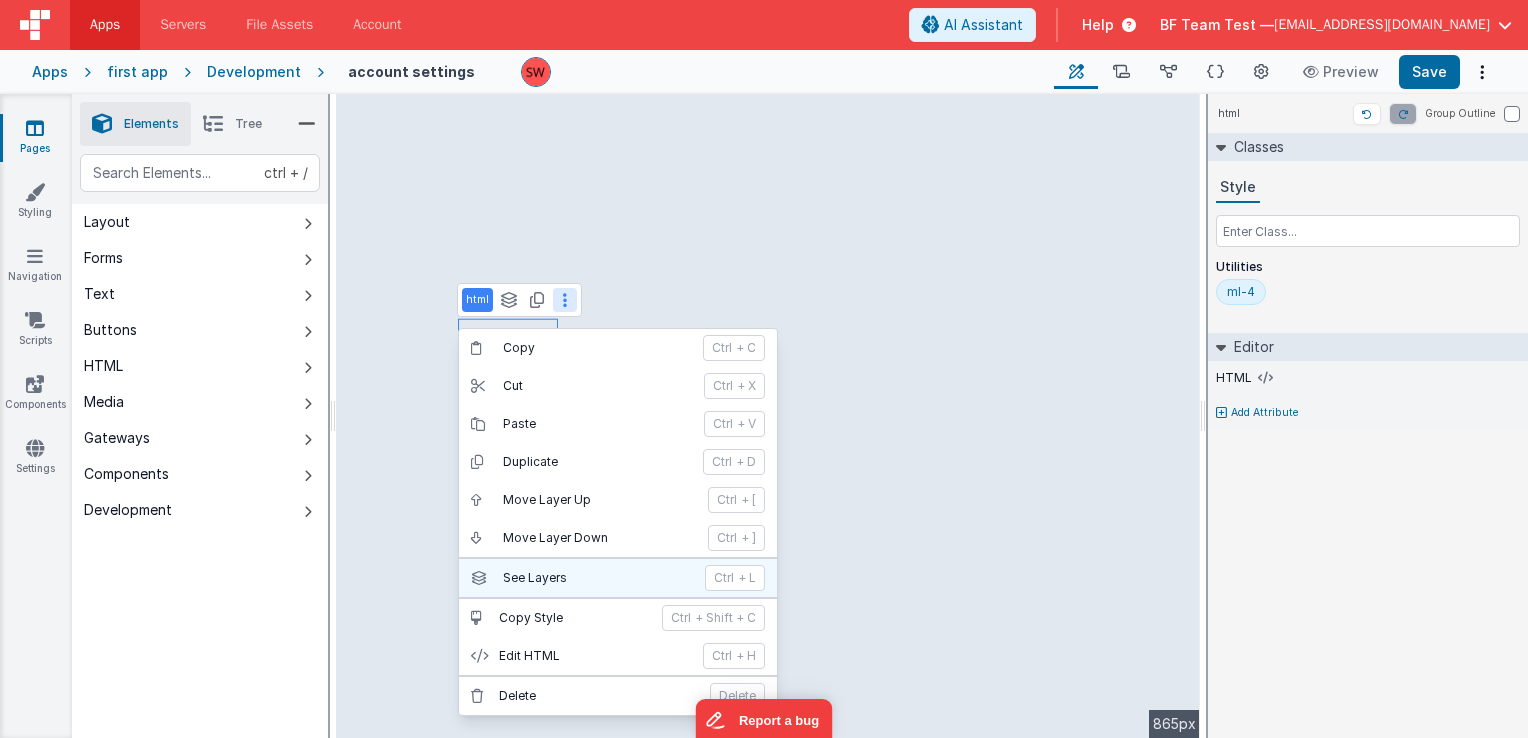click on "See Layers   ctrl   + L" at bounding box center [618, 578] 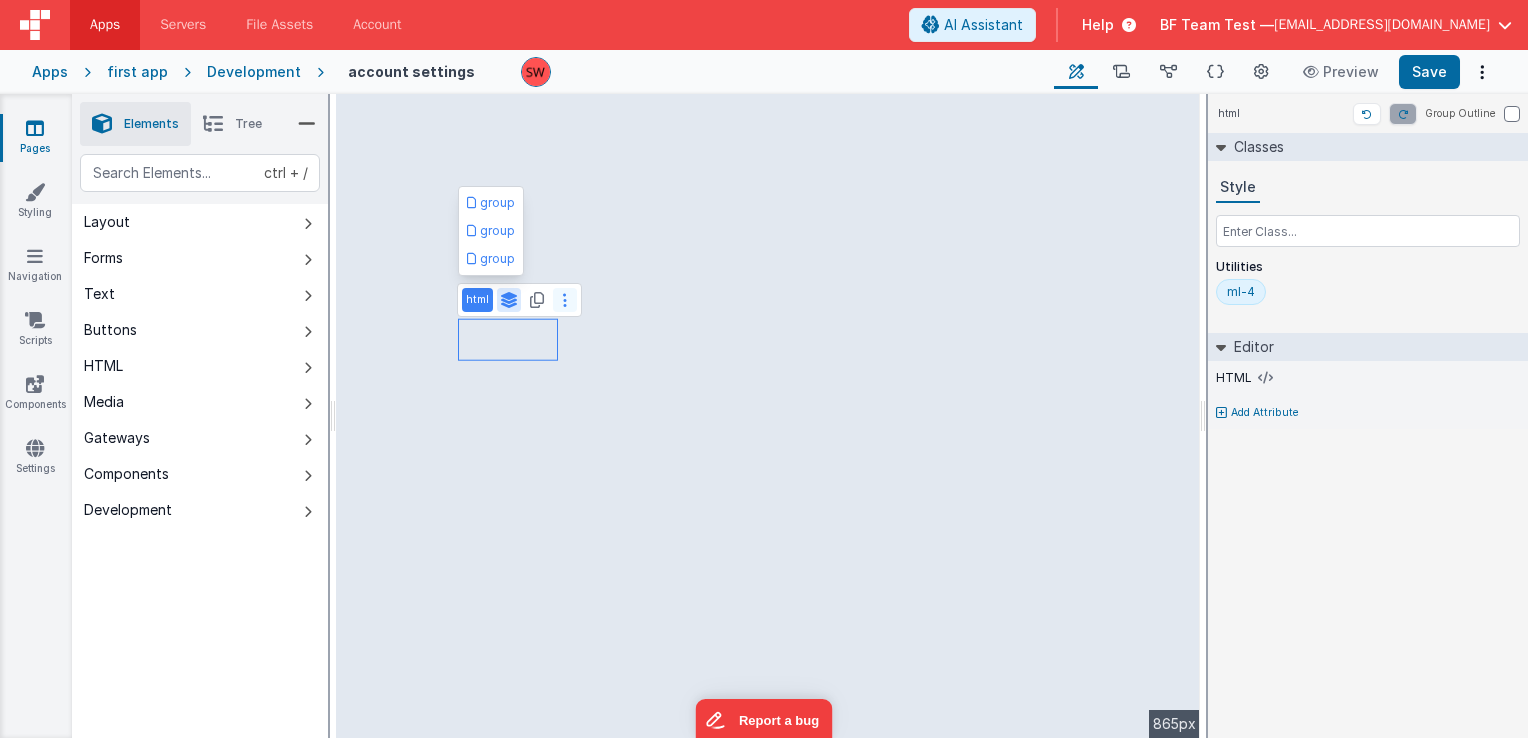 click at bounding box center (565, 300) 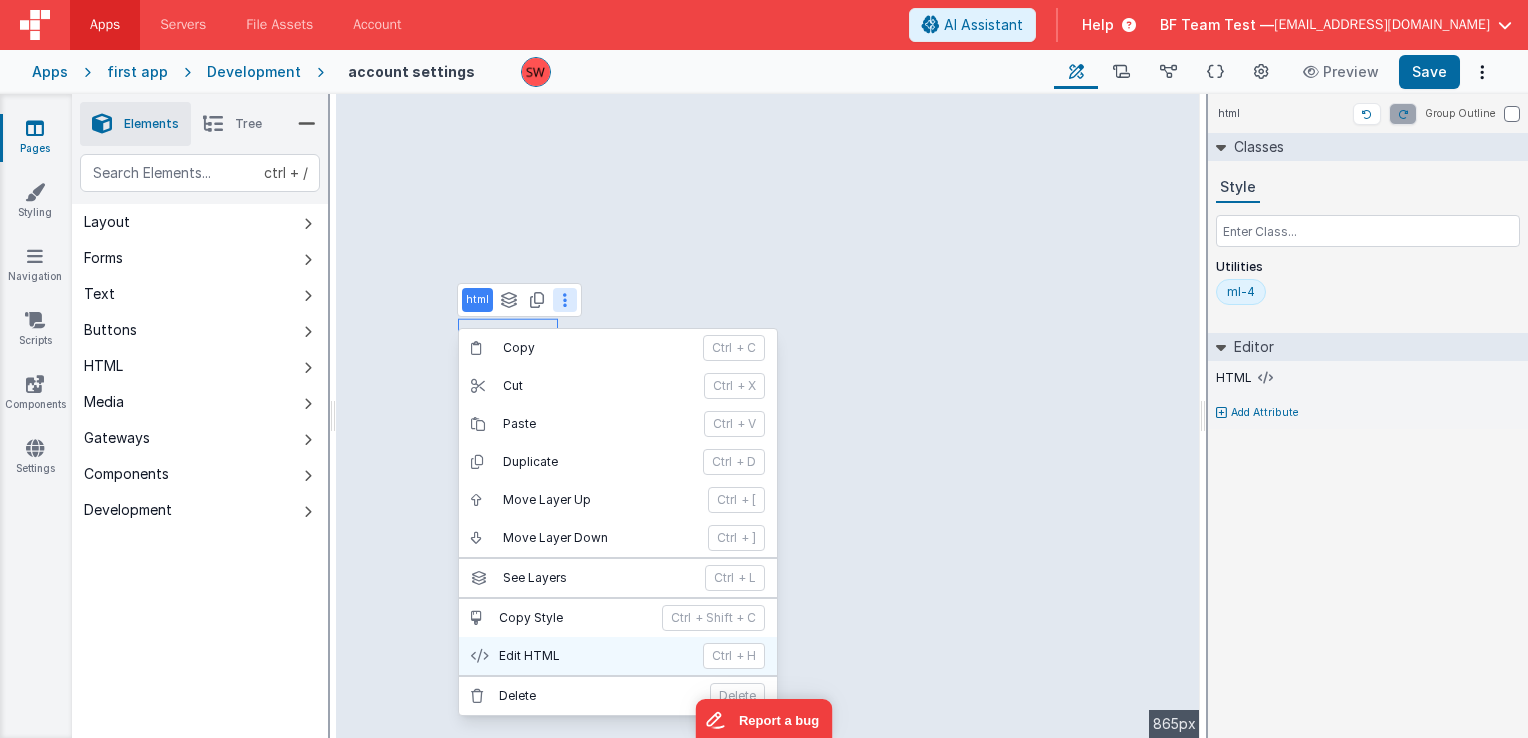 click on "Edit HTML" at bounding box center [595, 656] 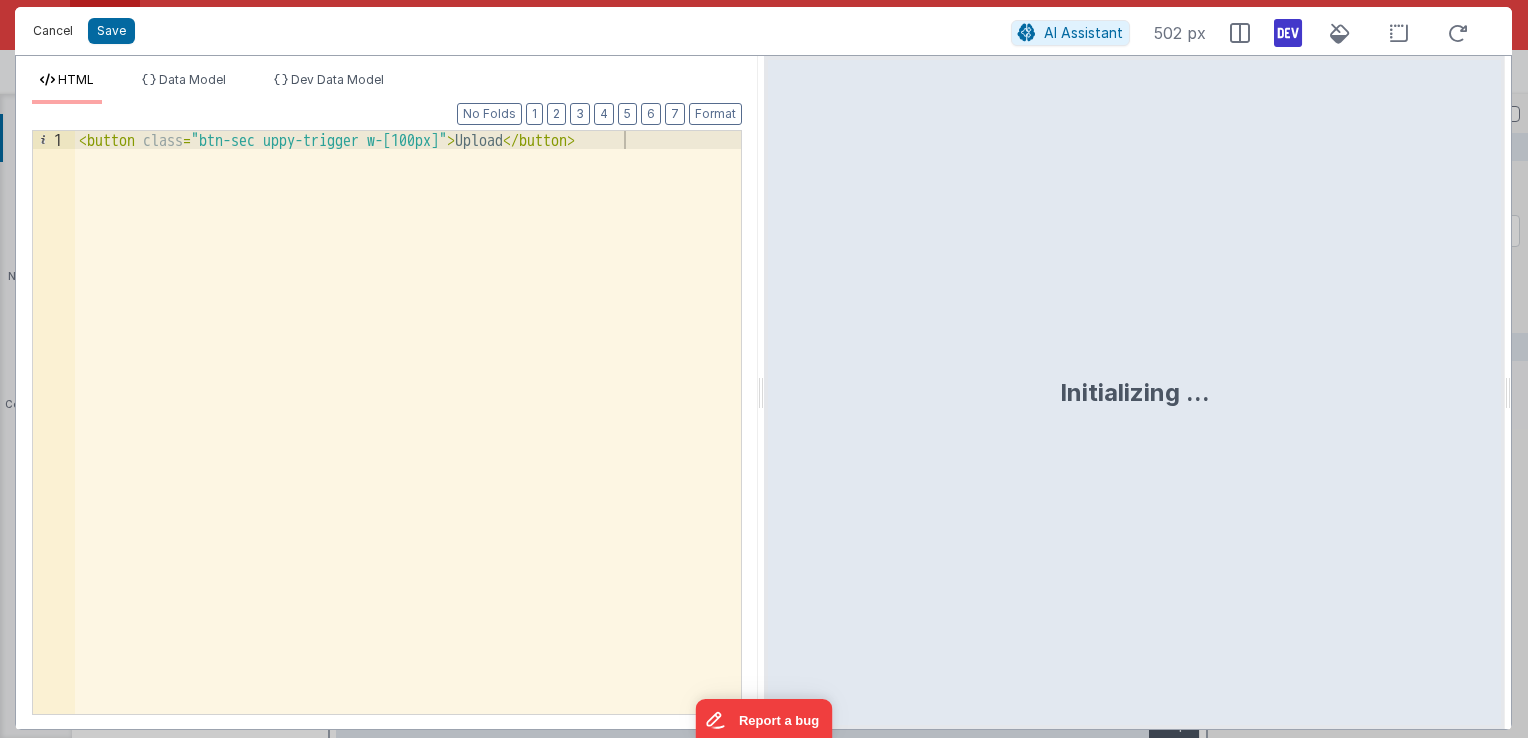 click on "Cancel" at bounding box center (53, 31) 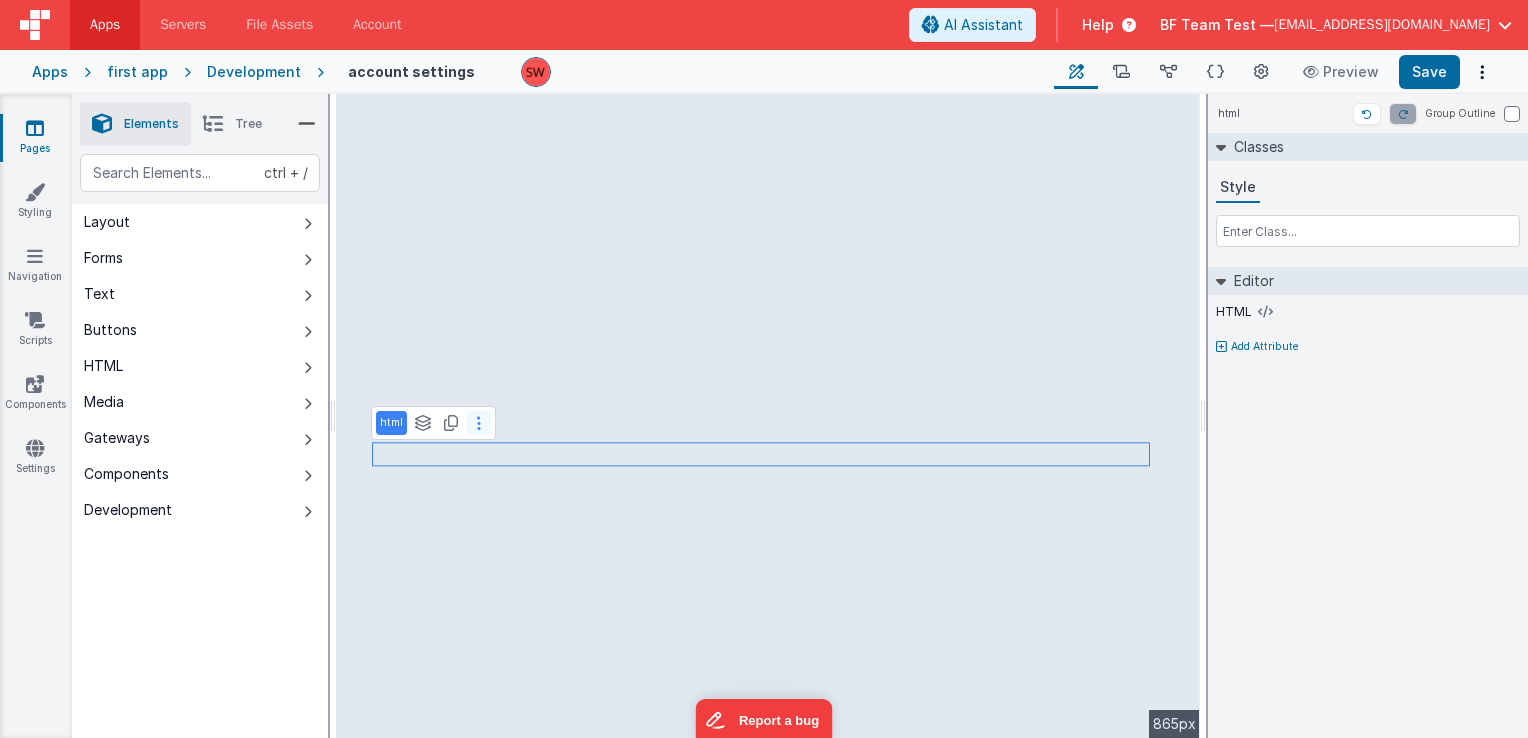 drag, startPoint x: 580, startPoint y: 286, endPoint x: 465, endPoint y: 422, distance: 178.1039 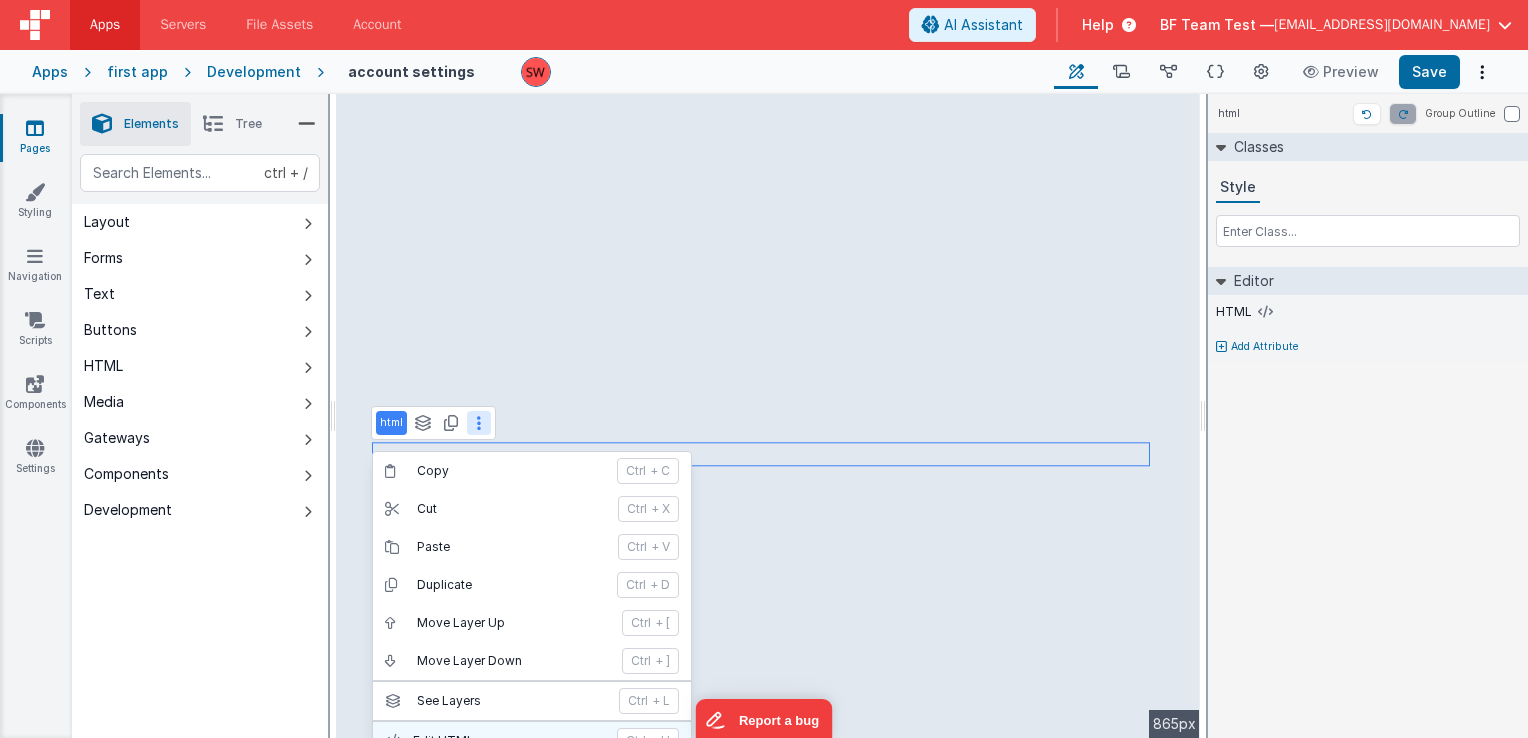click on "Edit HTML   ctrl   + H" at bounding box center (532, 741) 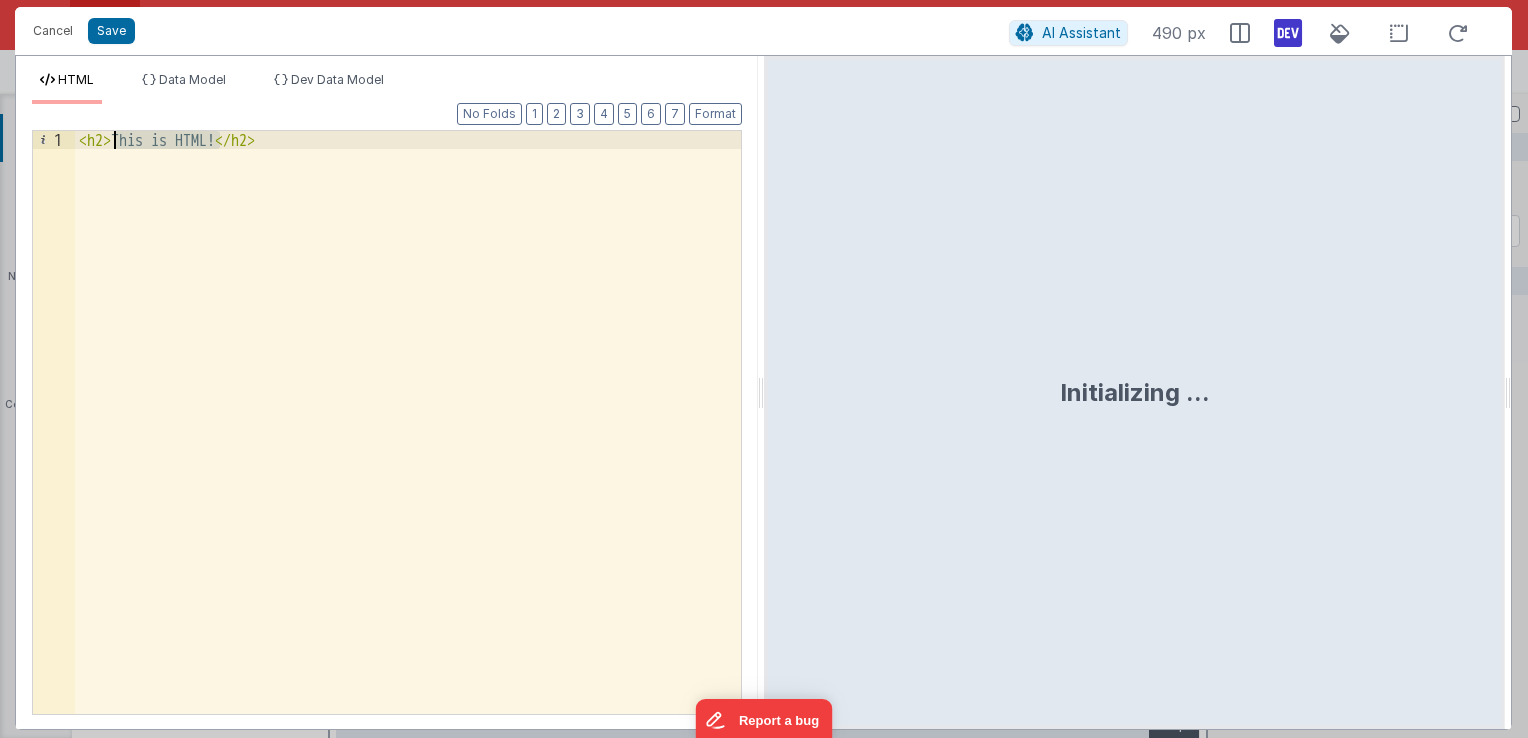 drag, startPoint x: 220, startPoint y: 141, endPoint x: 113, endPoint y: 135, distance: 107.16809 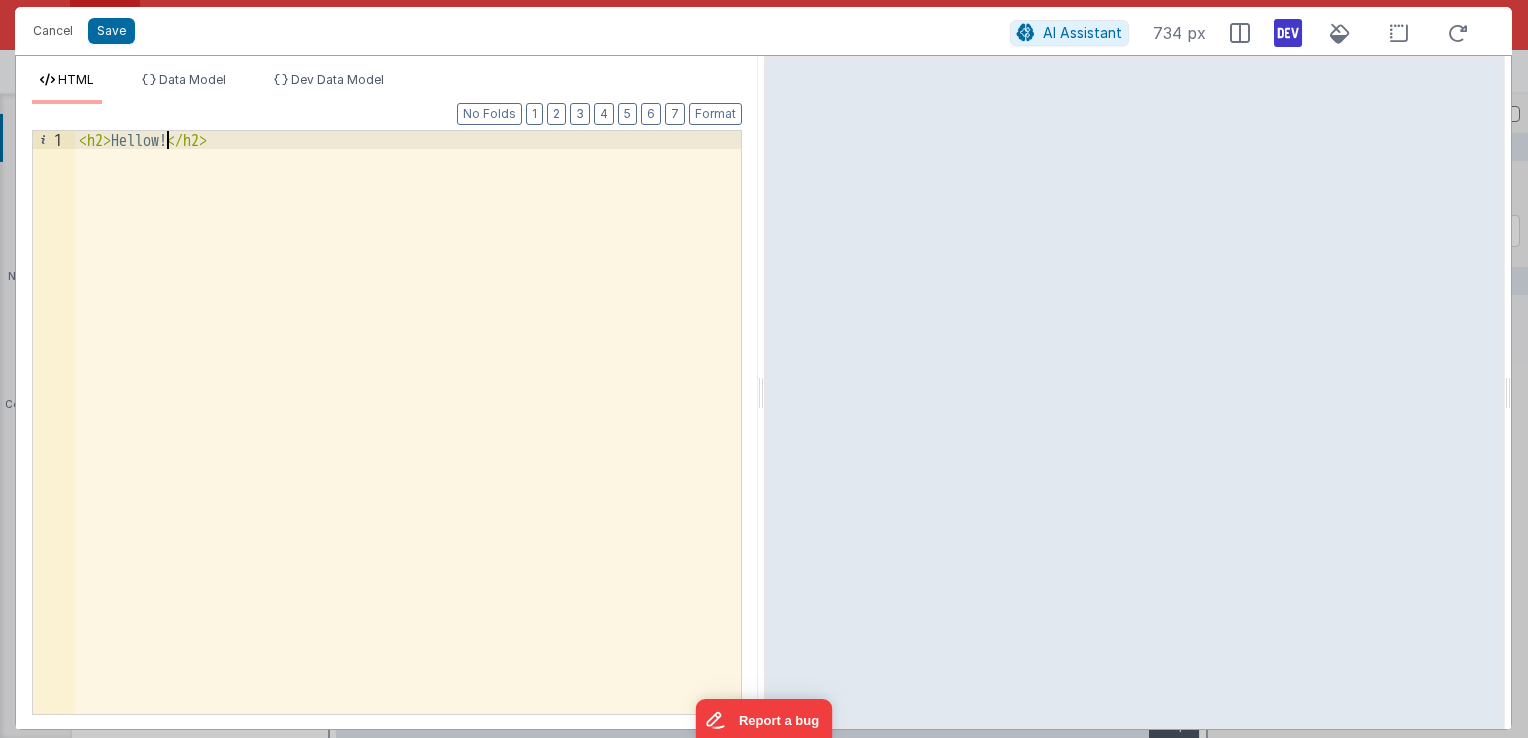type 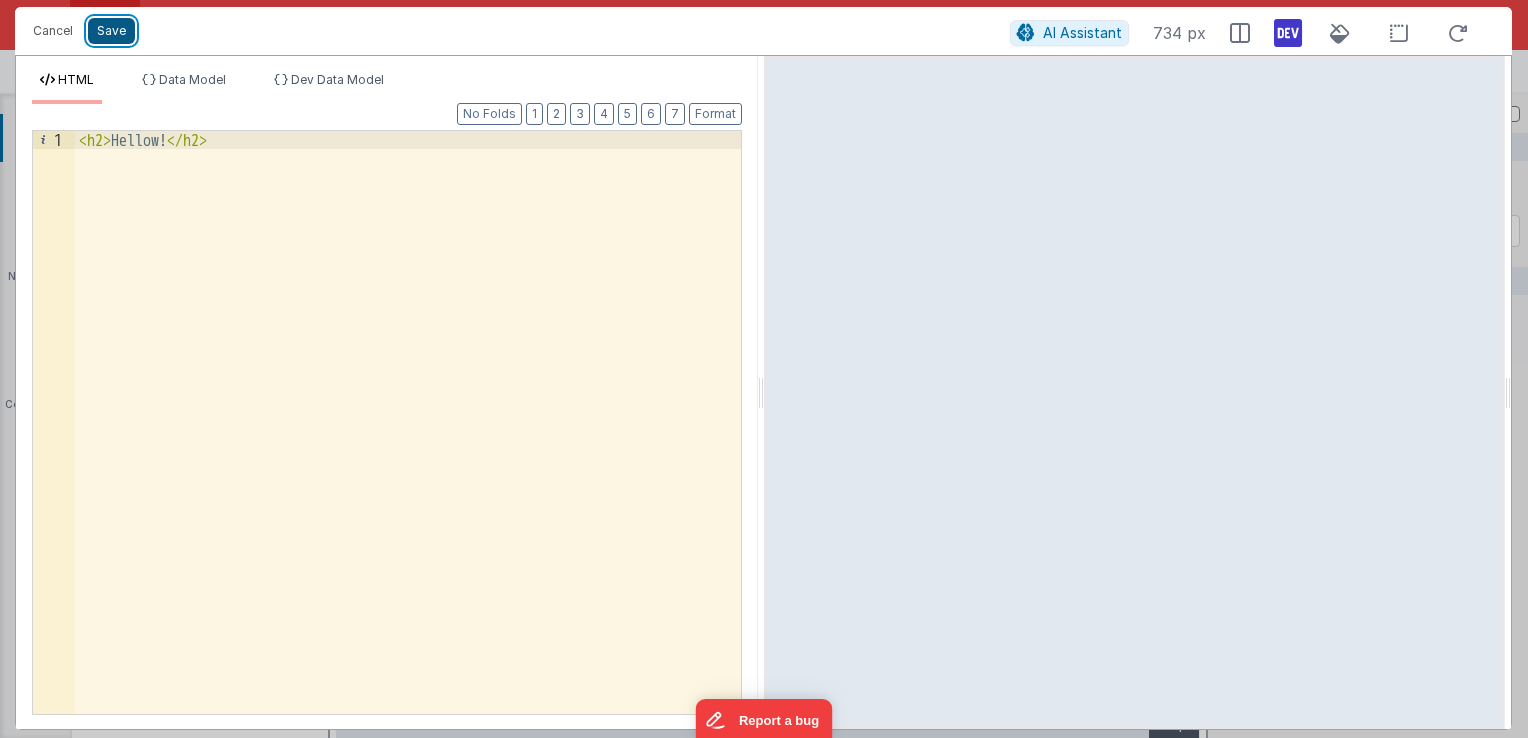 click on "Save" at bounding box center (111, 31) 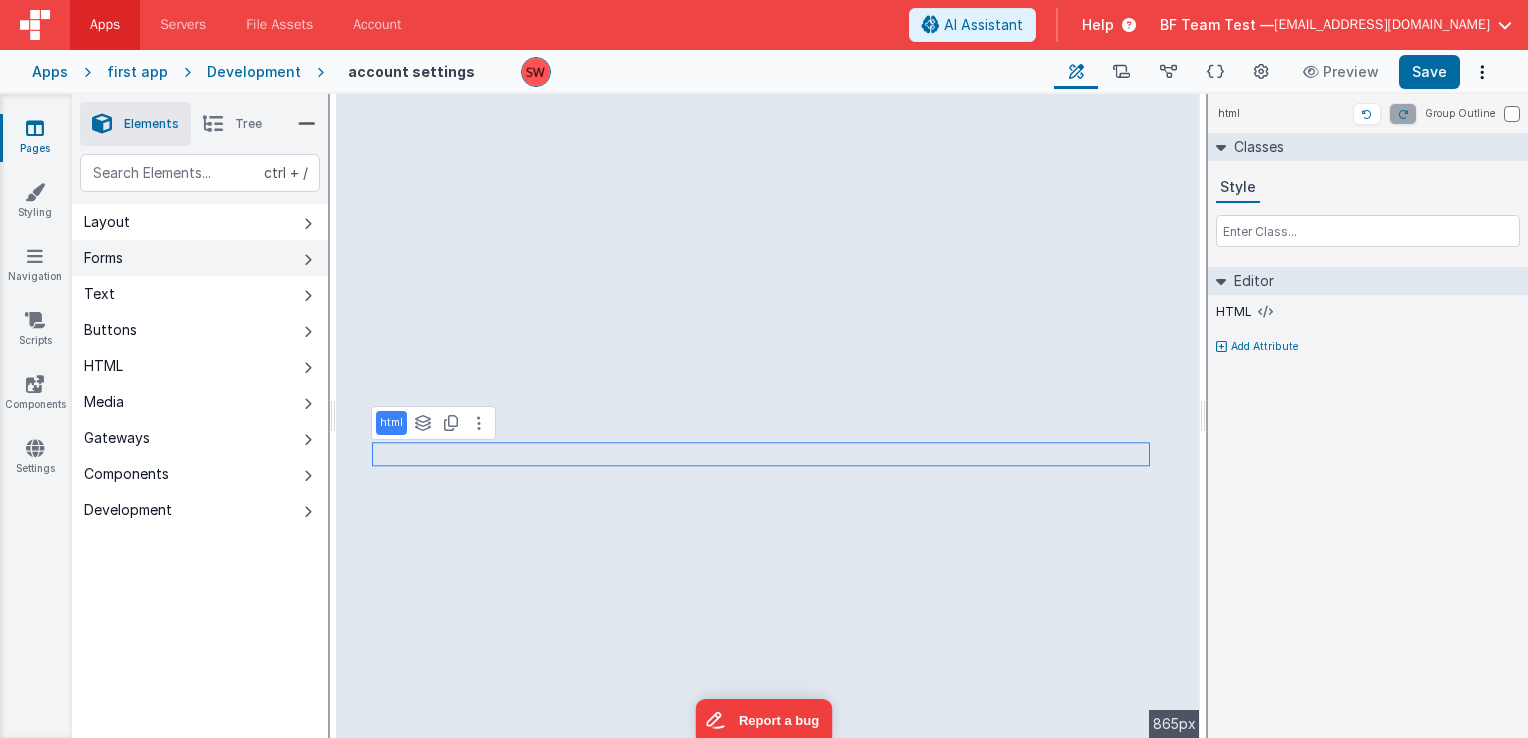 click on "Forms" at bounding box center (200, 258) 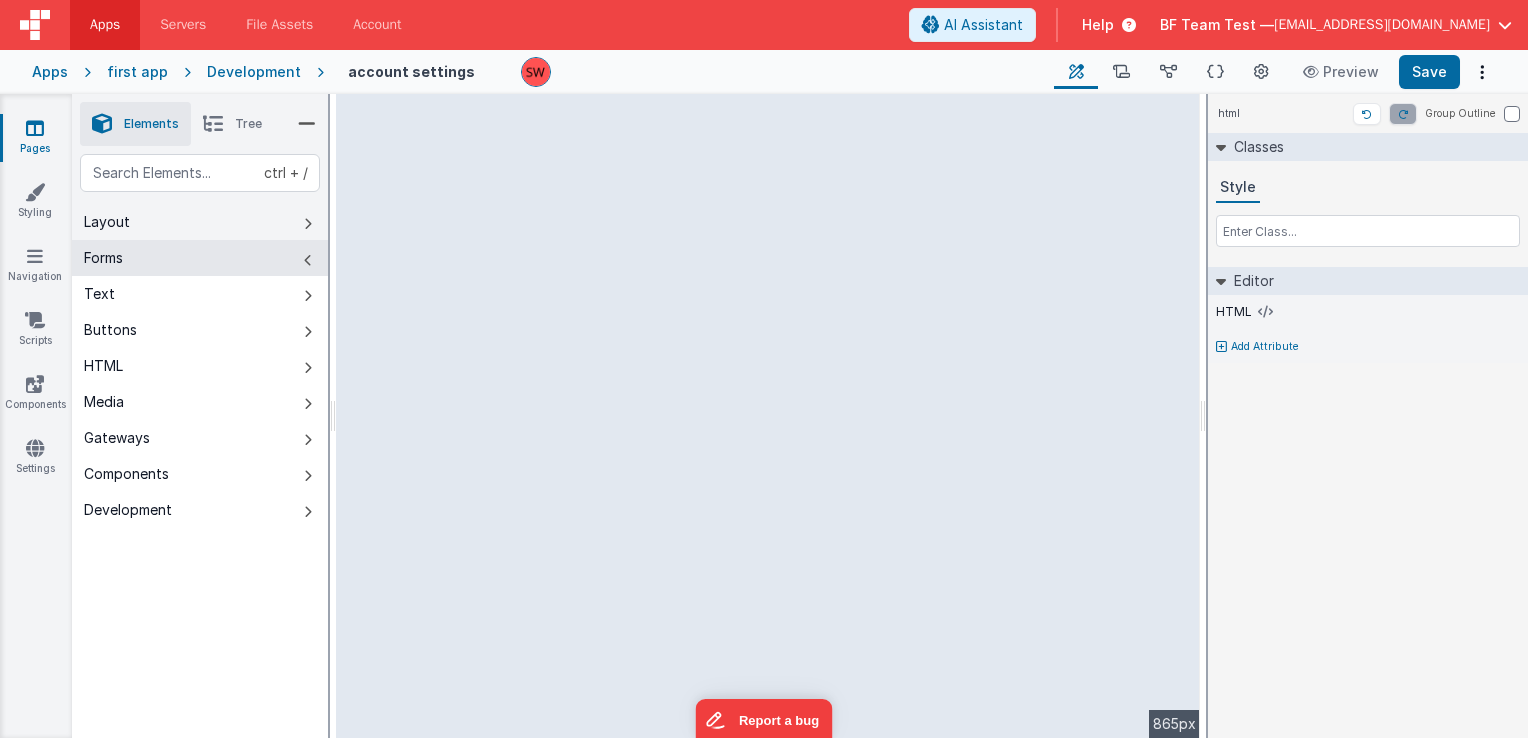 click on "Layout" at bounding box center [200, 222] 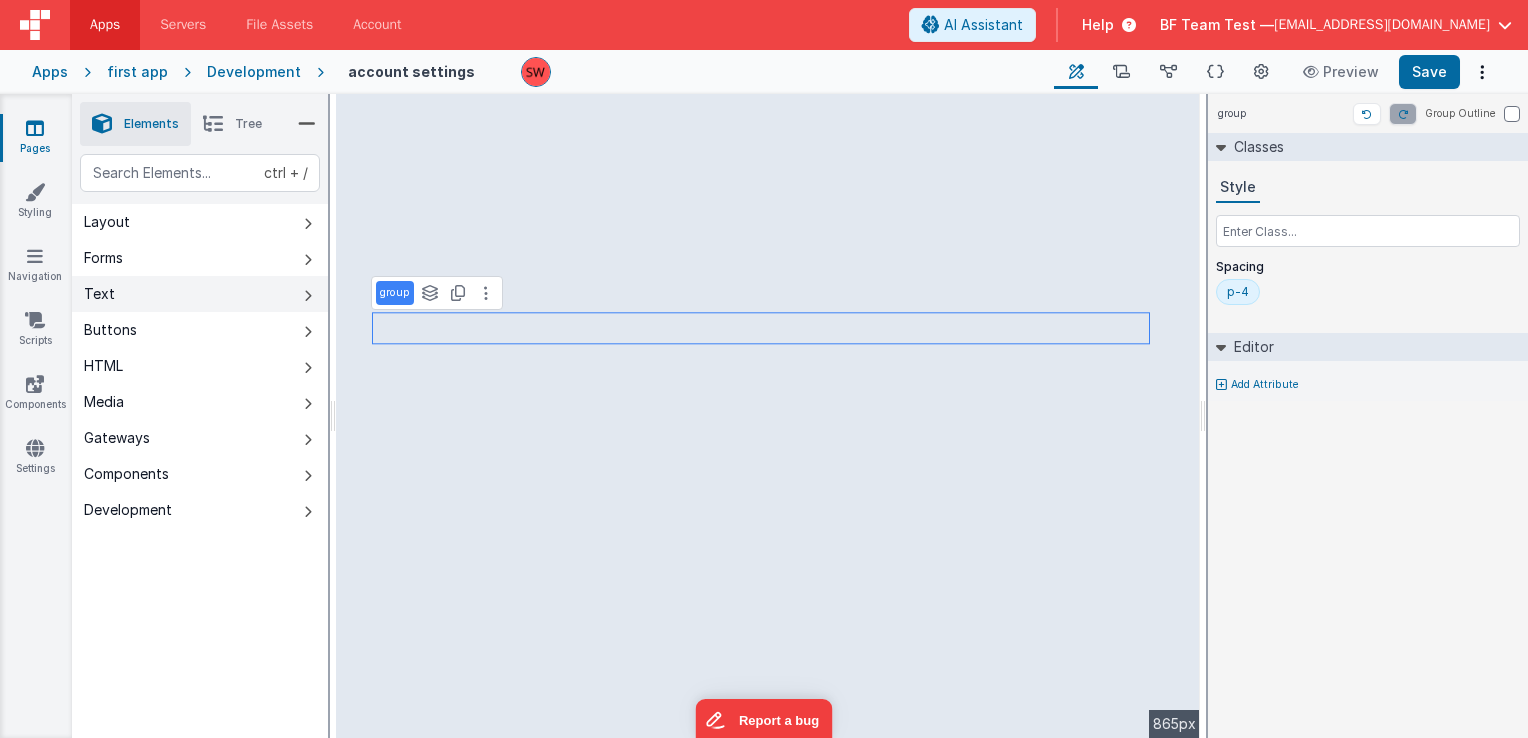 click on "Text" at bounding box center [200, 294] 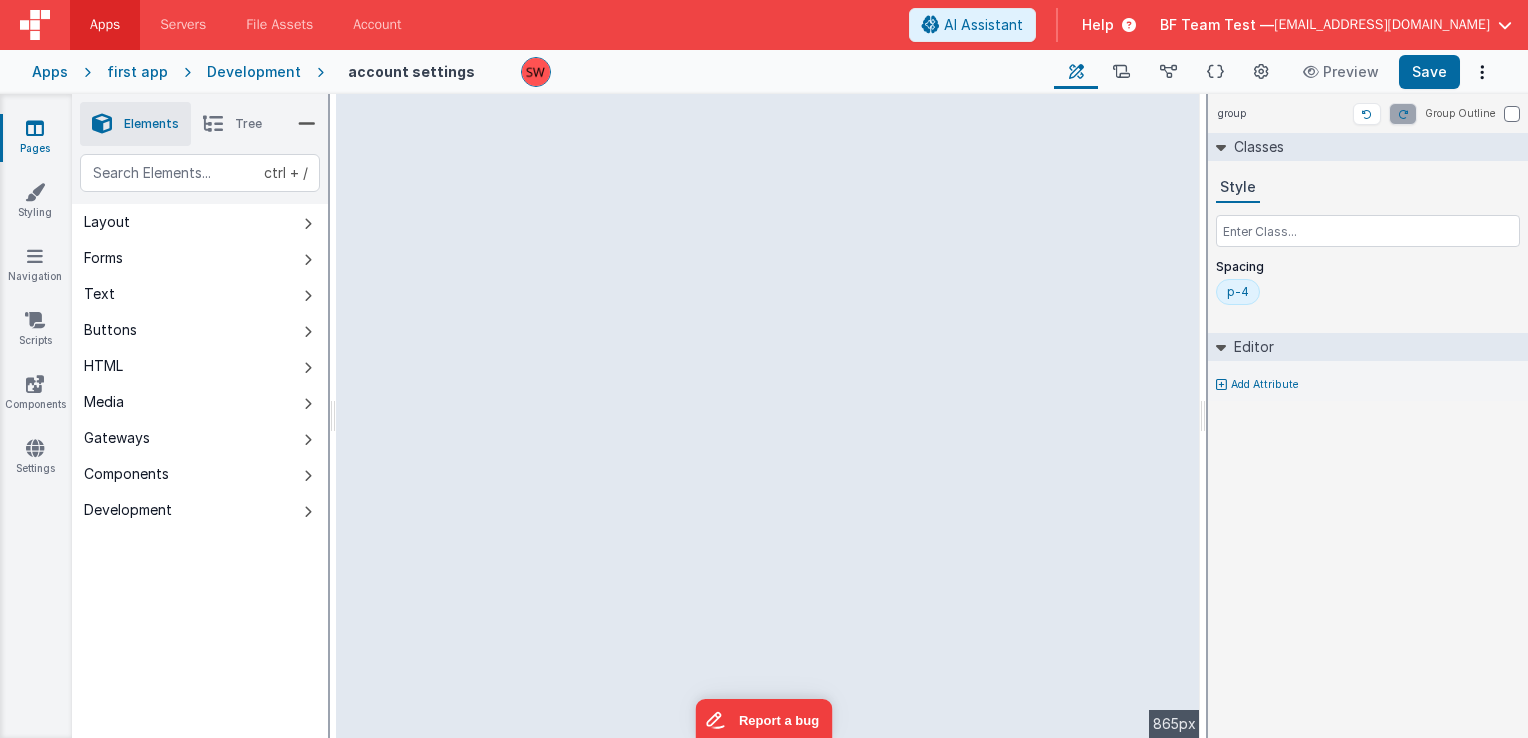 drag, startPoint x: 333, startPoint y: 424, endPoint x: 157, endPoint y: 420, distance: 176.04546 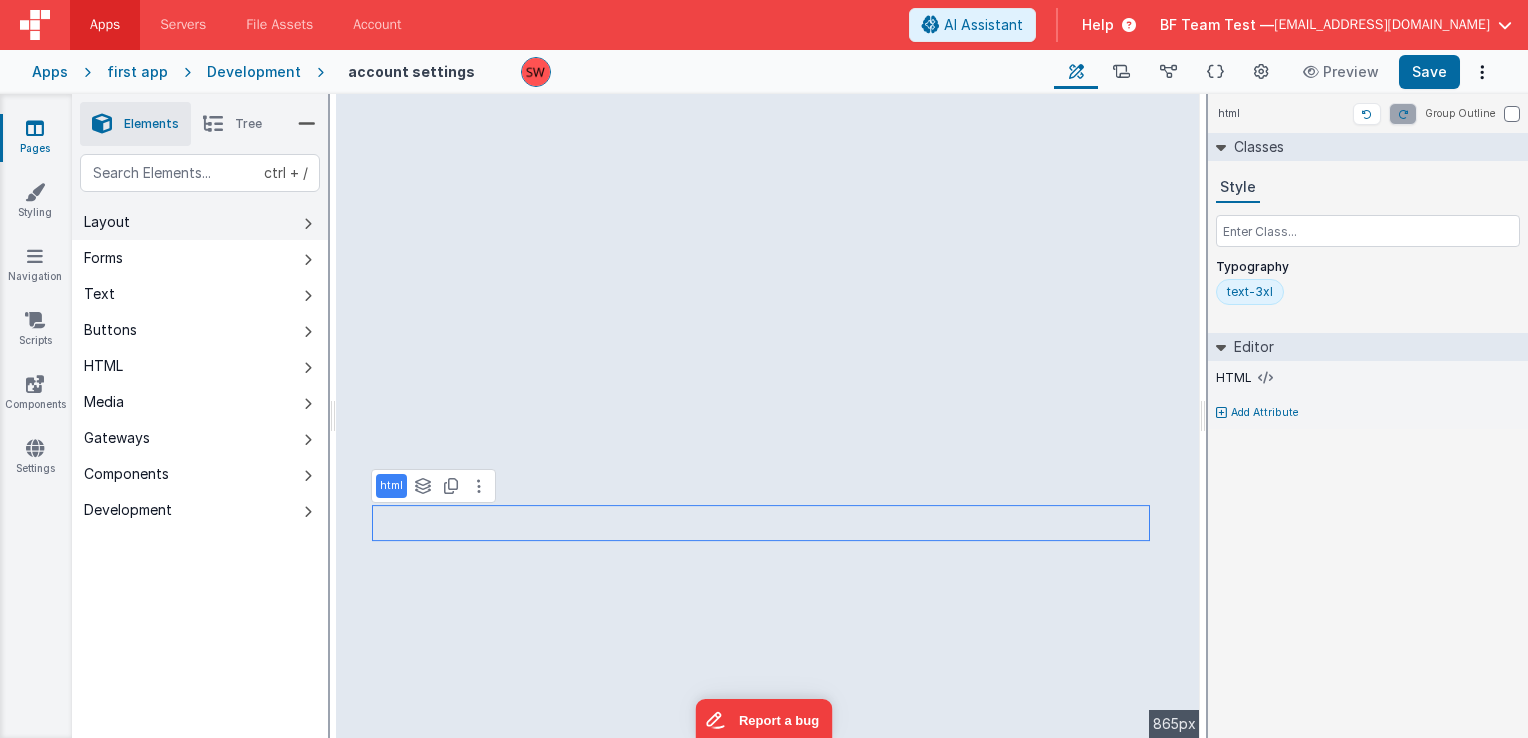 click on "Layout" at bounding box center [200, 222] 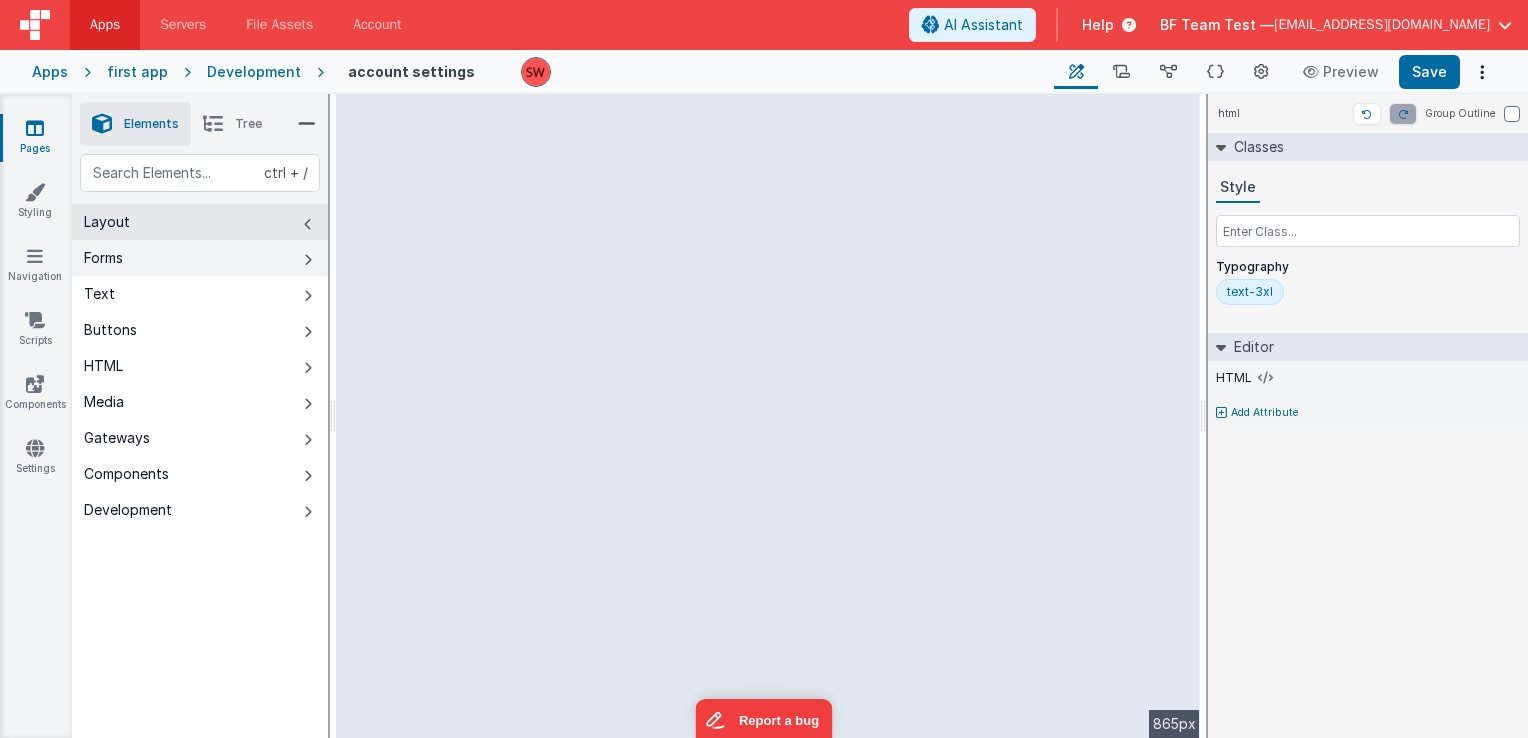click on "Forms" at bounding box center [200, 258] 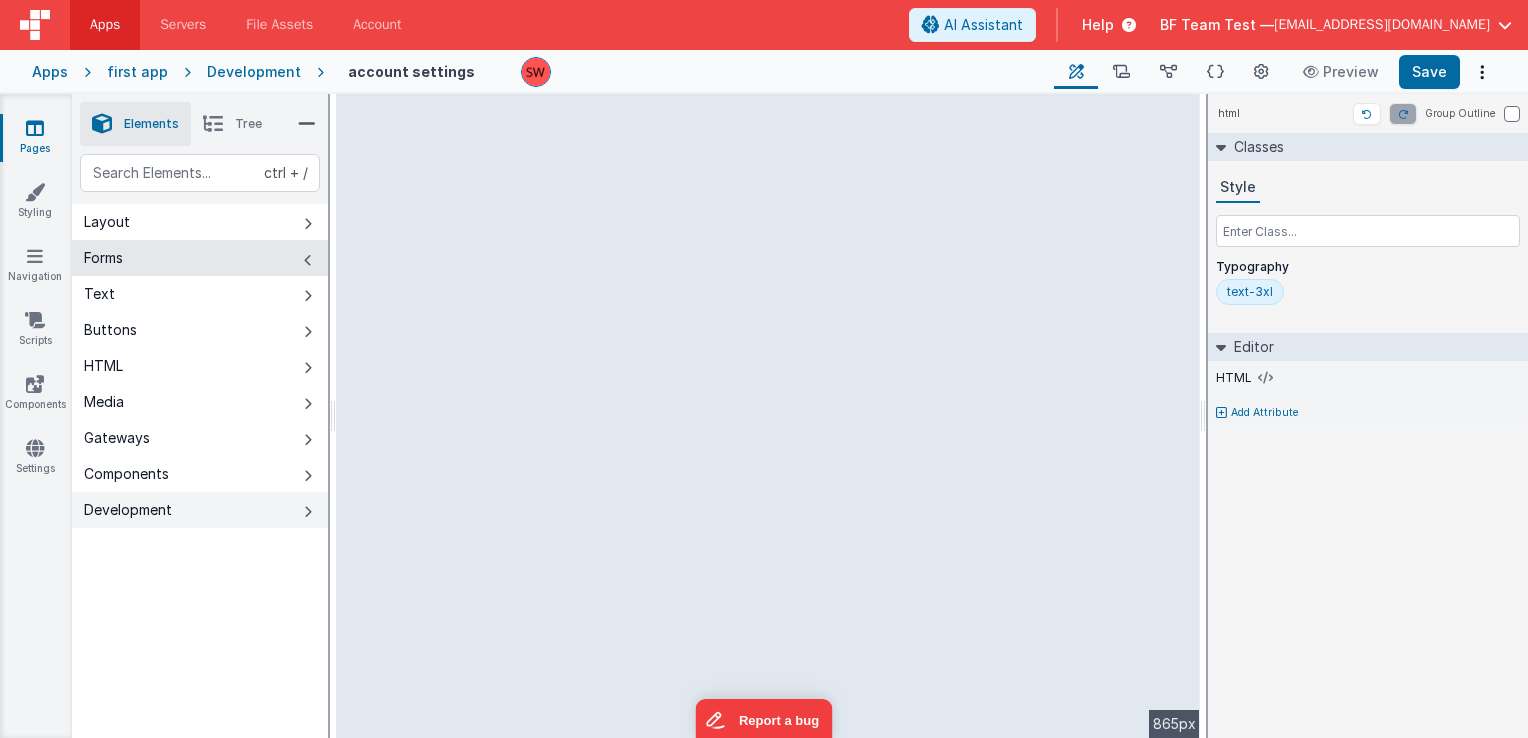 click on "Development" at bounding box center [200, 510] 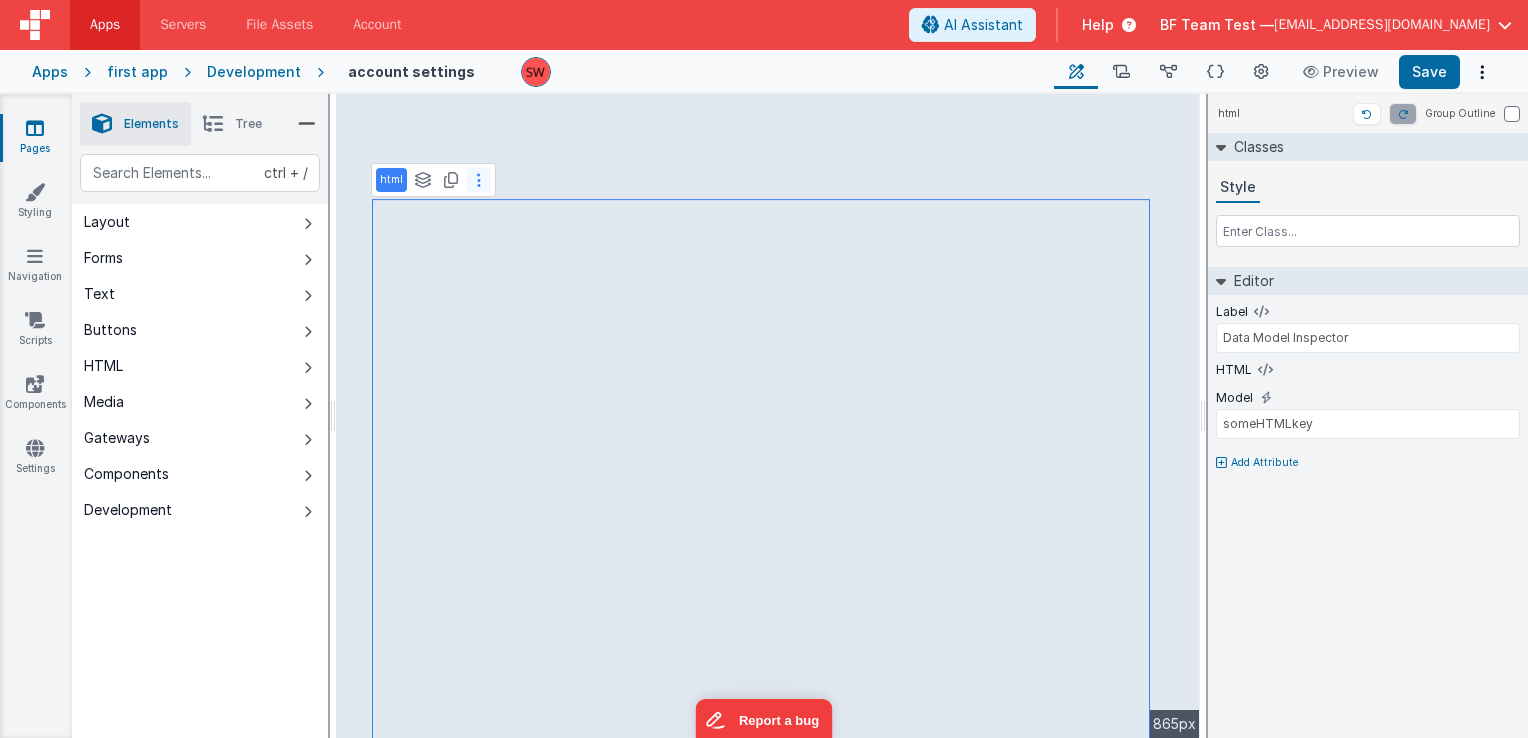 click at bounding box center [479, 180] 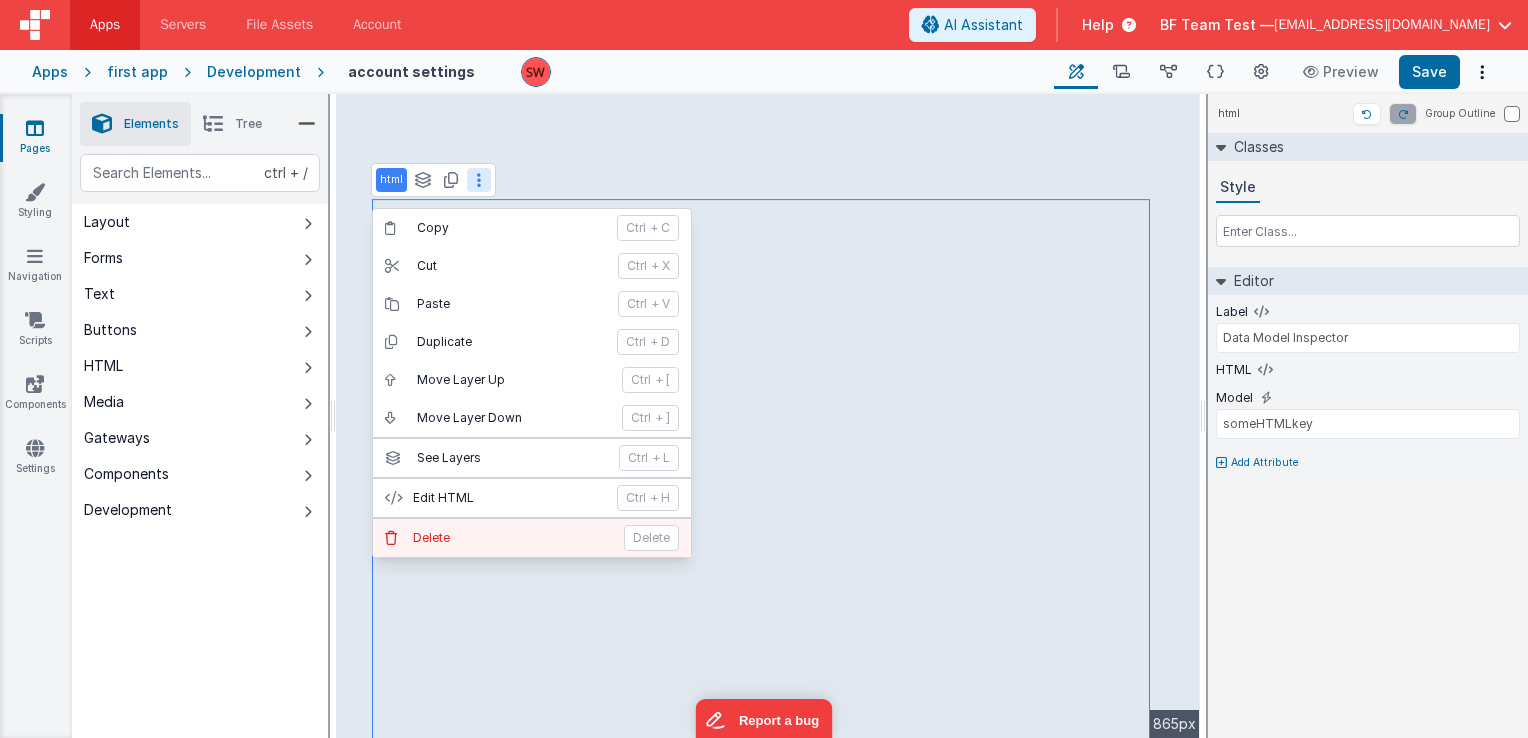 click on "[PERSON_NAME]" at bounding box center (532, 538) 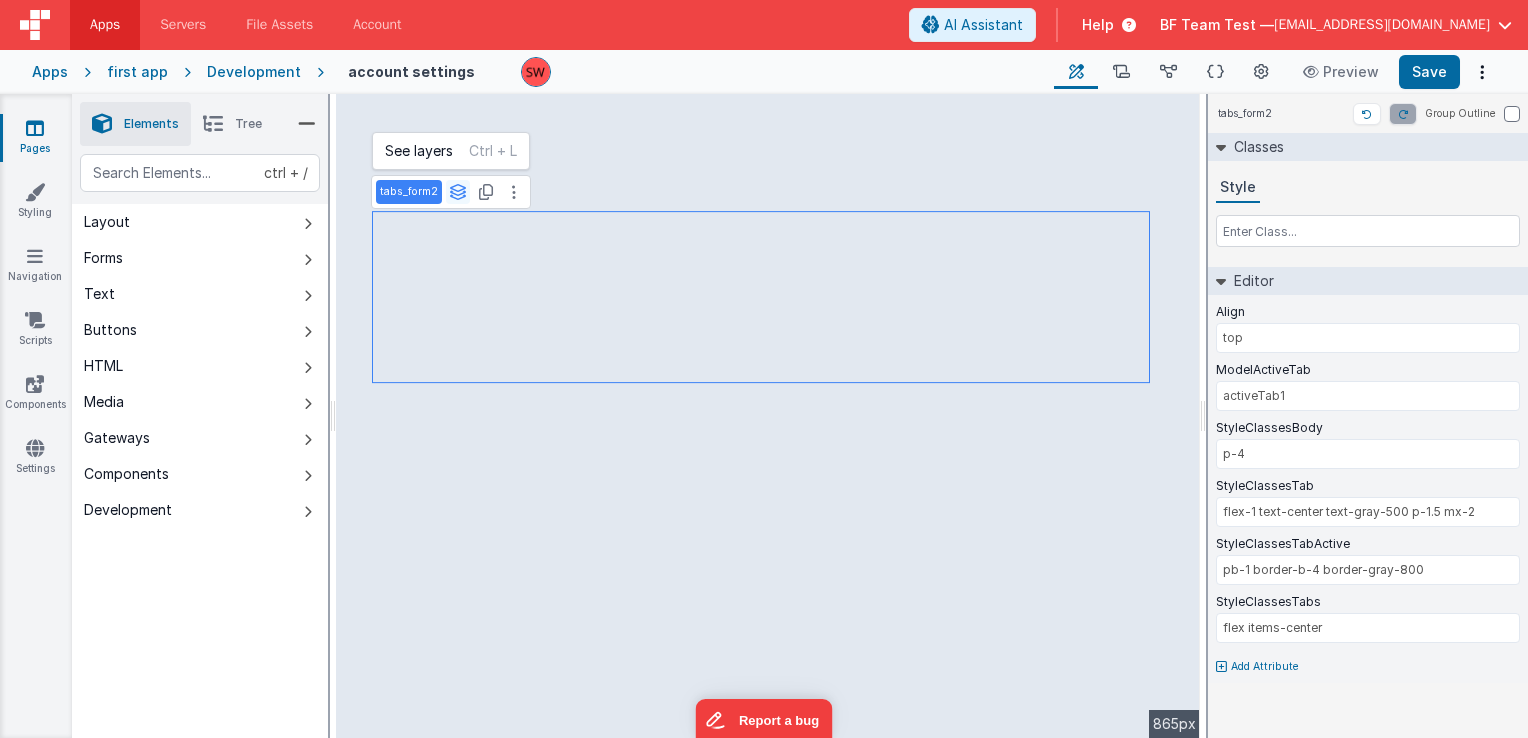 click at bounding box center (458, 192) 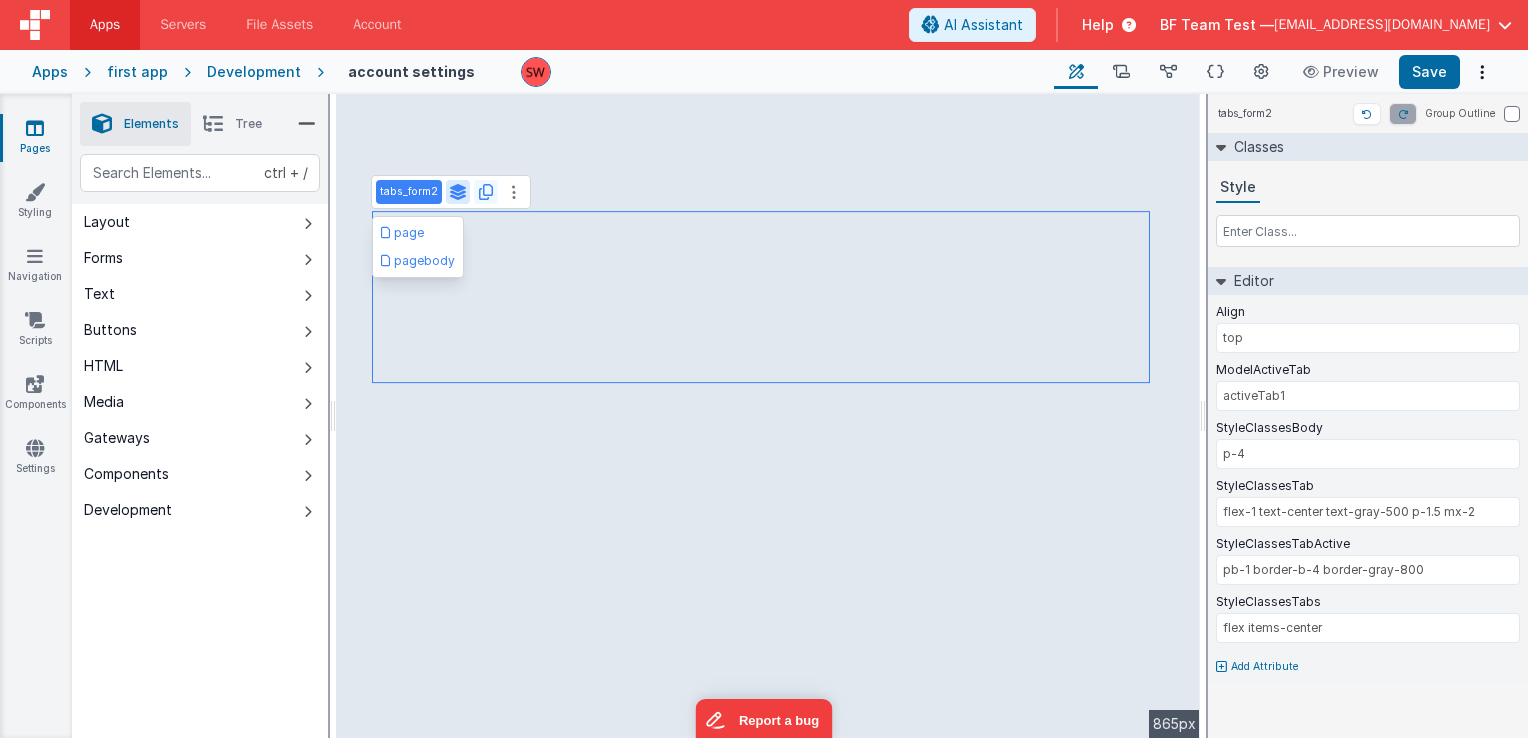 click at bounding box center [486, 192] 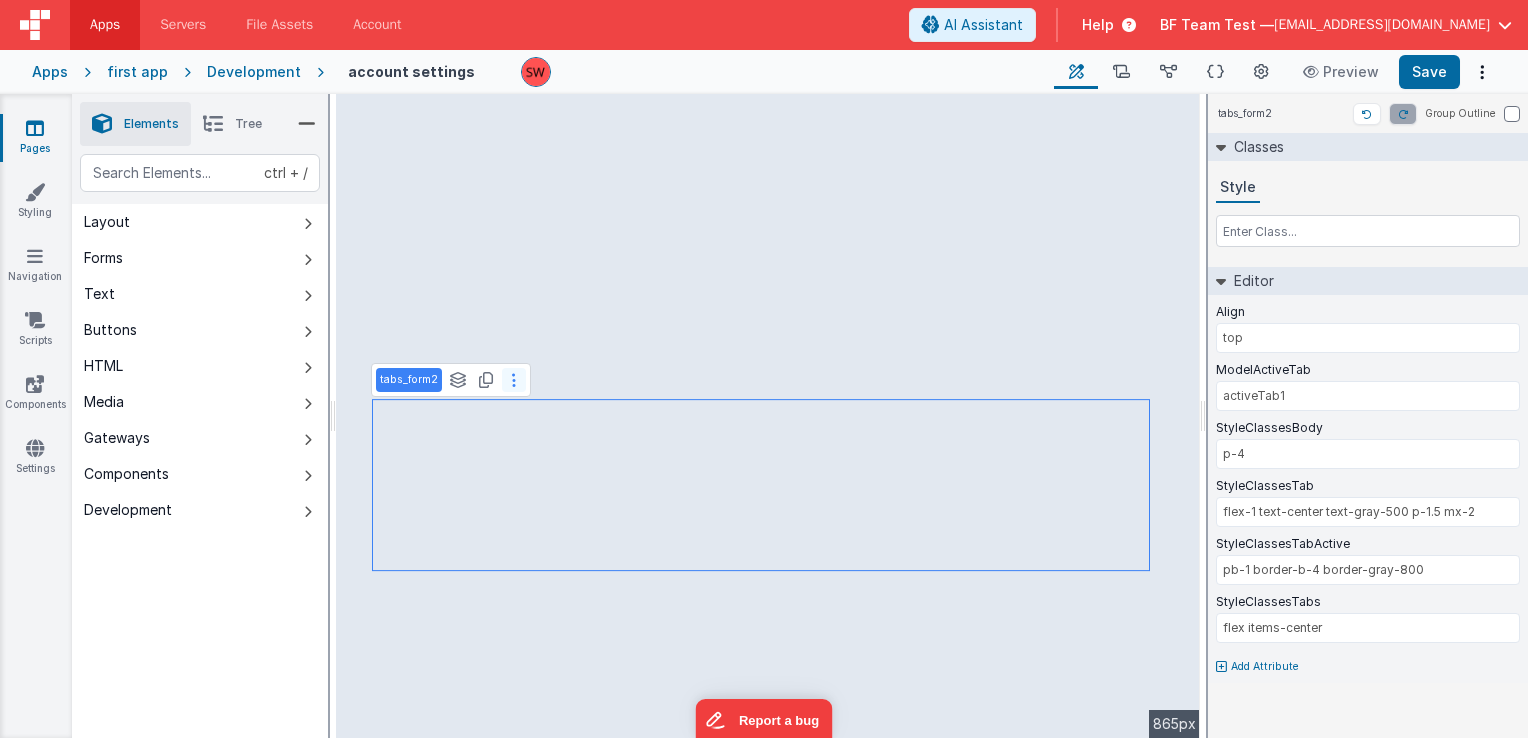 click at bounding box center [514, 380] 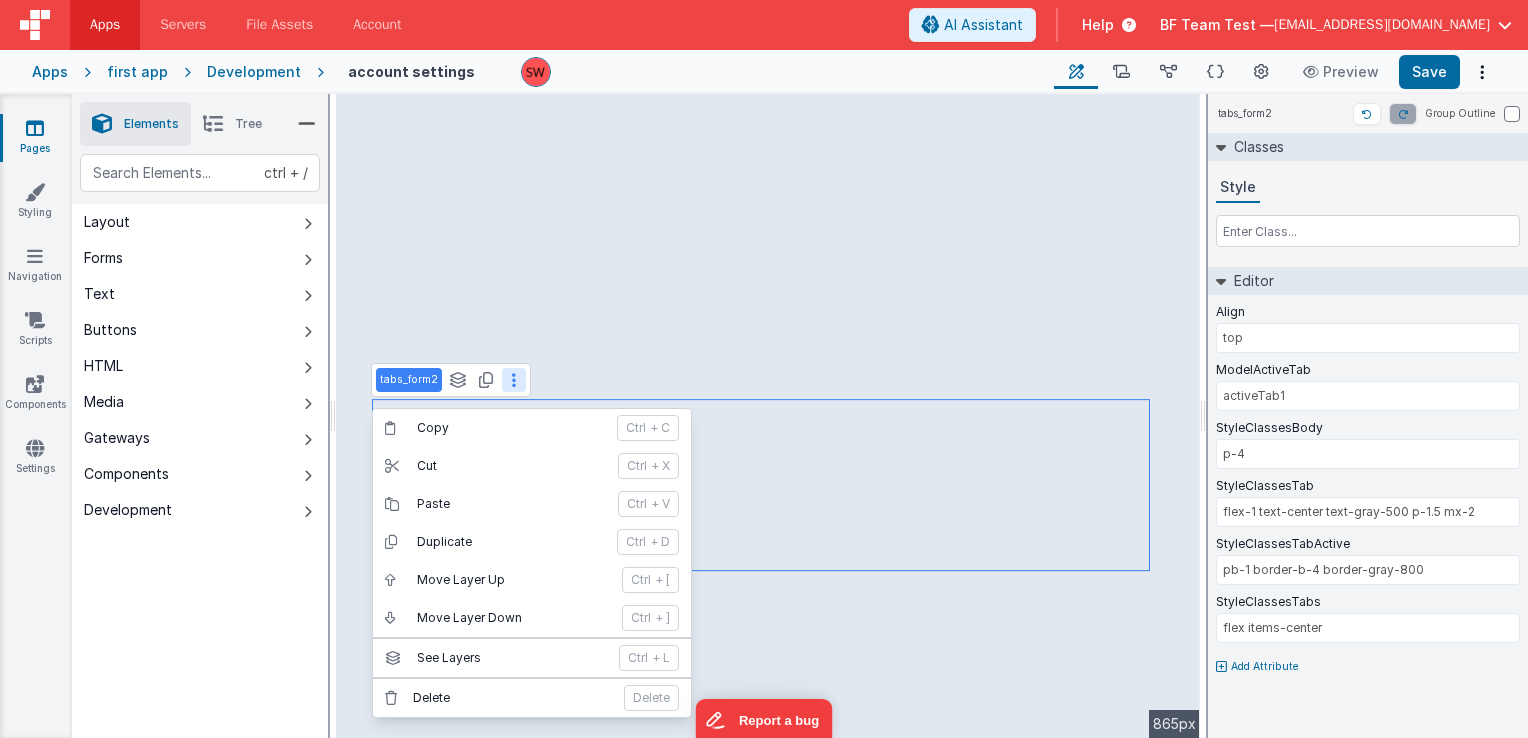 click at bounding box center [514, 380] 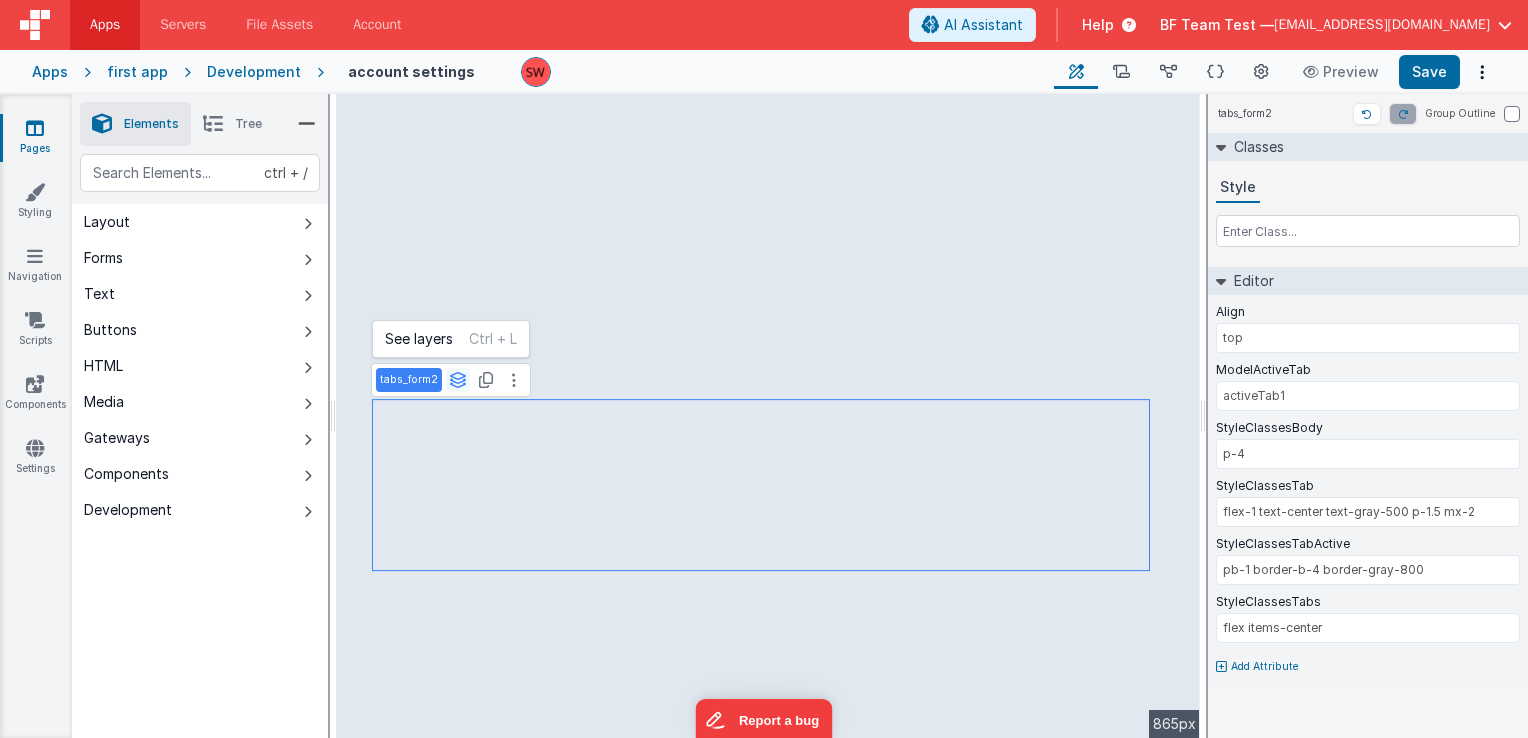 click at bounding box center [458, 380] 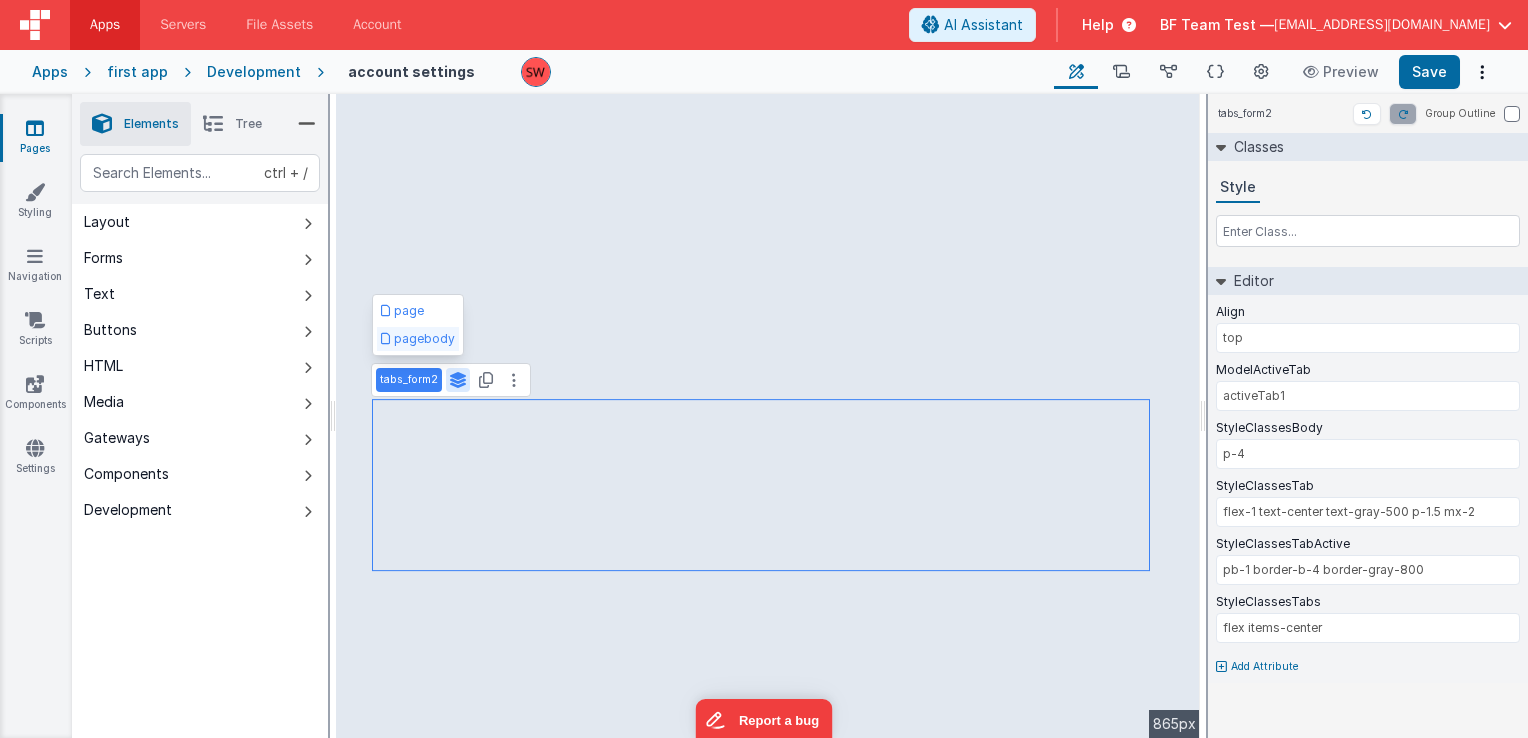 click on "pagebody" at bounding box center (418, 339) 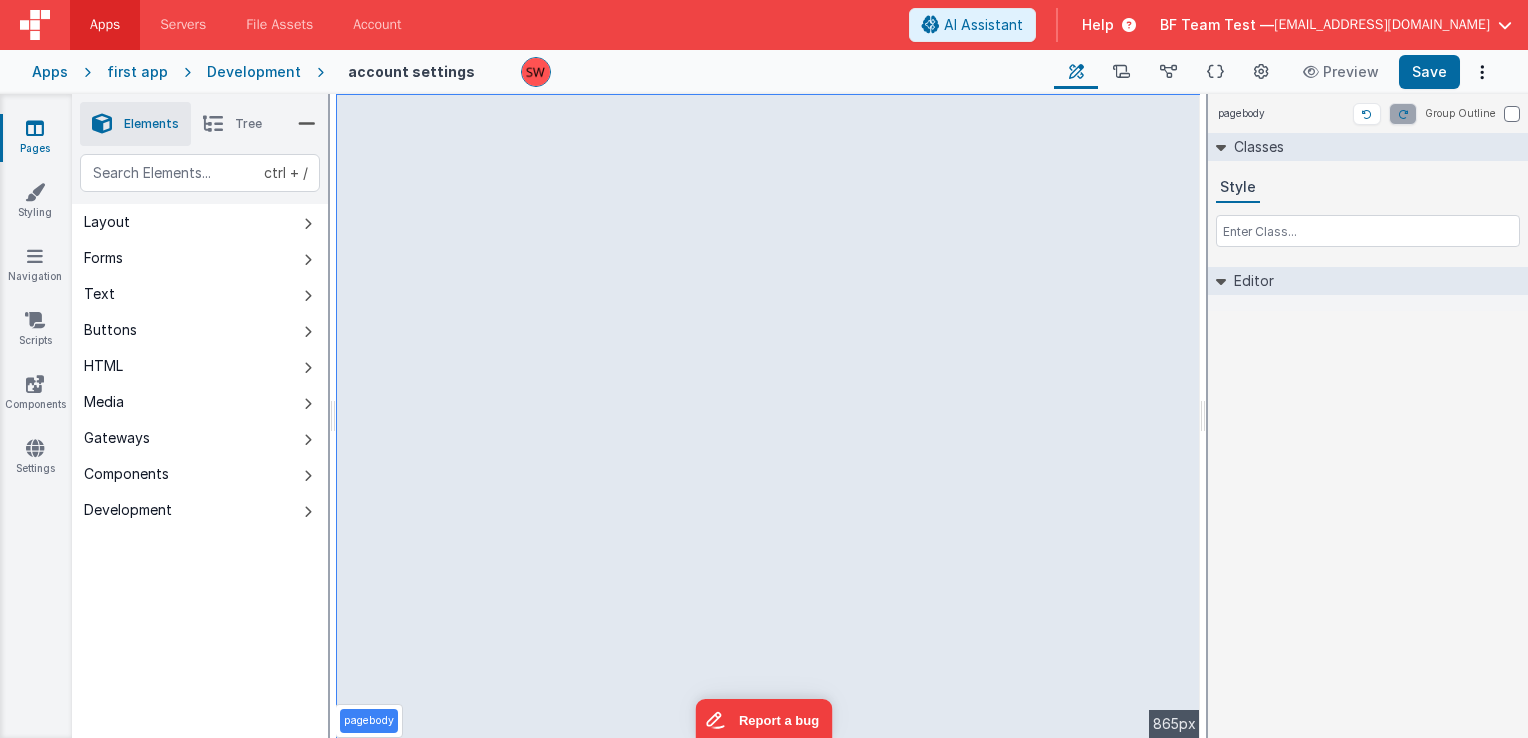 click on "Editor" at bounding box center [1250, 281] 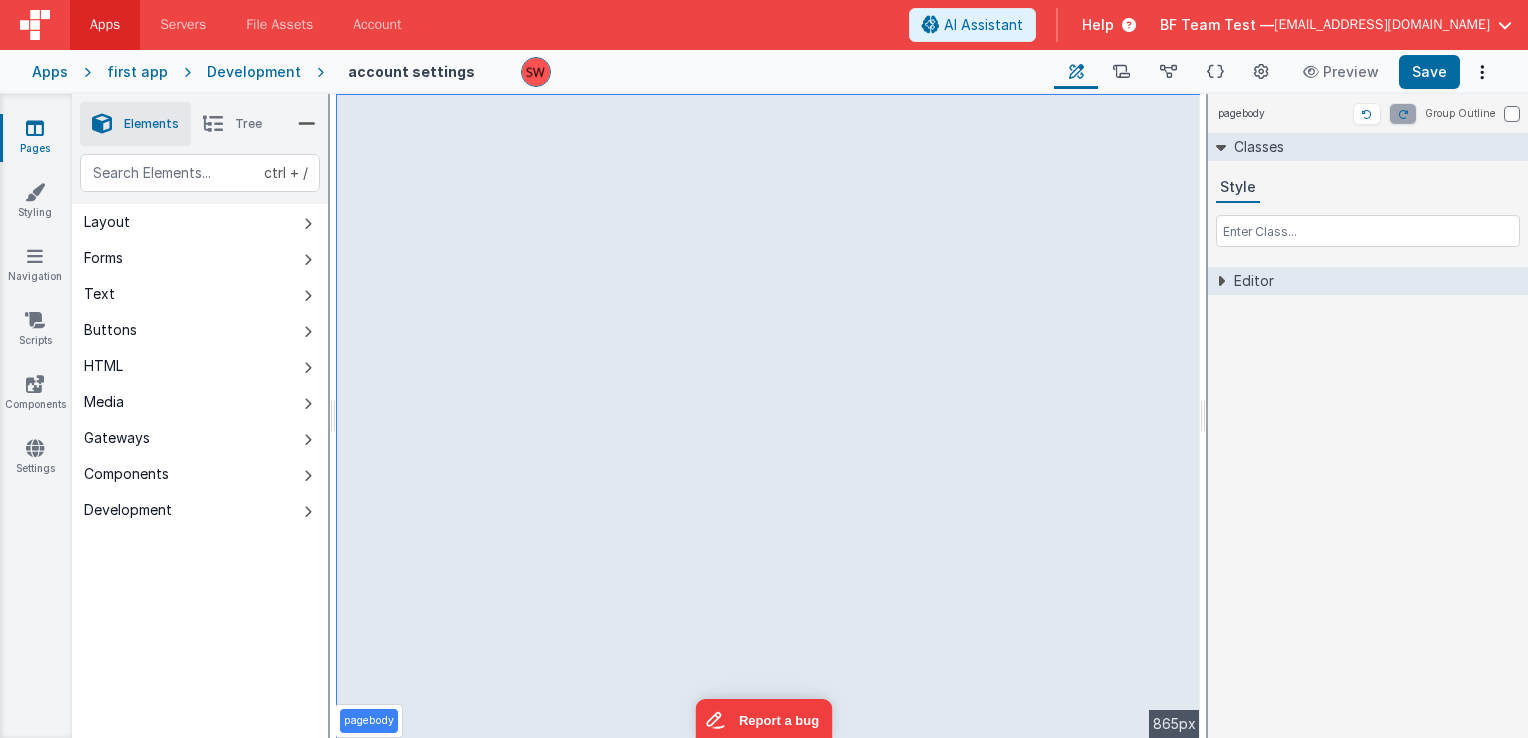 click on "Editor" at bounding box center [1250, 281] 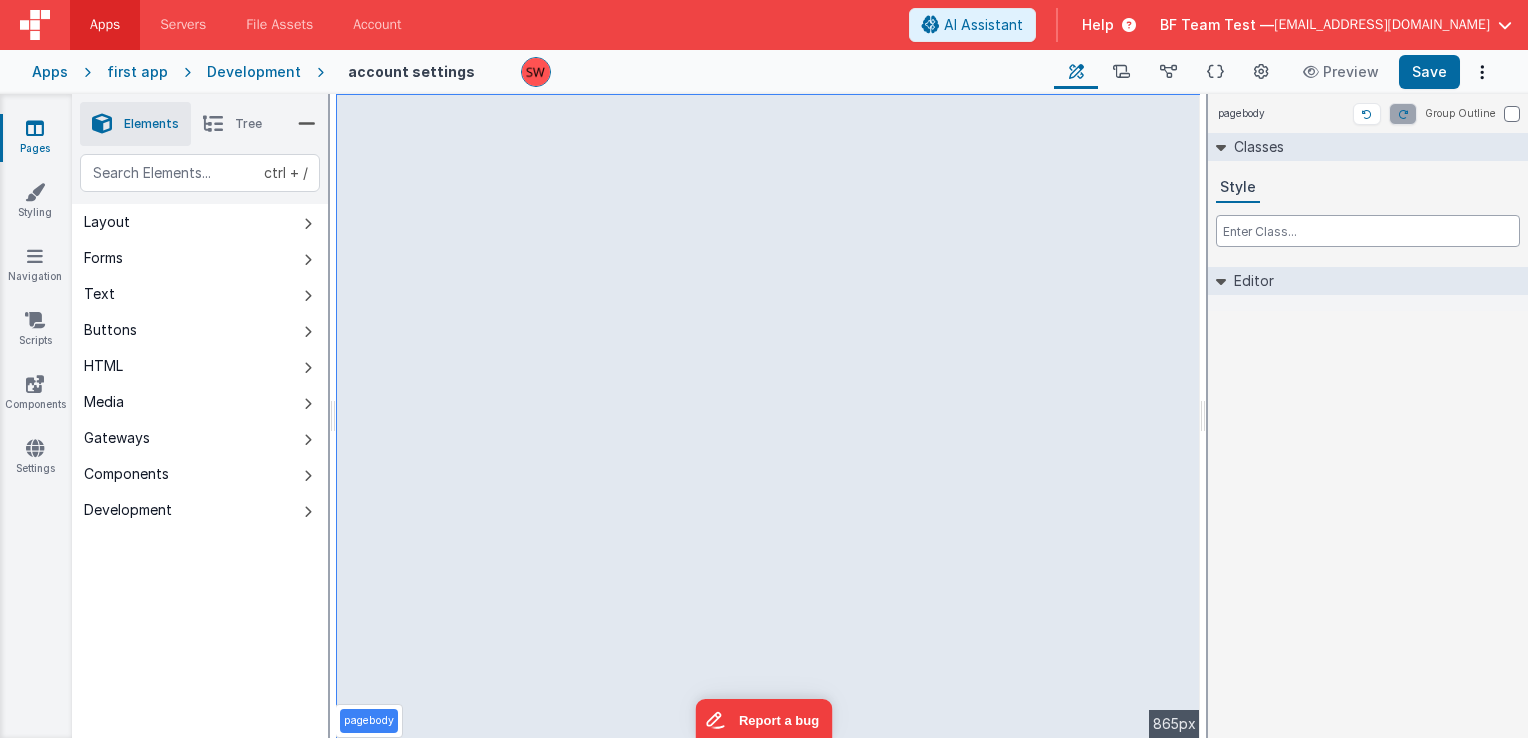 click at bounding box center (1368, 231) 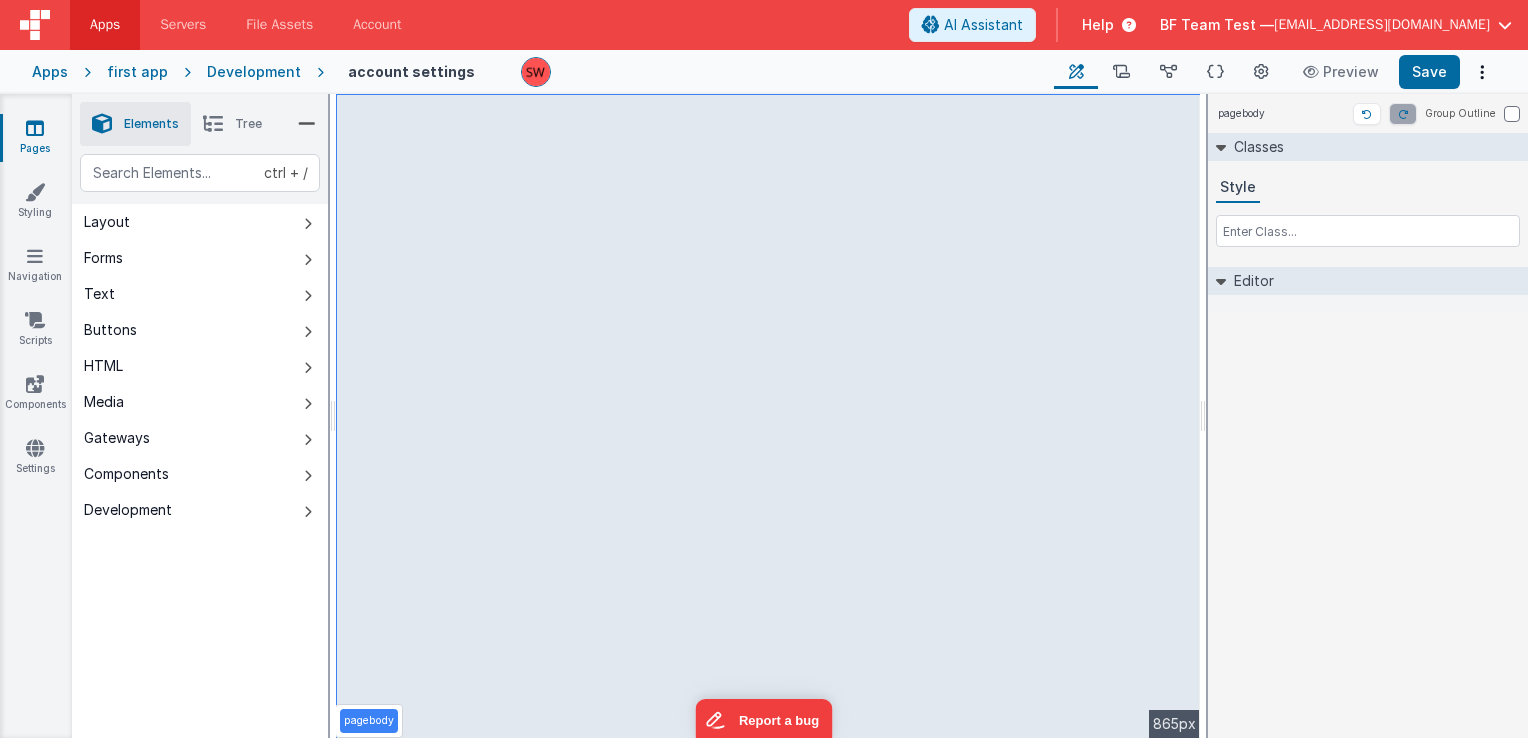 click on "Classes" at bounding box center [1255, 147] 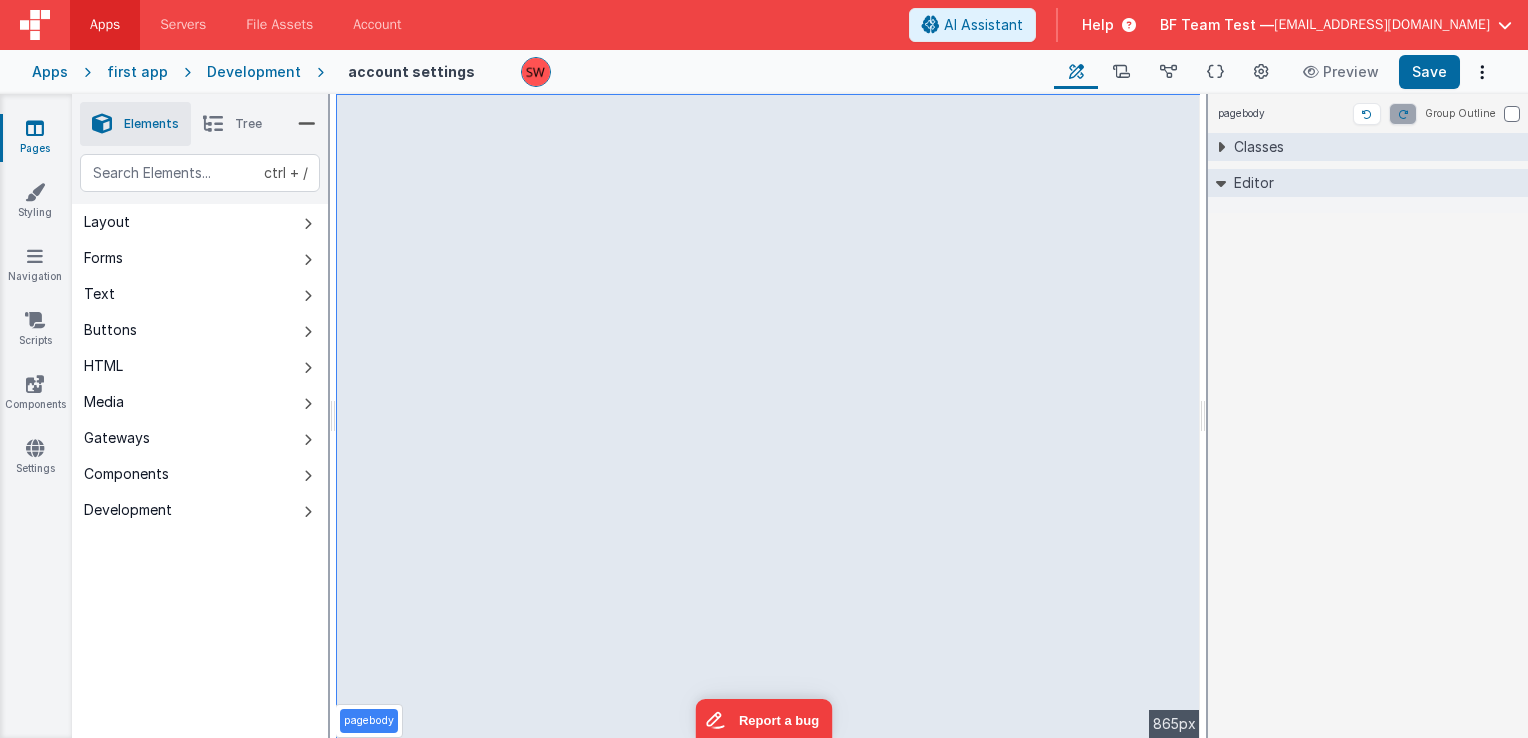 click on "Classes" at bounding box center [1255, 147] 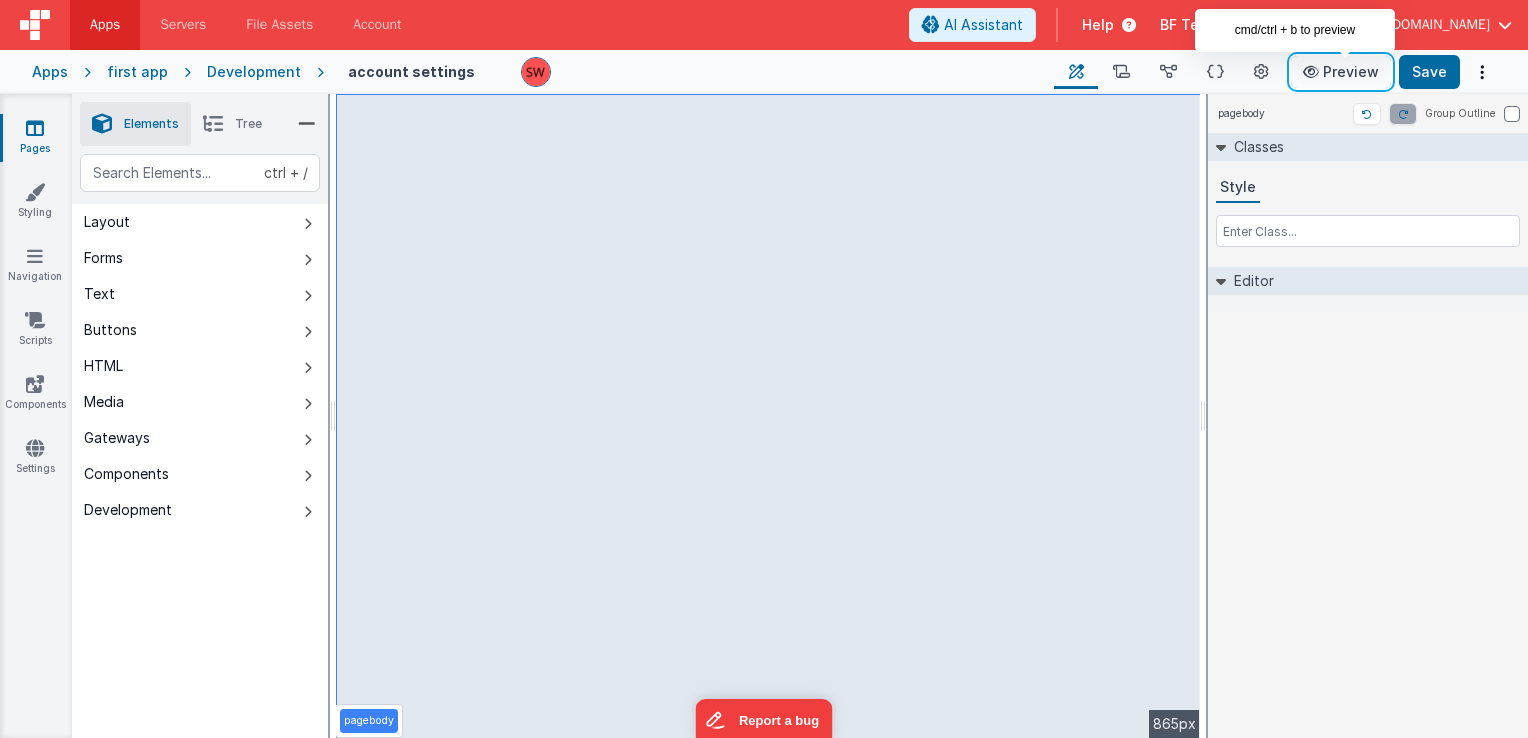 click on "Preview" at bounding box center [1341, 72] 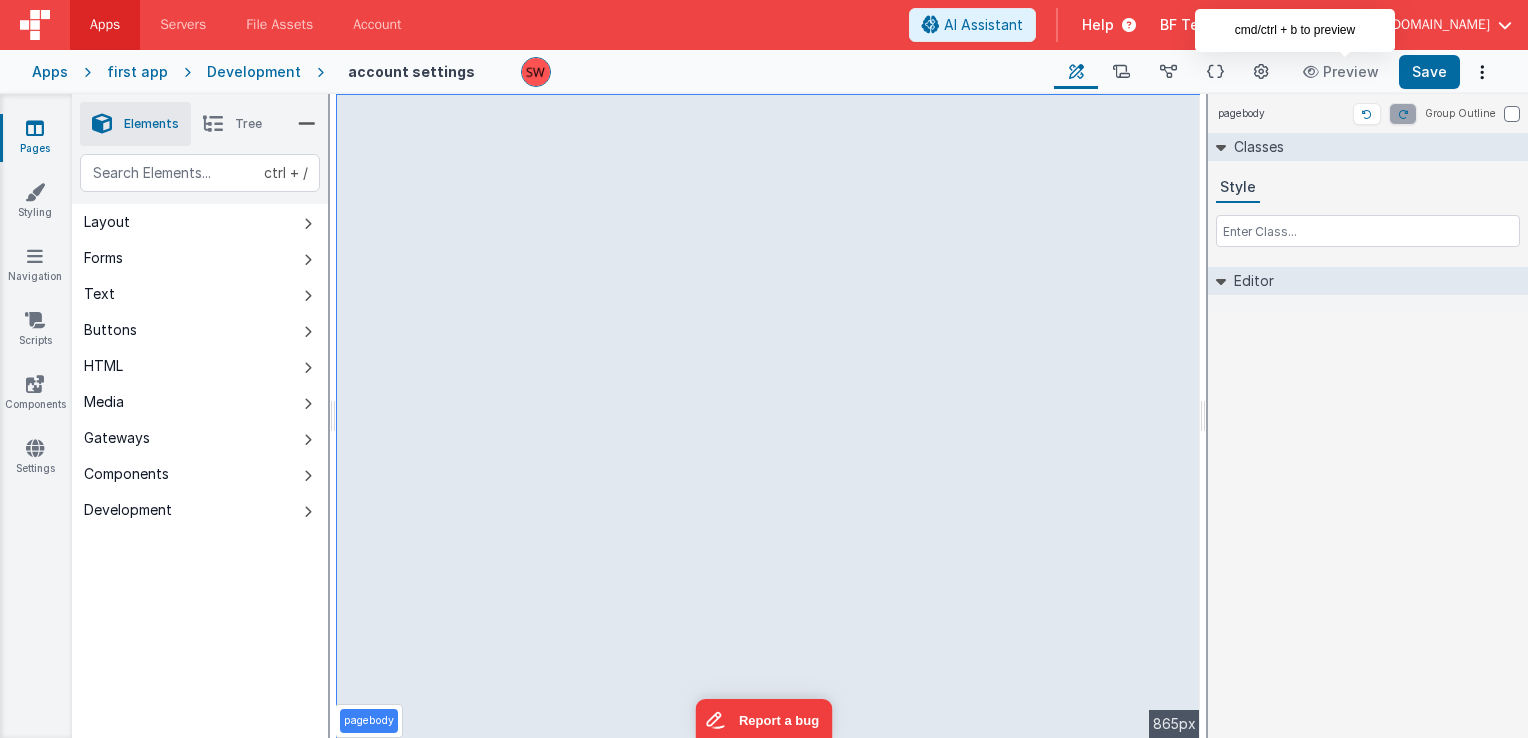 click on "pagebody         Group Outline     Classes   Style             Editor
DEV: Focus
DEV: builderToggleConditionalCSS
DEV: Remove DND
DEV: updateSchema F
DEV: convertToVFG3" at bounding box center (1368, 416) 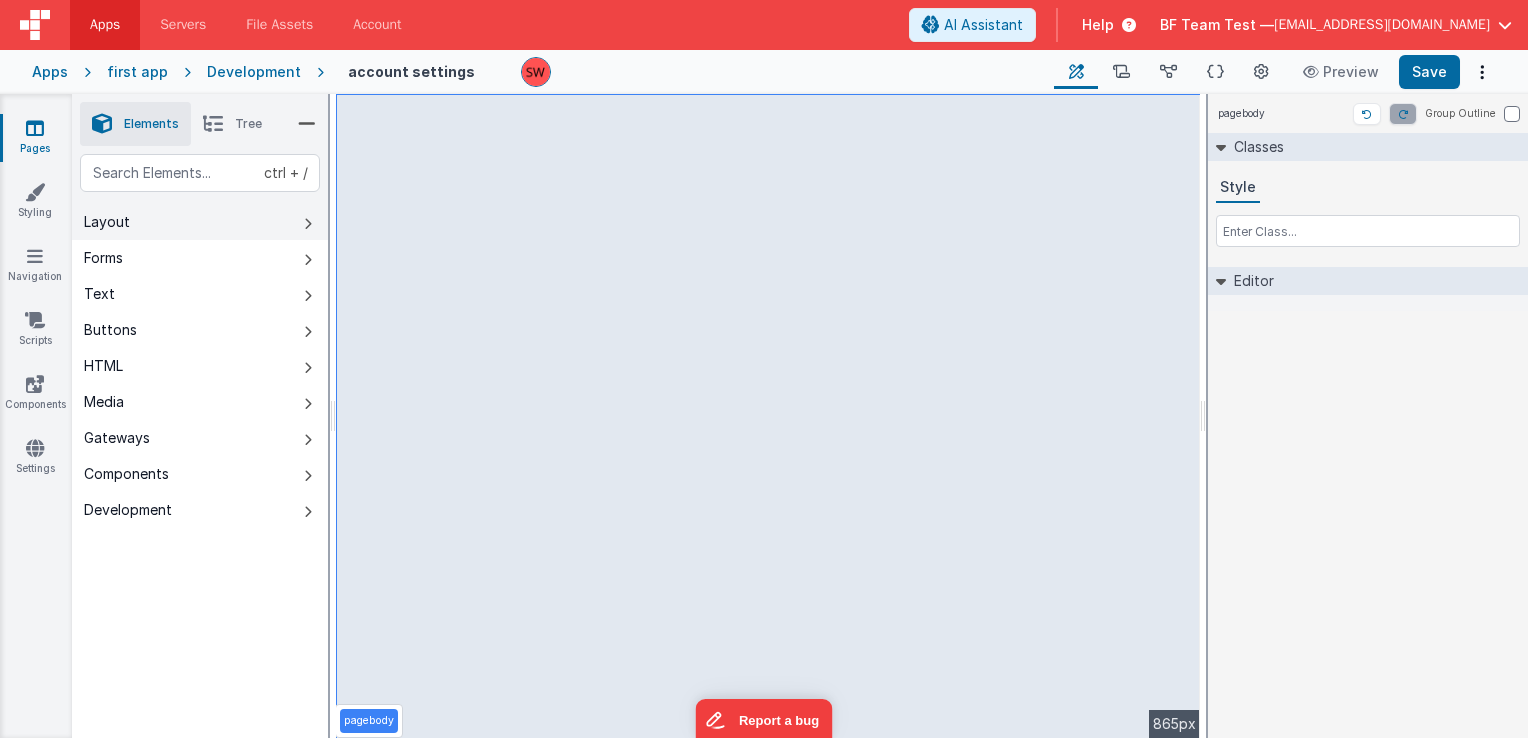 click on "Layout" at bounding box center [200, 222] 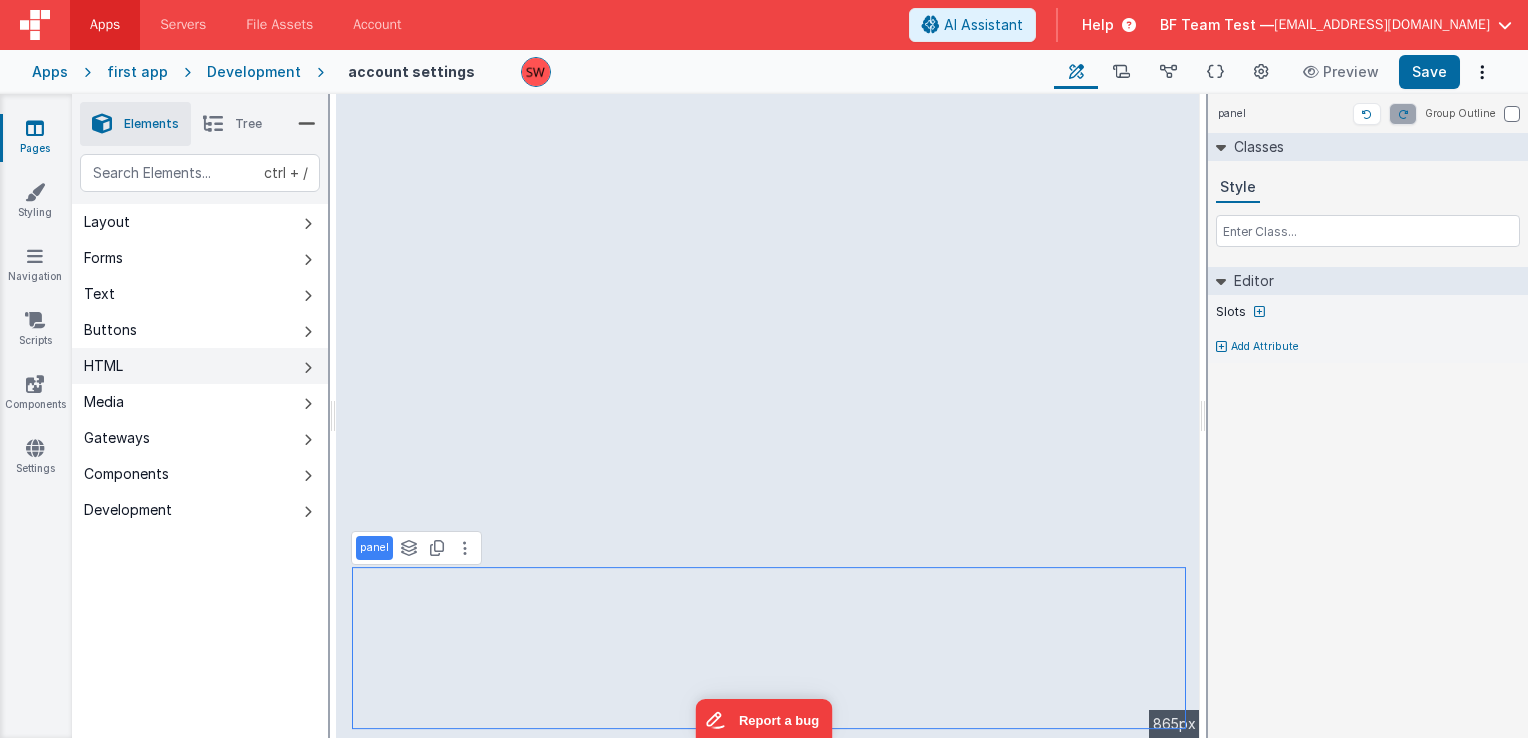 click on "HTML" at bounding box center [200, 366] 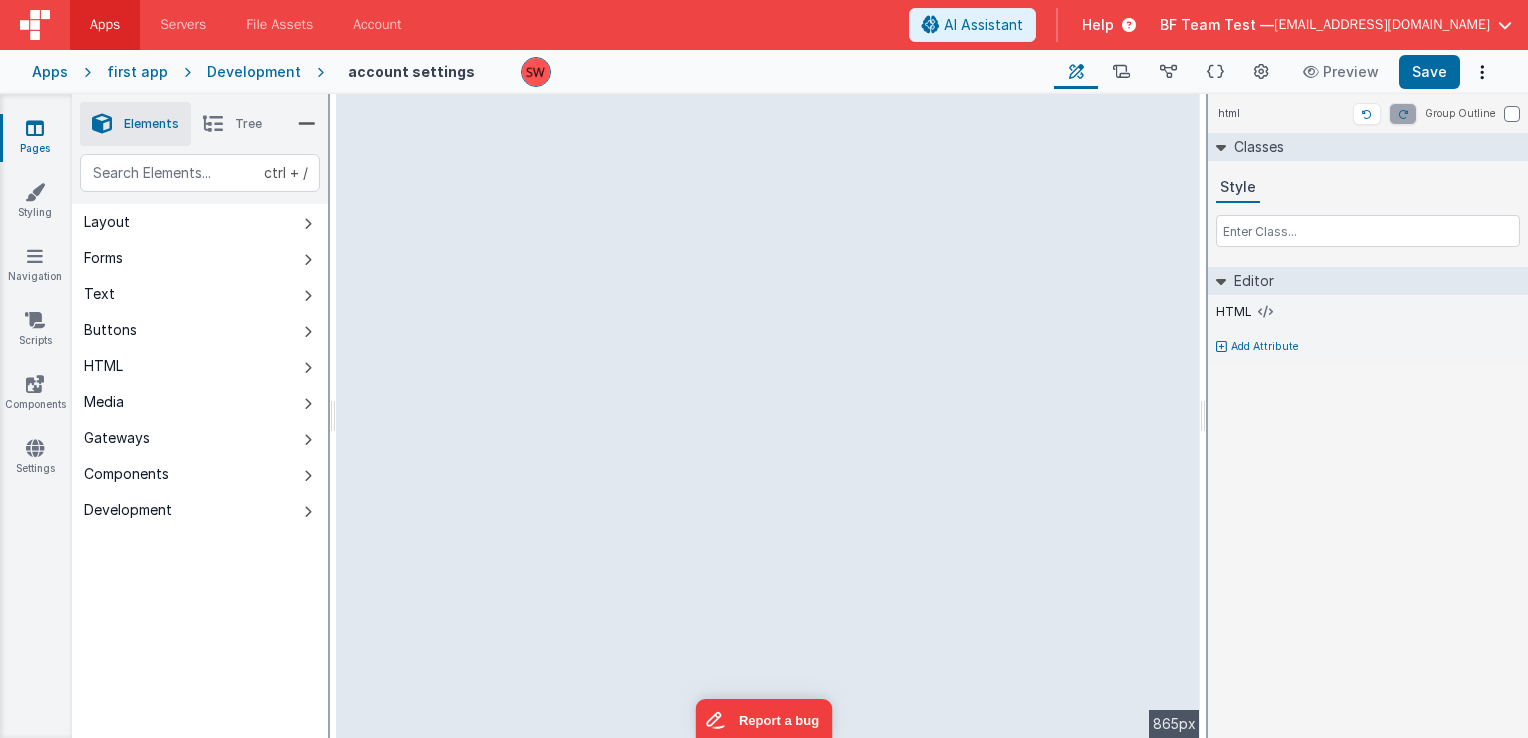 drag, startPoint x: 1200, startPoint y: 414, endPoint x: 1235, endPoint y: 485, distance: 79.15807 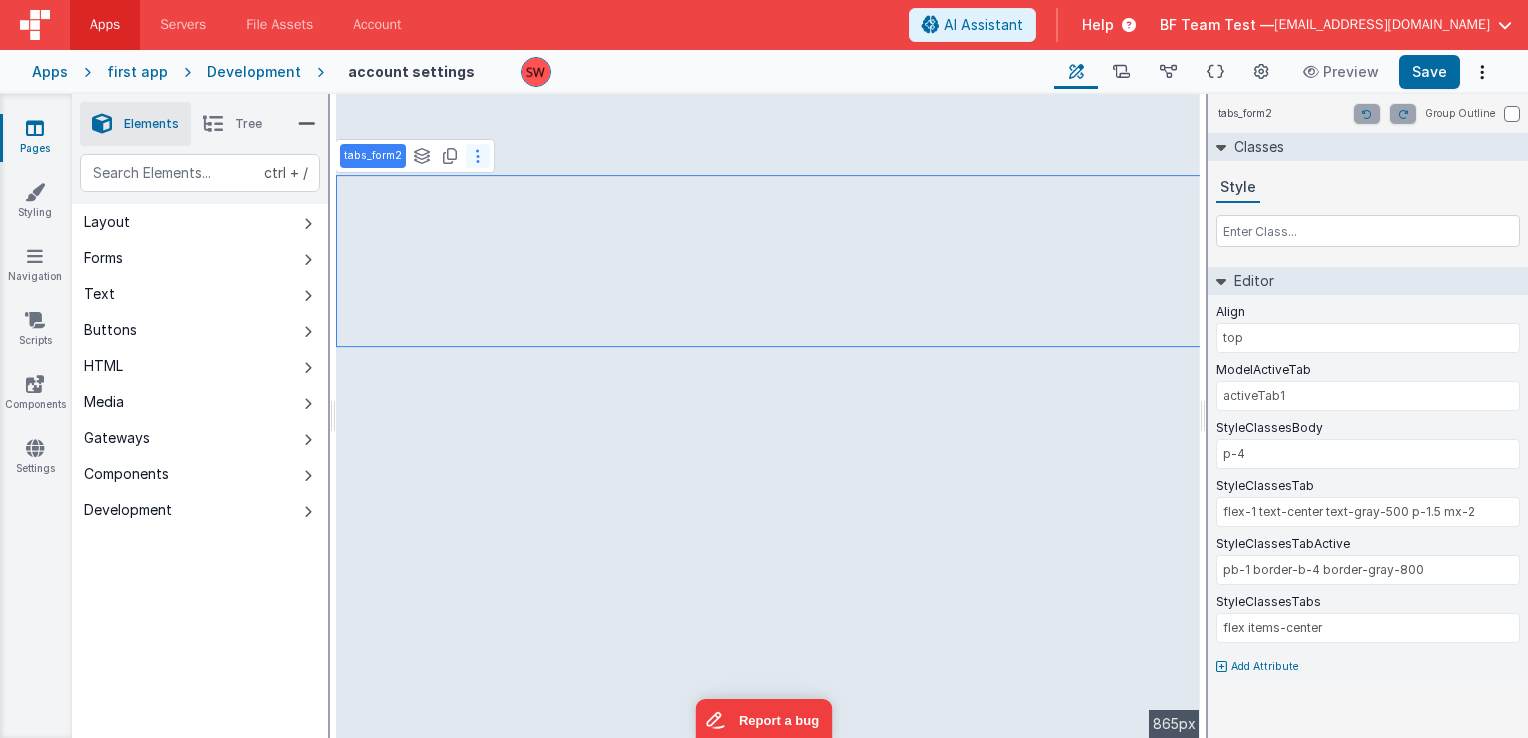 click at bounding box center [478, 156] 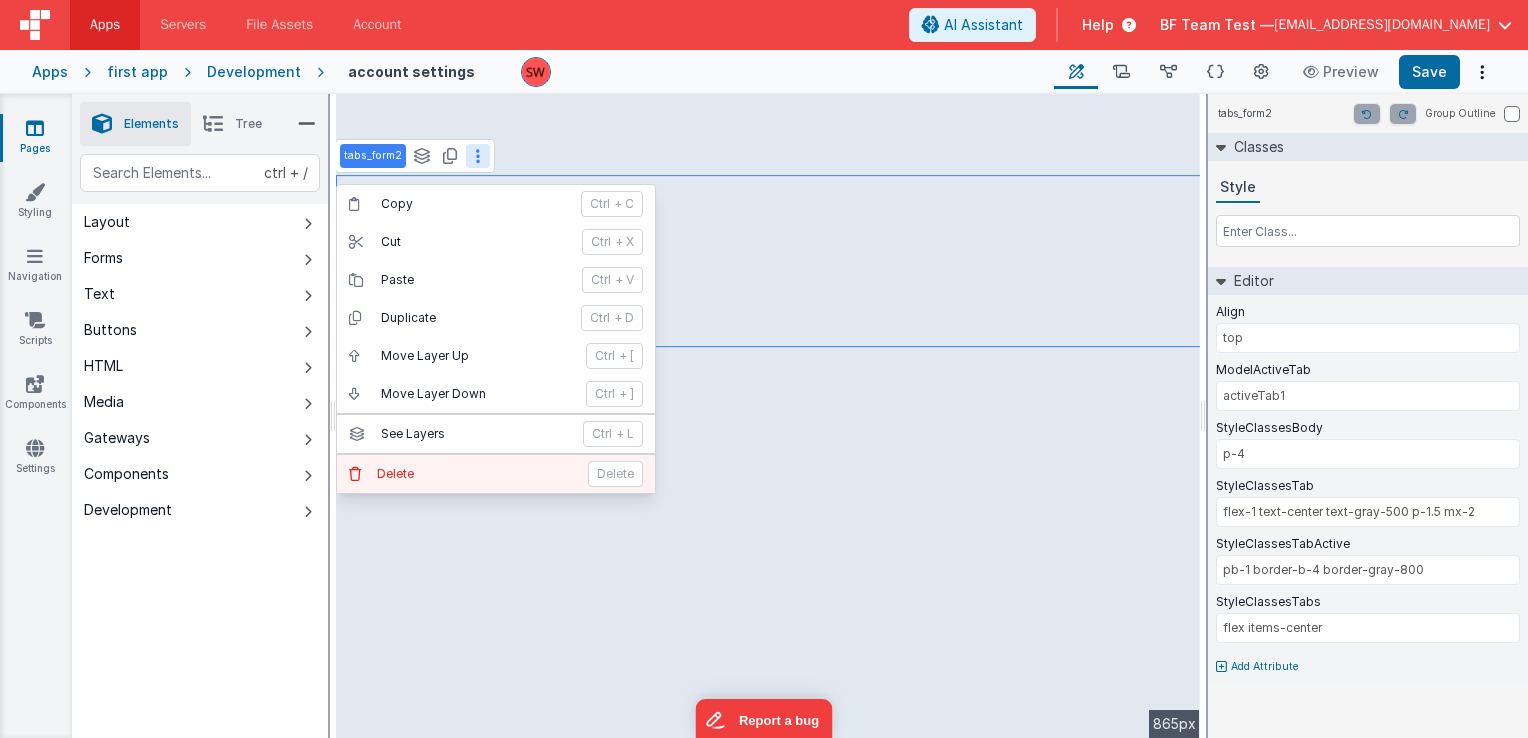 click on "Delete" at bounding box center (476, 474) 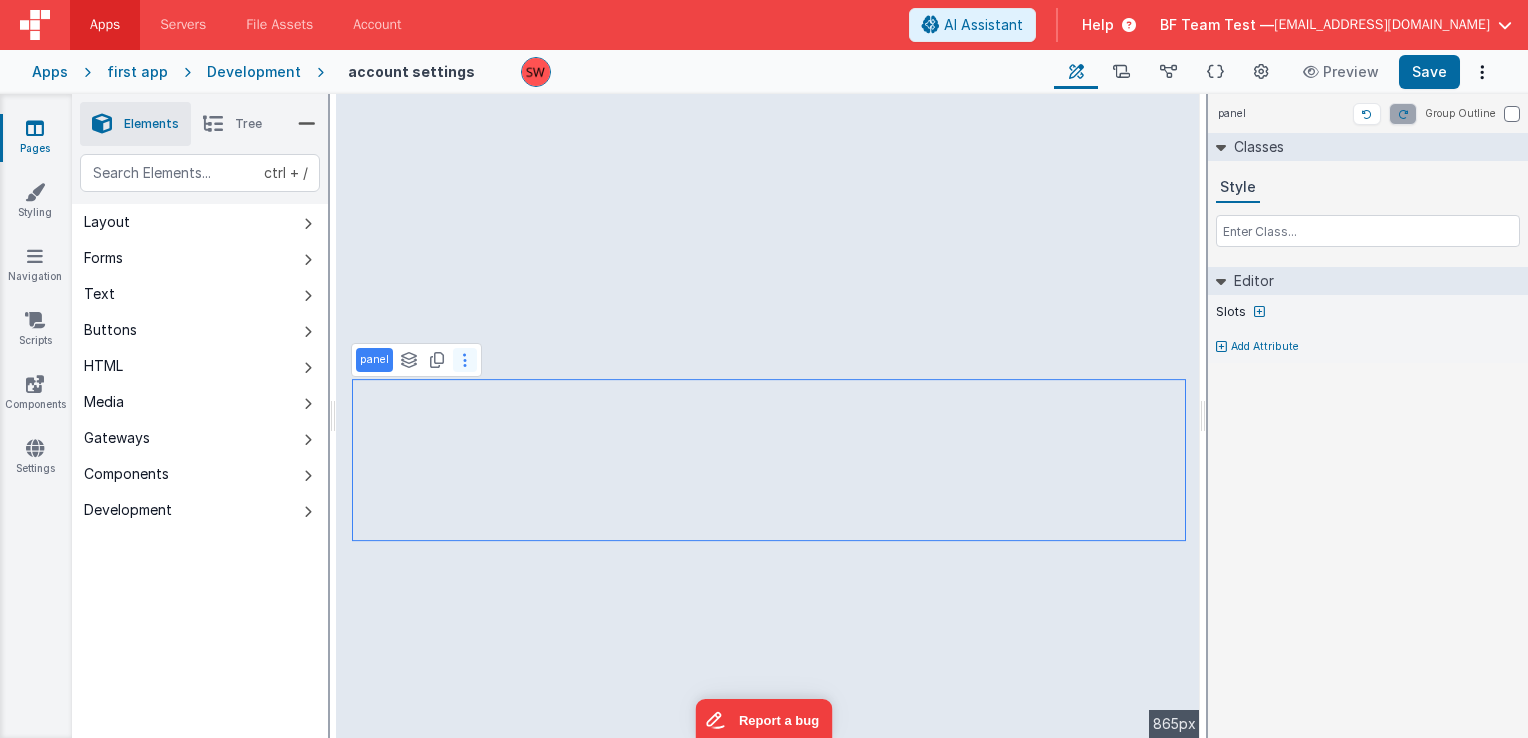 click at bounding box center (465, 360) 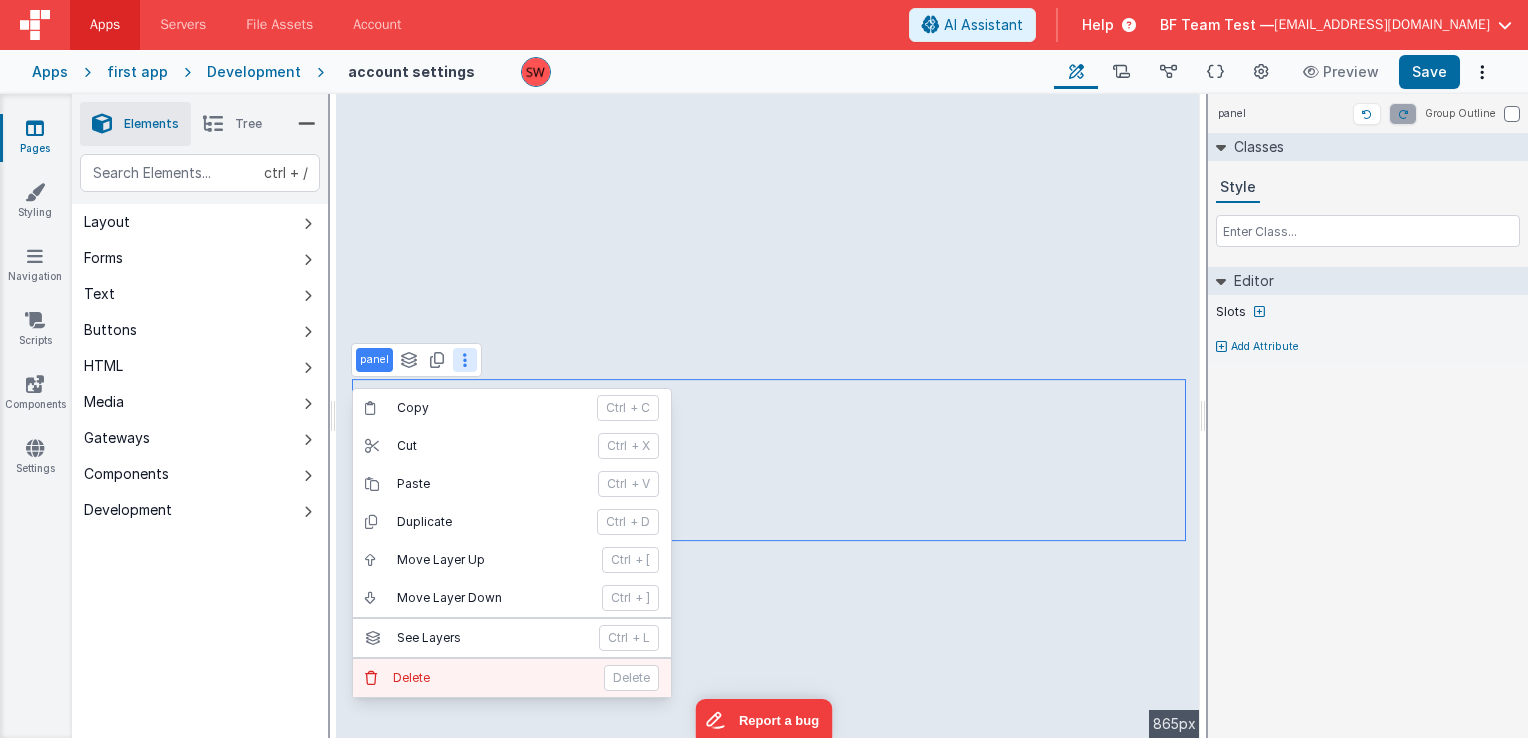 click on "[PERSON_NAME]" at bounding box center [512, 678] 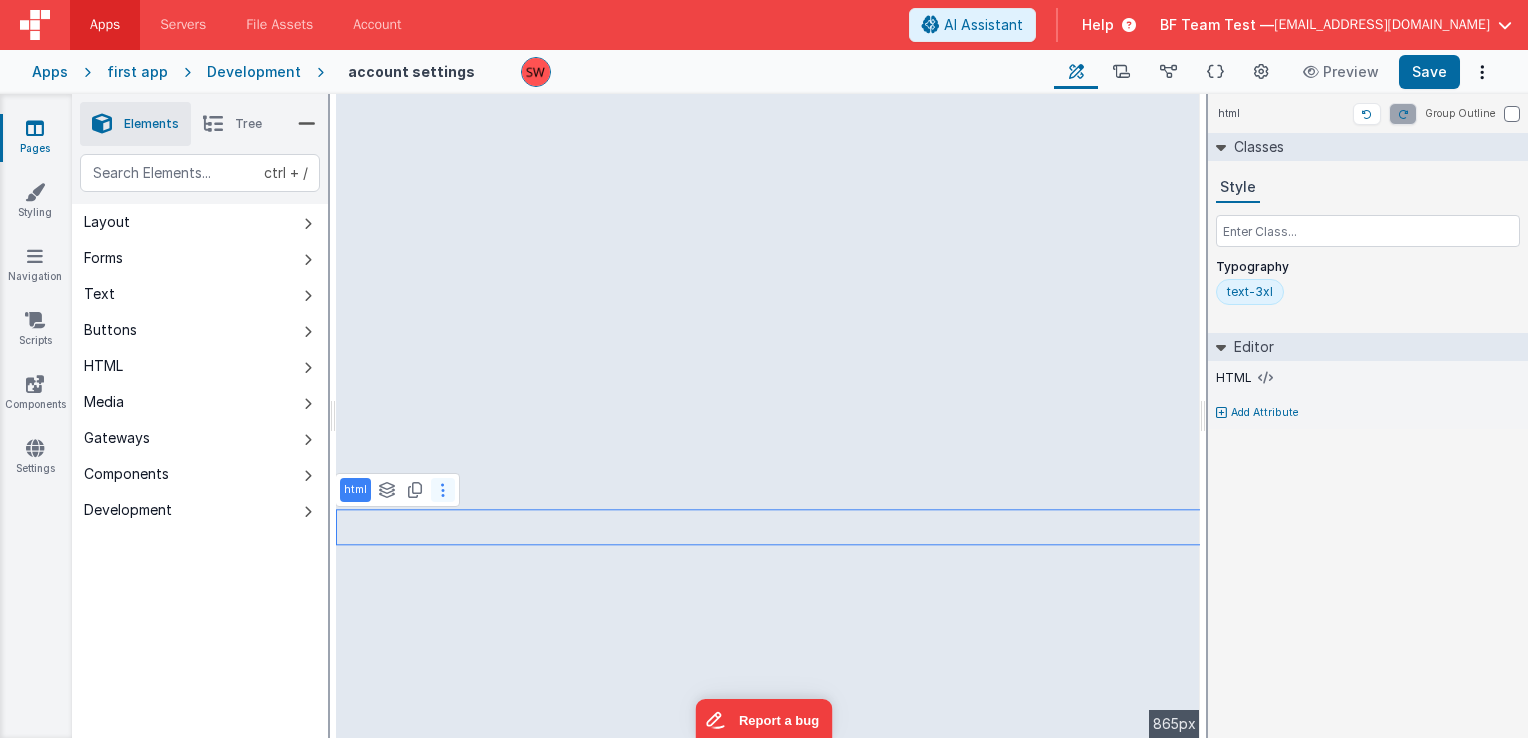 click at bounding box center (443, 490) 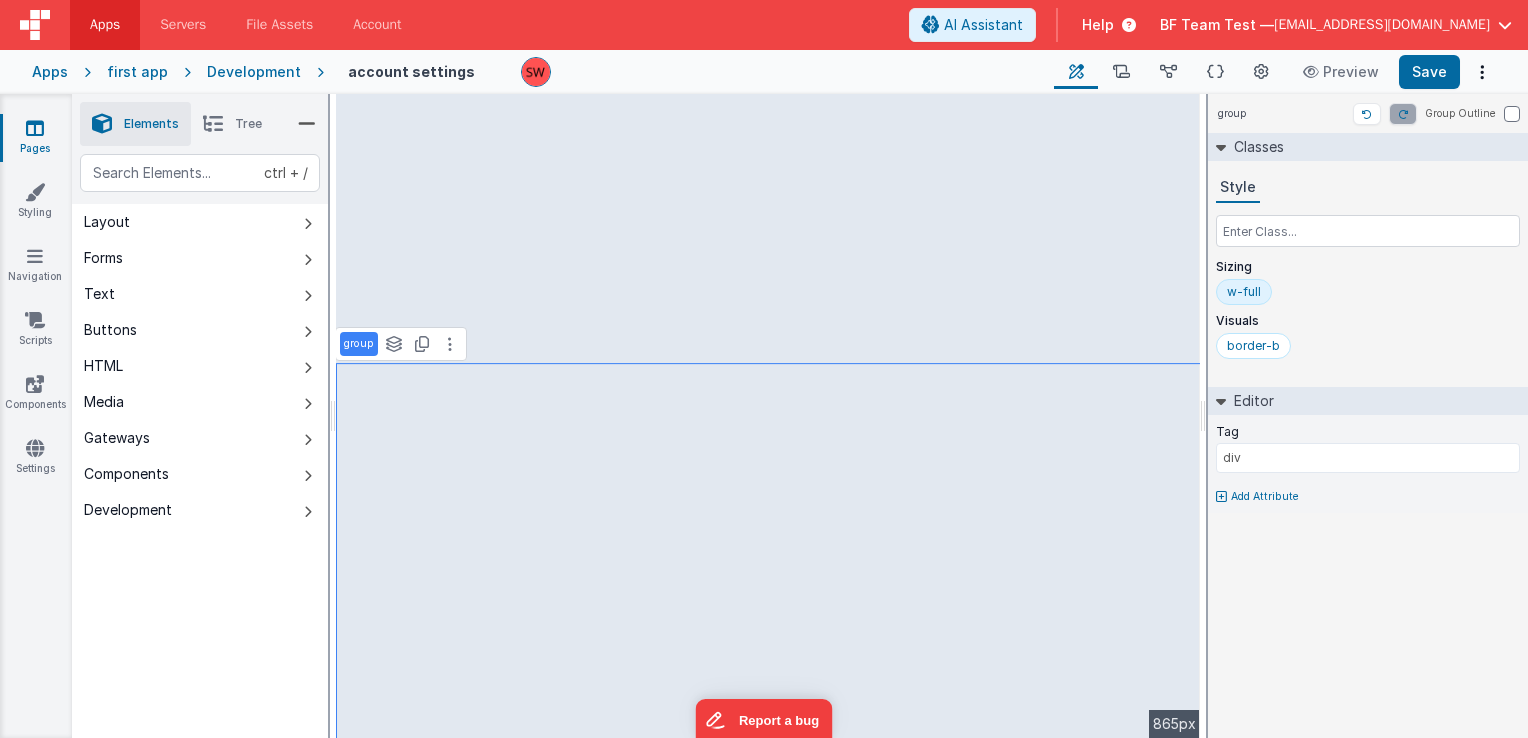 click on "Add Attribute" at bounding box center (1265, 497) 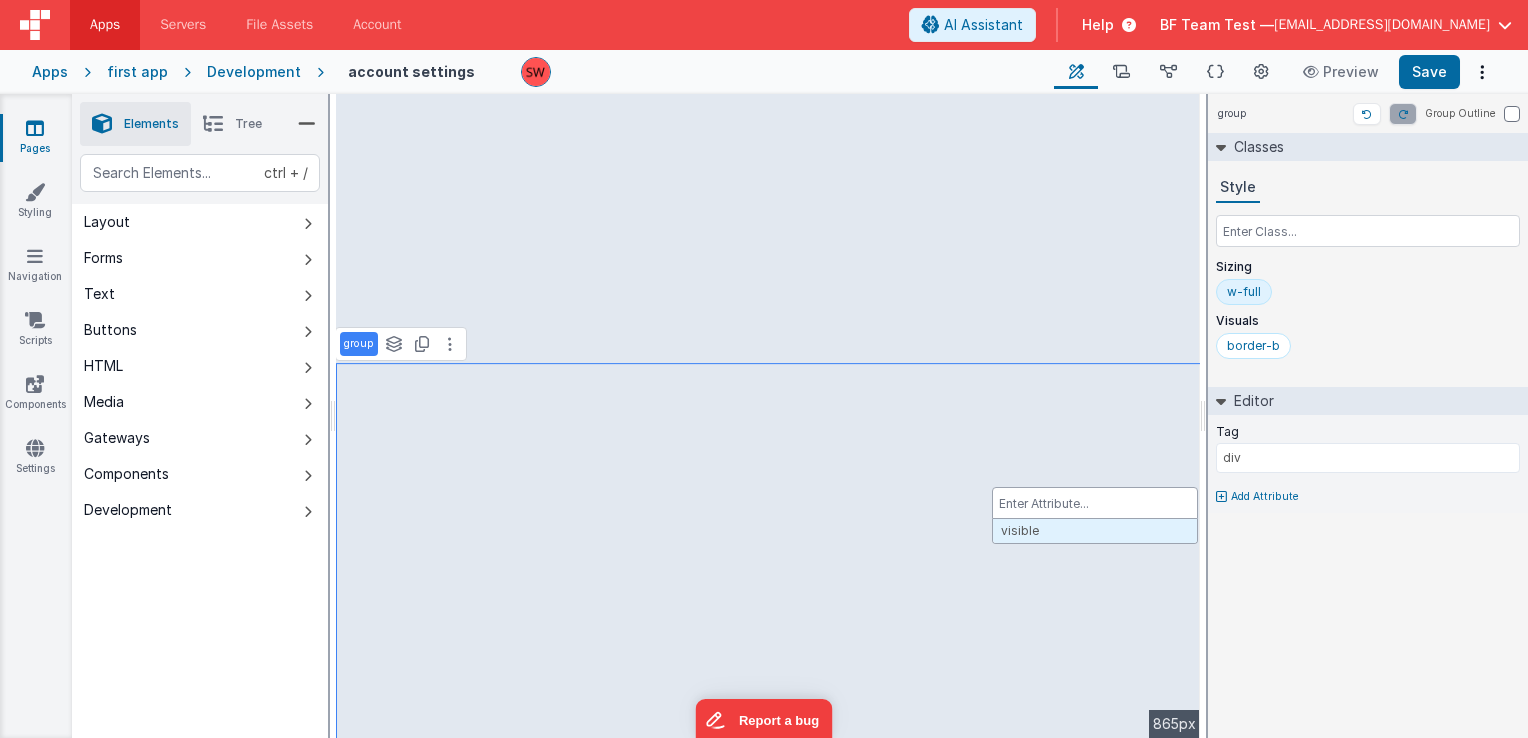type on "t" 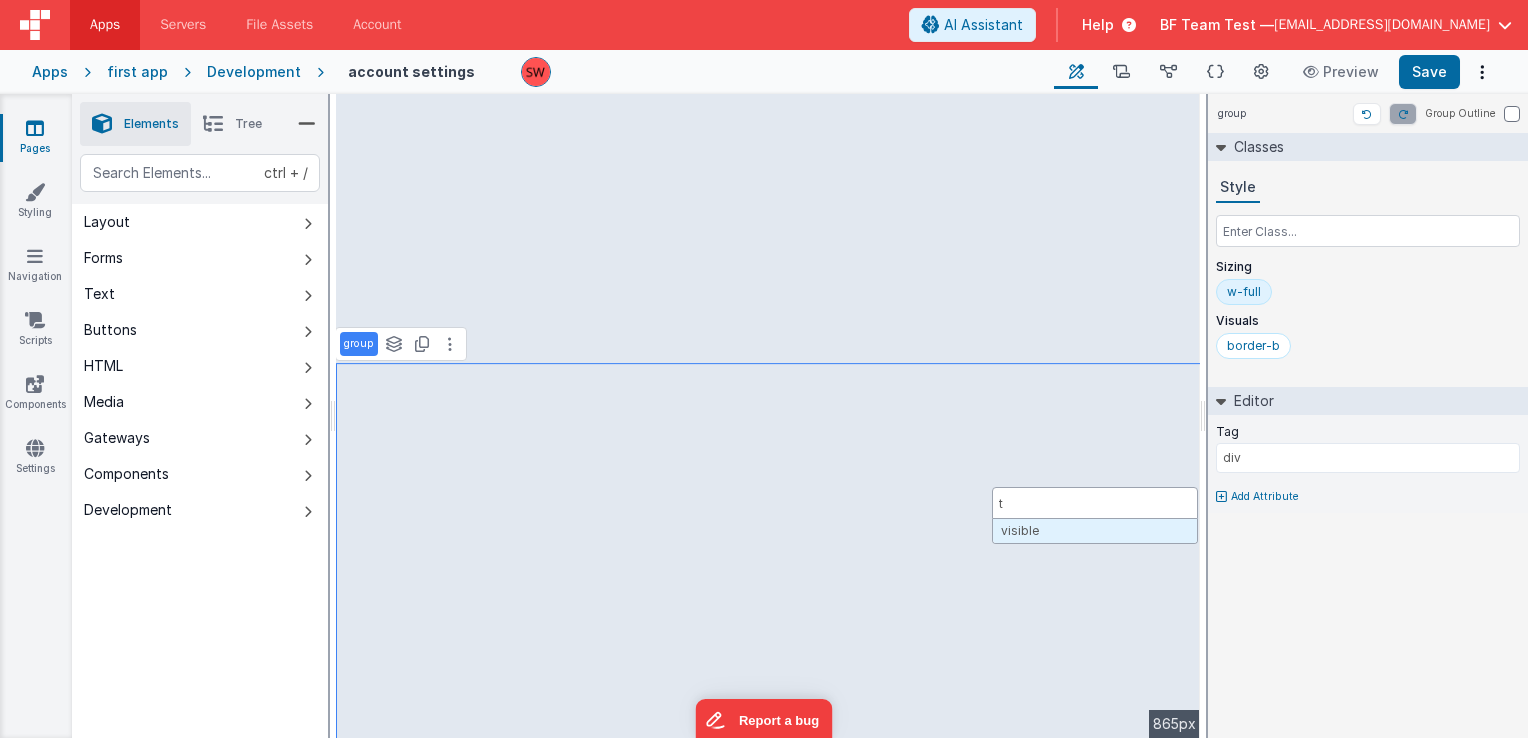 type 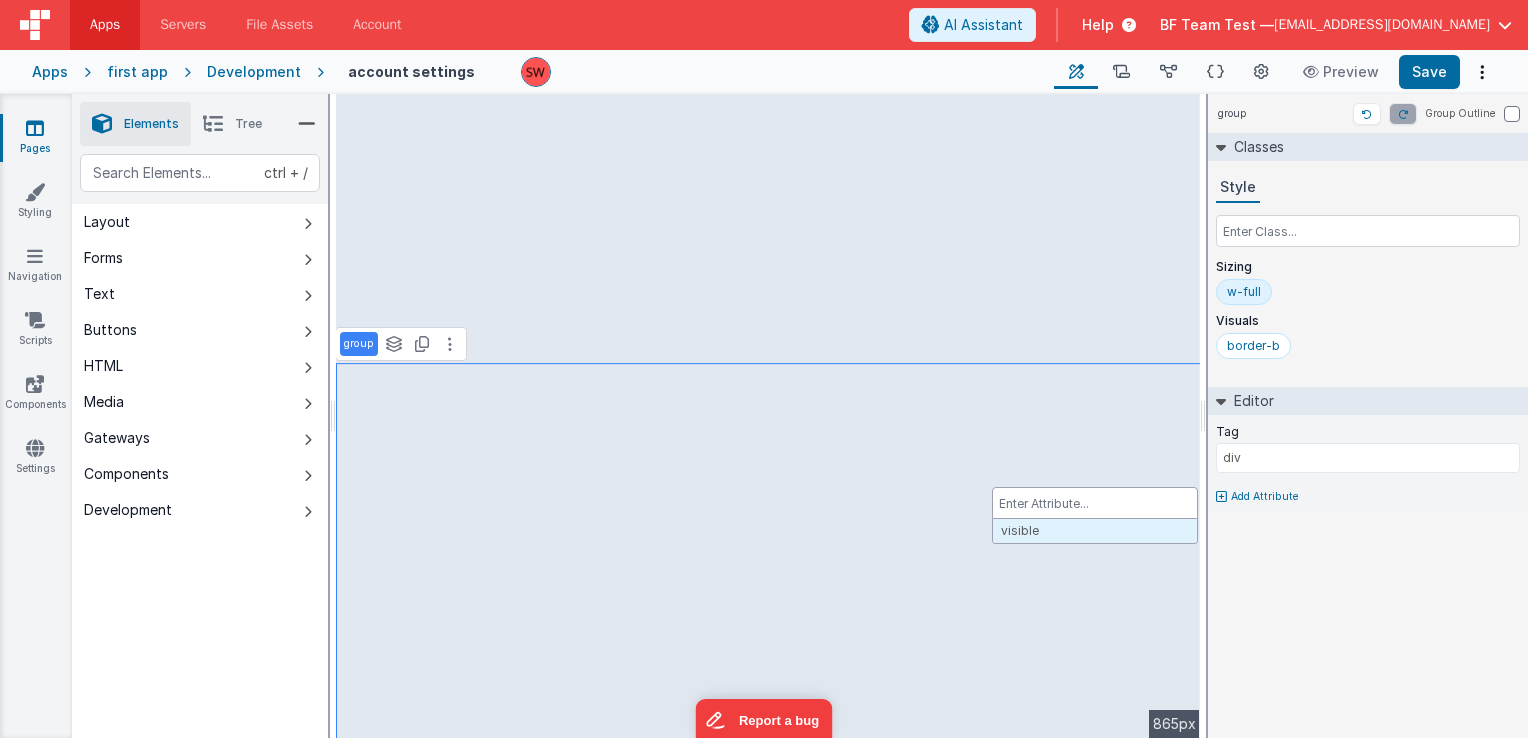 click at bounding box center (764, 369) 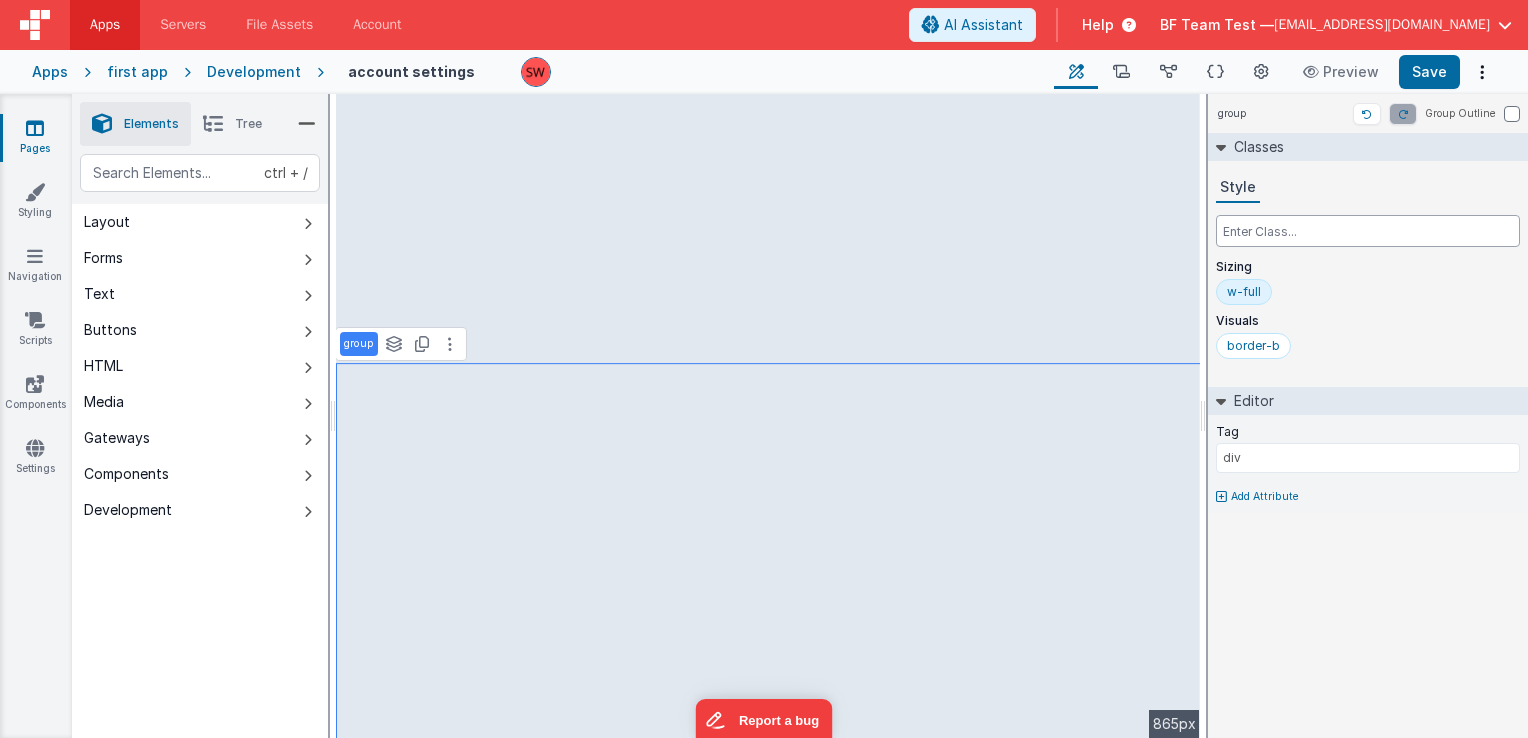 click at bounding box center (1368, 231) 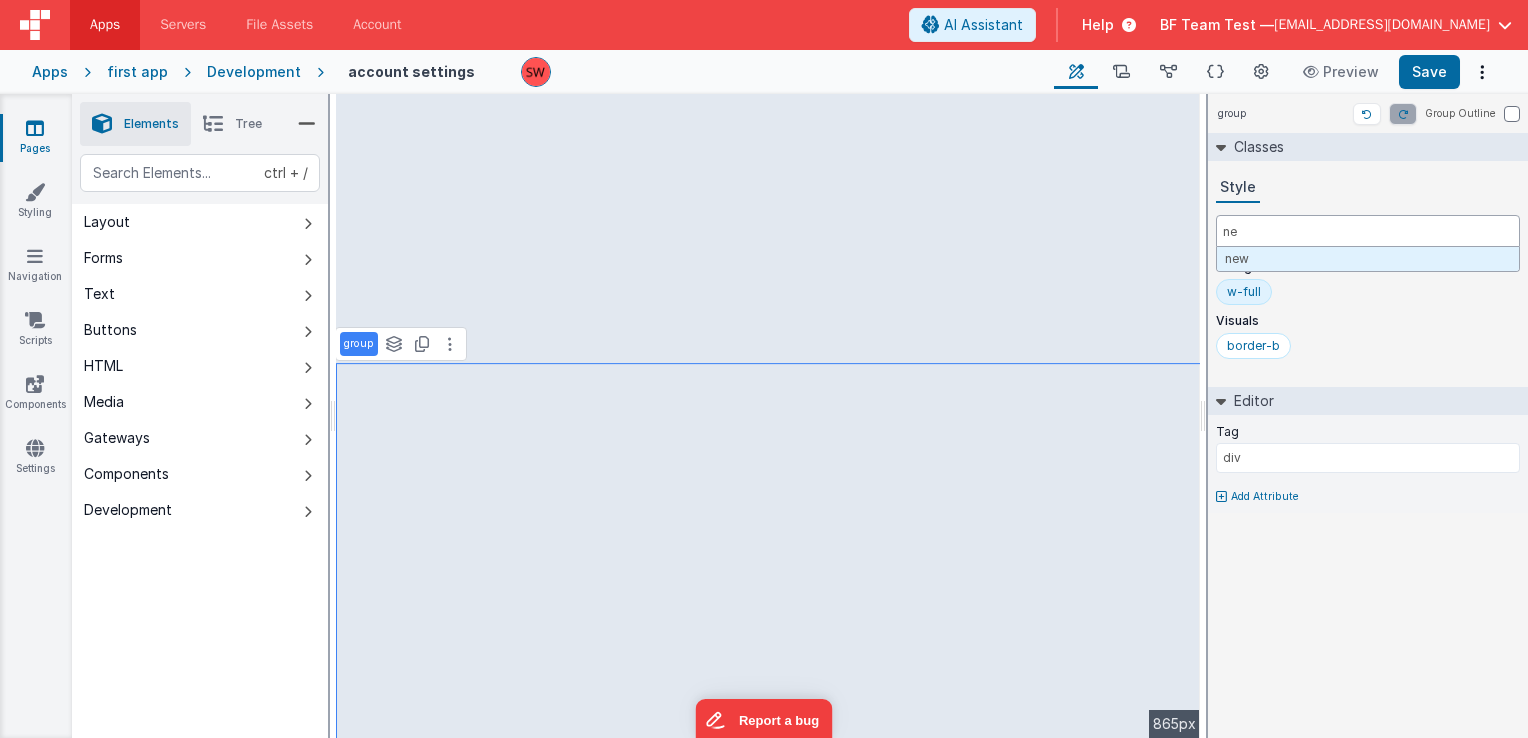 type on "n" 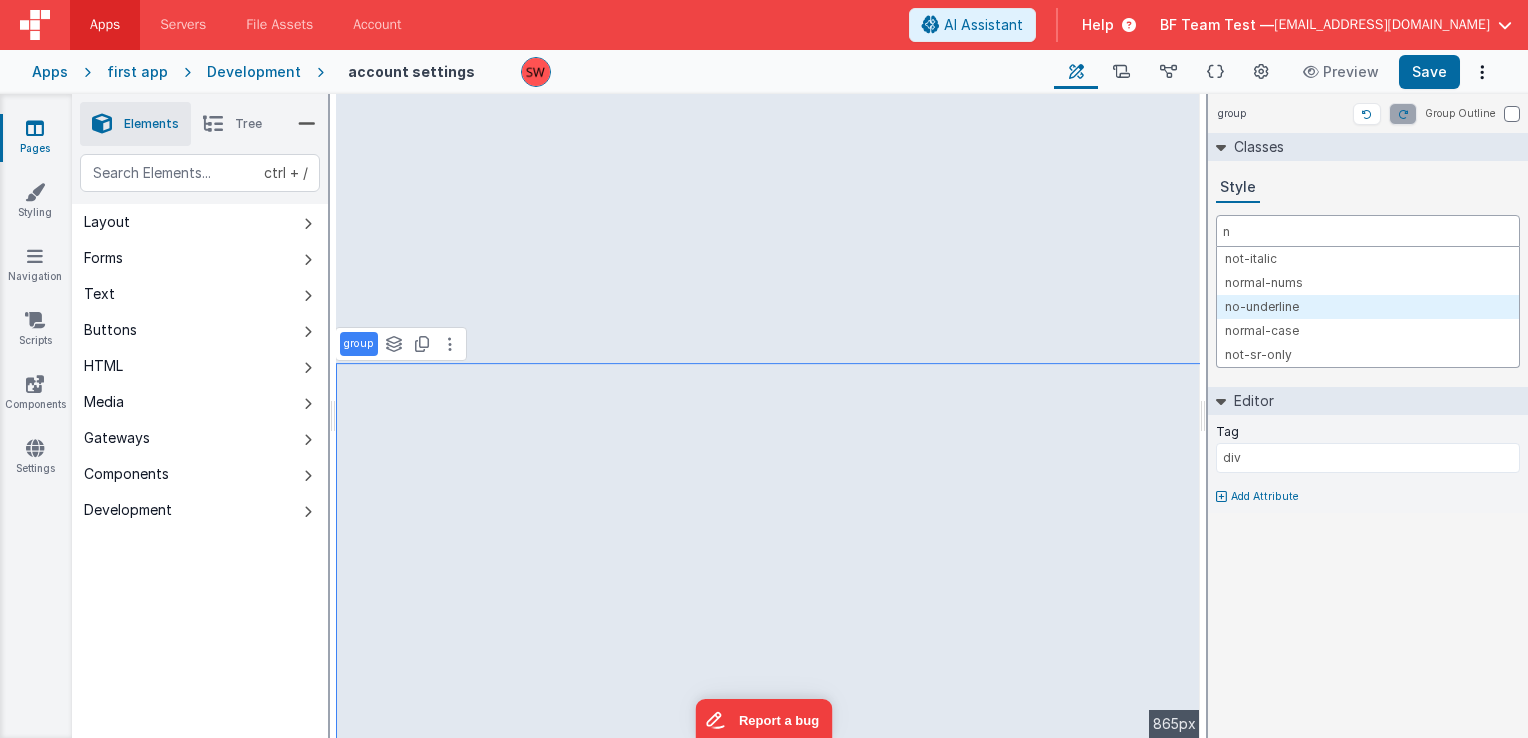 type on "n" 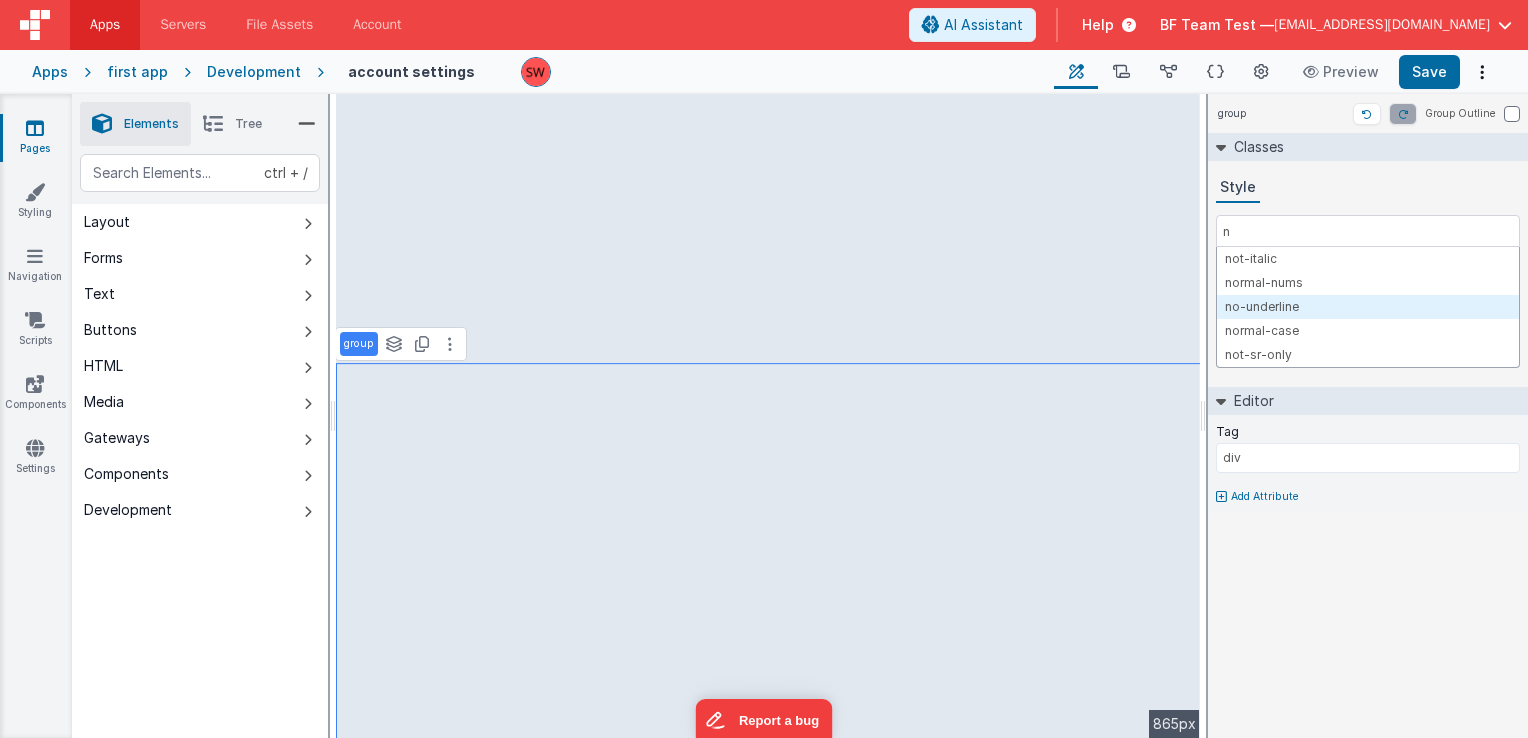 type 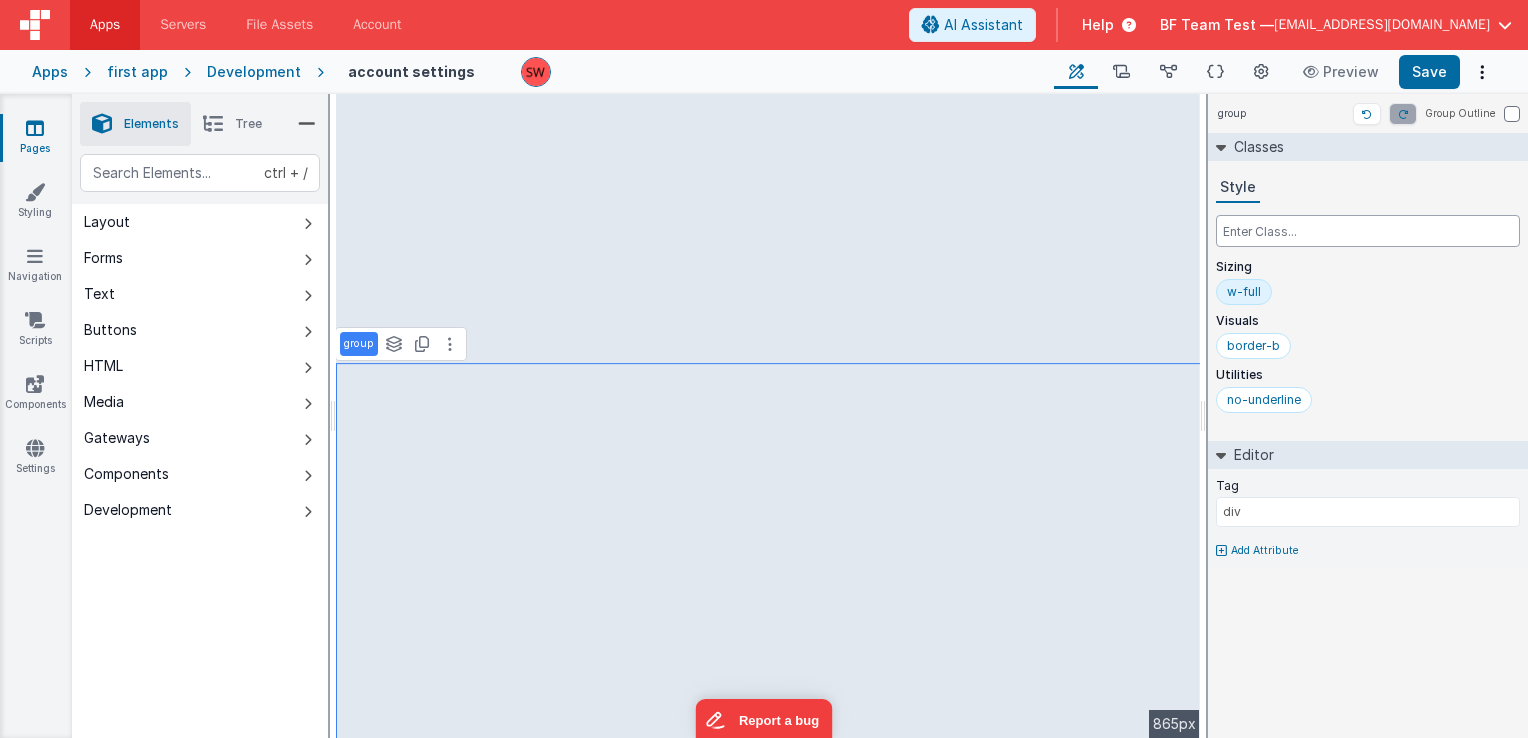 click at bounding box center (1368, 231) 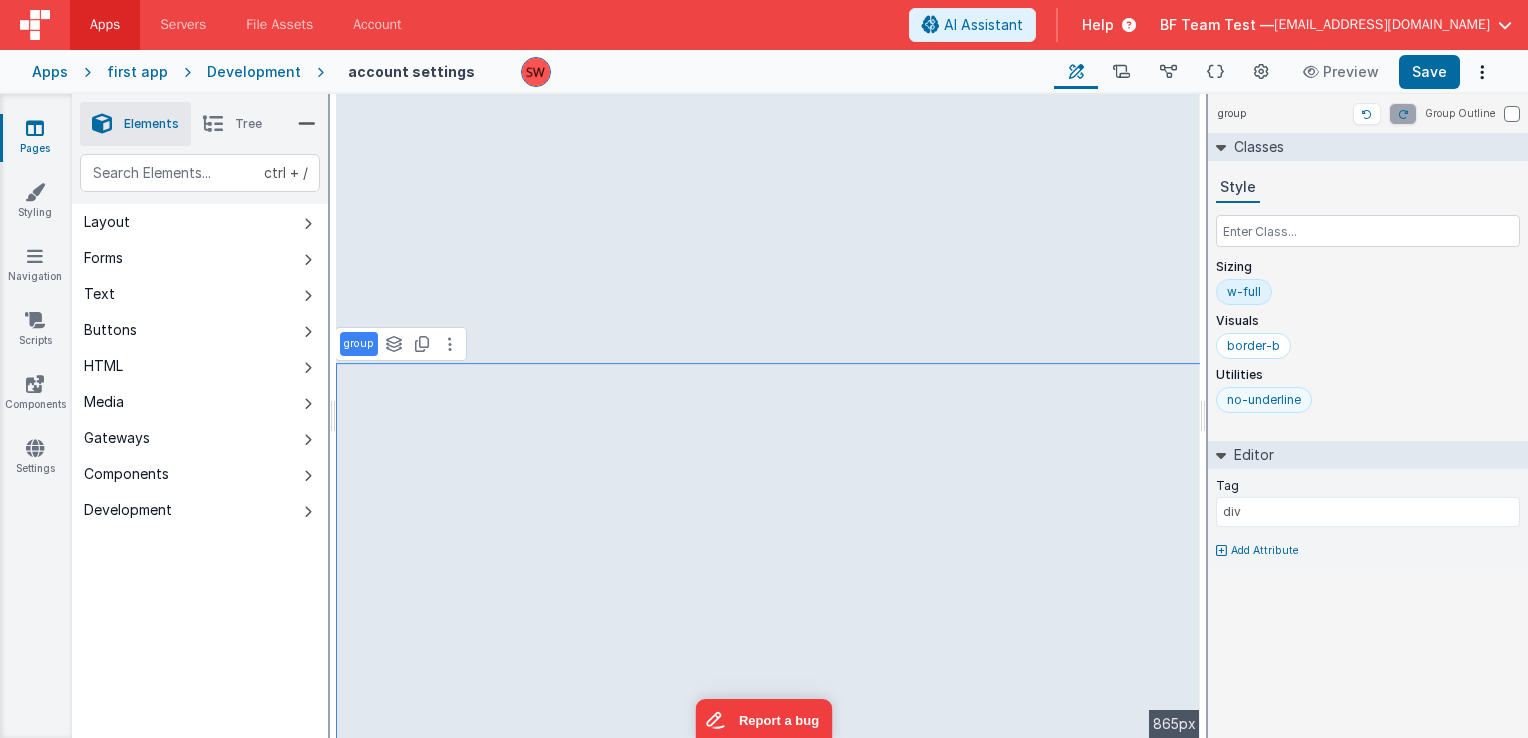 click on "no-underline" at bounding box center [1264, 400] 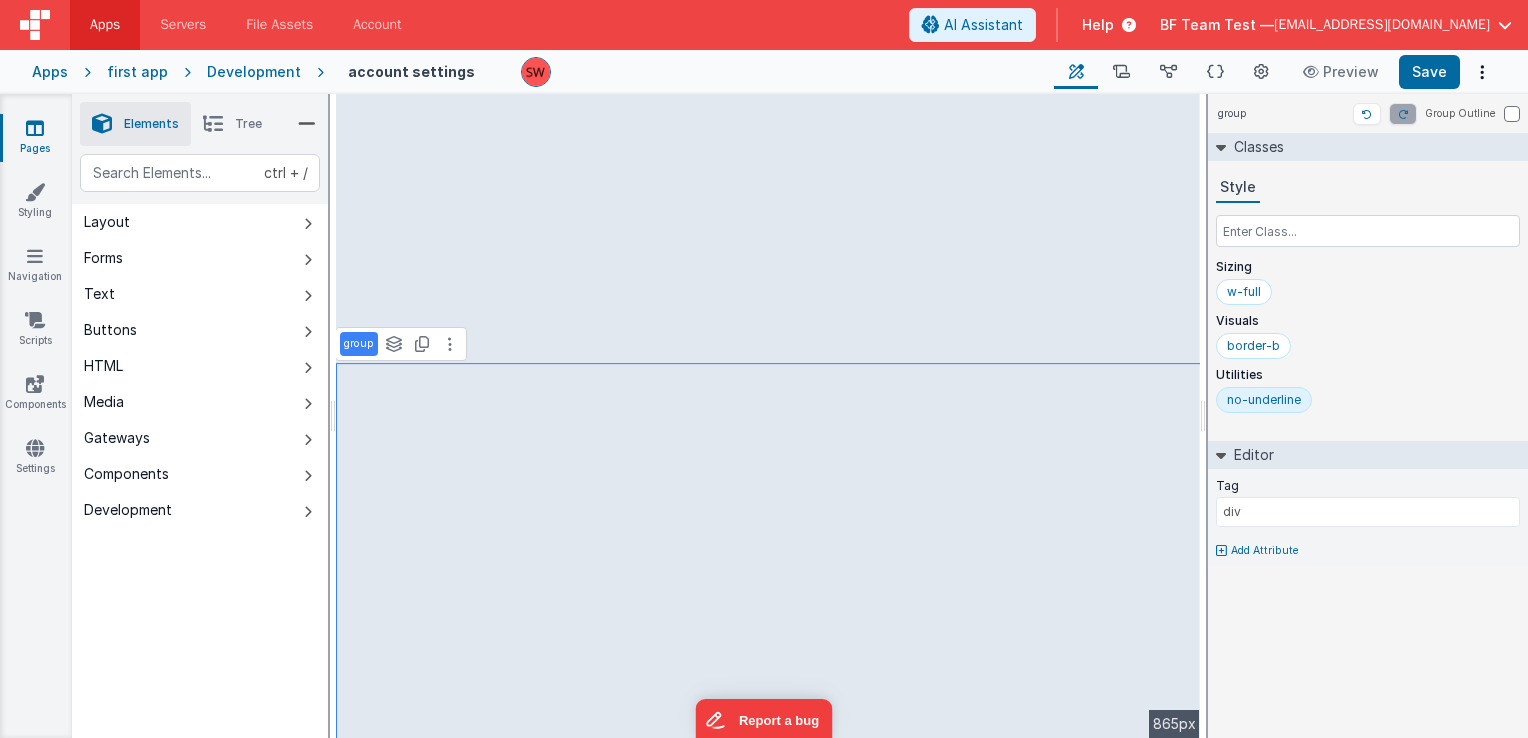 click on "no-underline" at bounding box center [1264, 400] 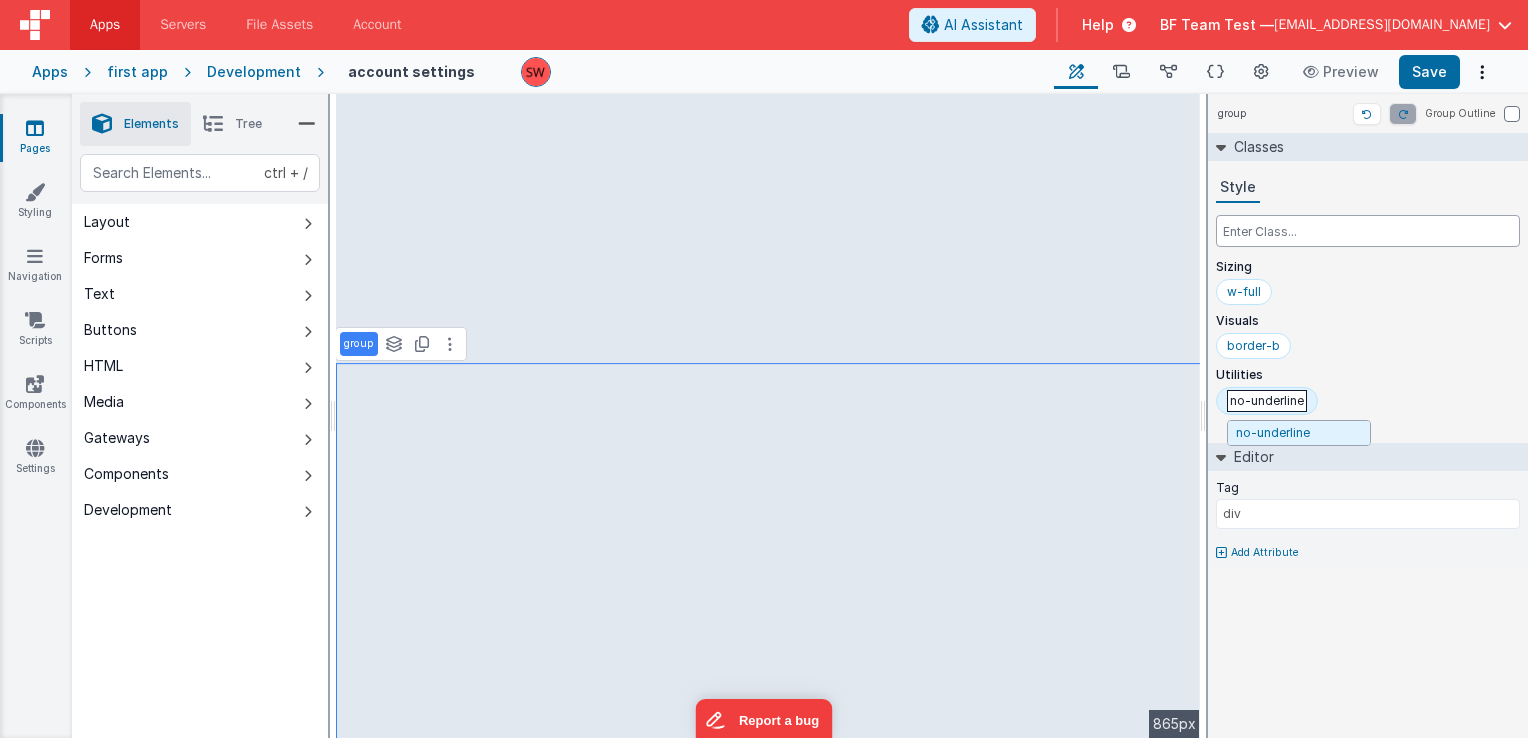 click at bounding box center (1368, 231) 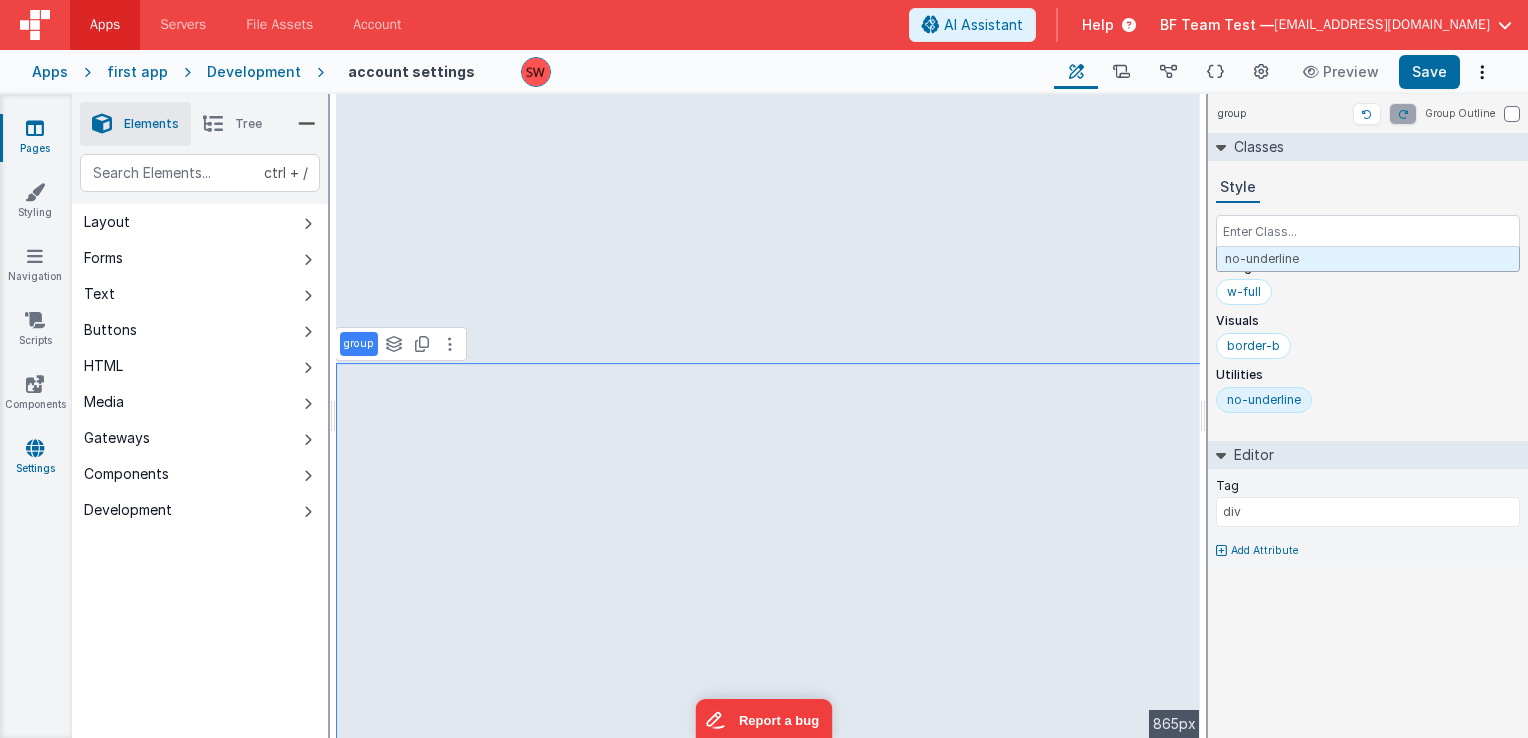 click on "Settings" at bounding box center [35, 458] 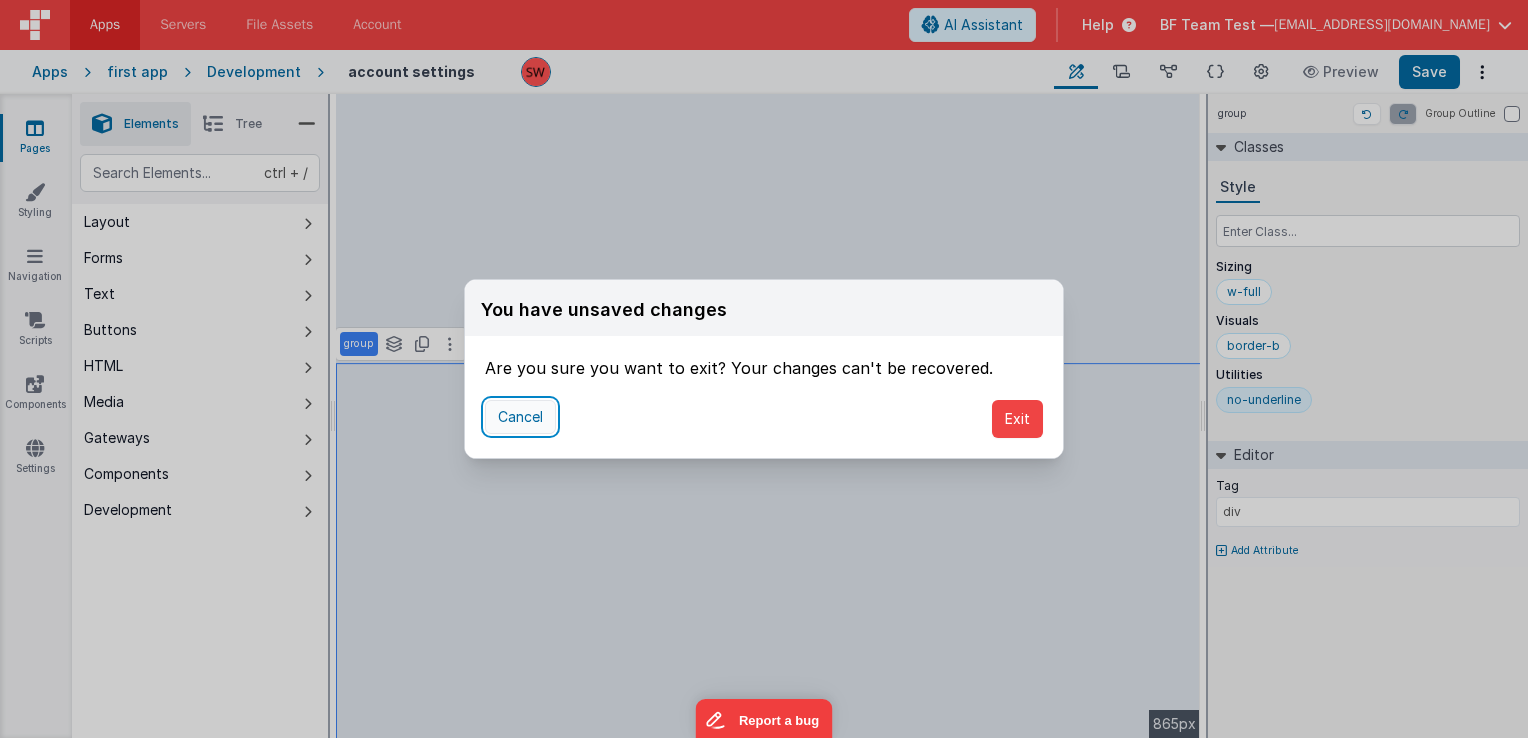click on "Cancel" at bounding box center [520, 417] 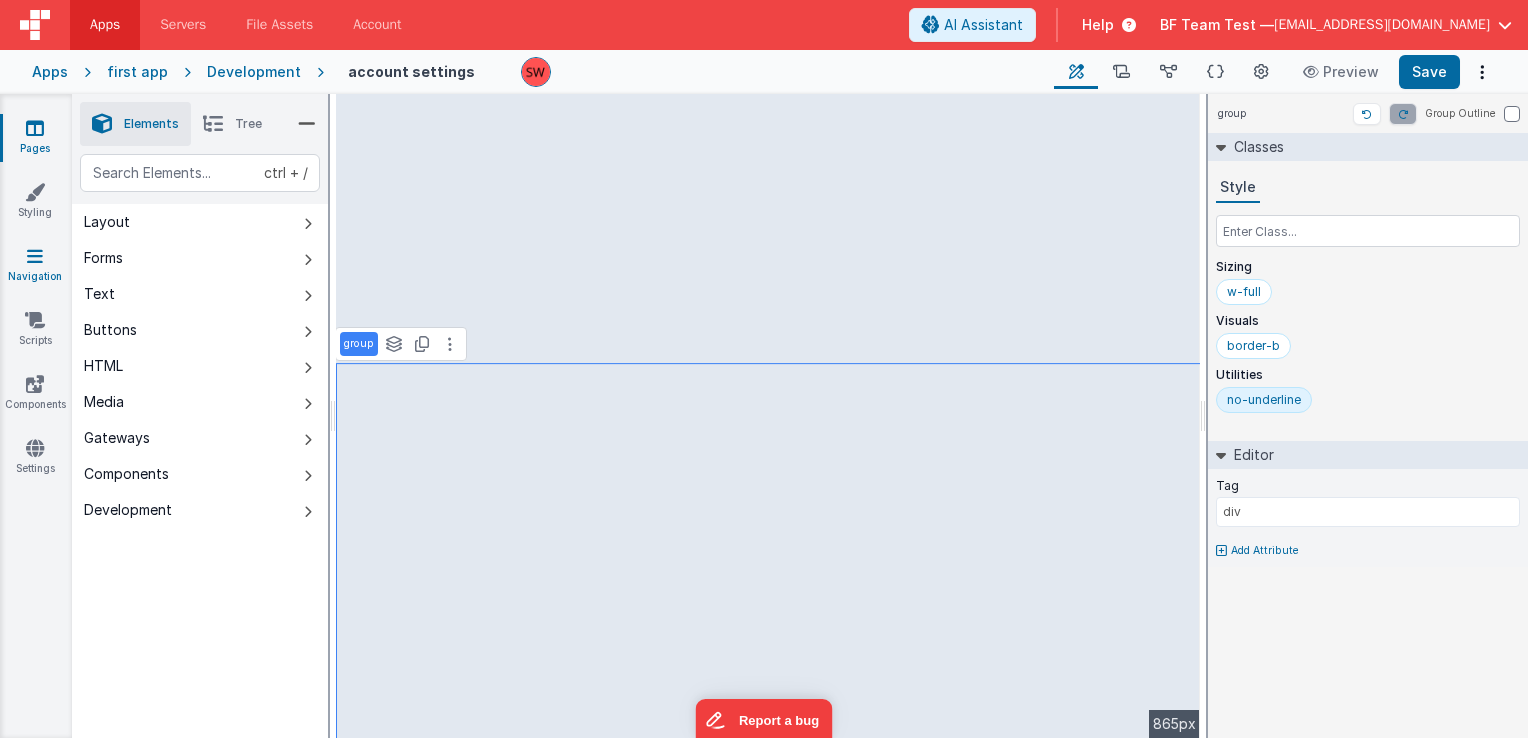 click on "Navigation" at bounding box center (35, 266) 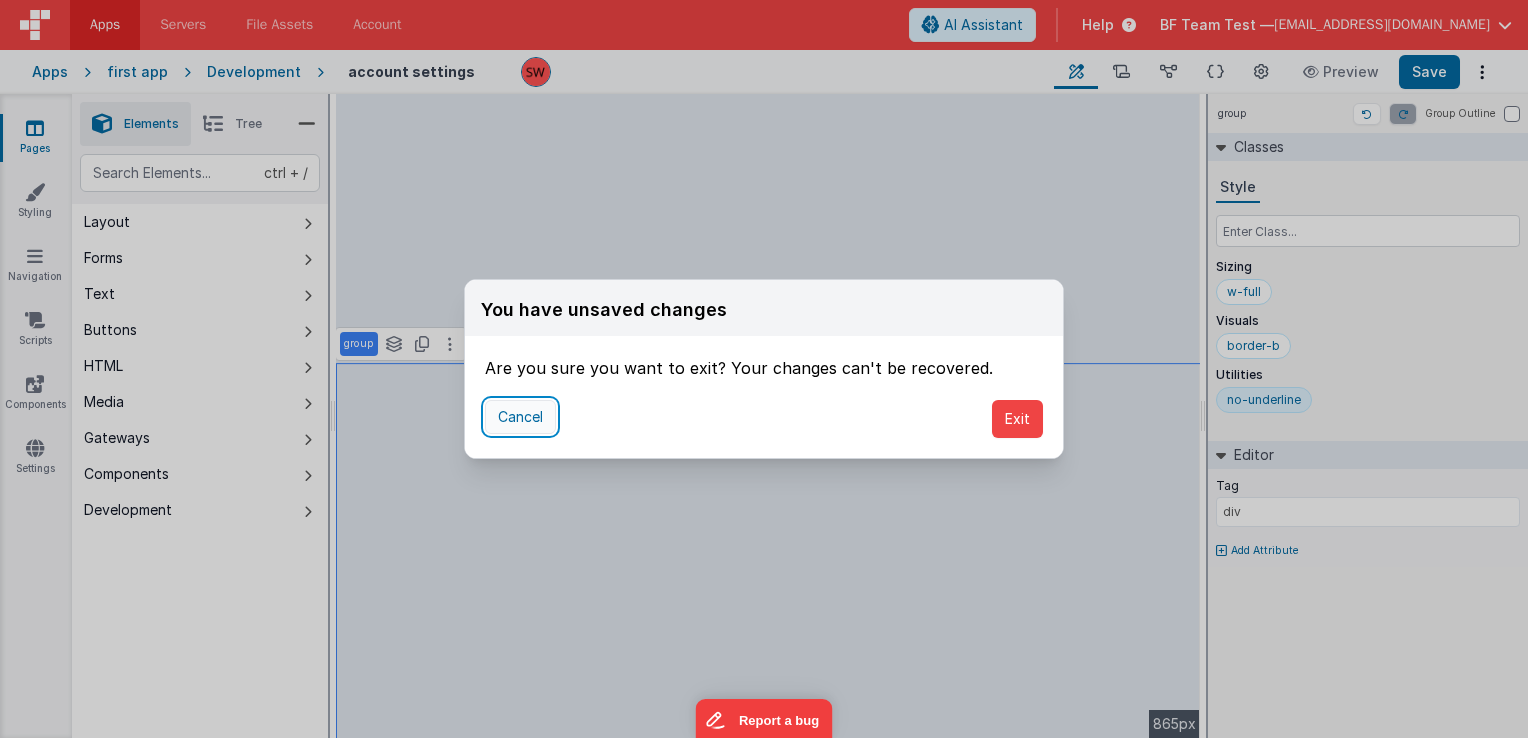 click on "Cancel" at bounding box center (520, 417) 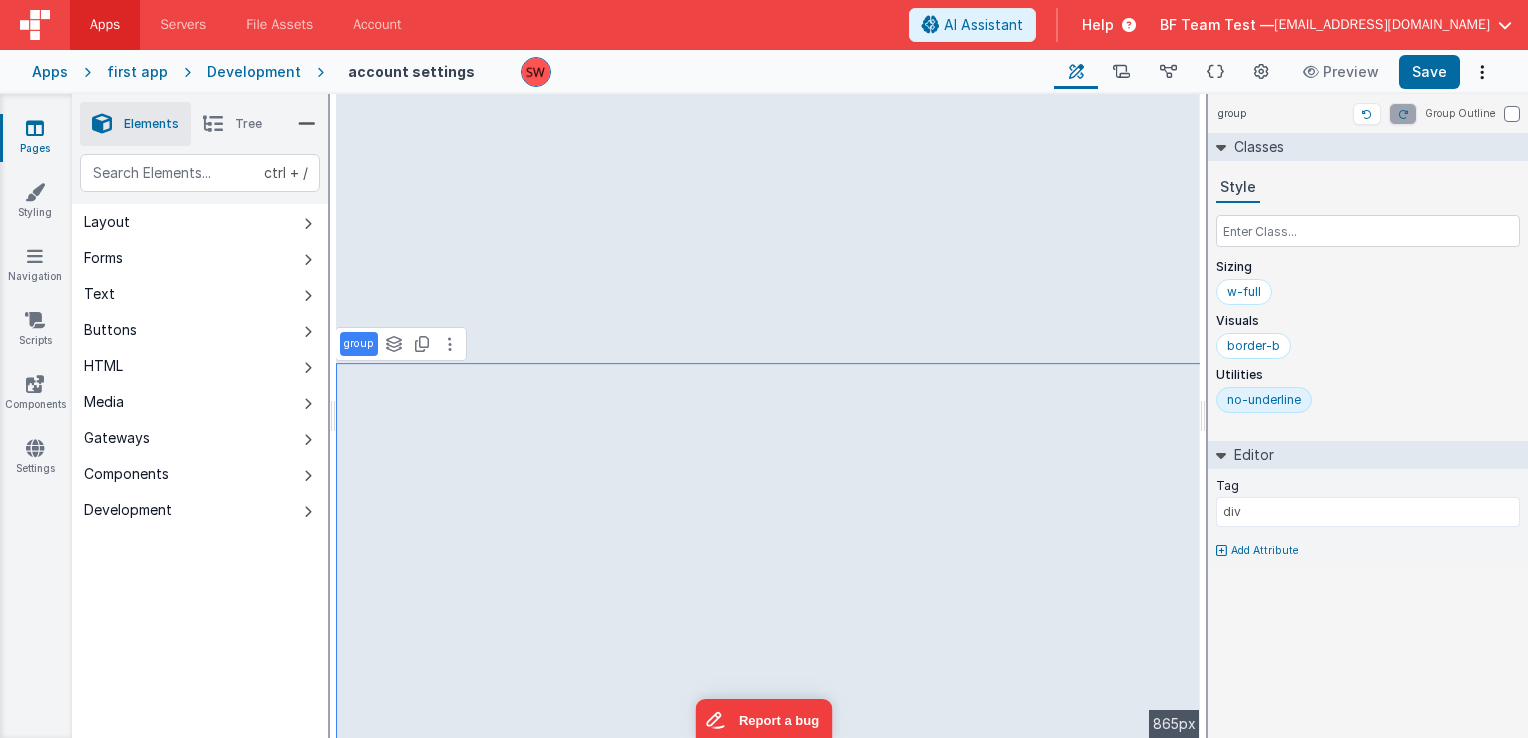 click on "Development" at bounding box center (254, 72) 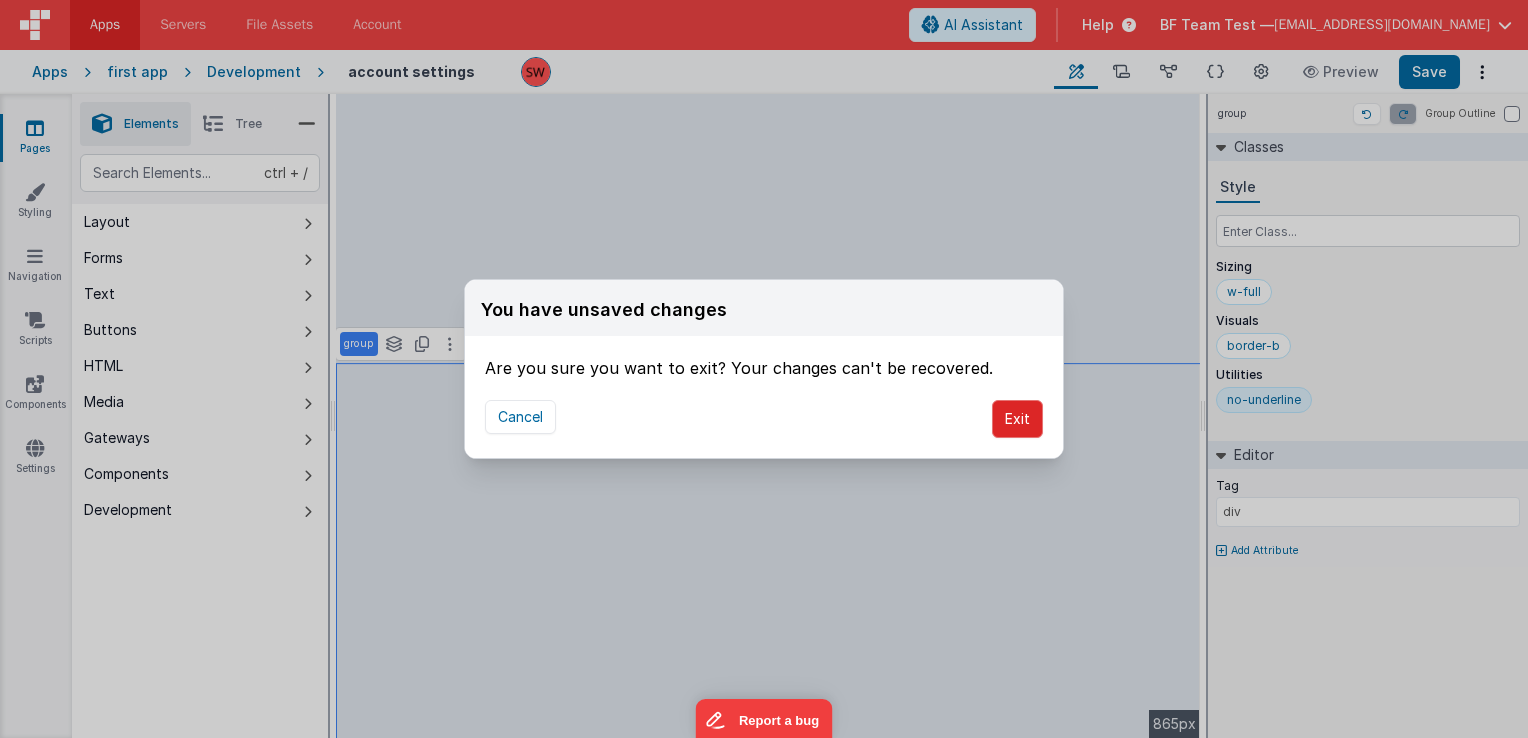 click on "Exit" at bounding box center [1017, 419] 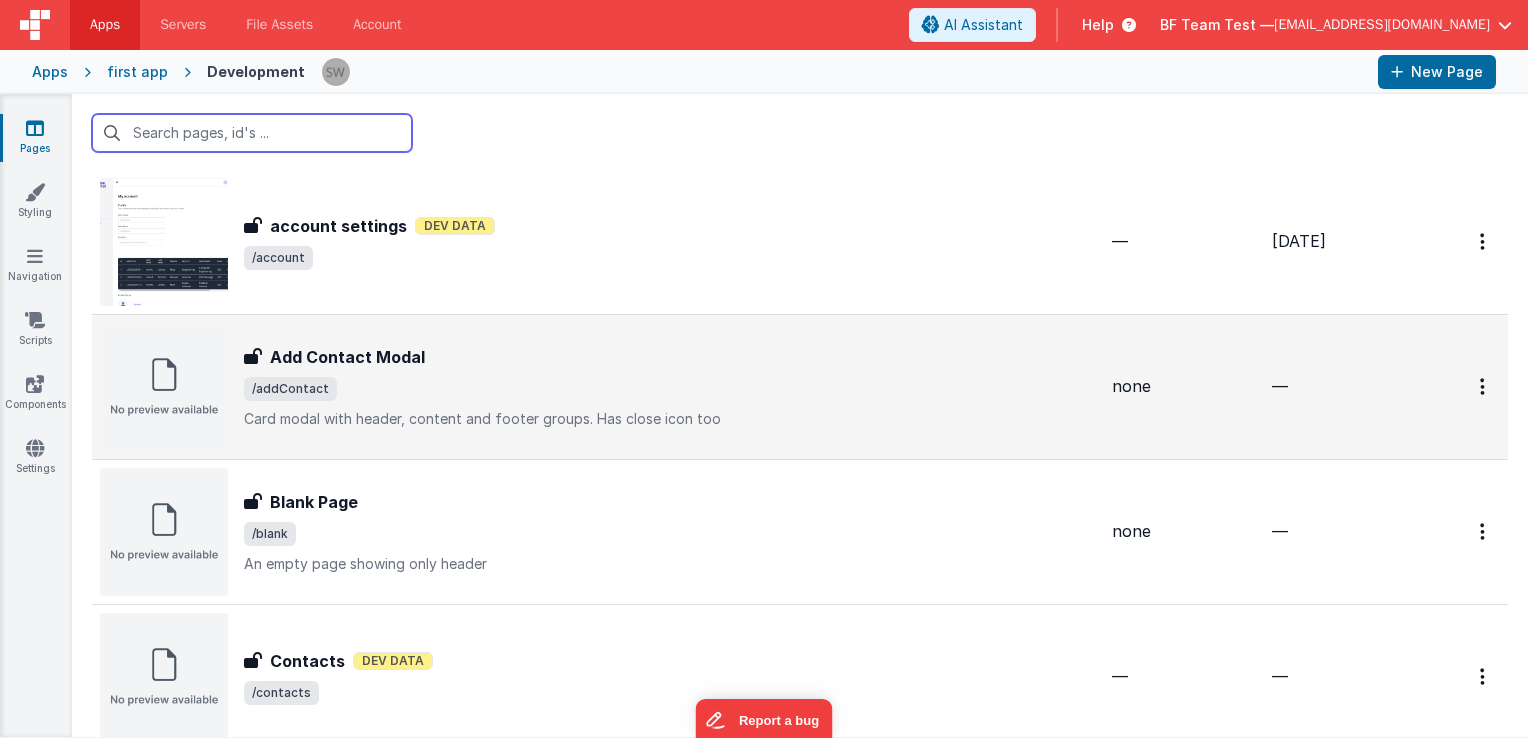 scroll, scrollTop: 200, scrollLeft: 0, axis: vertical 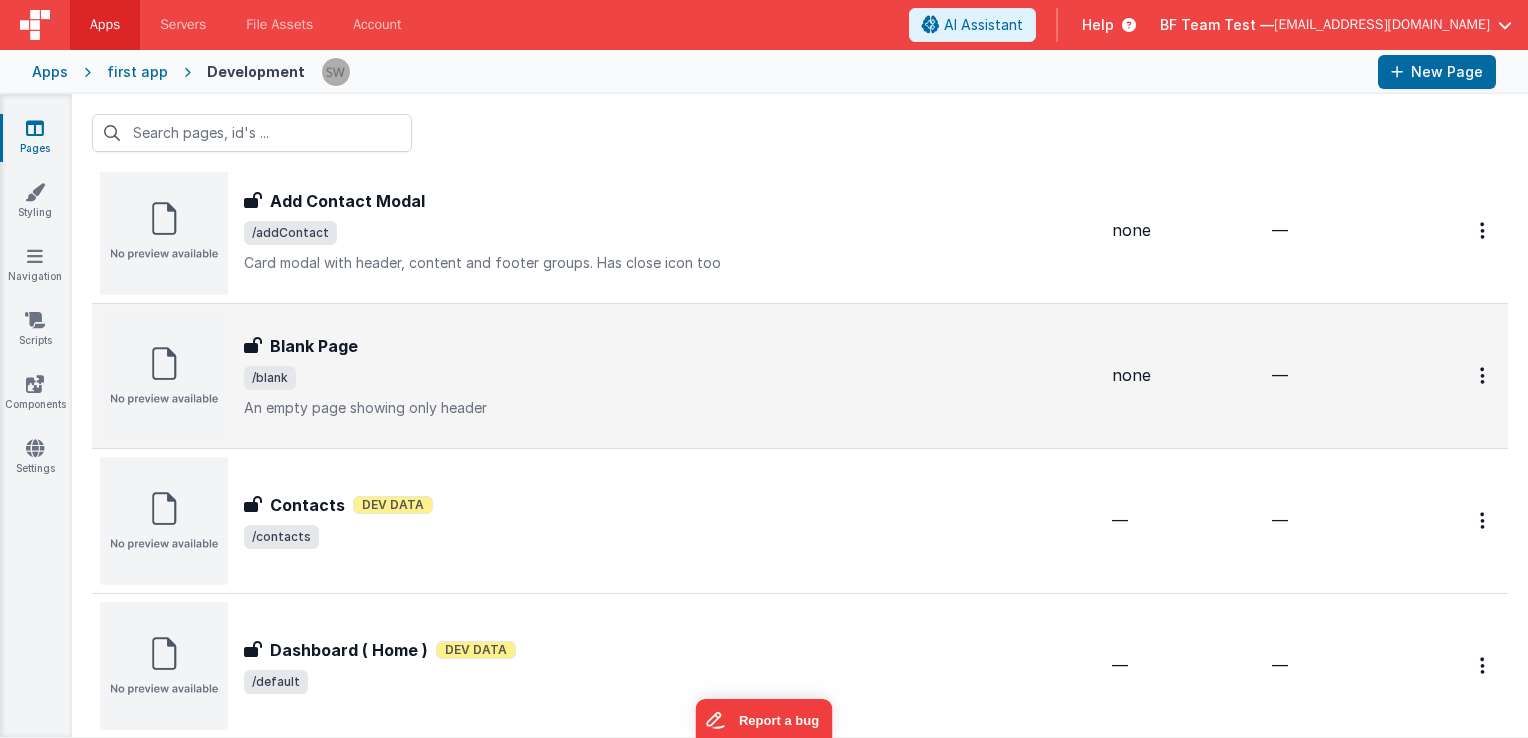 click on "Blank Page" at bounding box center (314, 346) 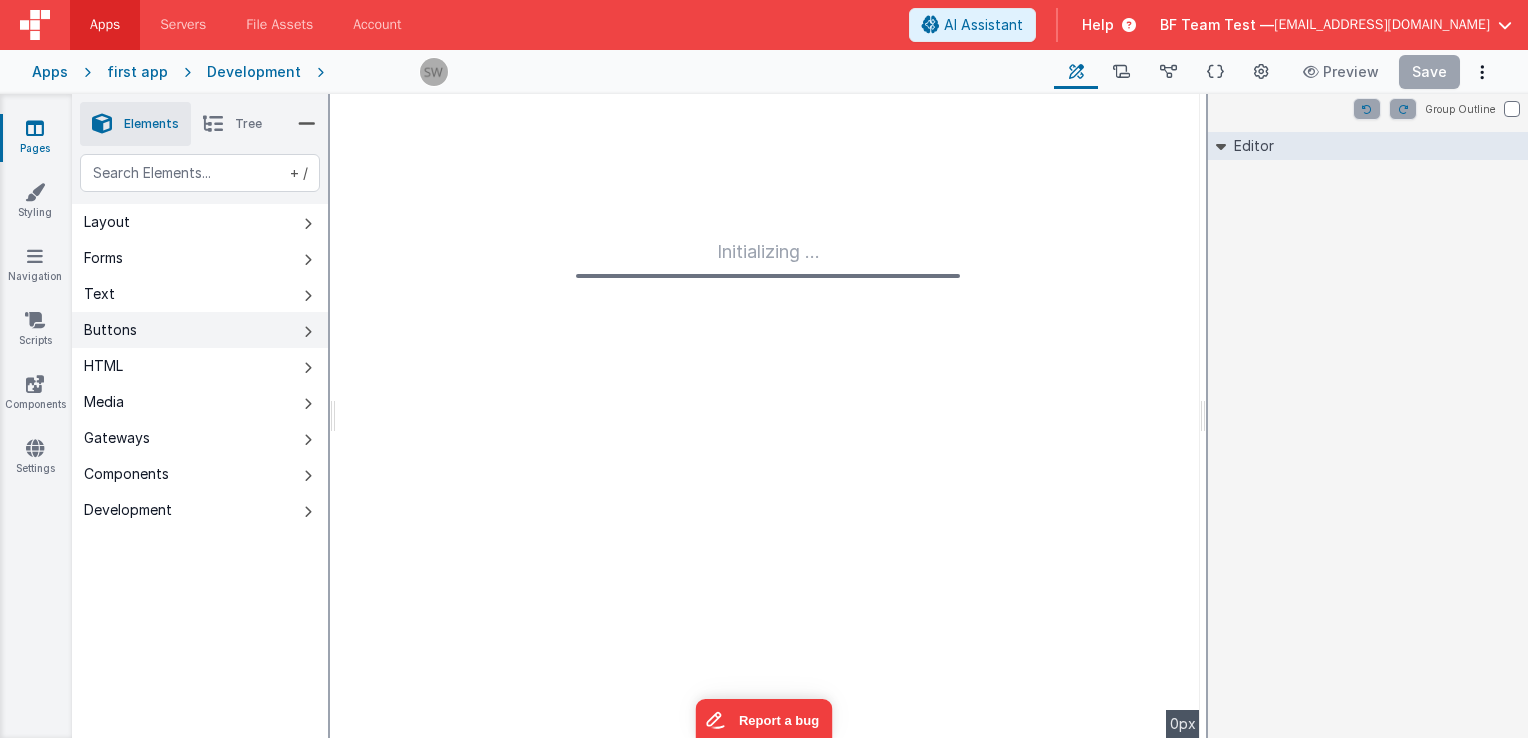 drag, startPoint x: 291, startPoint y: 354, endPoint x: 310, endPoint y: 346, distance: 20.615528 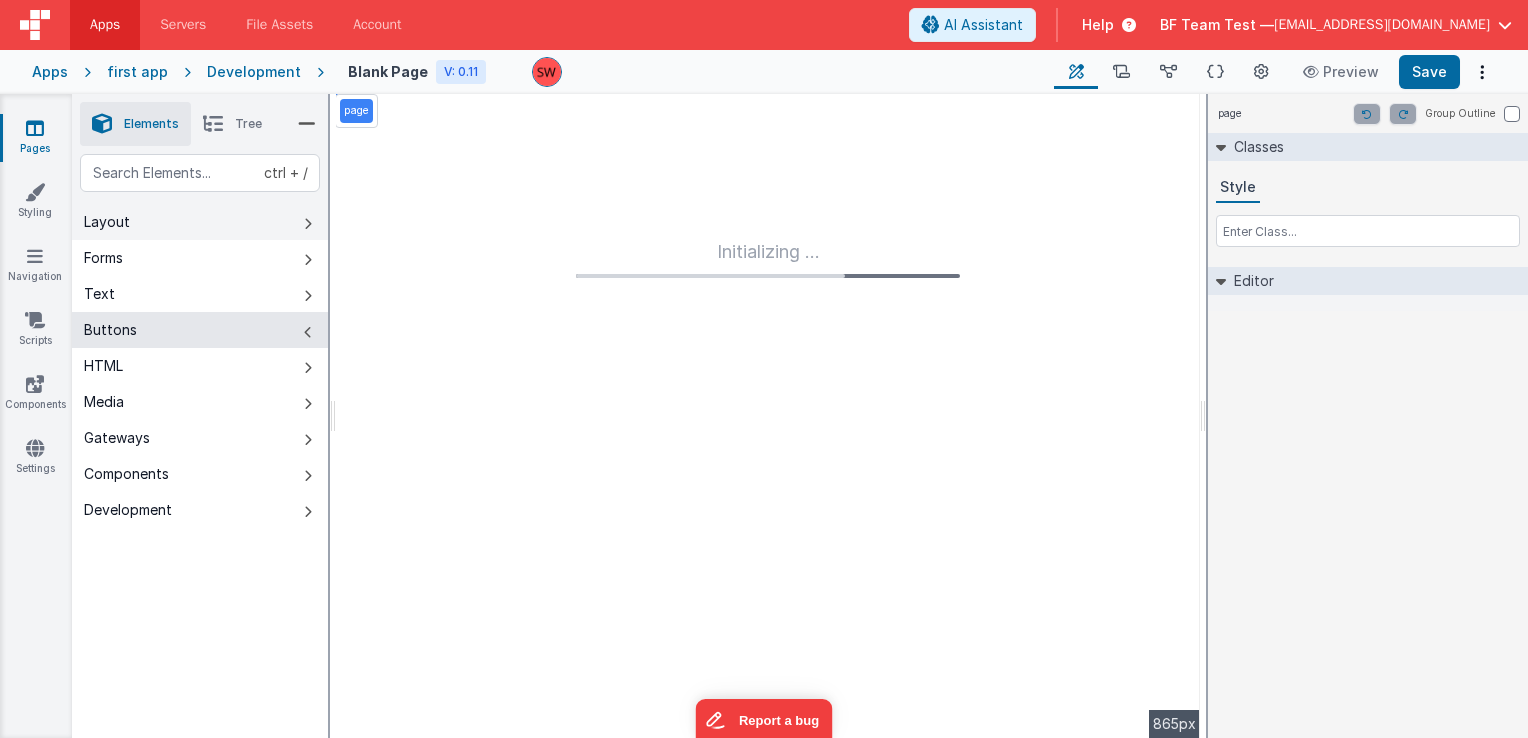 click on "Layout" at bounding box center [200, 222] 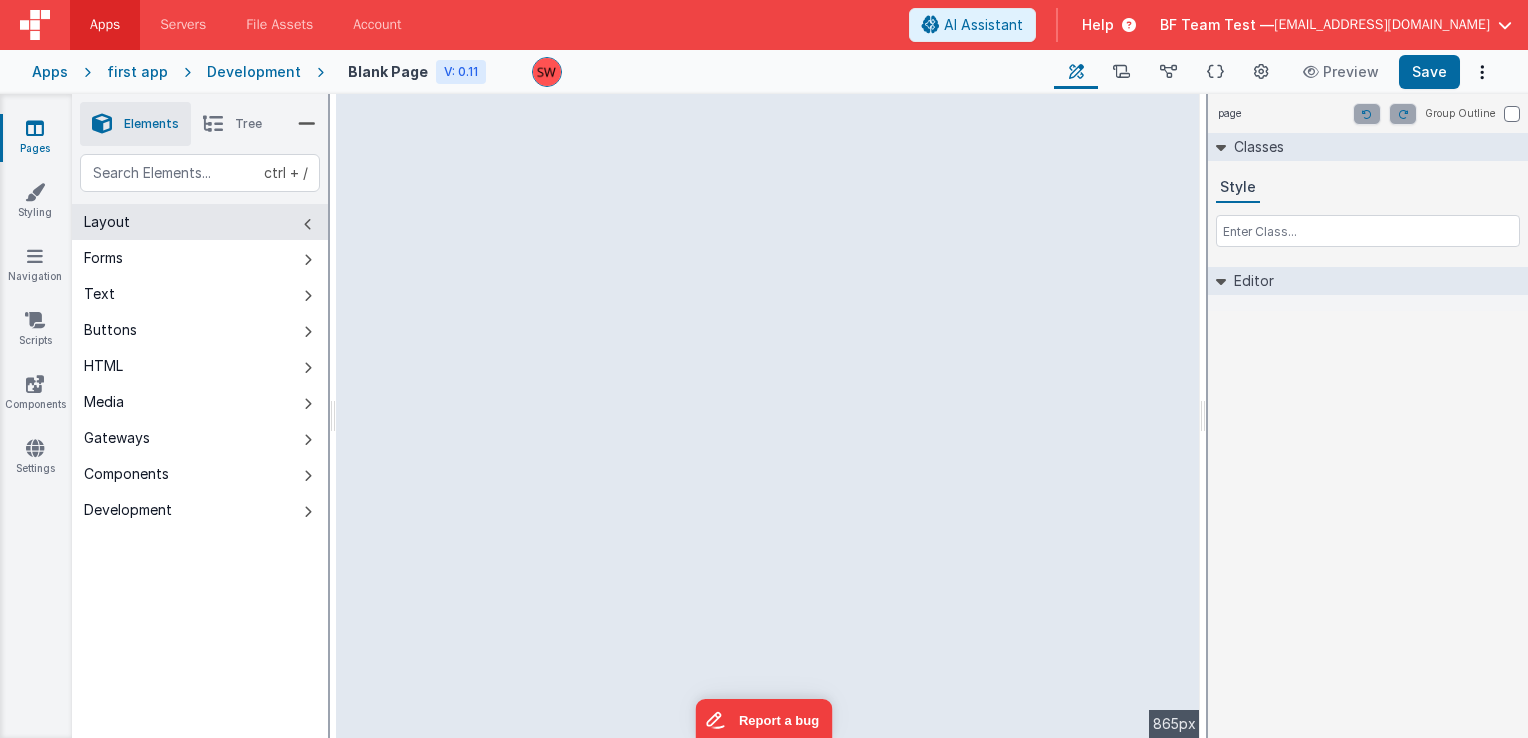 click on "Tree" at bounding box center (232, 124) 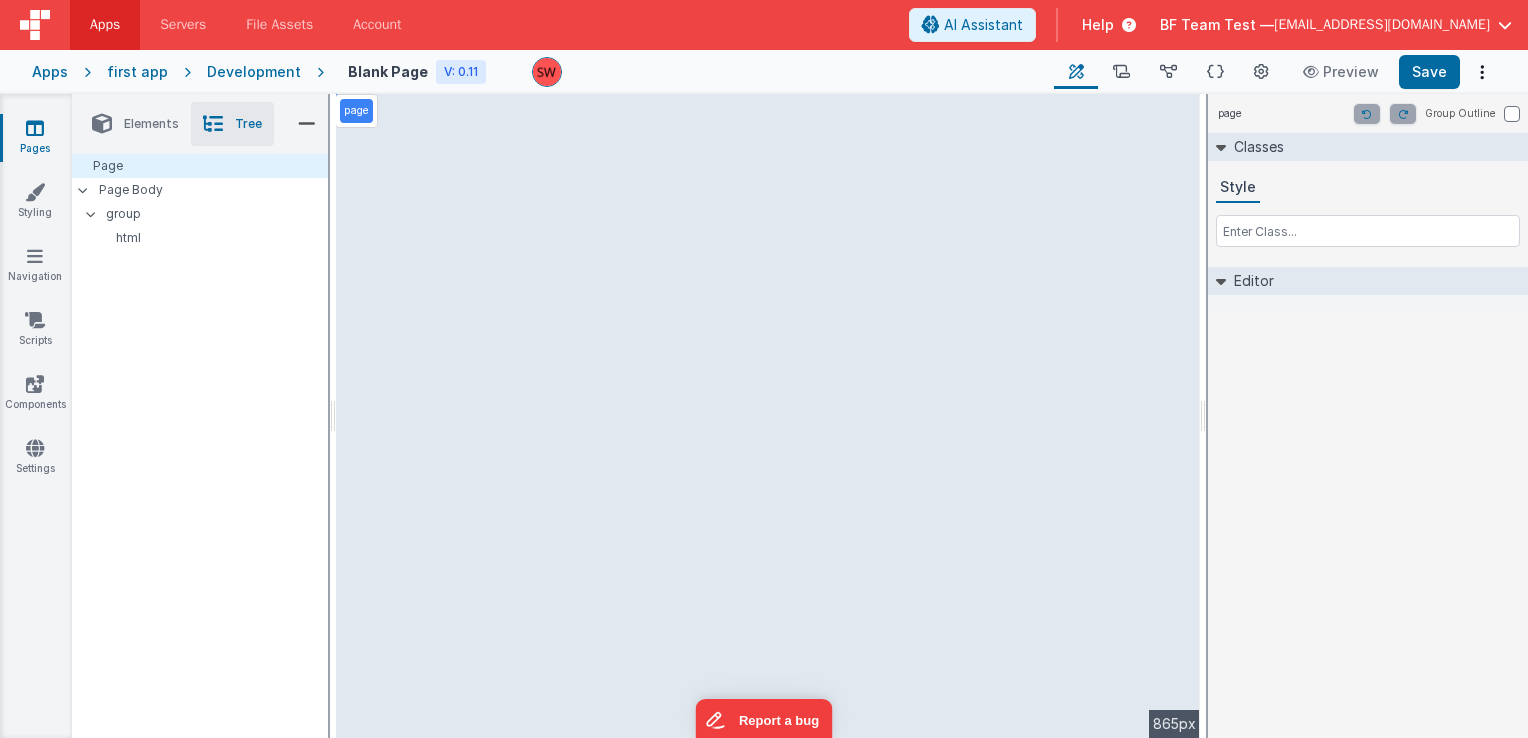 click on "Elements" at bounding box center (151, 124) 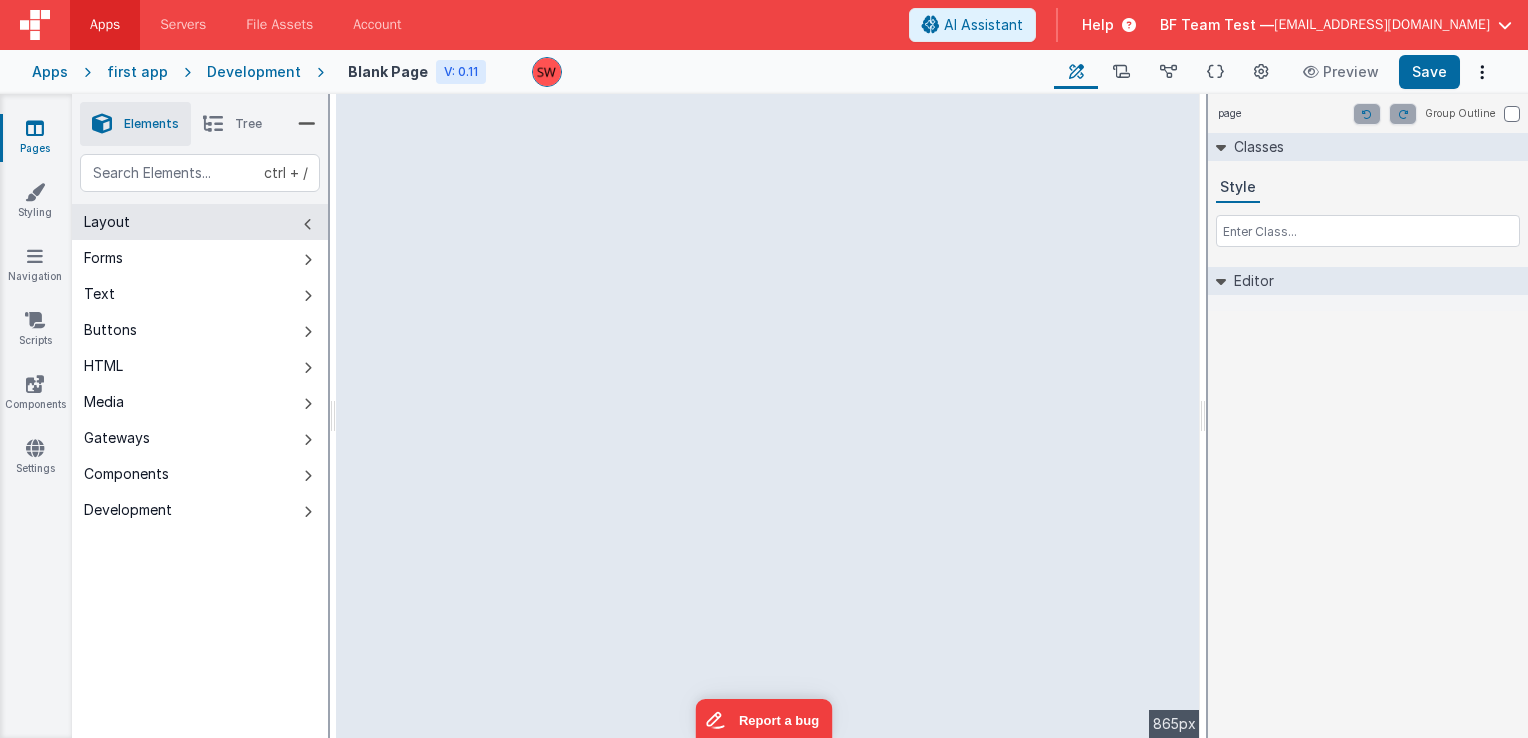 click on "Tree" at bounding box center [248, 124] 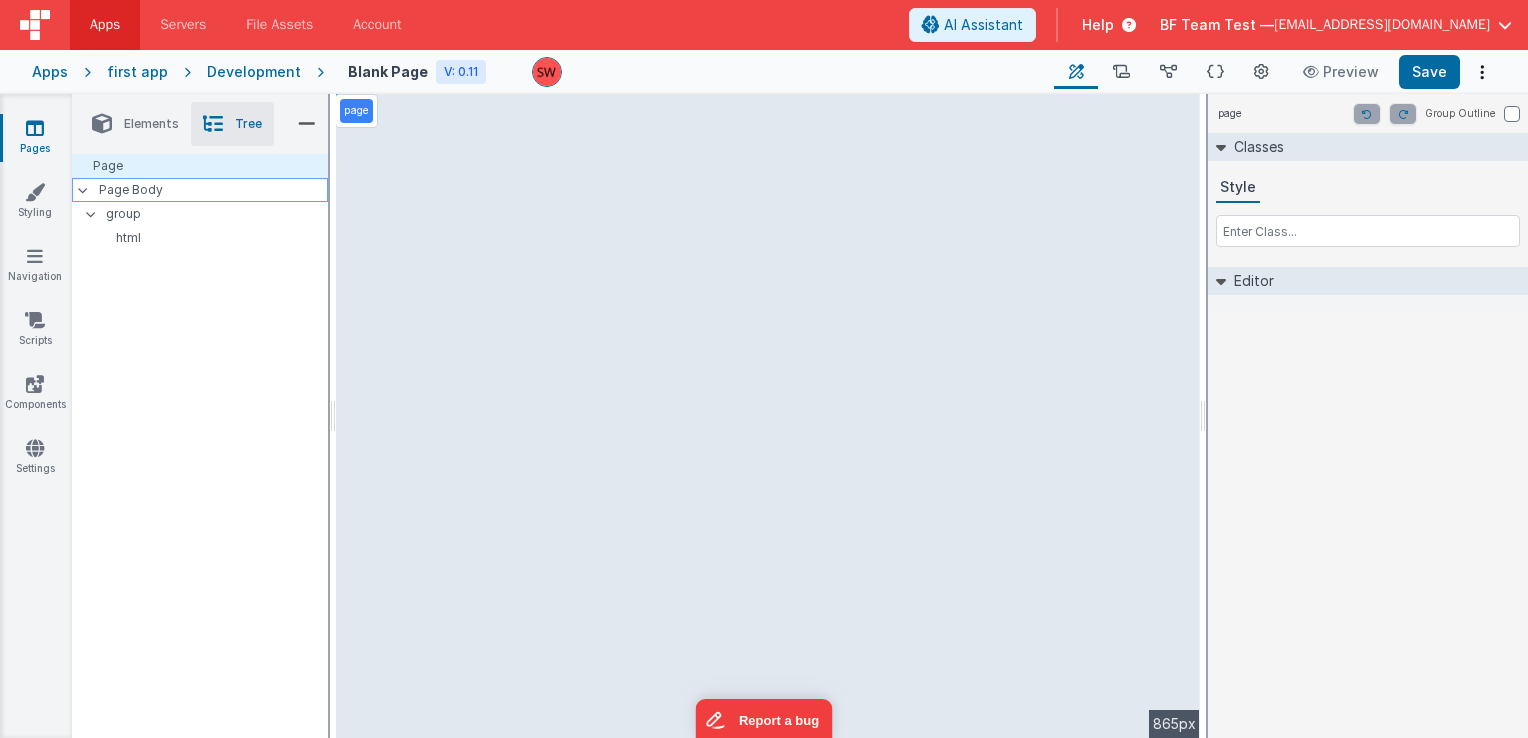 click on "Page Body" at bounding box center [213, 190] 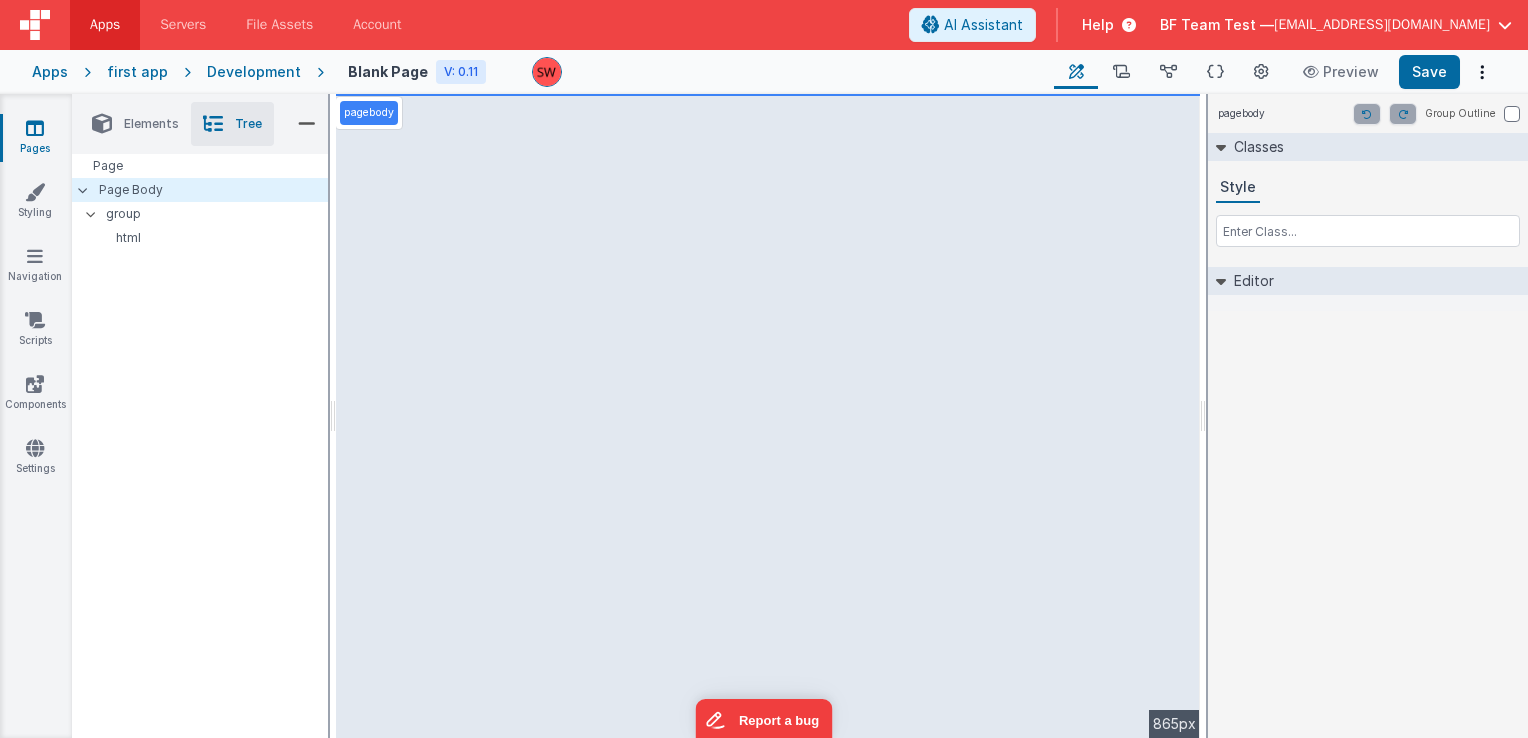 click on "Elements" at bounding box center [151, 124] 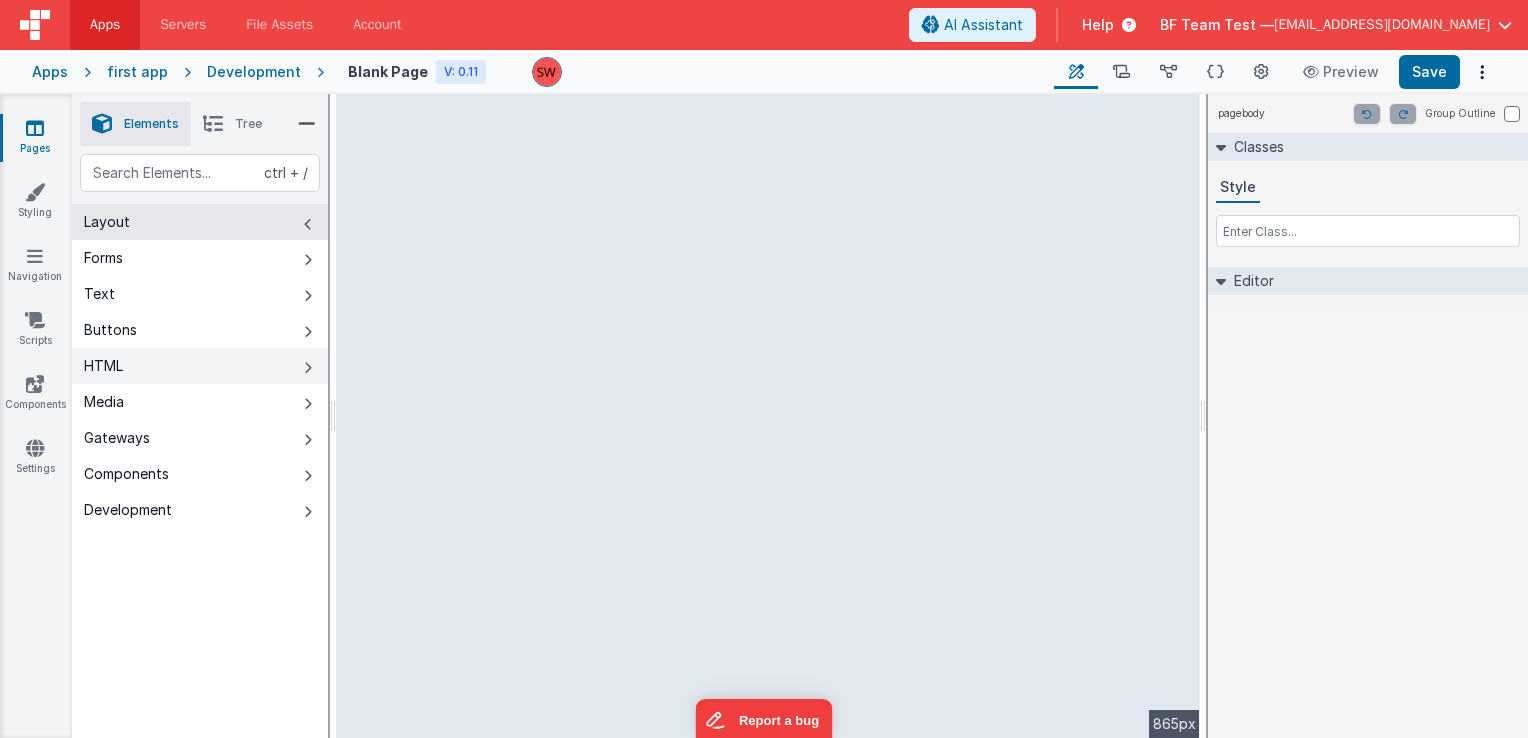 click on "HTML" at bounding box center (200, 366) 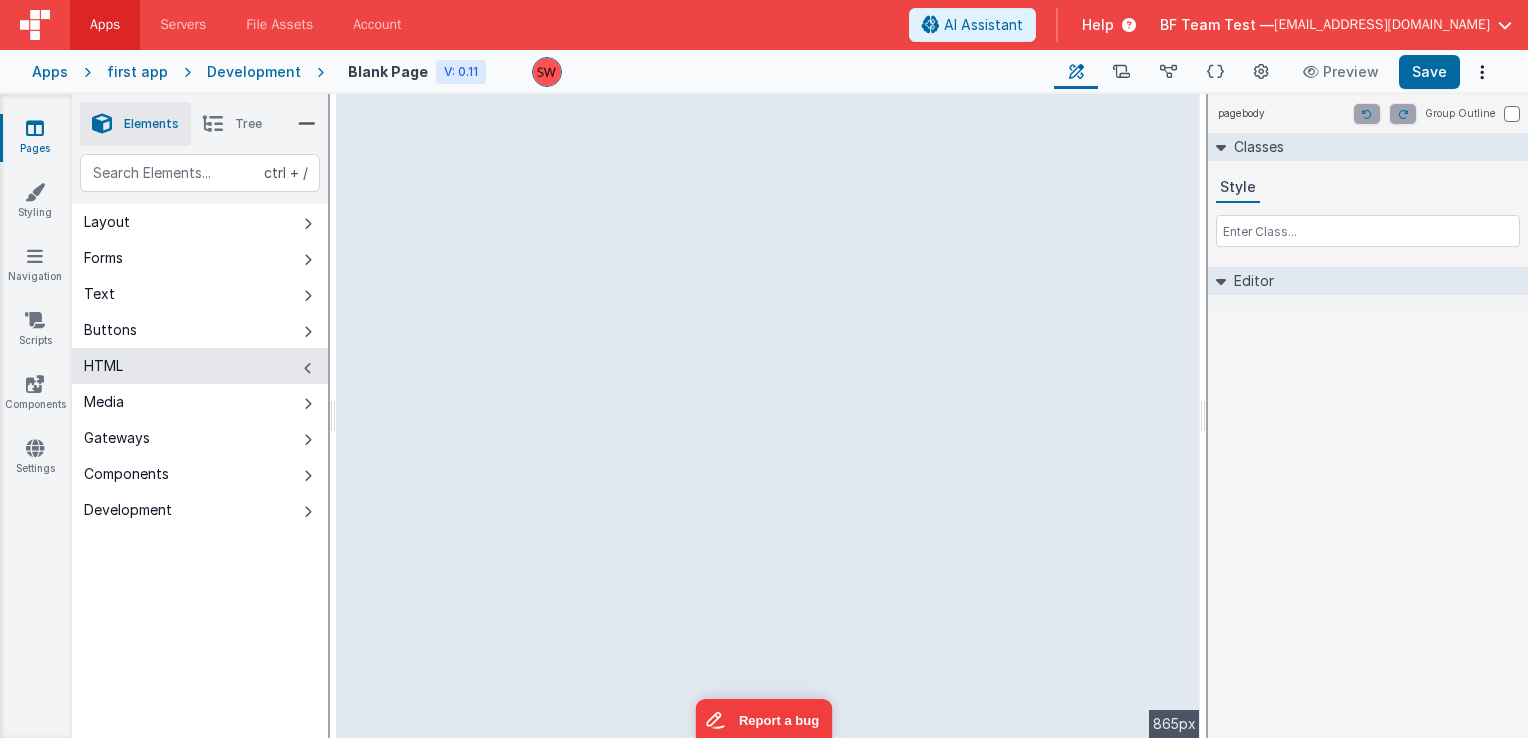 click on "Tree" at bounding box center (248, 124) 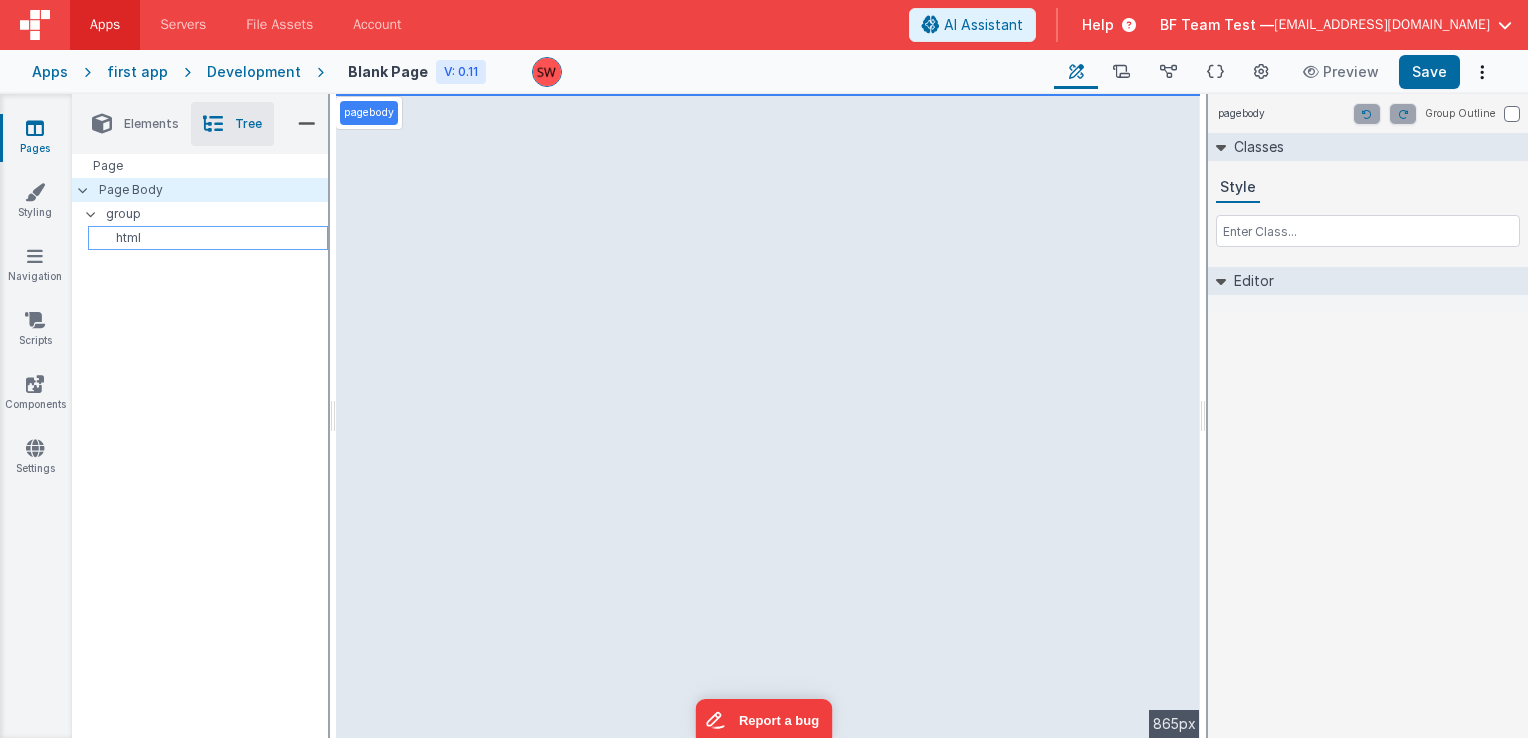 click on "html" at bounding box center (211, 238) 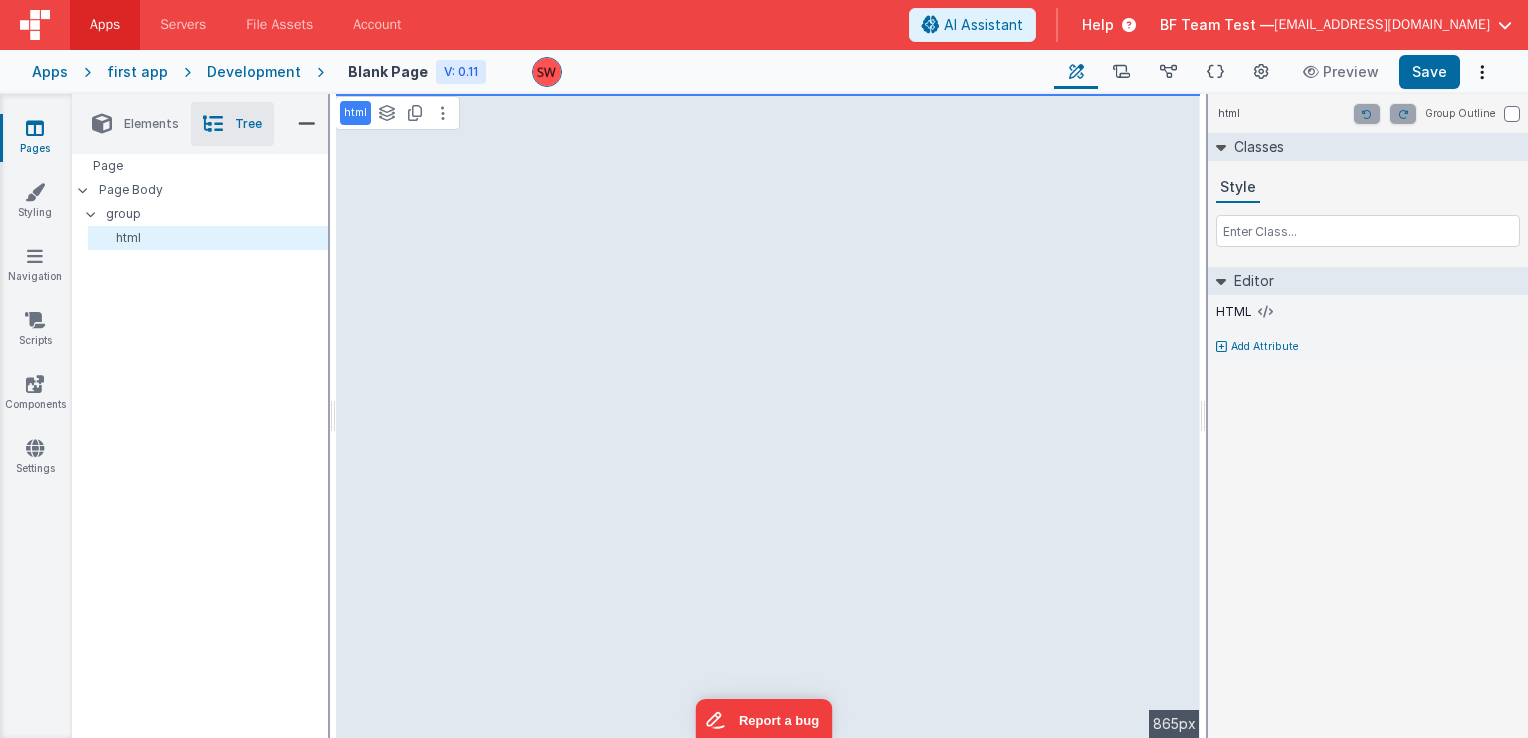 click on "Elements" at bounding box center (151, 124) 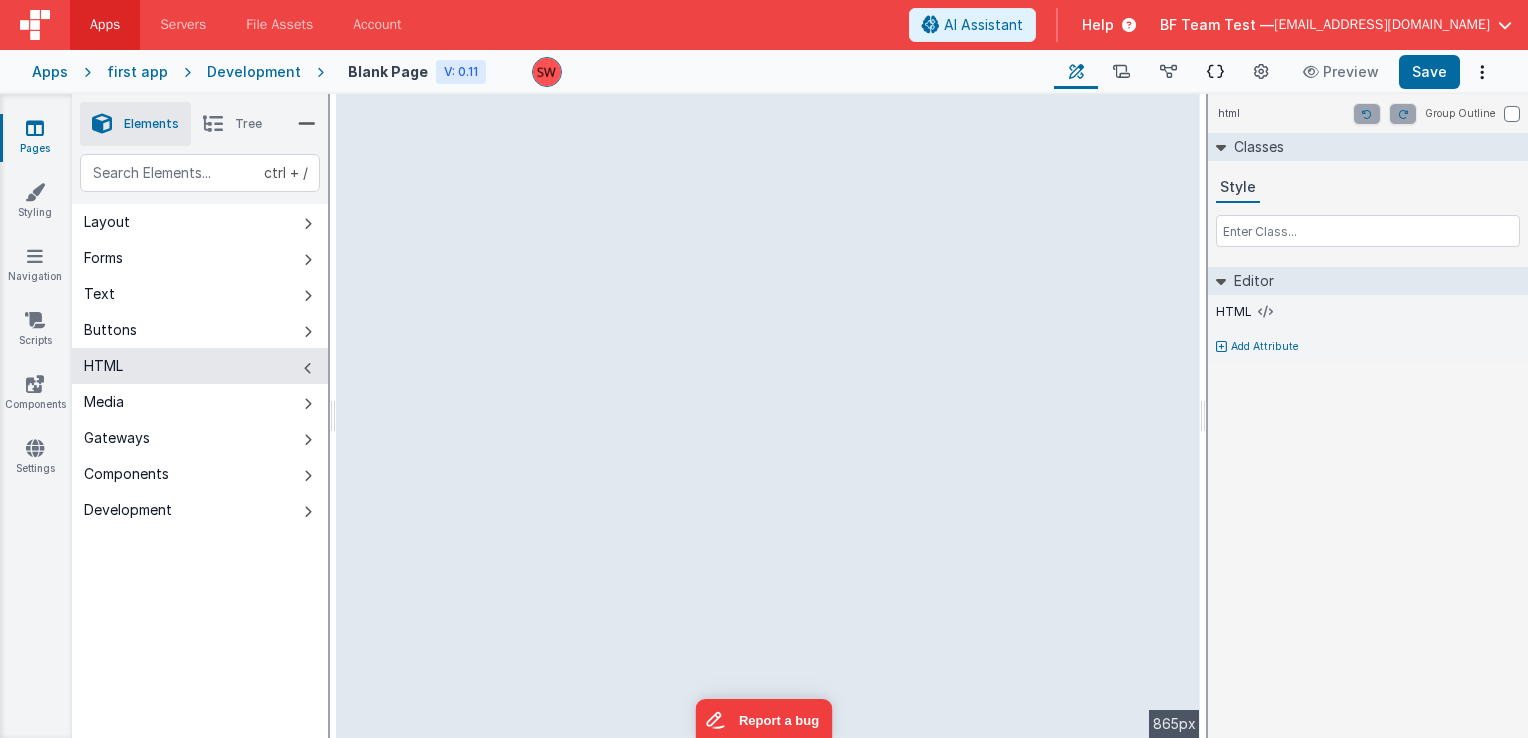 click at bounding box center [1215, 72] 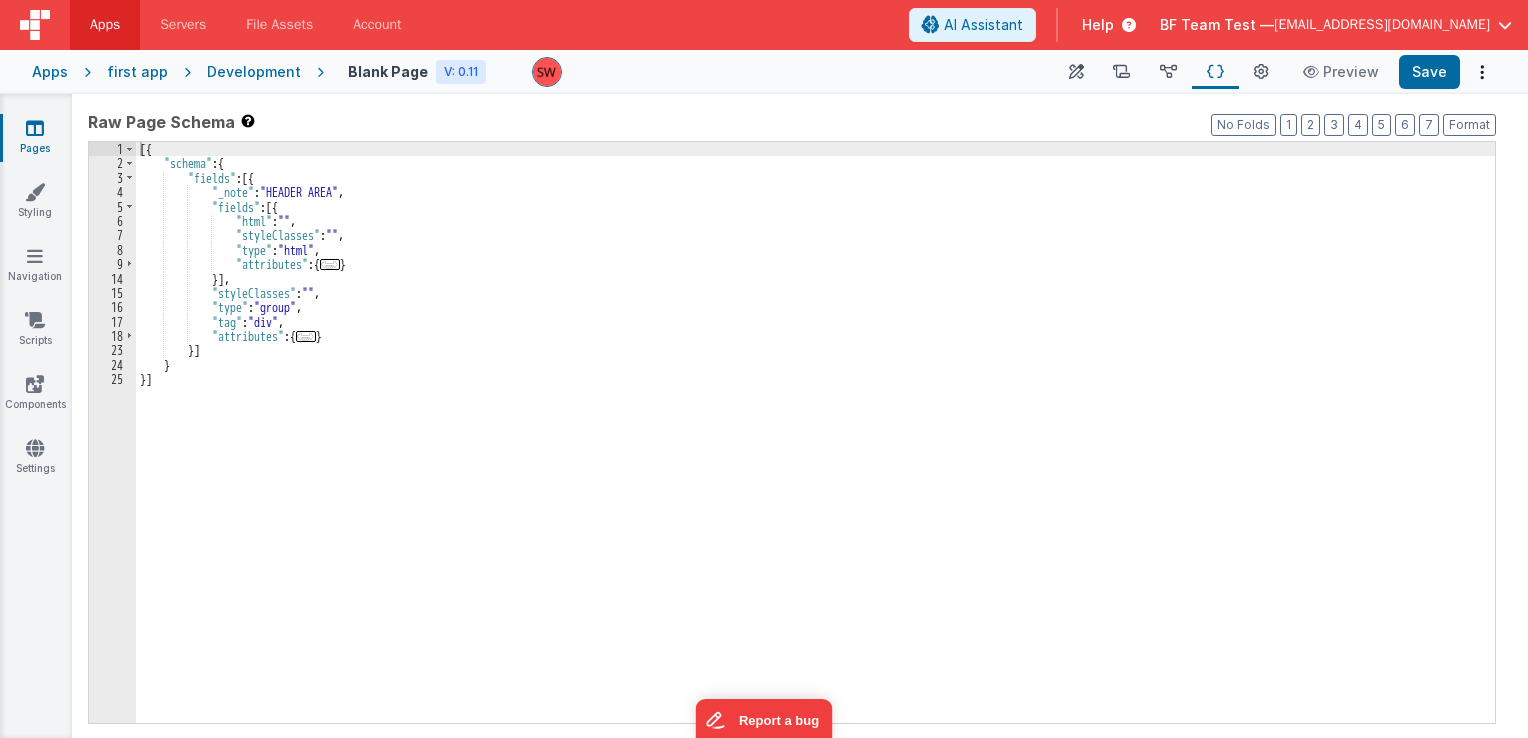 click on "Apps
first app
Development
Blank Page
V: 0.11           Builder     Scripts     Data Model     Schema     Page Settings   Preview
Save" at bounding box center (764, 72) 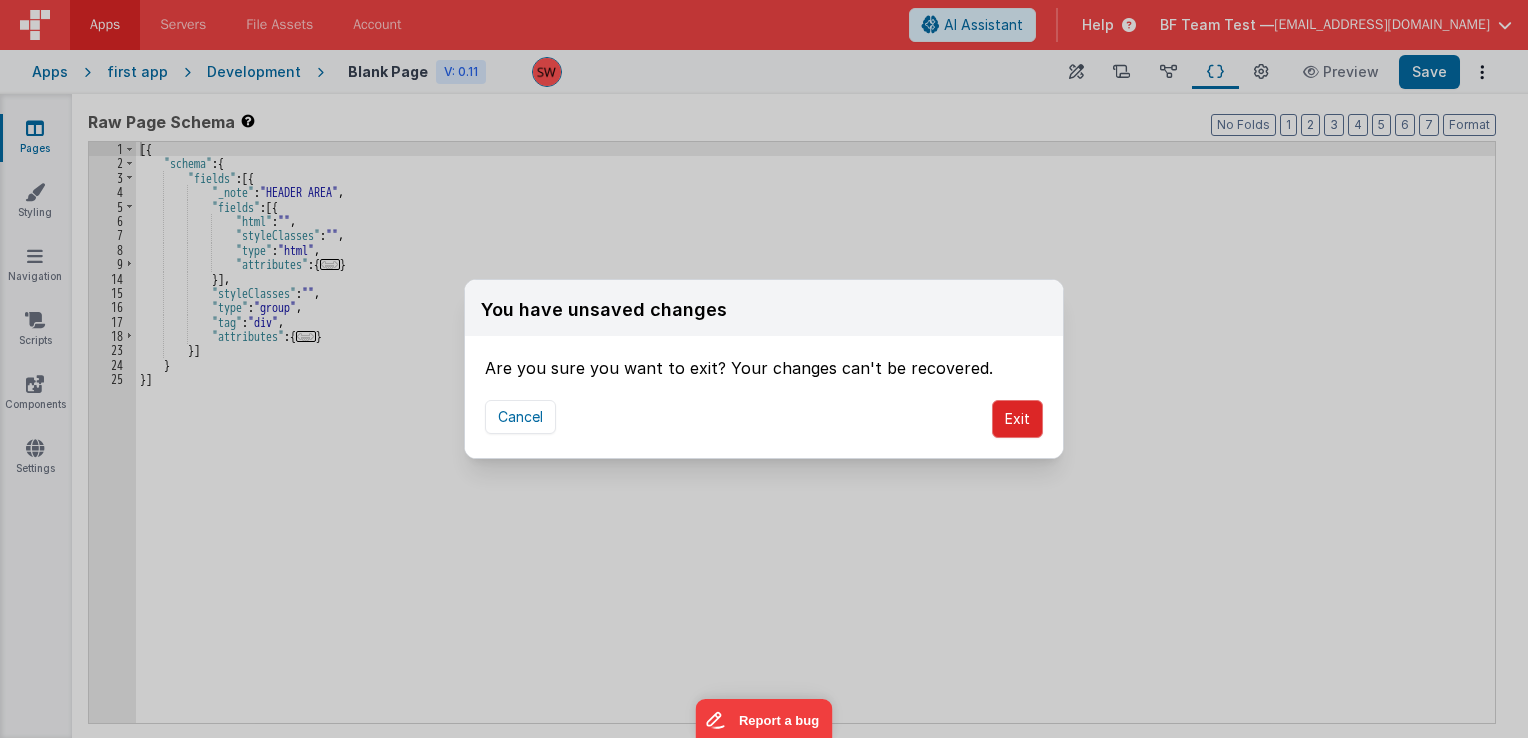 click on "Exit" at bounding box center [1017, 419] 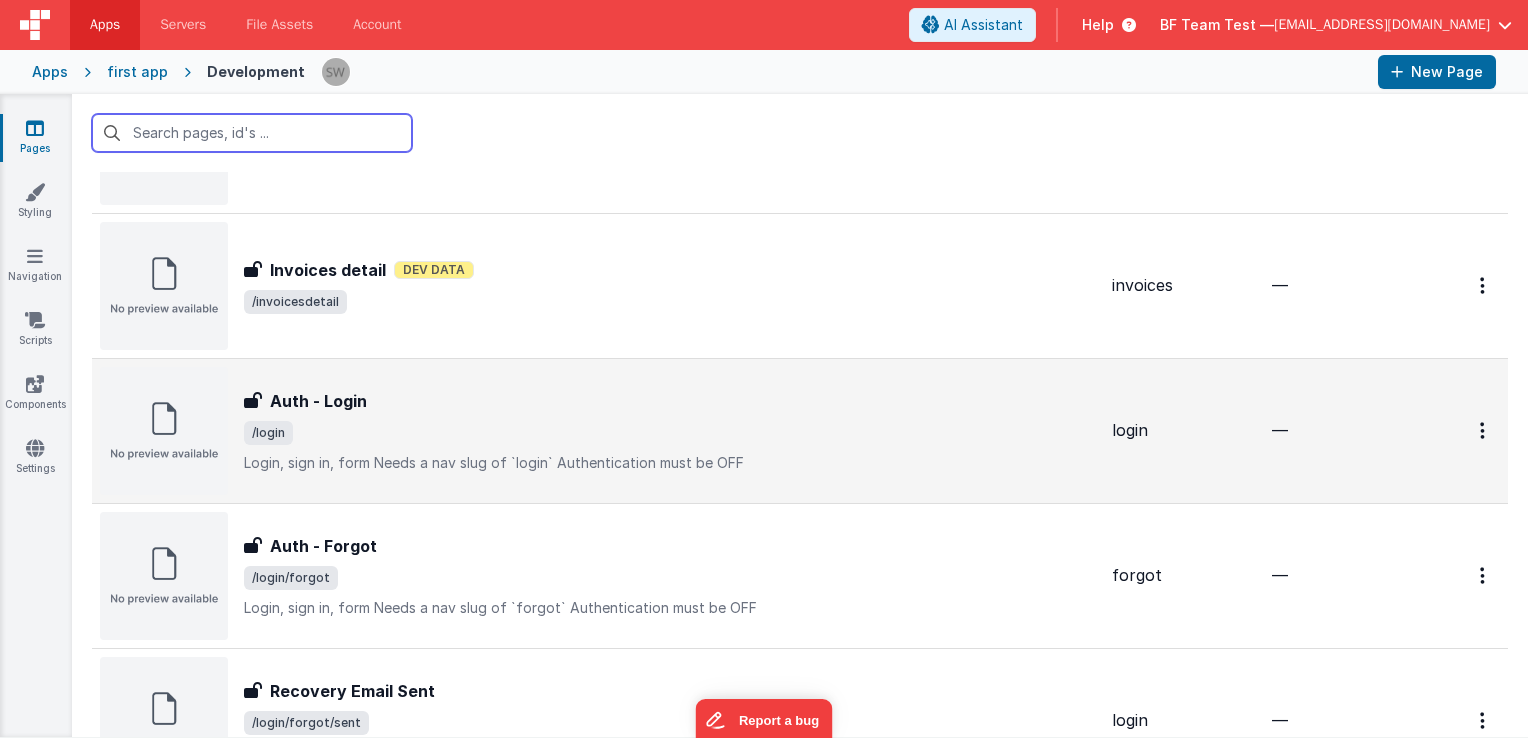 scroll, scrollTop: 1300, scrollLeft: 0, axis: vertical 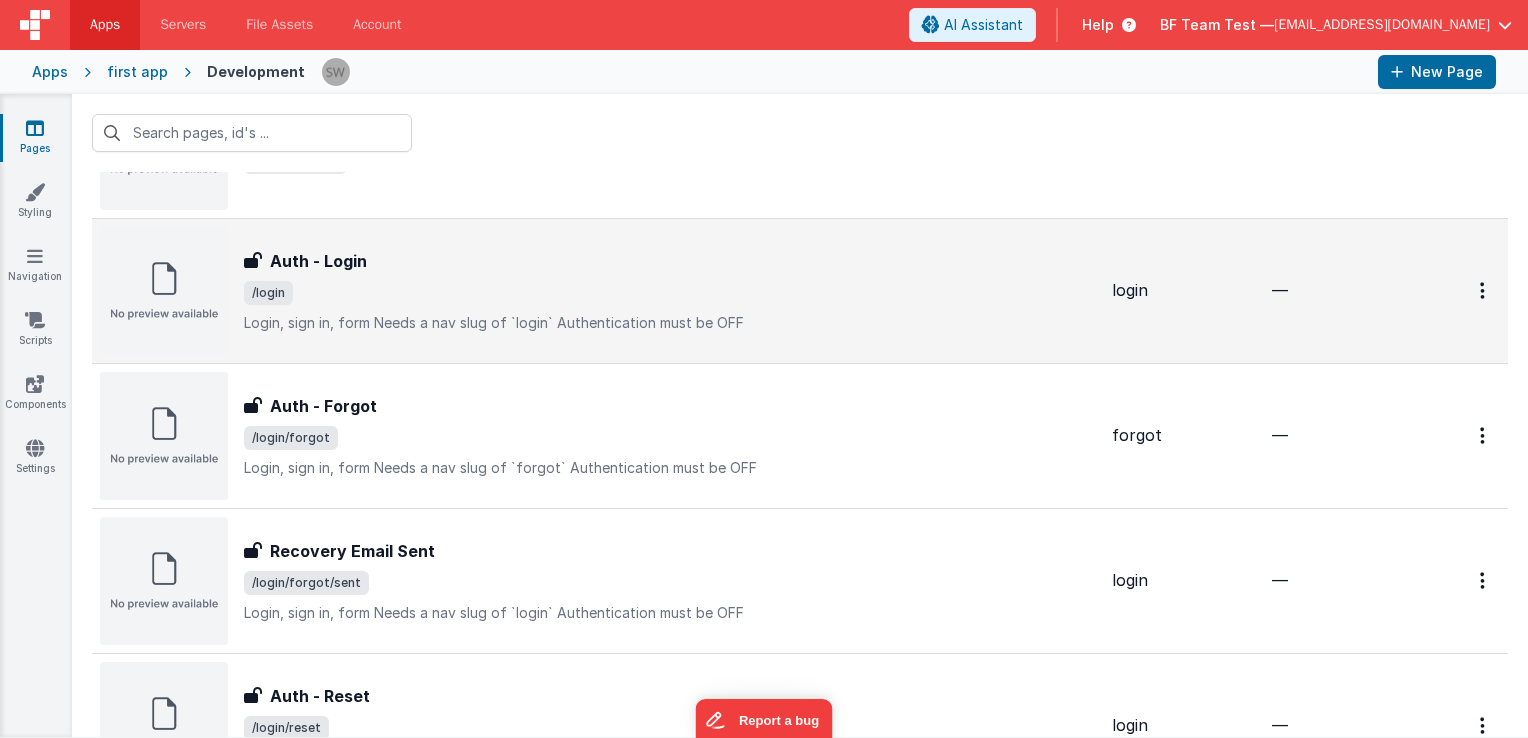 click on "/login" at bounding box center (670, 293) 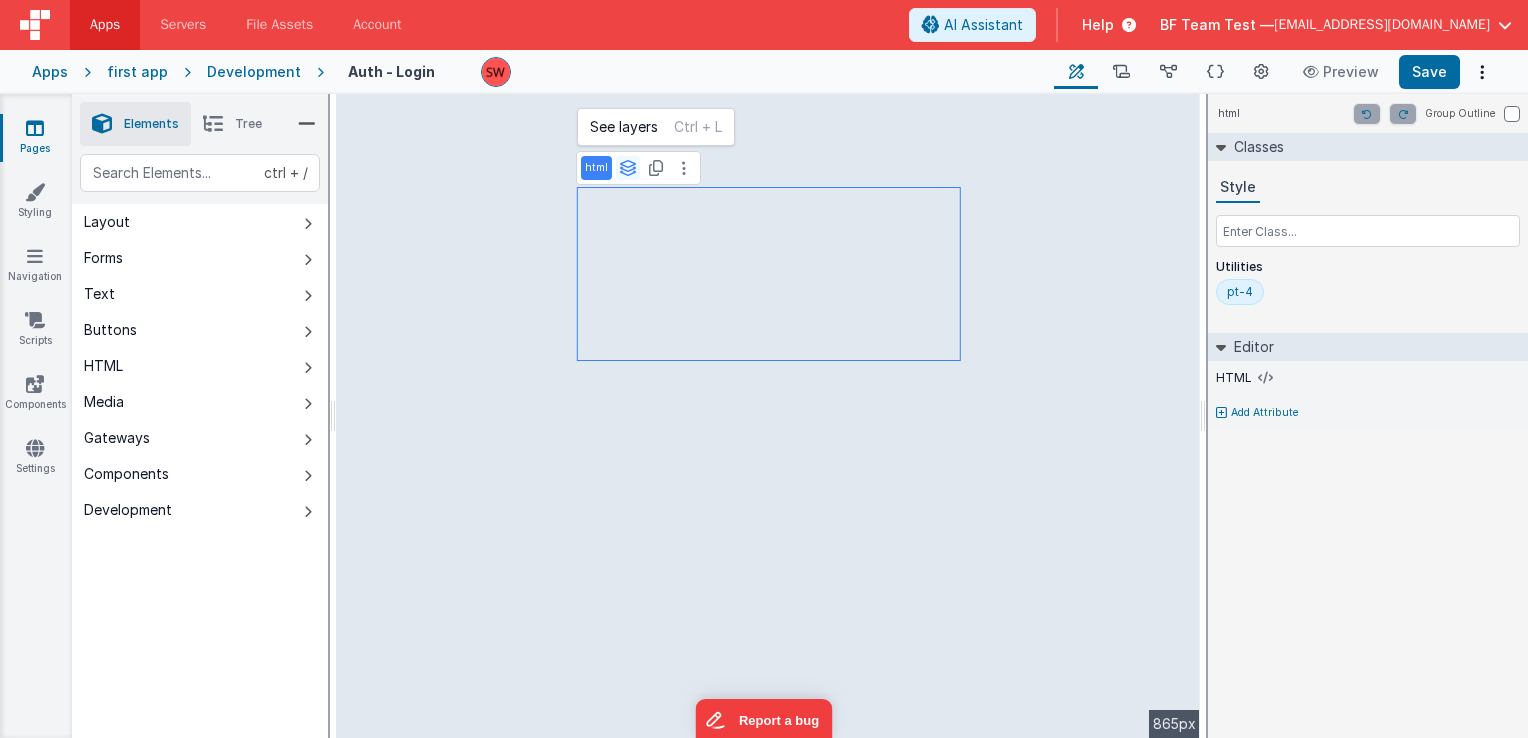click at bounding box center (628, 168) 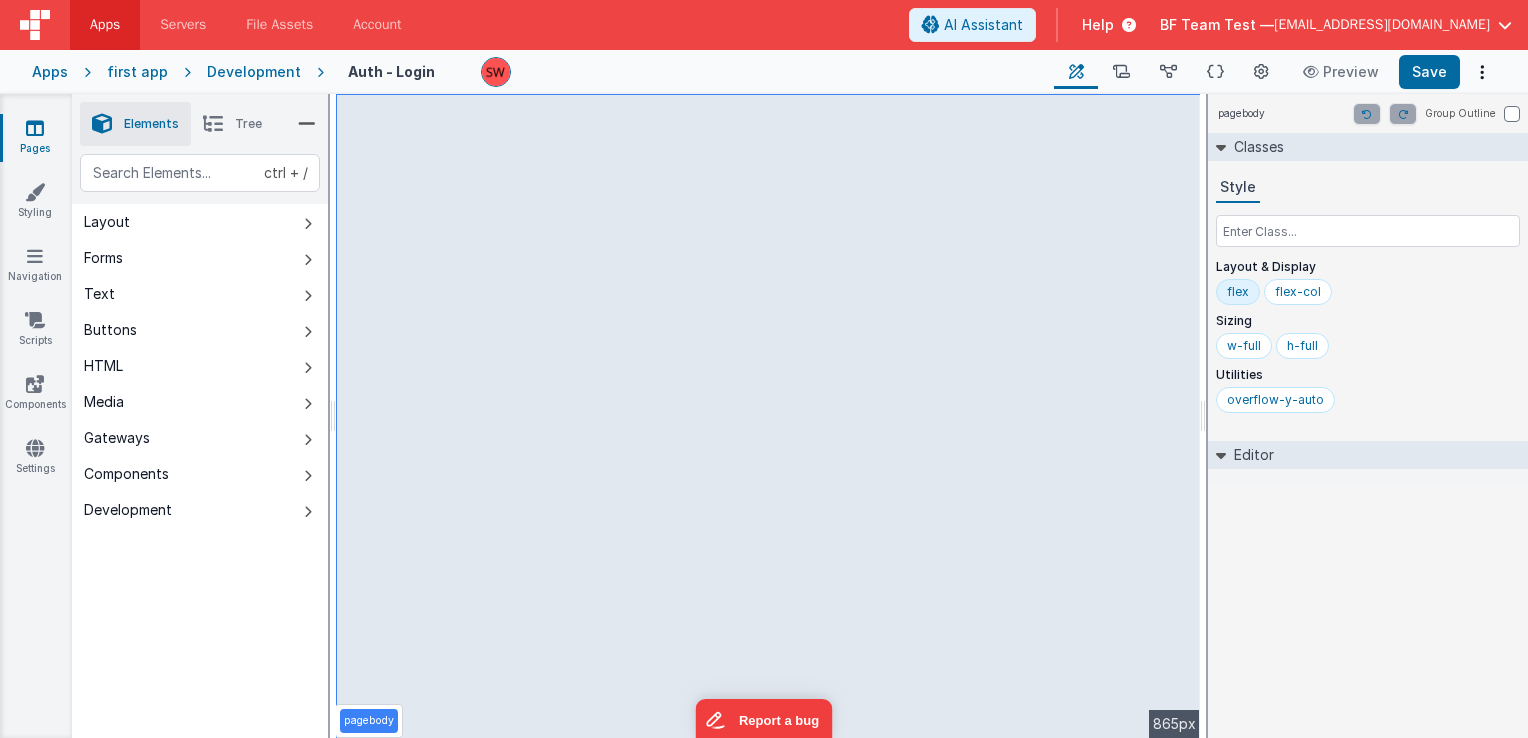 click on "Tree" at bounding box center (248, 124) 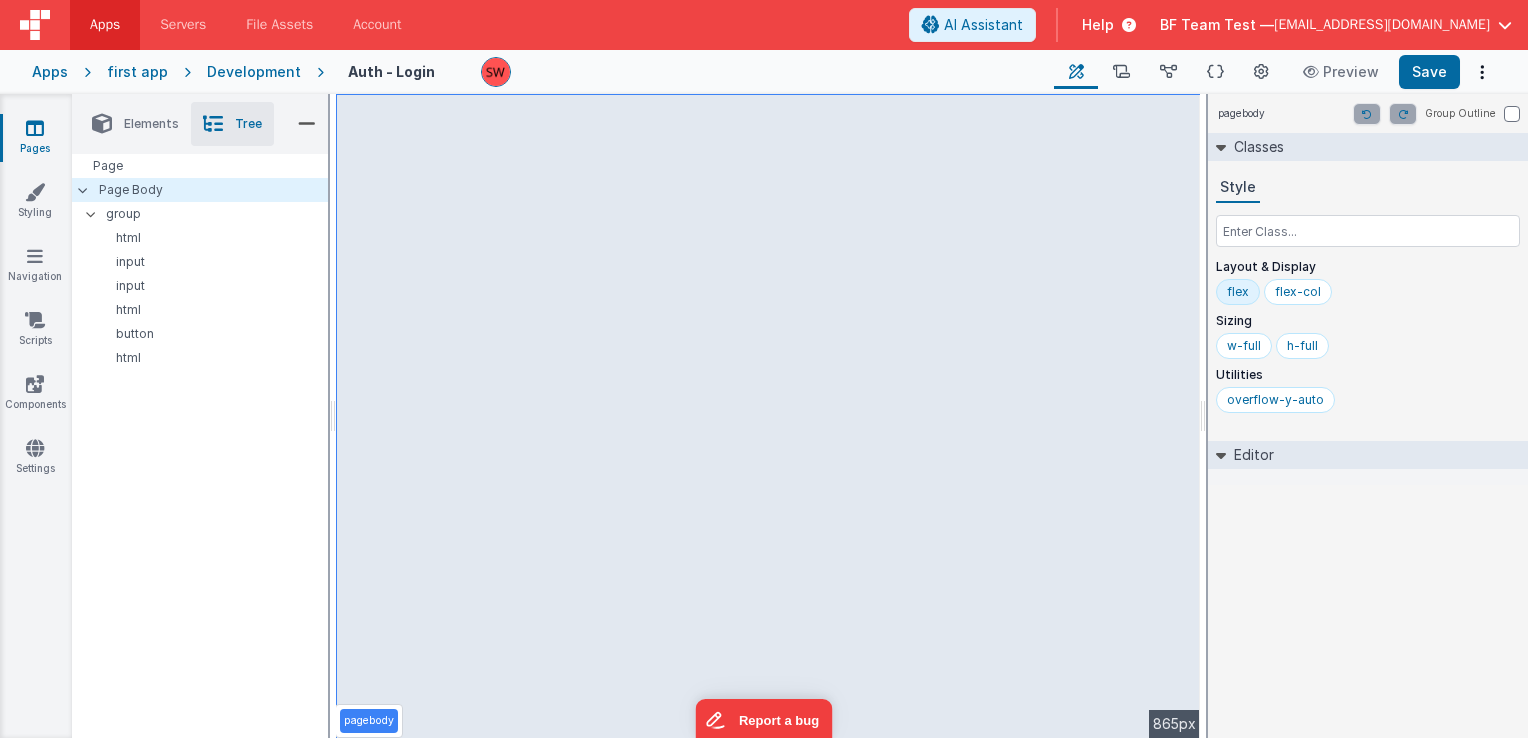 click on "Elements" at bounding box center [151, 124] 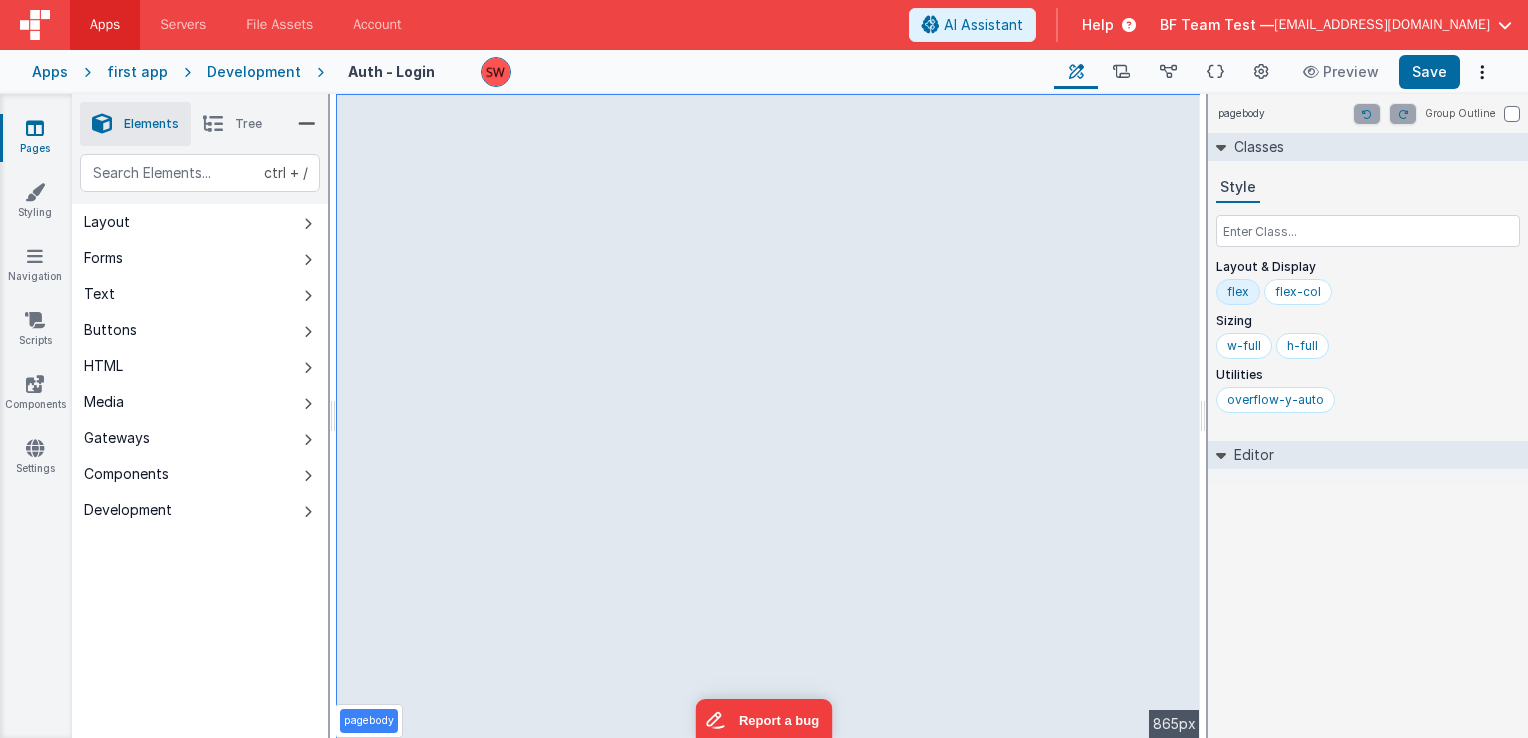 click on "Tree" at bounding box center (248, 124) 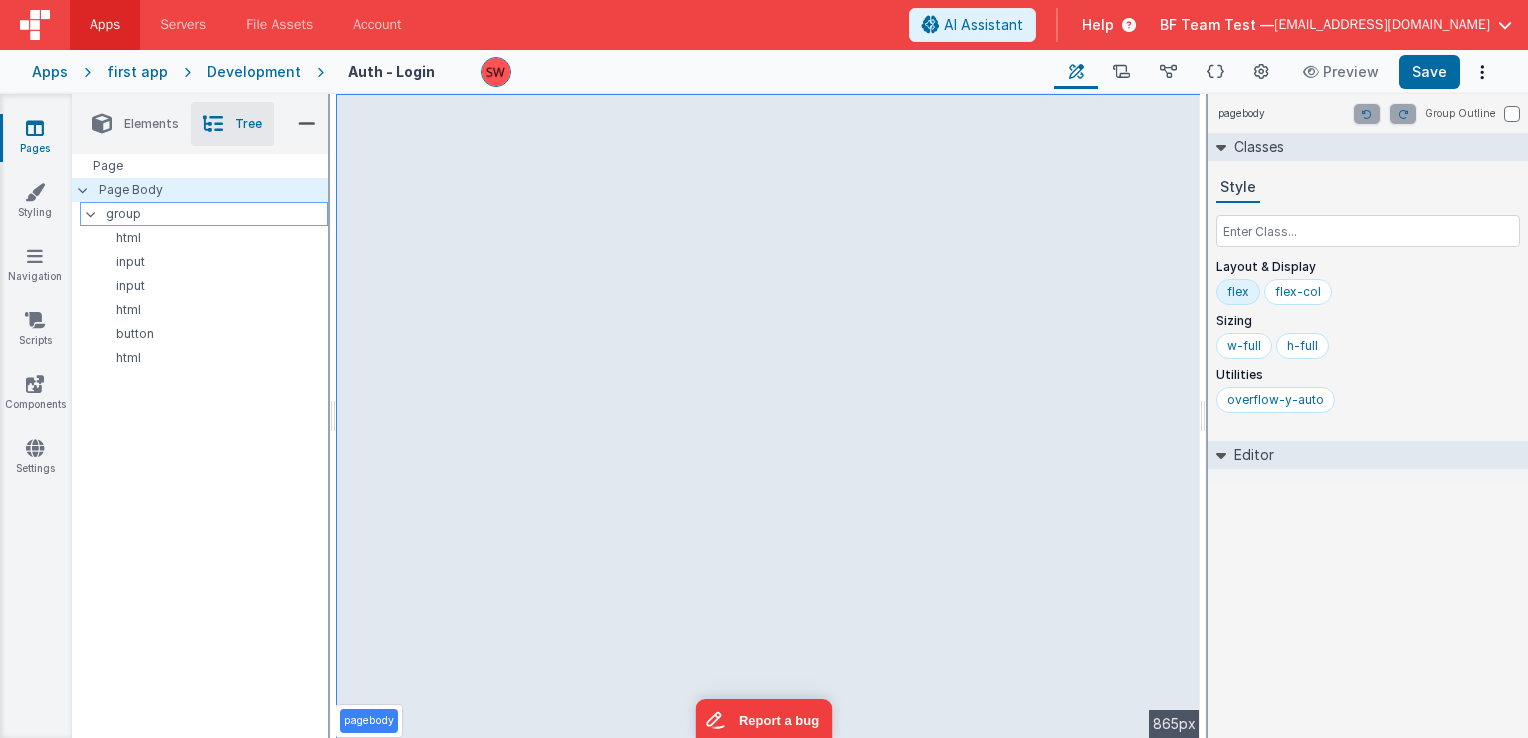 click at bounding box center (97, 214) 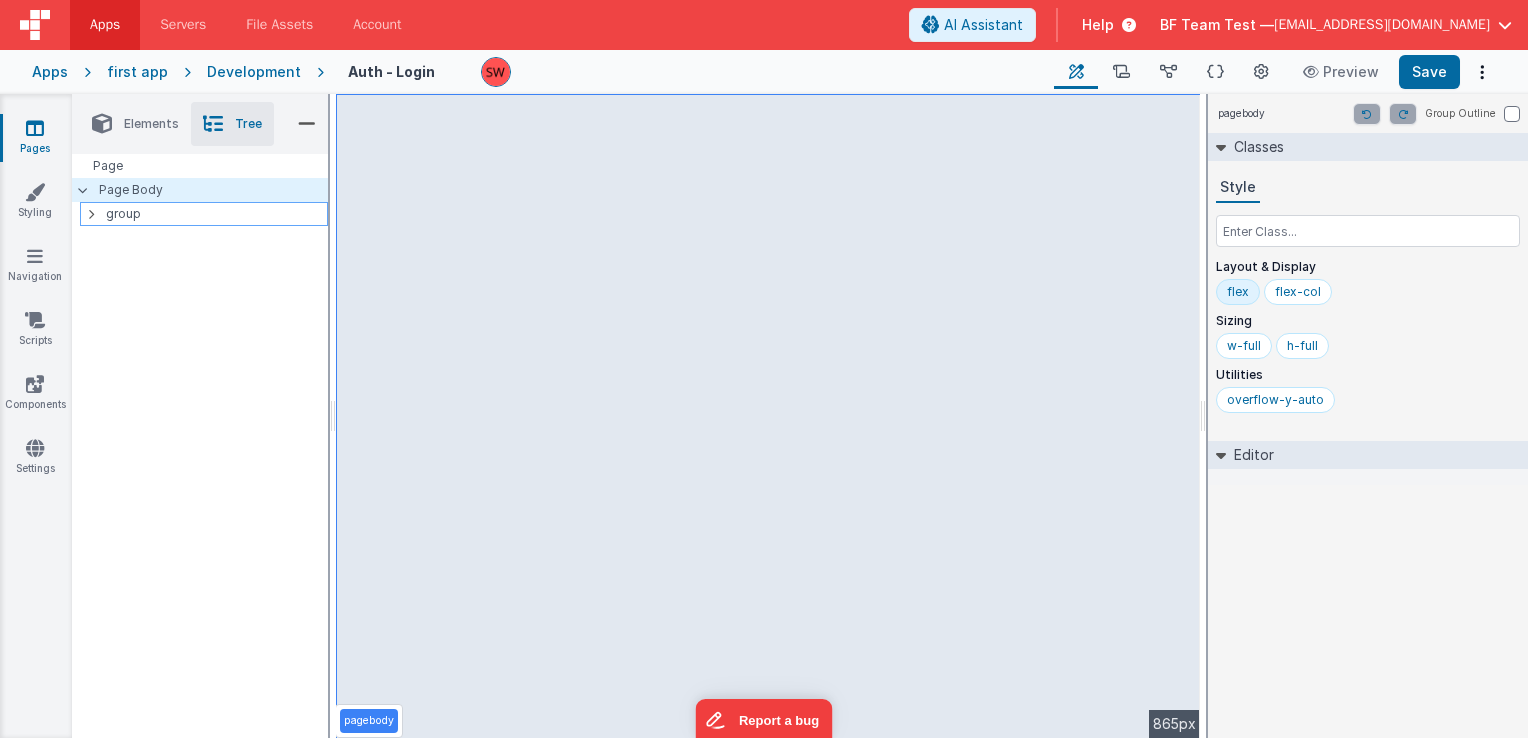 click at bounding box center (97, 214) 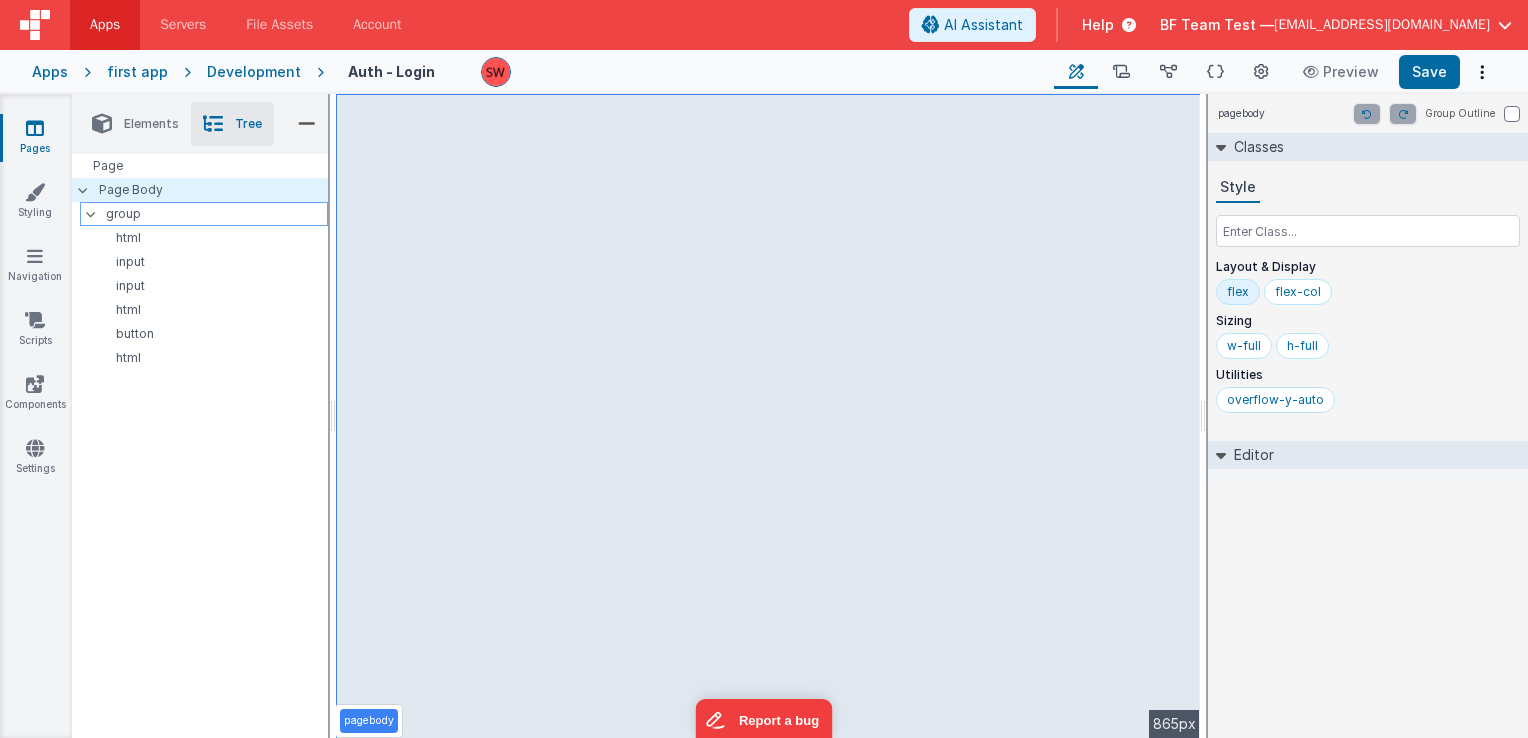 click on "group" at bounding box center (216, 214) 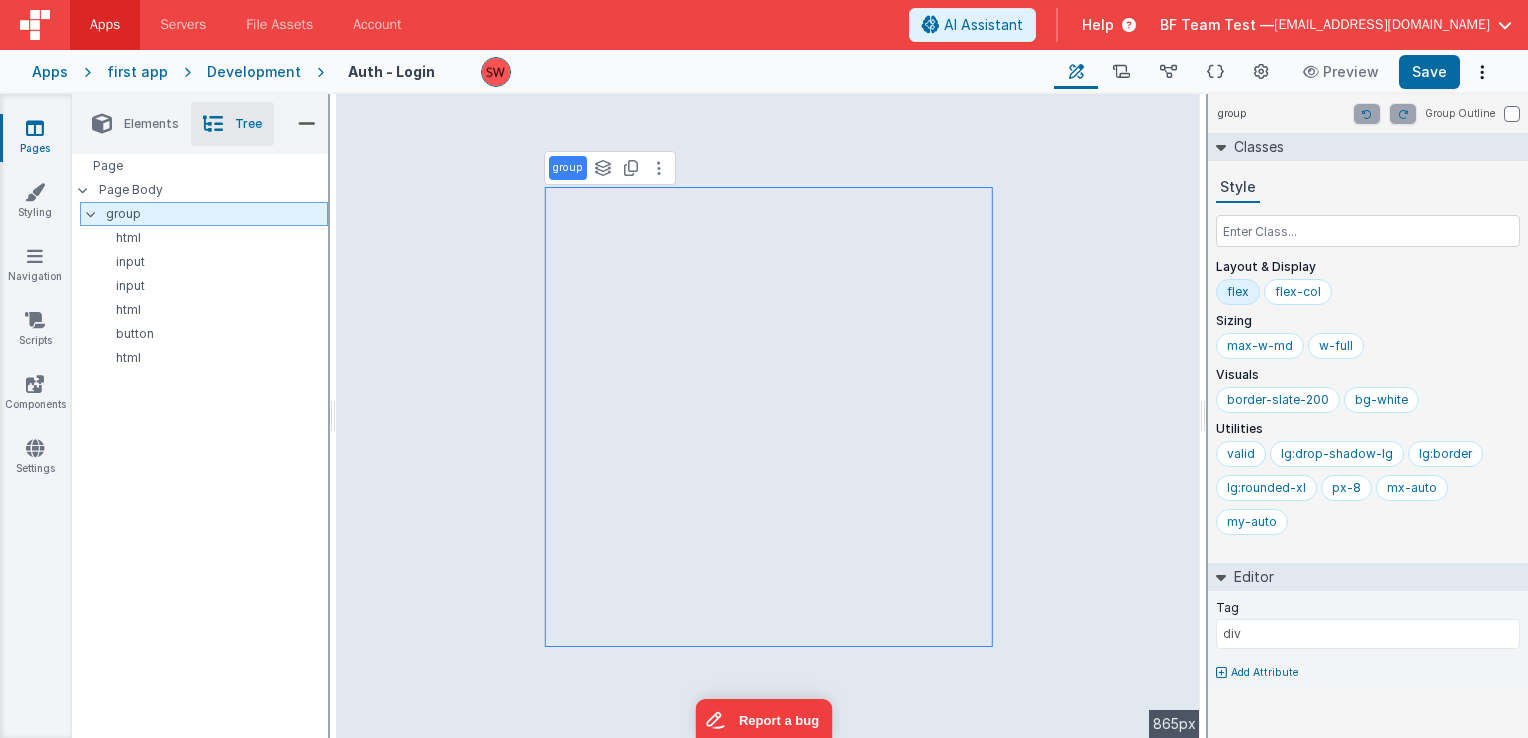 click on "group" at bounding box center [216, 214] 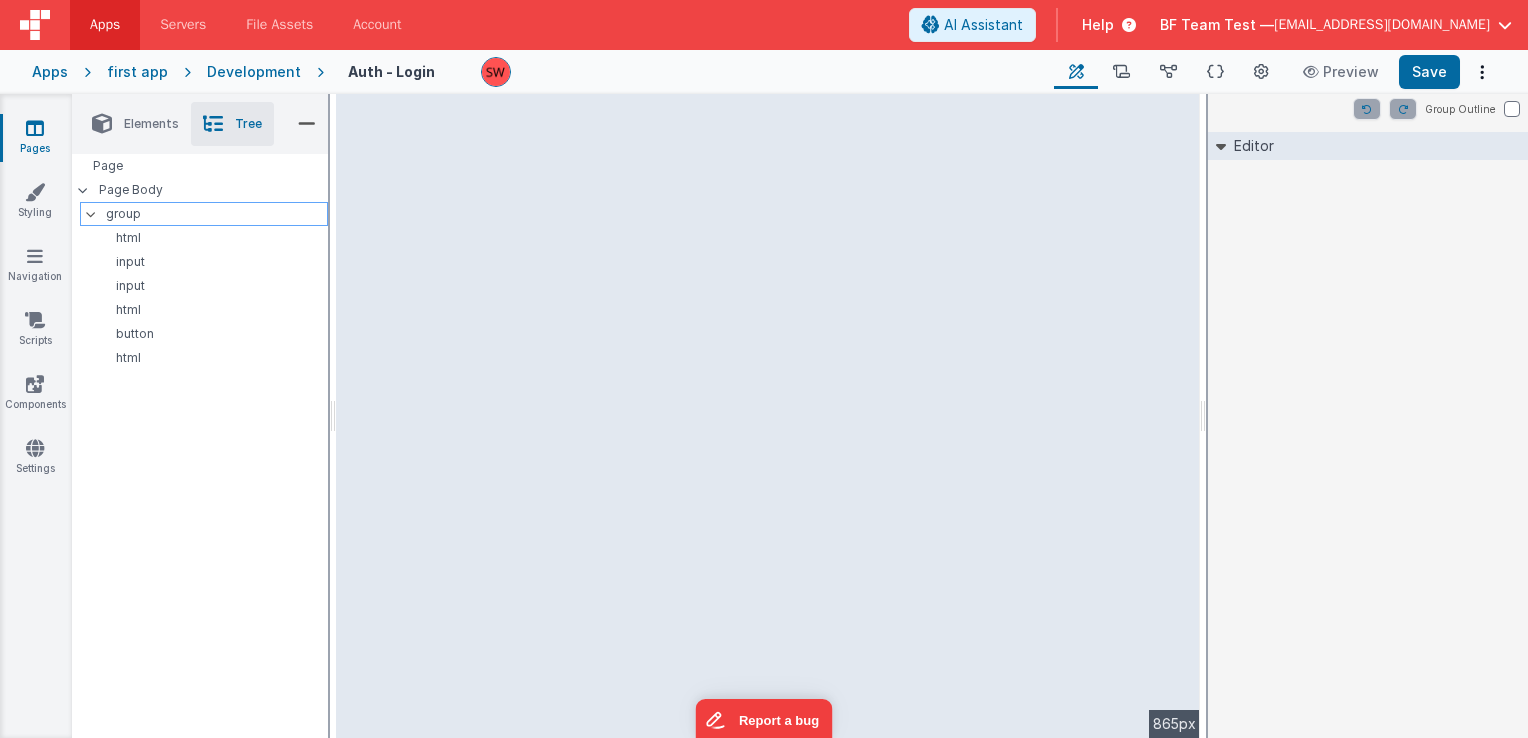 click on "group" at bounding box center (216, 214) 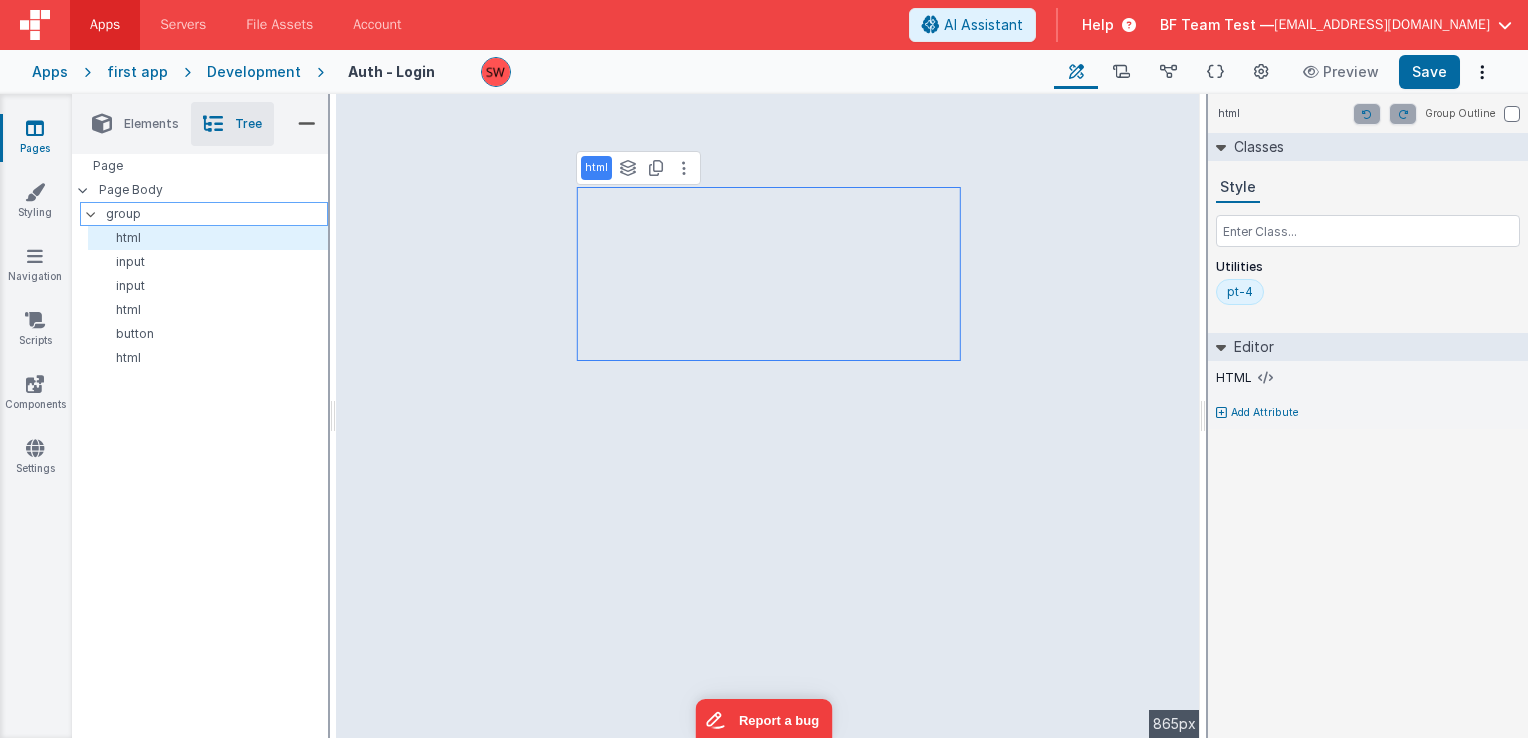 click on "group" at bounding box center (216, 214) 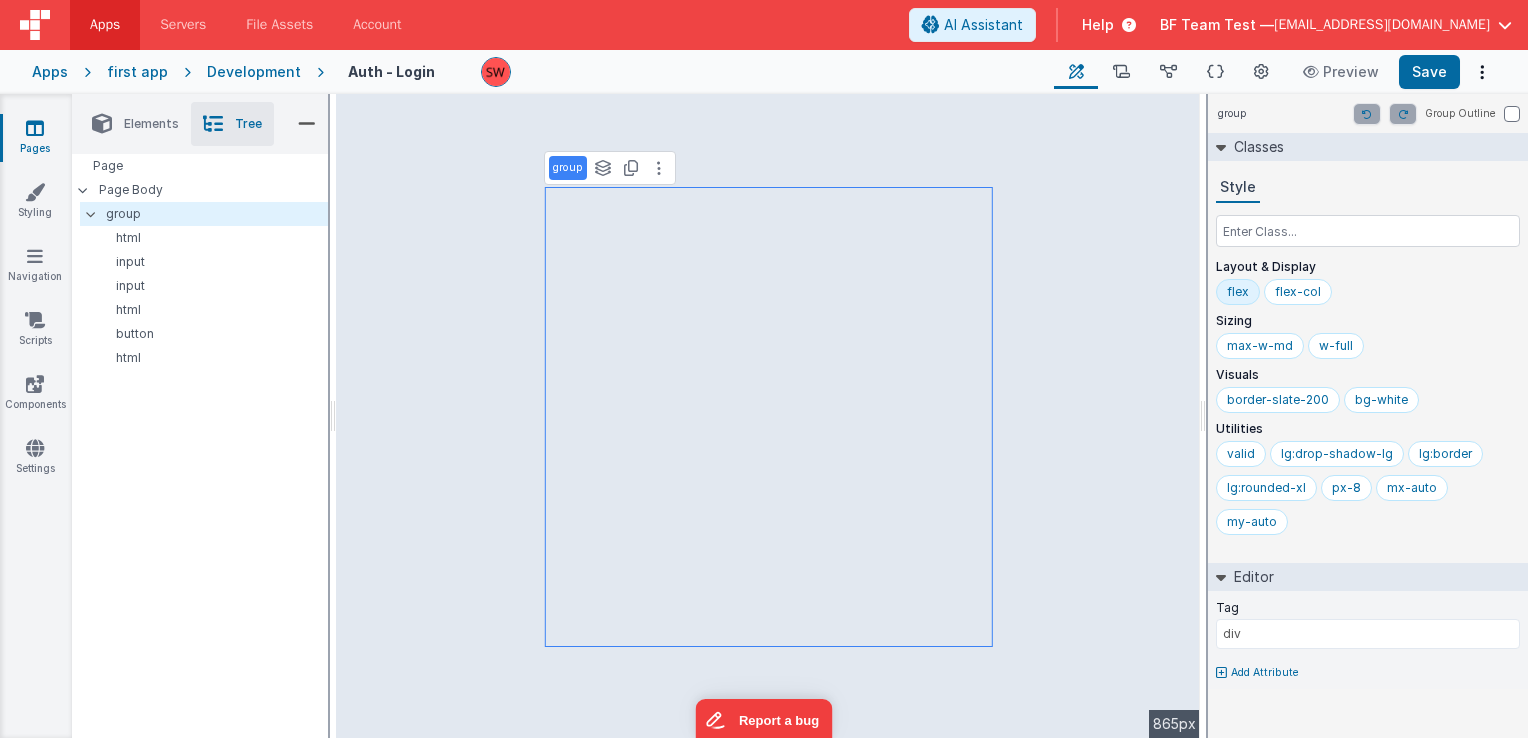 click on "Development" at bounding box center [254, 72] 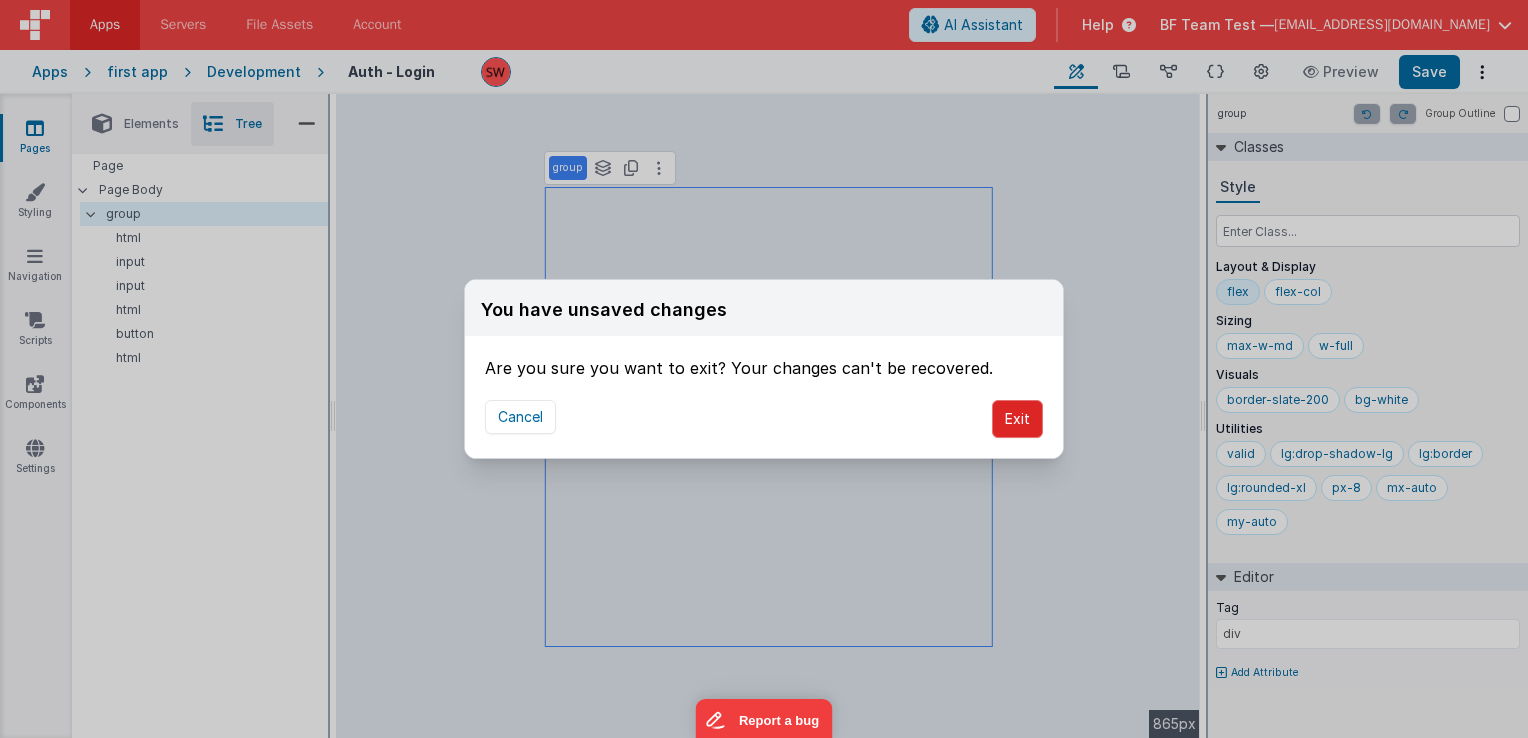 click on "Exit" at bounding box center (1017, 419) 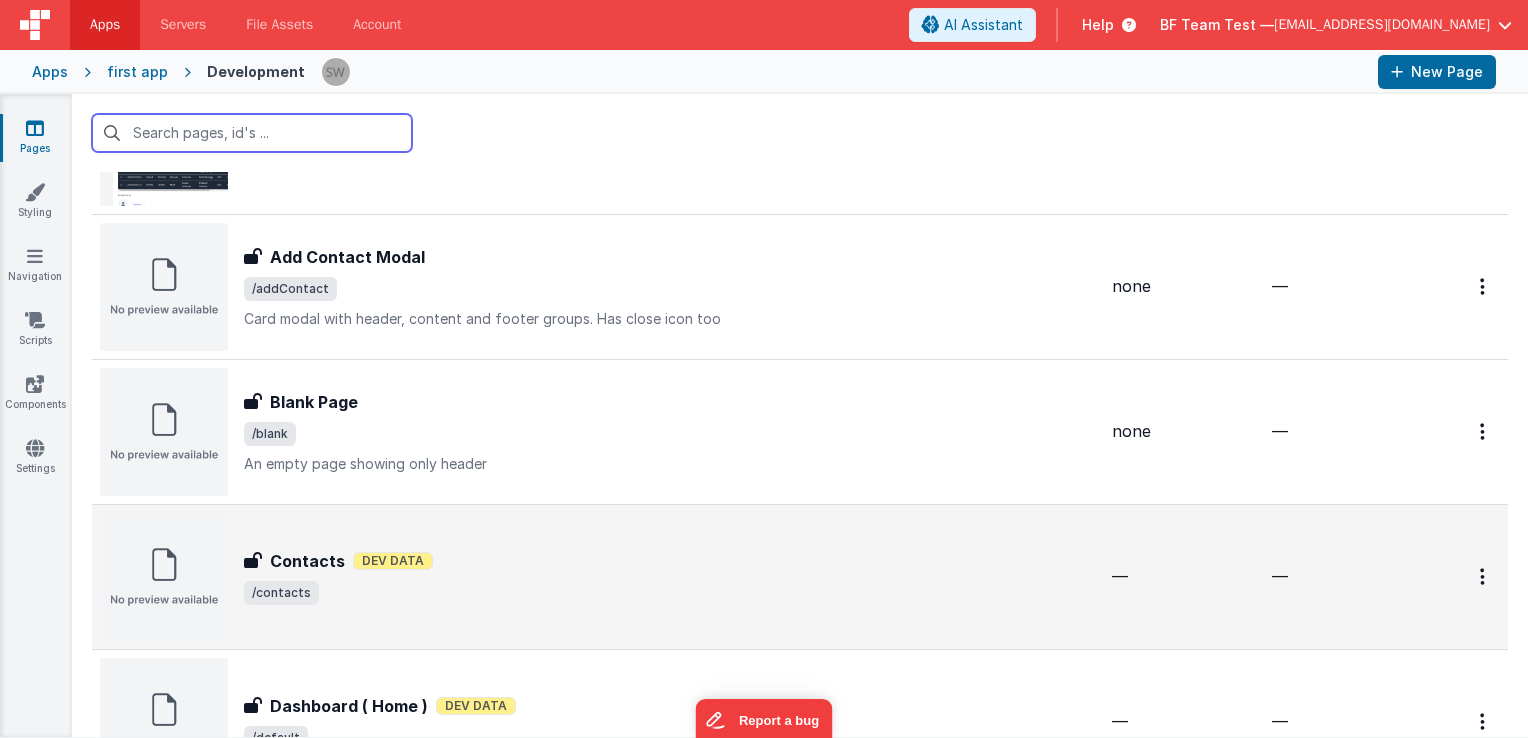 scroll, scrollTop: 200, scrollLeft: 0, axis: vertical 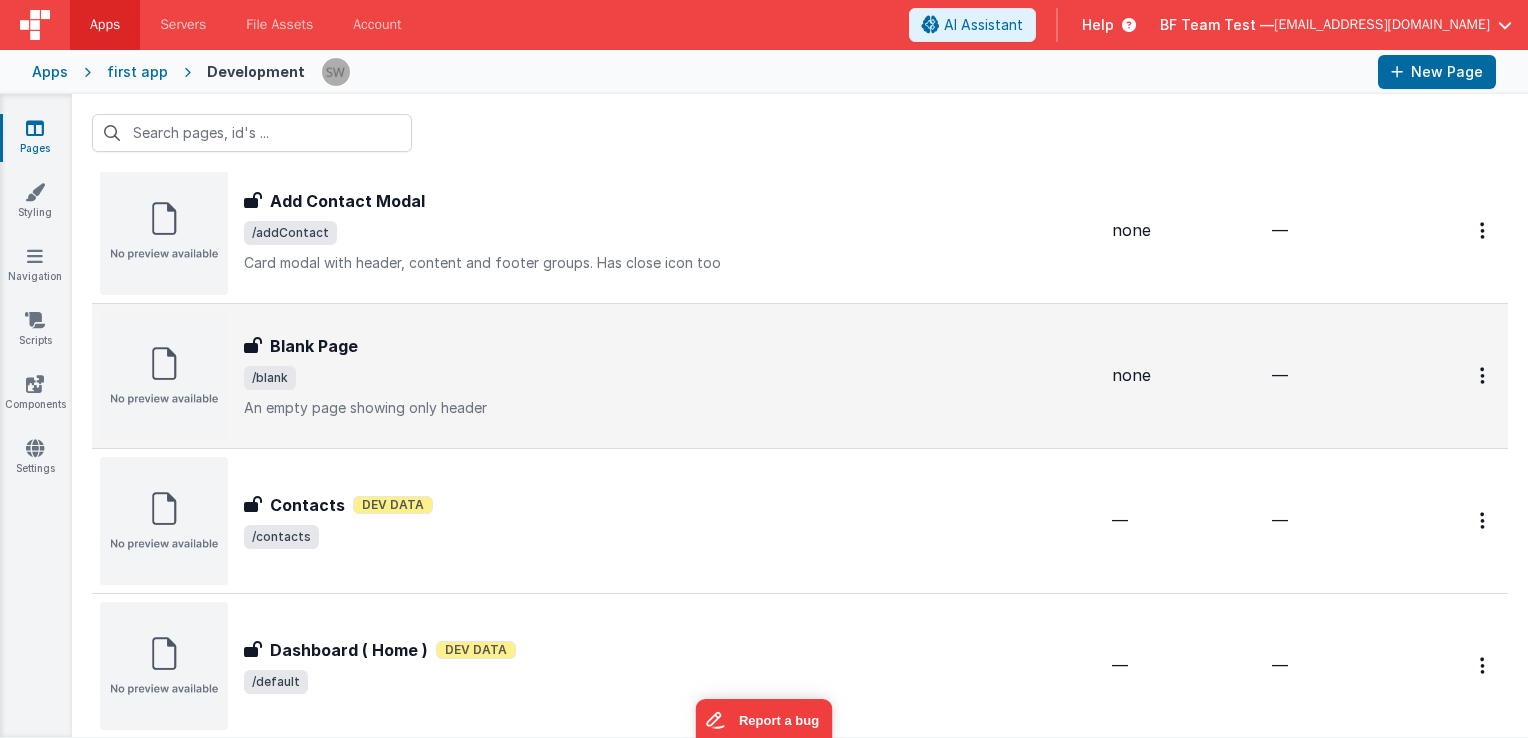 click on "Blank Page" at bounding box center (314, 346) 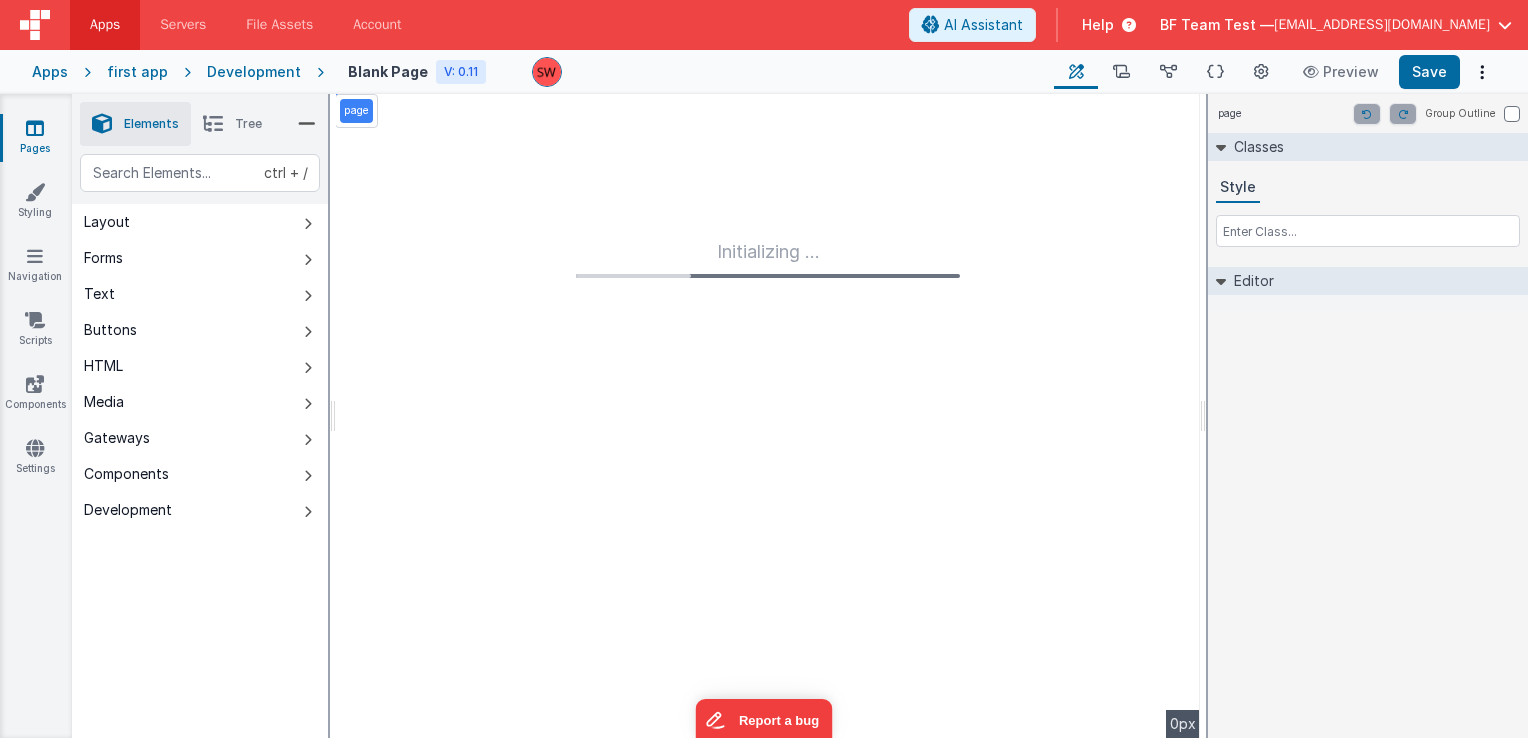 click at bounding box center (213, 124) 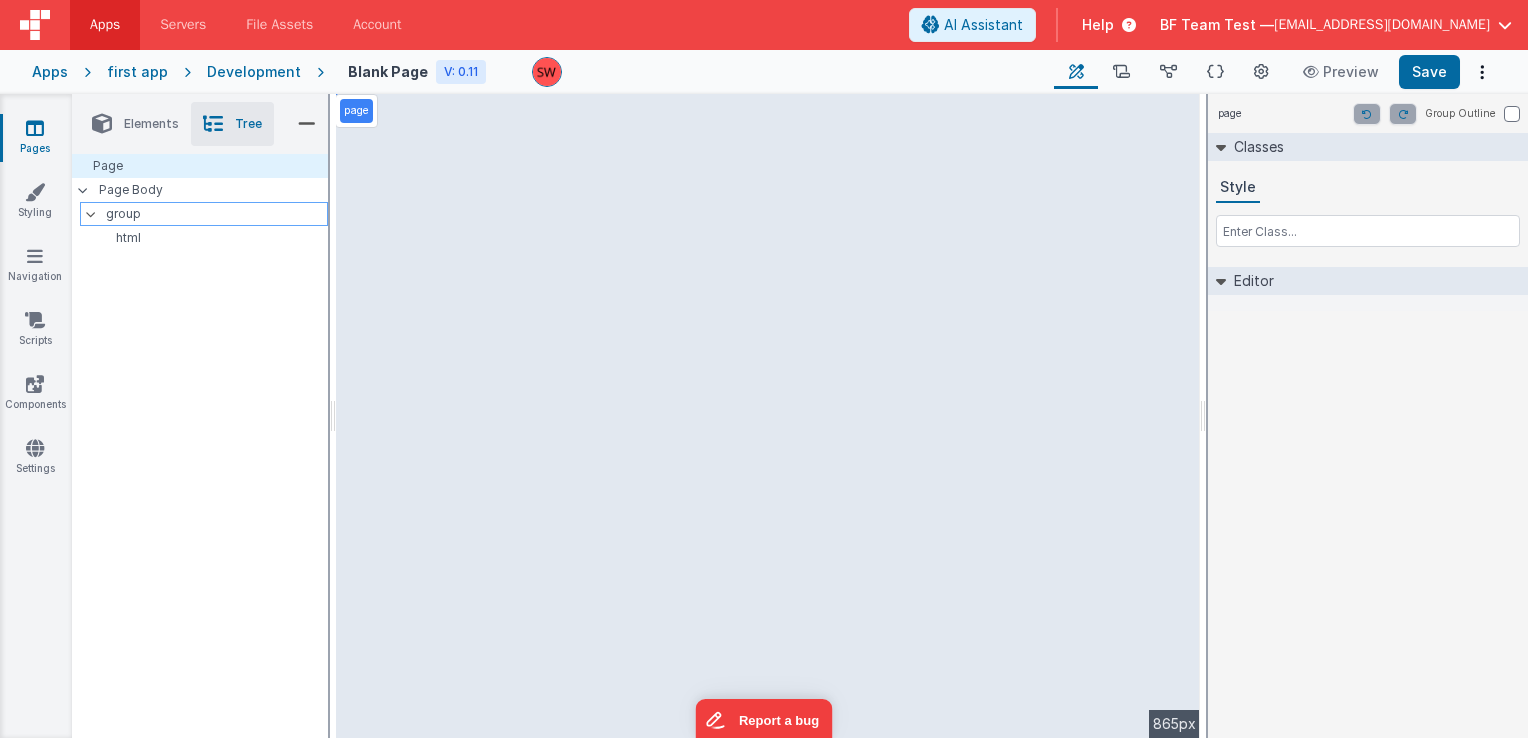 click on "group" at bounding box center [216, 214] 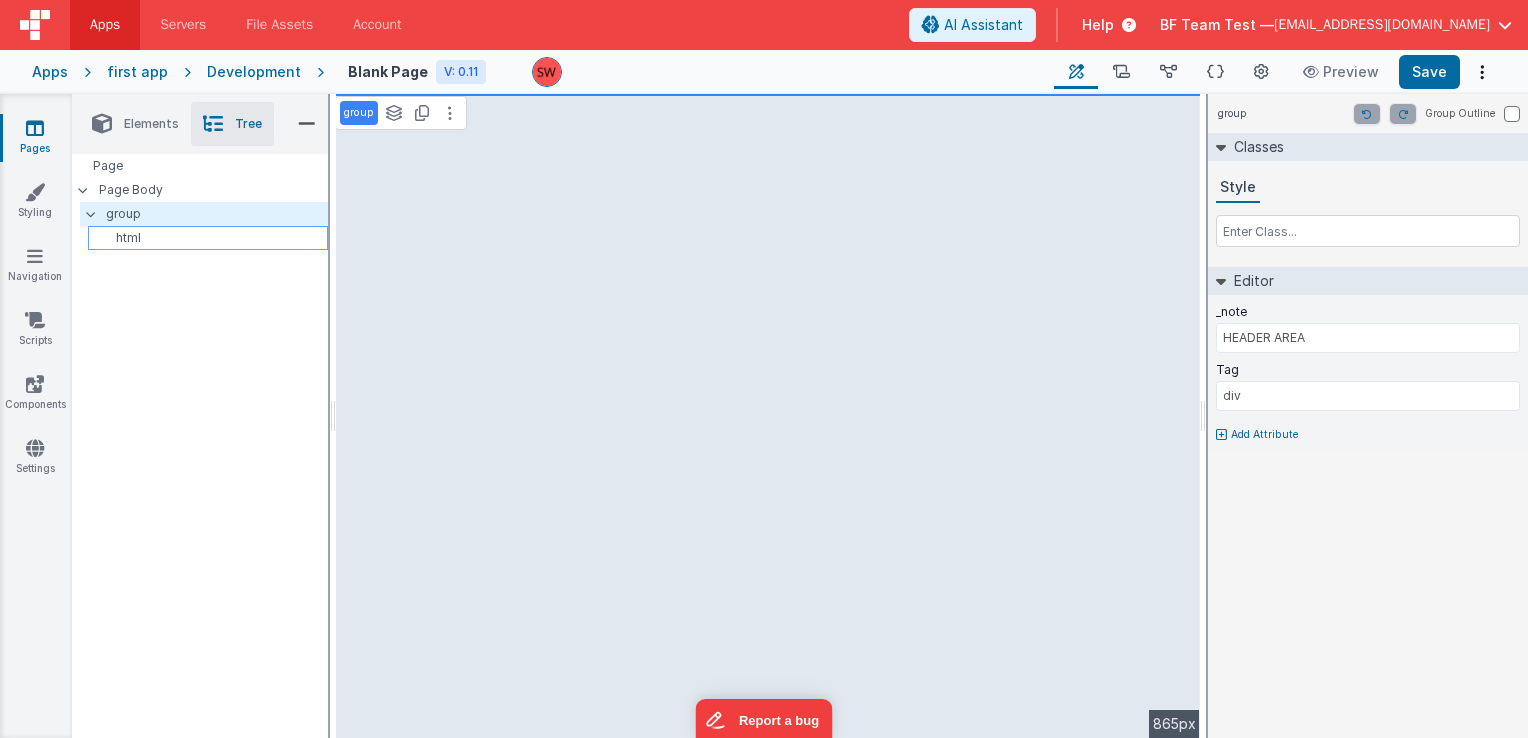 click on "html" at bounding box center (211, 238) 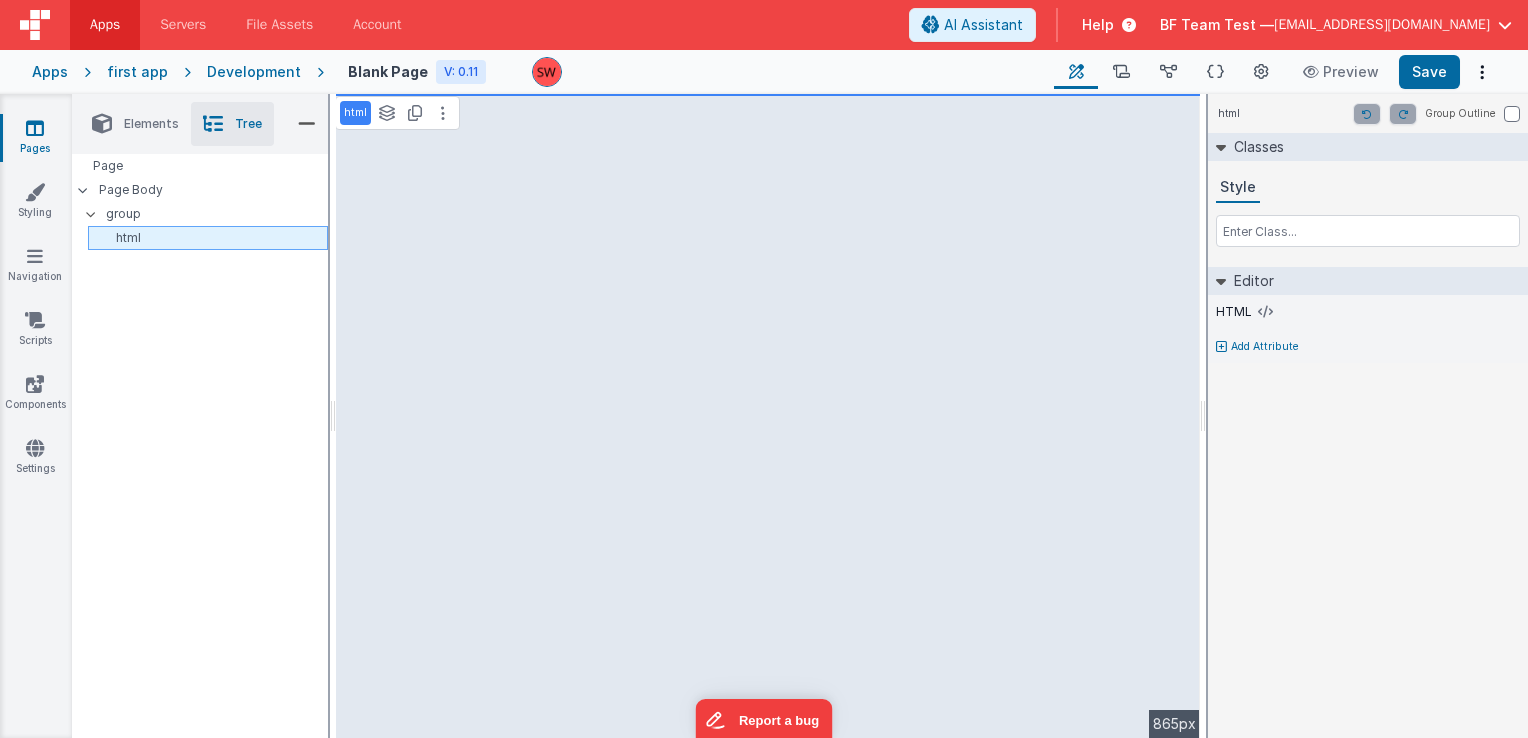 click on "html" at bounding box center (211, 238) 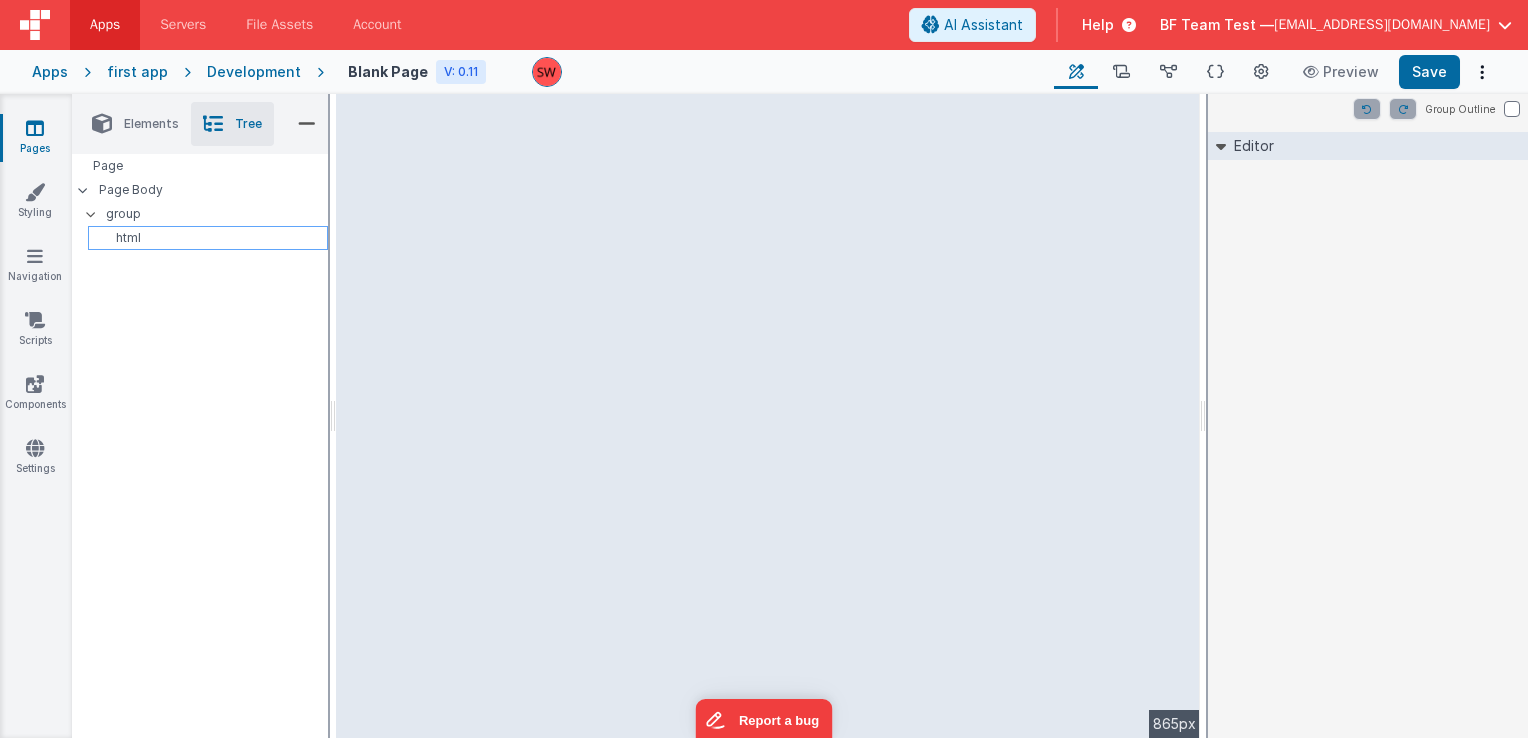 click on "html" at bounding box center (211, 238) 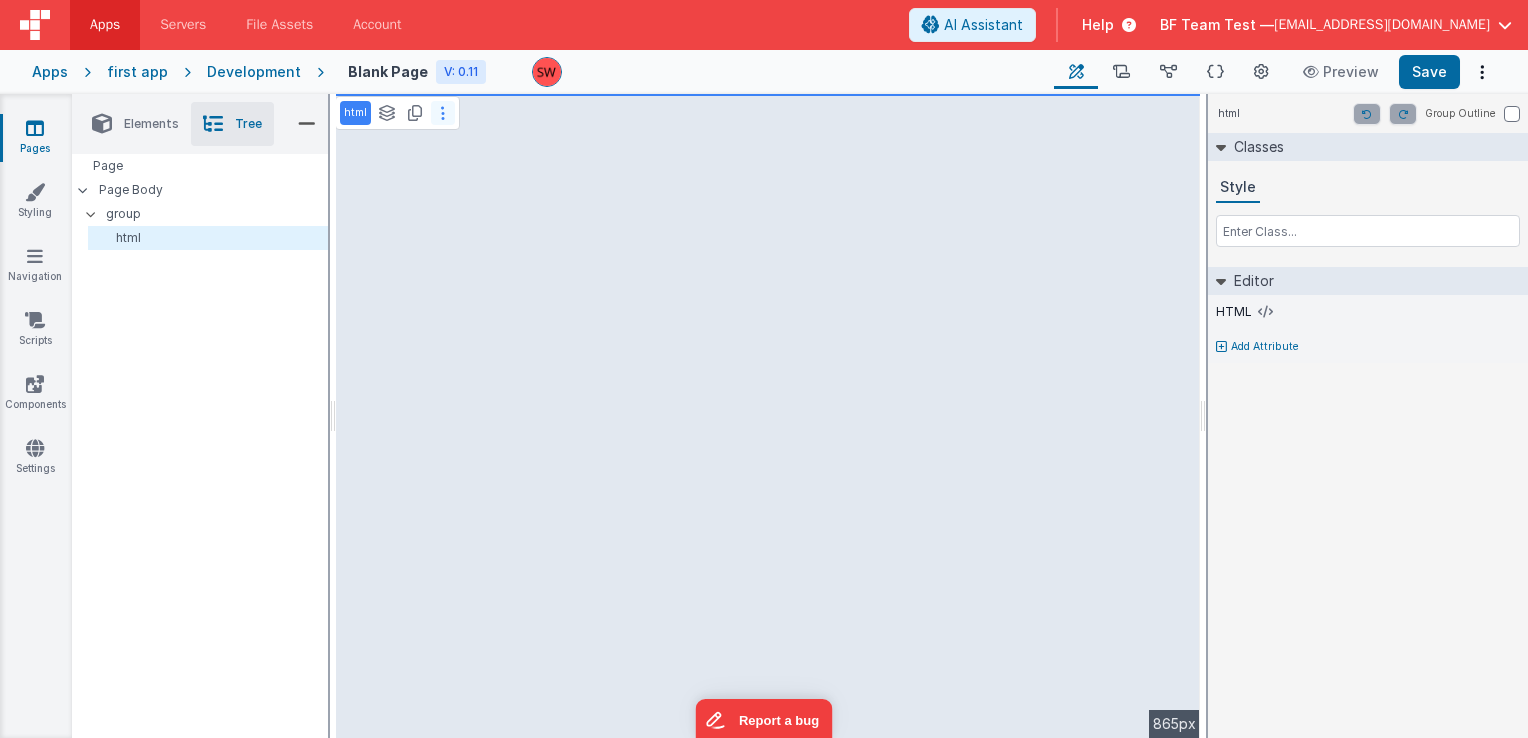 click at bounding box center (443, 113) 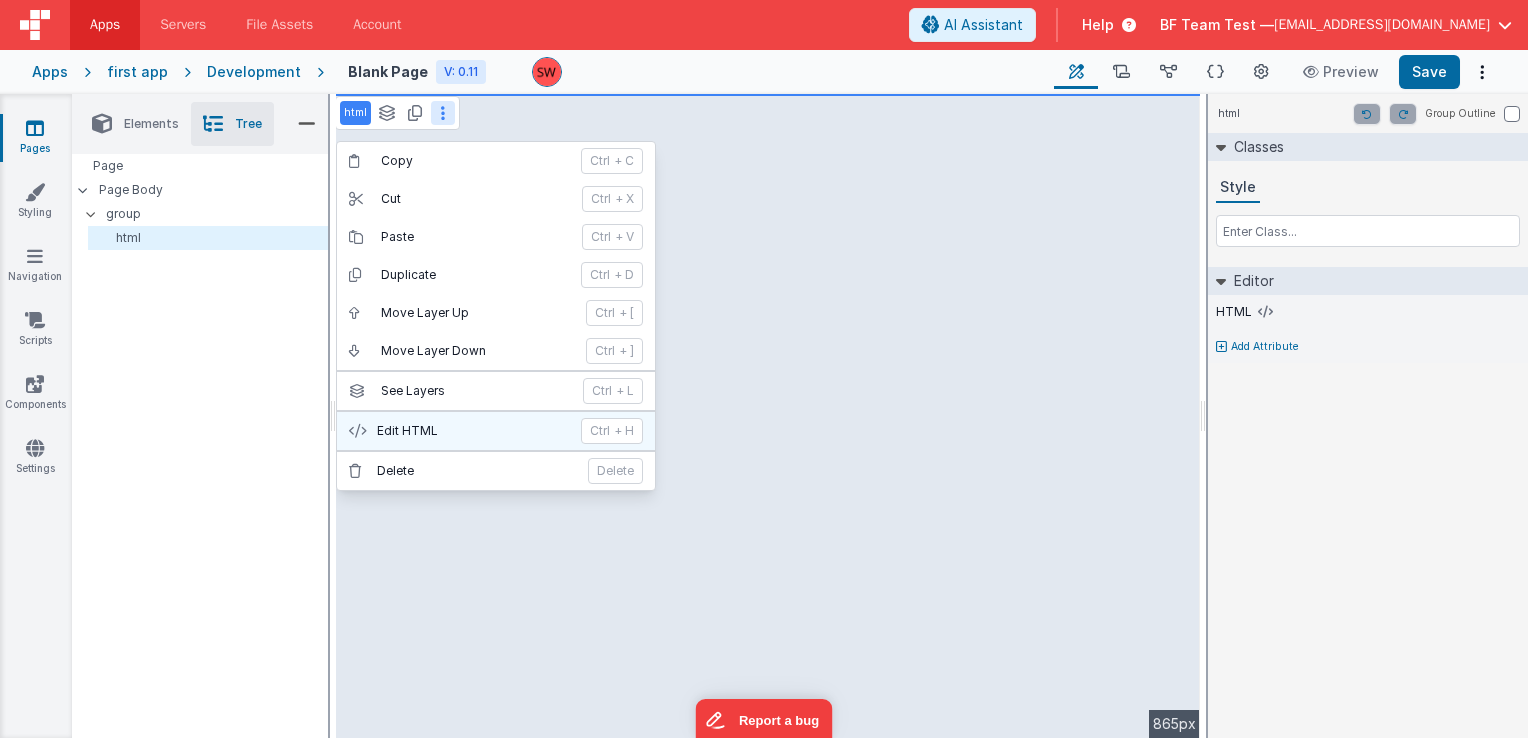 click on "Edit HTML" at bounding box center [473, 431] 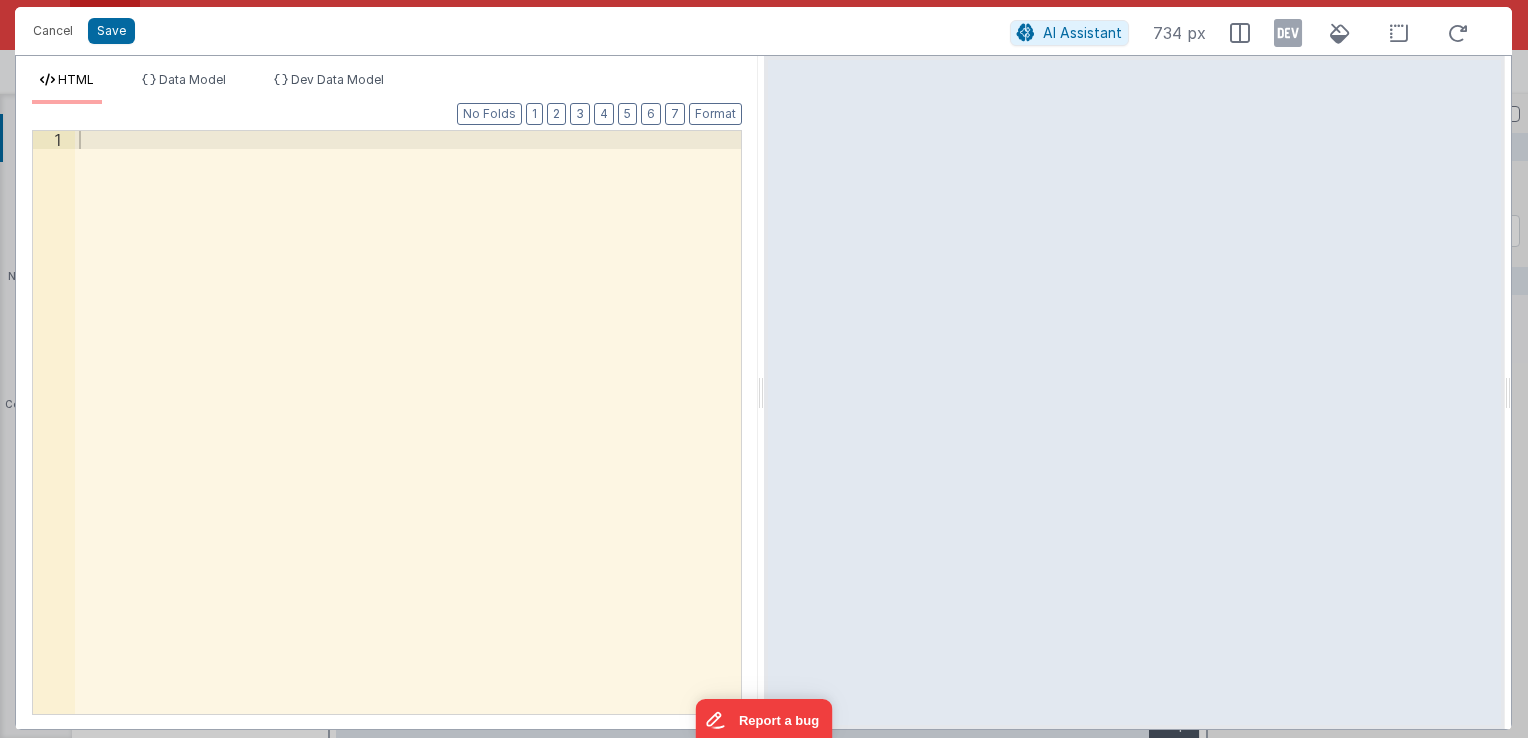 click at bounding box center [408, 441] 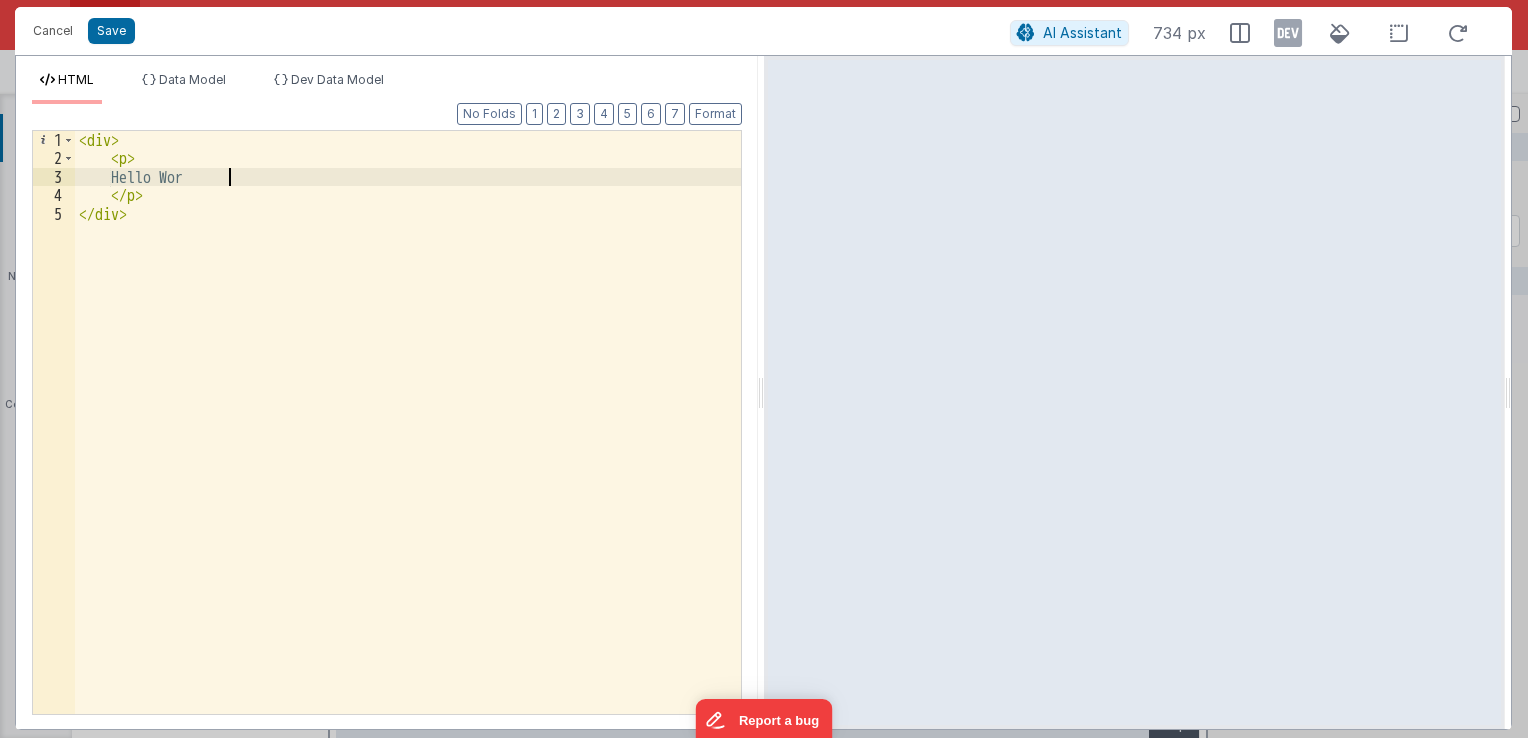 type 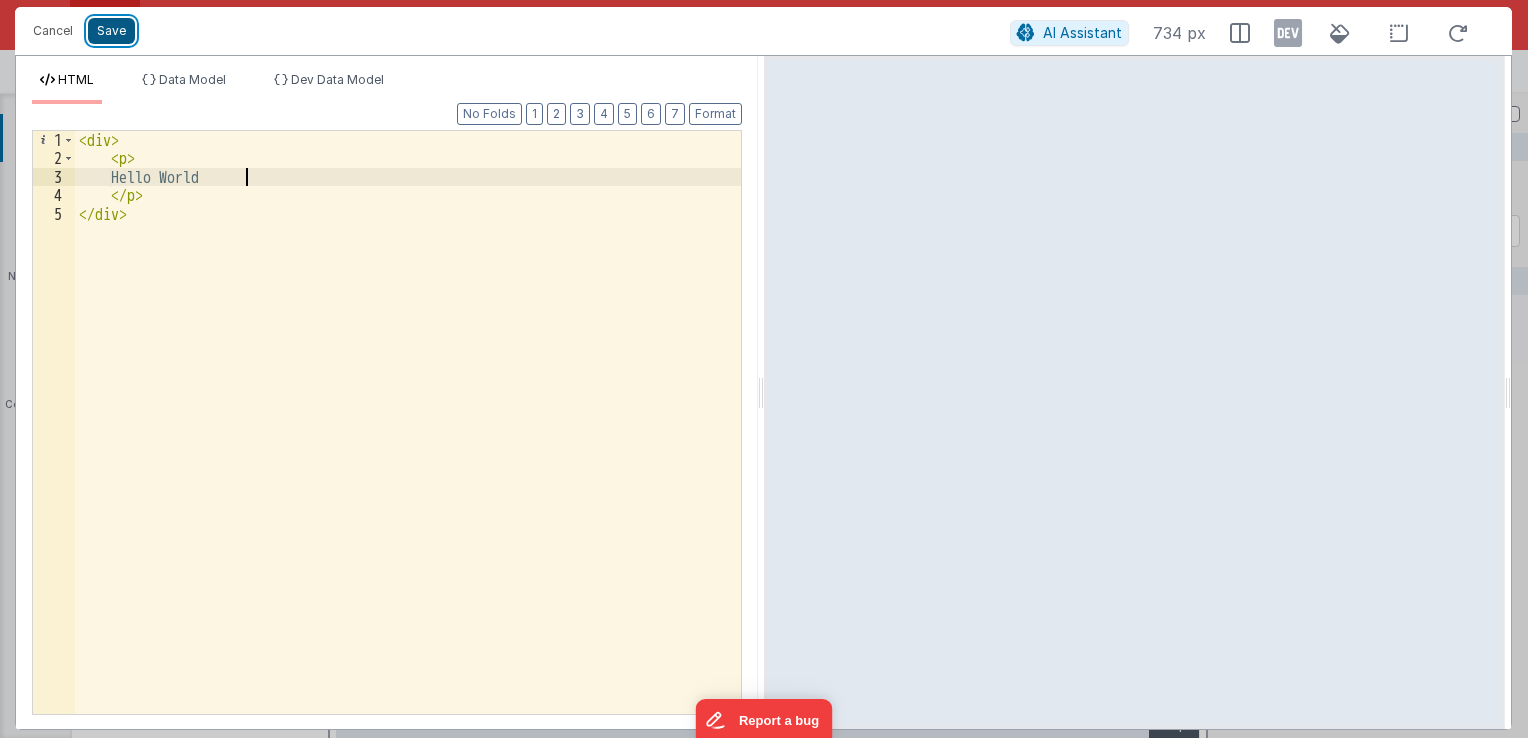 drag, startPoint x: 101, startPoint y: 24, endPoint x: 91, endPoint y: 36, distance: 15.6205 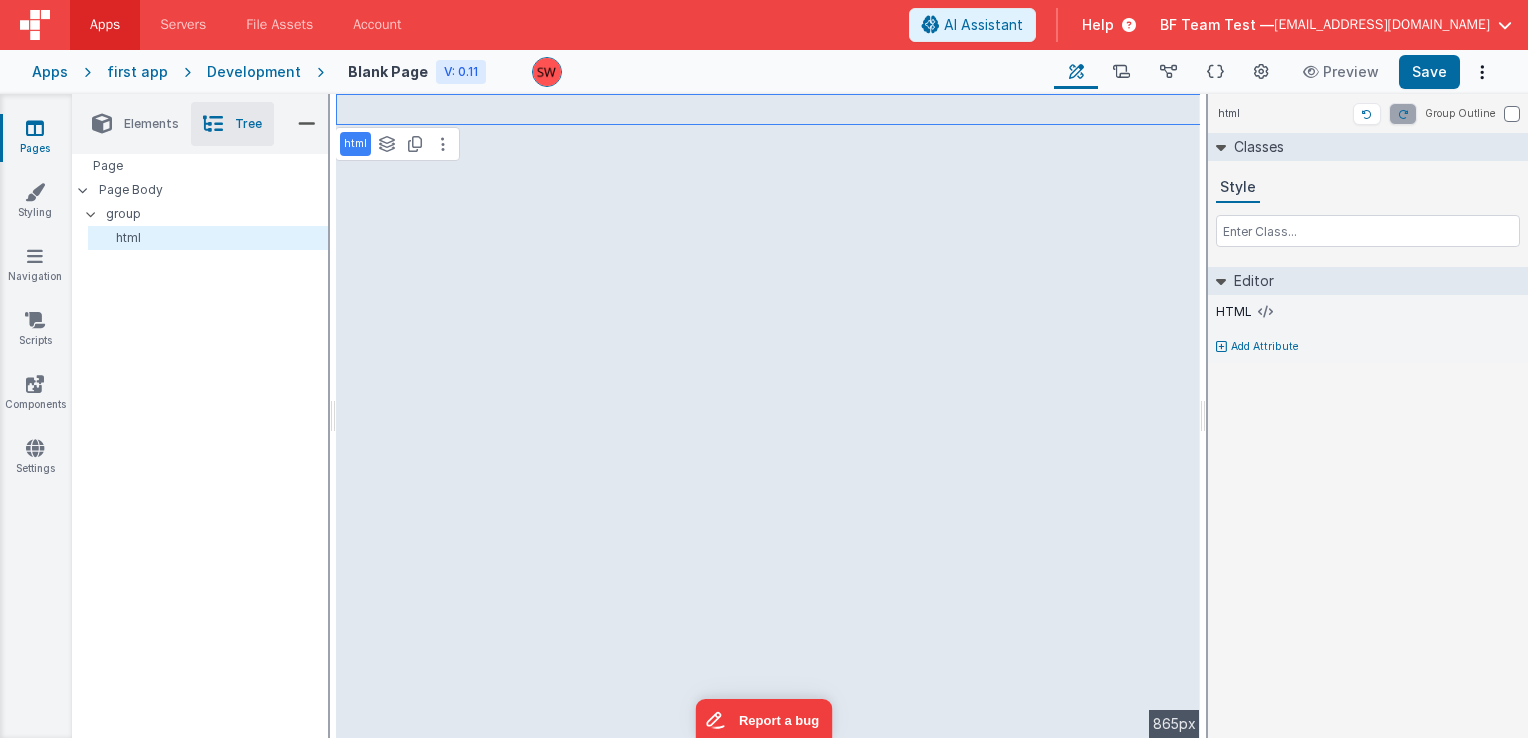 click on "Add Attribute" at bounding box center [1265, 347] 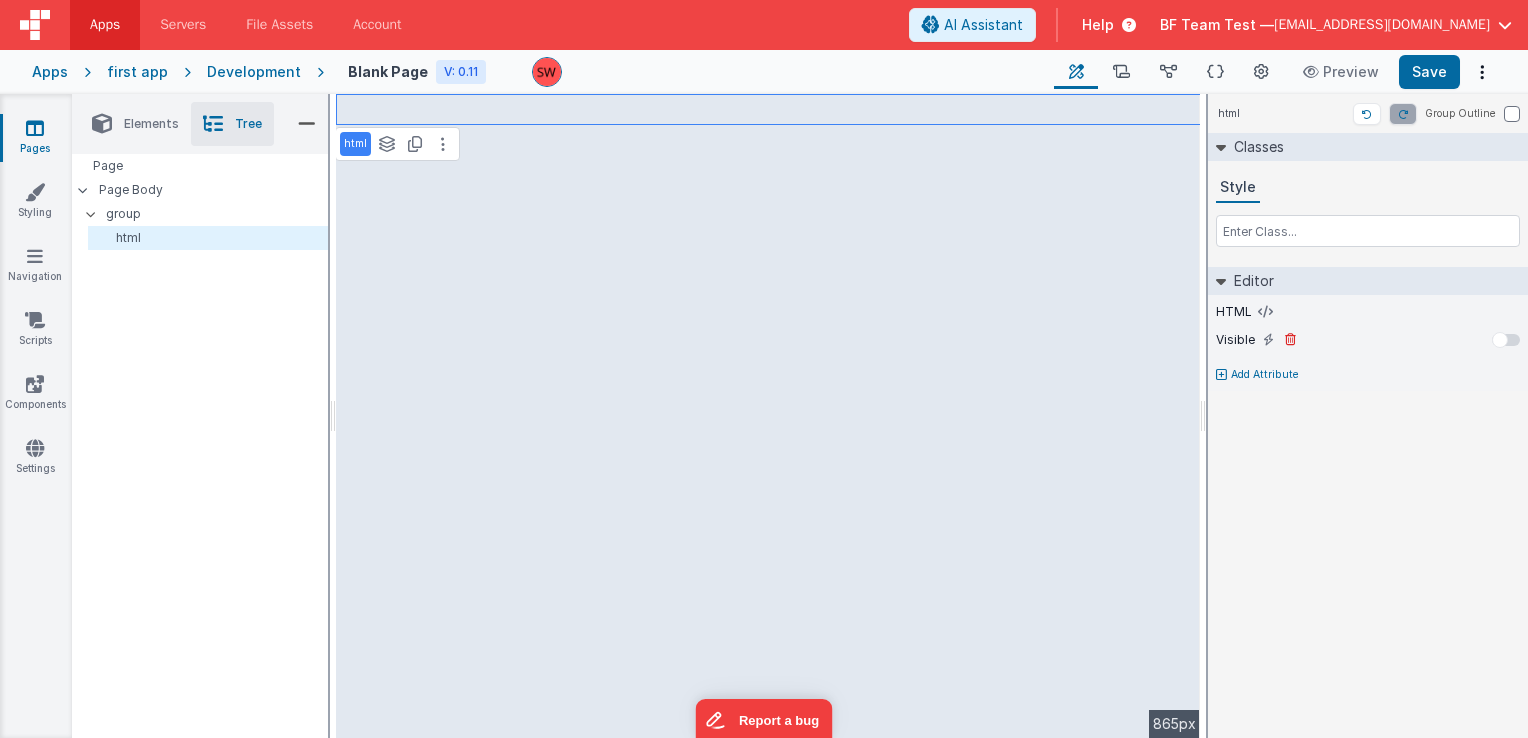 click at bounding box center [1500, 340] 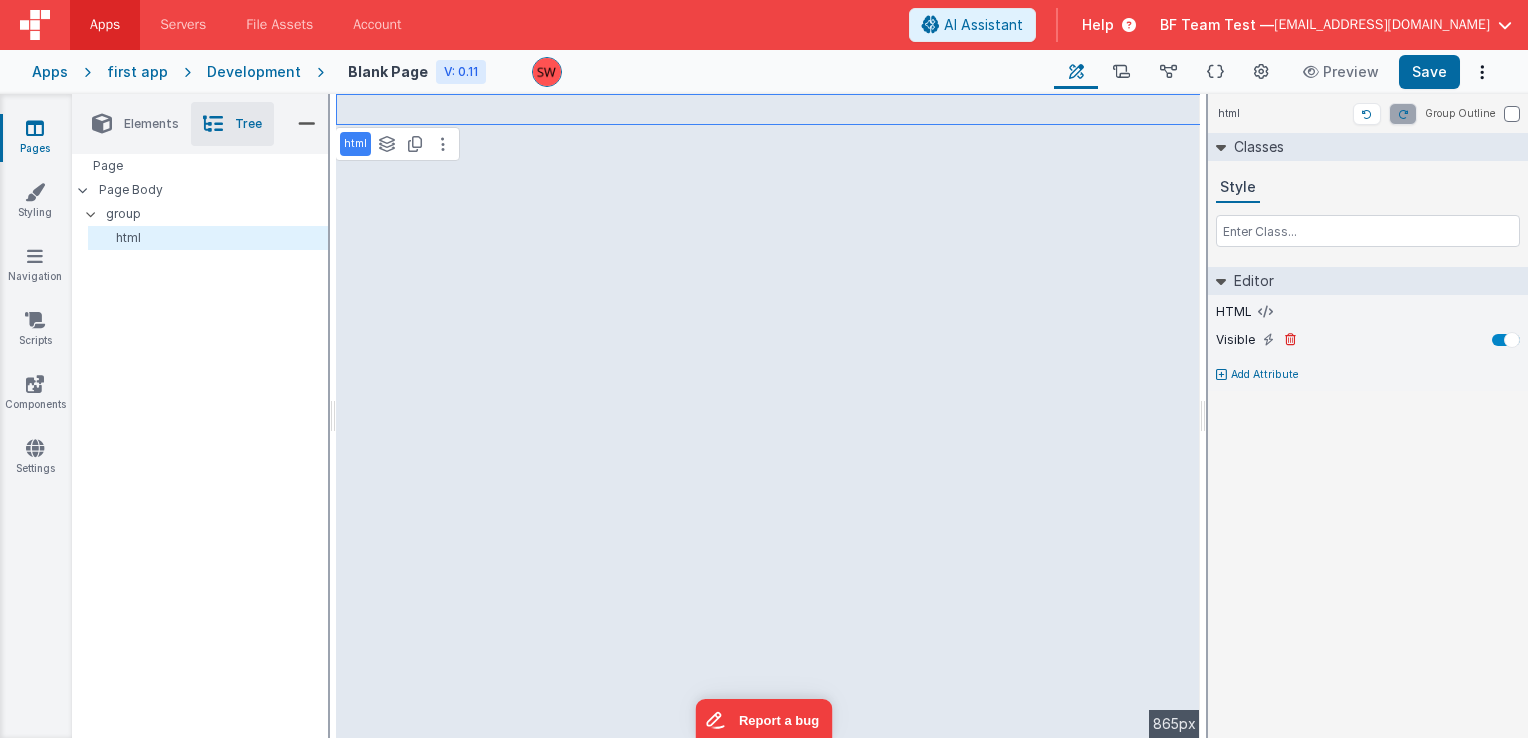 click at bounding box center (1512, 340) 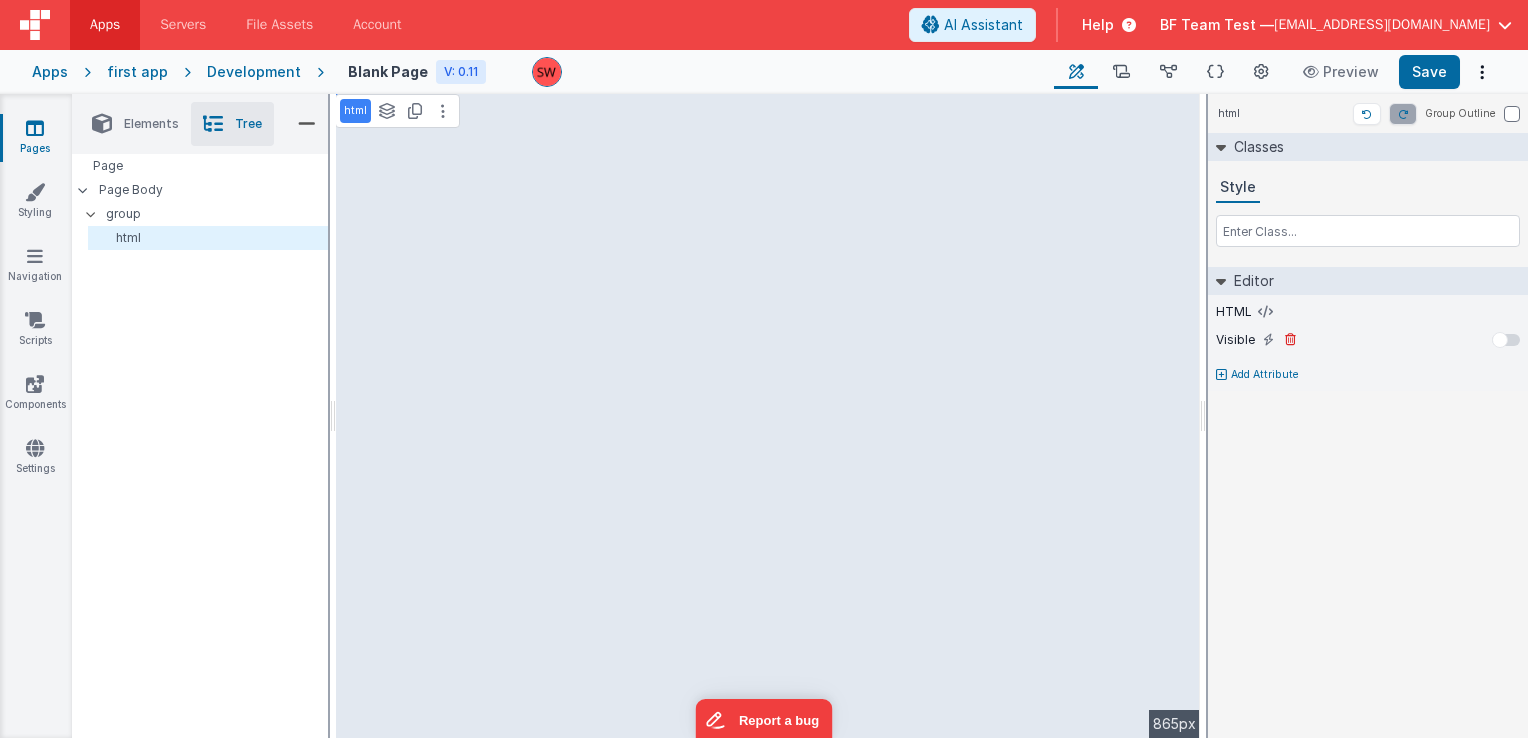 click at bounding box center (1500, 340) 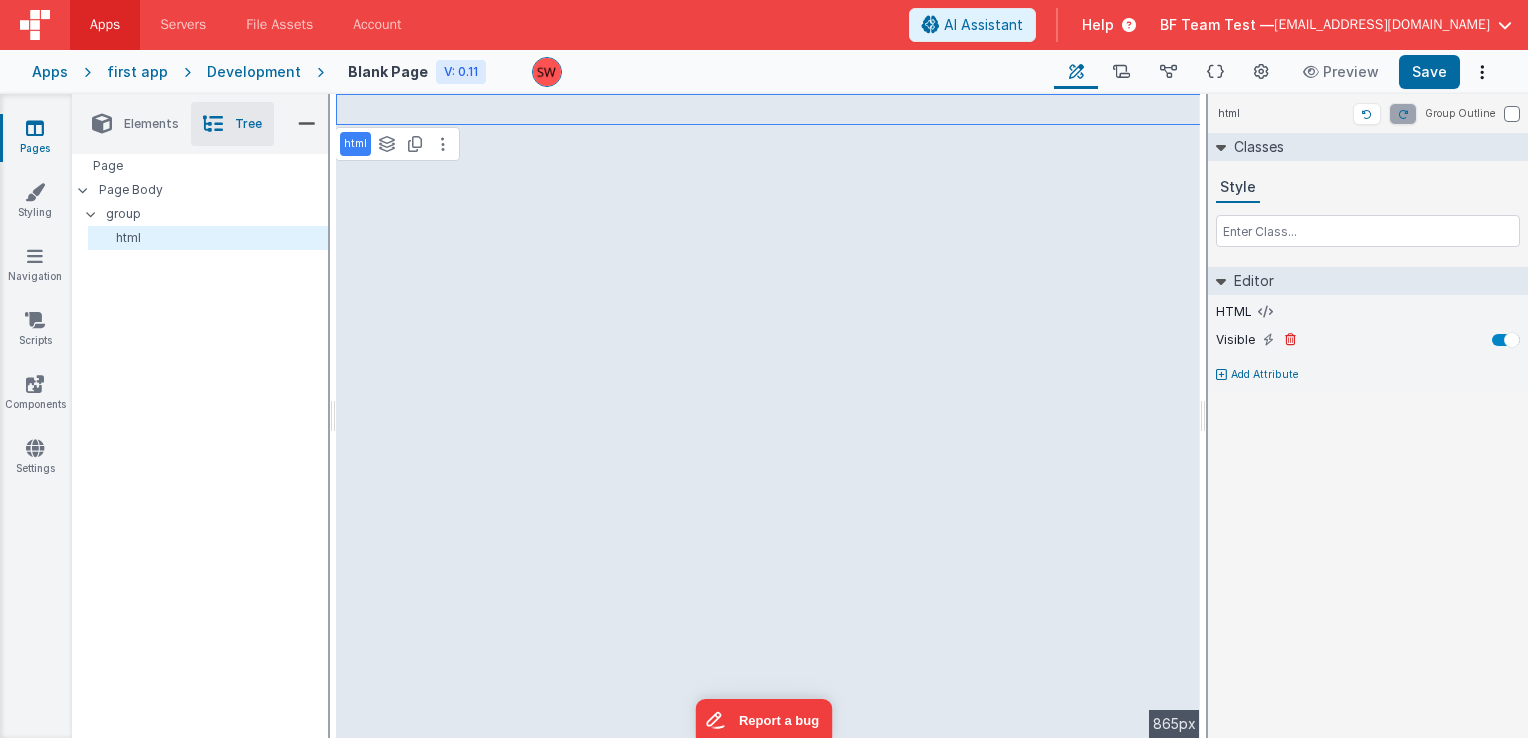 click at bounding box center [1512, 340] 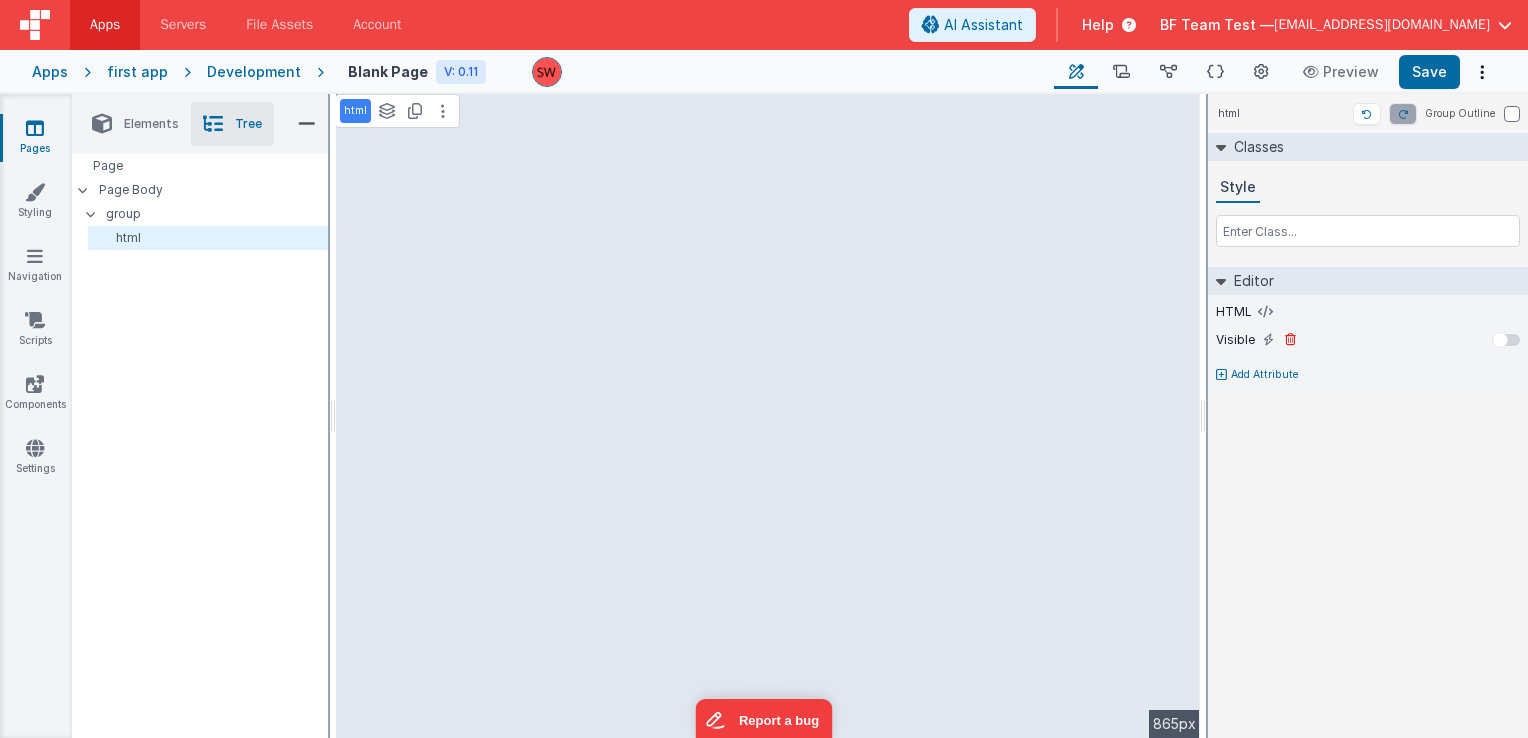 click at bounding box center [1500, 340] 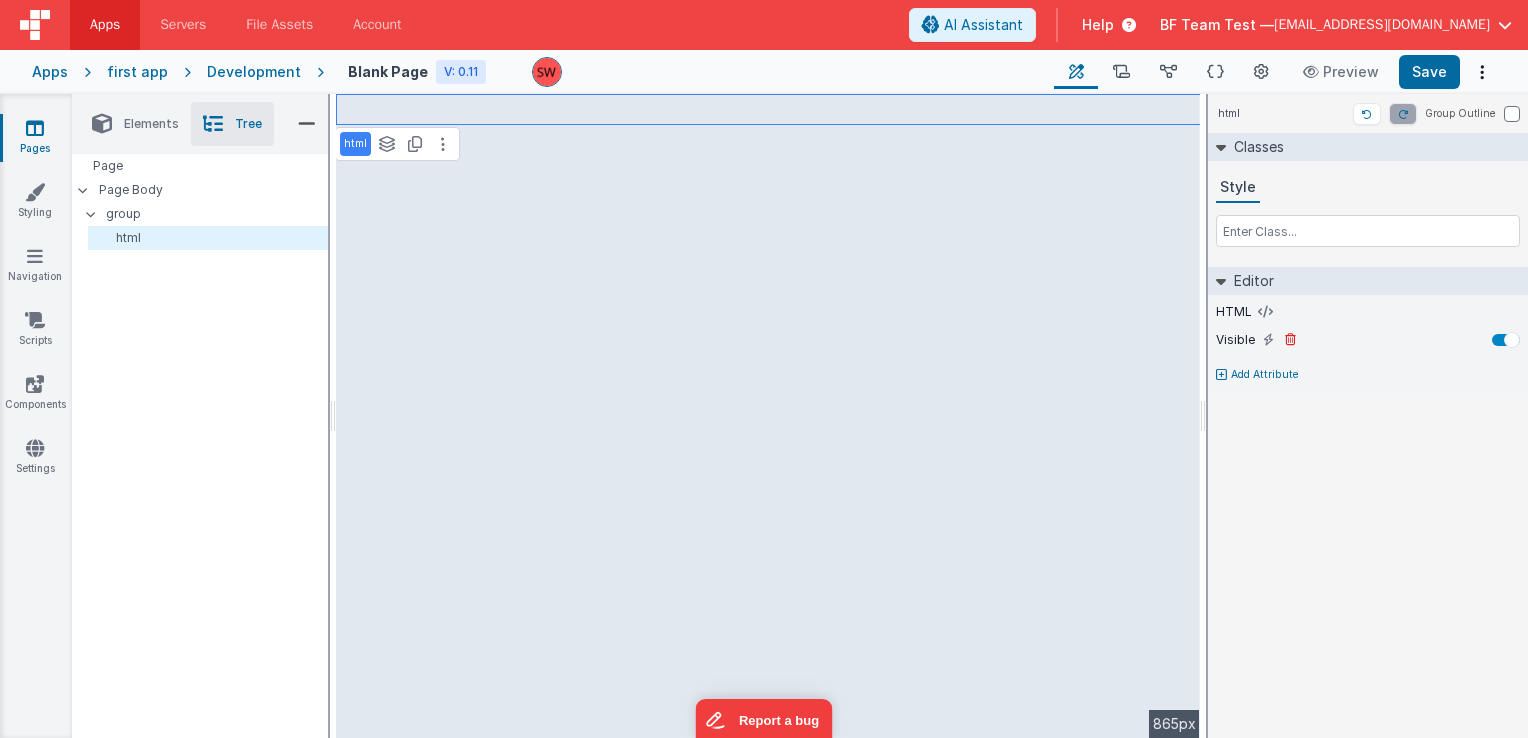 click at bounding box center (1512, 340) 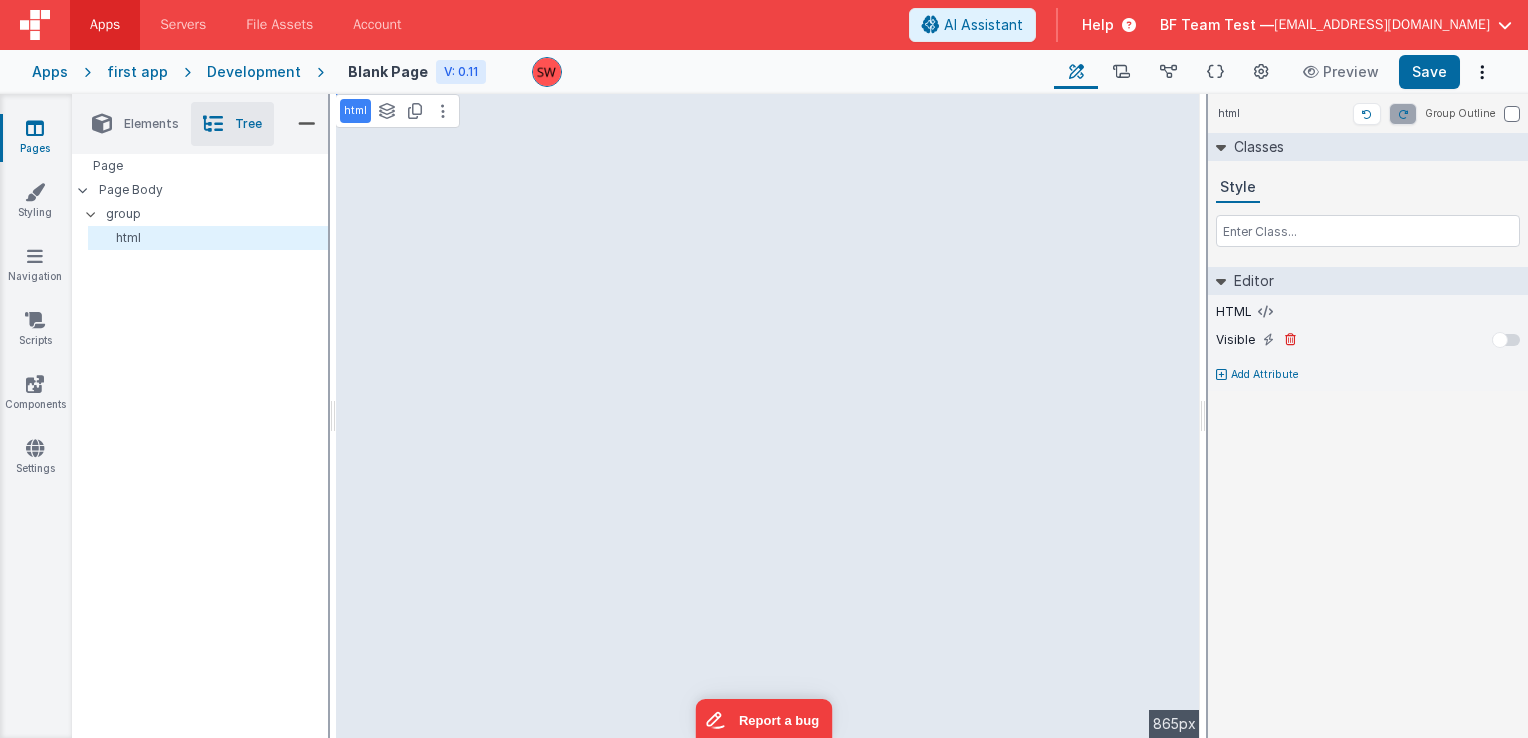 click at bounding box center [1500, 340] 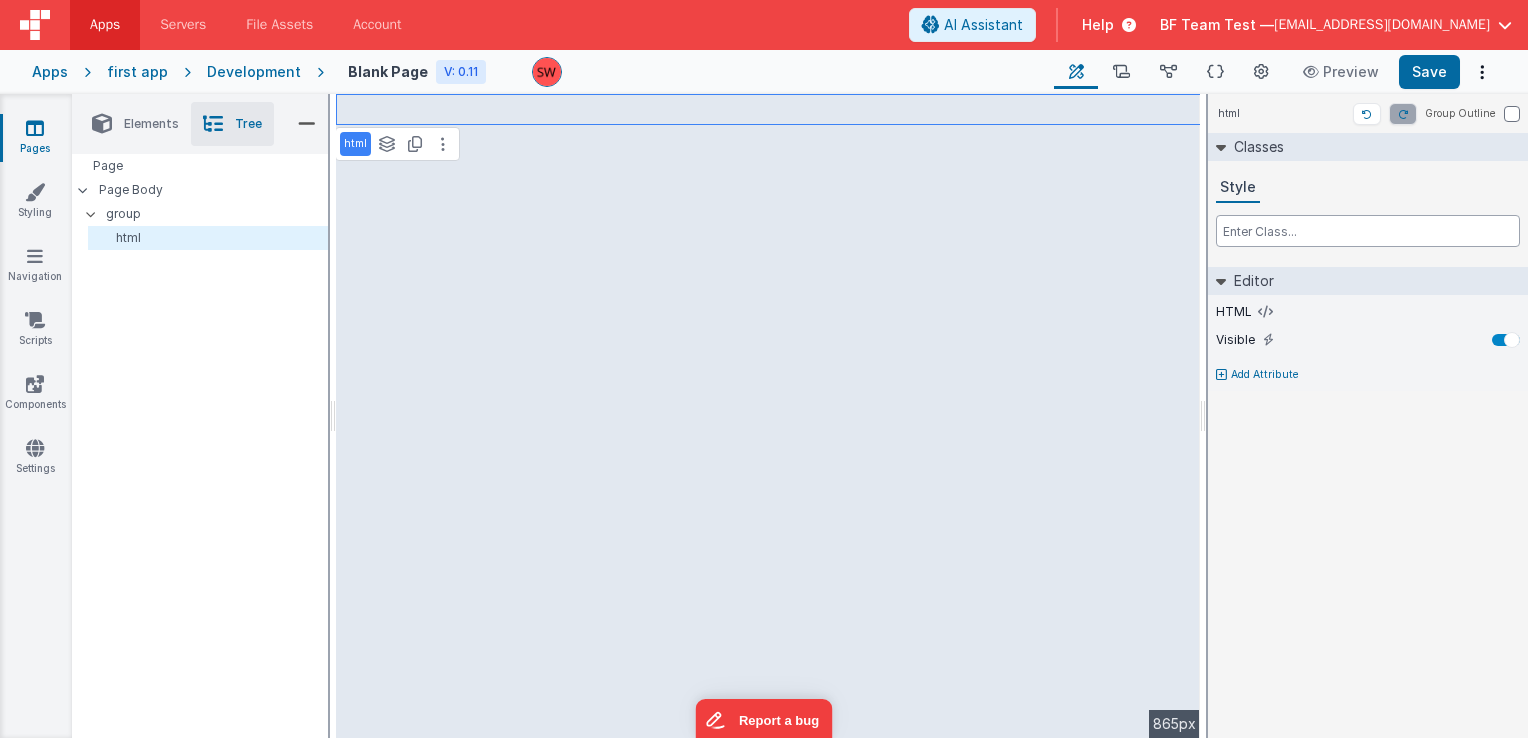click at bounding box center [1368, 231] 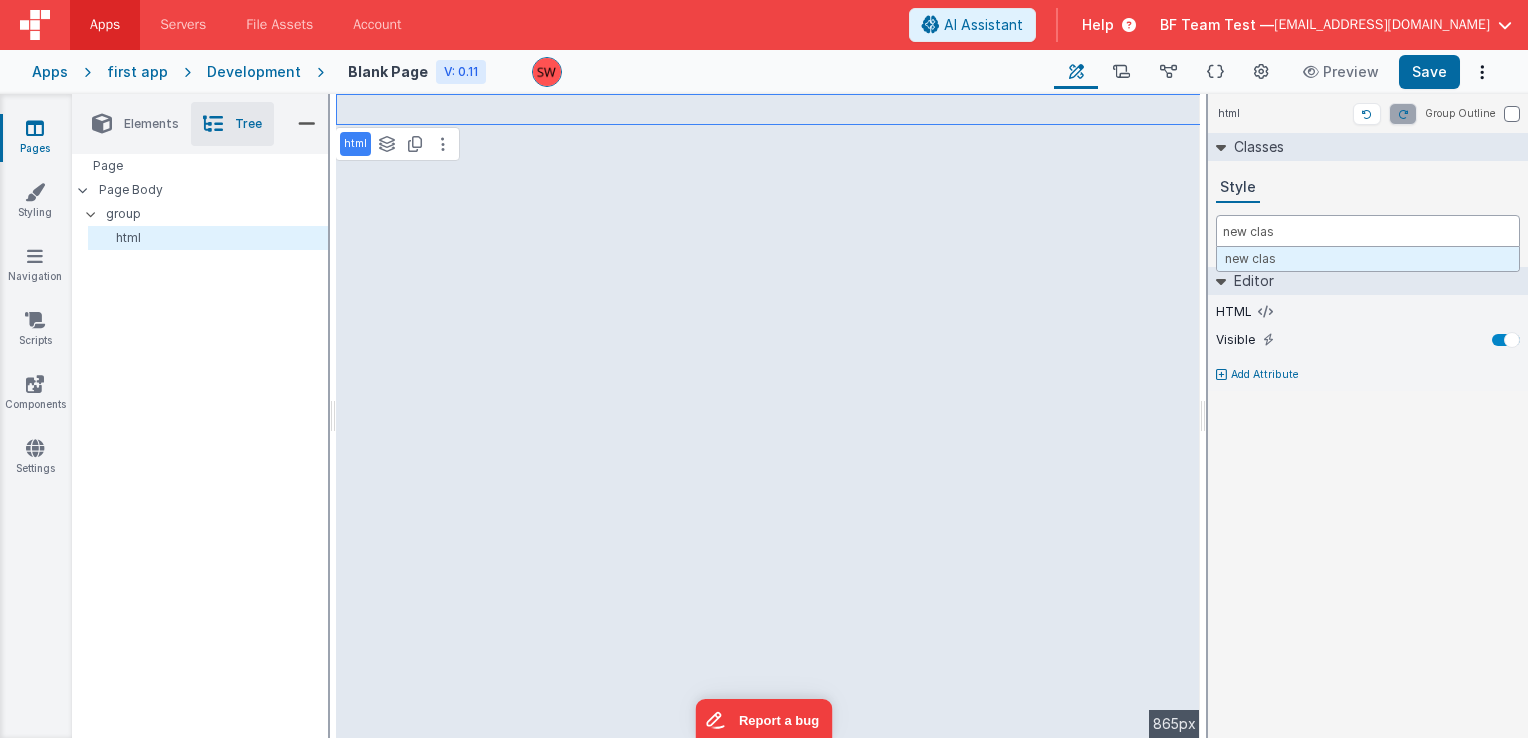 type on "new class" 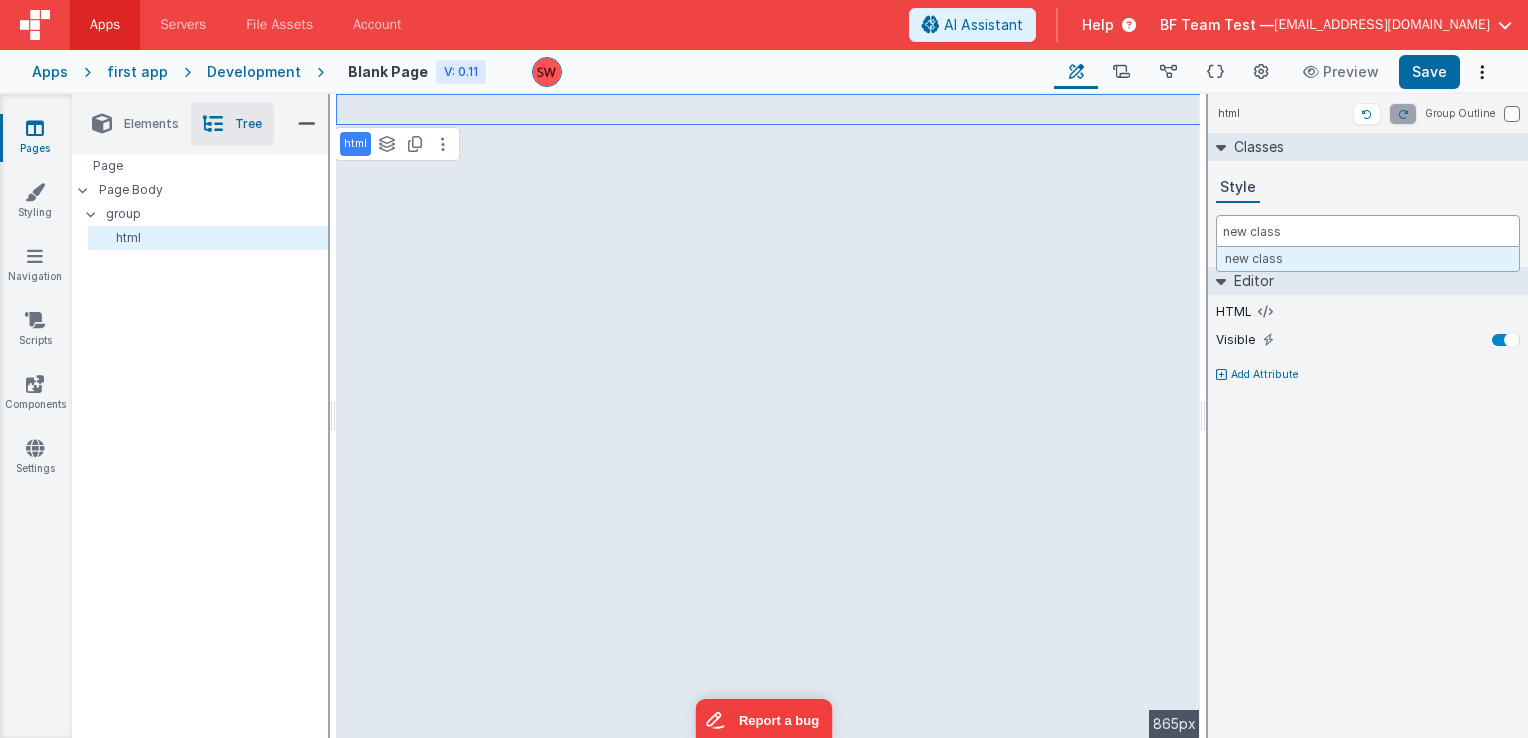 type 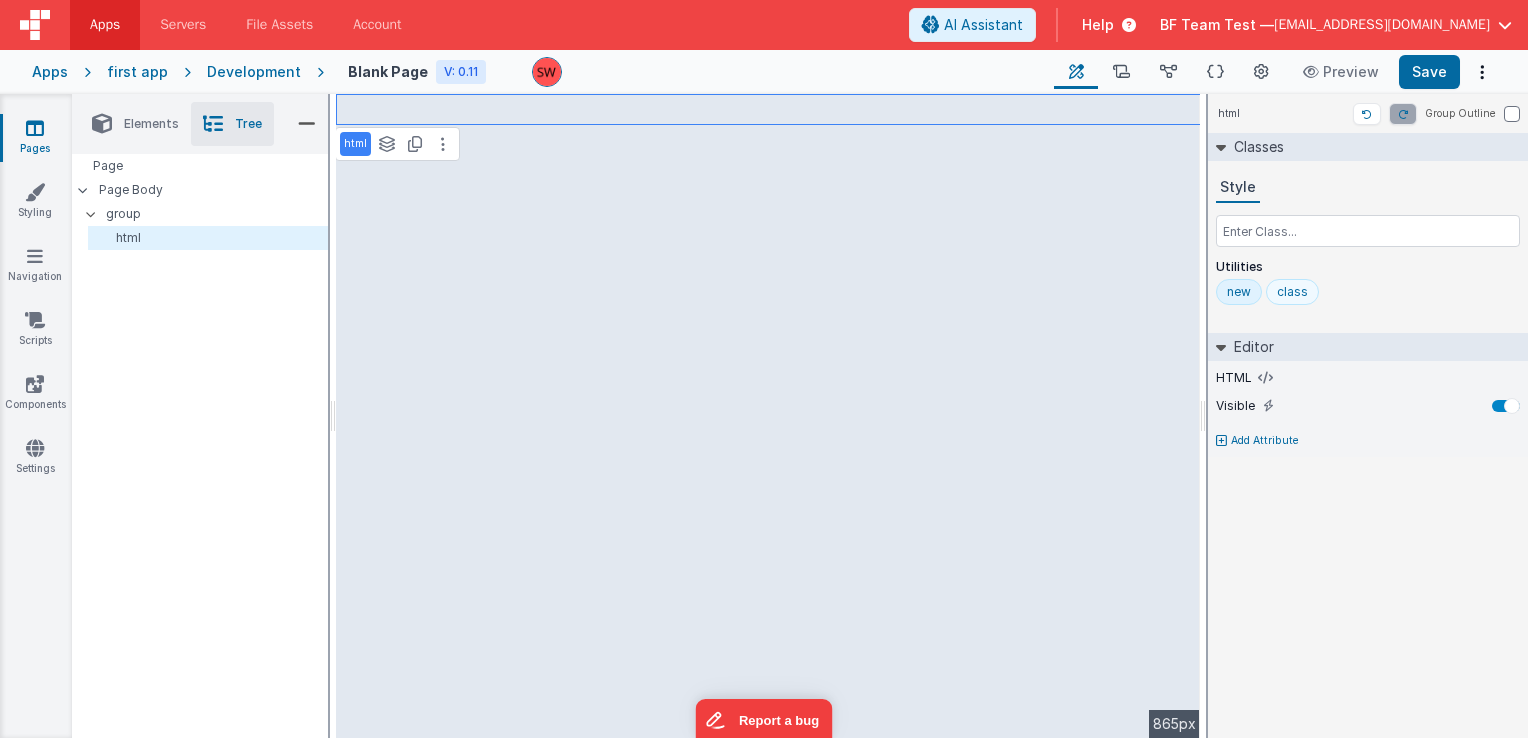 click on "class" at bounding box center [1292, 292] 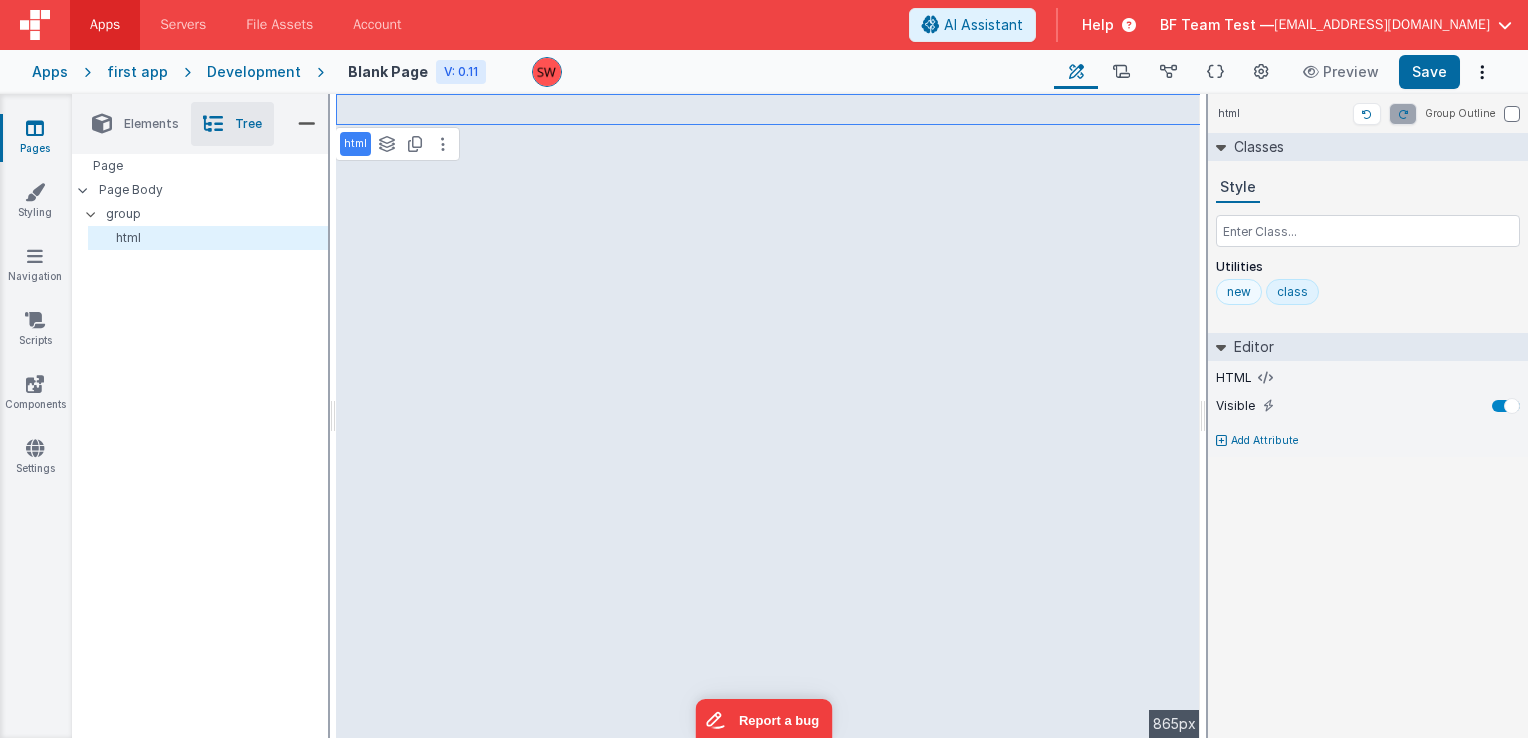 click on "new" at bounding box center [1239, 292] 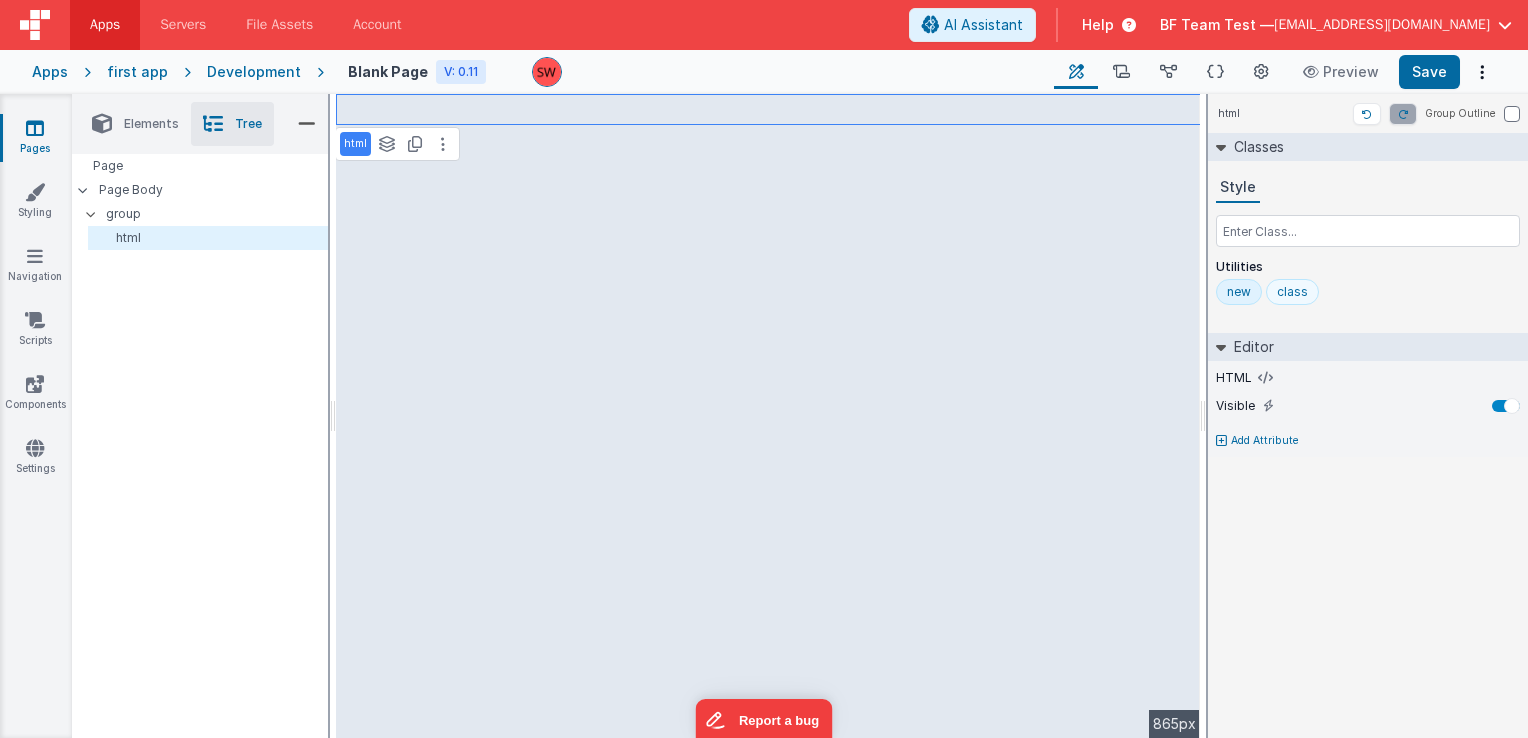 click on "class" at bounding box center [1292, 292] 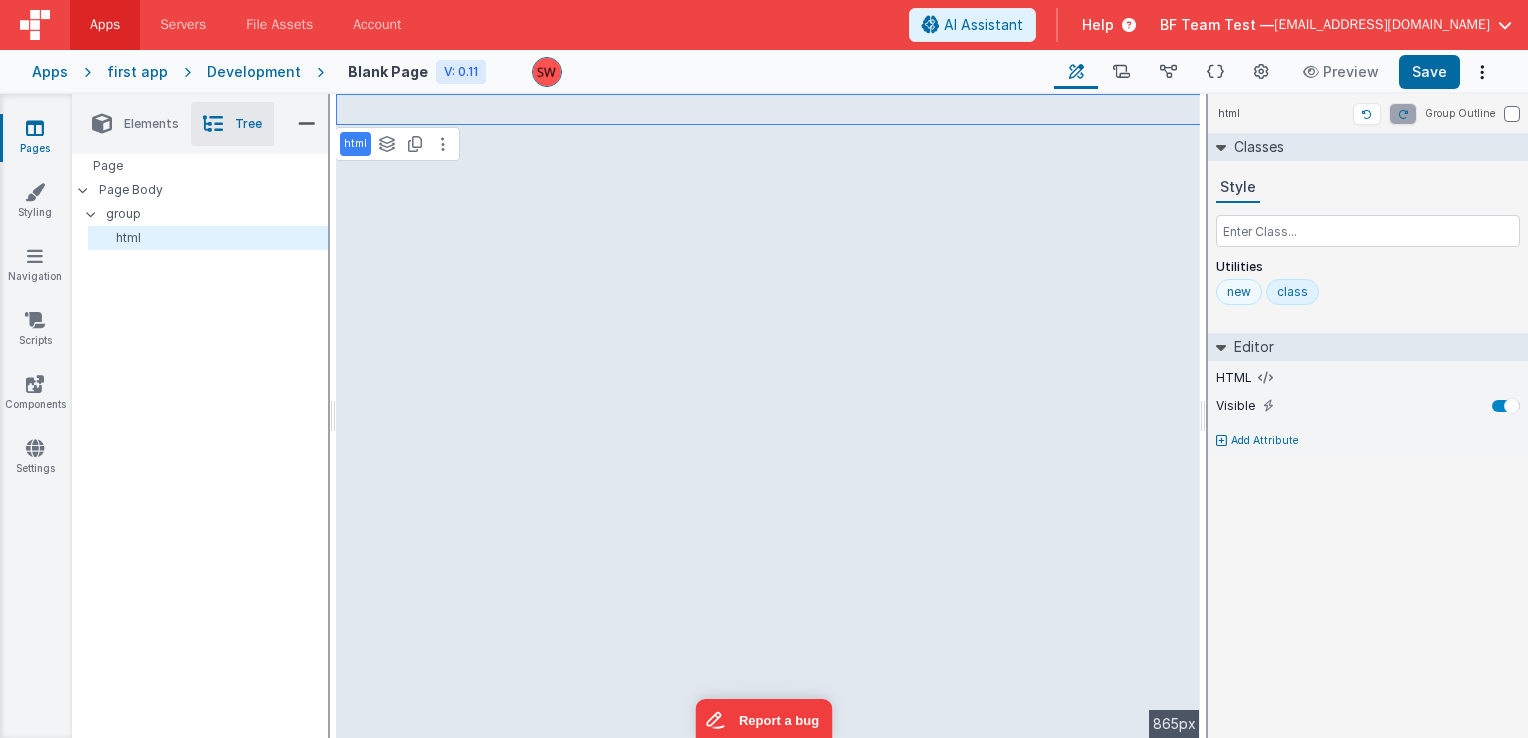 click on "new" at bounding box center (1239, 292) 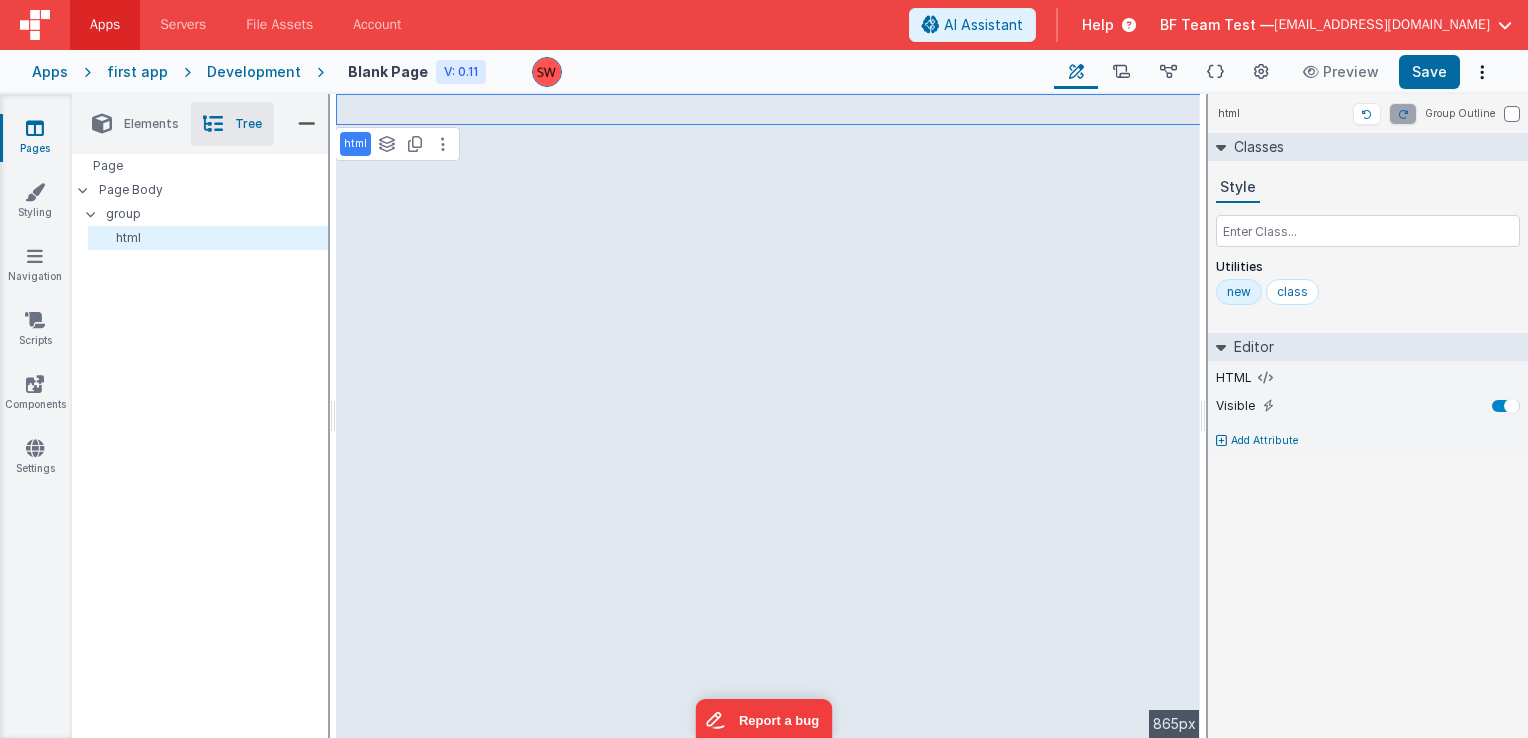 click on "new" at bounding box center [1239, 292] 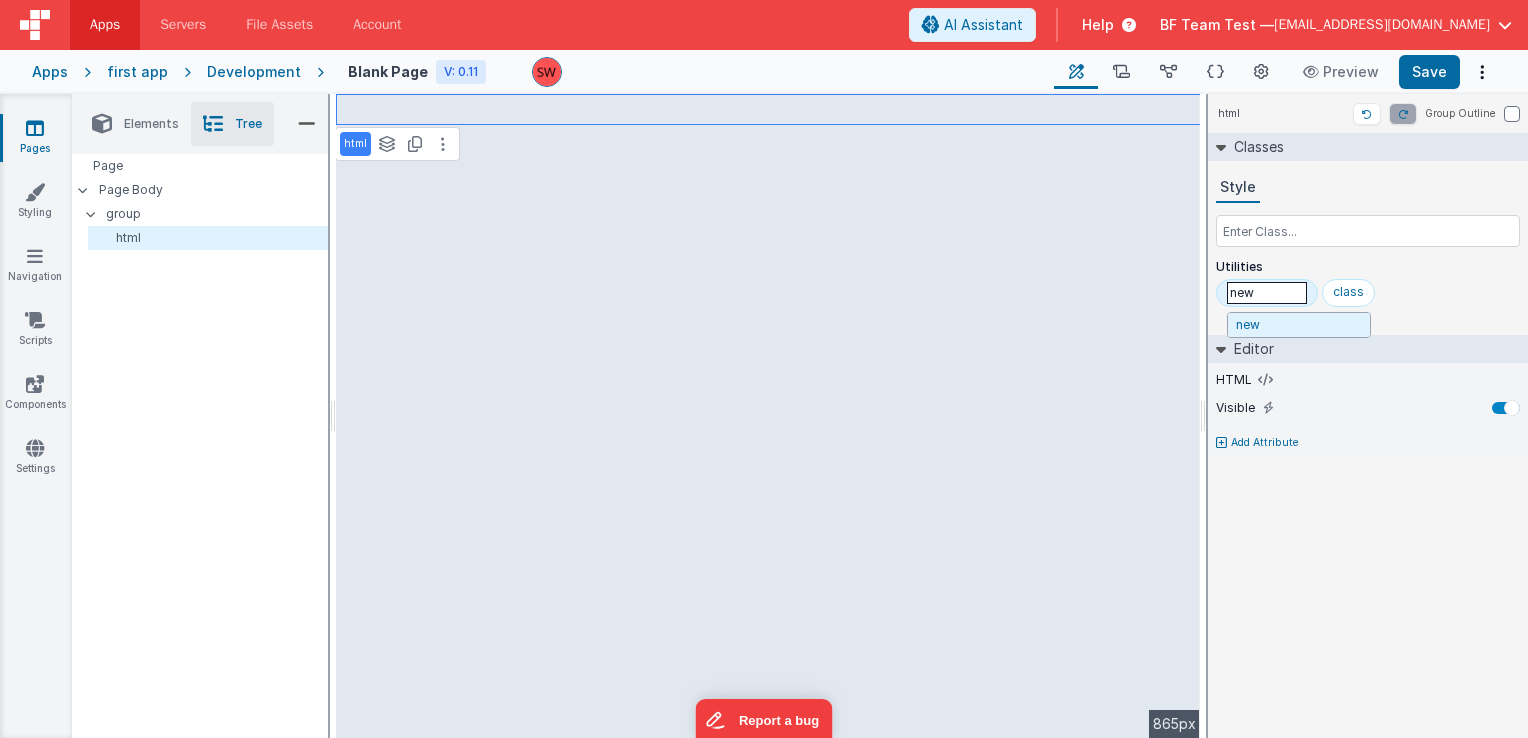 click on "new
new
class" at bounding box center (1368, 297) 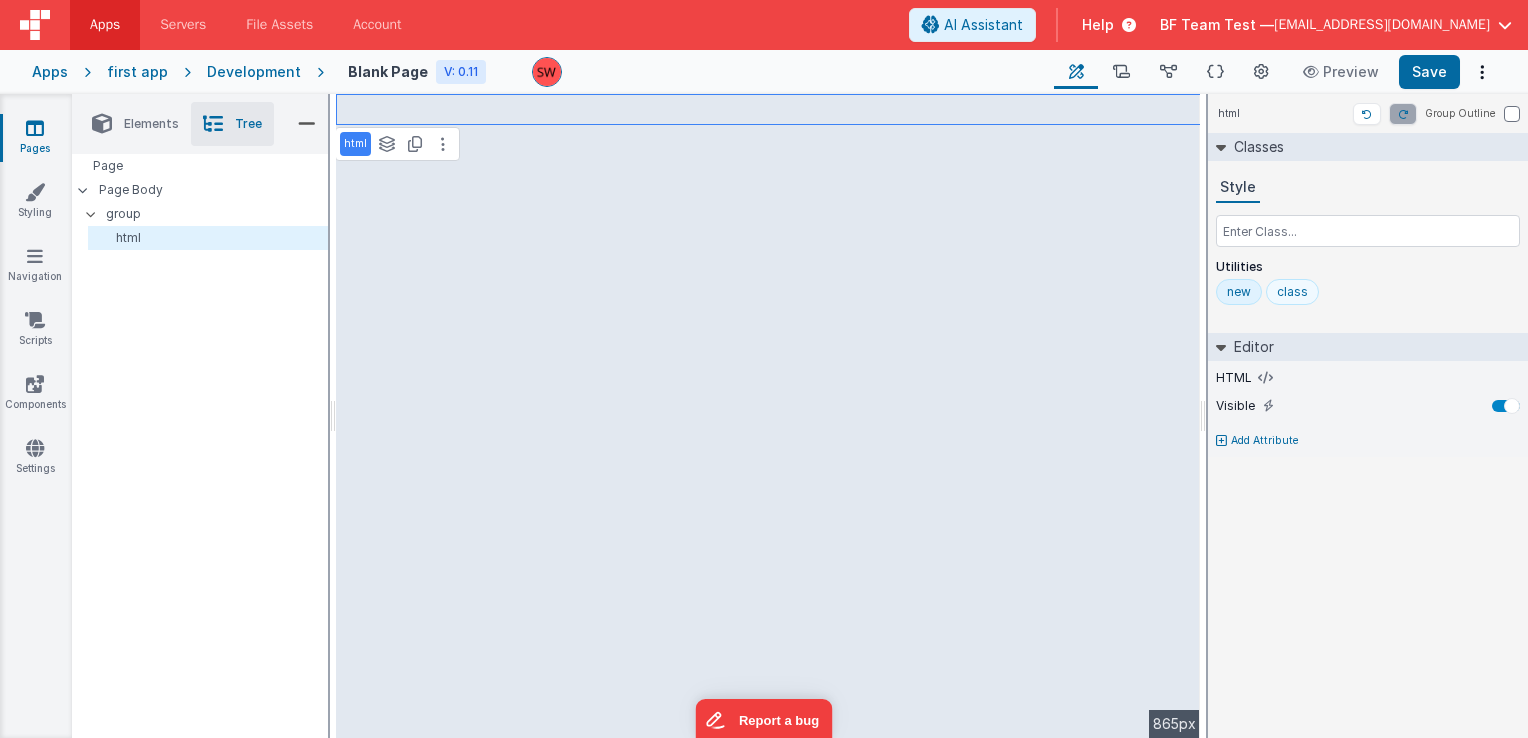 click on "class" at bounding box center (1292, 292) 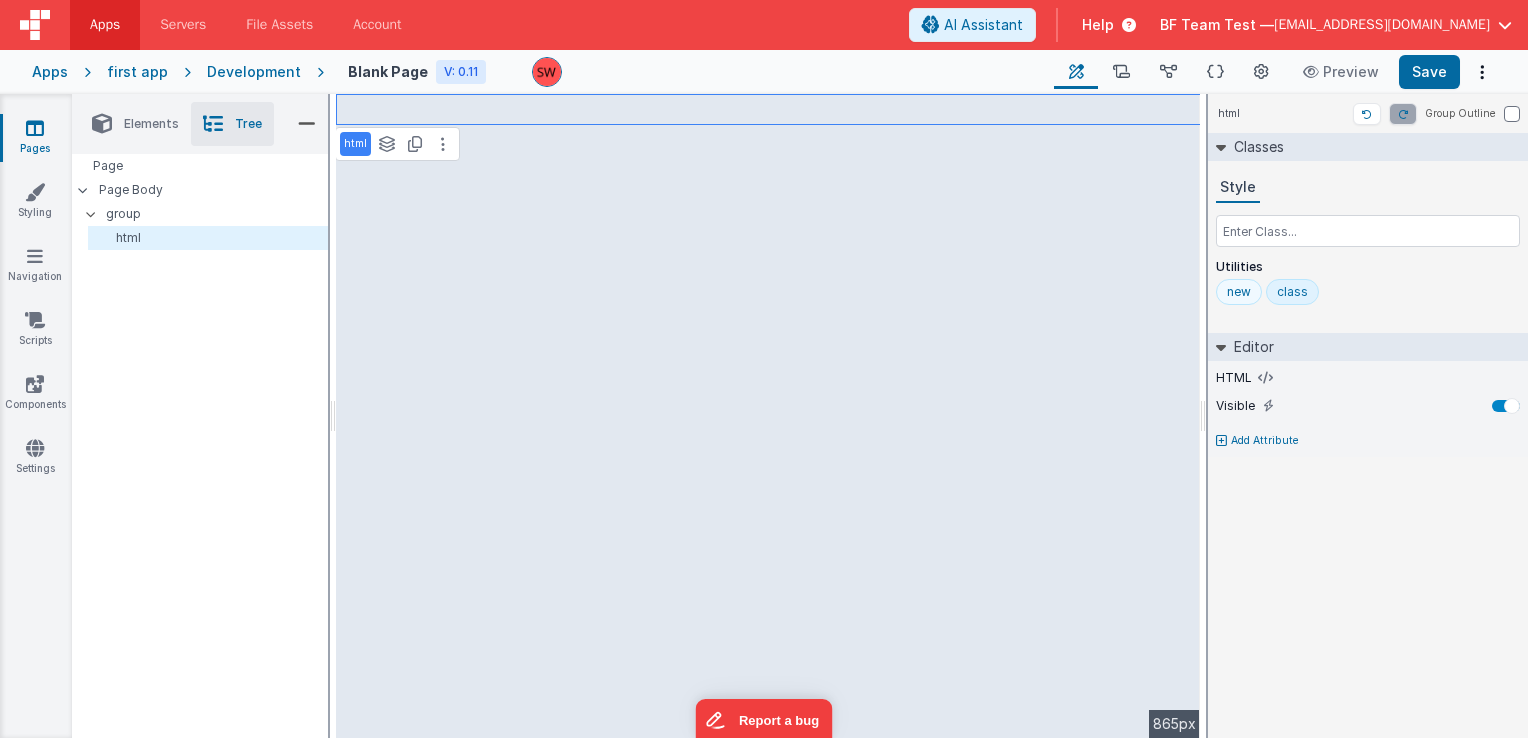 click on "new" at bounding box center (1239, 292) 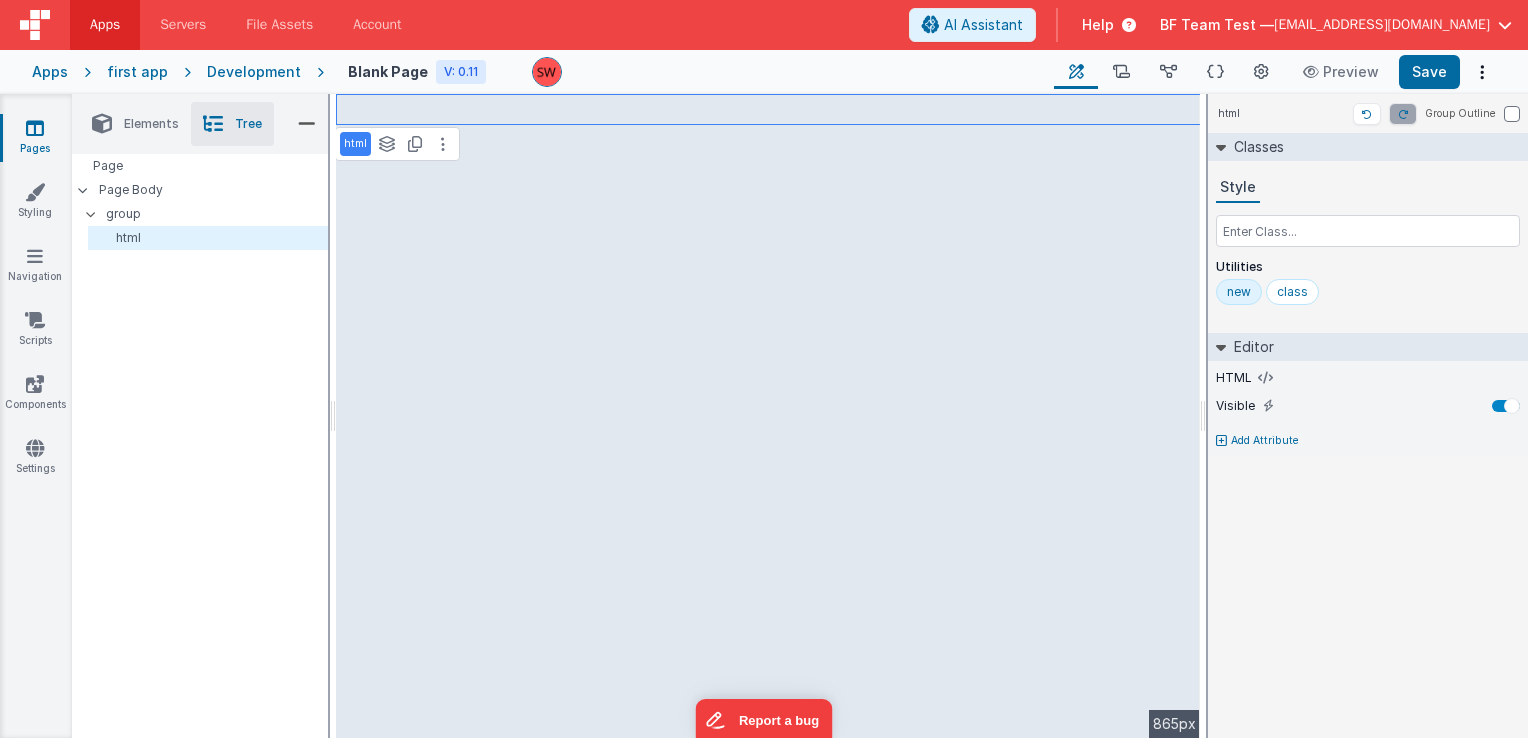 click on "new" at bounding box center [1239, 292] 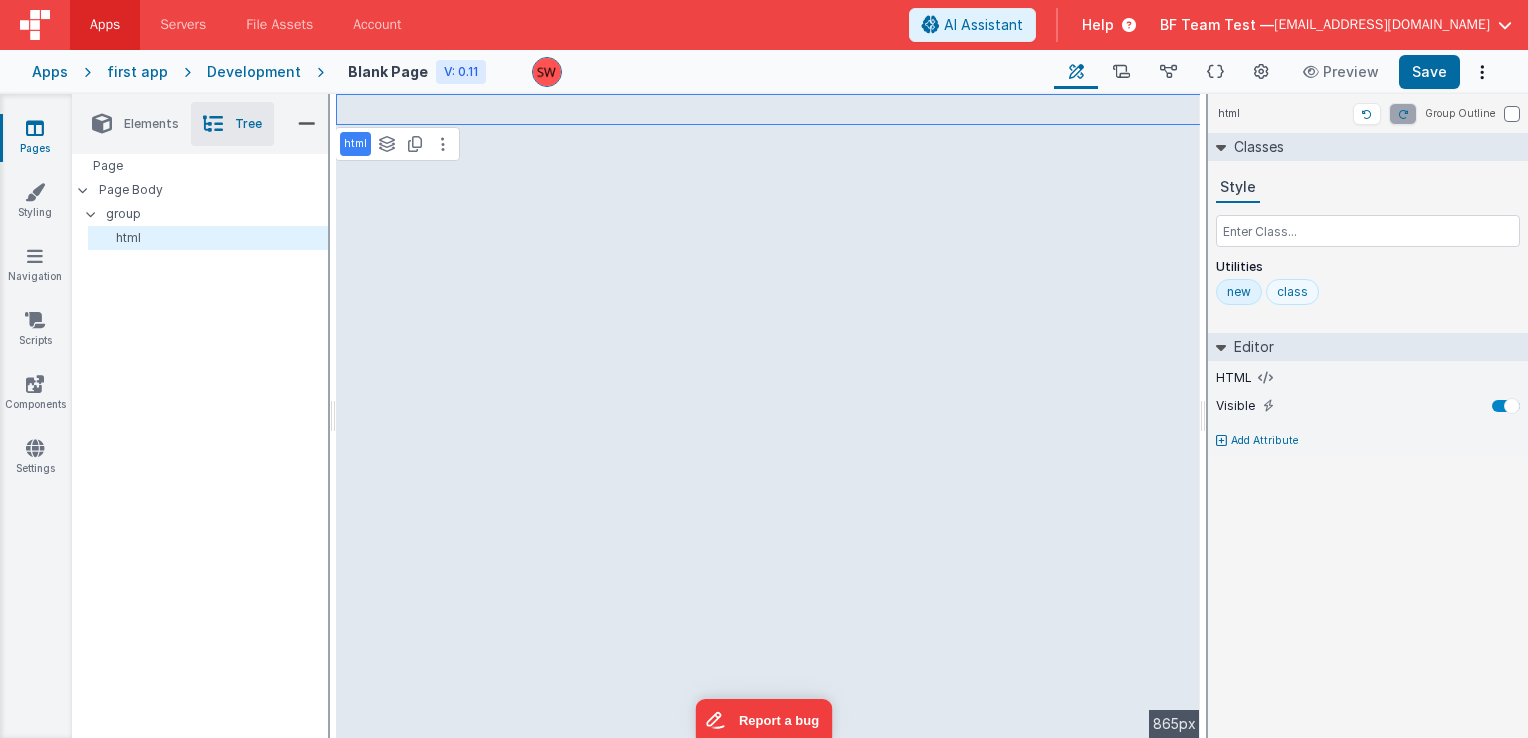 click on "class" at bounding box center (1292, 292) 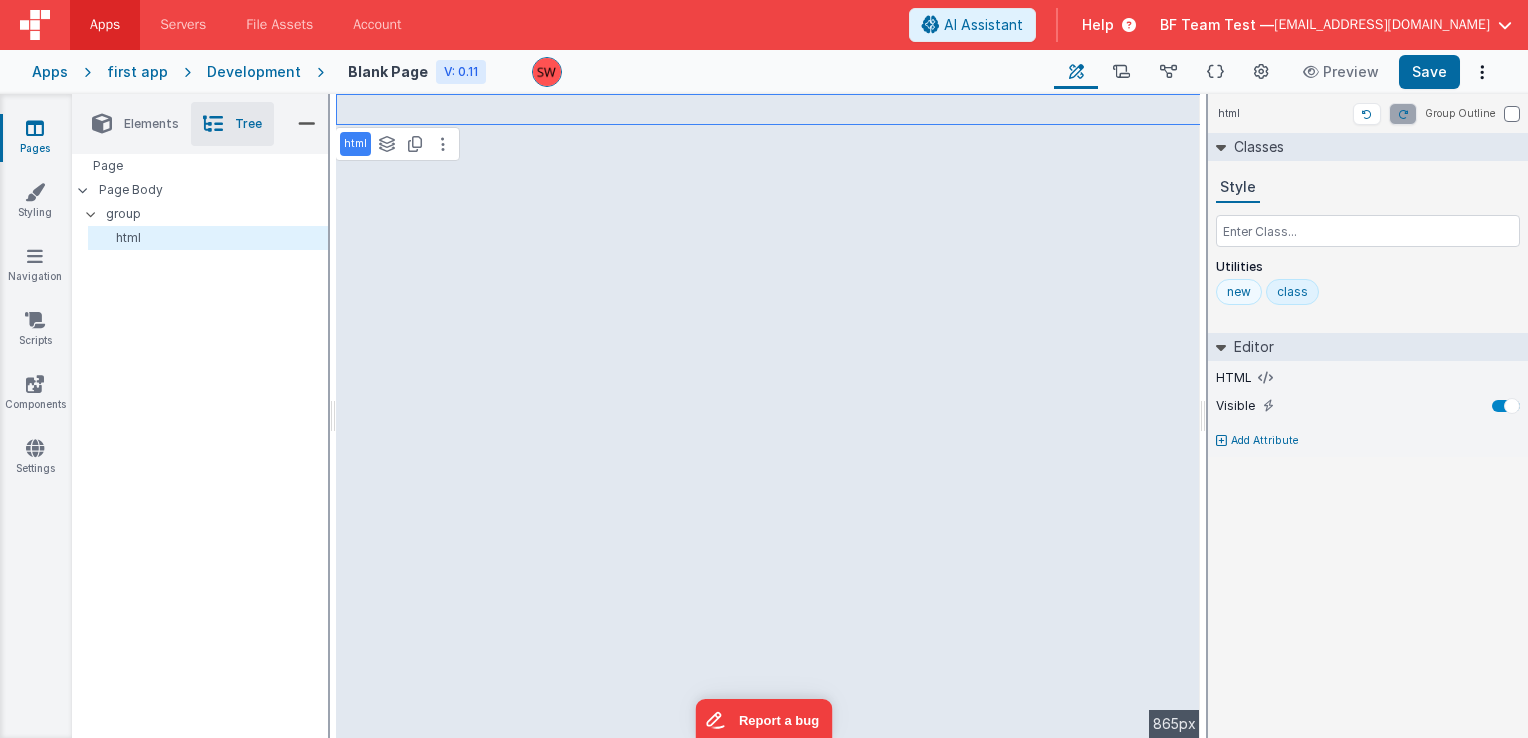 click on "new" at bounding box center [1239, 292] 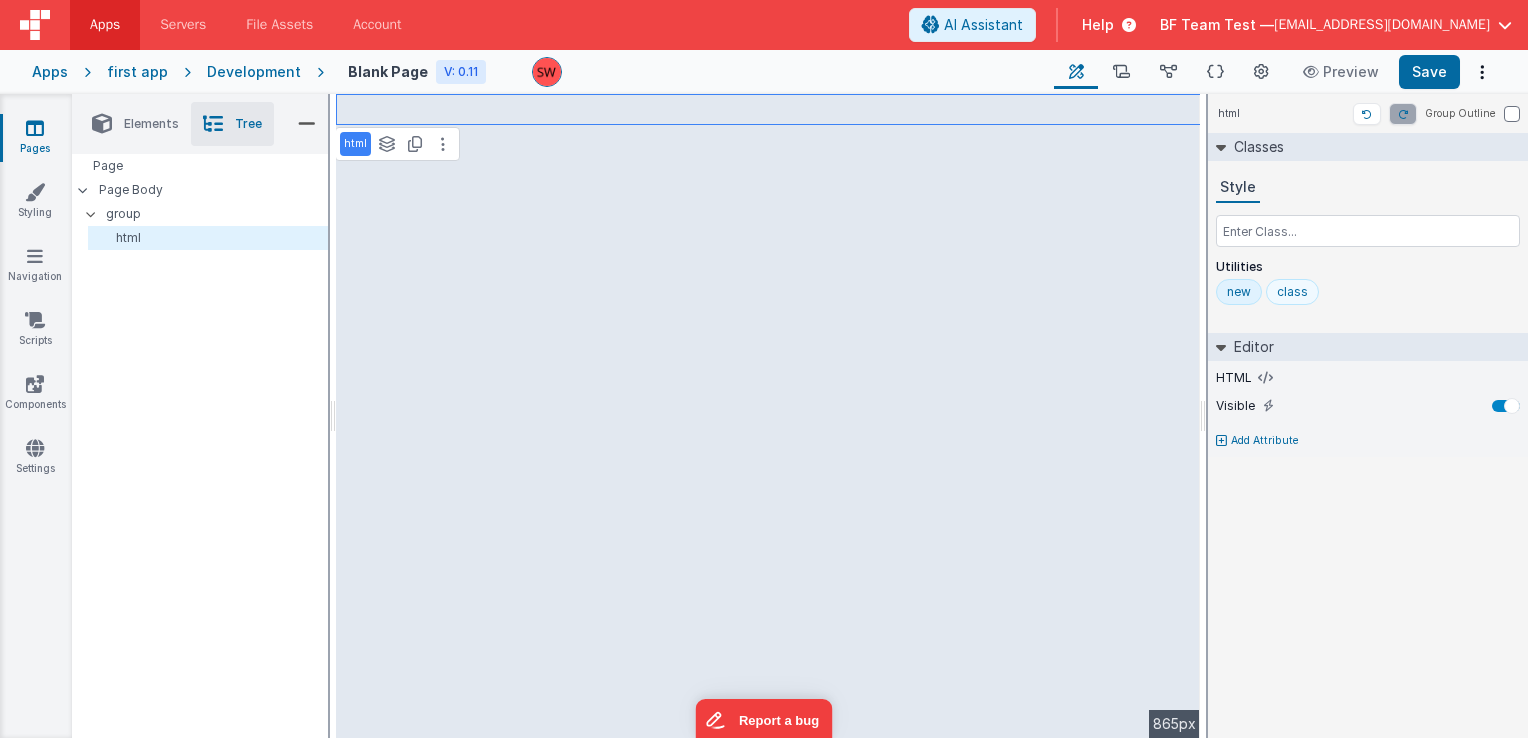 click on "class" at bounding box center [1292, 292] 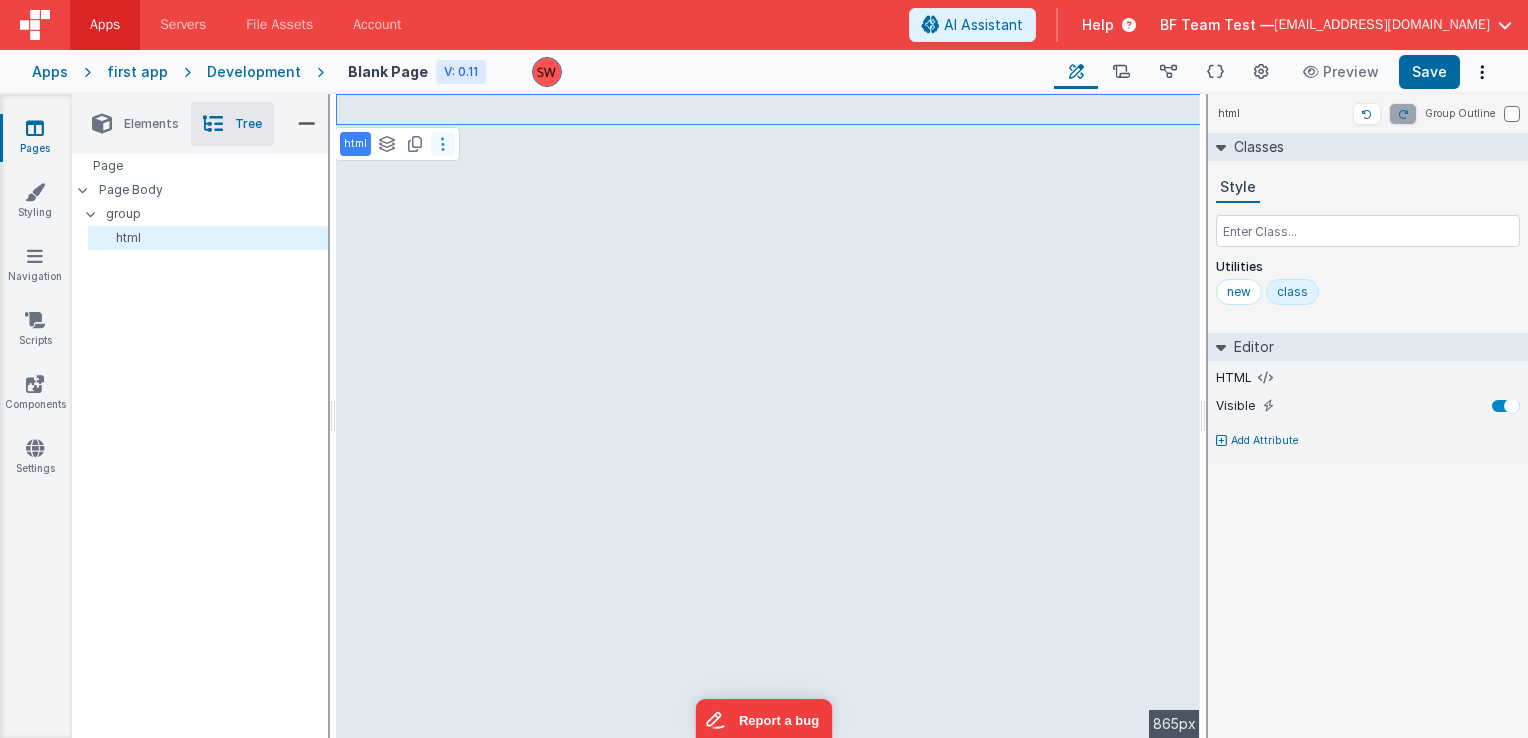 click at bounding box center [443, 144] 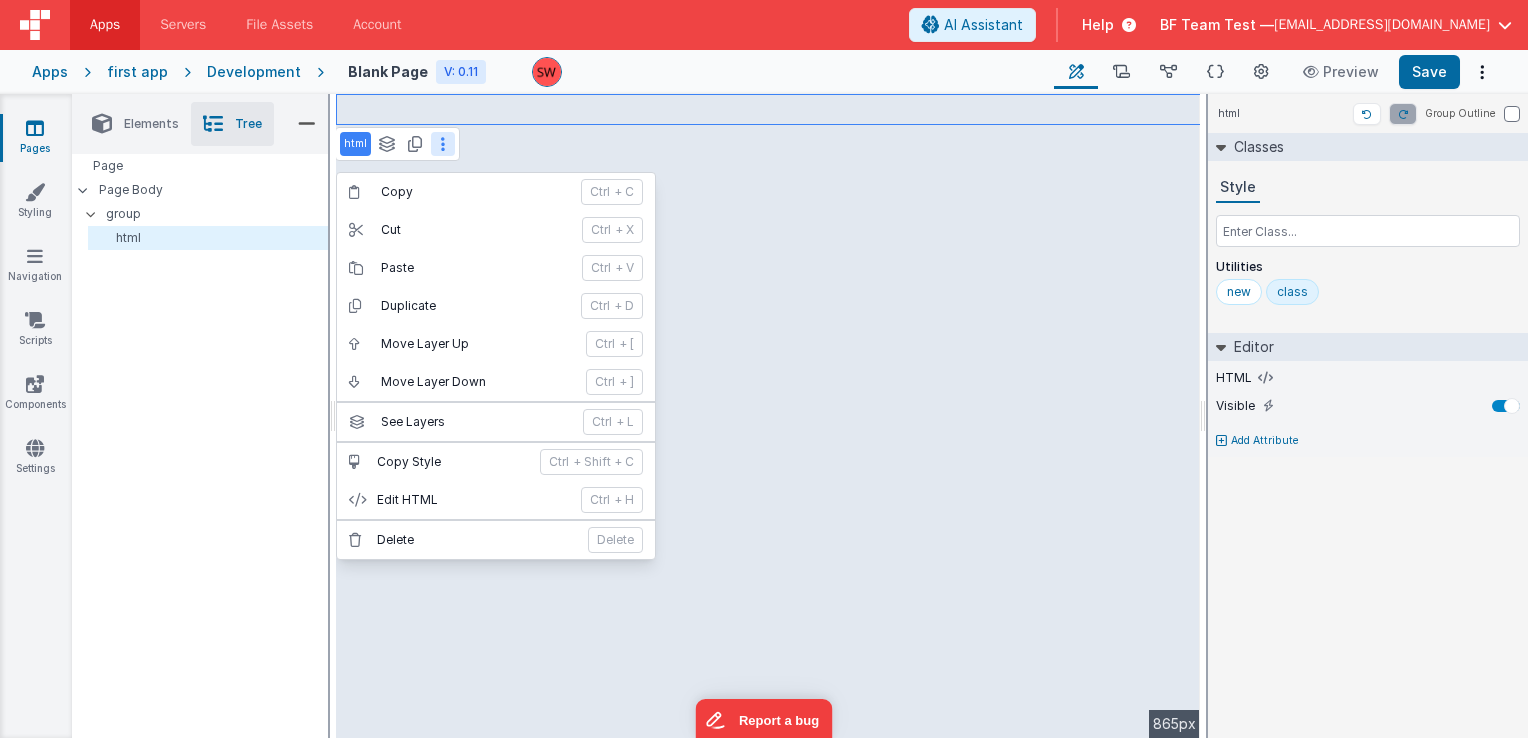 click at bounding box center (443, 144) 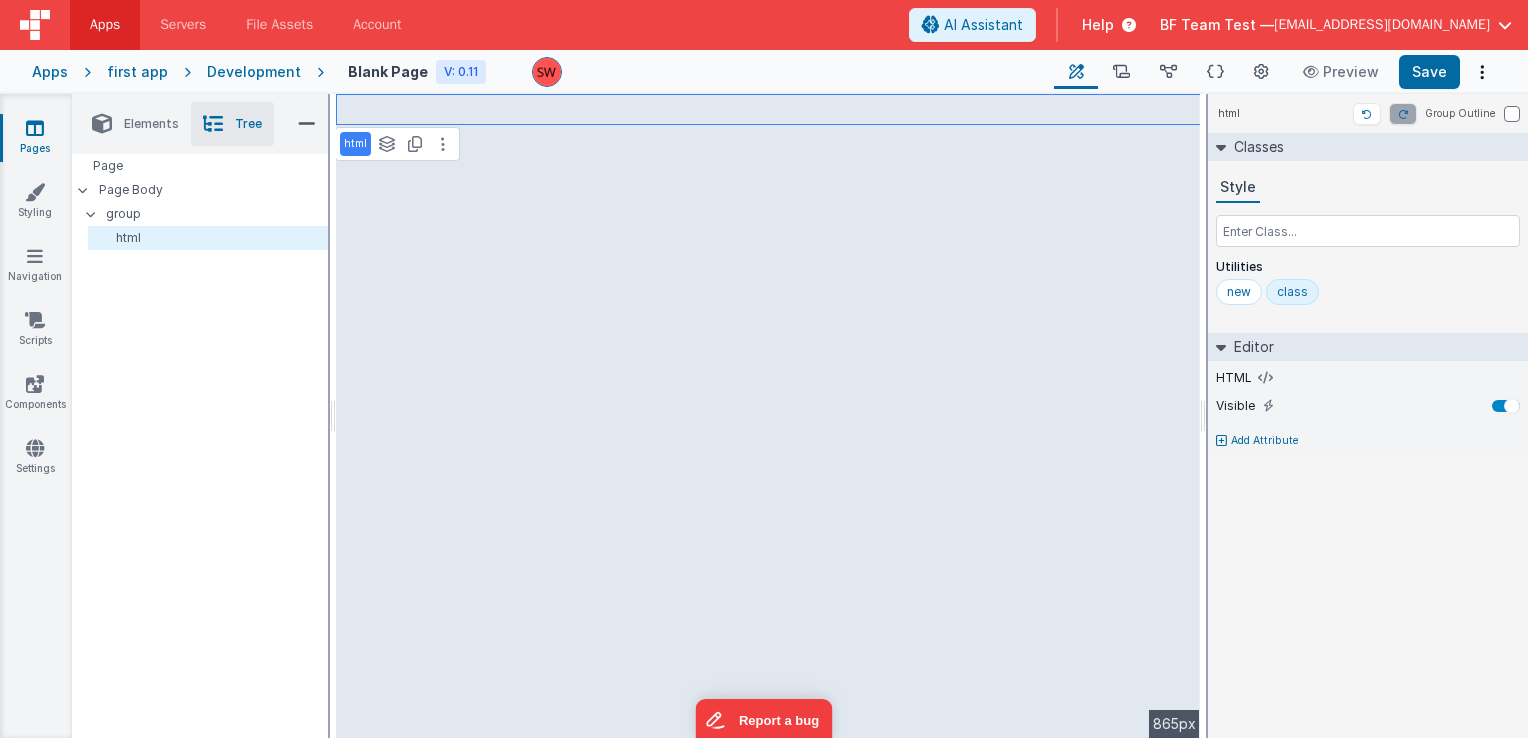 click on "class" at bounding box center [1292, 292] 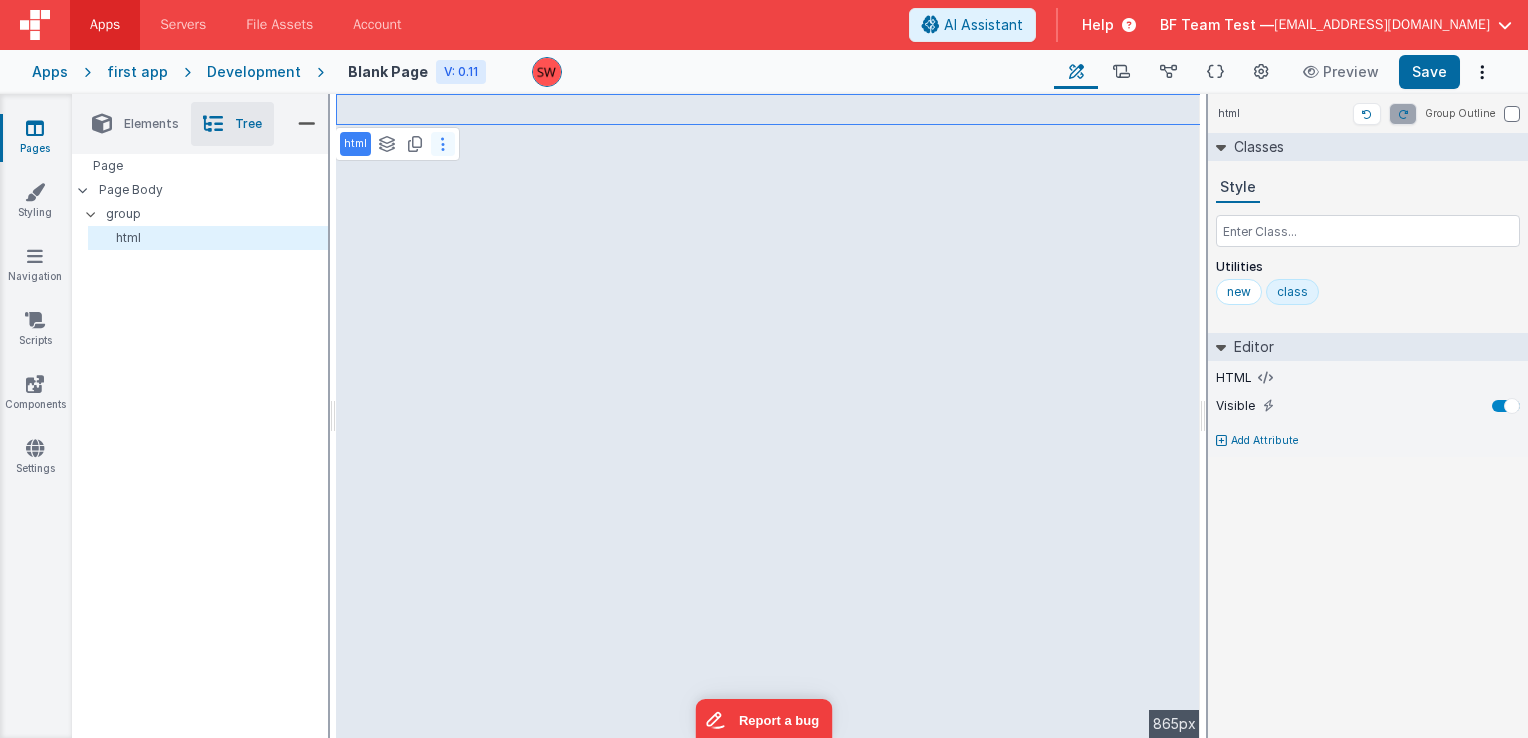 click at bounding box center (443, 144) 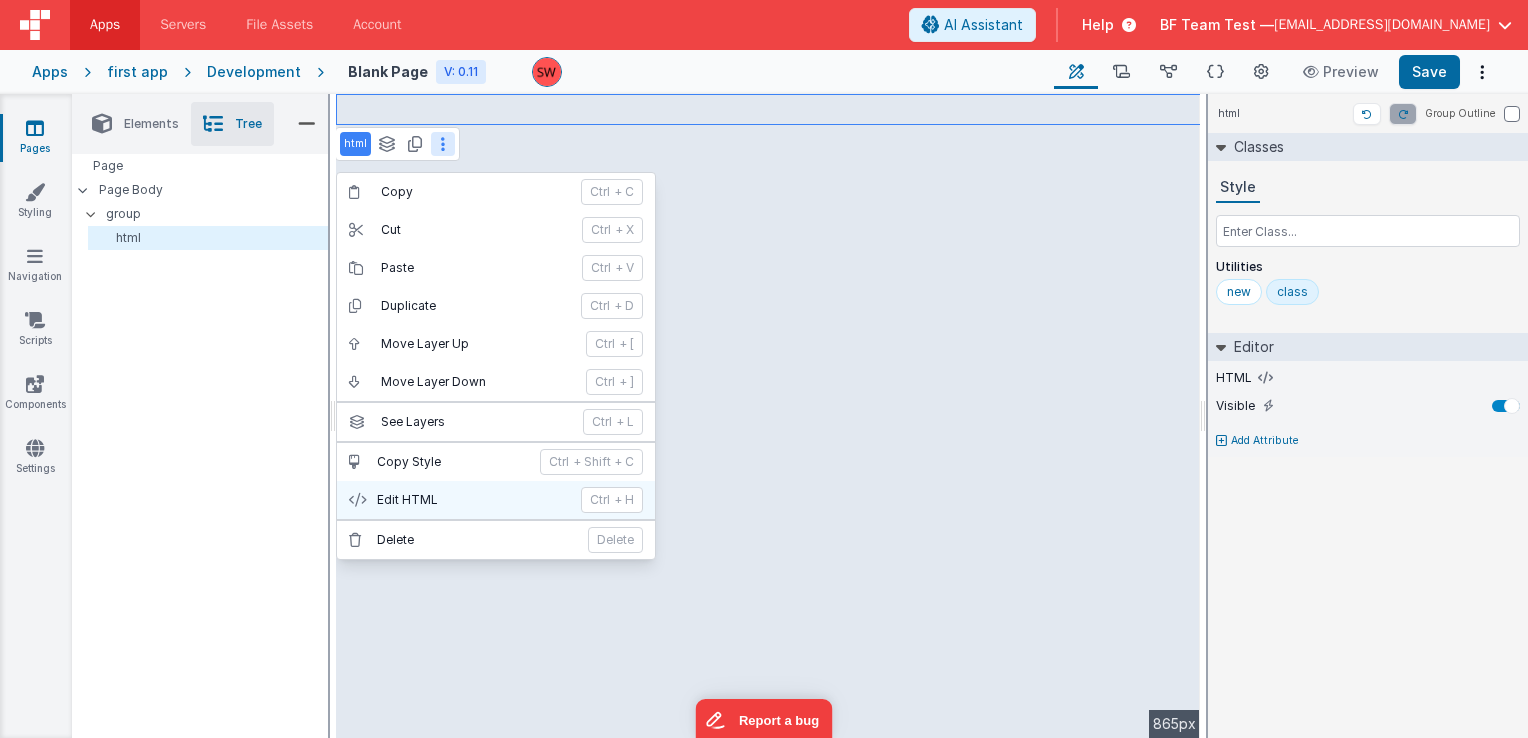 click on "Edit HTML   ctrl   + H" at bounding box center (496, 500) 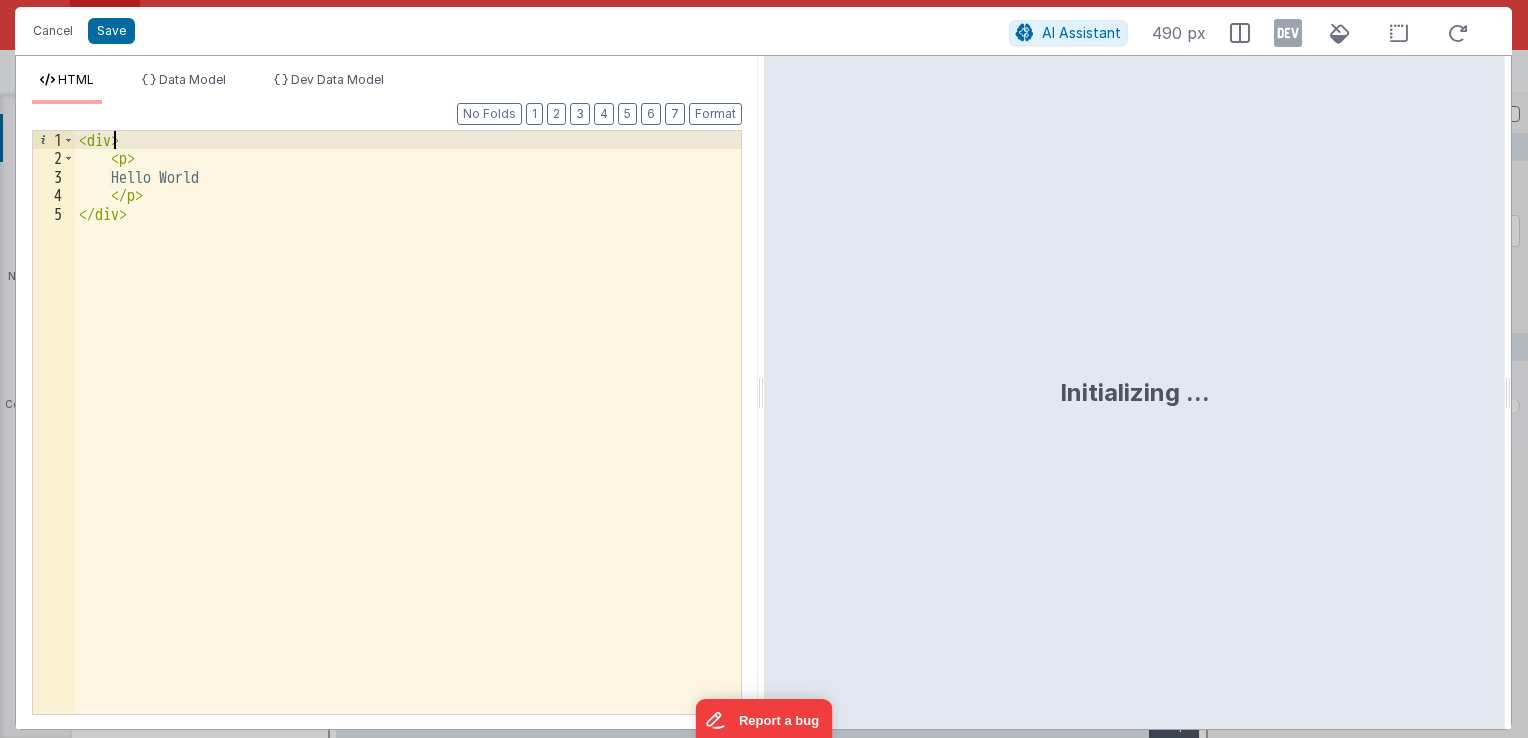 click on "< div >      < p >          Hello World      </ p > </ div >" at bounding box center (408, 441) 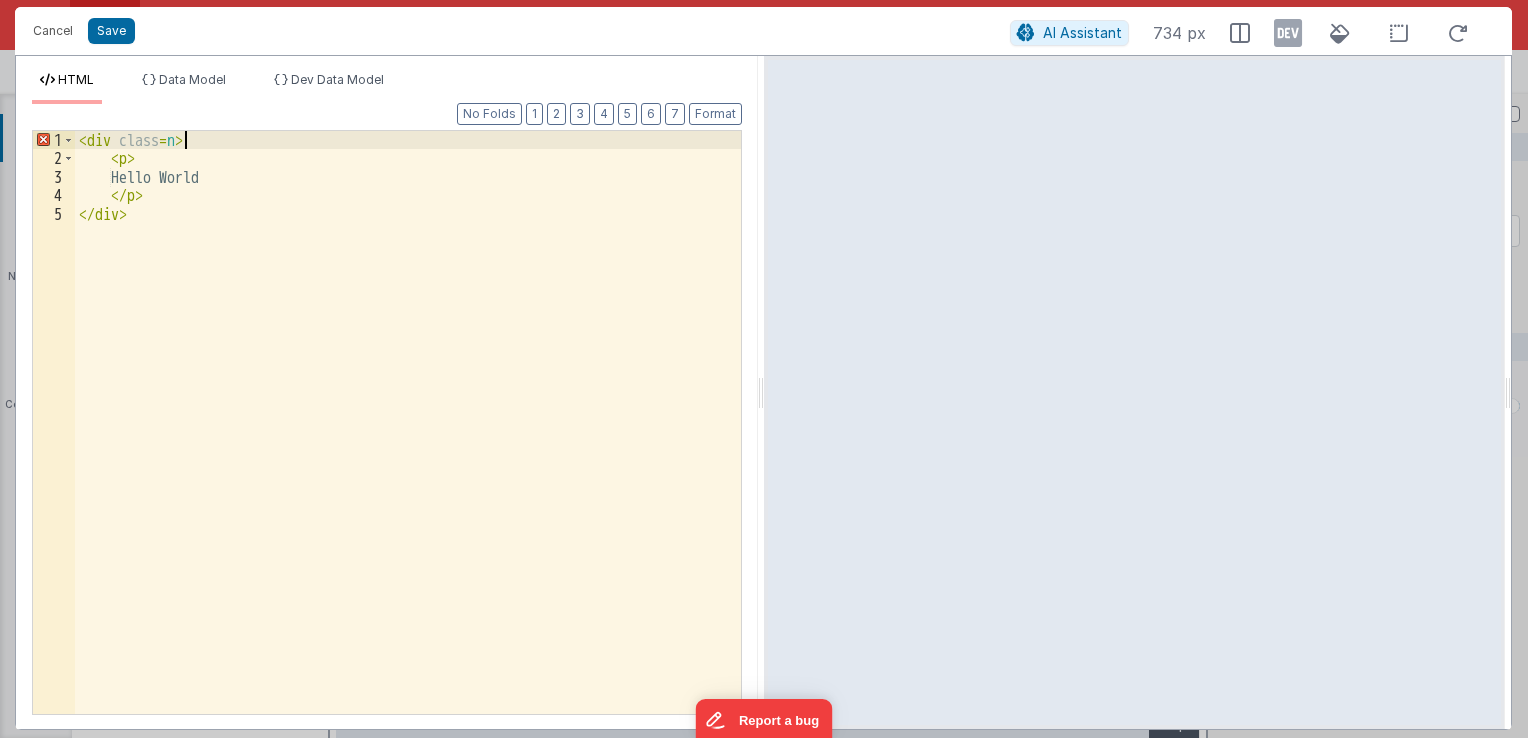 type 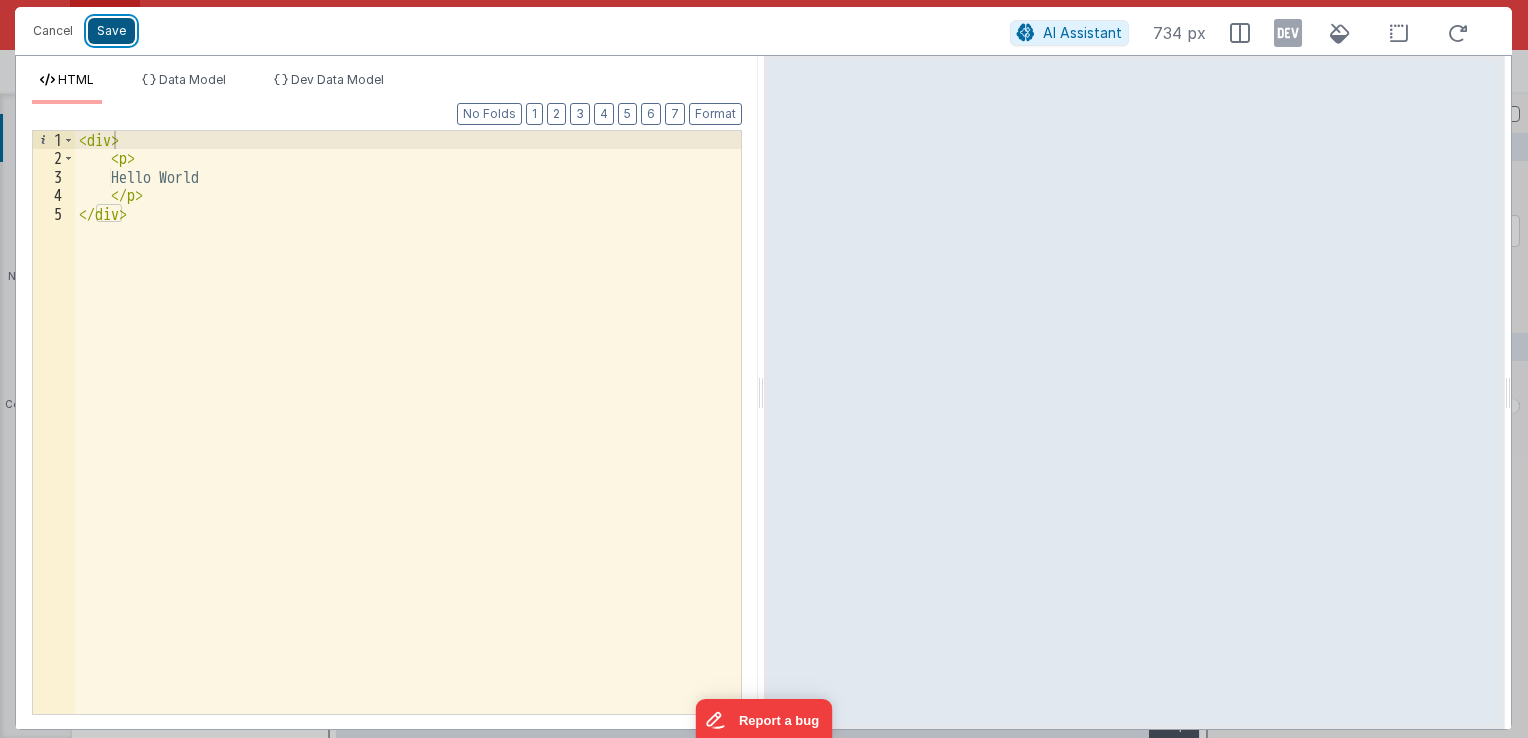 click on "Save" at bounding box center (111, 31) 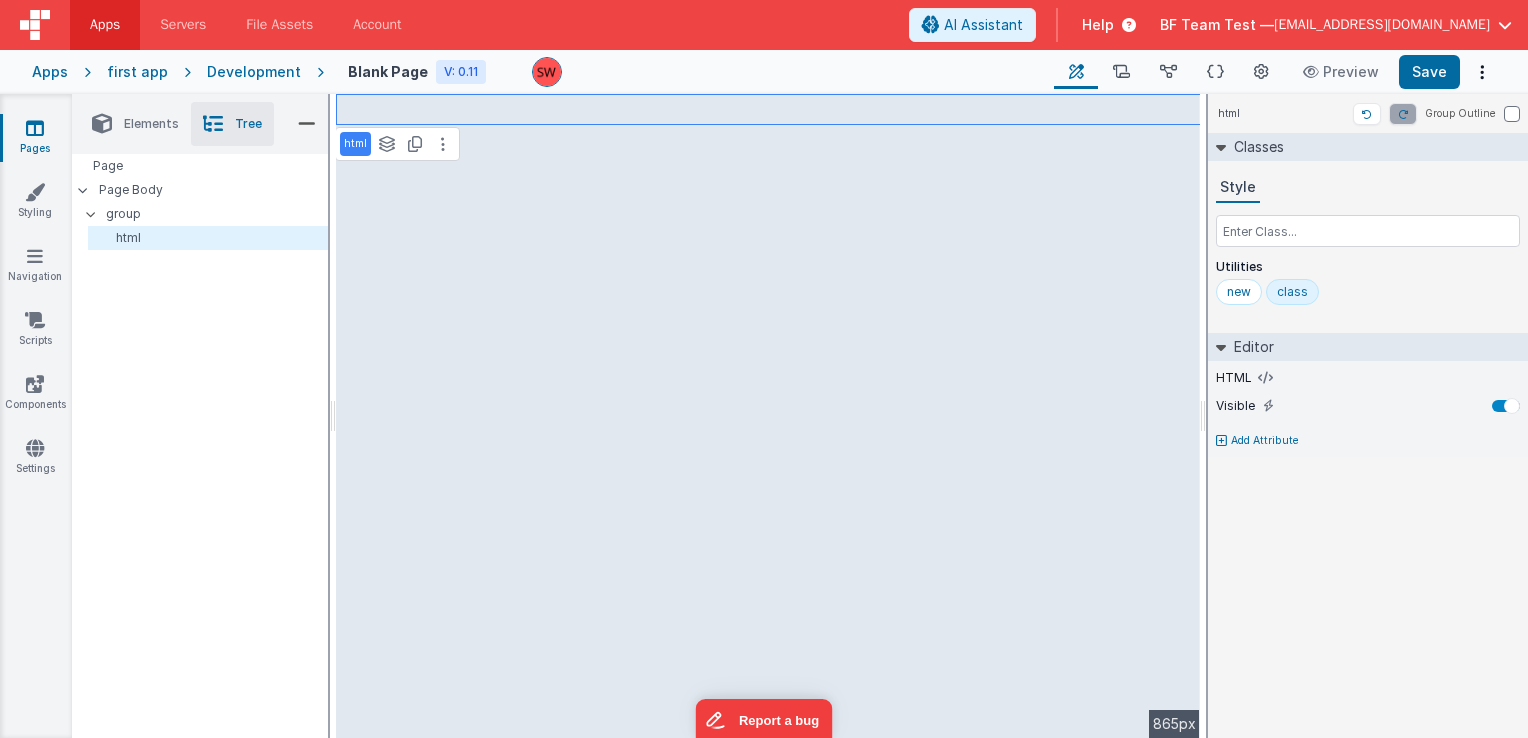 click on "Elements" at bounding box center [151, 124] 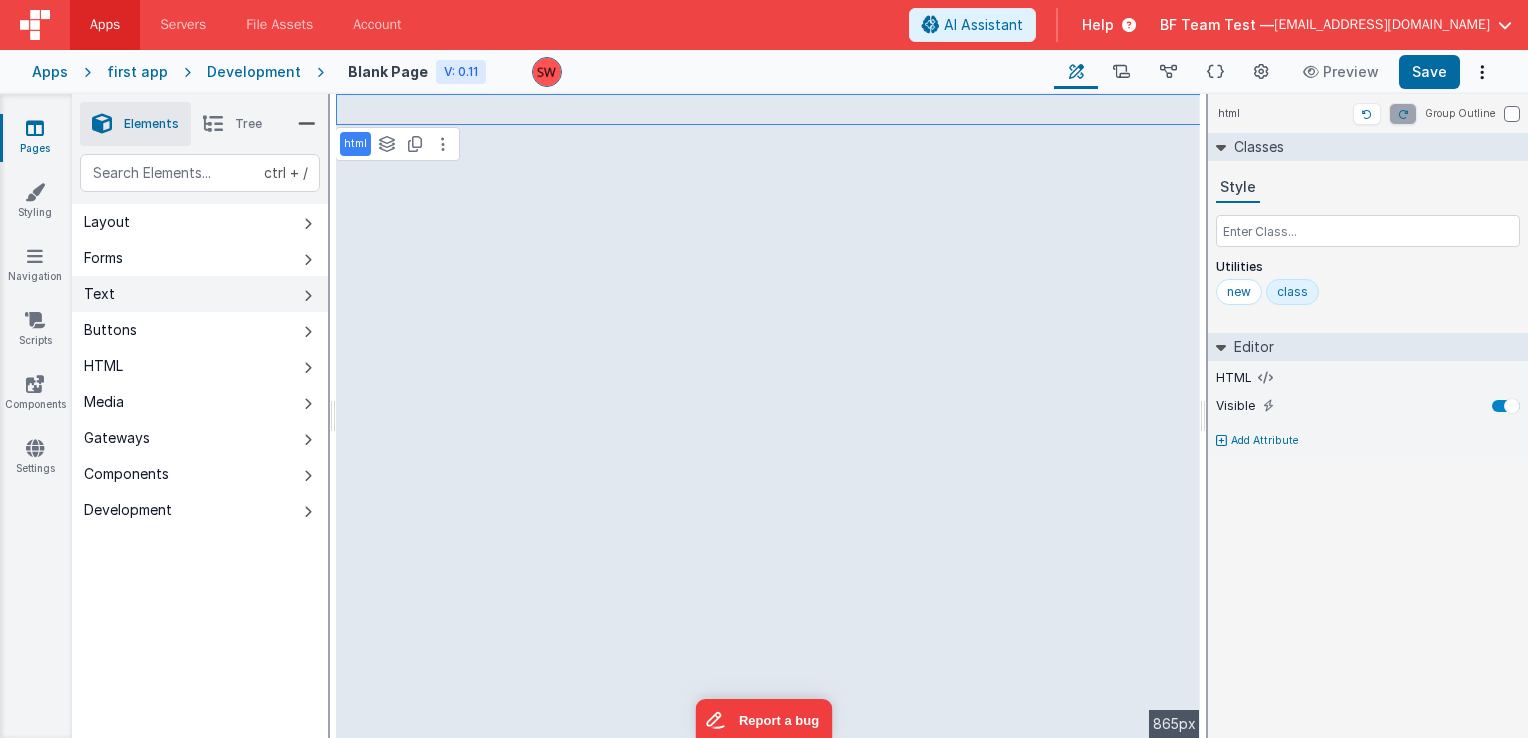 click on "Text" at bounding box center [200, 294] 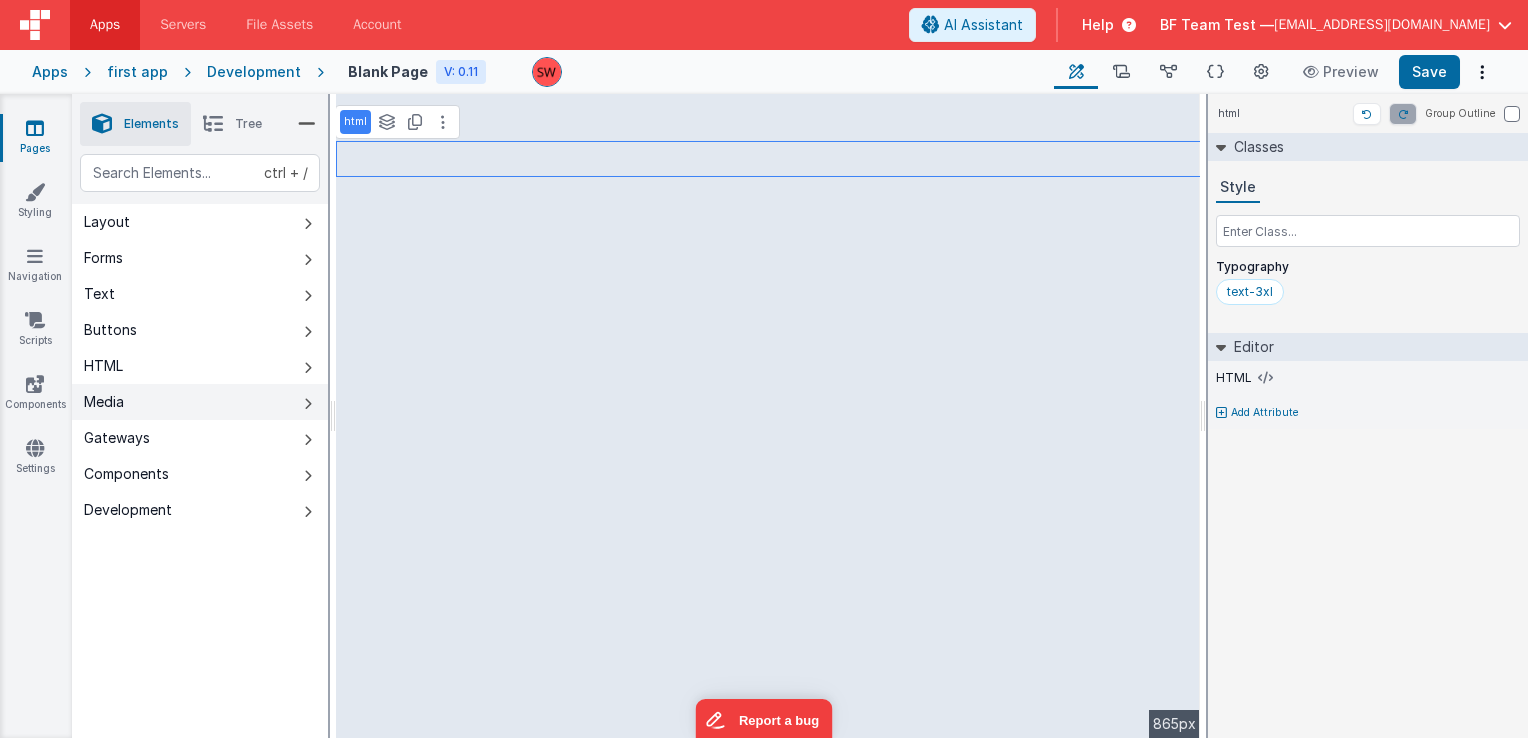 click on "Media" at bounding box center [200, 402] 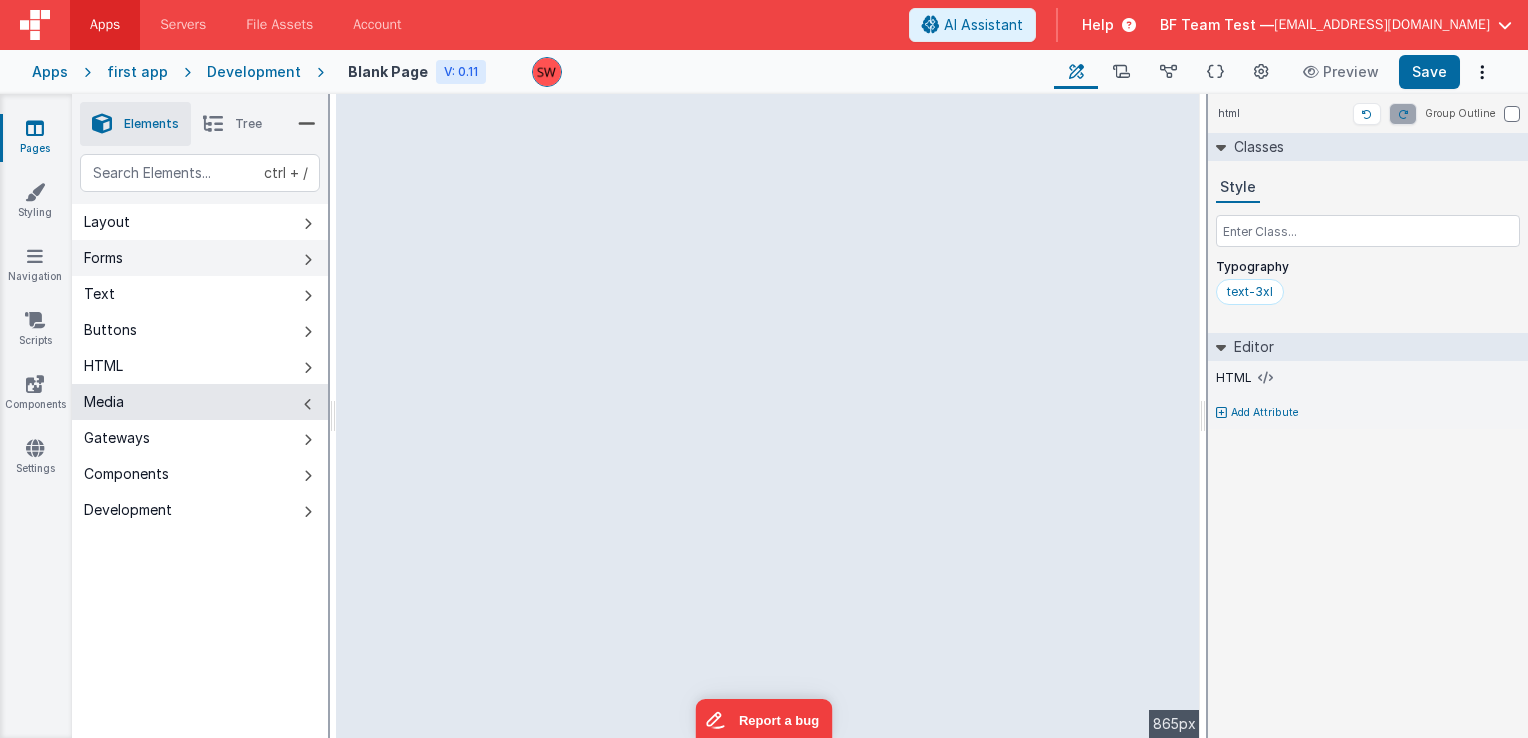 click on "Forms" at bounding box center [200, 258] 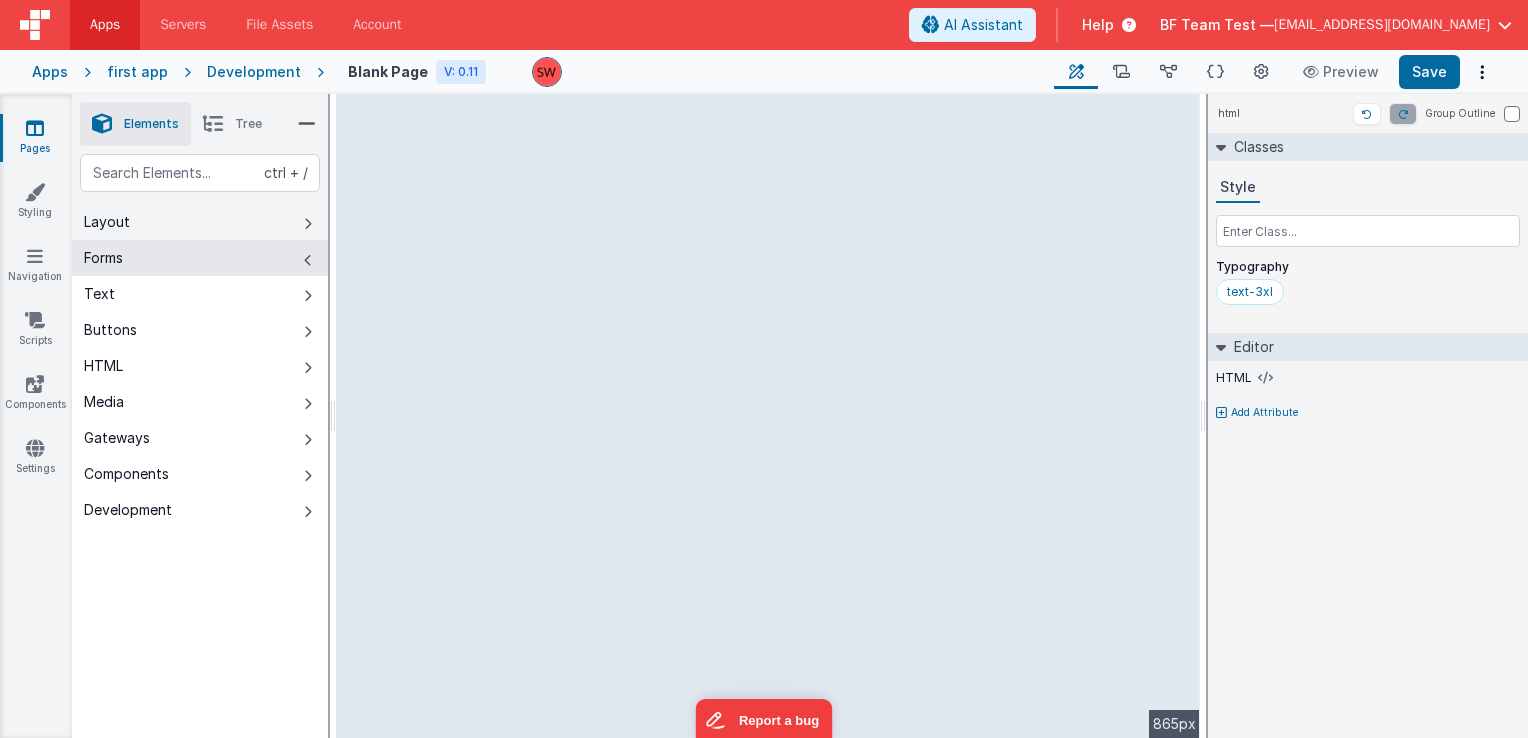 click on "Layout" at bounding box center [200, 222] 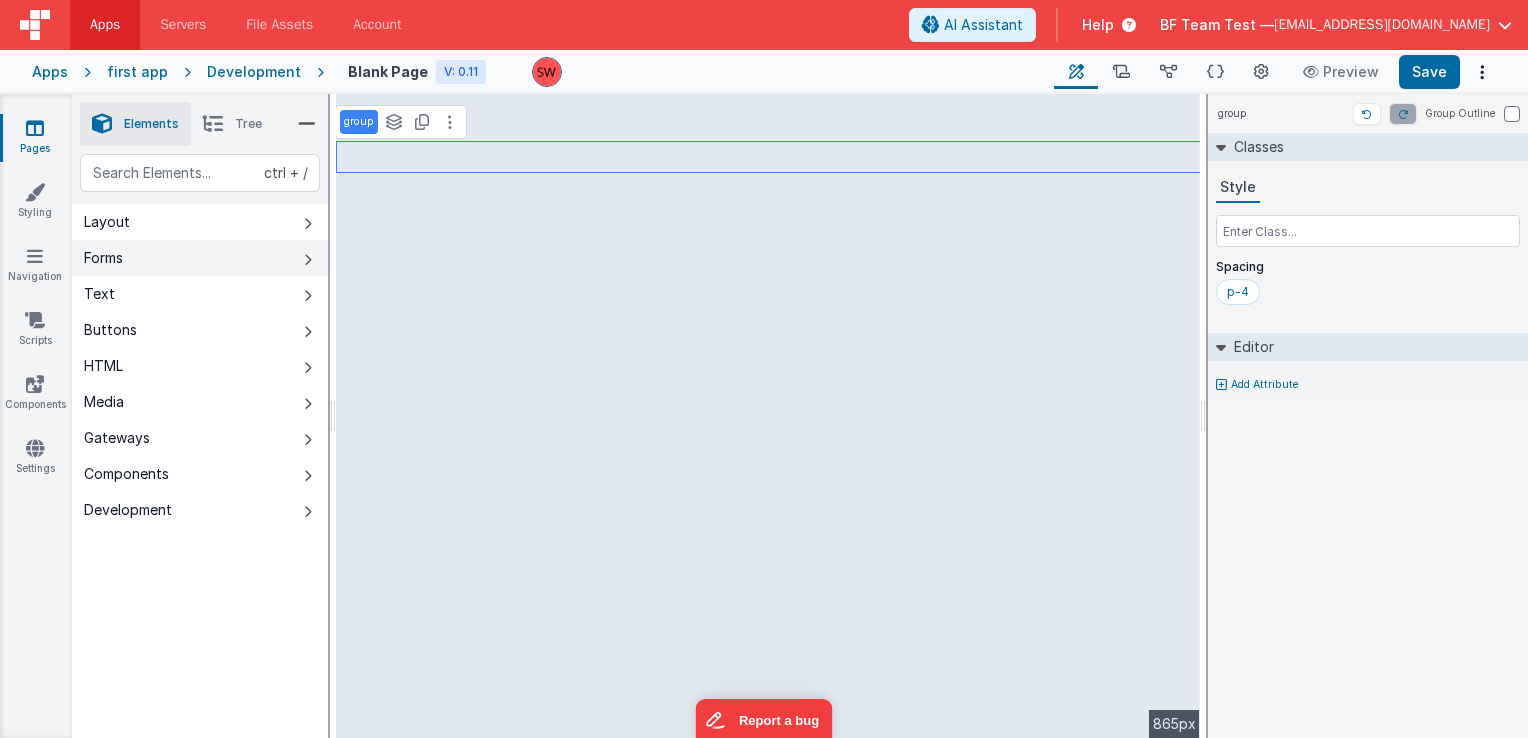 click on "Forms" at bounding box center [200, 258] 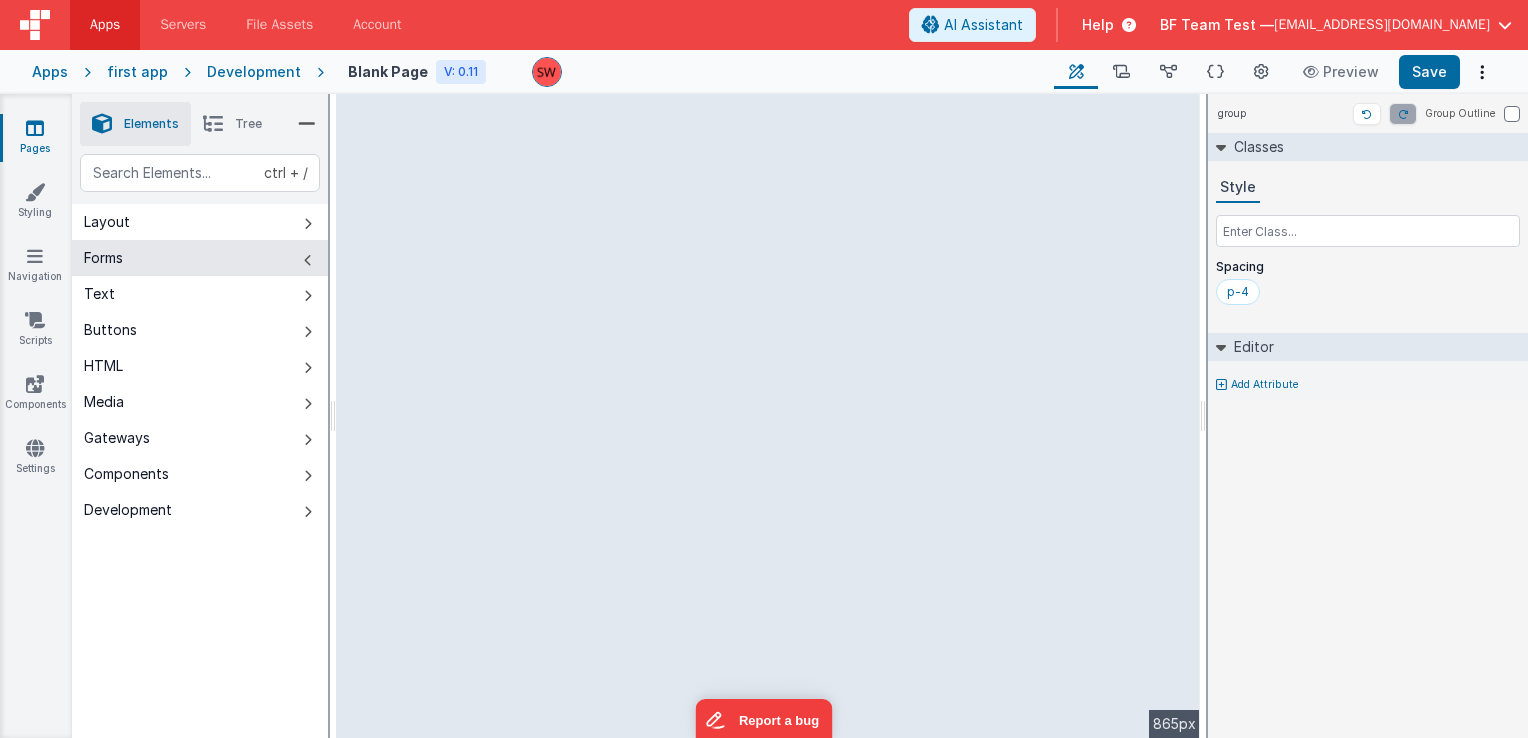 select on "required" 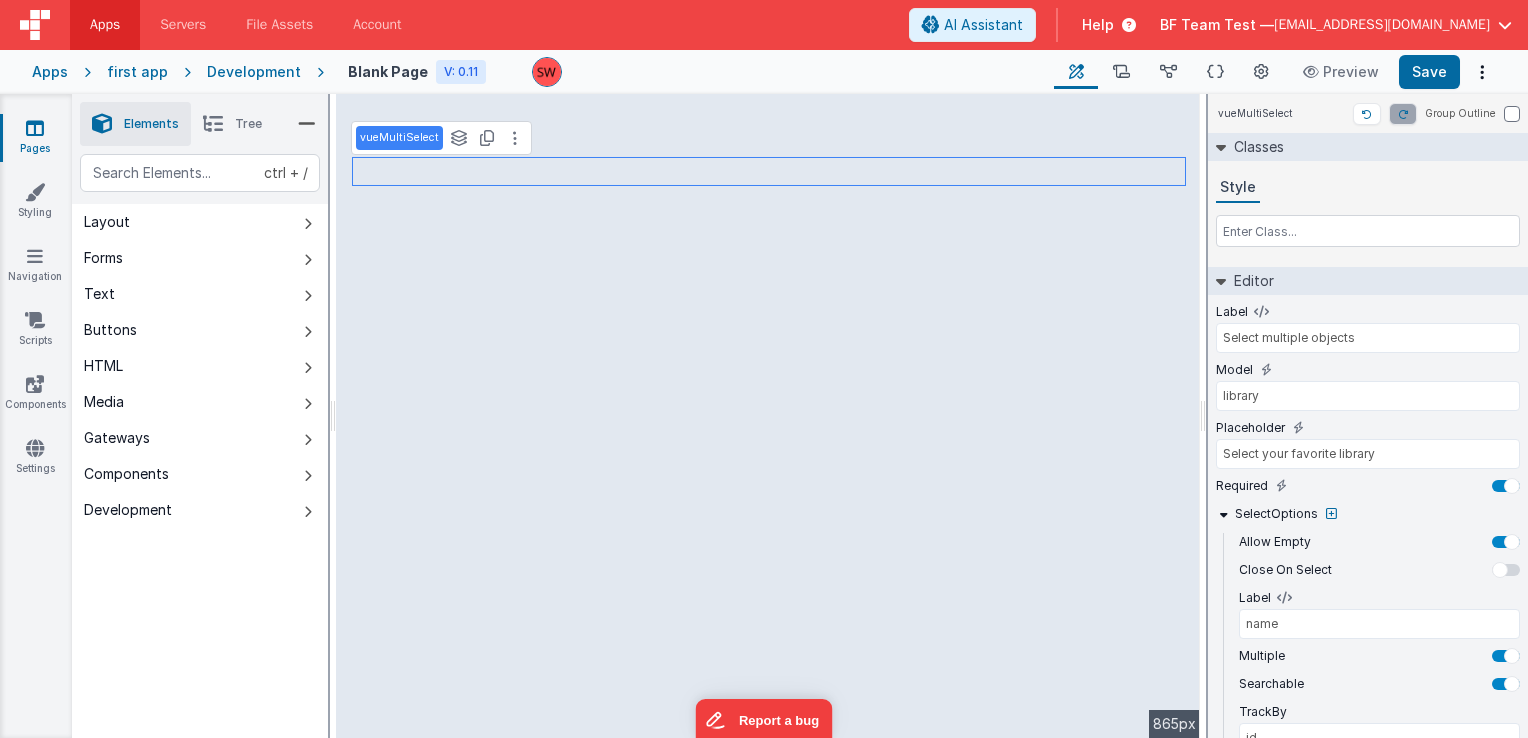 select on "required" 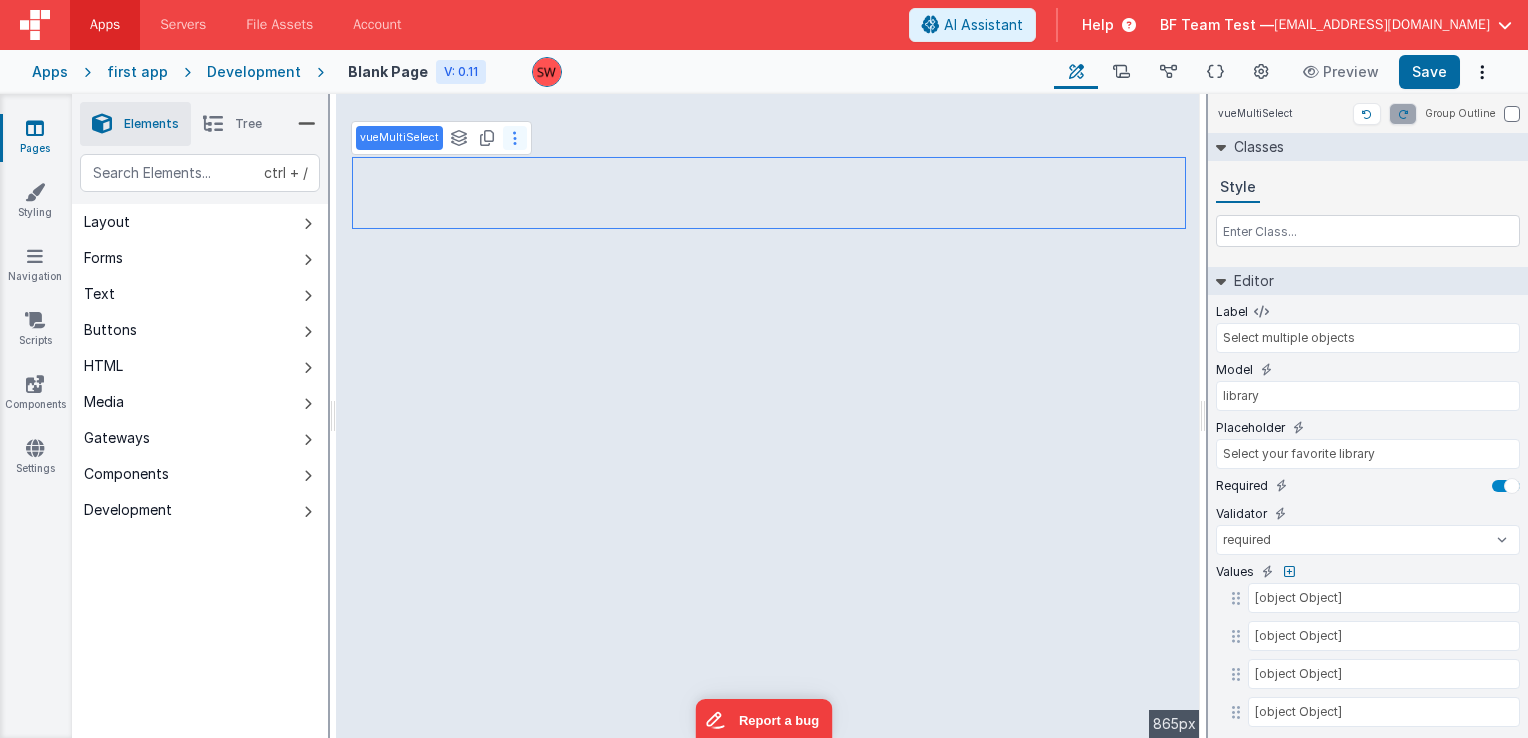 click at bounding box center (515, 138) 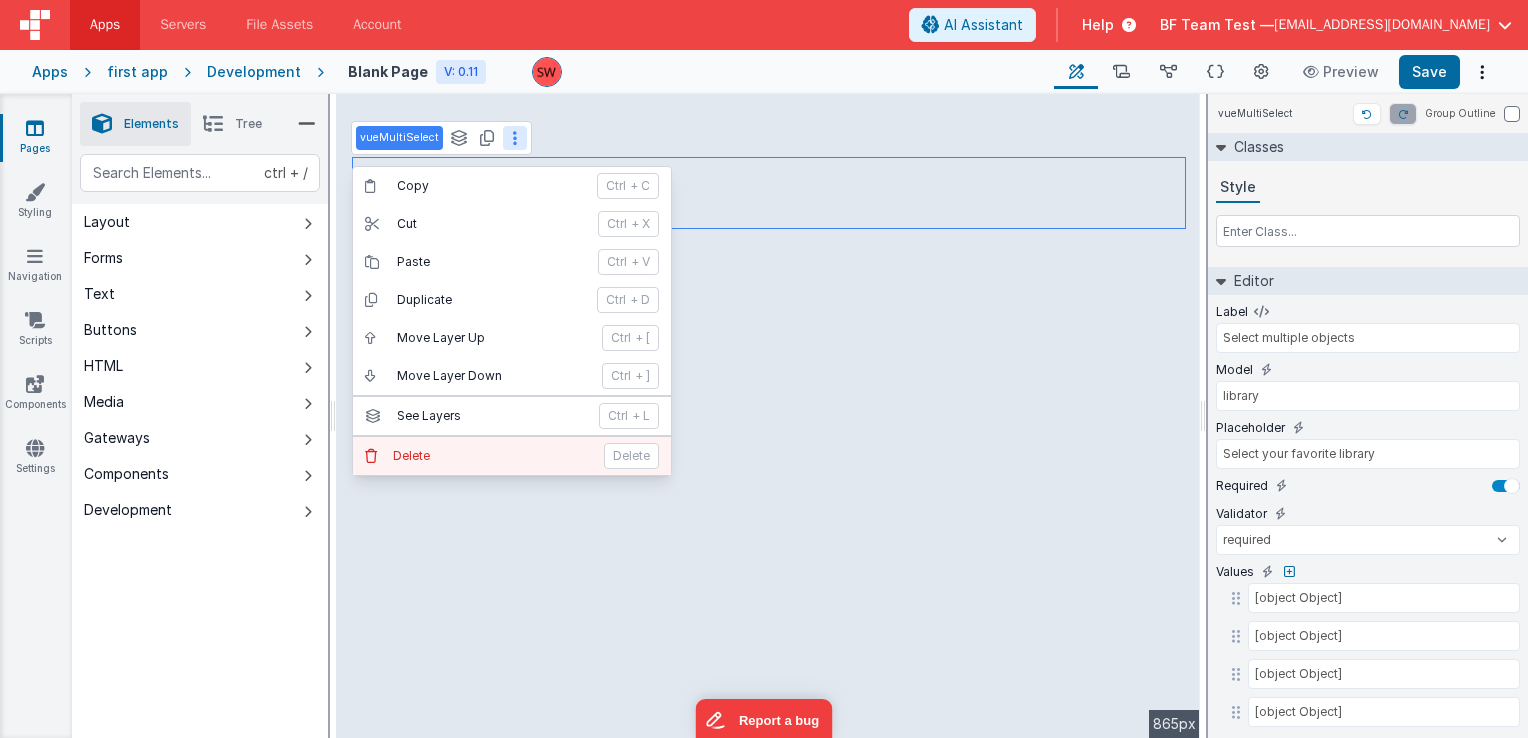 click on "[PERSON_NAME]" at bounding box center (512, 456) 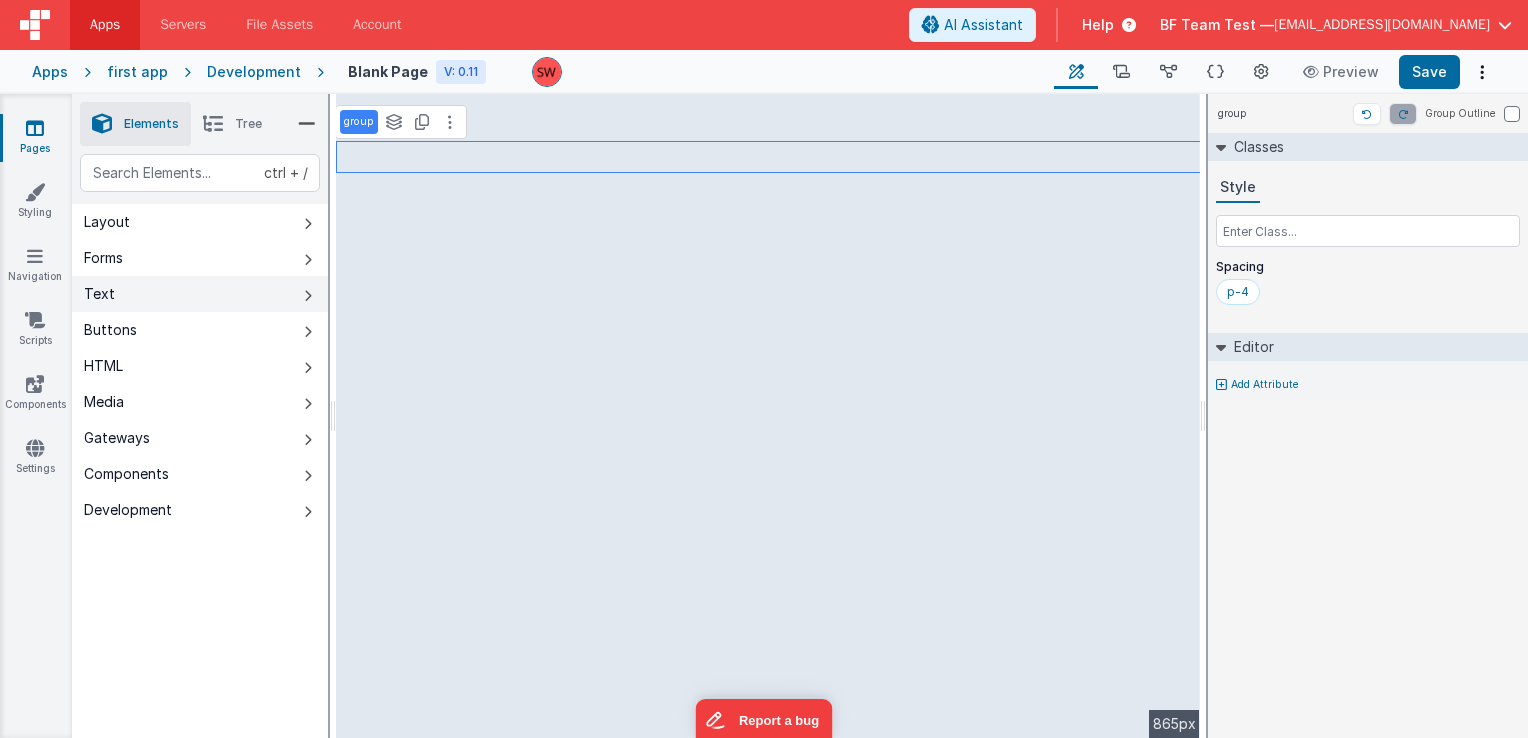 click on "Text" at bounding box center (200, 294) 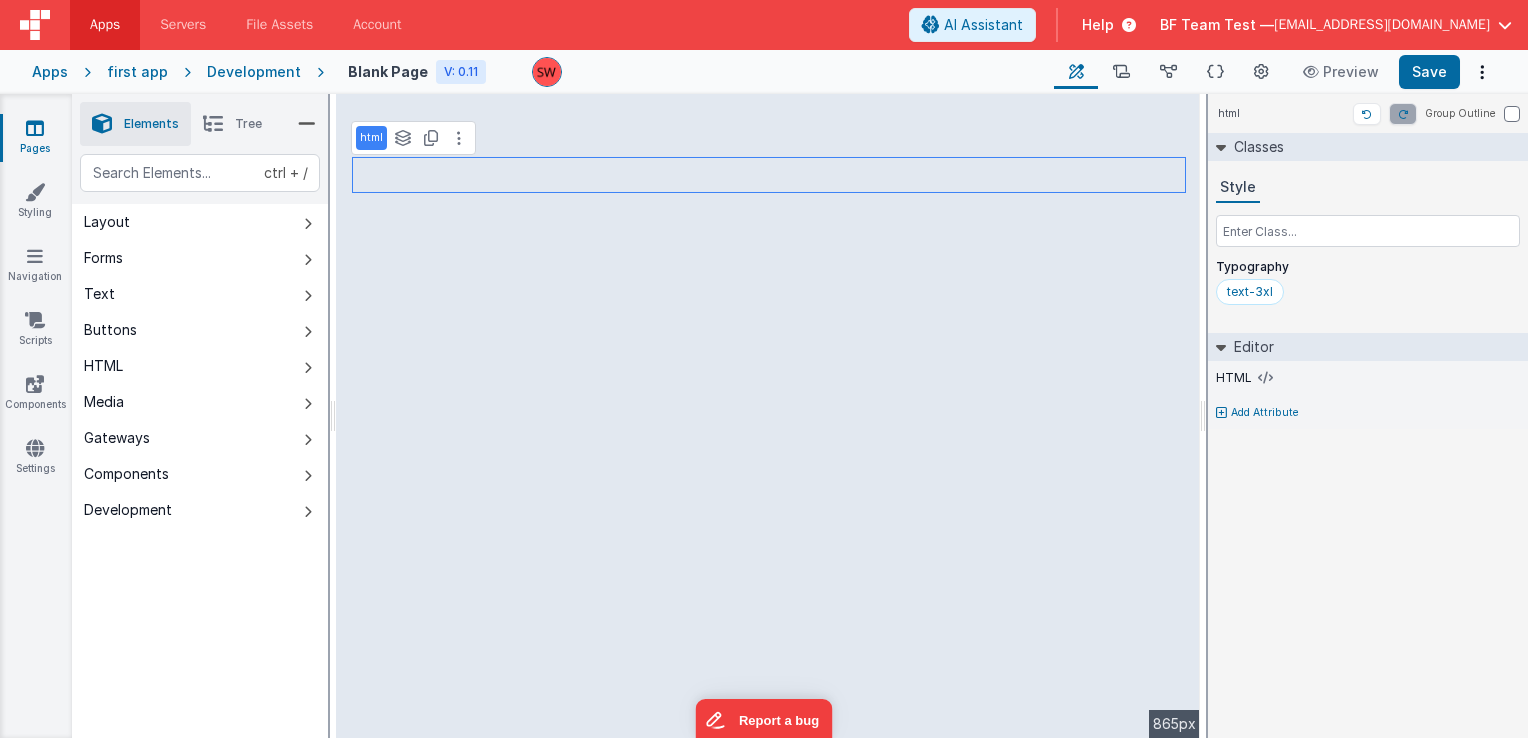 click on "Tree" at bounding box center [248, 124] 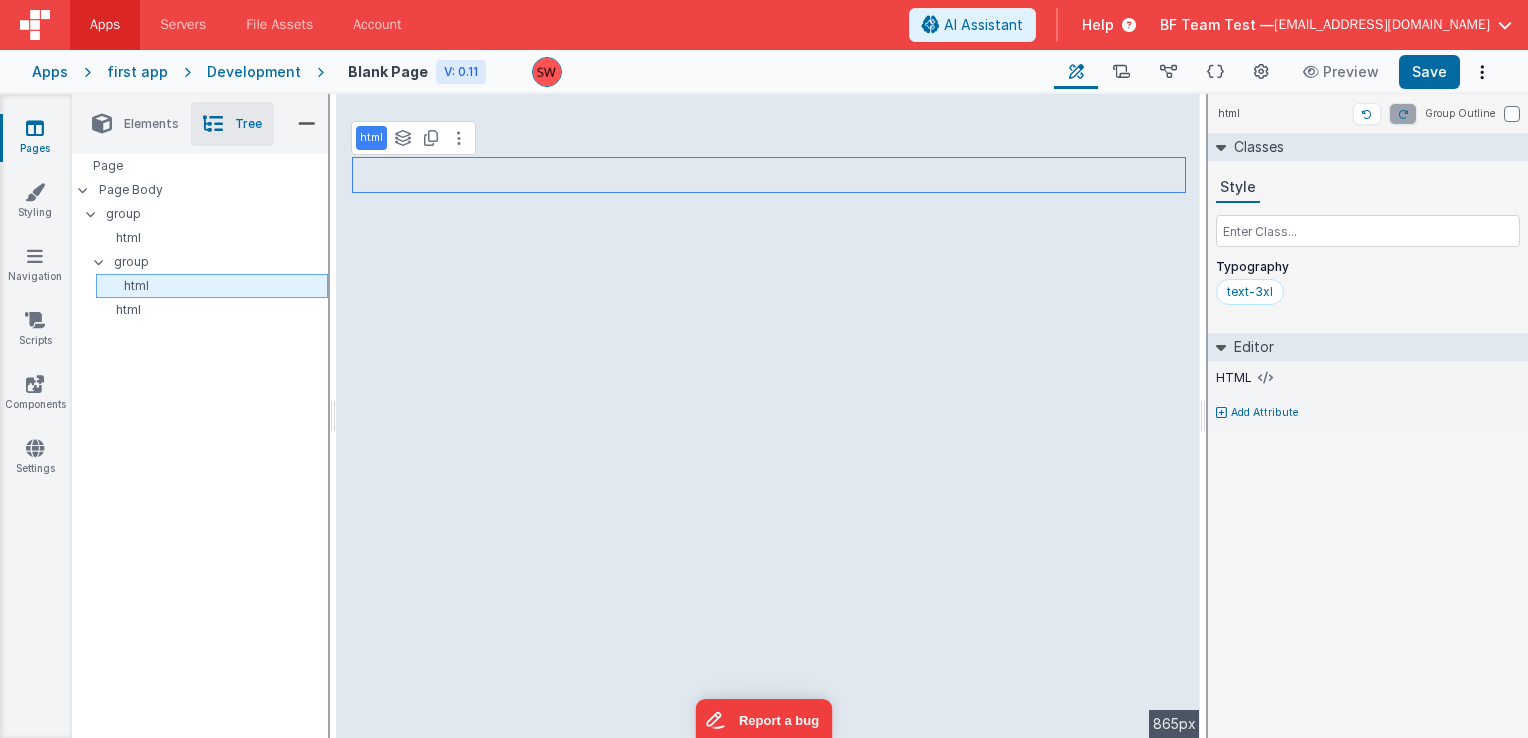 type 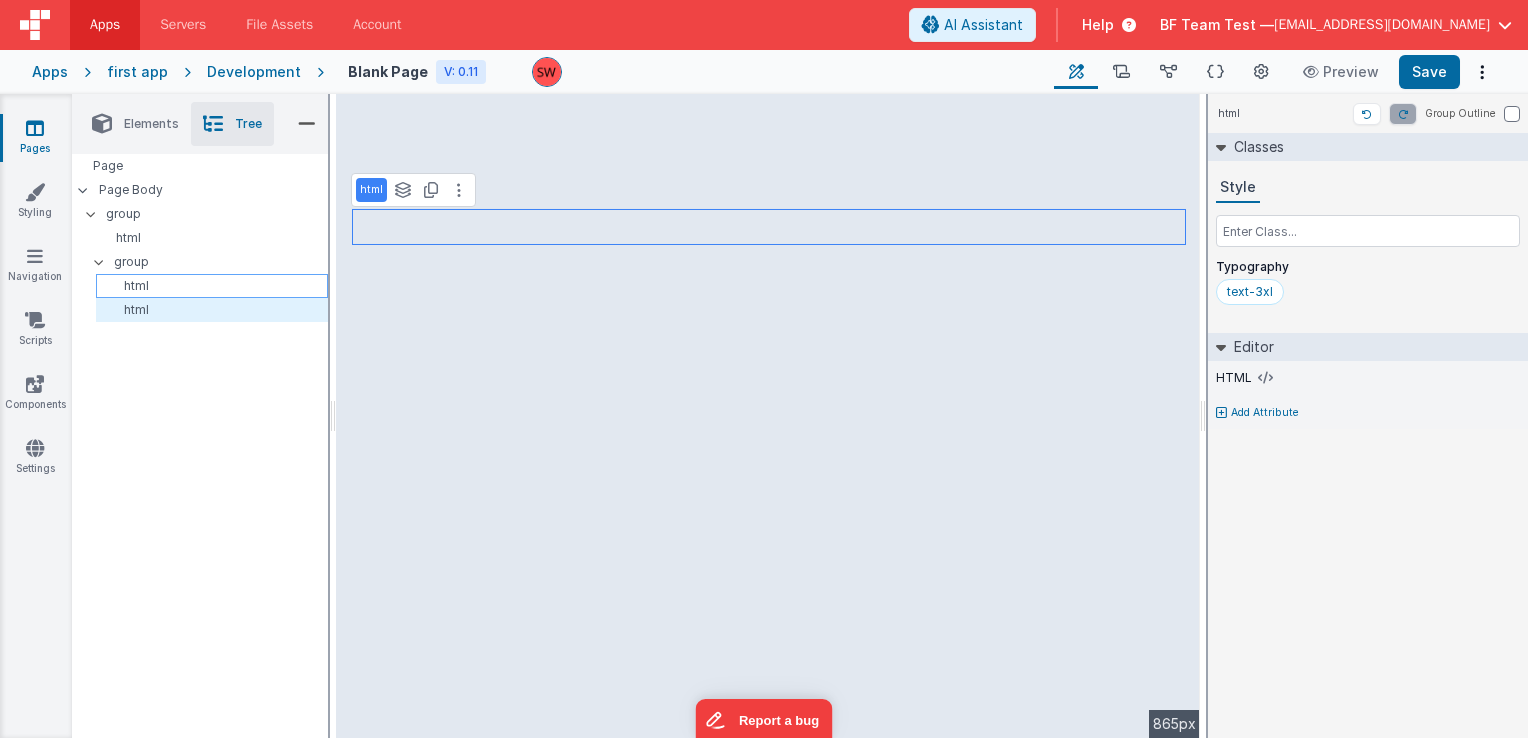 type 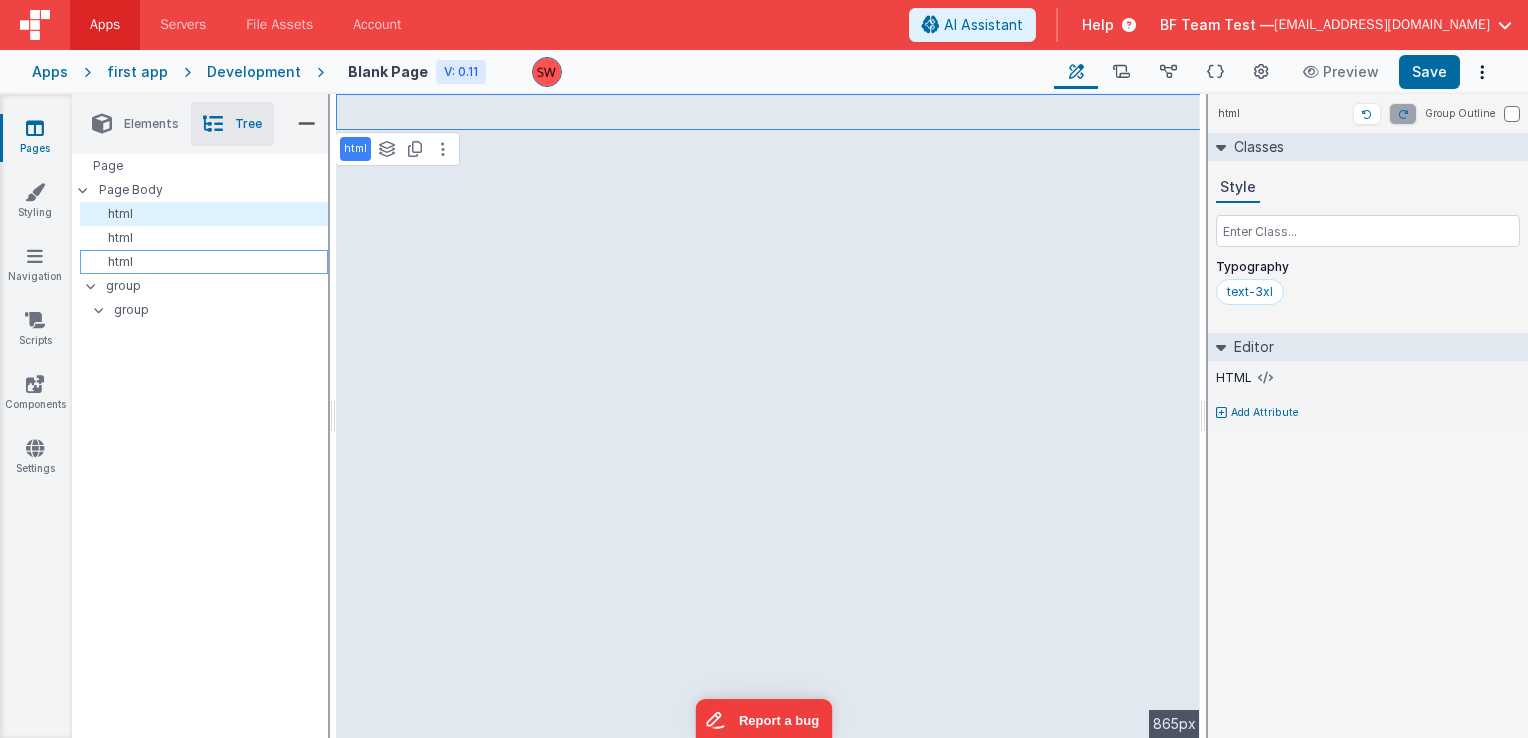 type 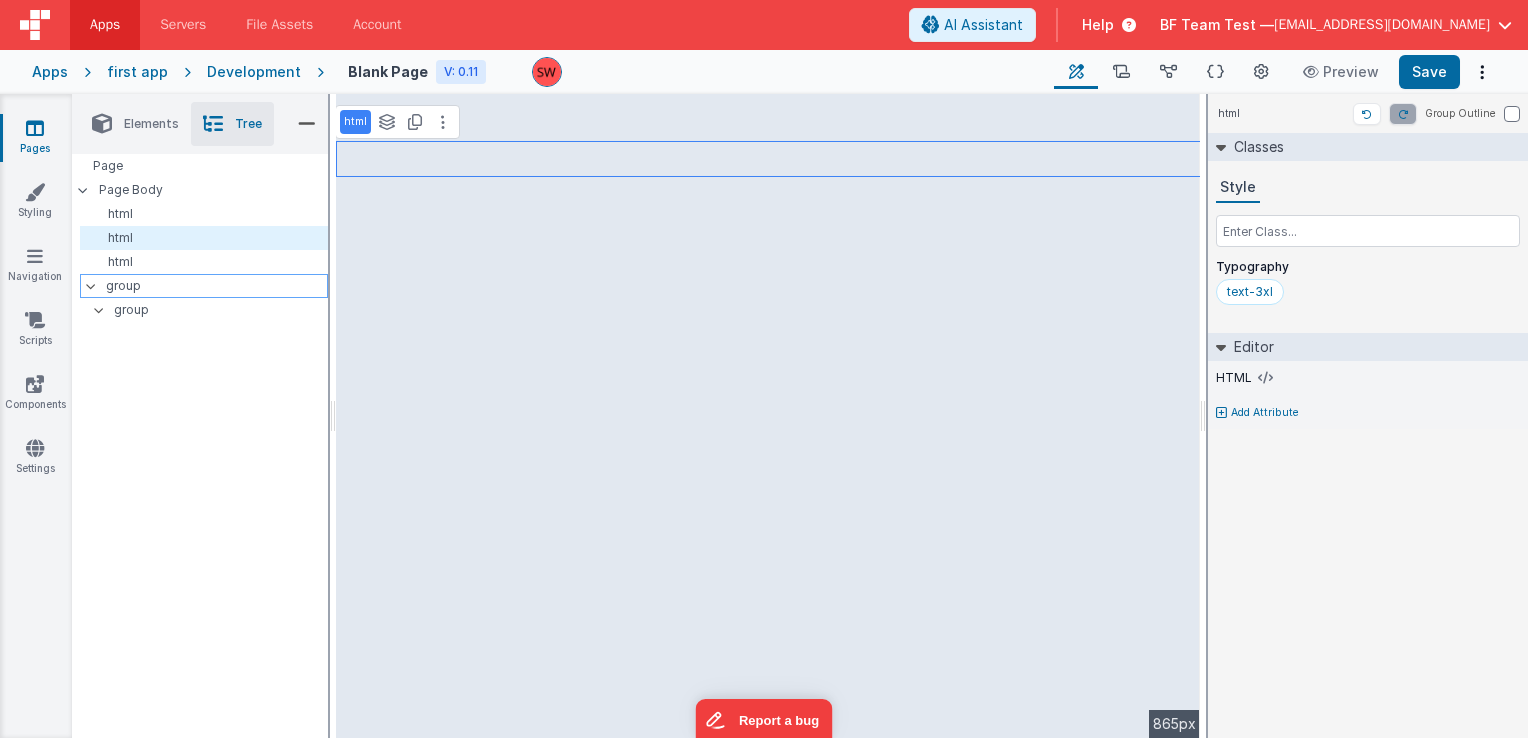 click on "group" at bounding box center (216, 286) 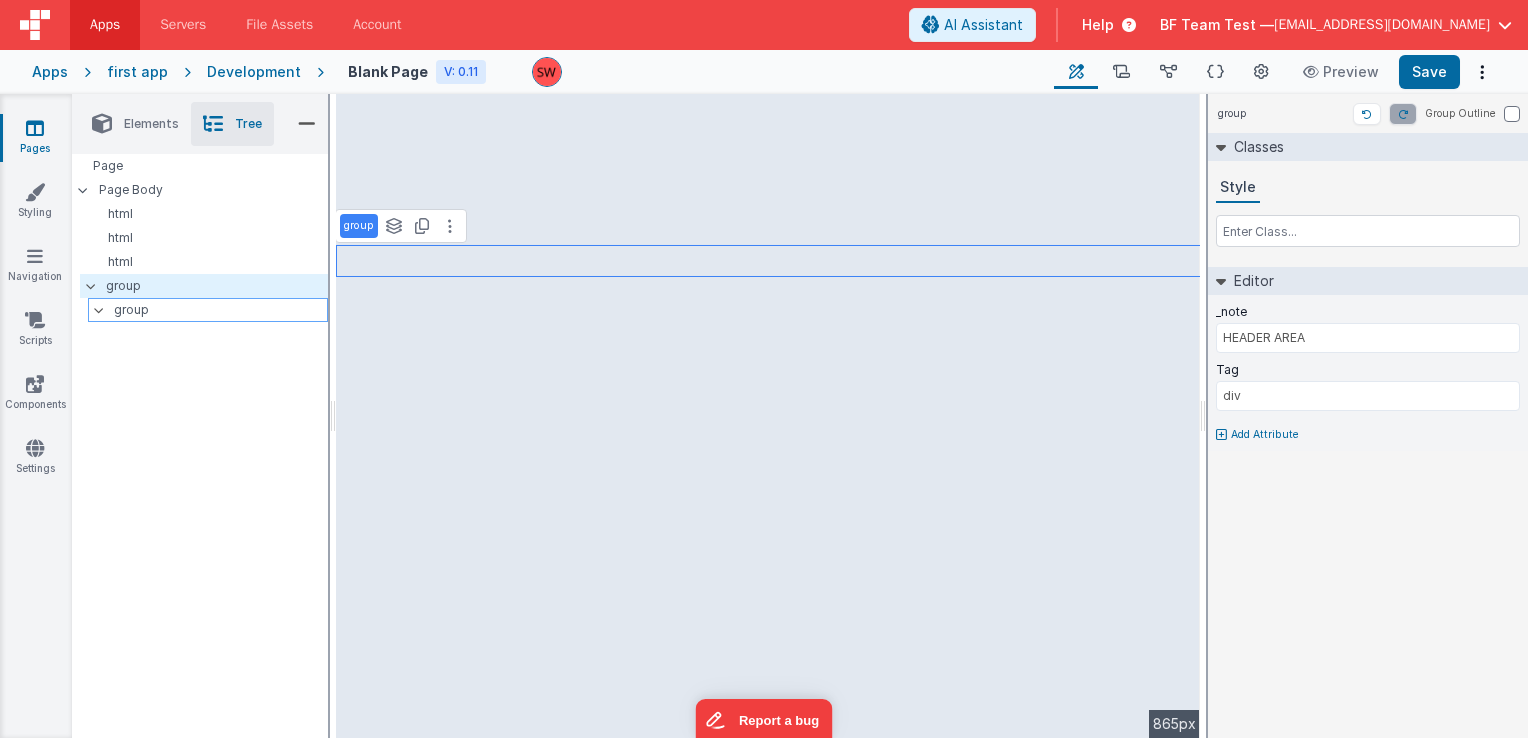 click on "group" at bounding box center [220, 310] 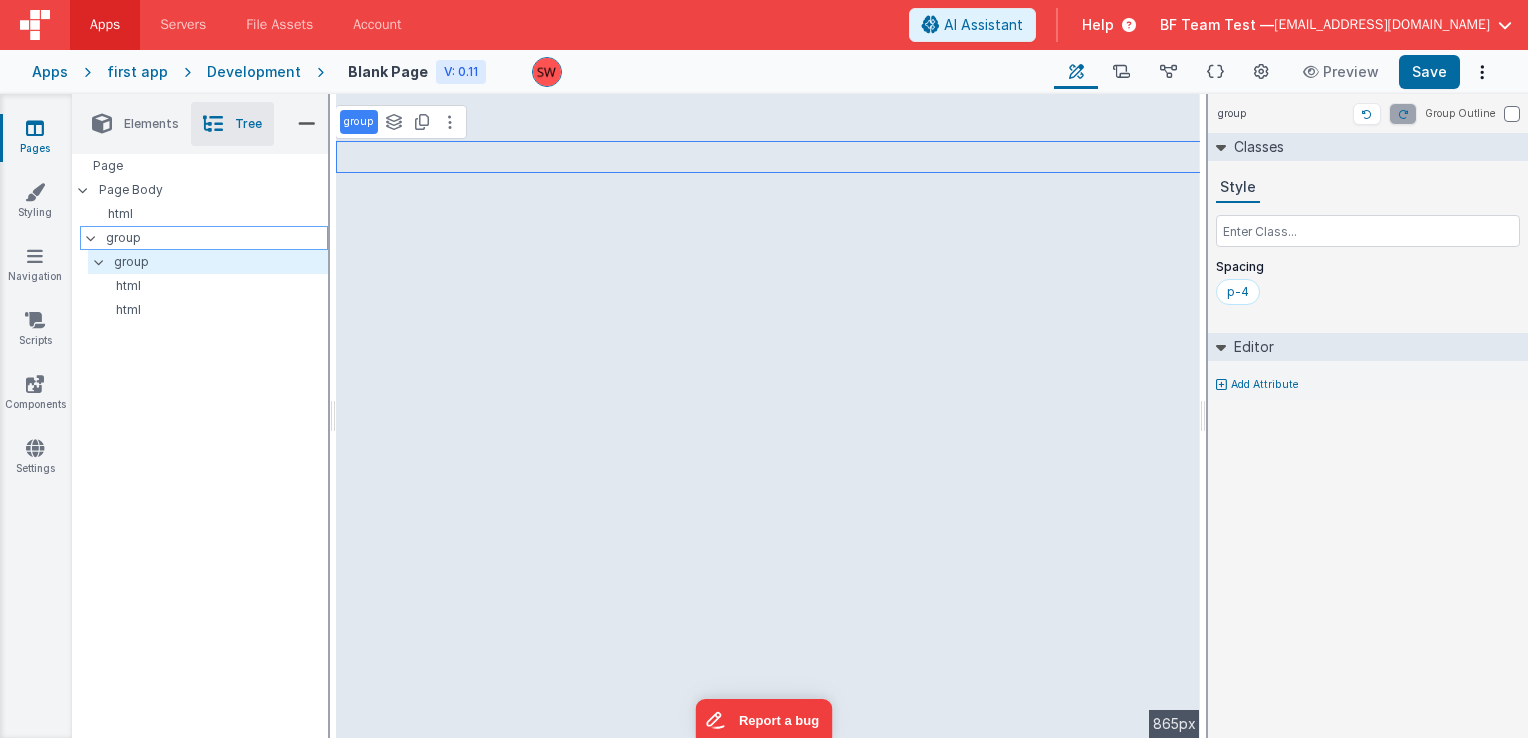 click at bounding box center [97, 238] 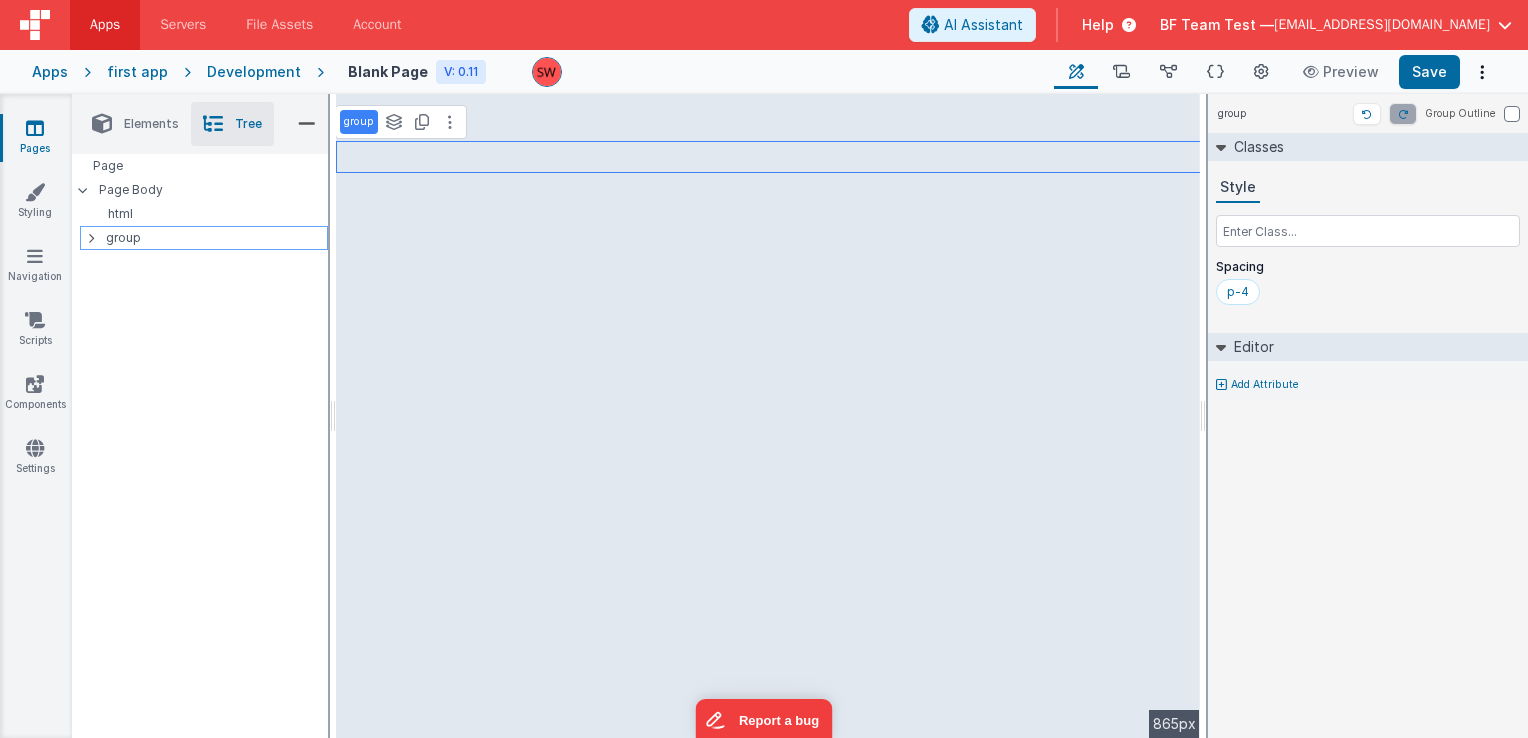 click at bounding box center (91, 238) 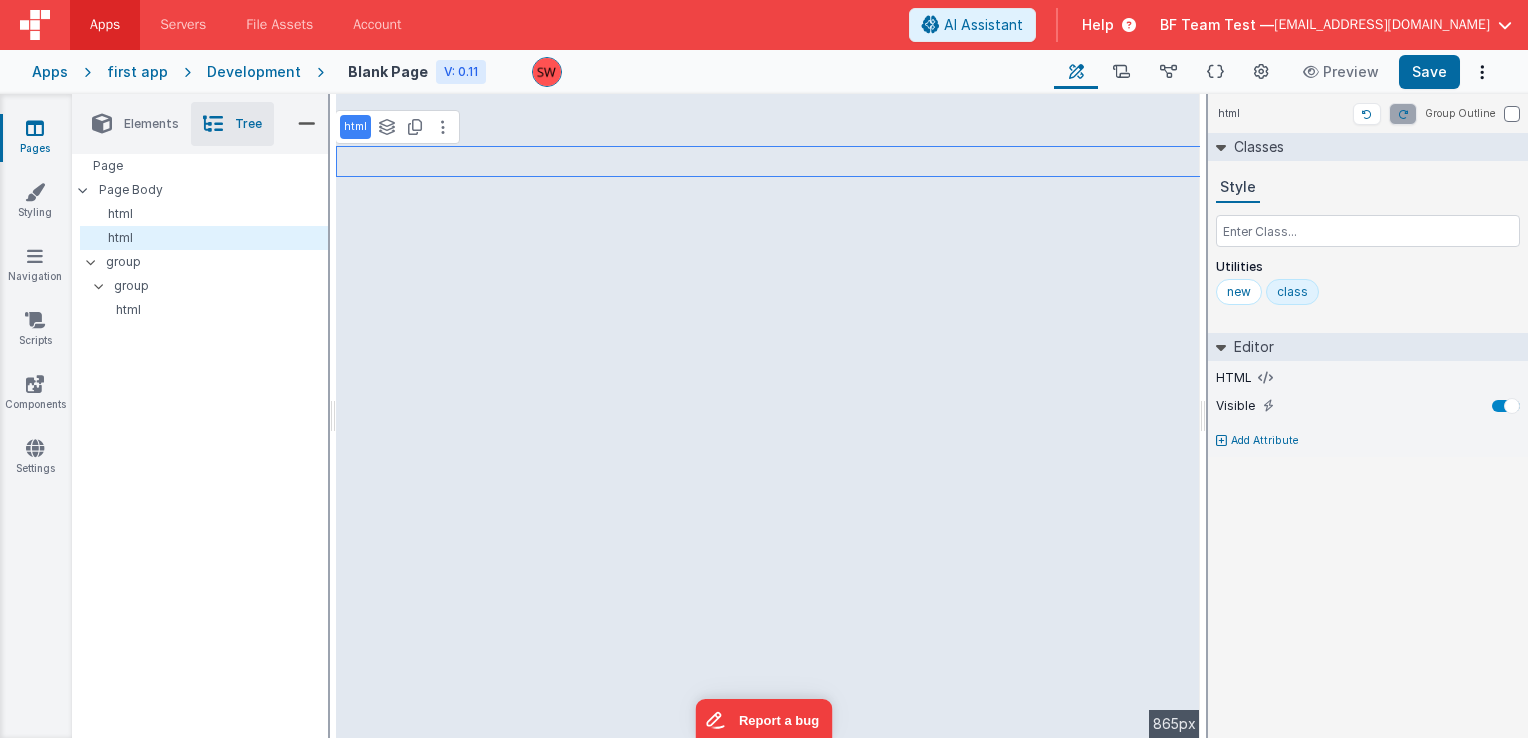 drag, startPoint x: 213, startPoint y: 342, endPoint x: 165, endPoint y: 414, distance: 86.53323 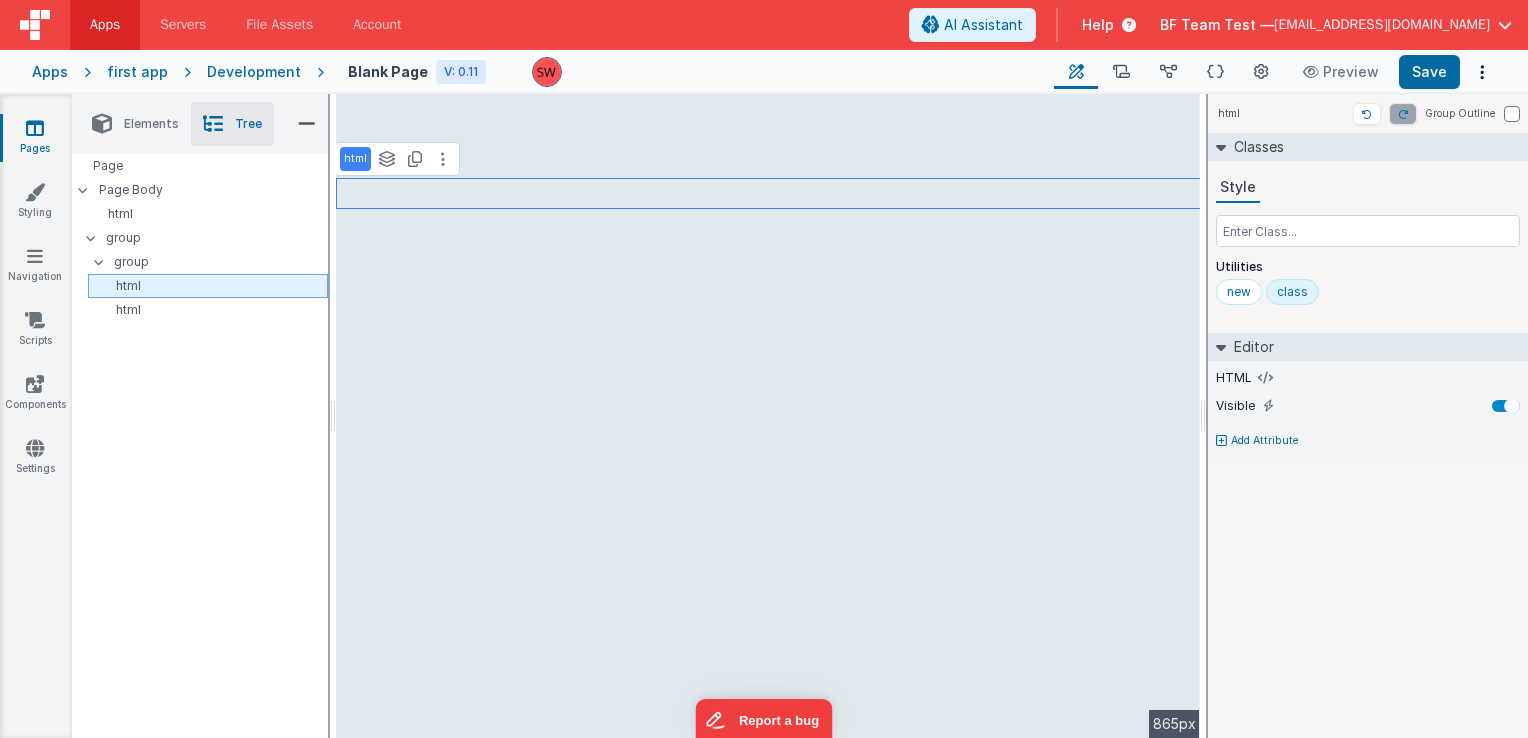 drag, startPoint x: 145, startPoint y: 312, endPoint x: 135, endPoint y: 274, distance: 39.293766 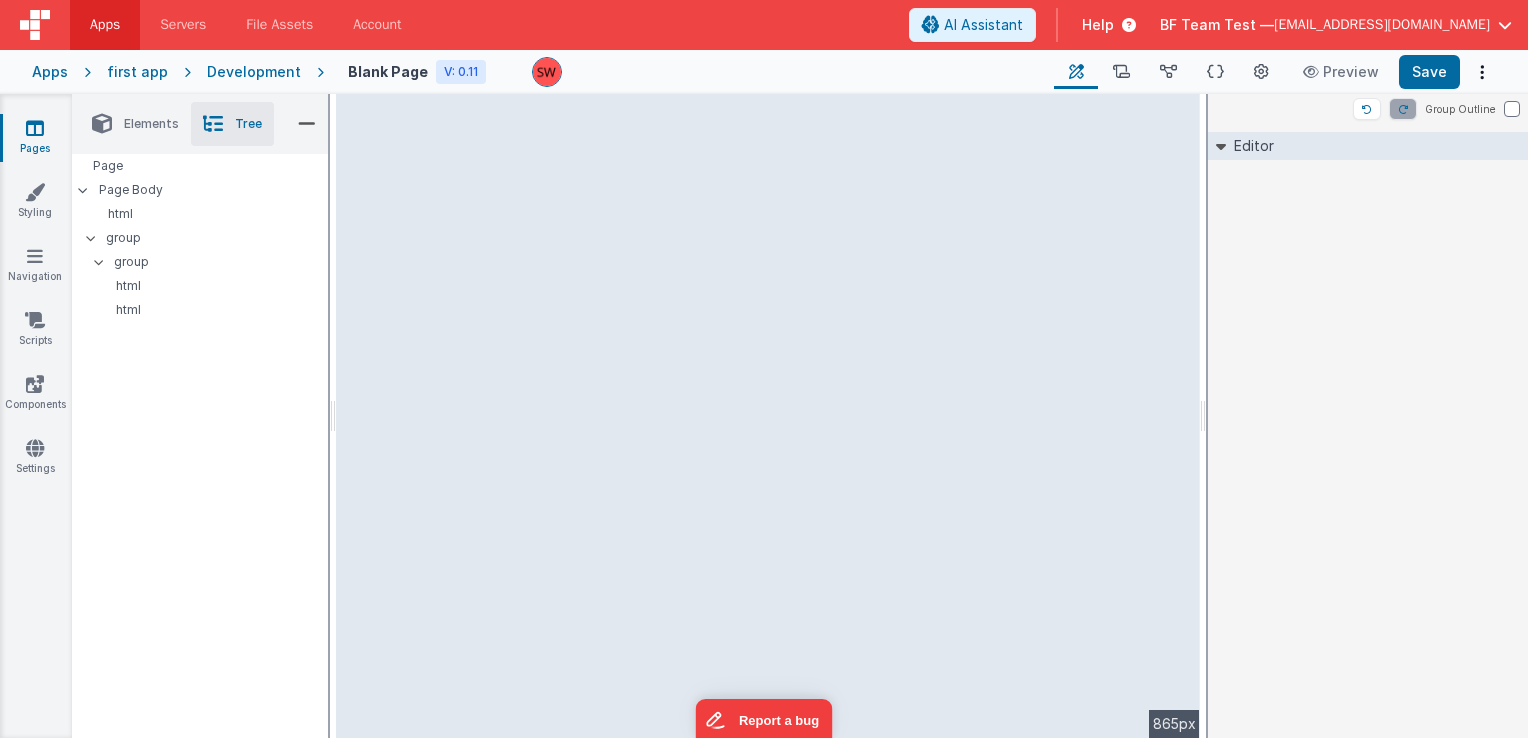 click at bounding box center (307, 124) 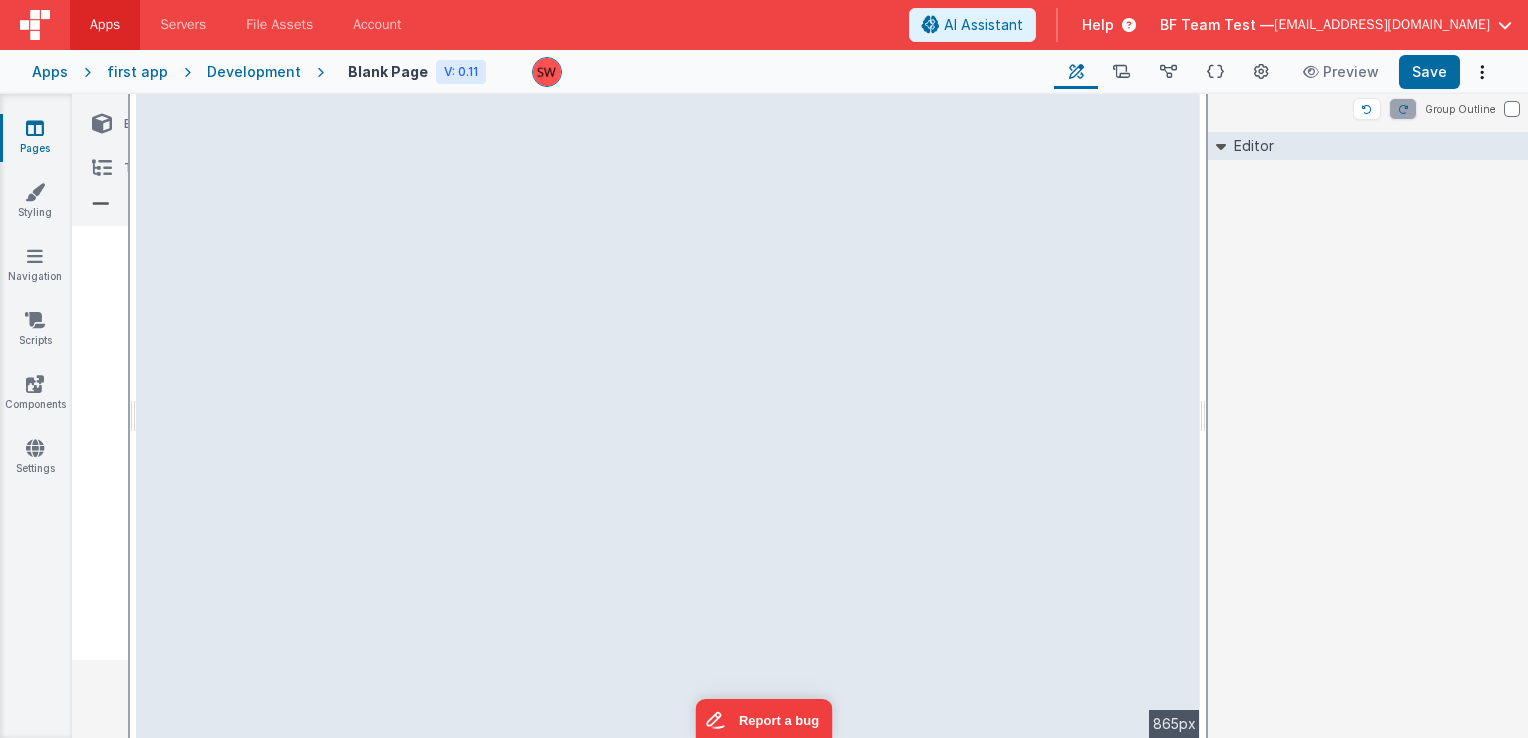 click at bounding box center [102, 124] 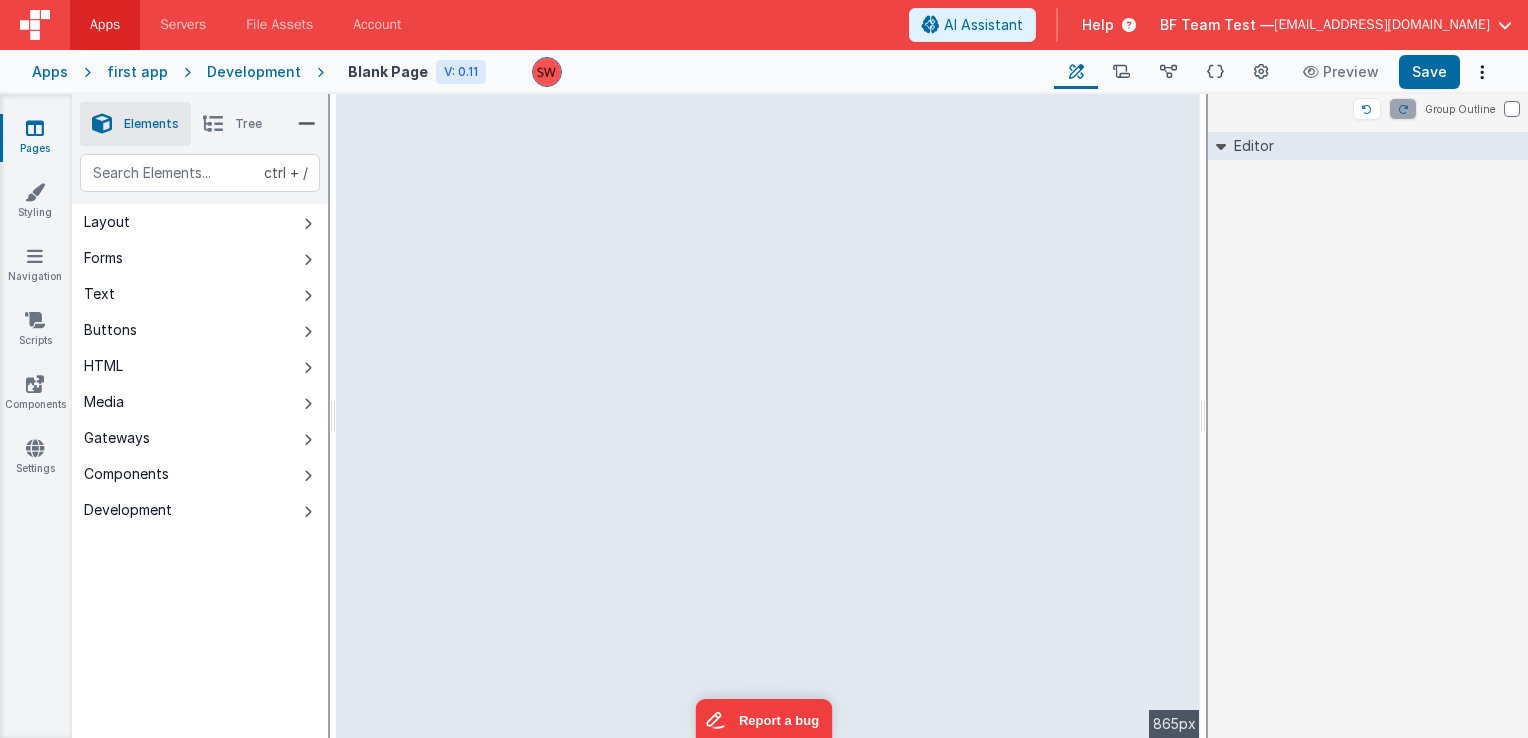 click on "Elements
Tree" at bounding box center (200, 124) 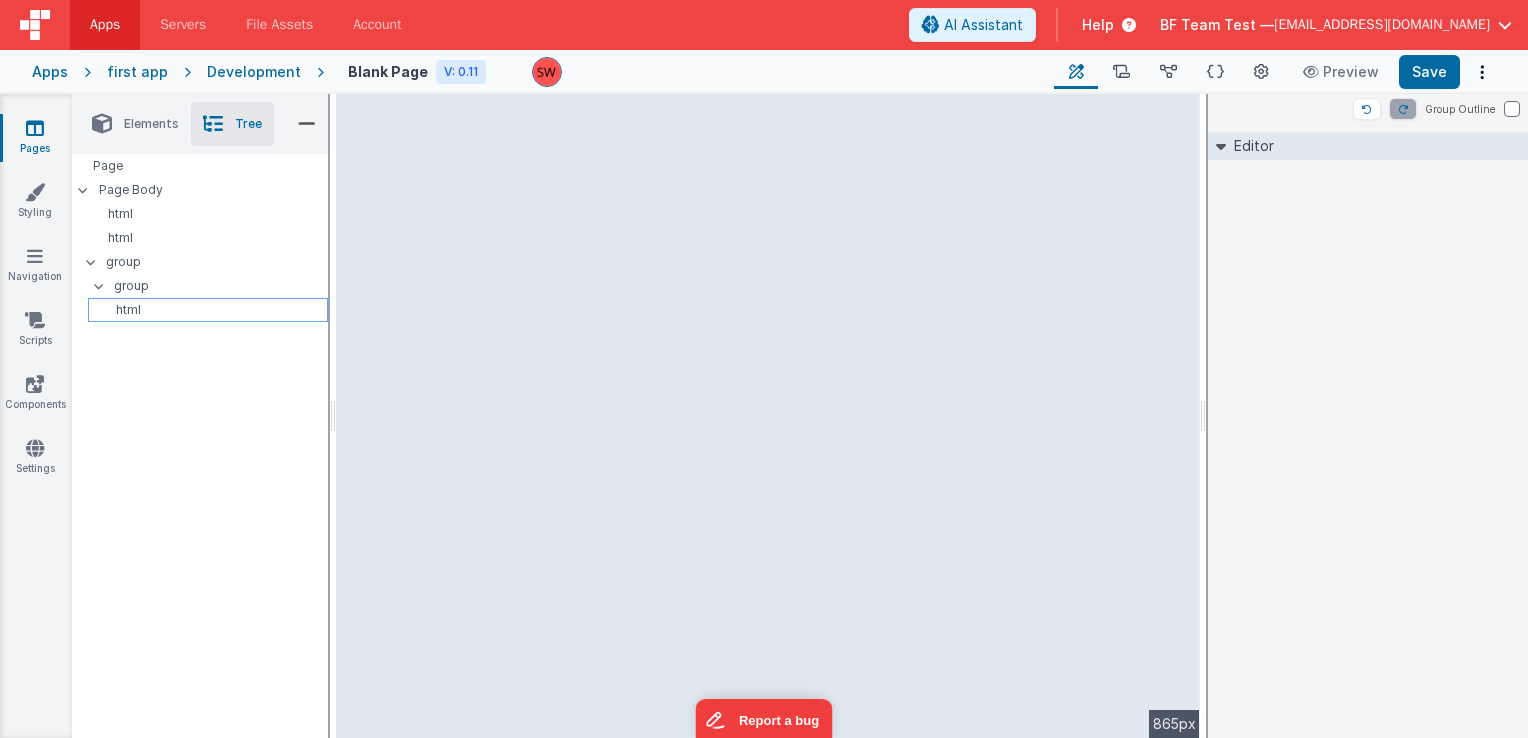 type 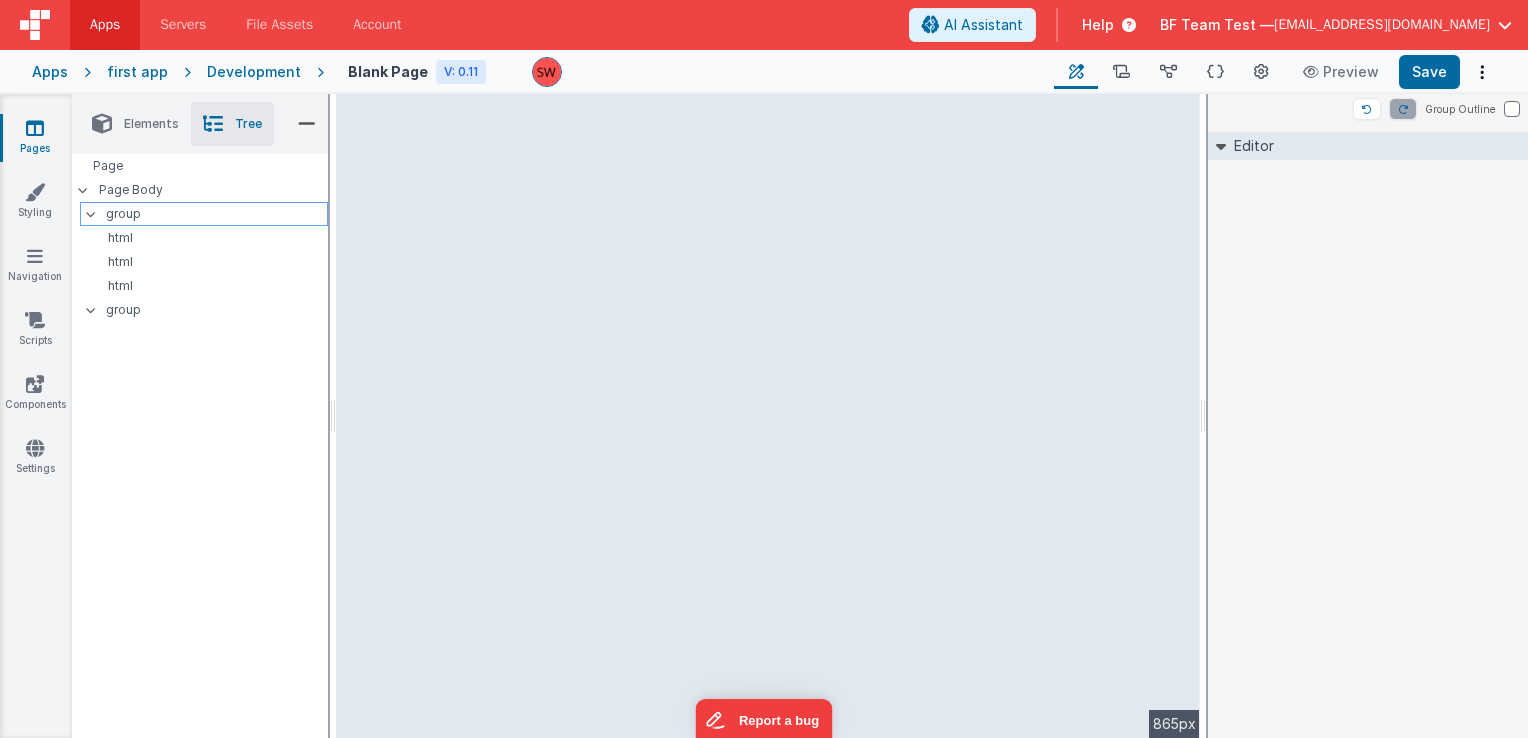 click at bounding box center [91, 214] 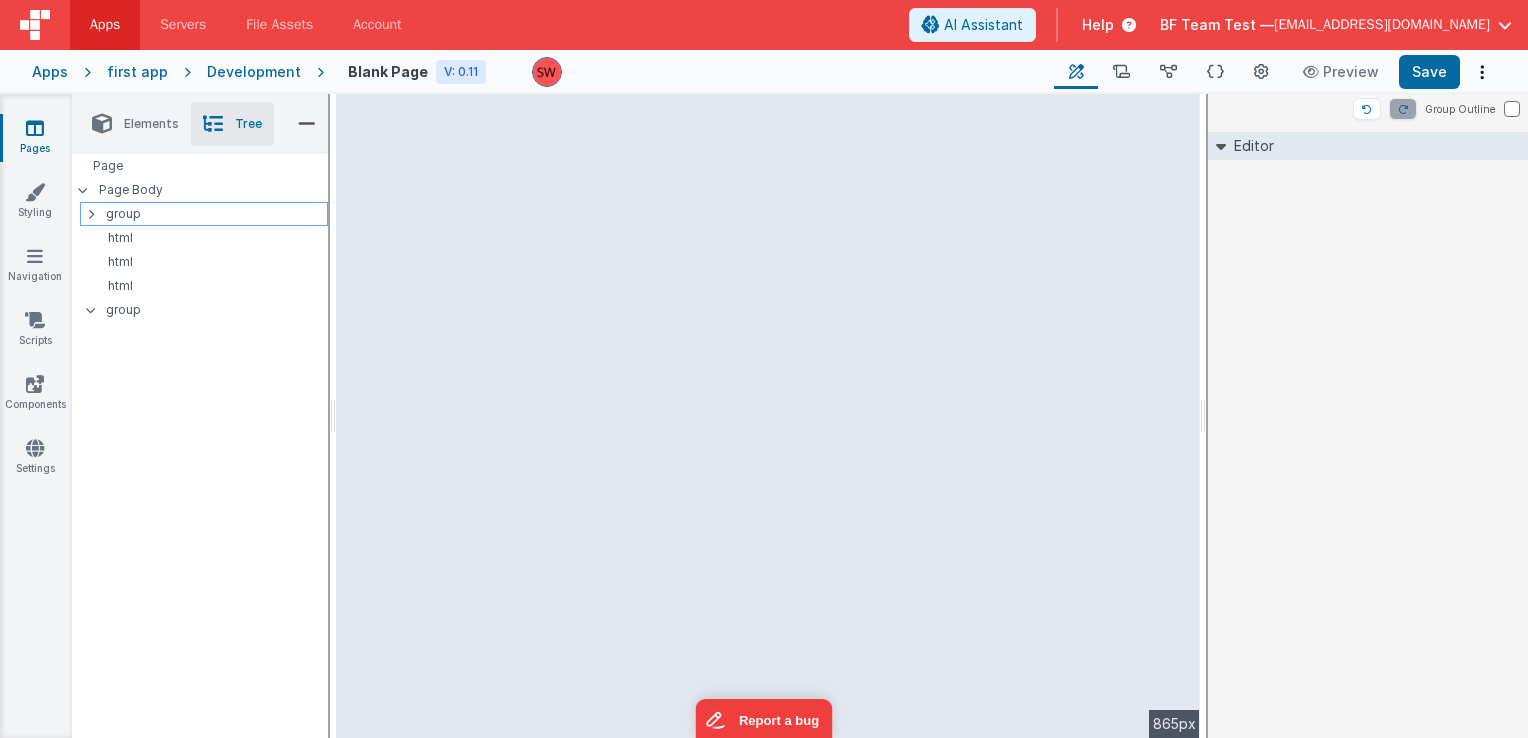 click at bounding box center (91, 214) 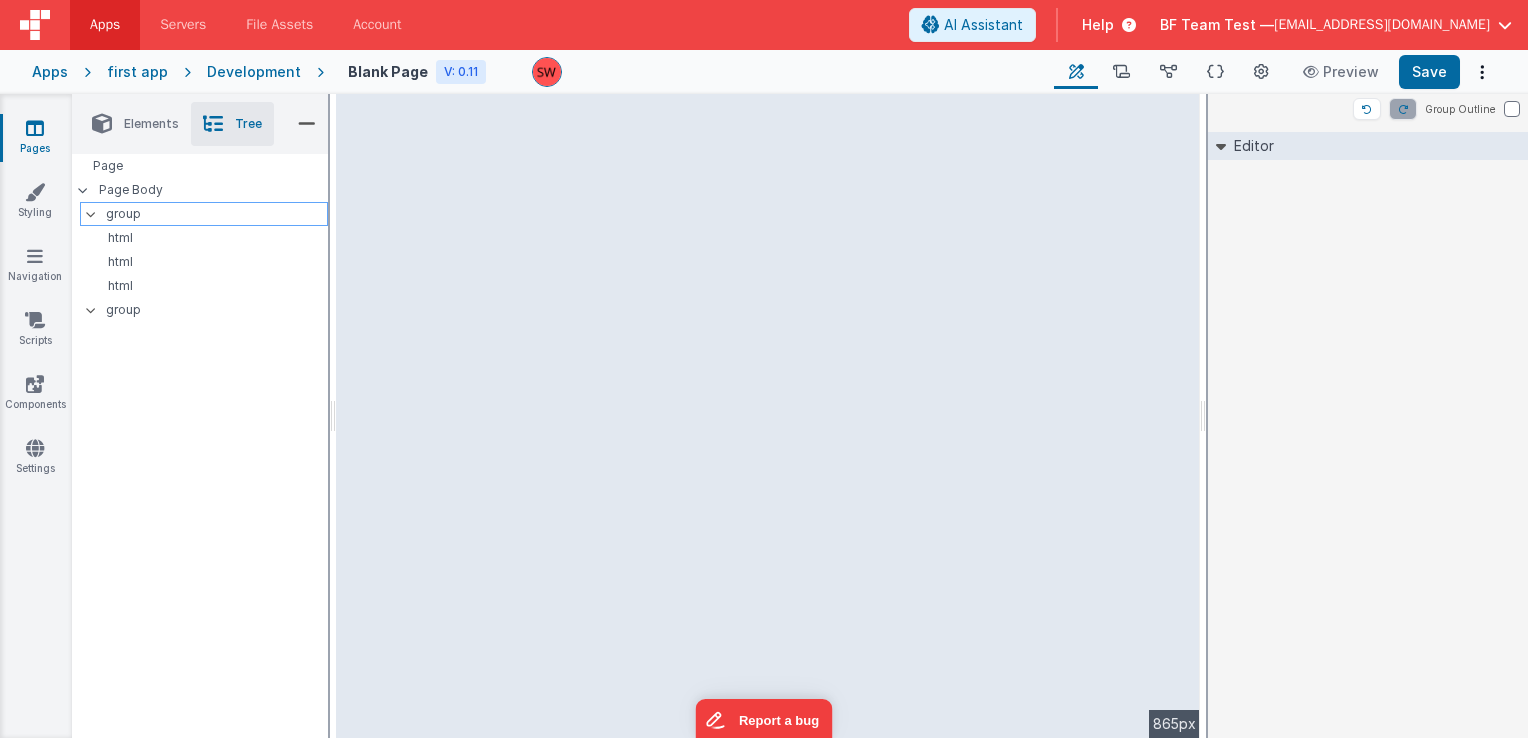 click at bounding box center [91, 214] 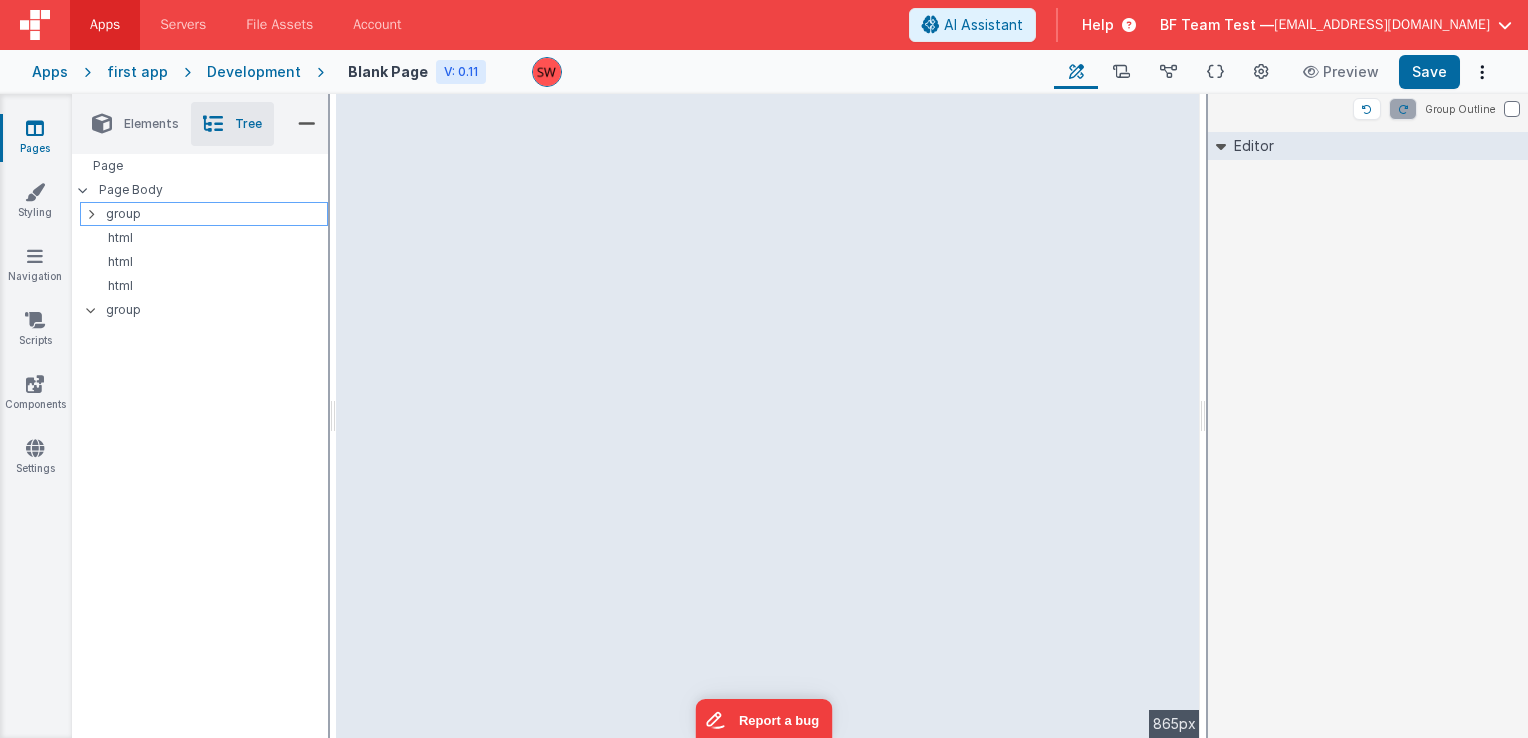 click at bounding box center [91, 214] 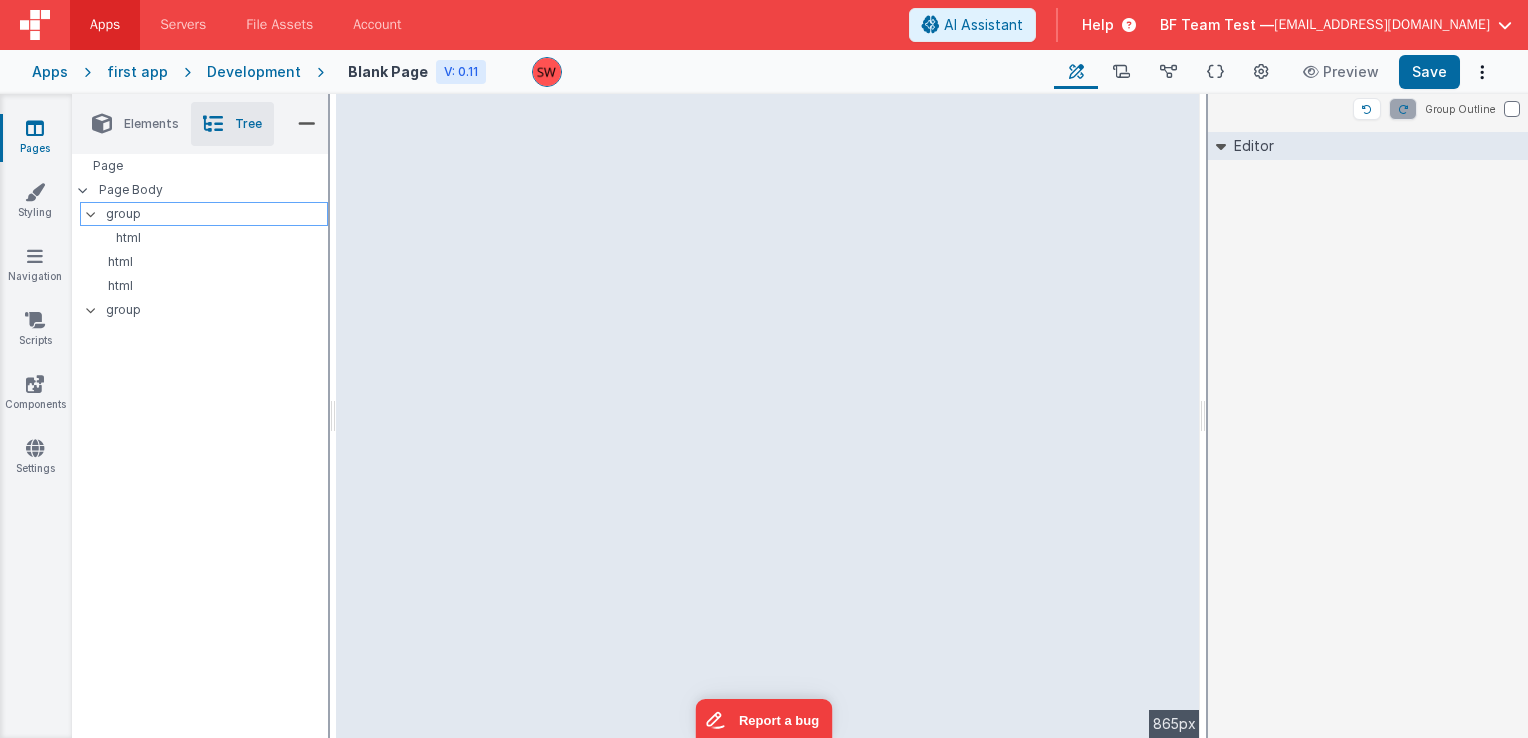click on "group" at bounding box center (204, 214) 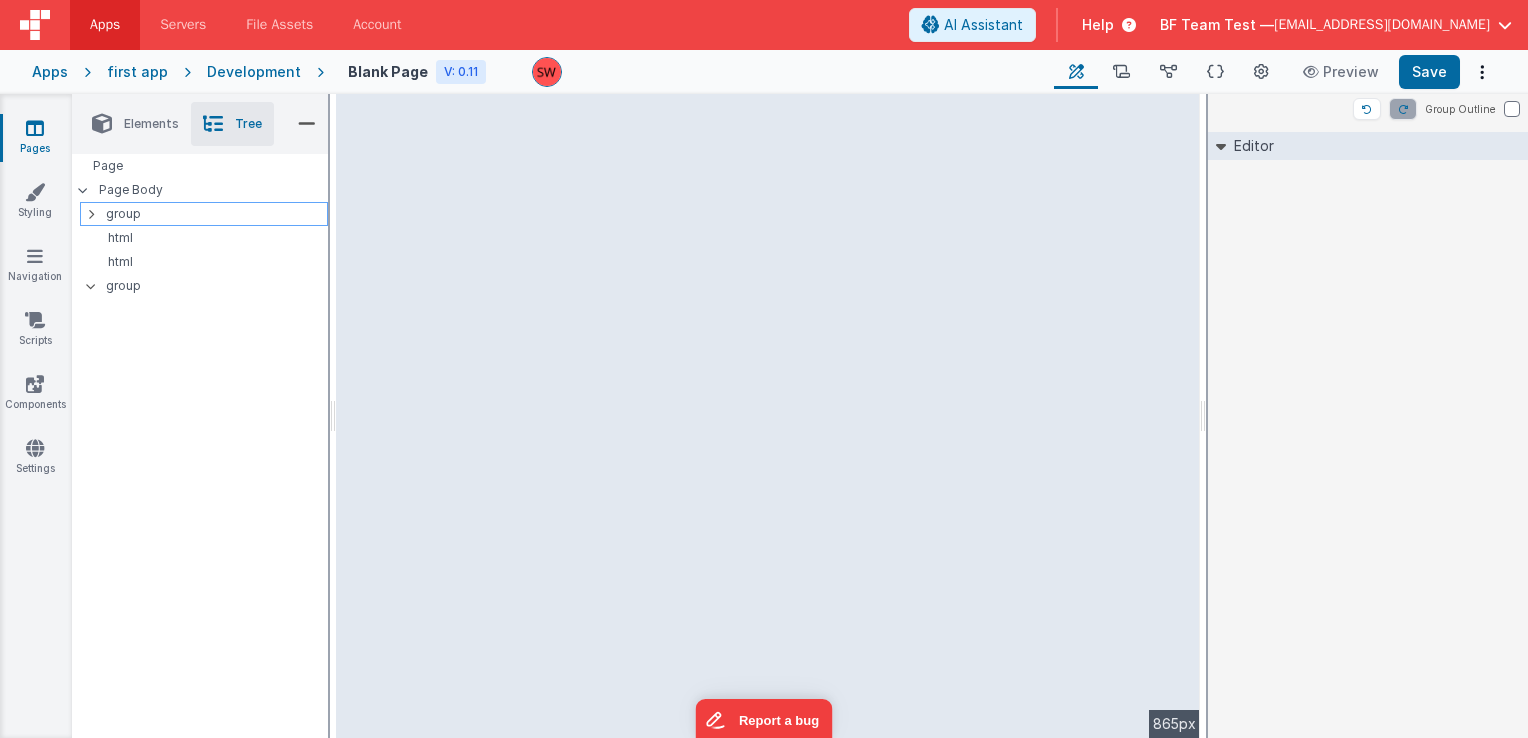click at bounding box center [91, 214] 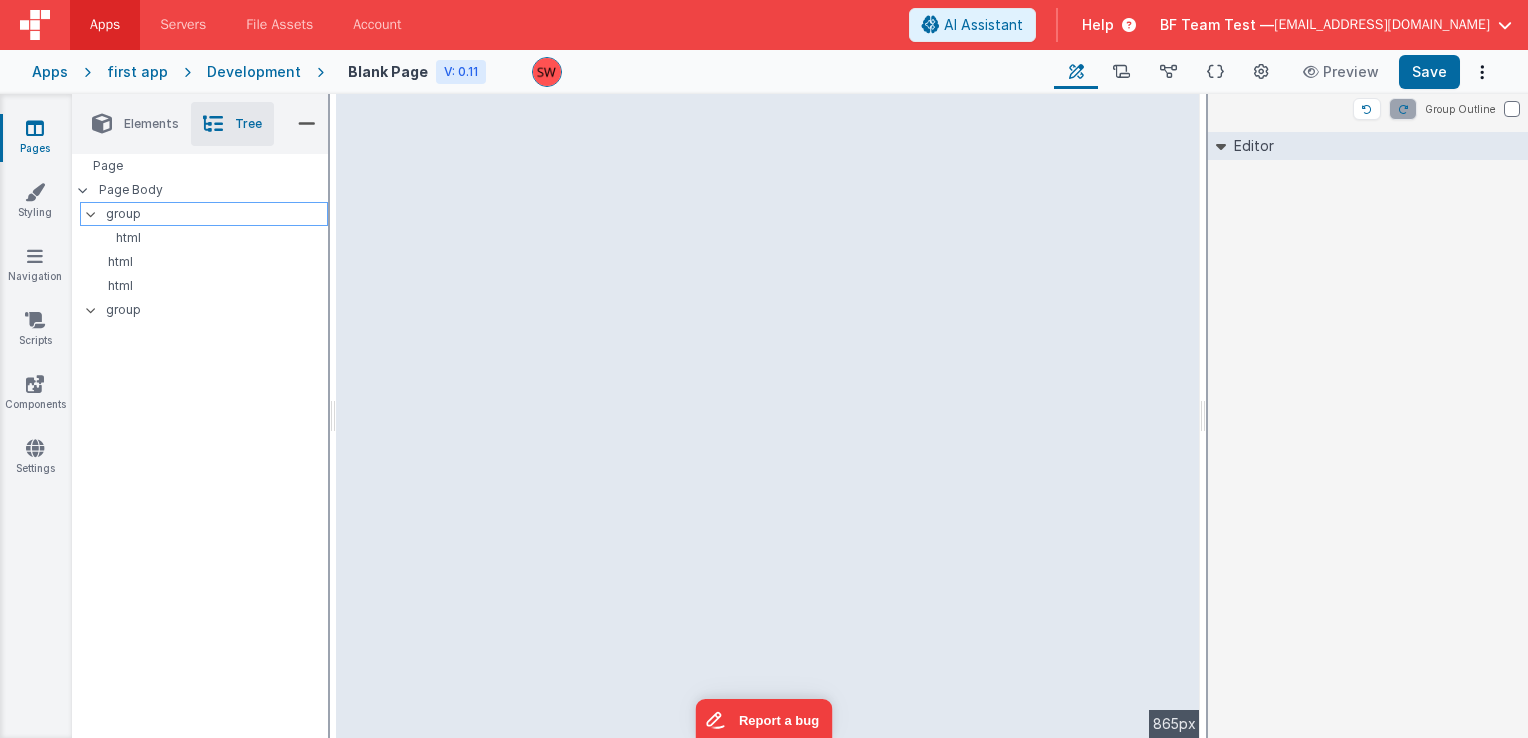 click at bounding box center [91, 214] 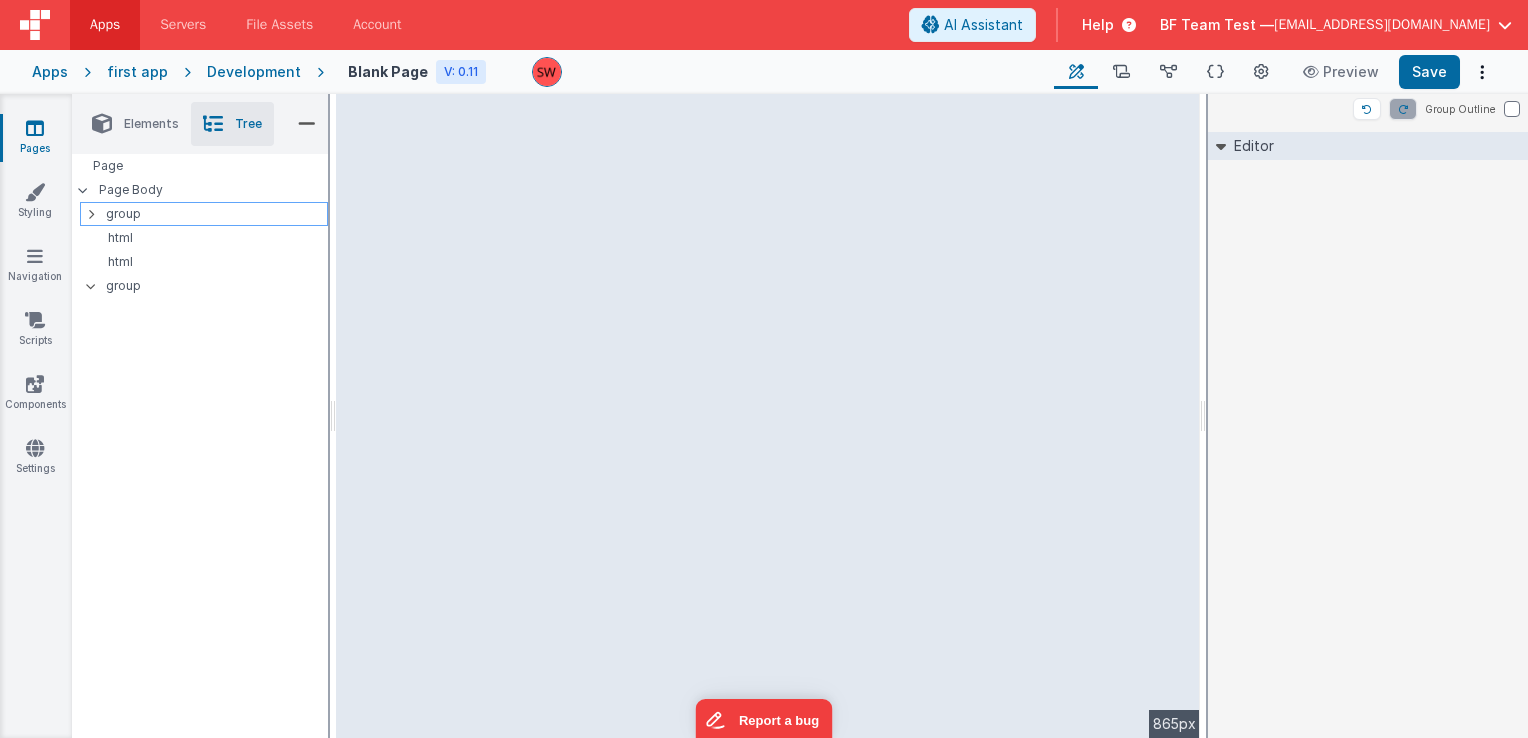 click at bounding box center [91, 214] 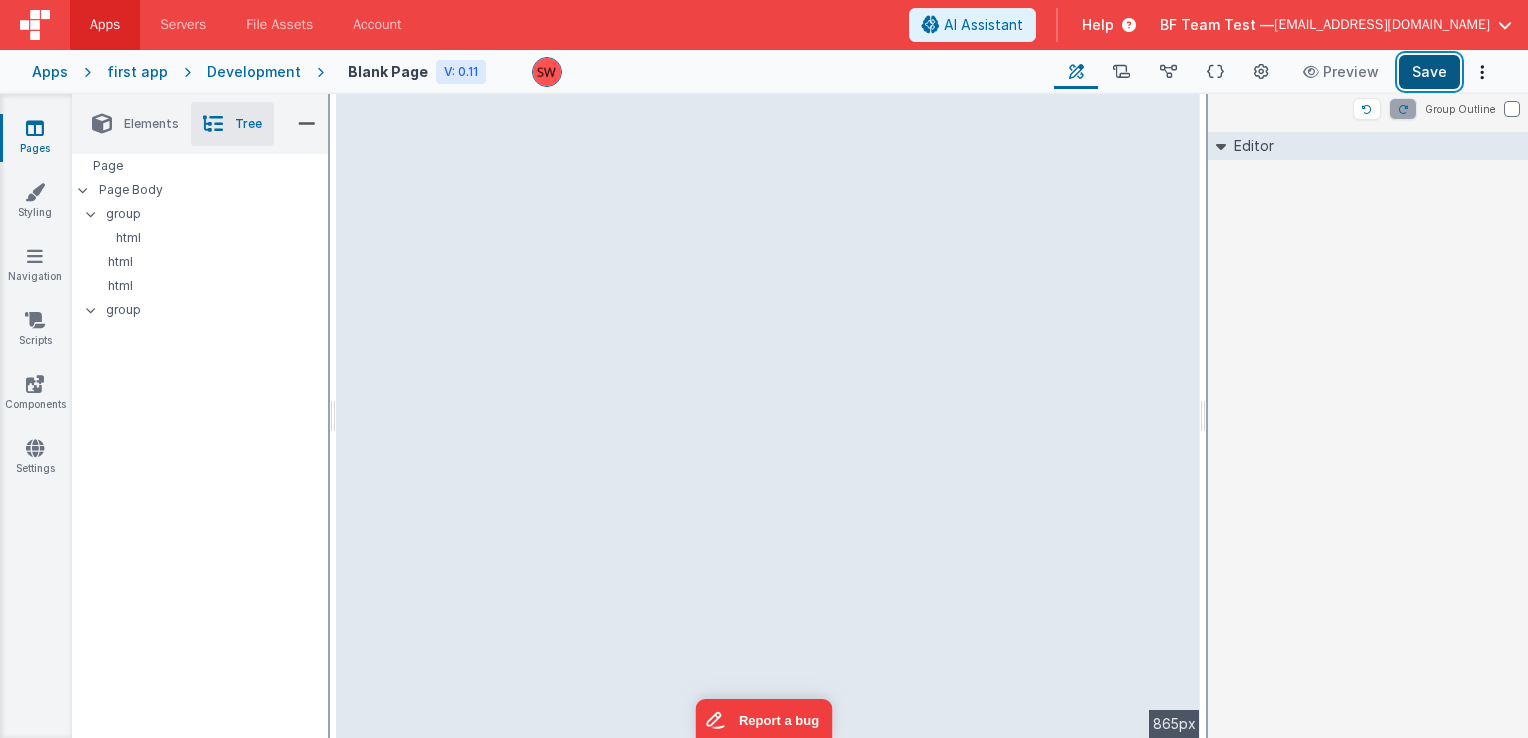 click on "Save" at bounding box center (1429, 72) 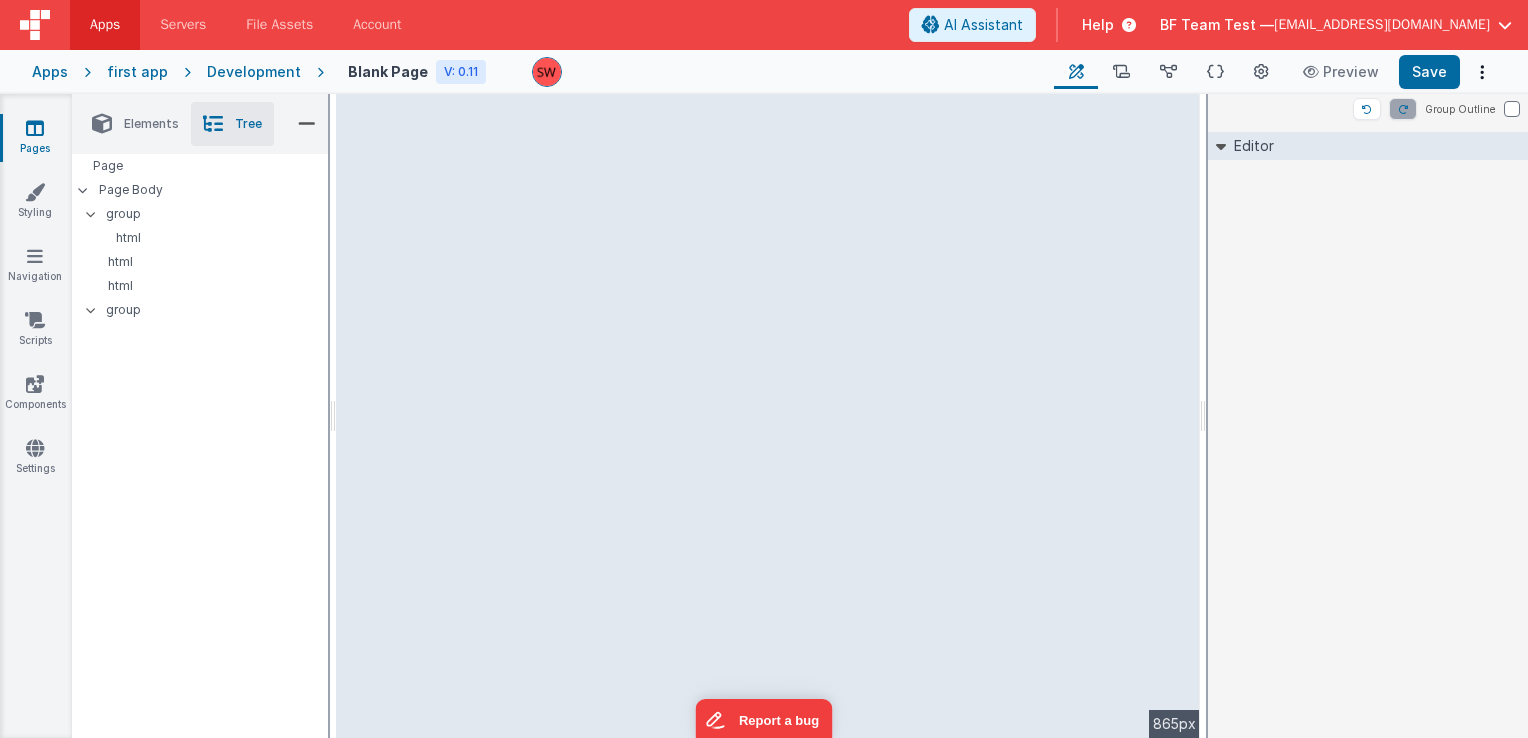 click on "Elements" at bounding box center (151, 124) 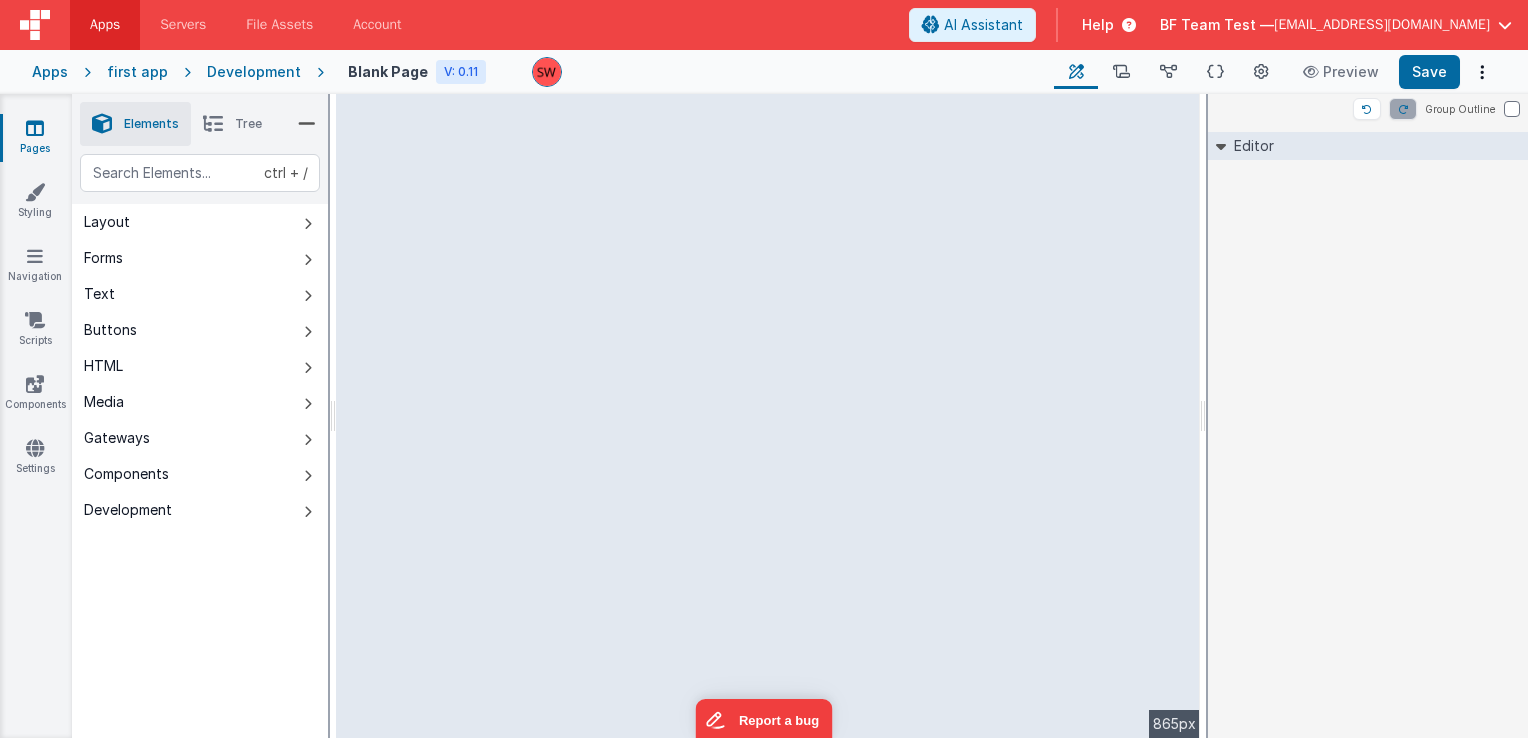 click on "Tree" at bounding box center [232, 124] 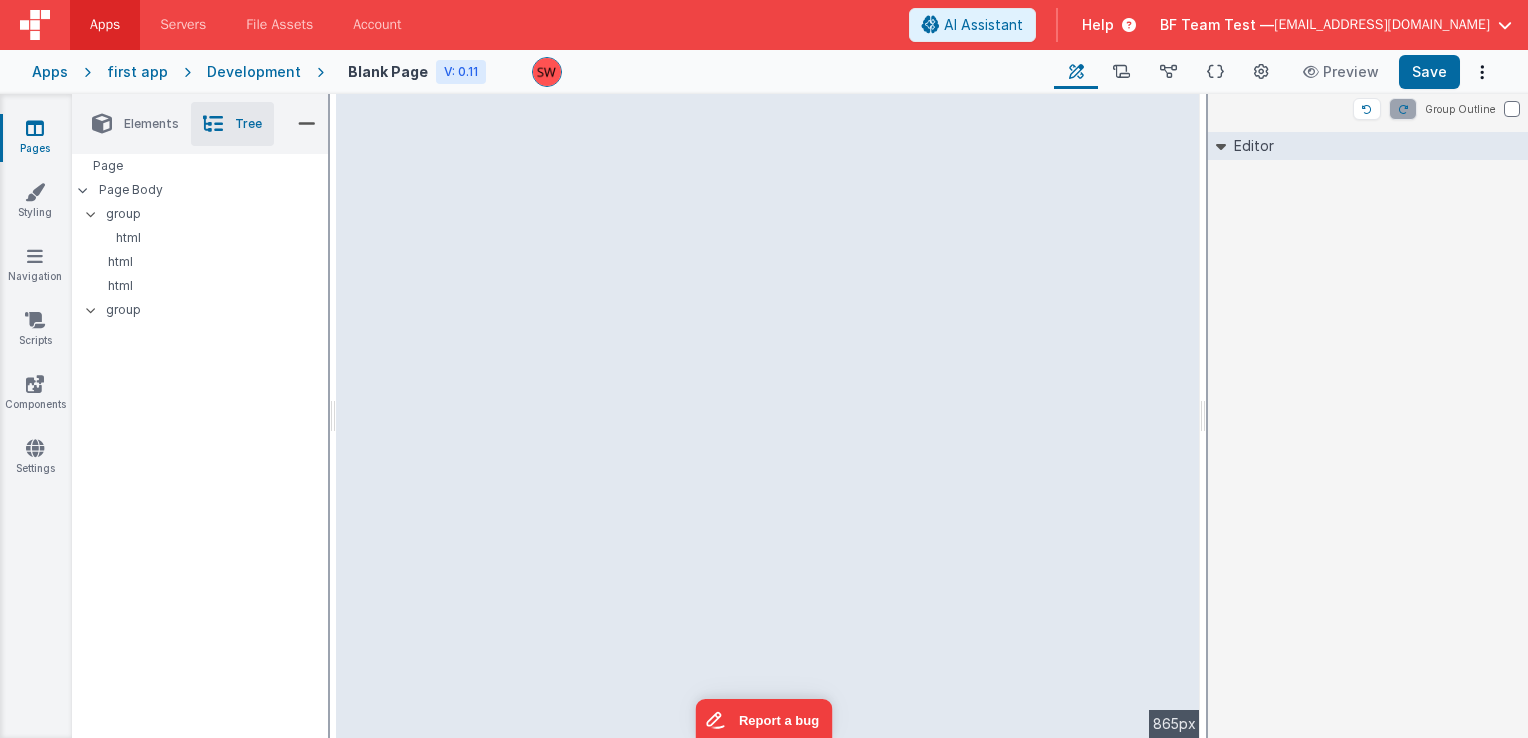 click on "Elements" at bounding box center (151, 124) 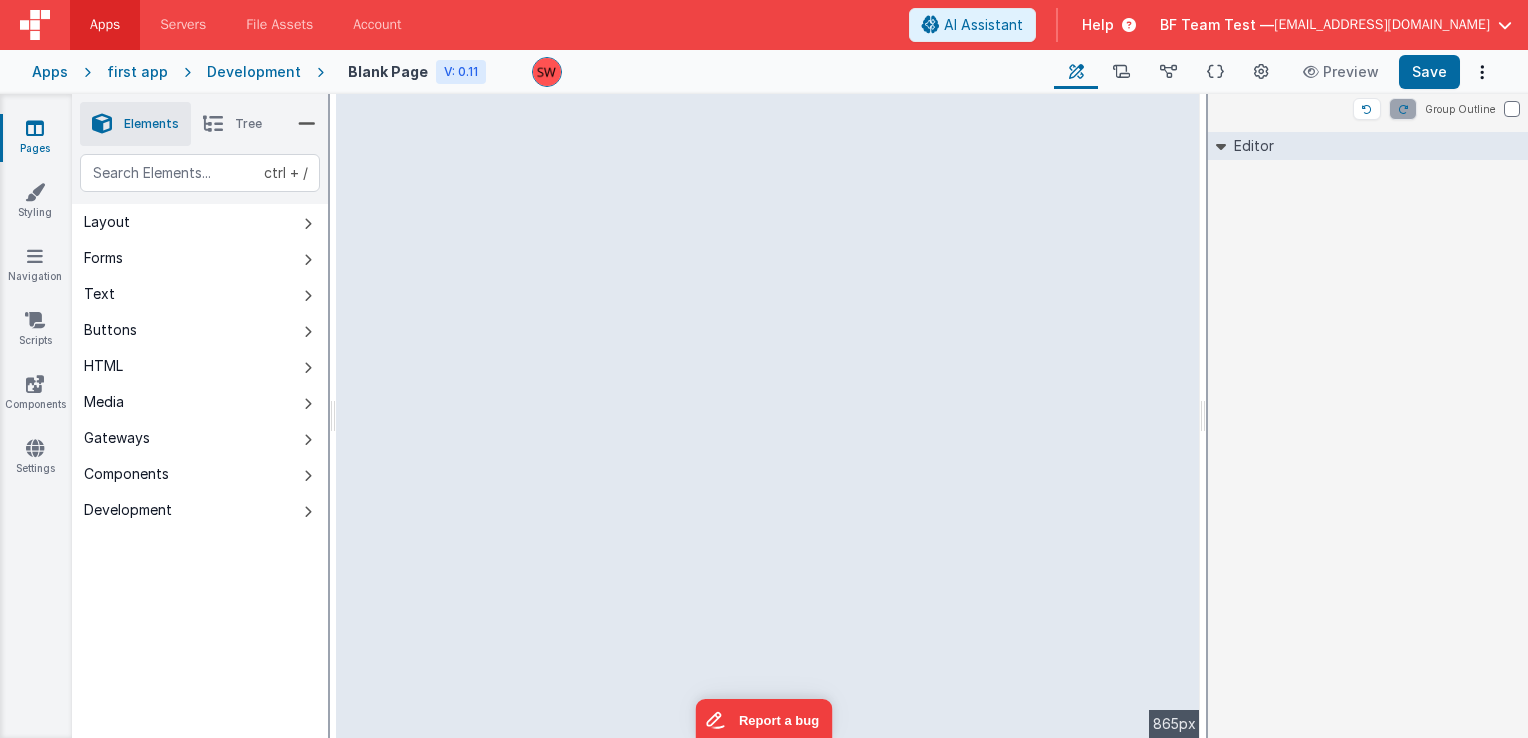 click on "Development" at bounding box center [254, 72] 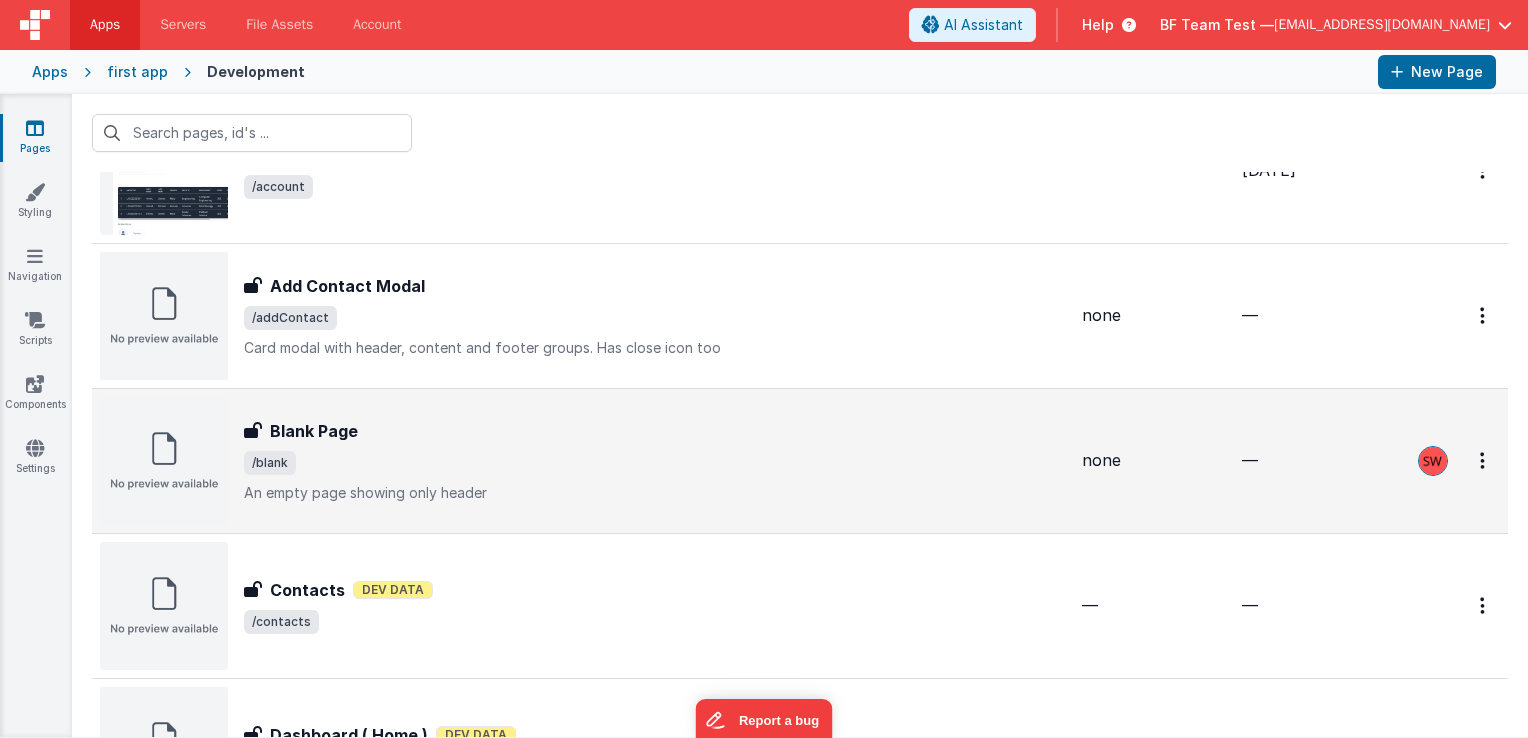 scroll, scrollTop: 200, scrollLeft: 0, axis: vertical 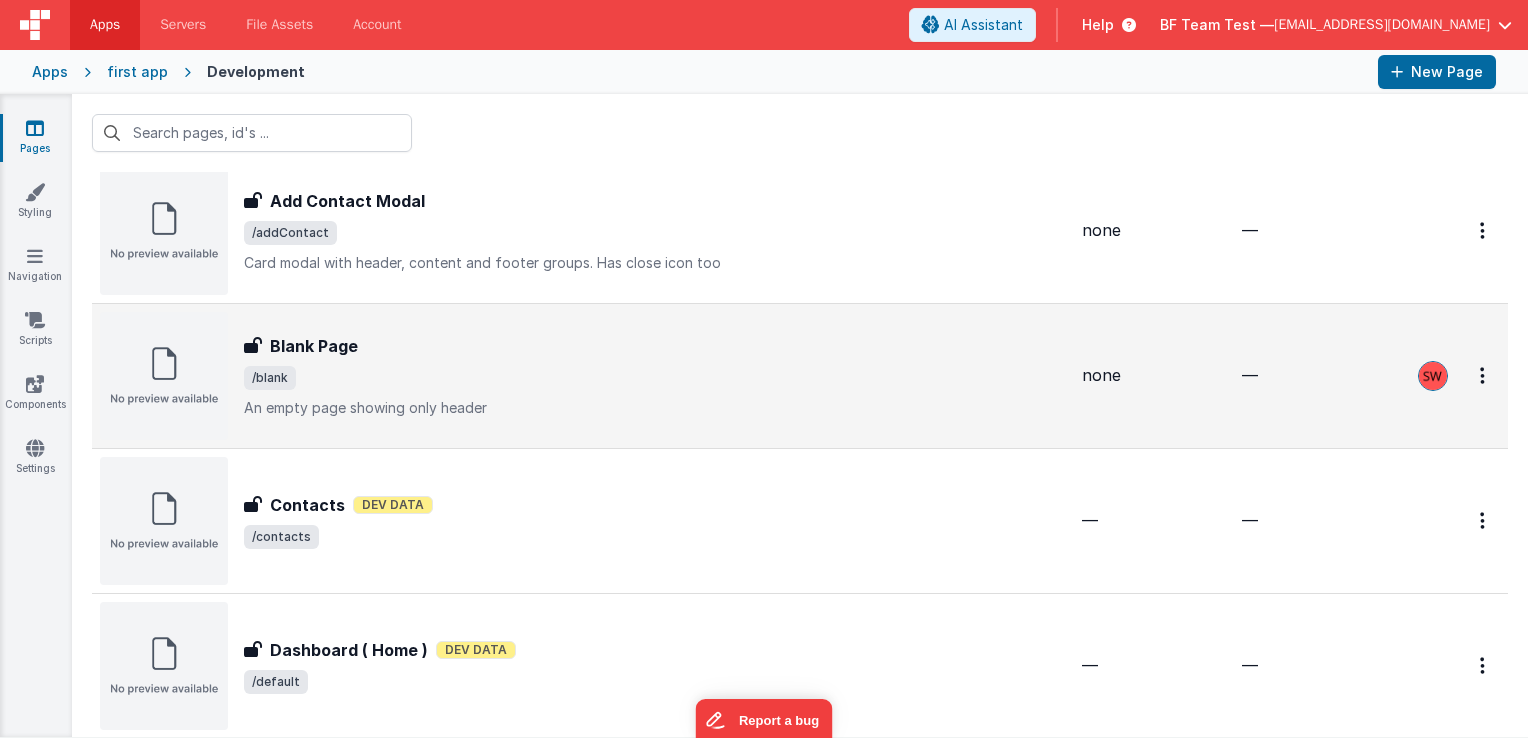 click on "Blank Page" at bounding box center [655, 346] 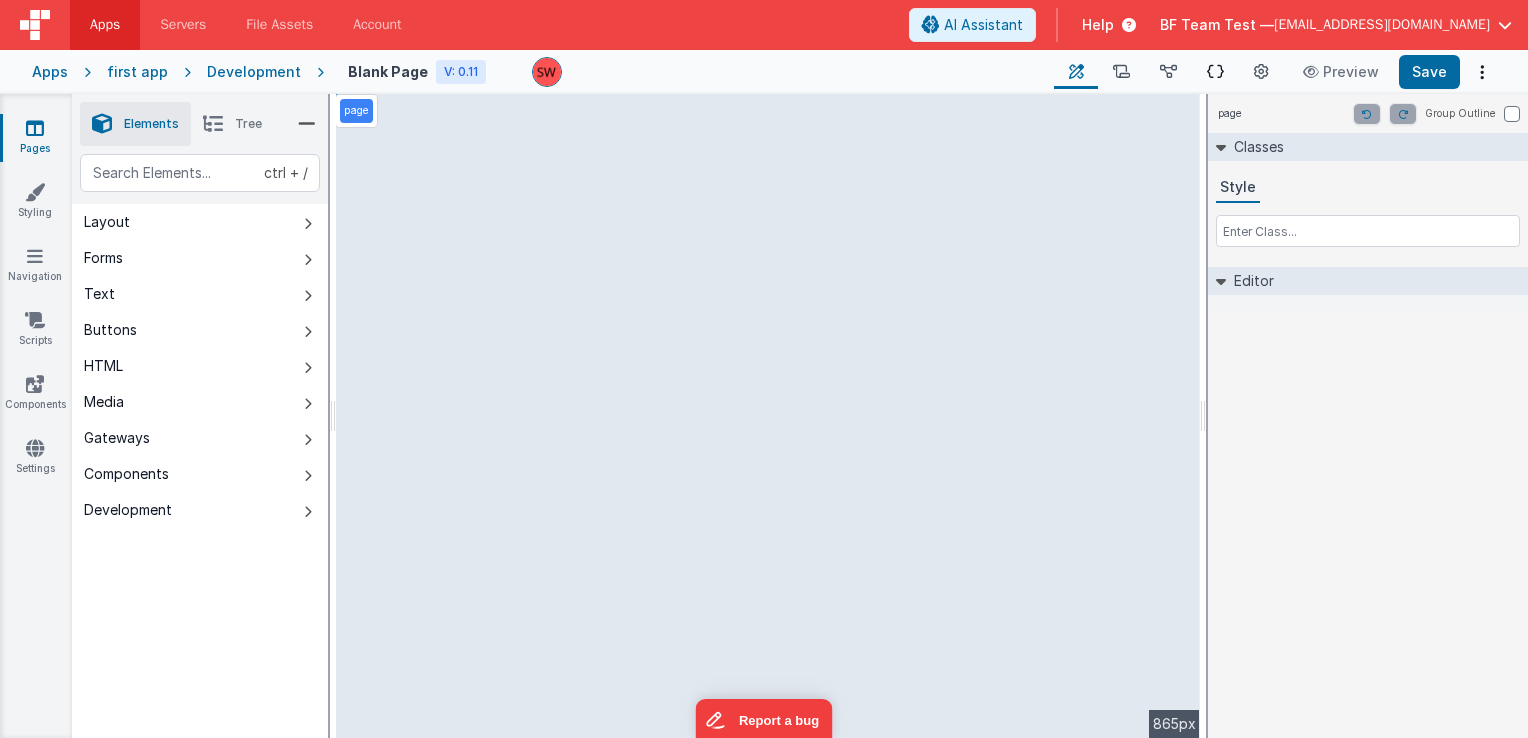 click at bounding box center [1215, 72] 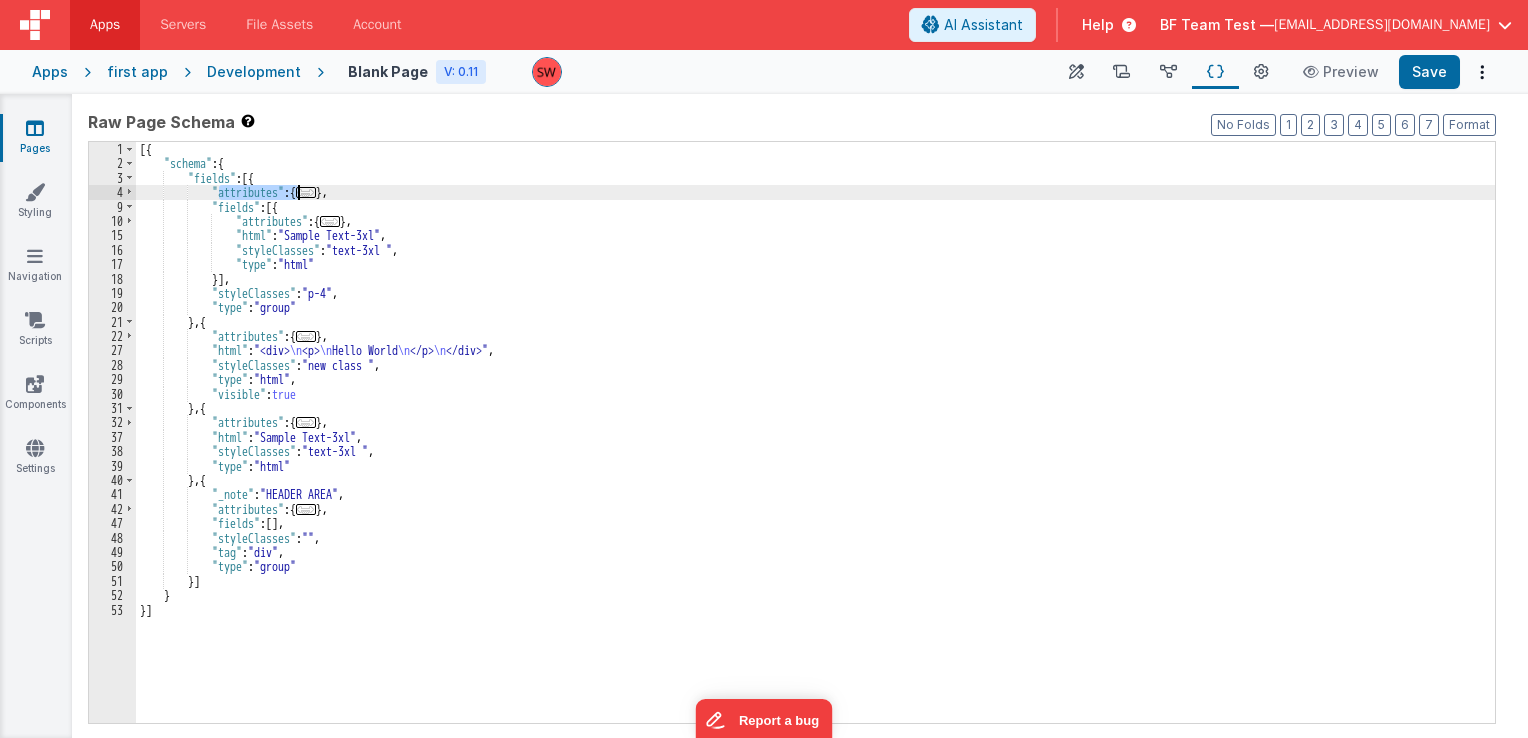 drag, startPoint x: 220, startPoint y: 189, endPoint x: 294, endPoint y: 187, distance: 74.02702 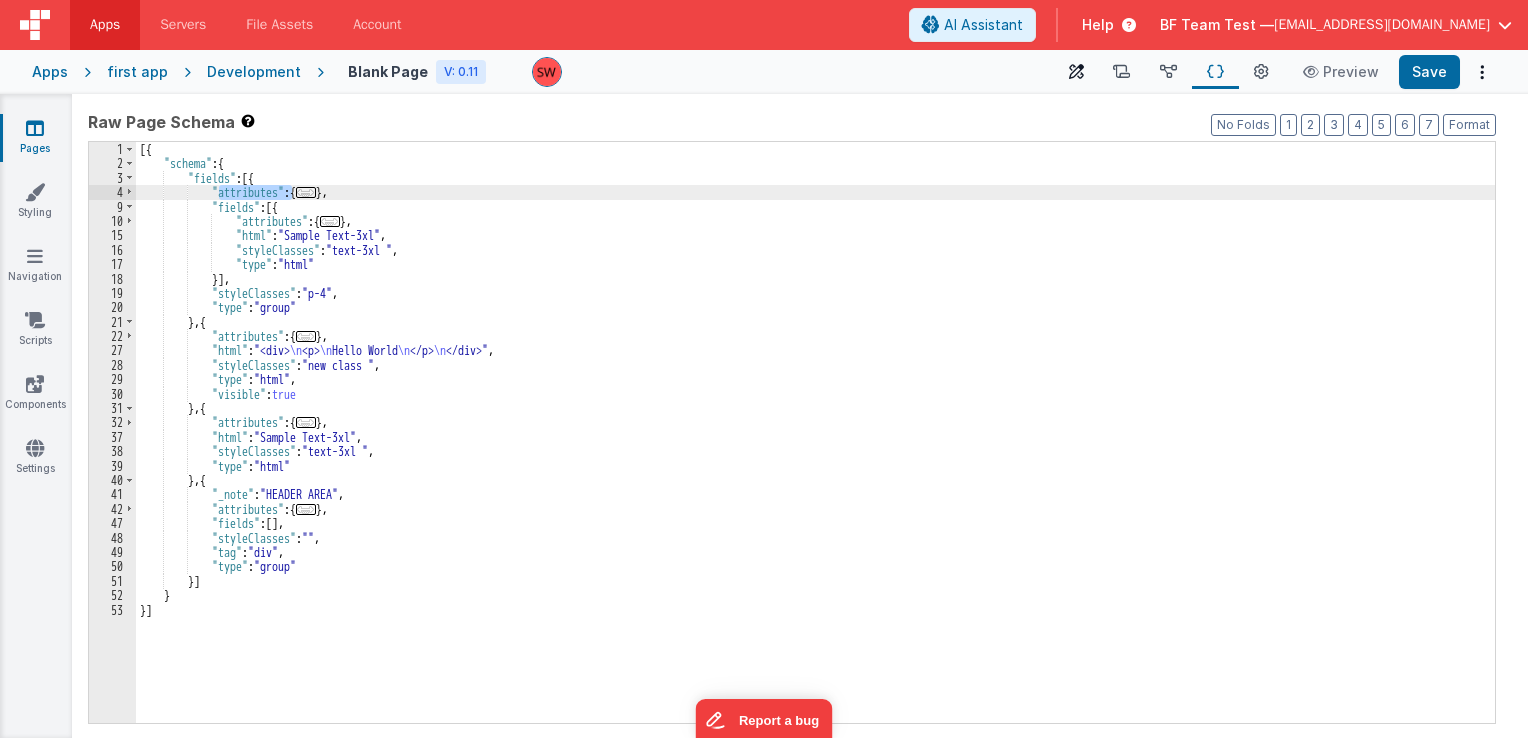 click at bounding box center [1076, 72] 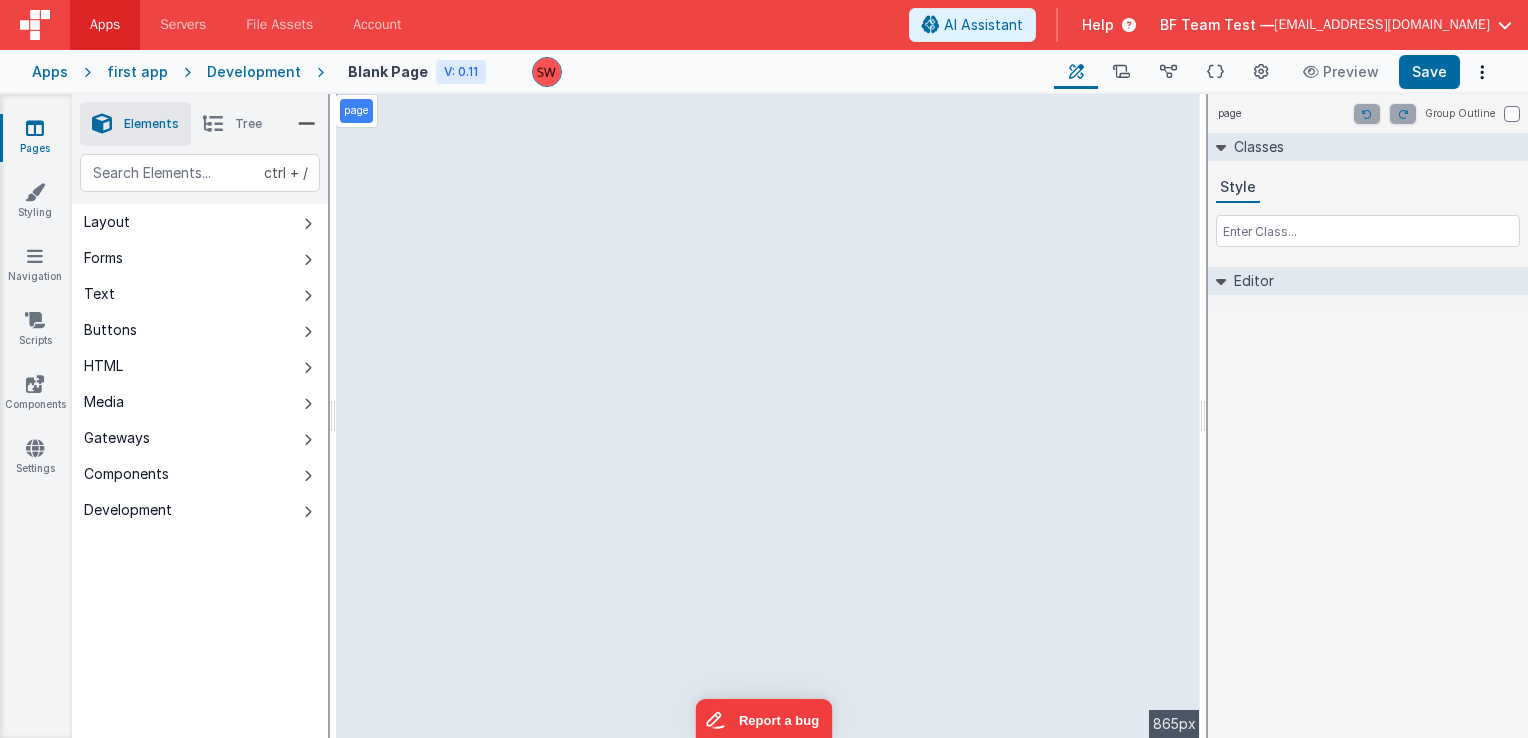 click on "Tree" at bounding box center (232, 124) 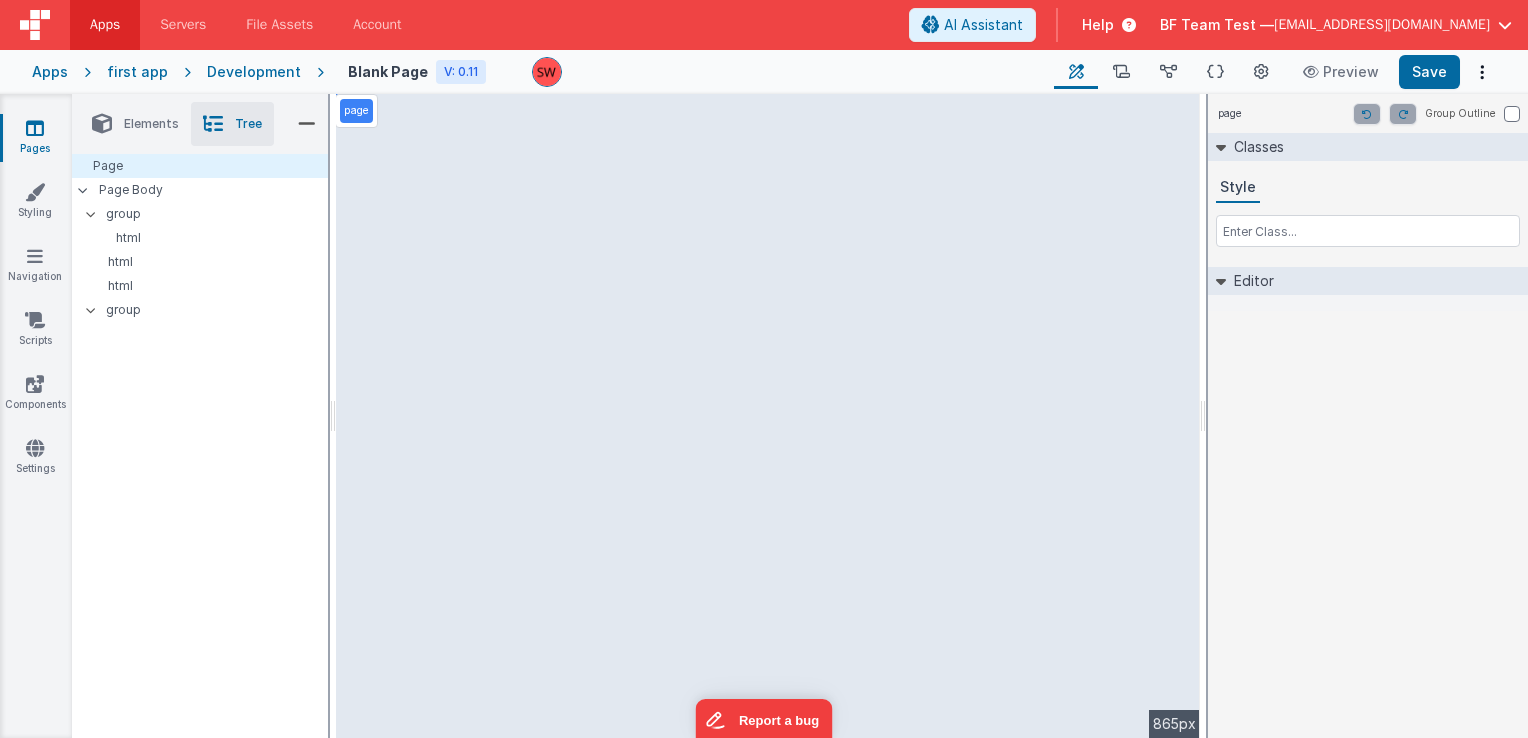 click on "Elements" at bounding box center (151, 124) 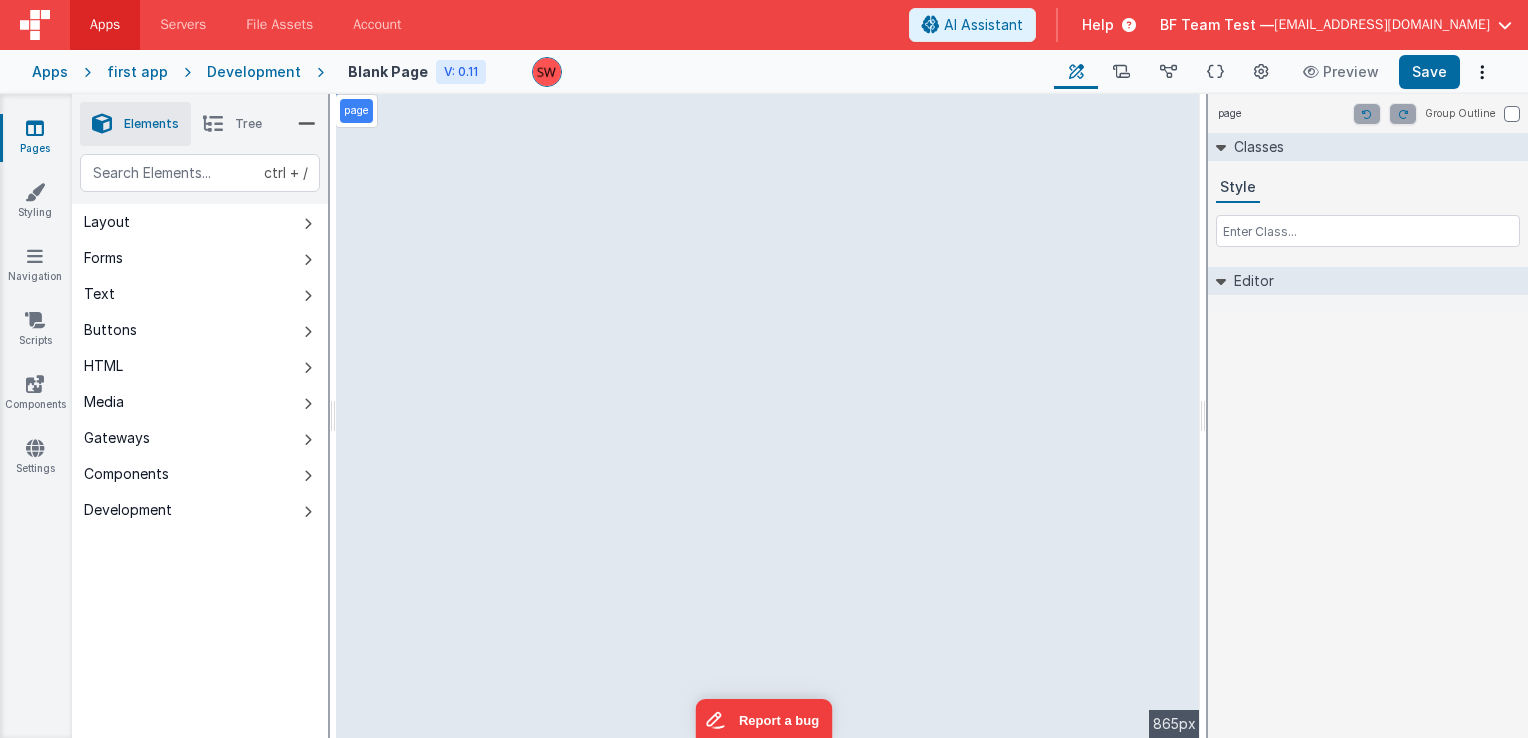 click at bounding box center [213, 124] 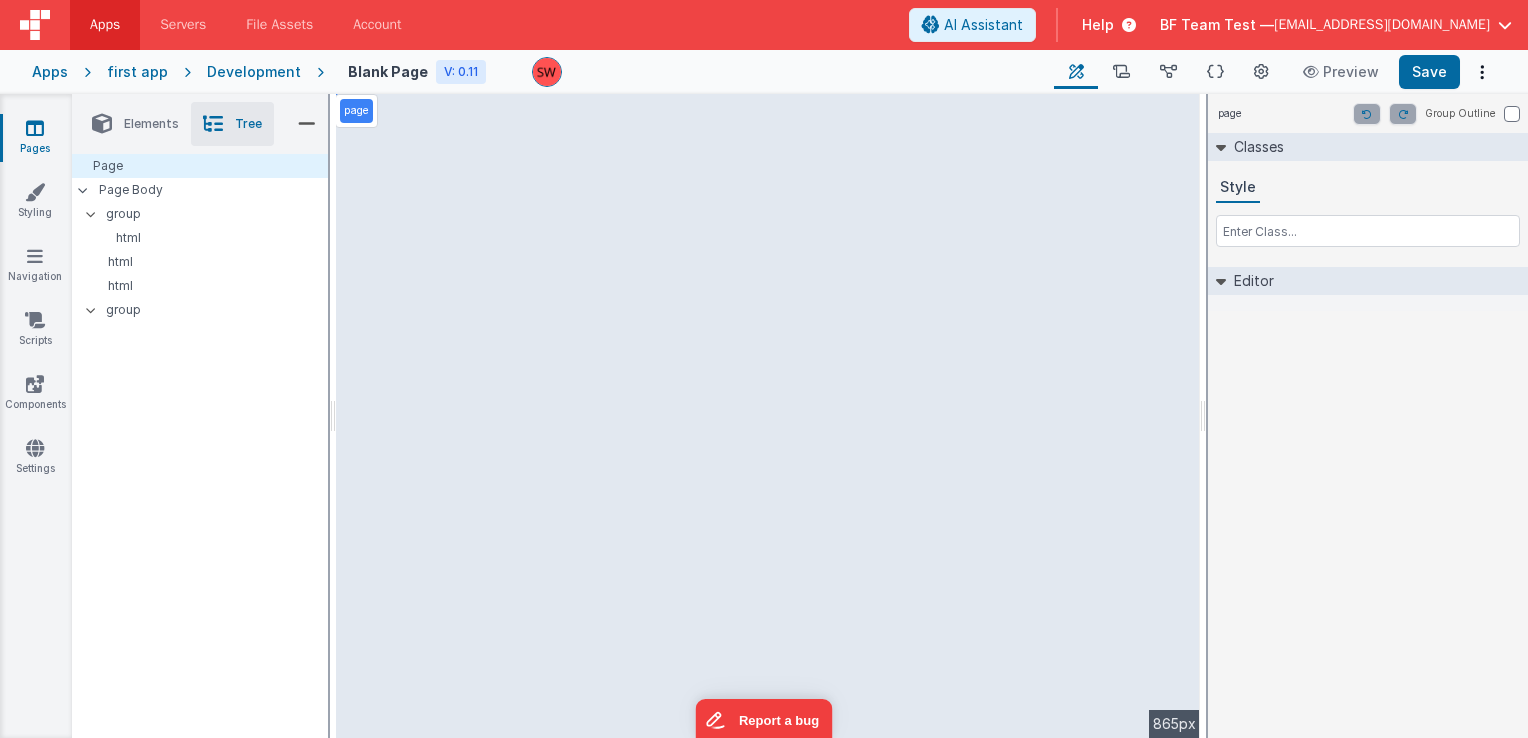 click on "Elements" at bounding box center [151, 124] 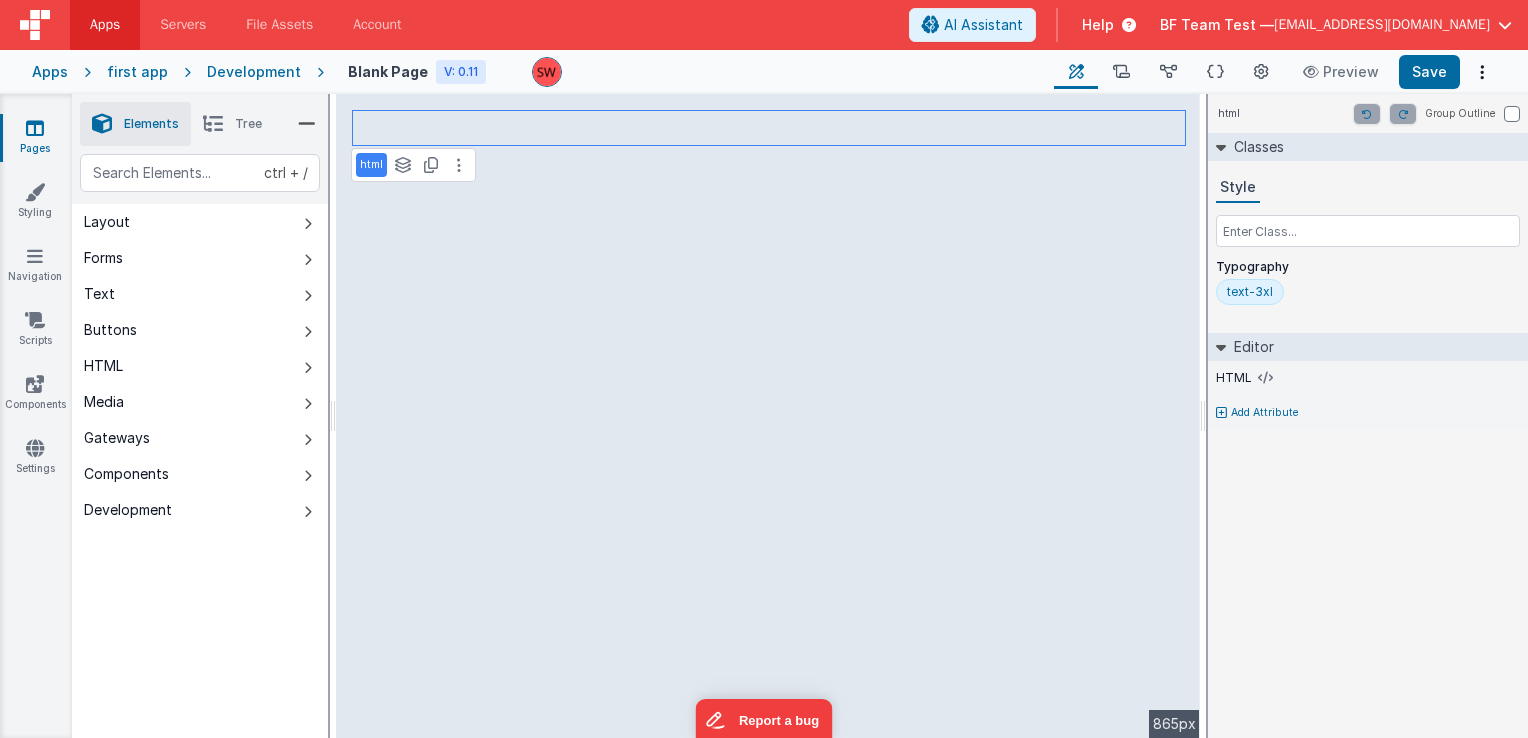 click on "Add Attribute" at bounding box center [1265, 413] 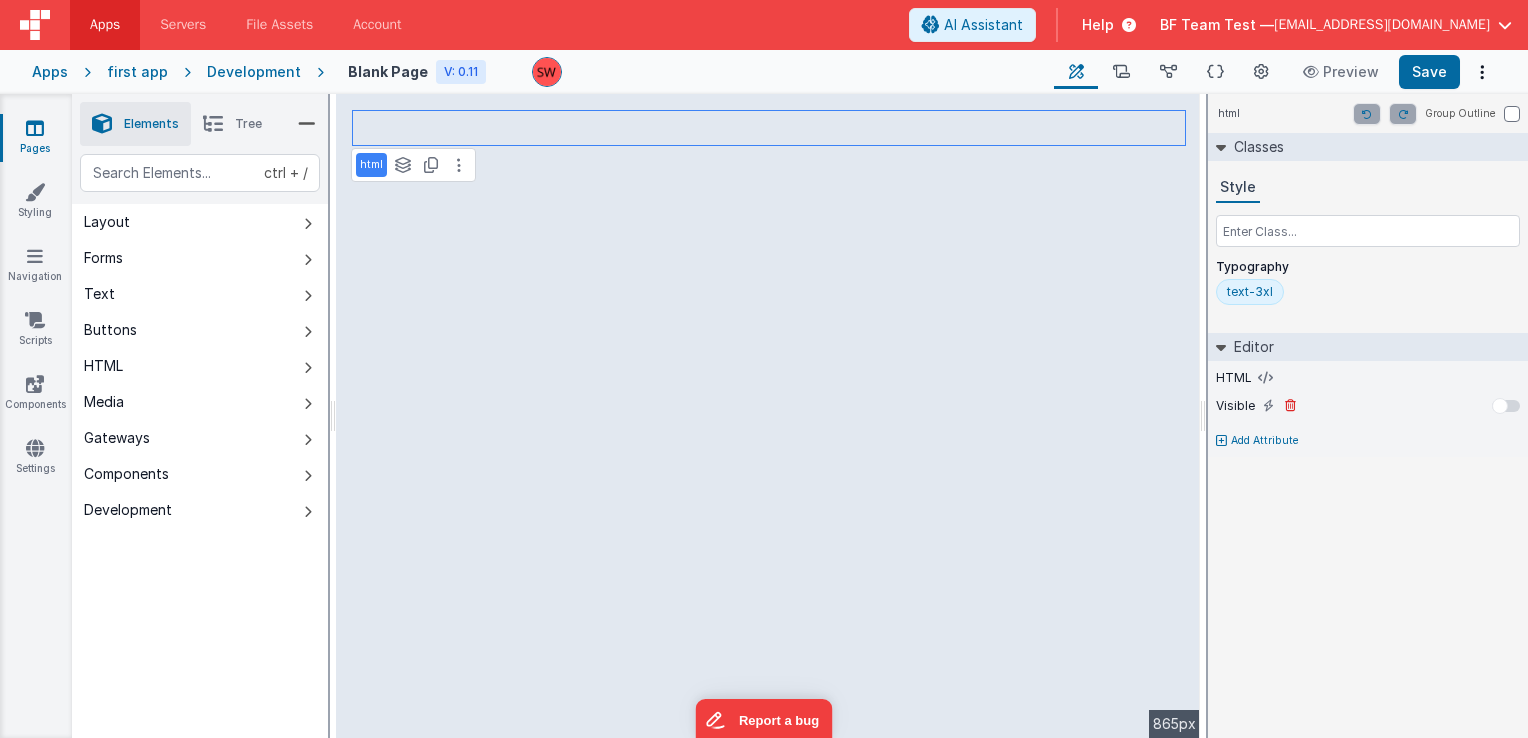 click at bounding box center [1506, 406] 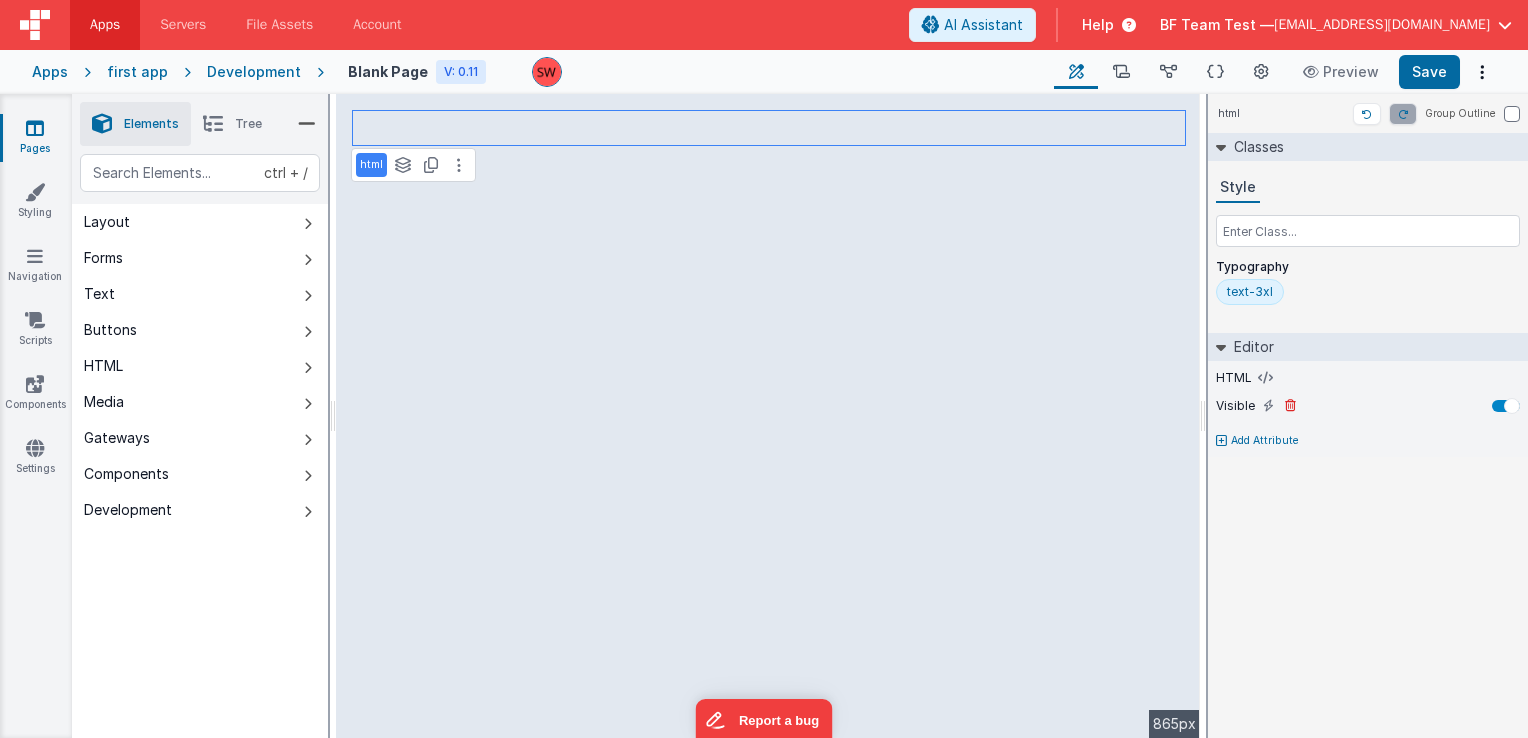 click at bounding box center [1512, 406] 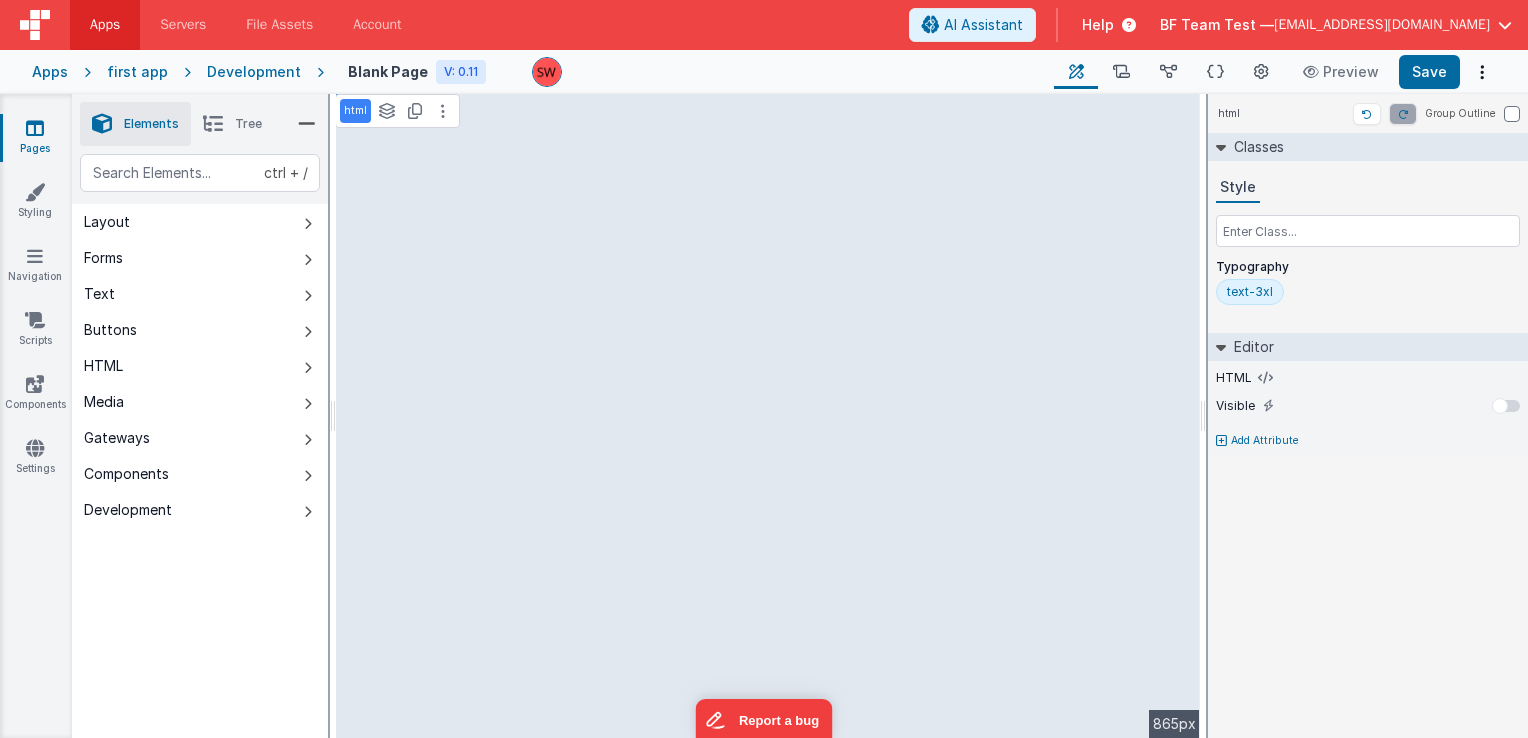 click on "Style" at bounding box center (1368, 188) 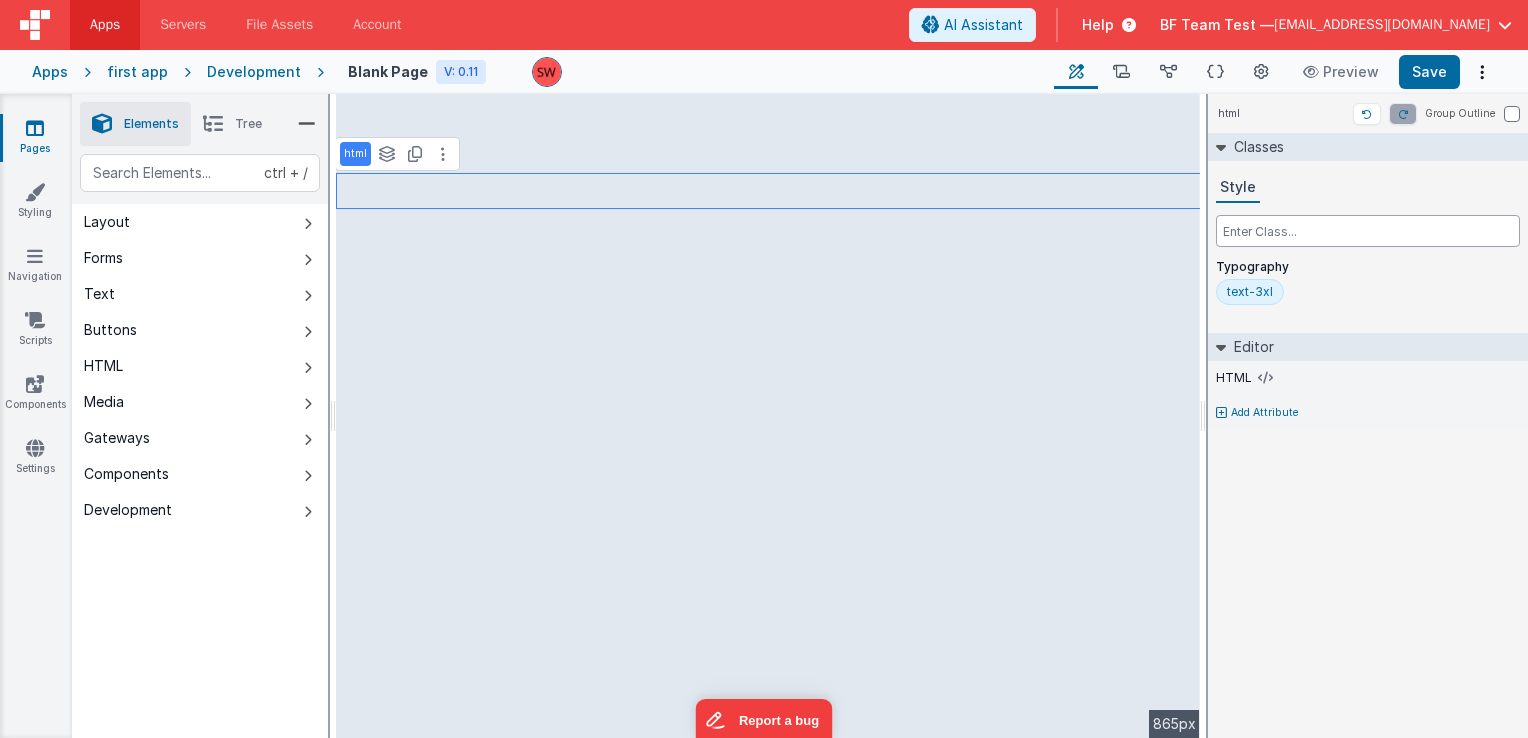 click at bounding box center (1368, 231) 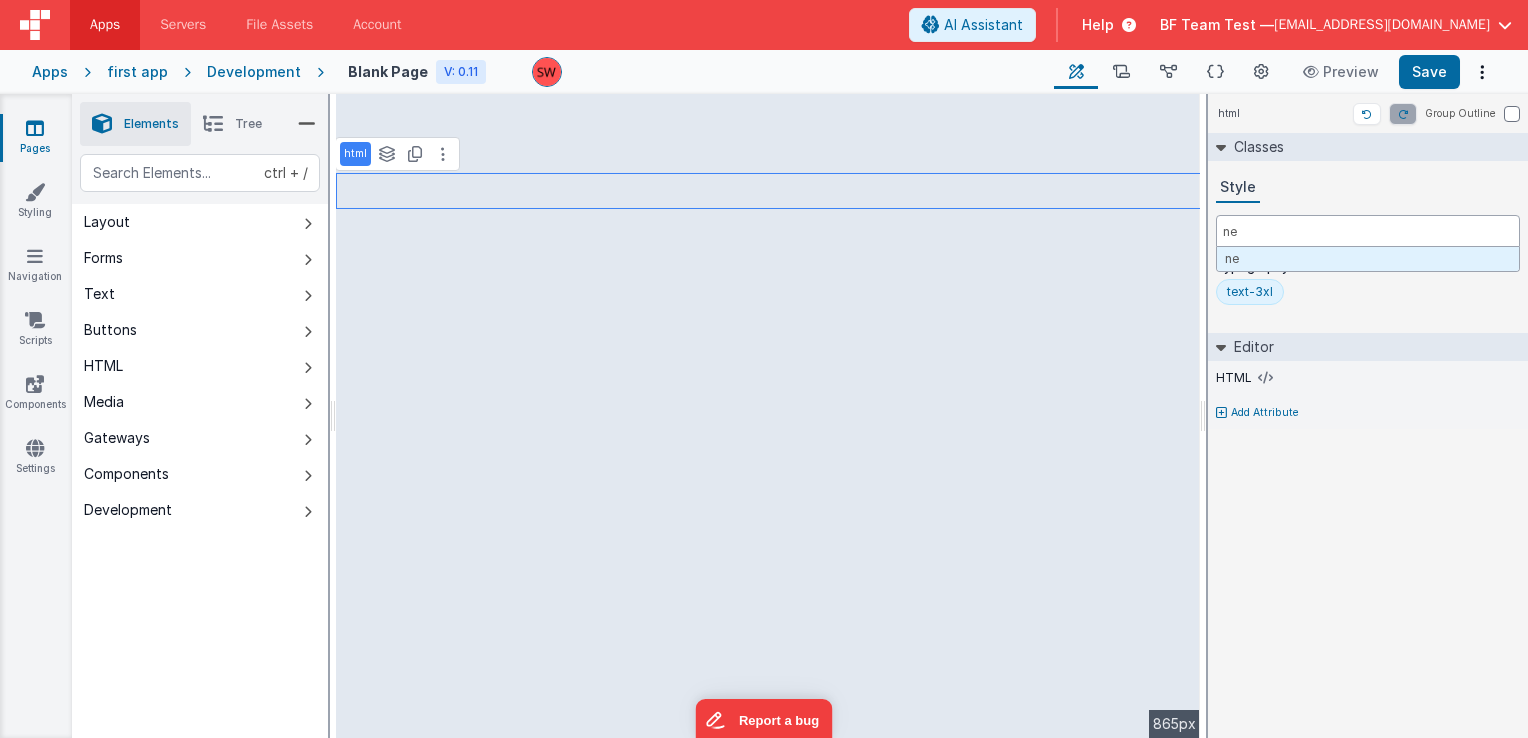 type on "n" 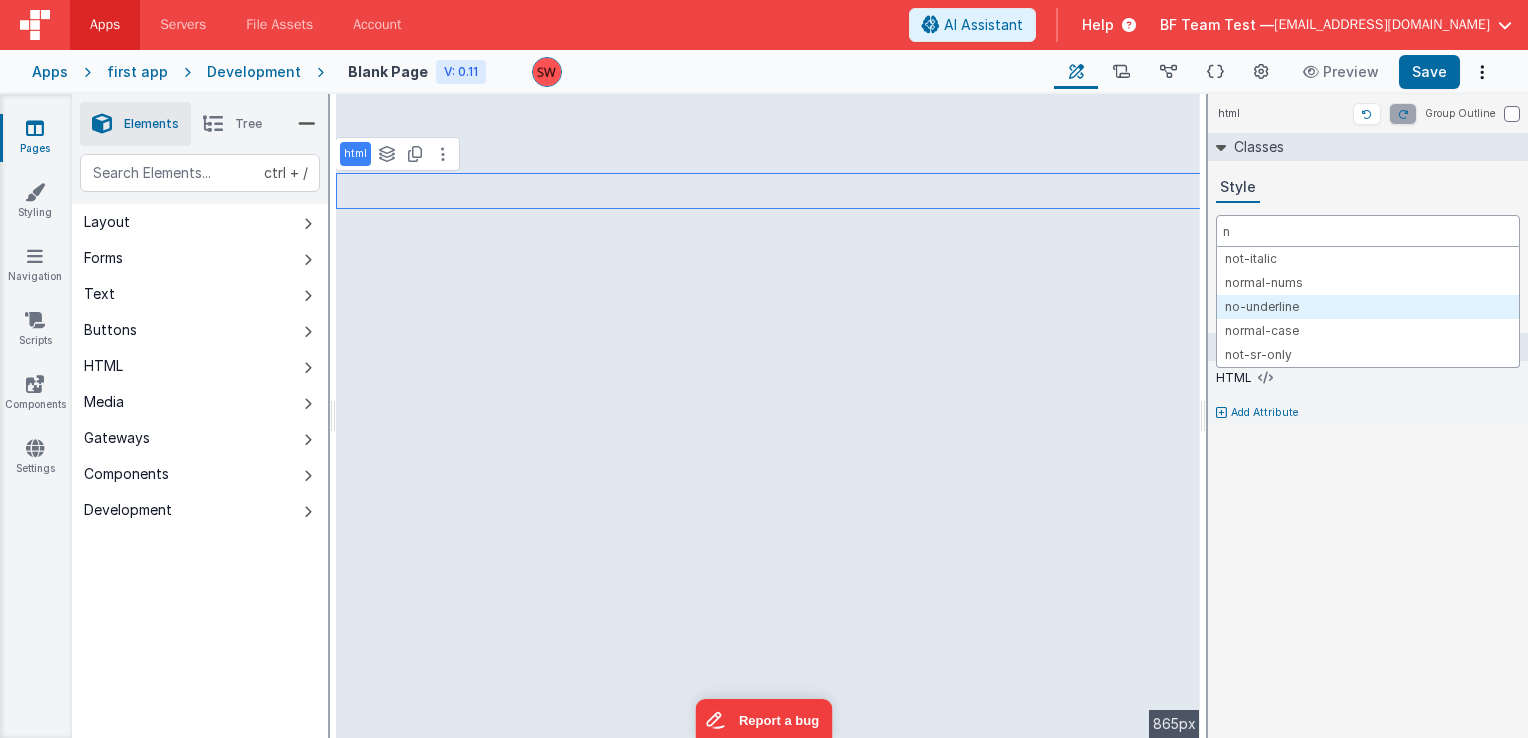 type on "n" 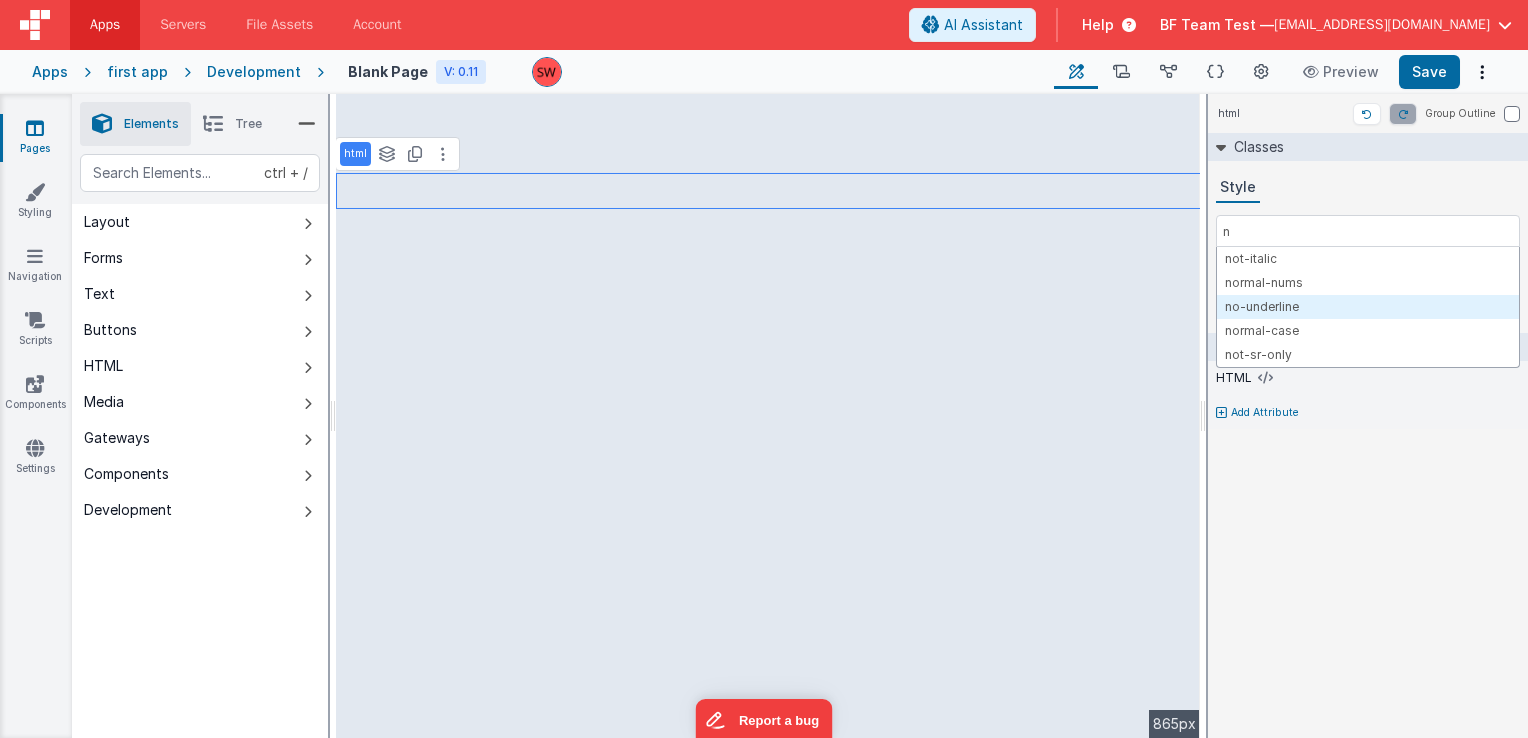 type 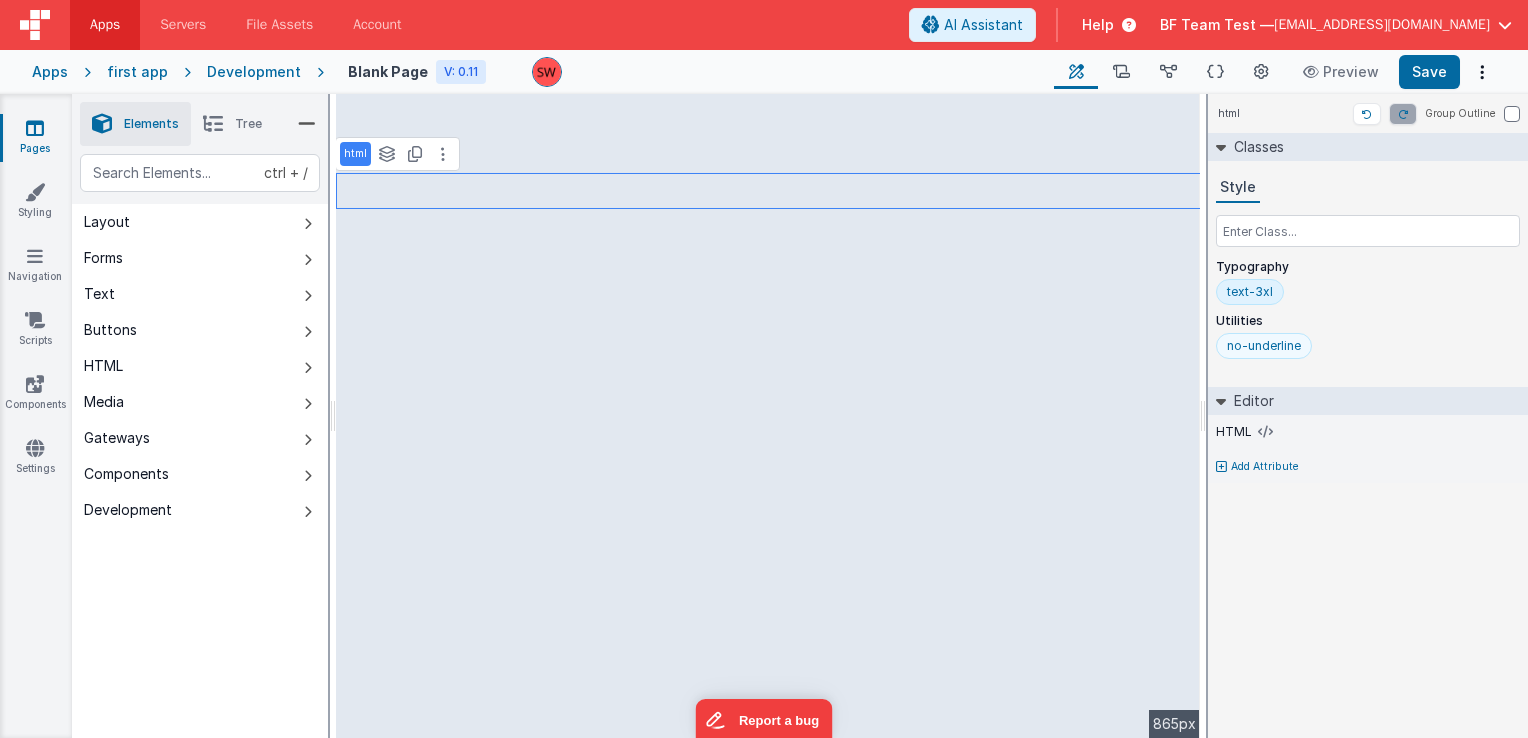 click on "no-underline" at bounding box center (1264, 346) 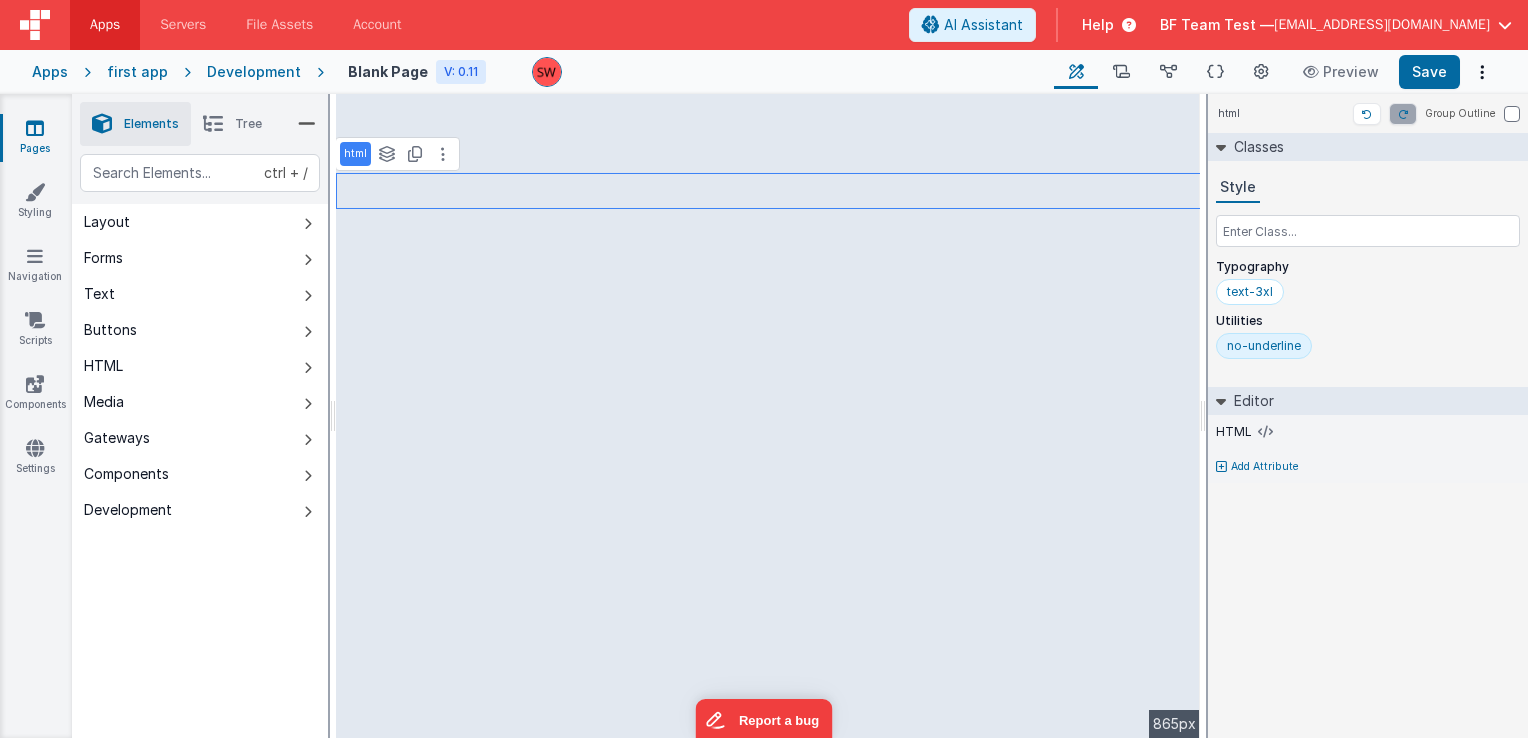 drag, startPoint x: 1260, startPoint y: 343, endPoint x: 1241, endPoint y: 345, distance: 19.104973 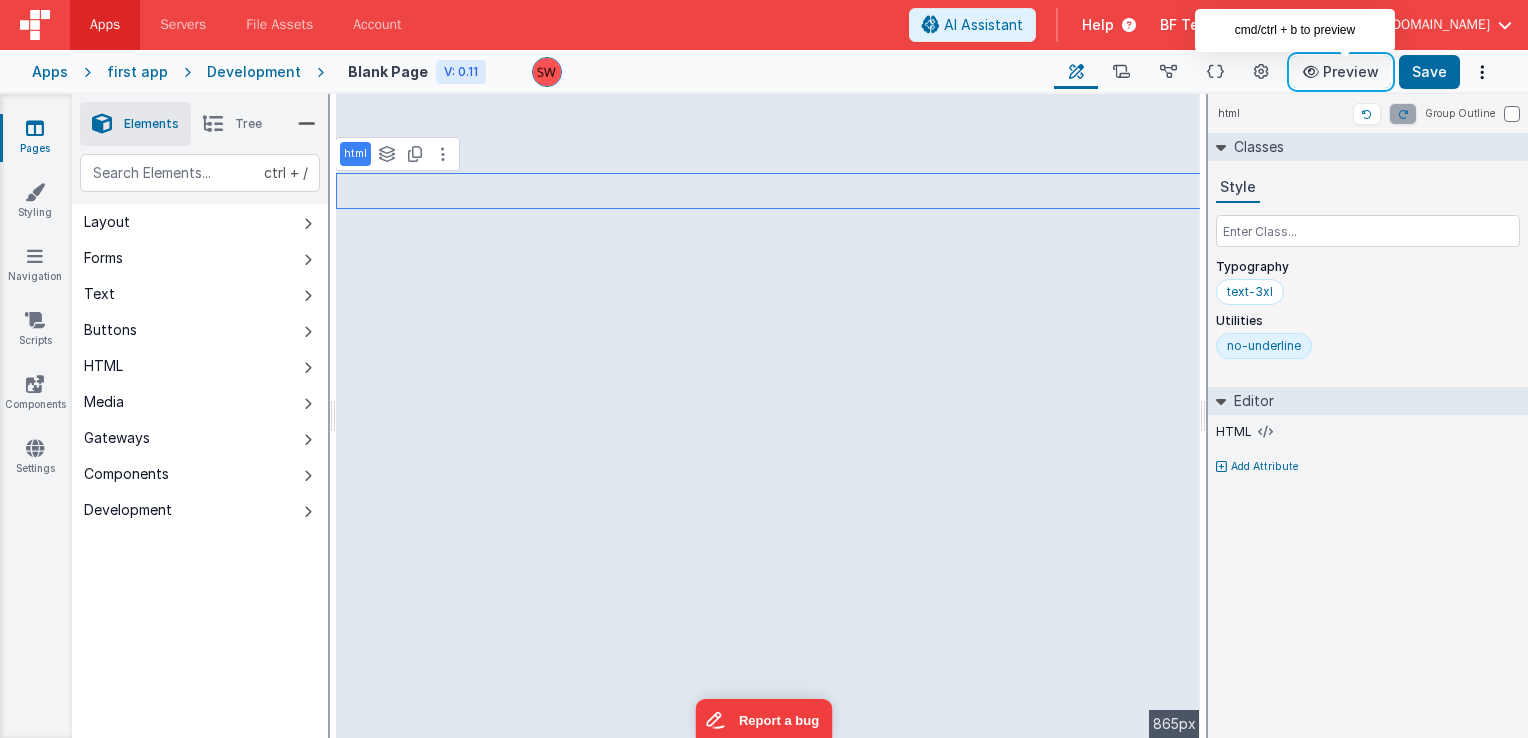 click on "Preview" at bounding box center [1341, 72] 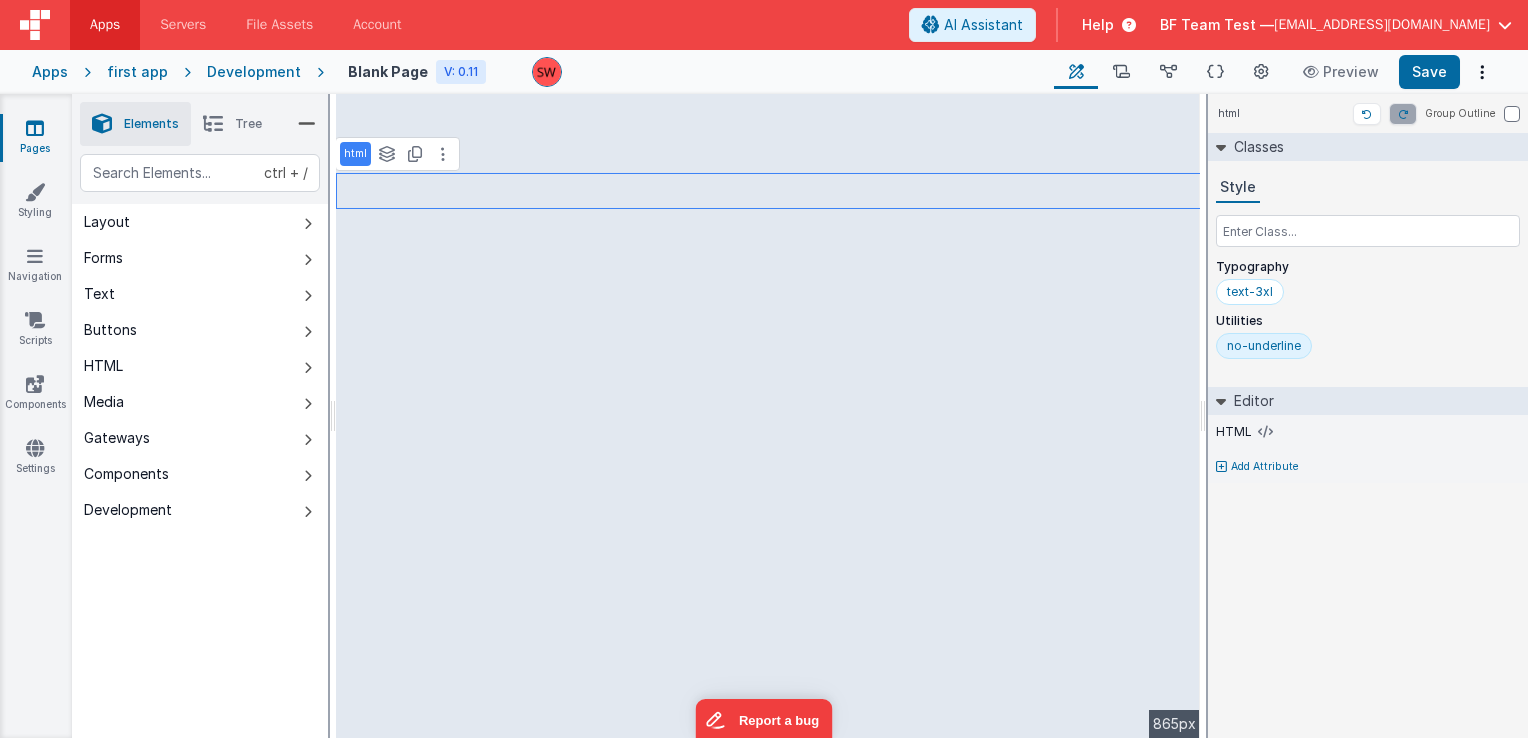 click on "Development" at bounding box center [254, 72] 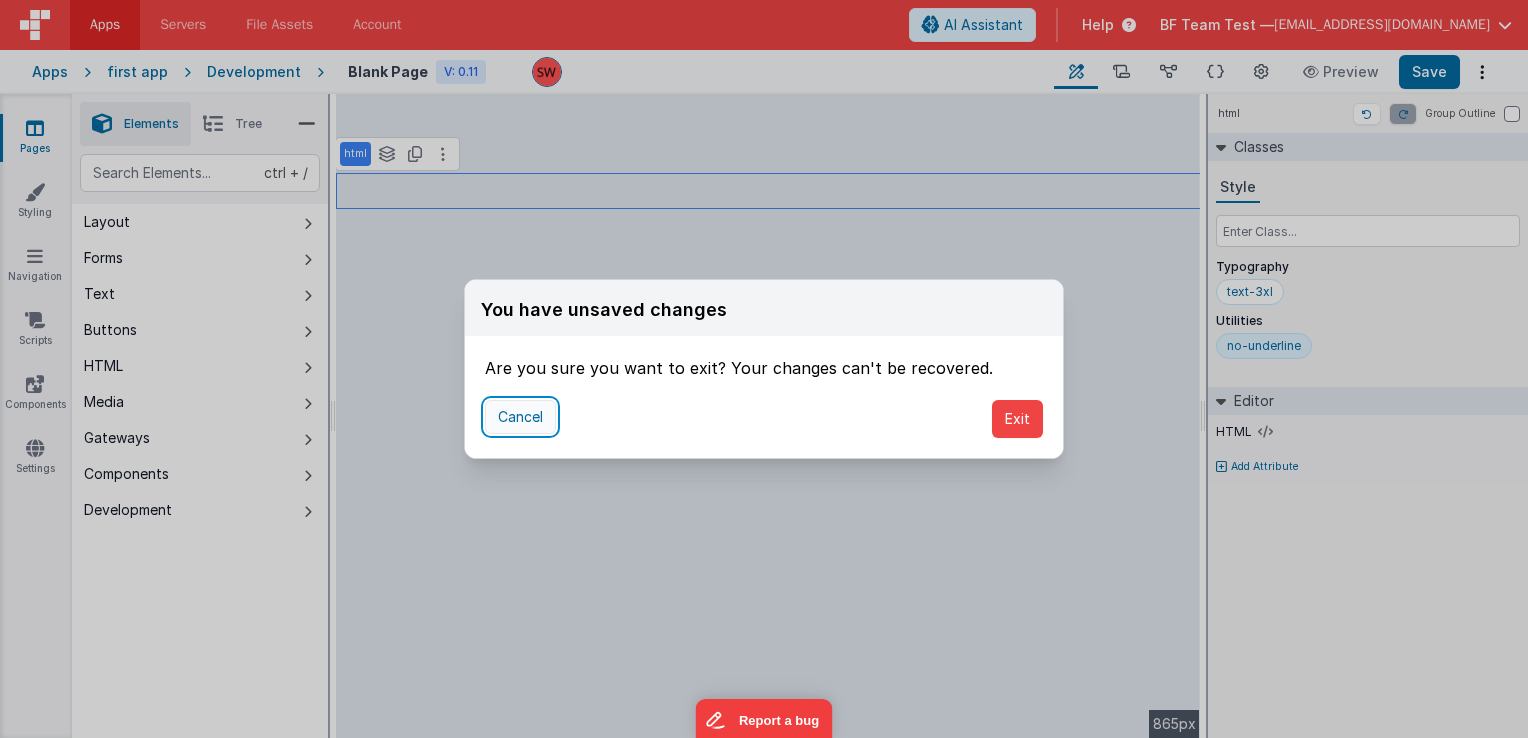 click on "Cancel" at bounding box center (520, 417) 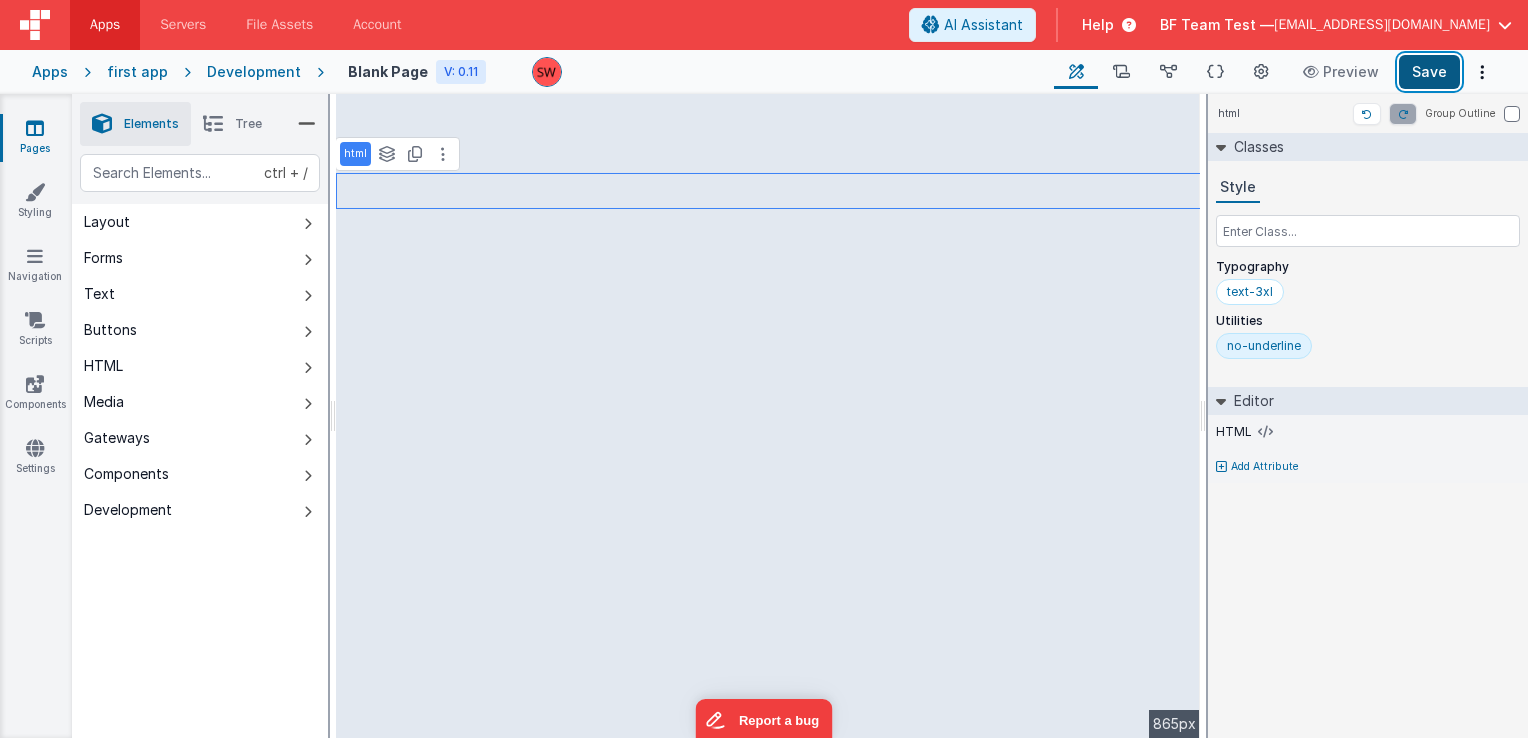 click on "Save" at bounding box center [1429, 72] 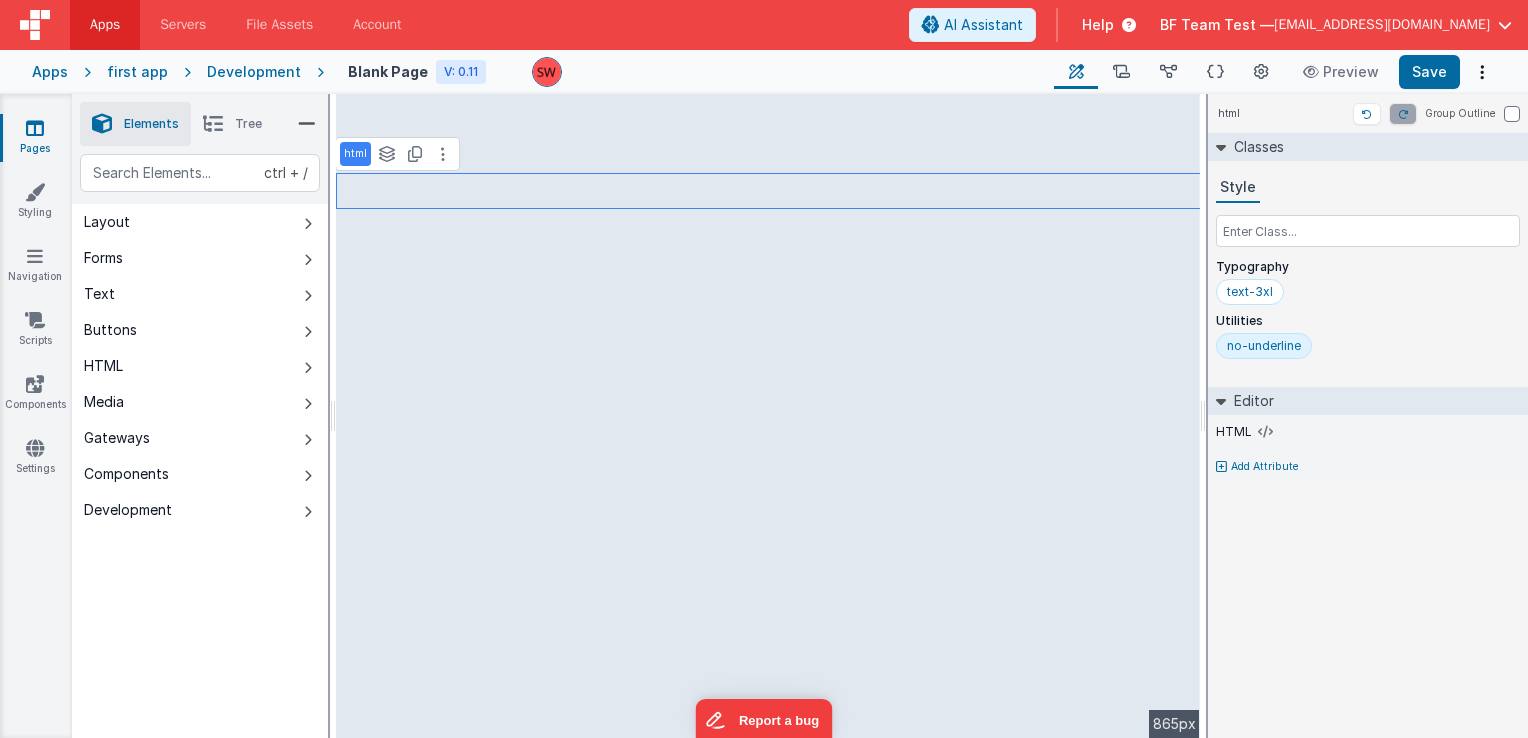 click on "Tree" at bounding box center [248, 124] 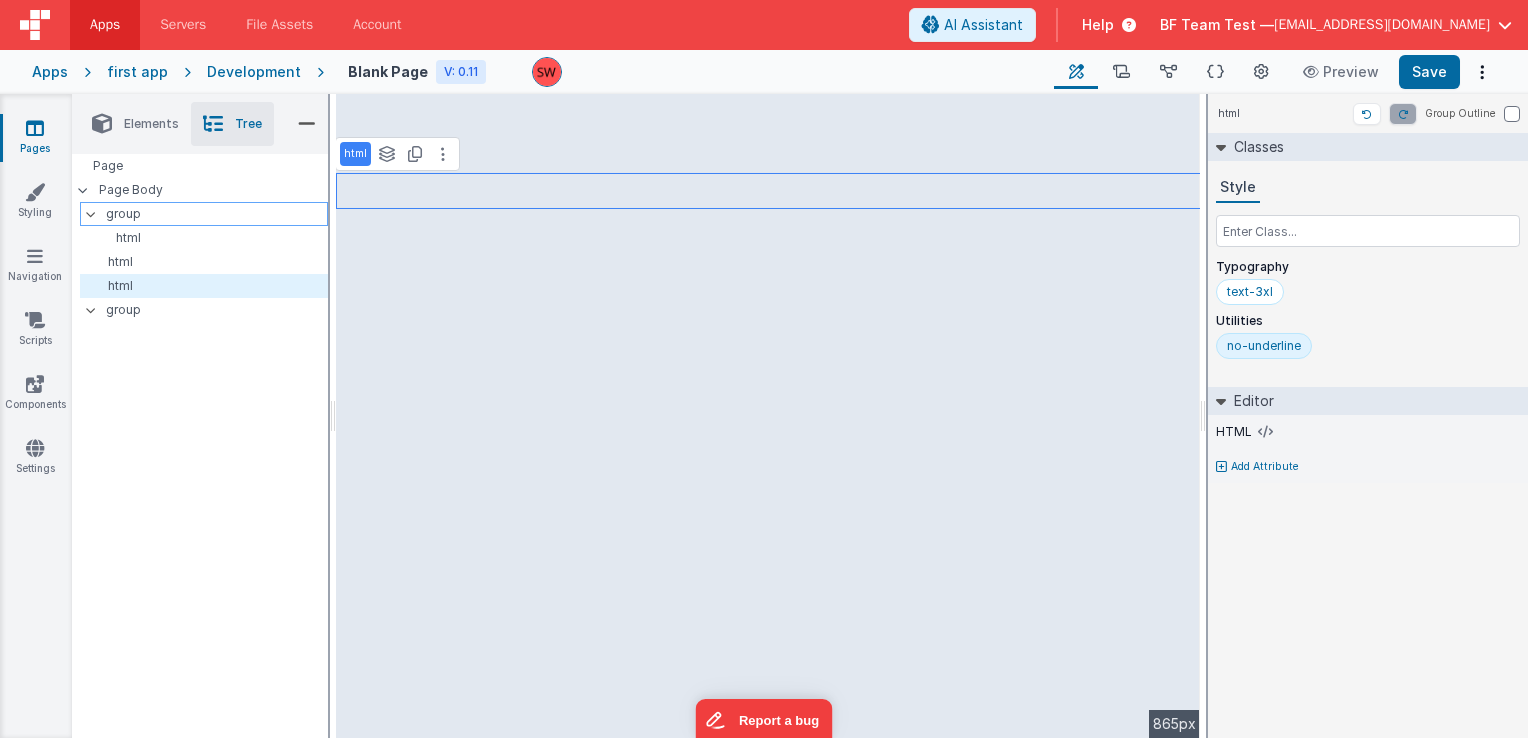 click on "group" at bounding box center [216, 214] 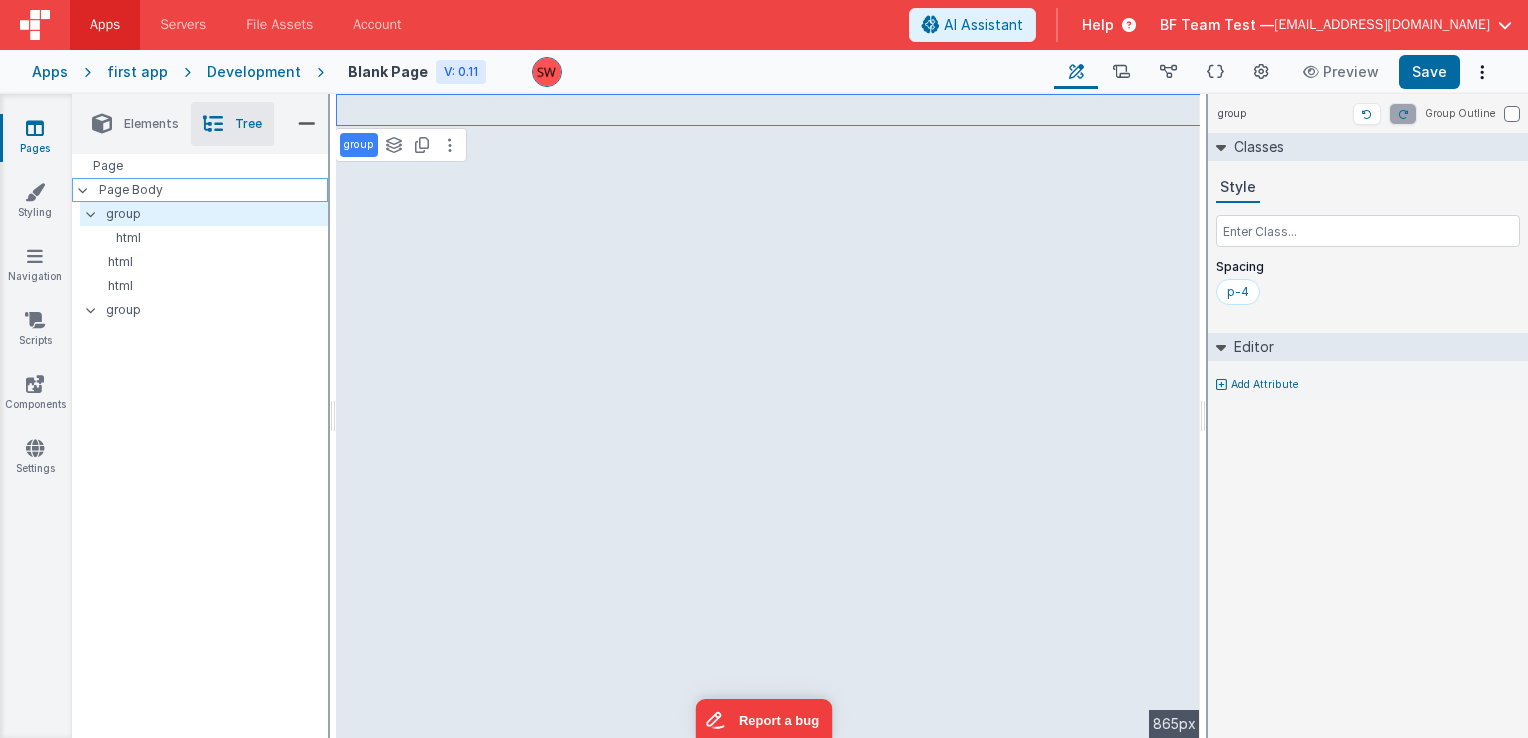 click on "Page Body" at bounding box center (213, 190) 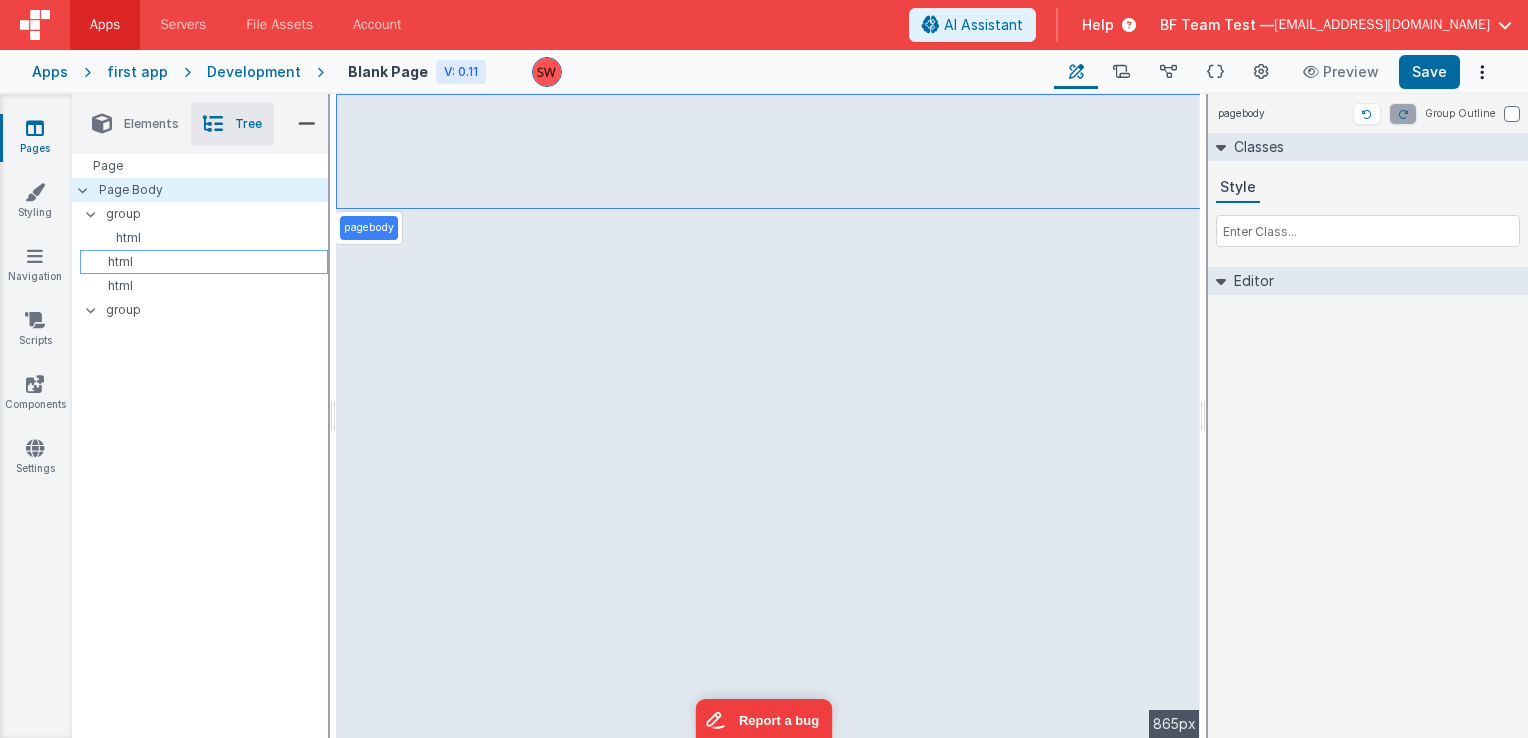 click on "html" at bounding box center [207, 262] 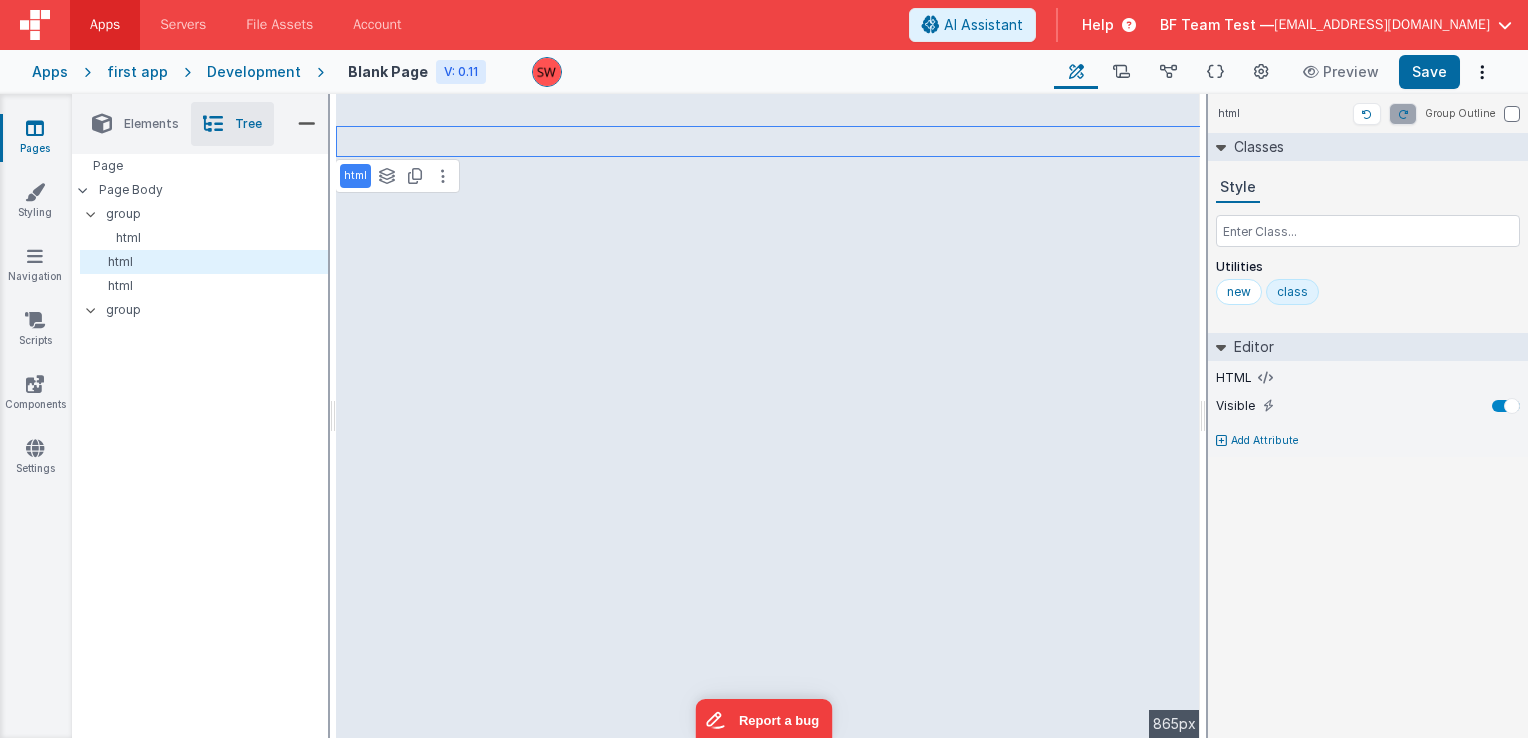 click on "Elements" at bounding box center [151, 124] 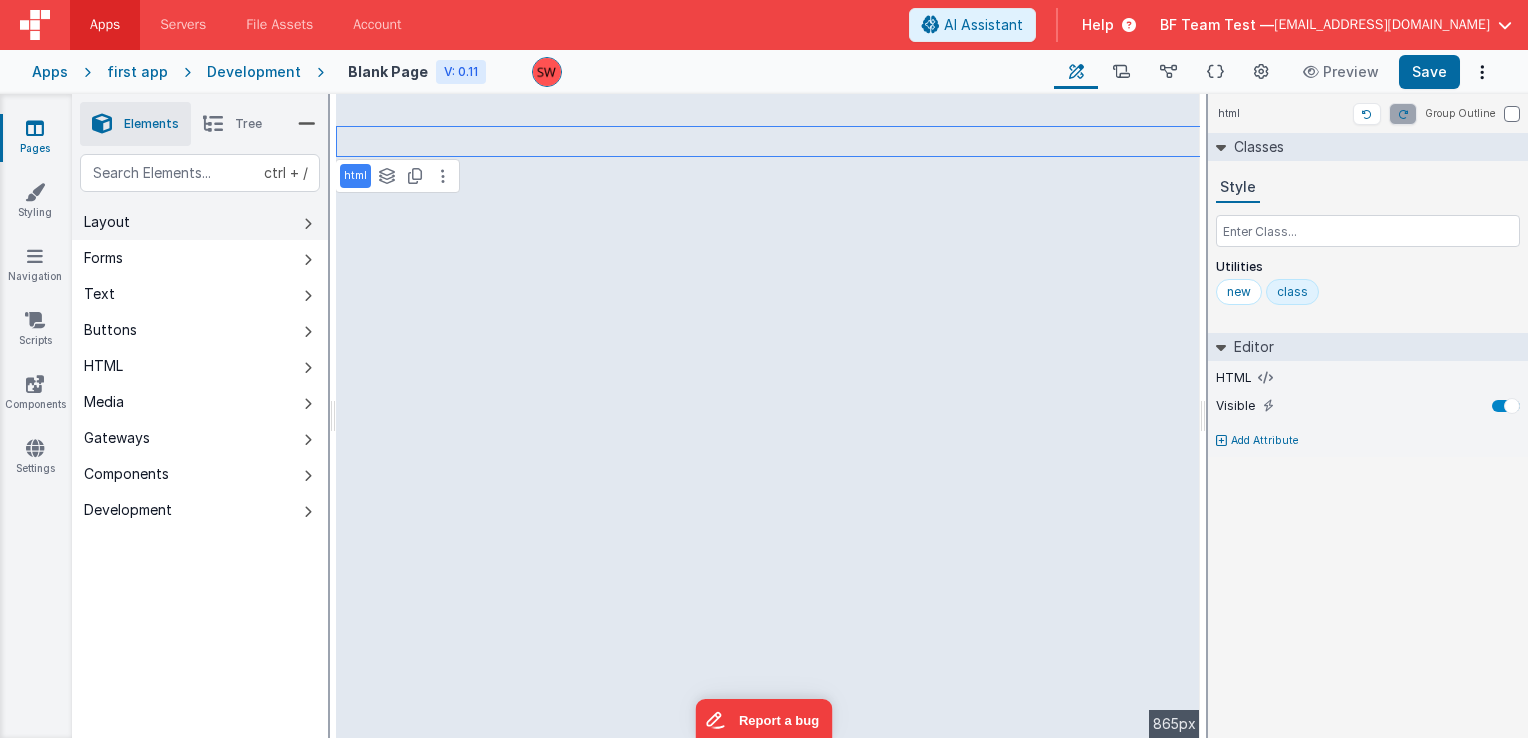 click on "Layout" at bounding box center (200, 222) 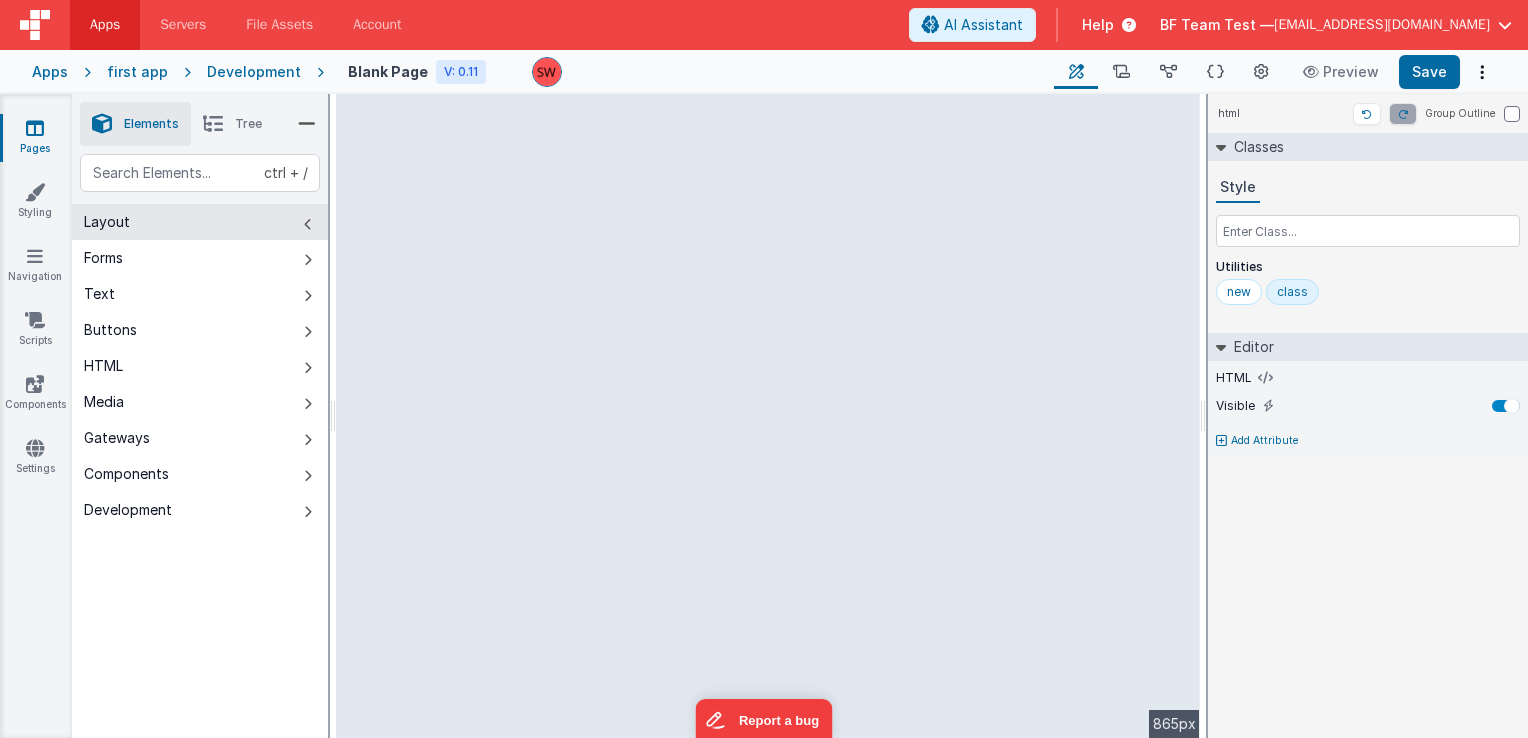 click on "Layout" at bounding box center (200, 222) 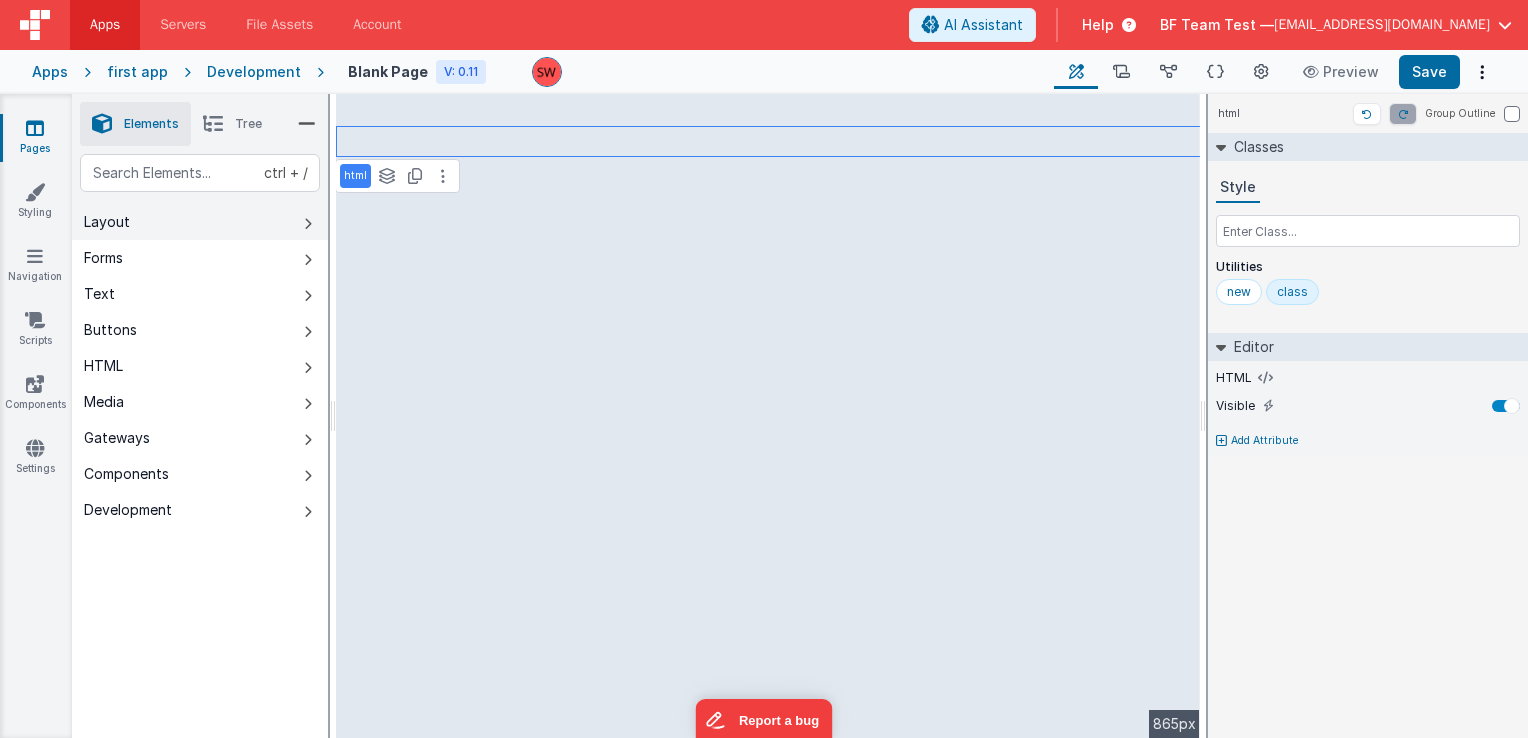 click on "Layout" at bounding box center [200, 222] 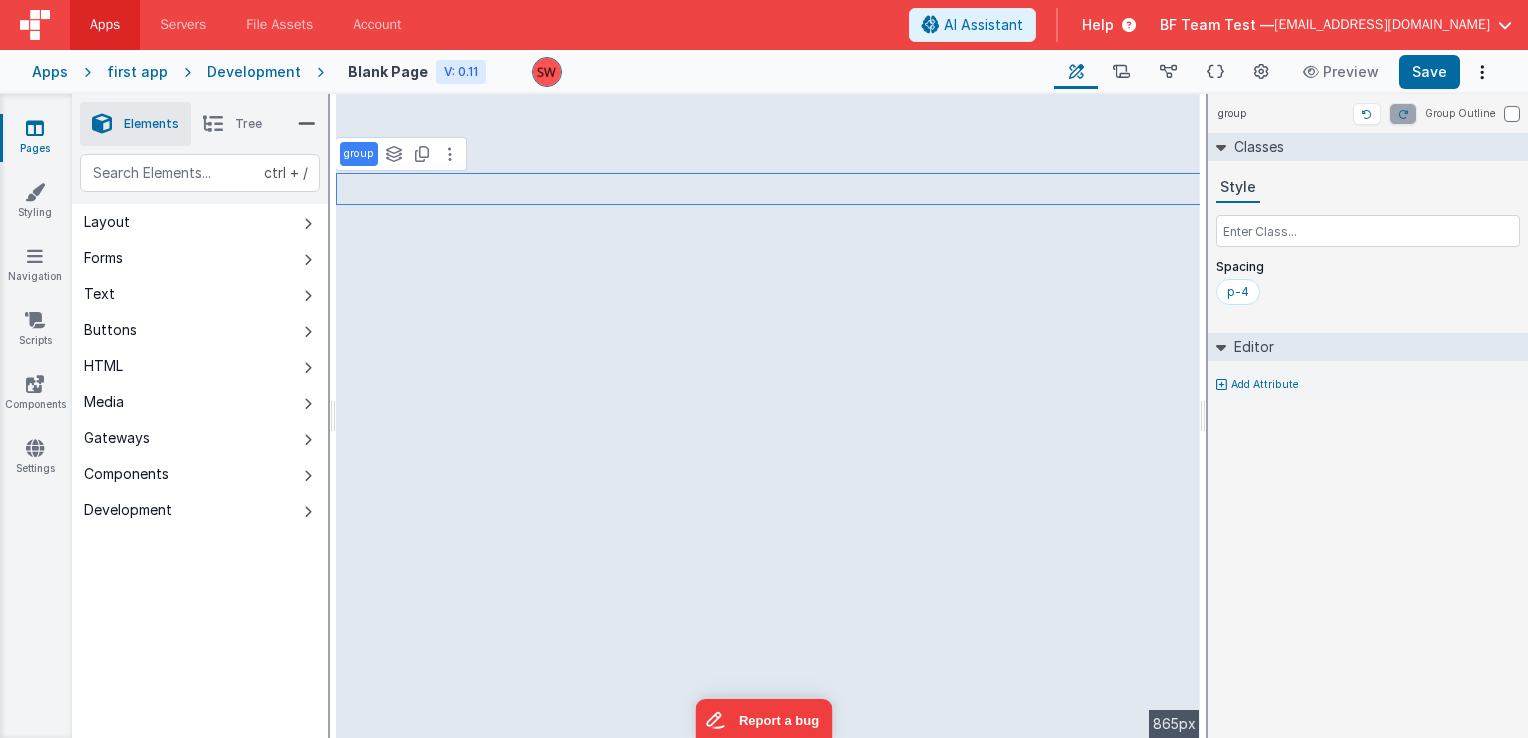 click on "Tree" at bounding box center (232, 124) 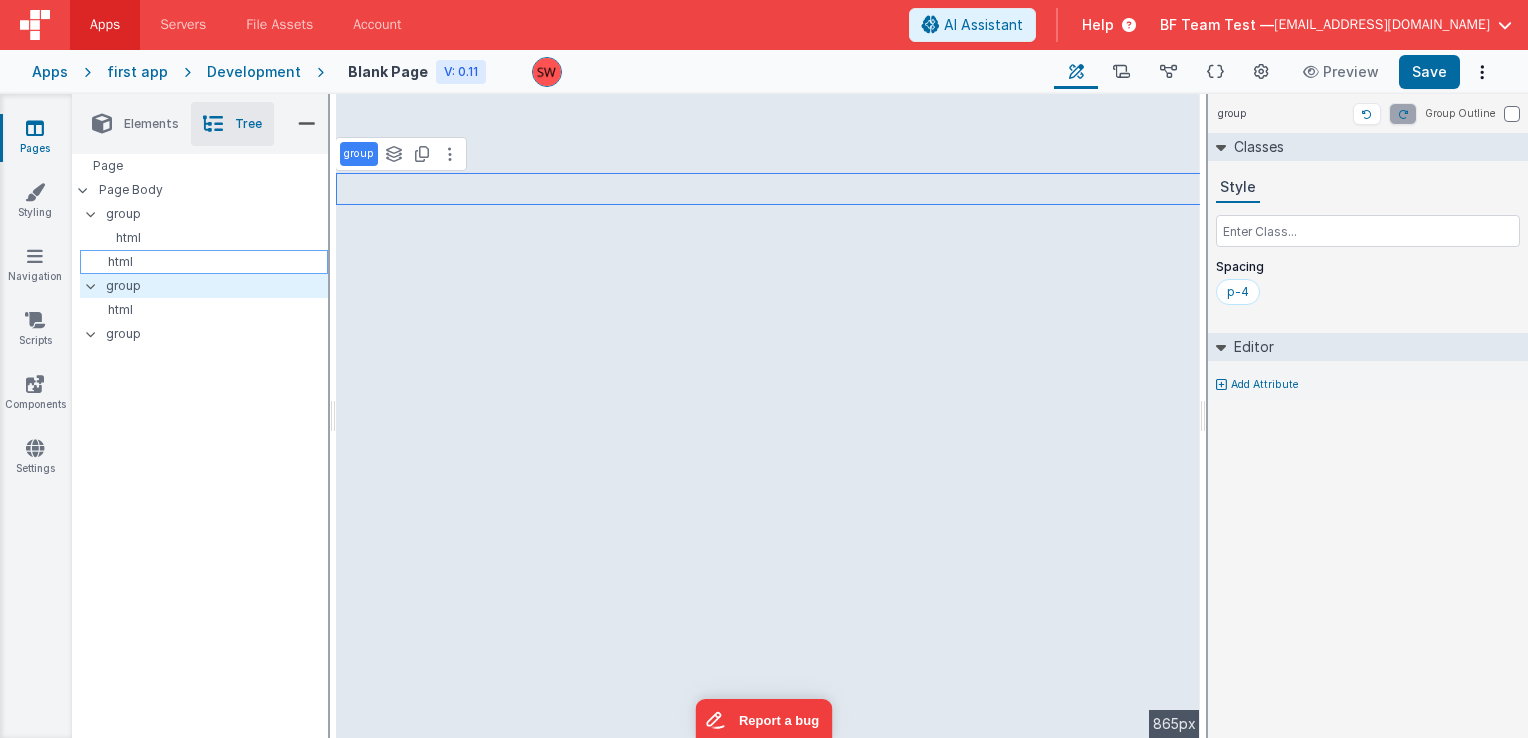 type 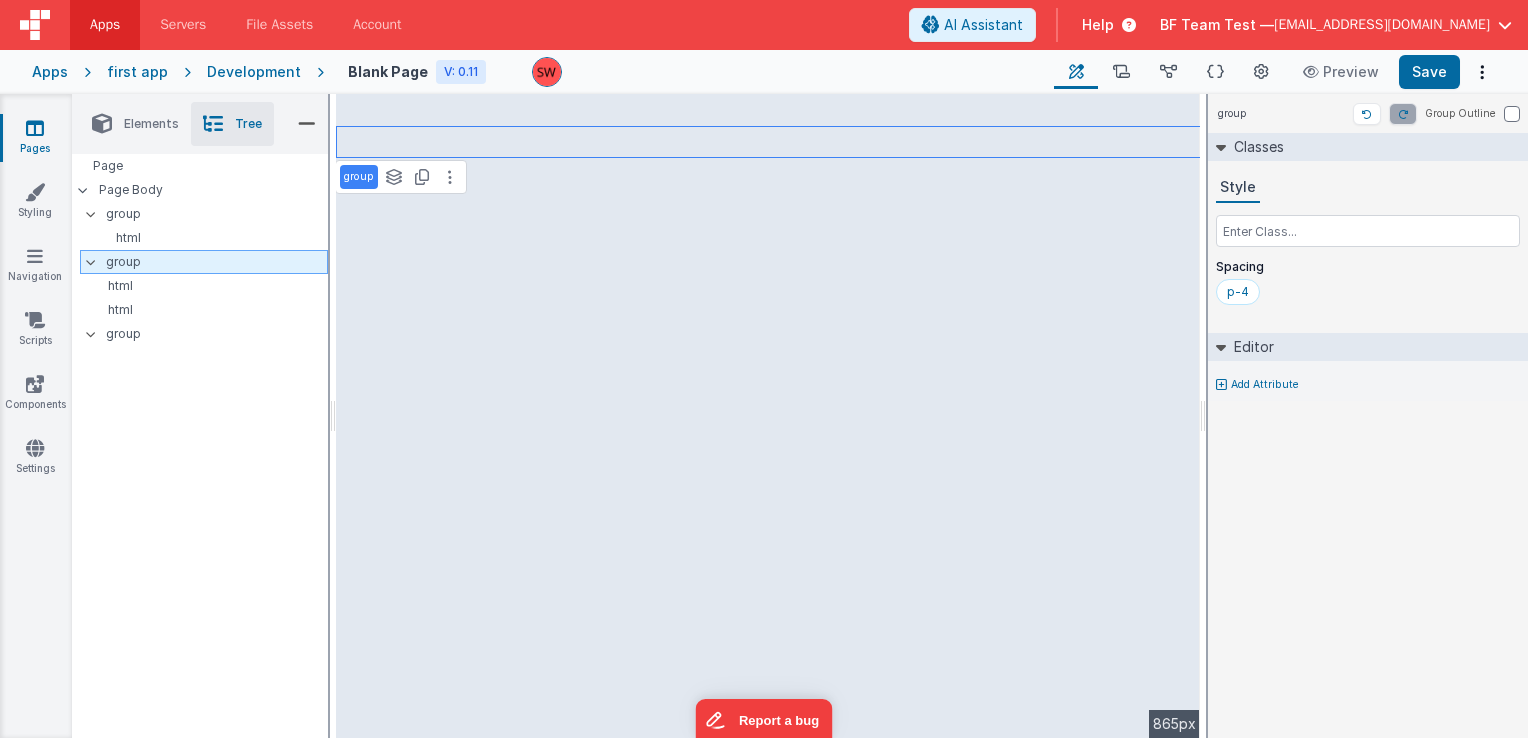 click at bounding box center [97, 262] 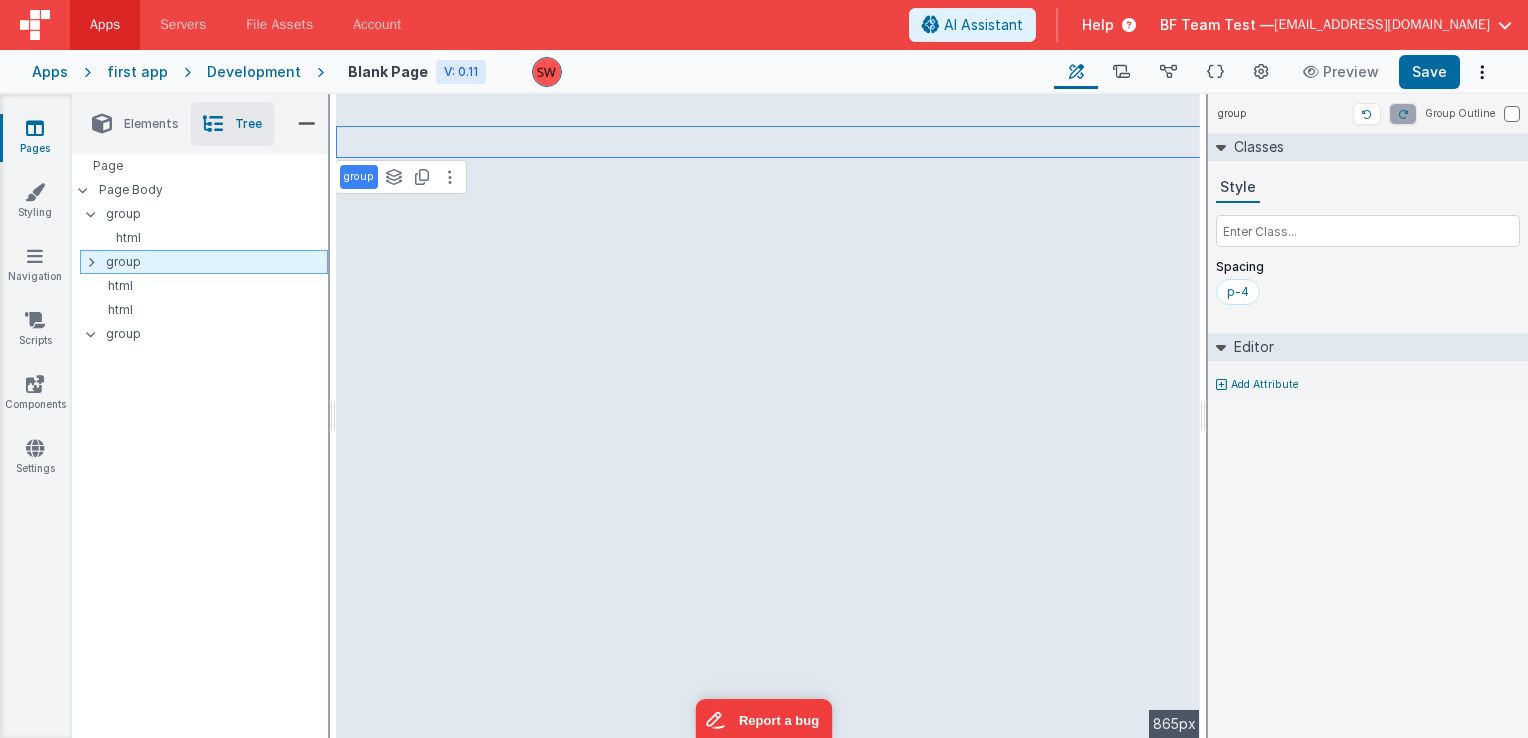 click at bounding box center [97, 262] 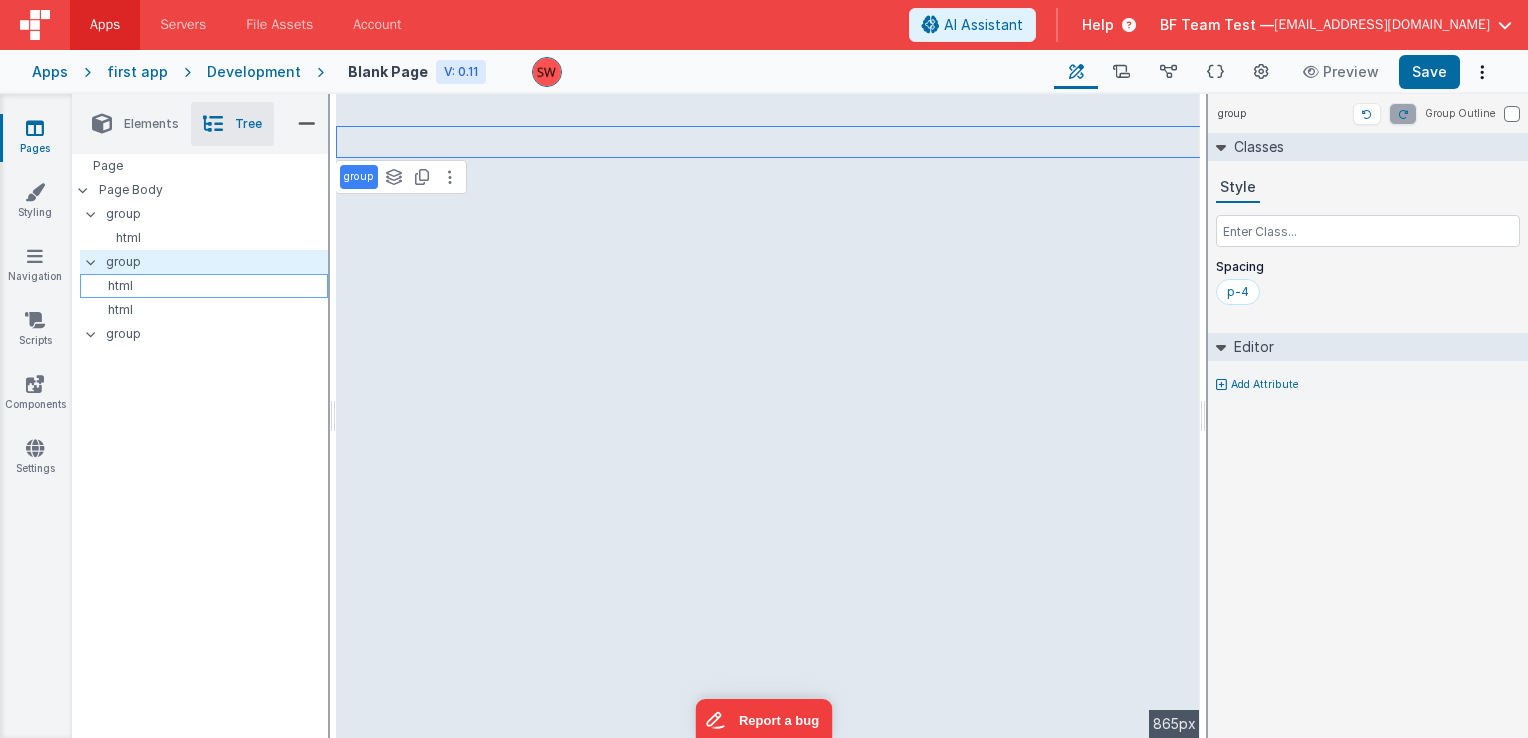 drag, startPoint x: 158, startPoint y: 297, endPoint x: 164, endPoint y: 282, distance: 16.155495 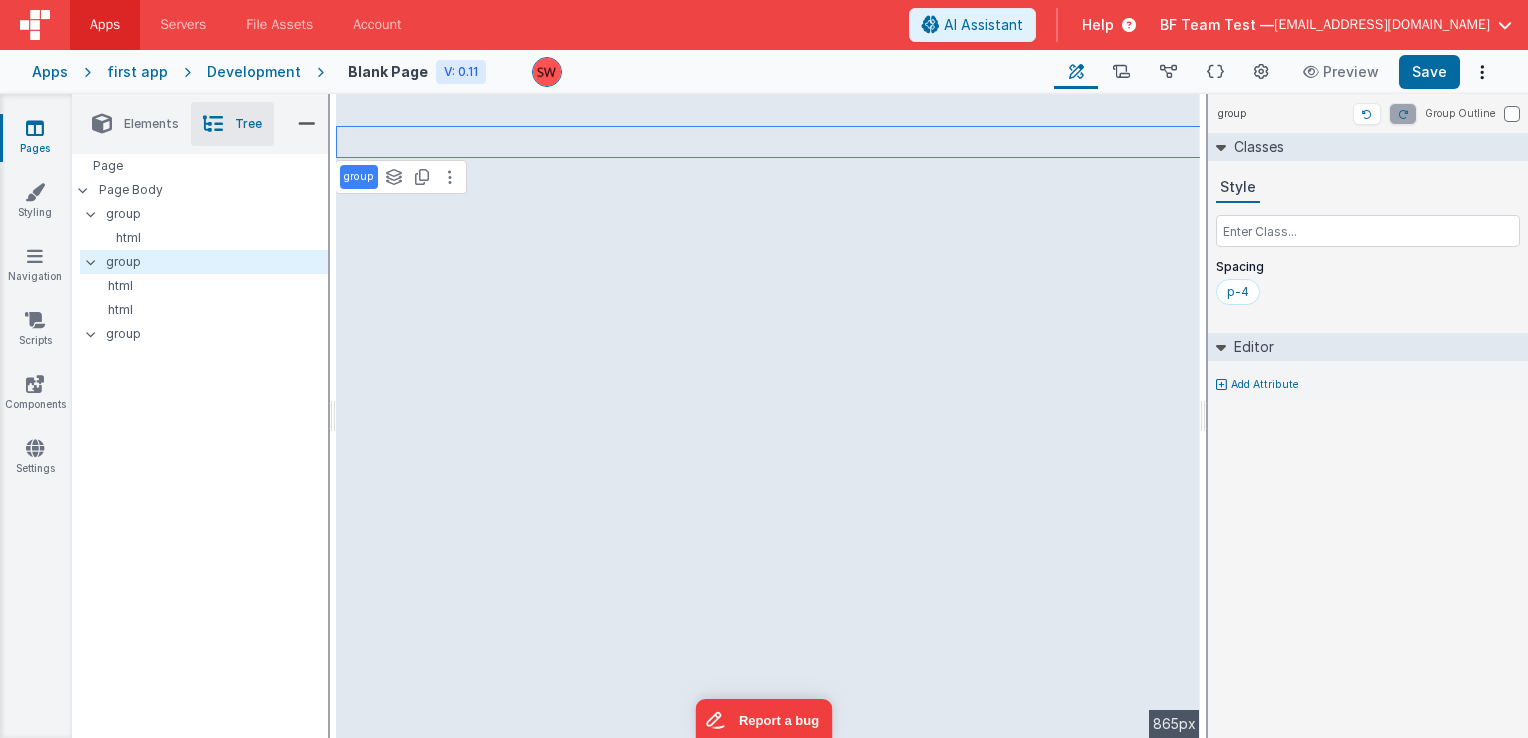 click on "Elements" at bounding box center (135, 124) 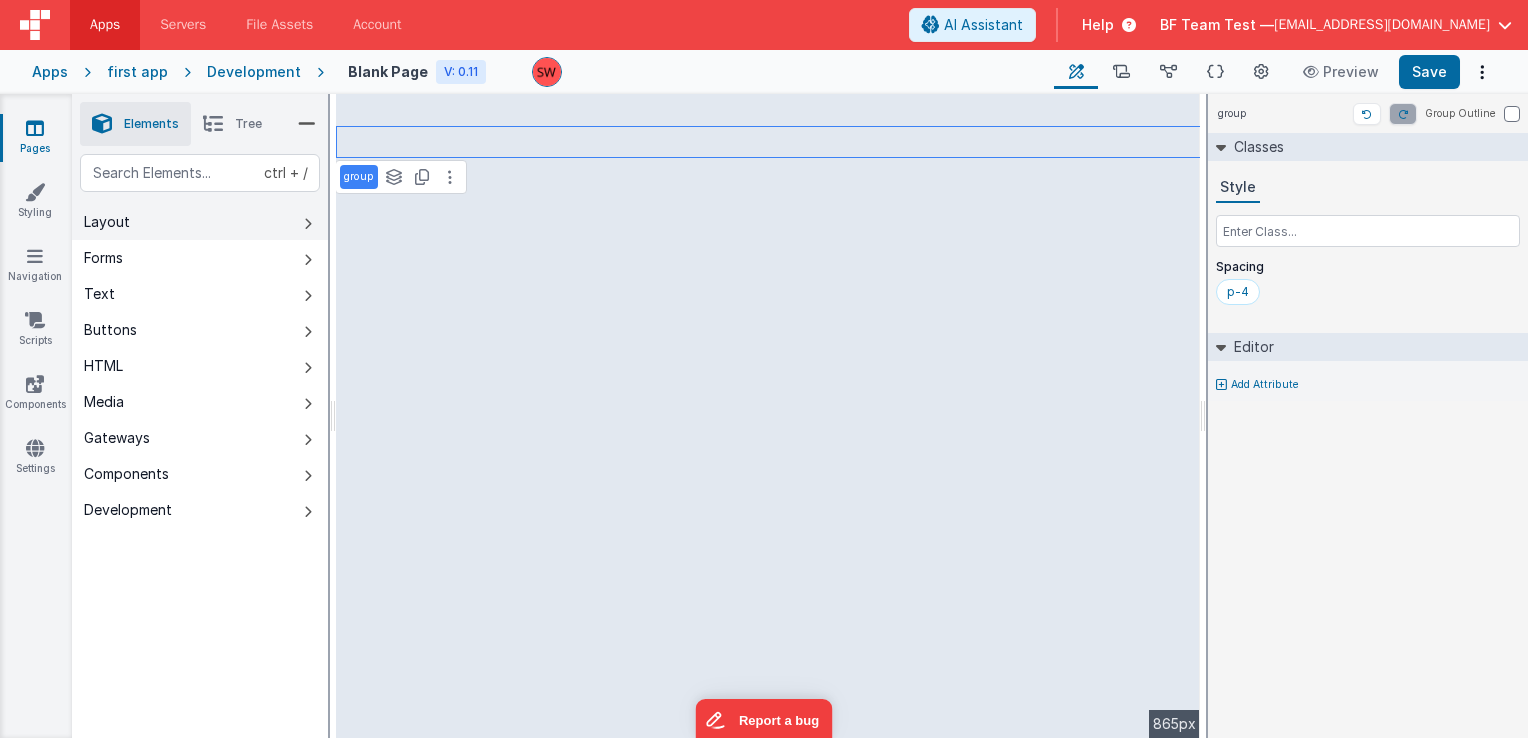click on "Layout" at bounding box center [200, 222] 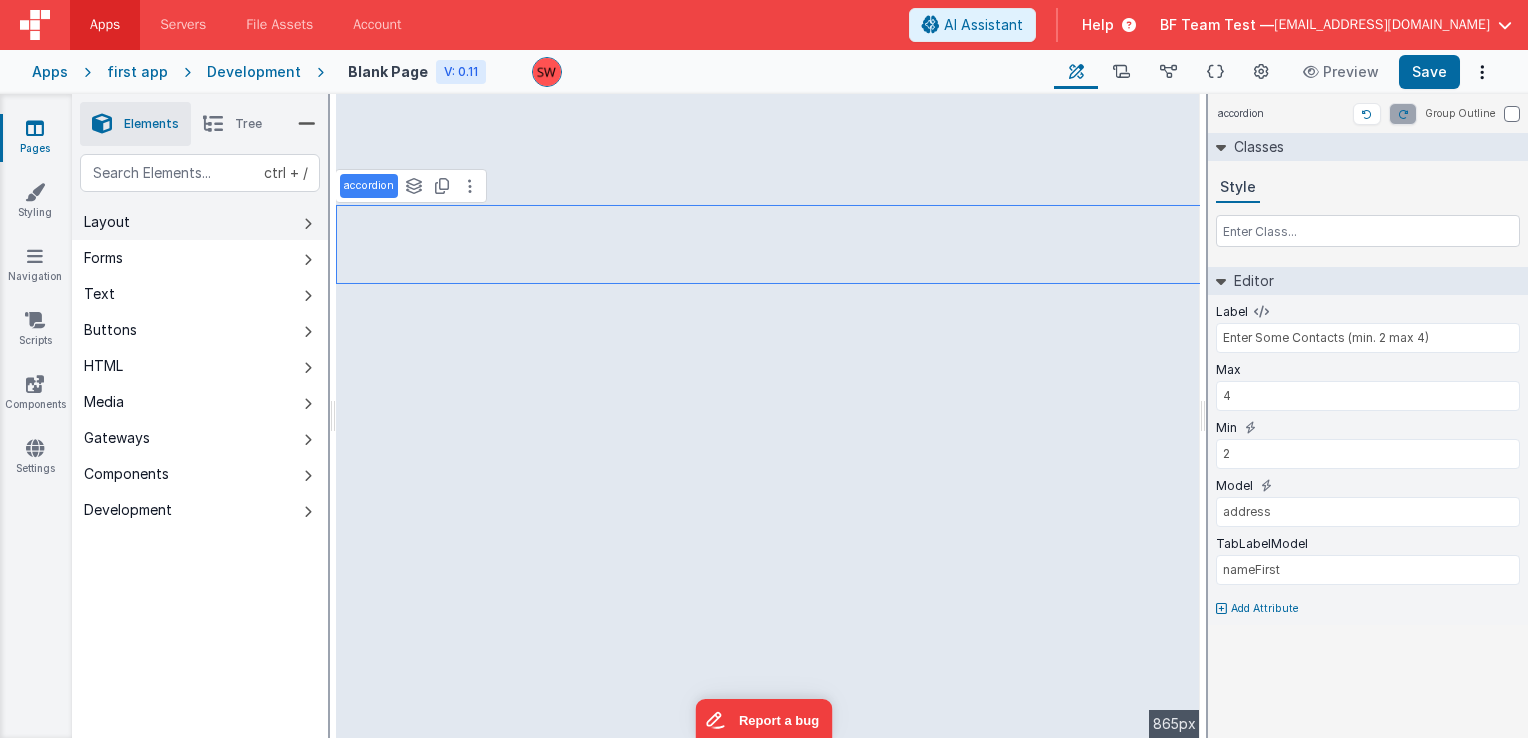 click on "Layout" at bounding box center [200, 222] 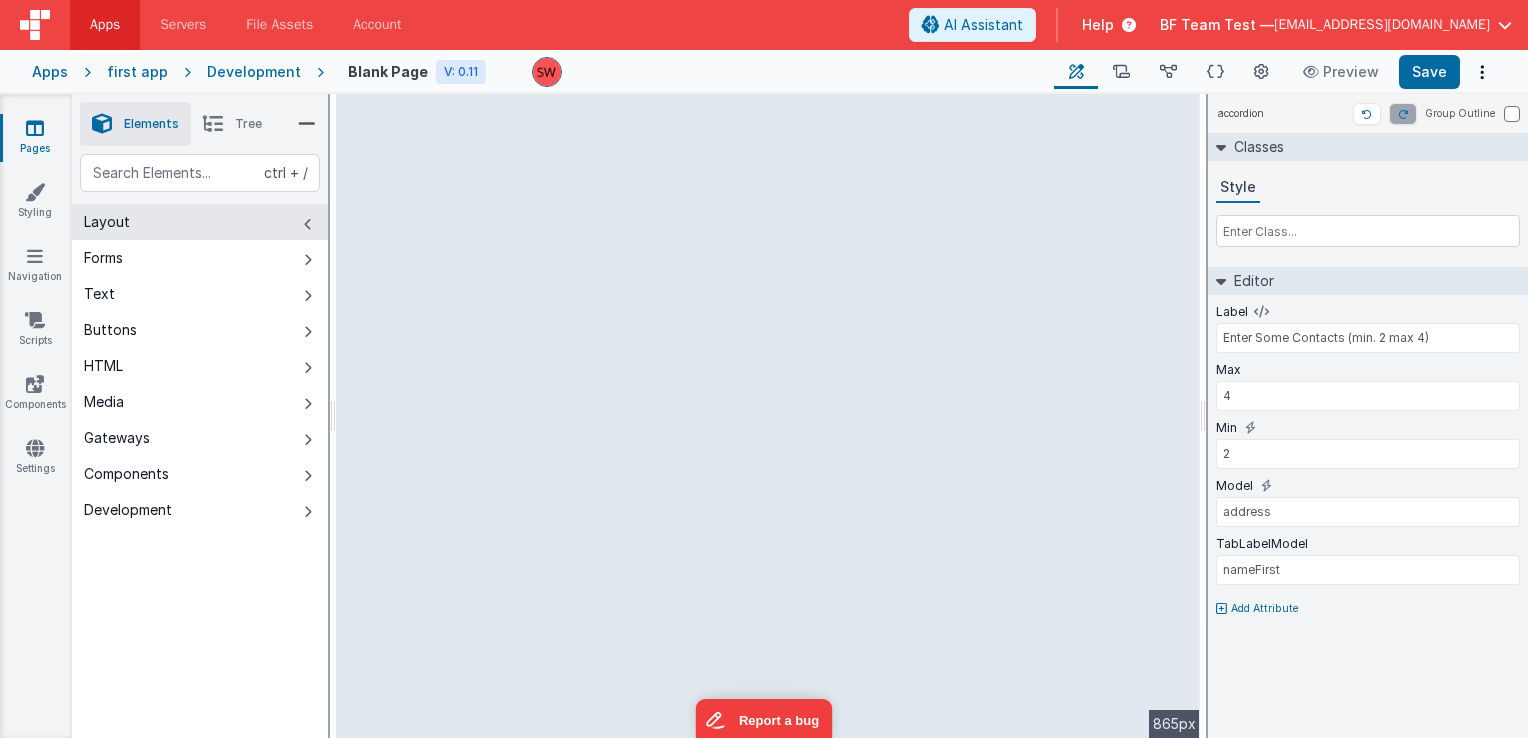 click on "Layout" at bounding box center [200, 222] 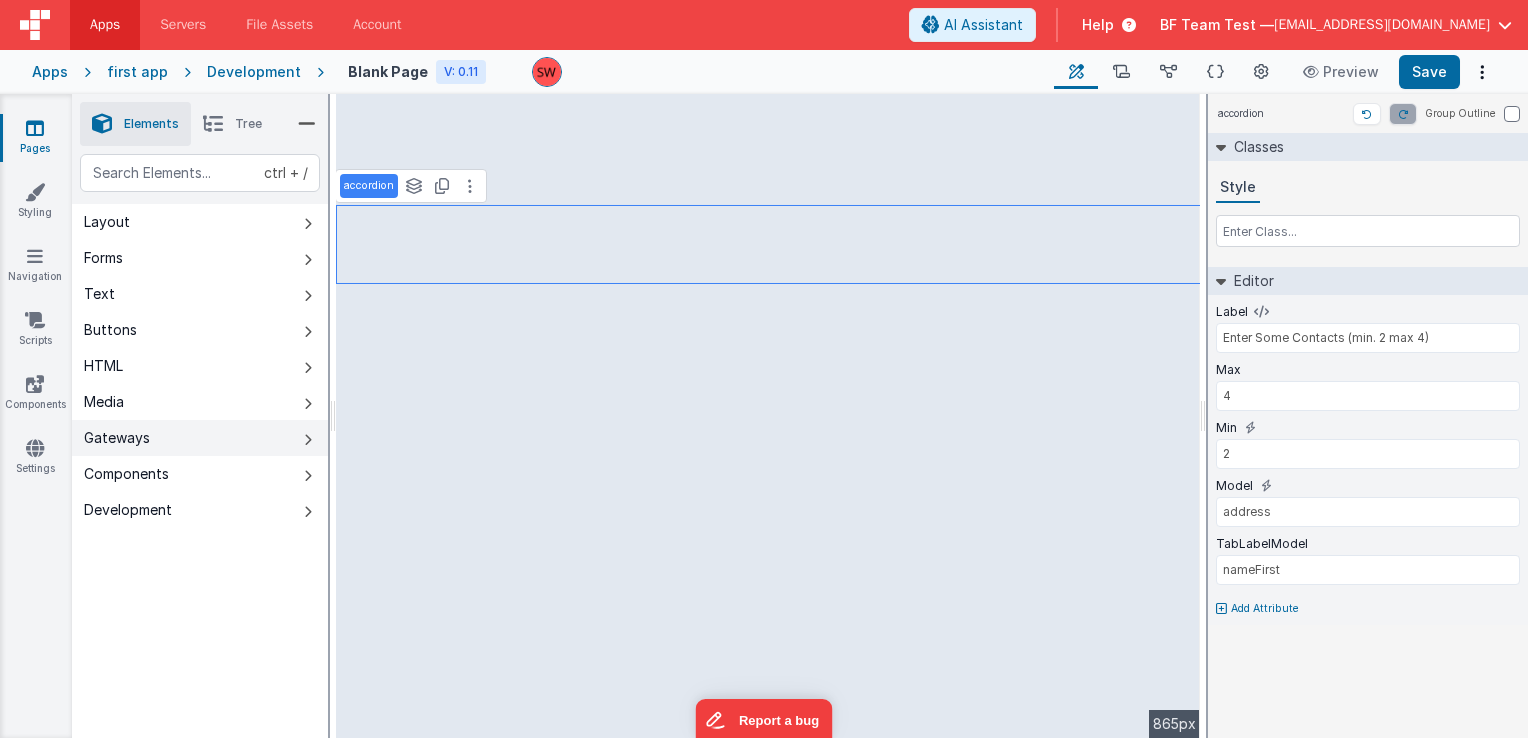 click on "Gateways" at bounding box center [200, 438] 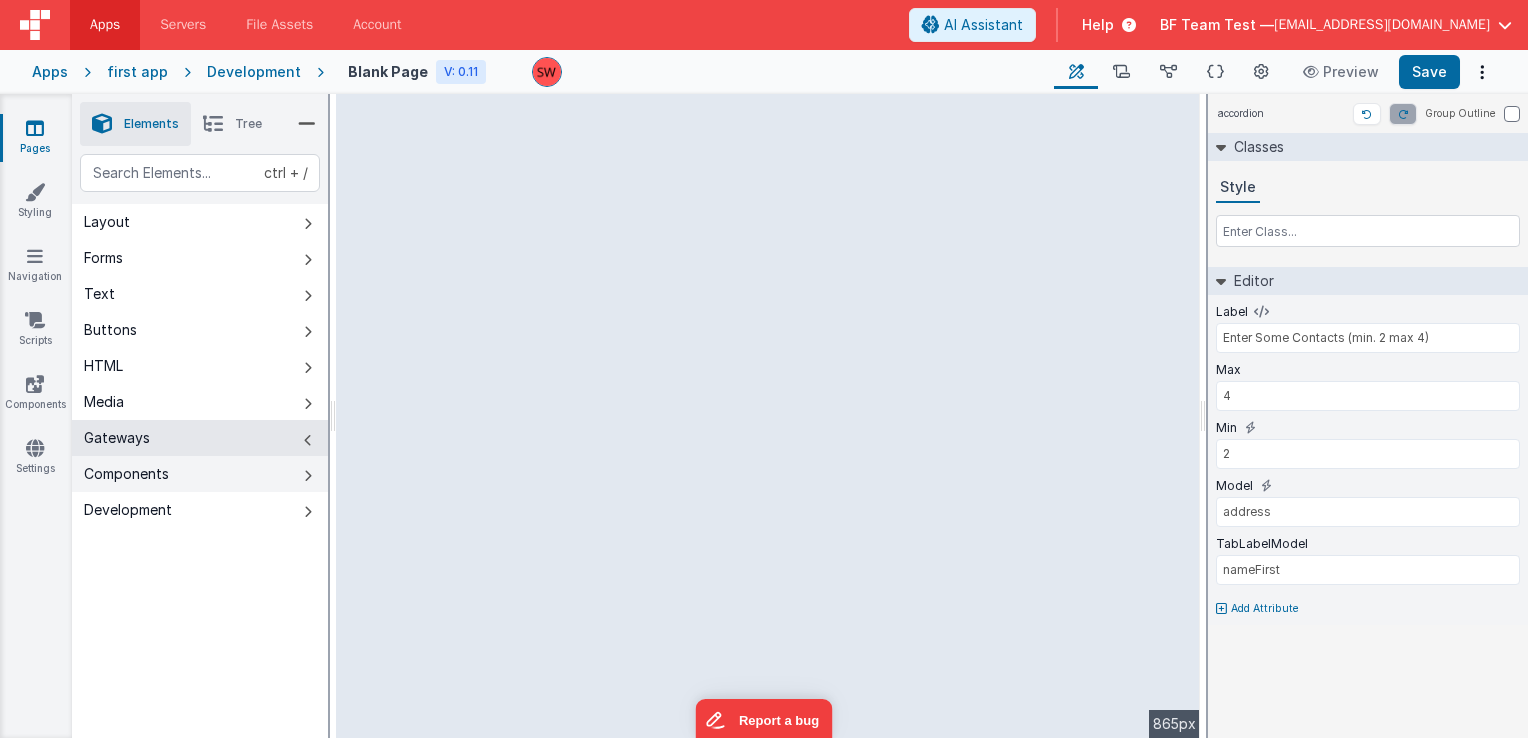 click on "Components" at bounding box center [200, 474] 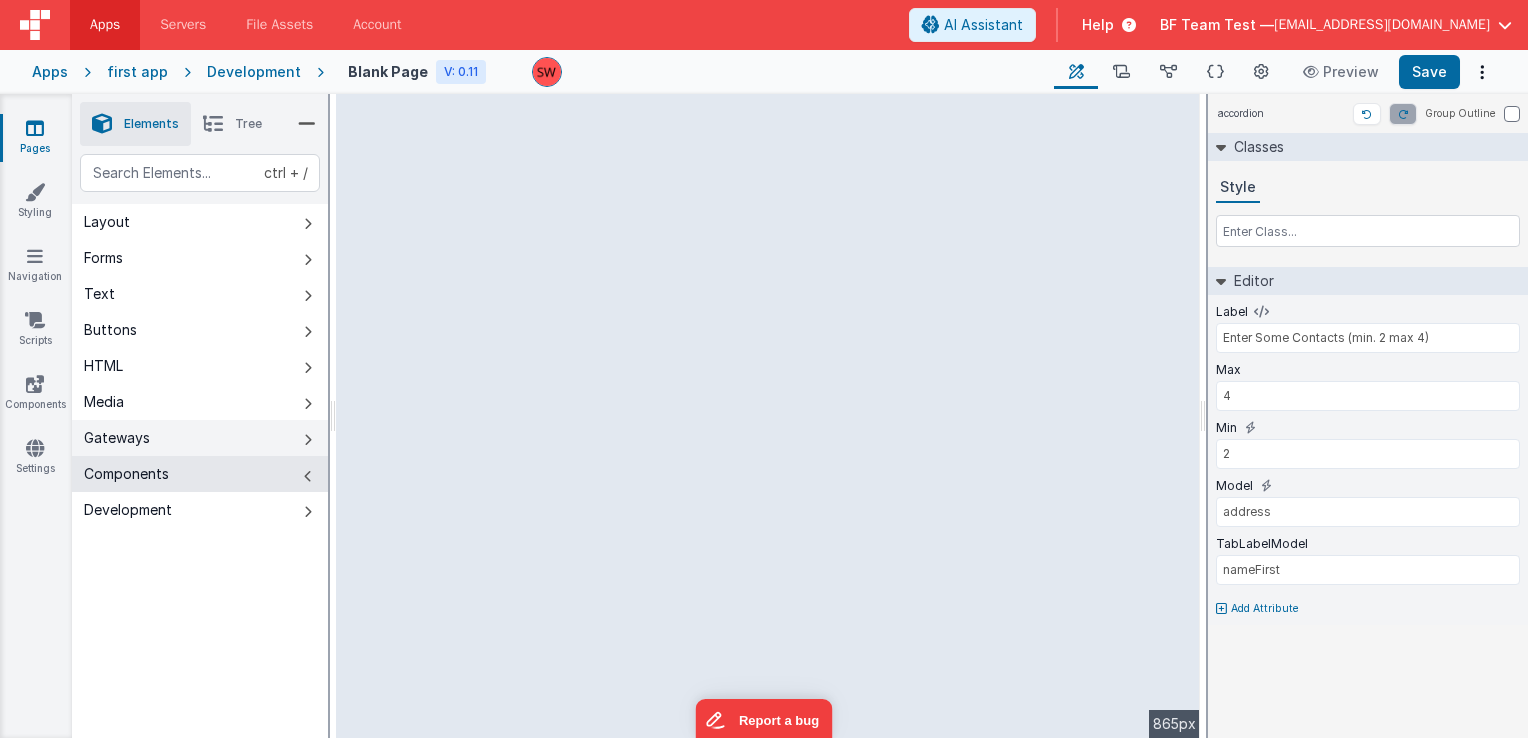 click on "Gateways" at bounding box center (200, 438) 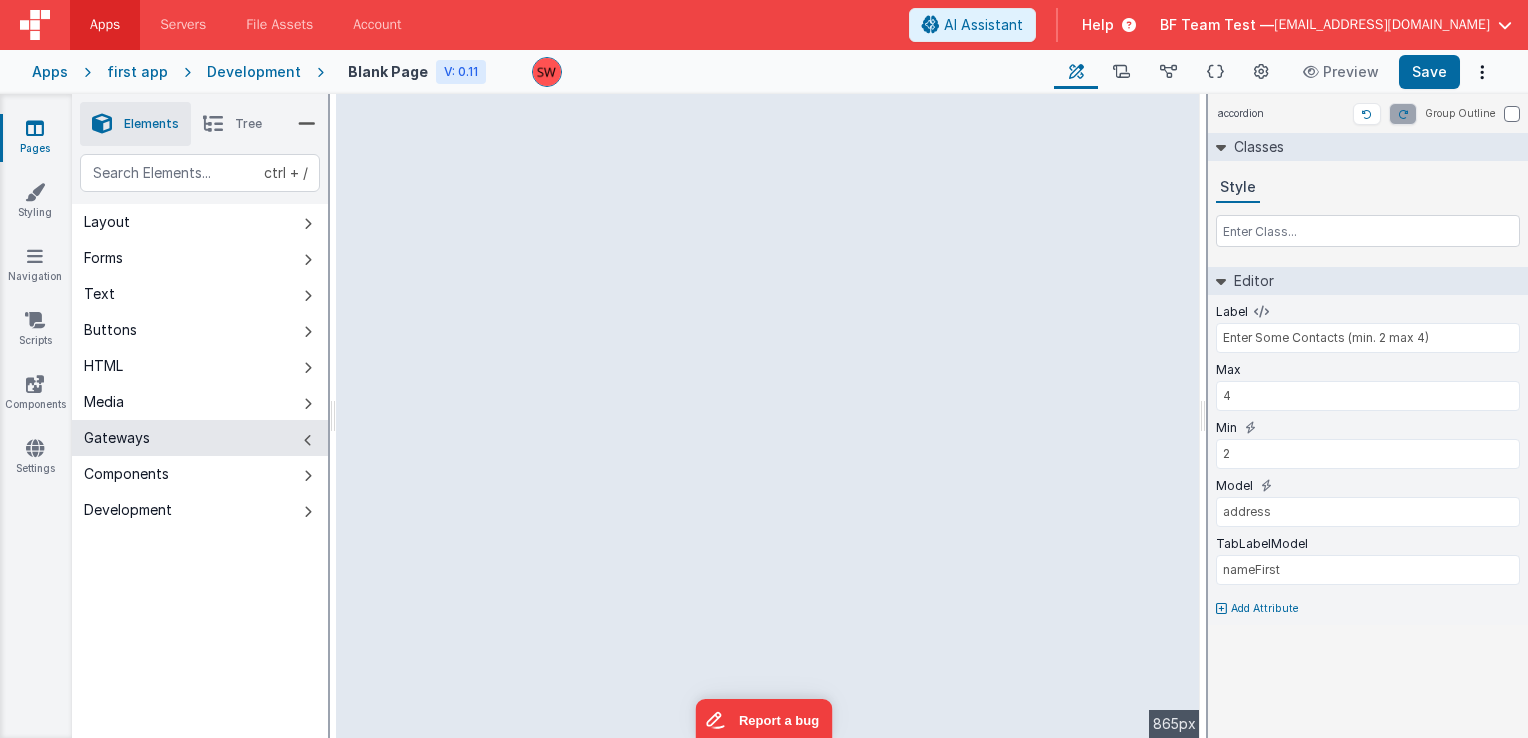 type on "paypalAmount" 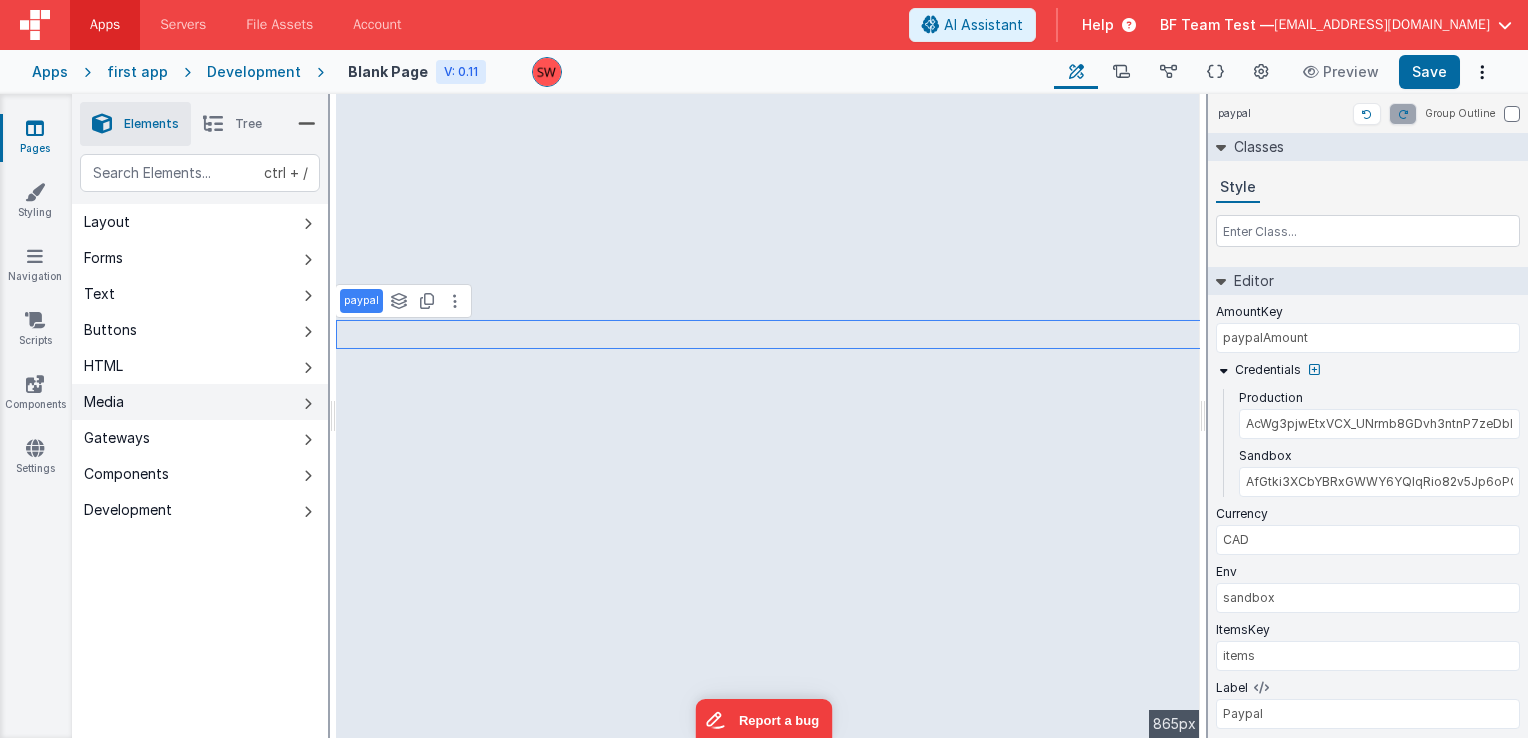 click on "Media" at bounding box center [200, 402] 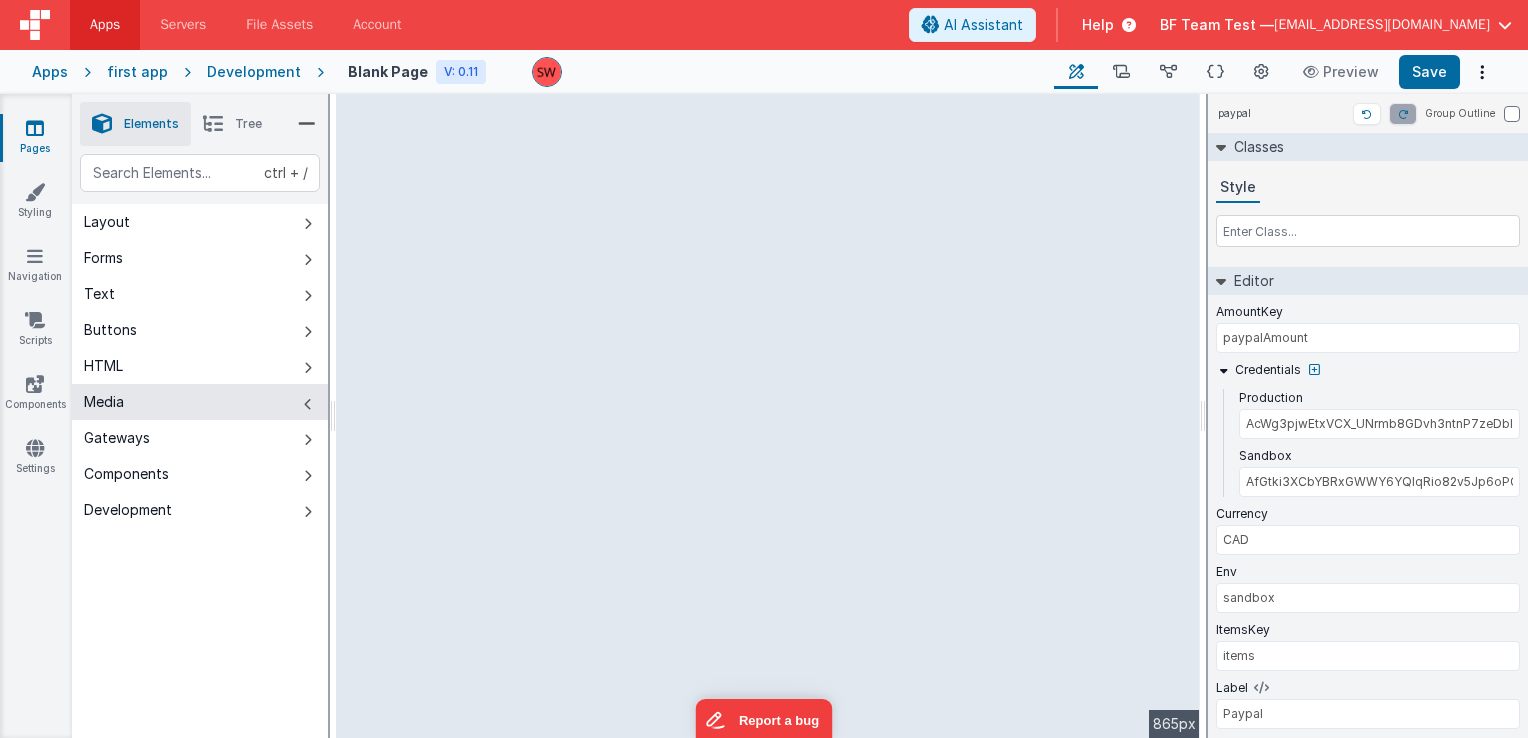 click on "Media" at bounding box center [200, 402] 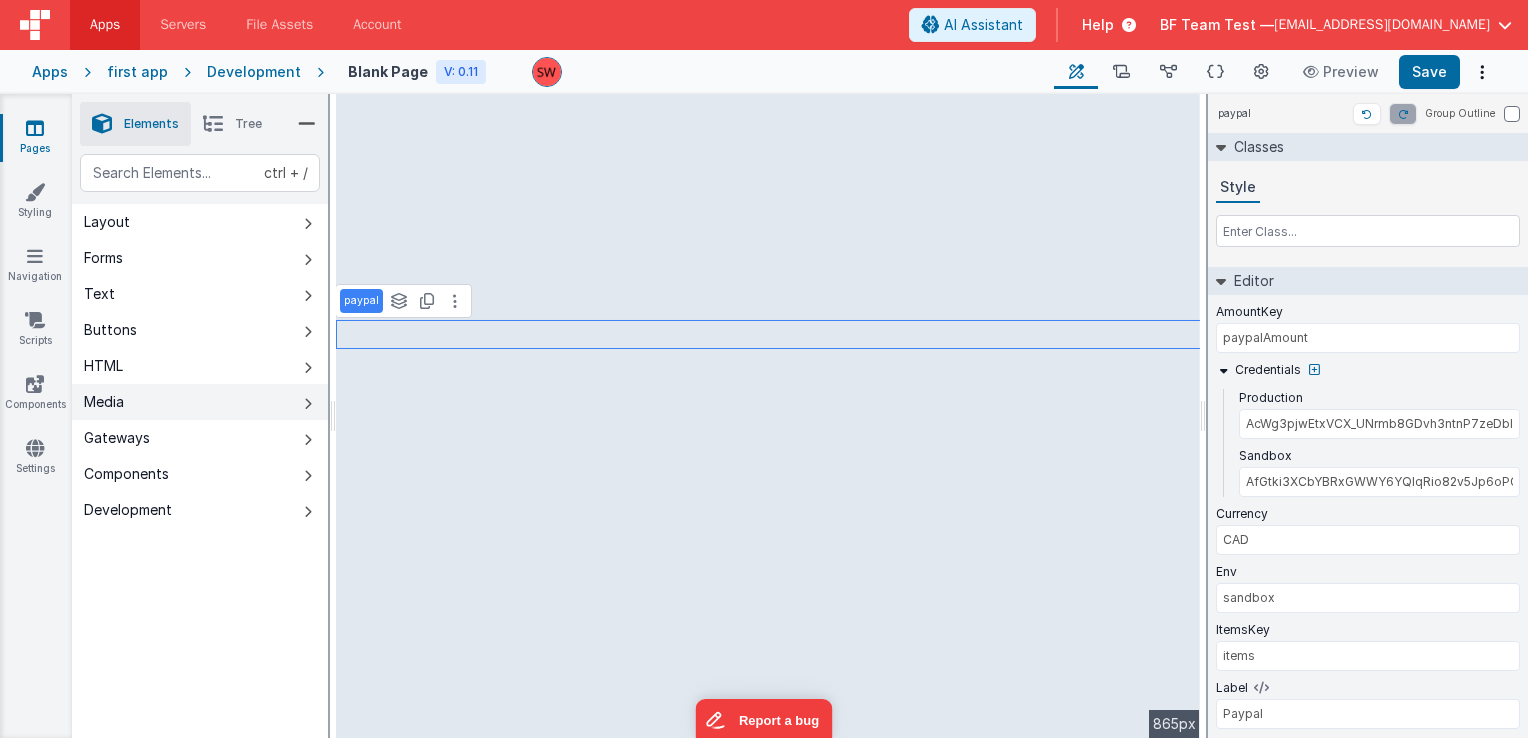 click on "Media" at bounding box center [200, 402] 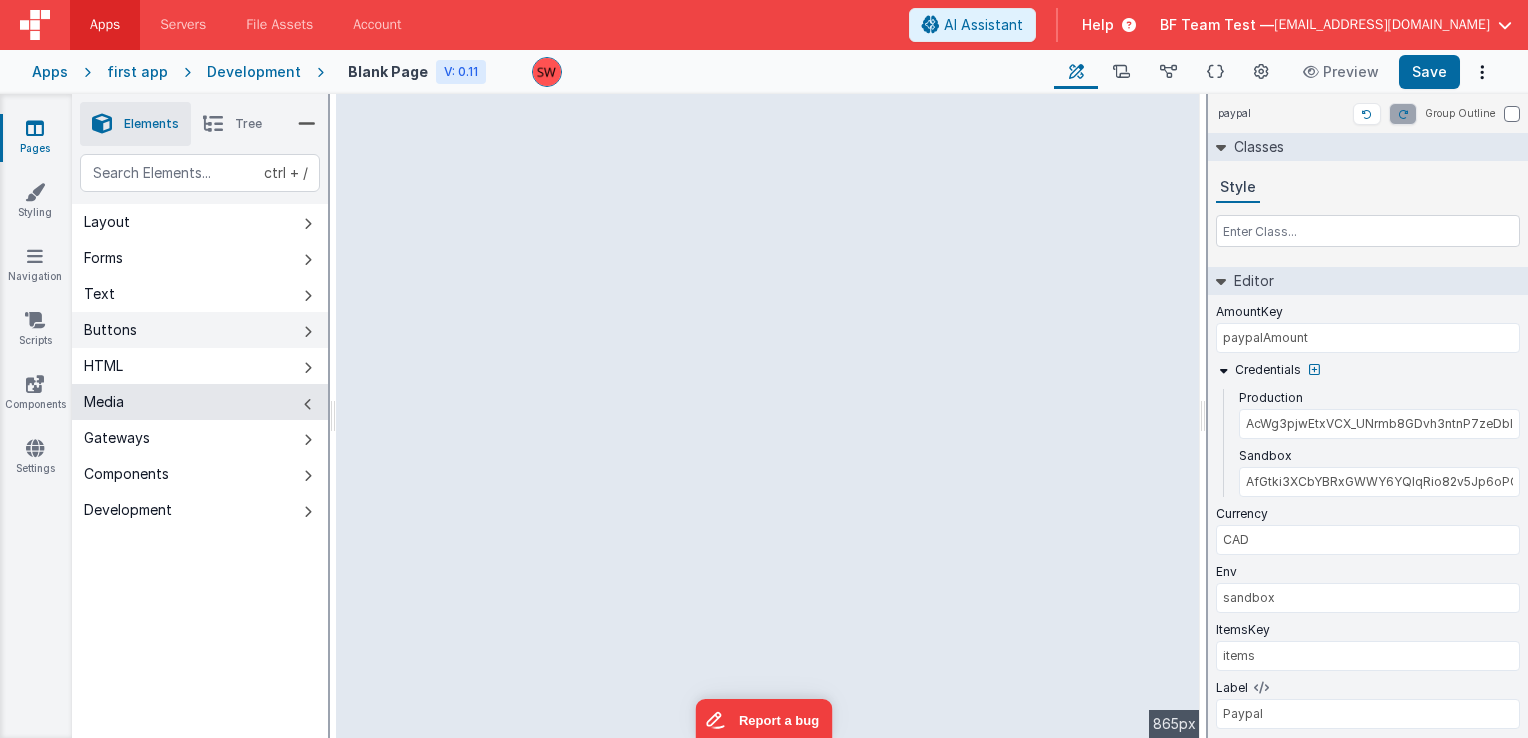 click on "Buttons" at bounding box center (200, 330) 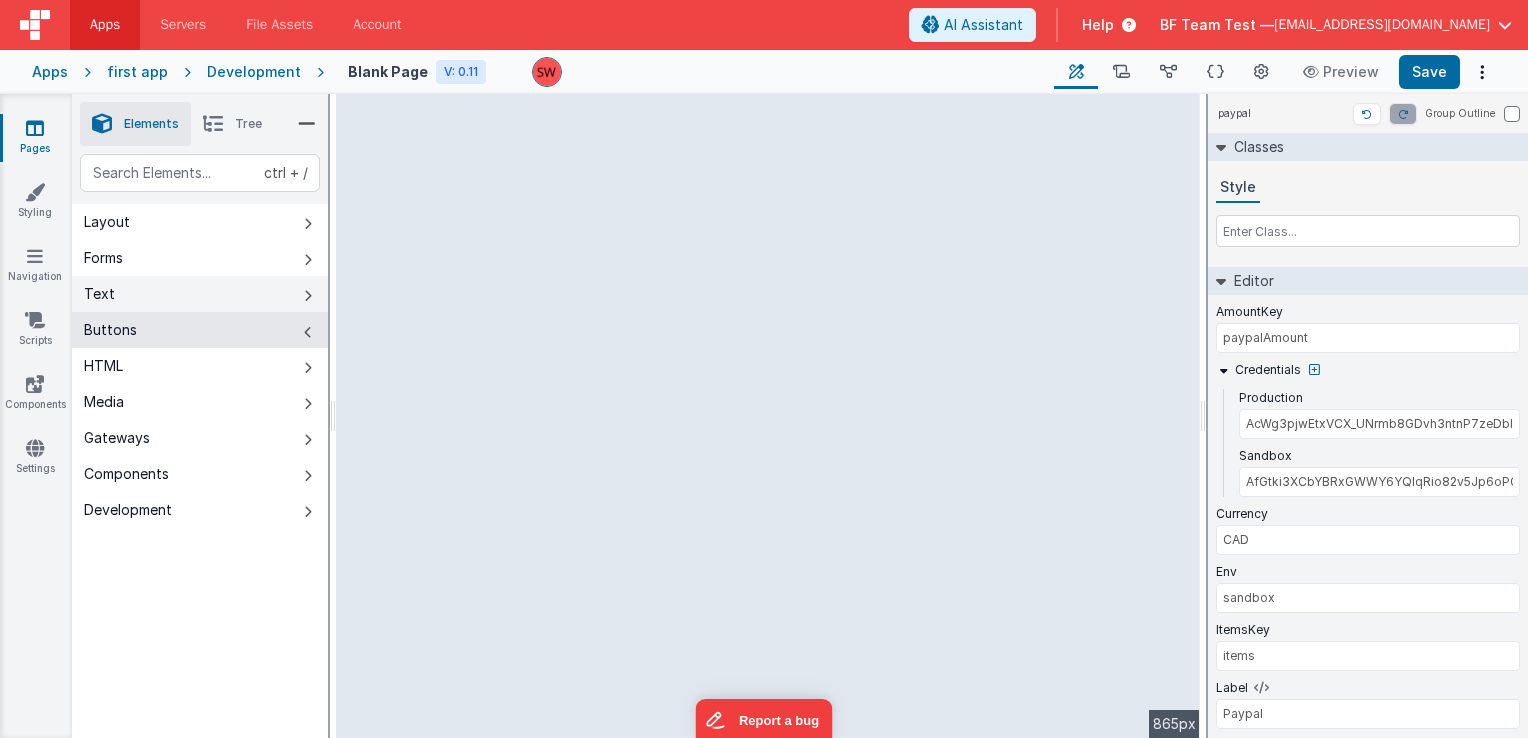 click on "Text" at bounding box center (200, 294) 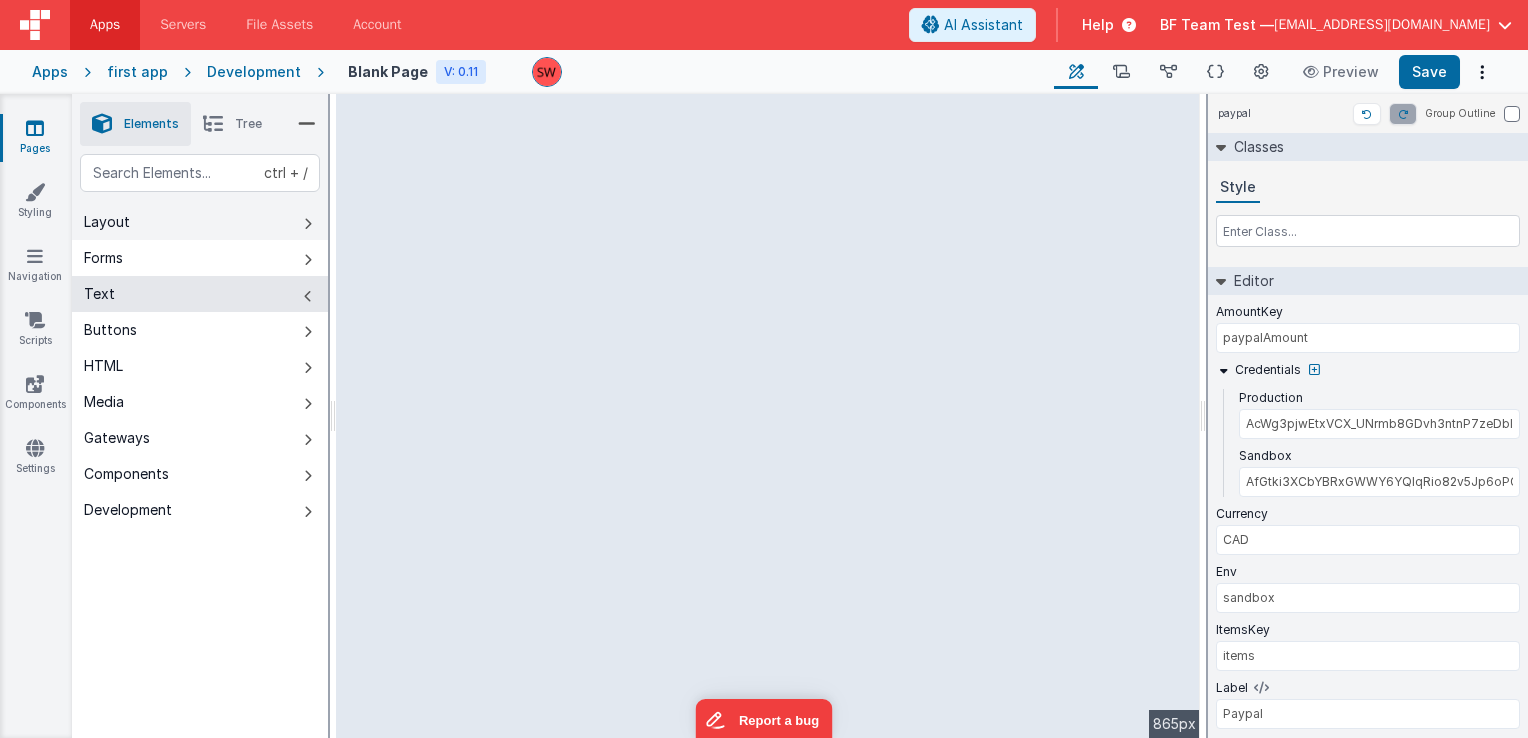 click on "Layout" at bounding box center [200, 222] 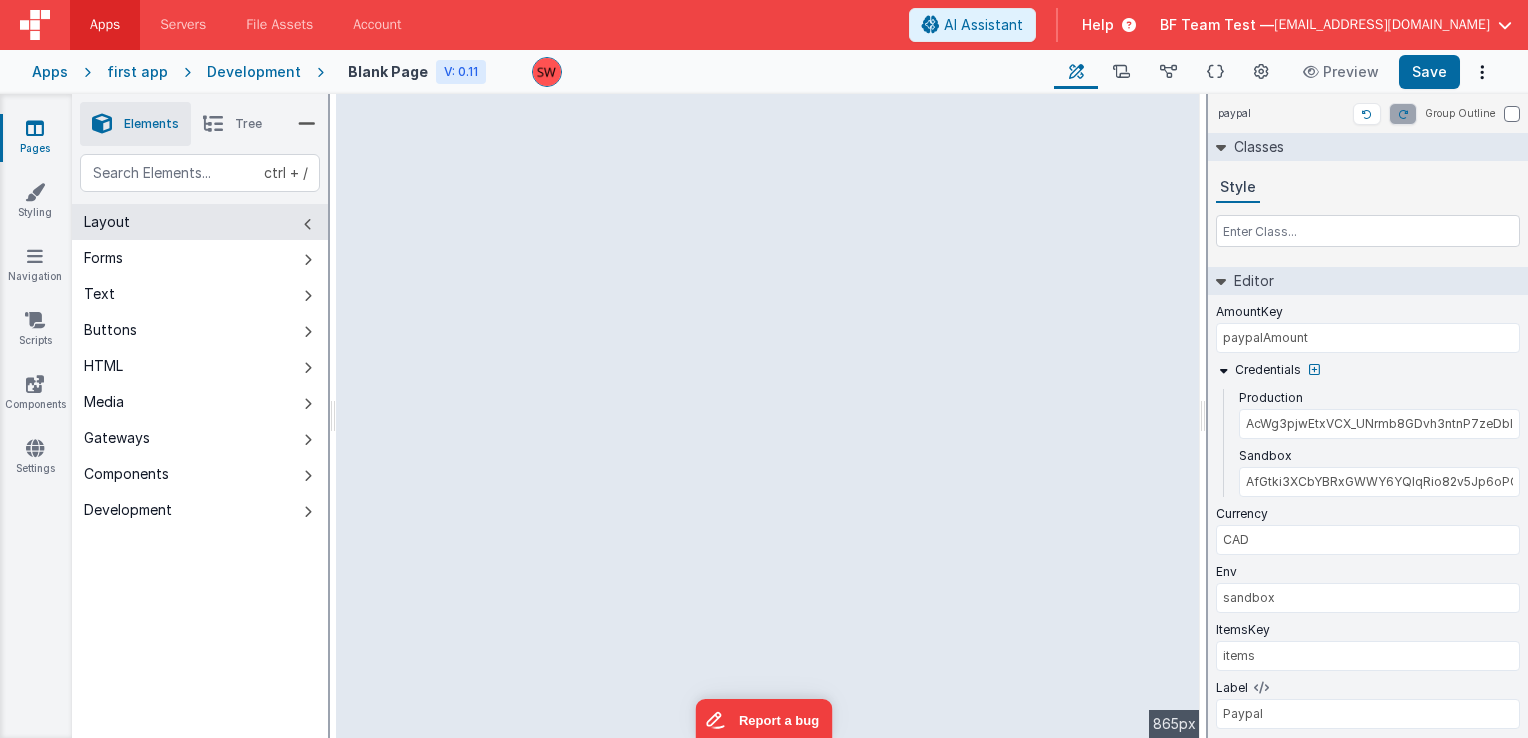 click on "Layout" at bounding box center (200, 222) 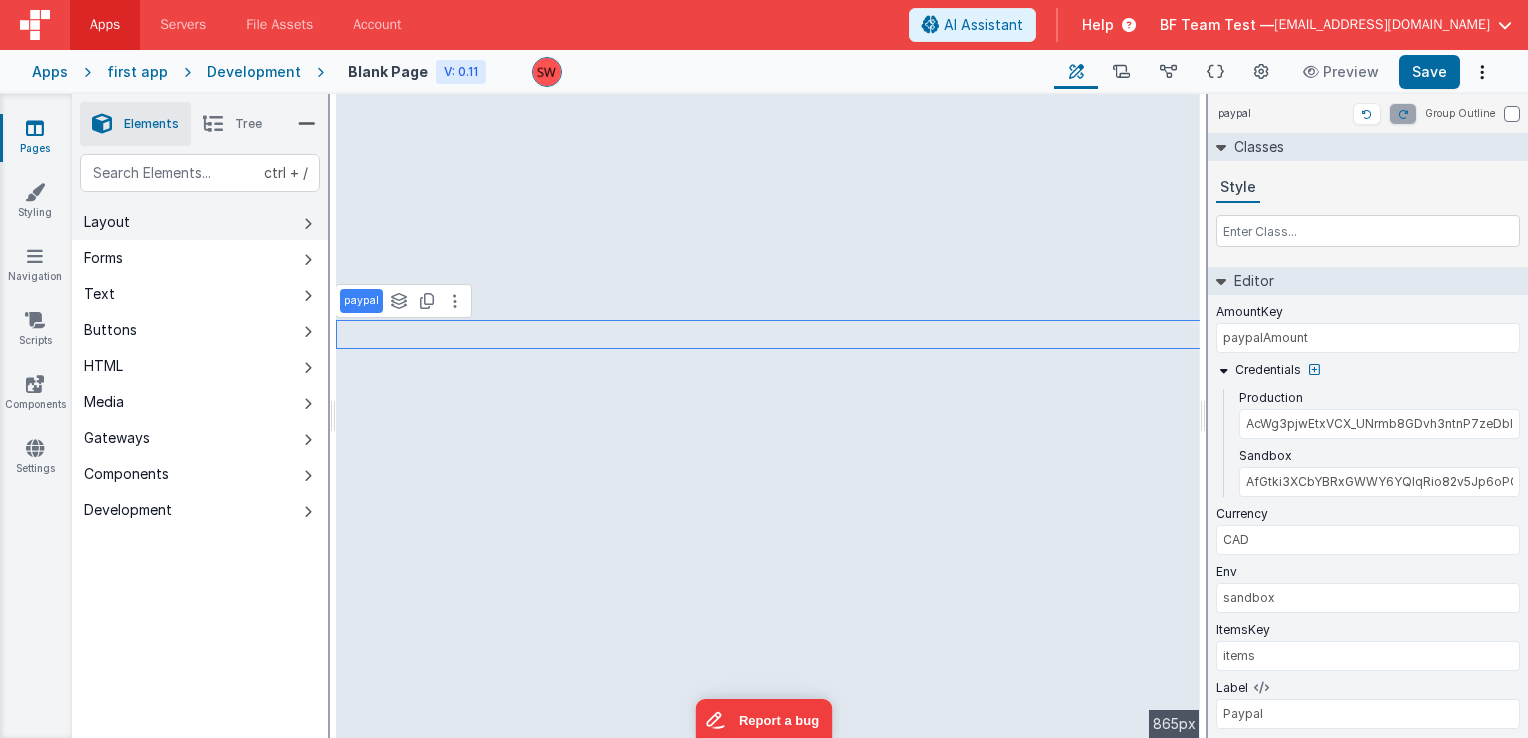 click on "Layout" at bounding box center [200, 222] 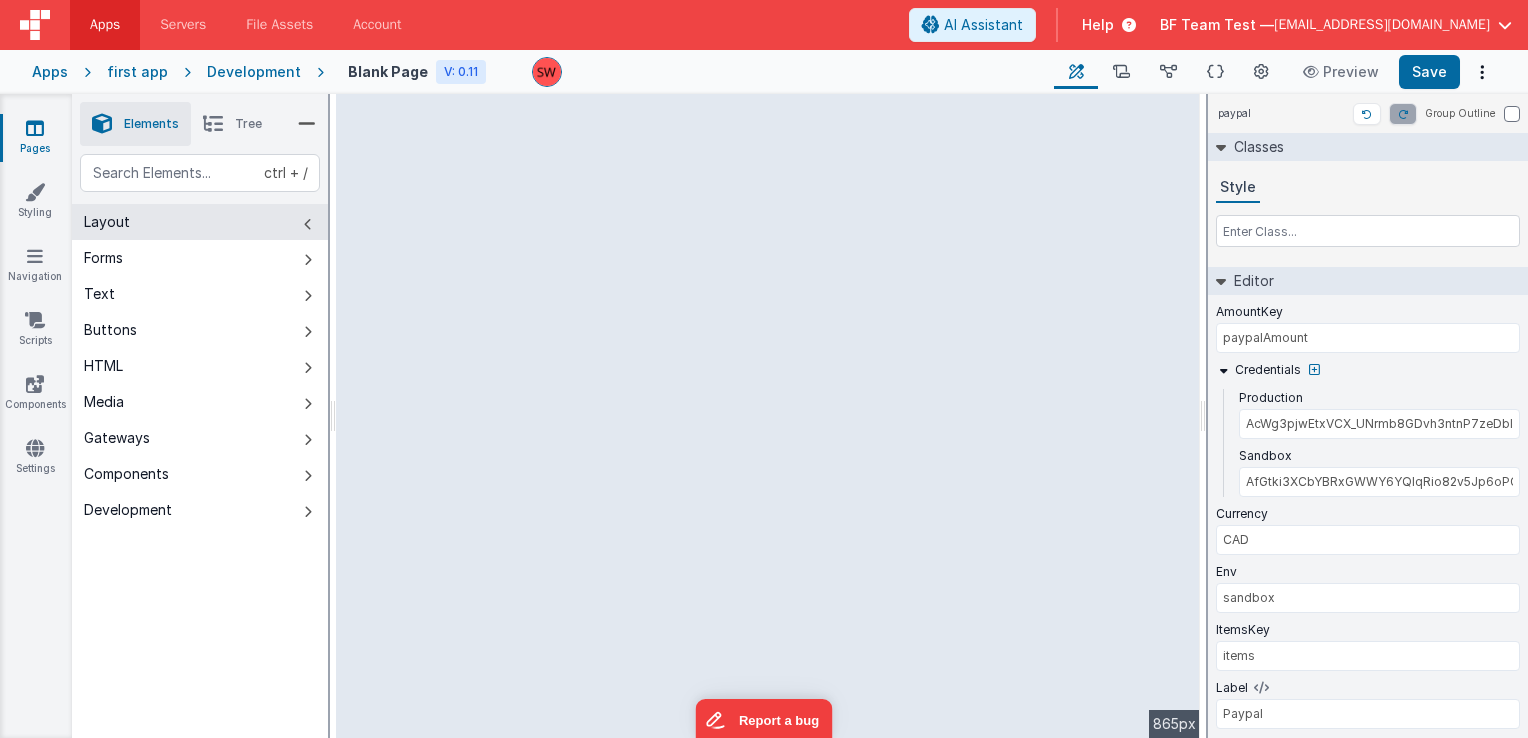 type on "top" 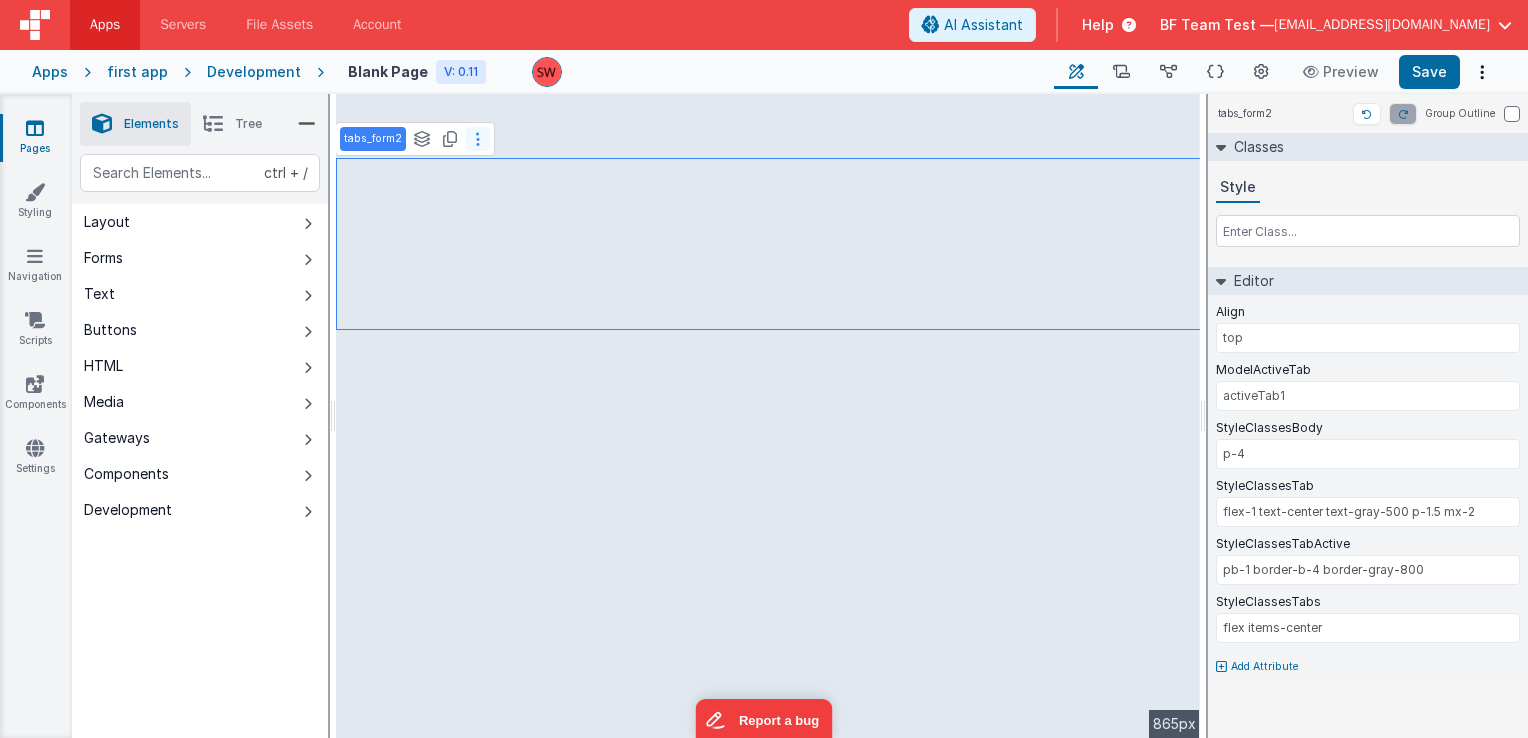 click at bounding box center (478, 139) 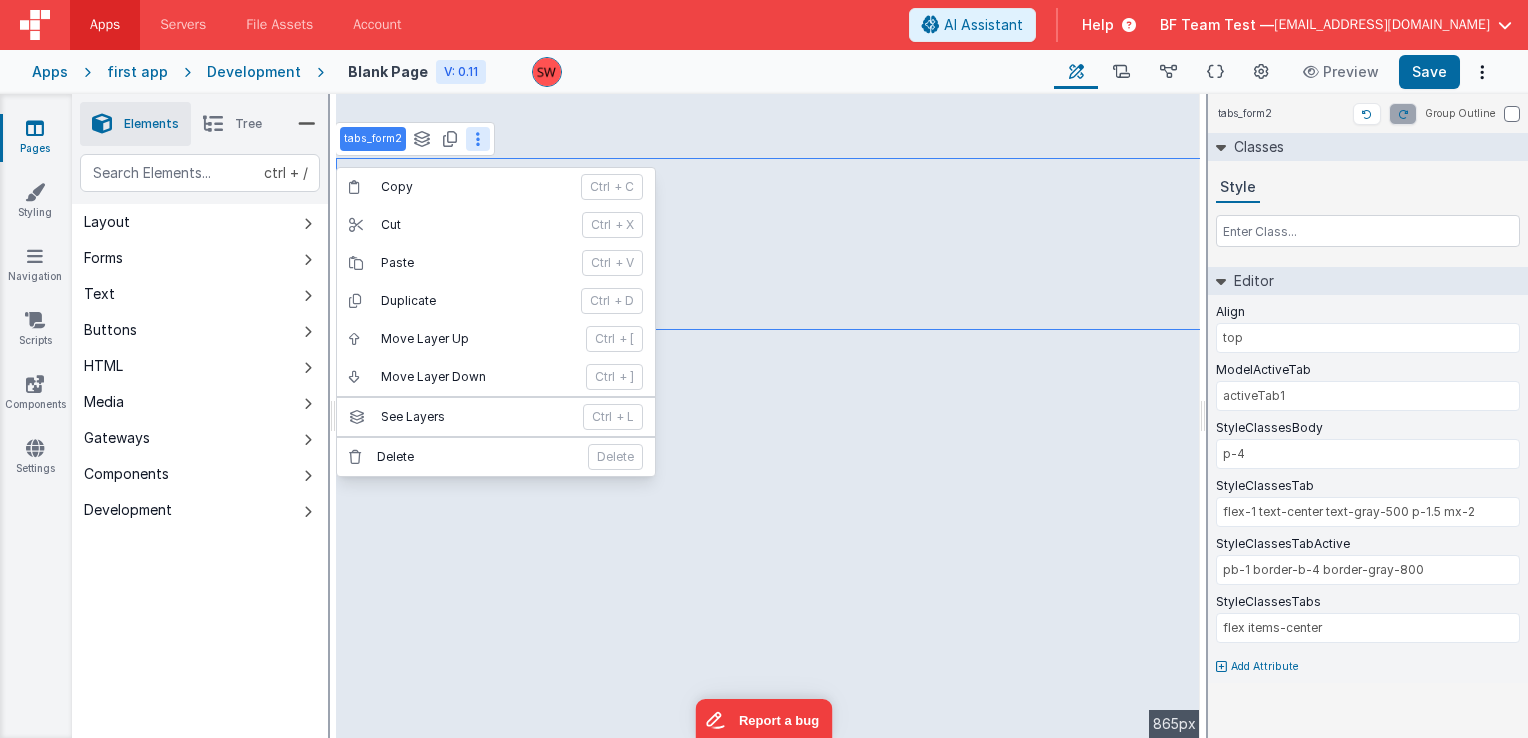 click at bounding box center [478, 139] 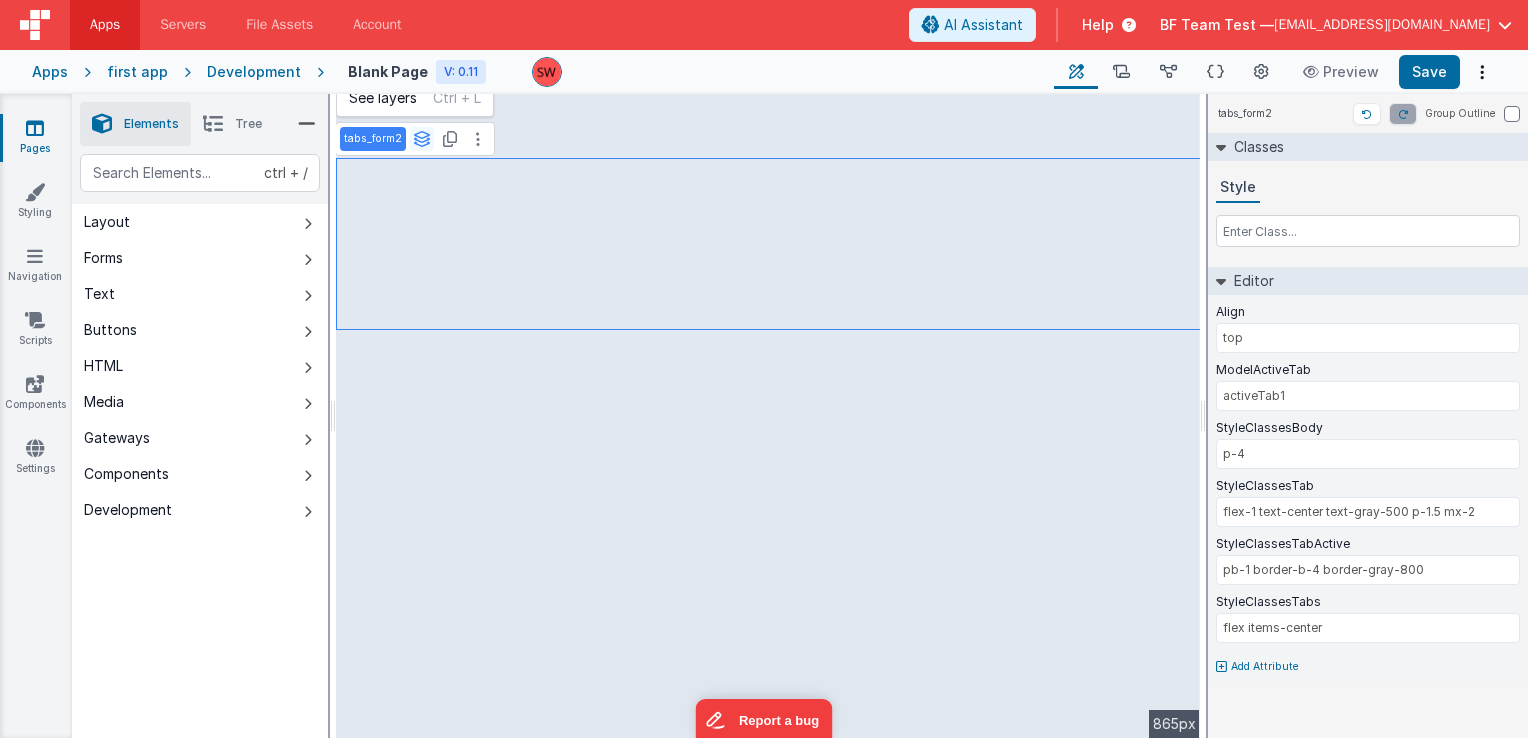 click at bounding box center [422, 139] 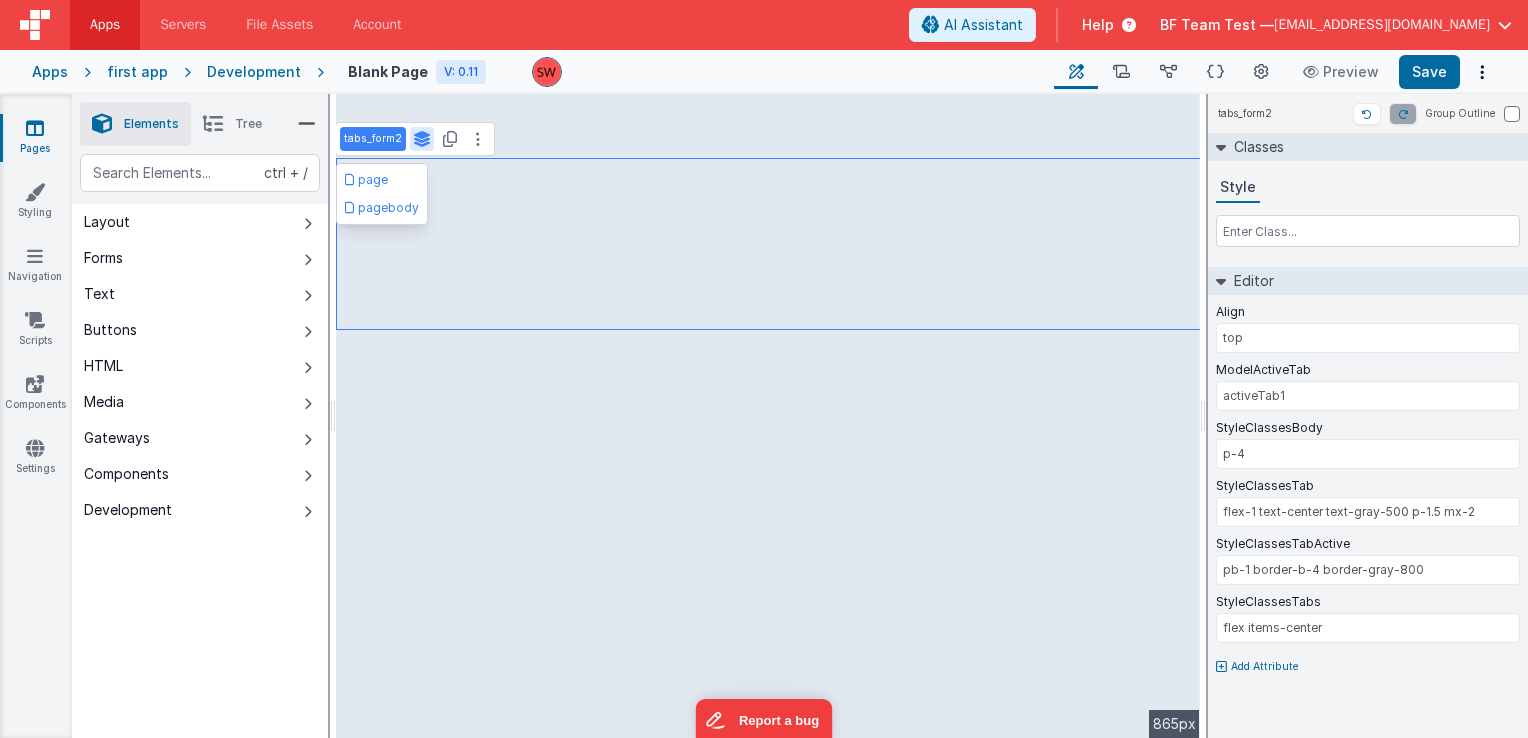 click at bounding box center (422, 139) 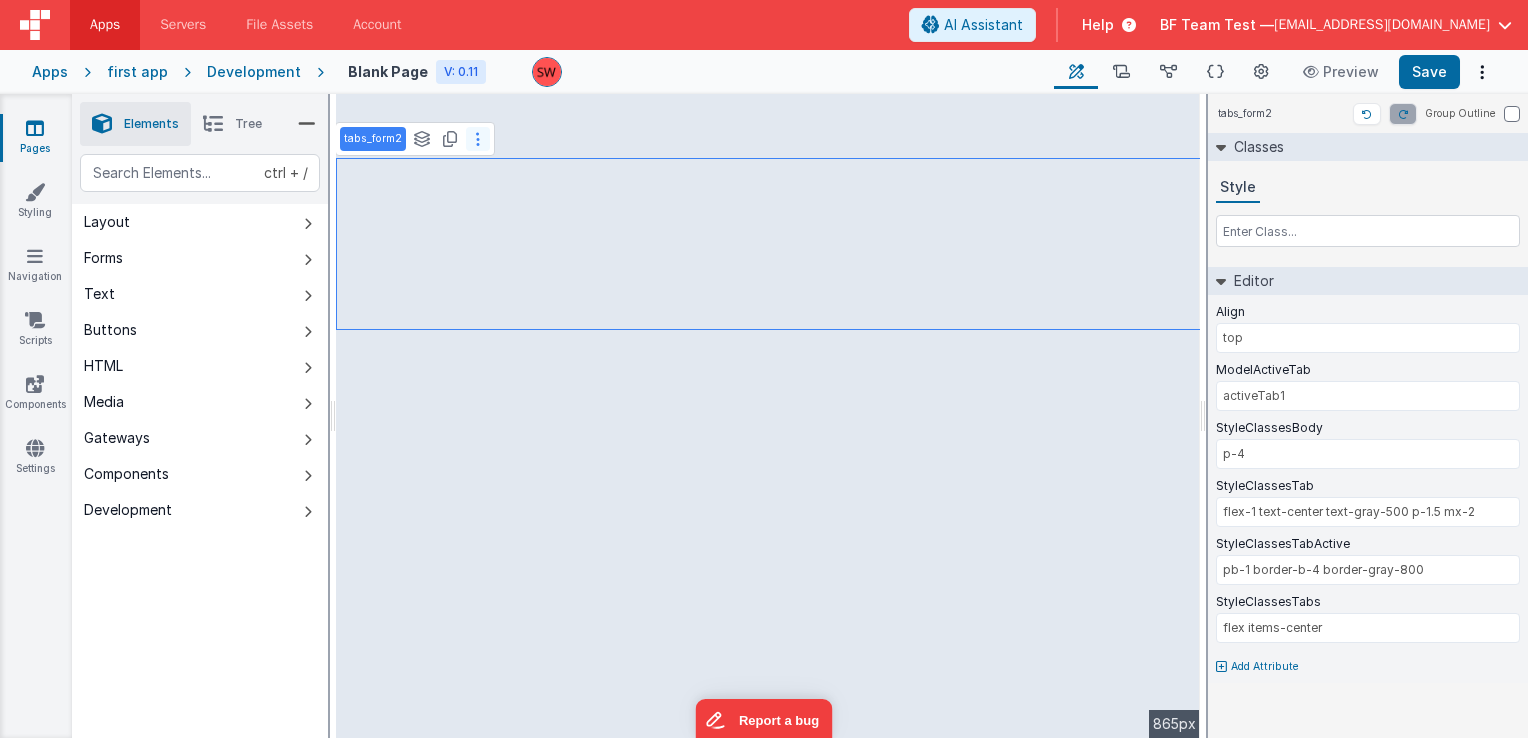 click at bounding box center (478, 139) 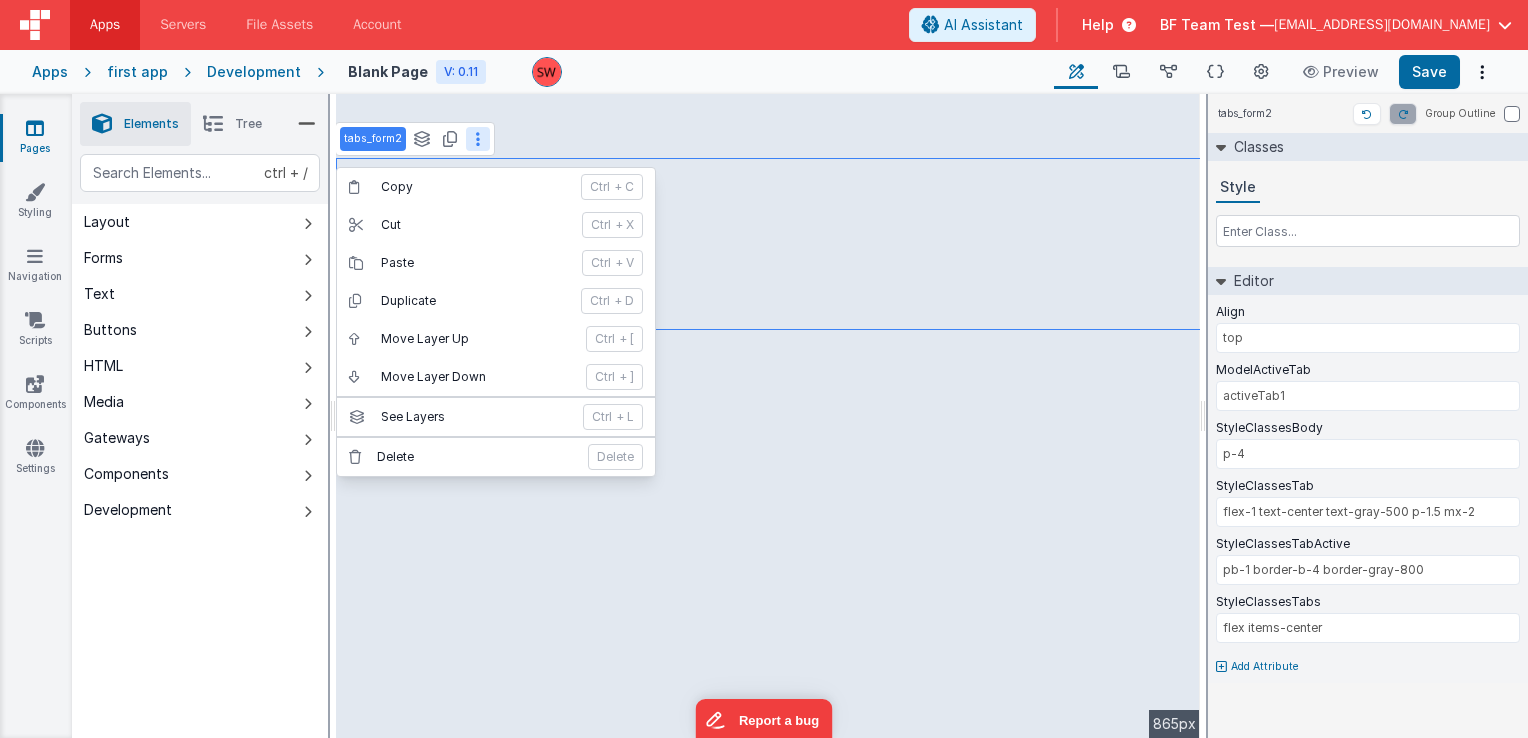 click at bounding box center (478, 139) 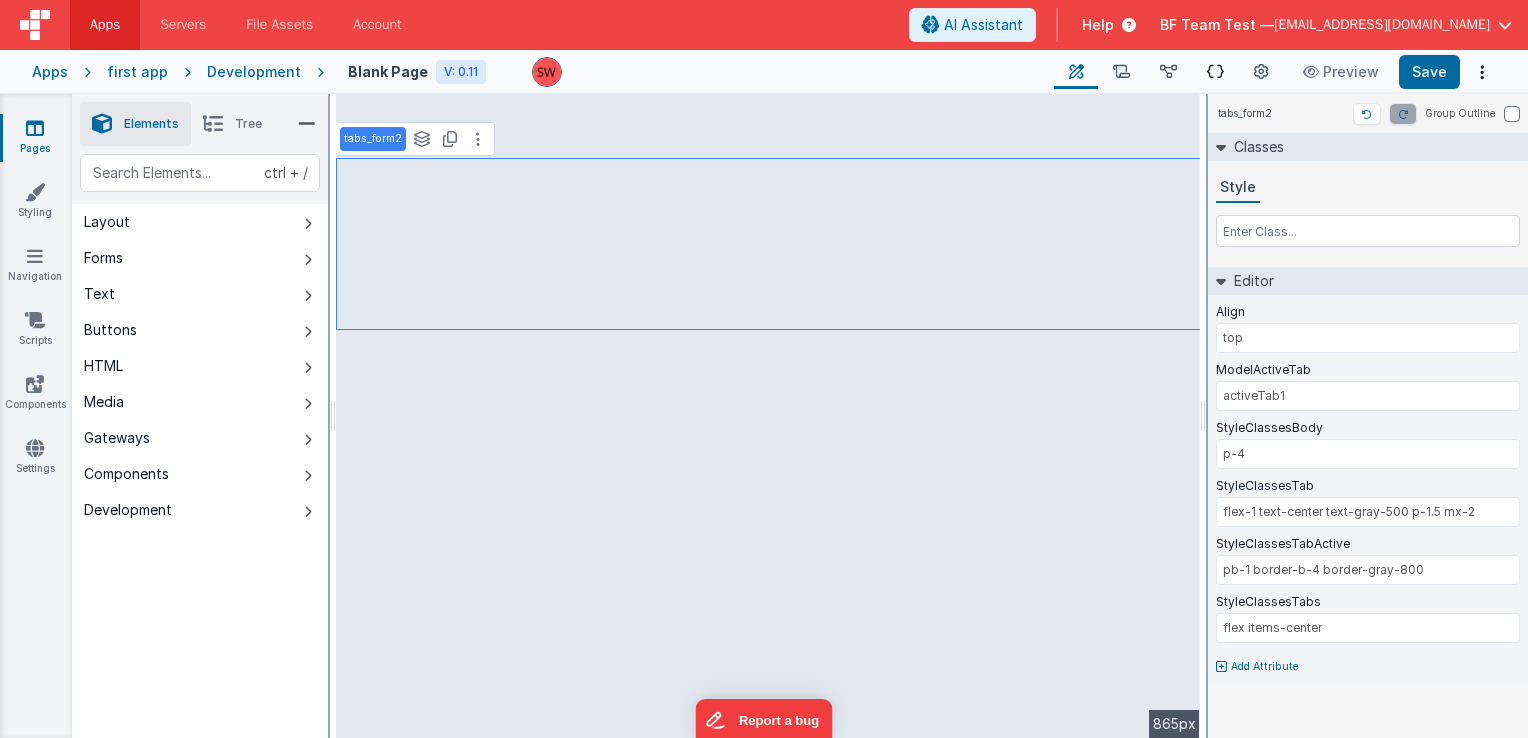 click at bounding box center [1215, 72] 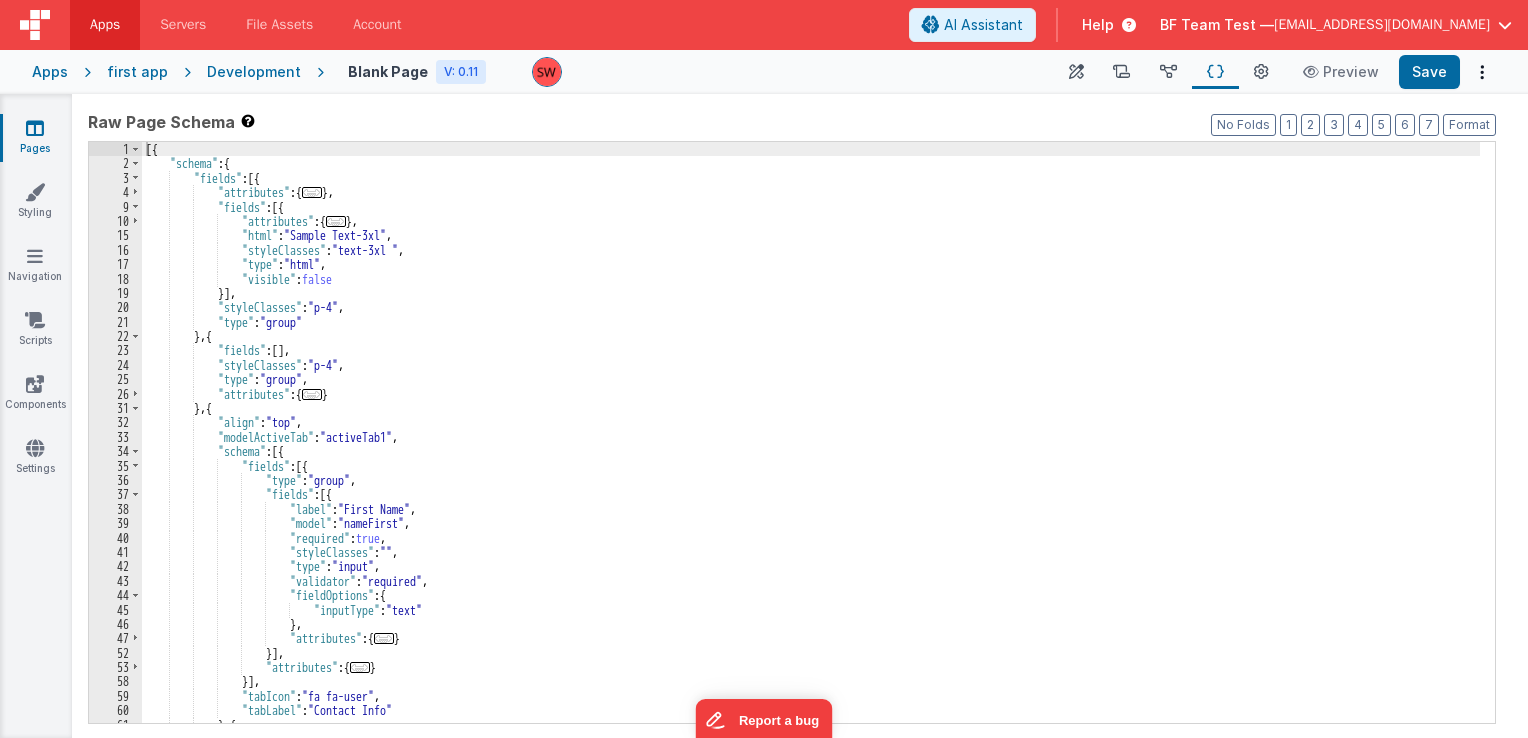 click at bounding box center [1215, 72] 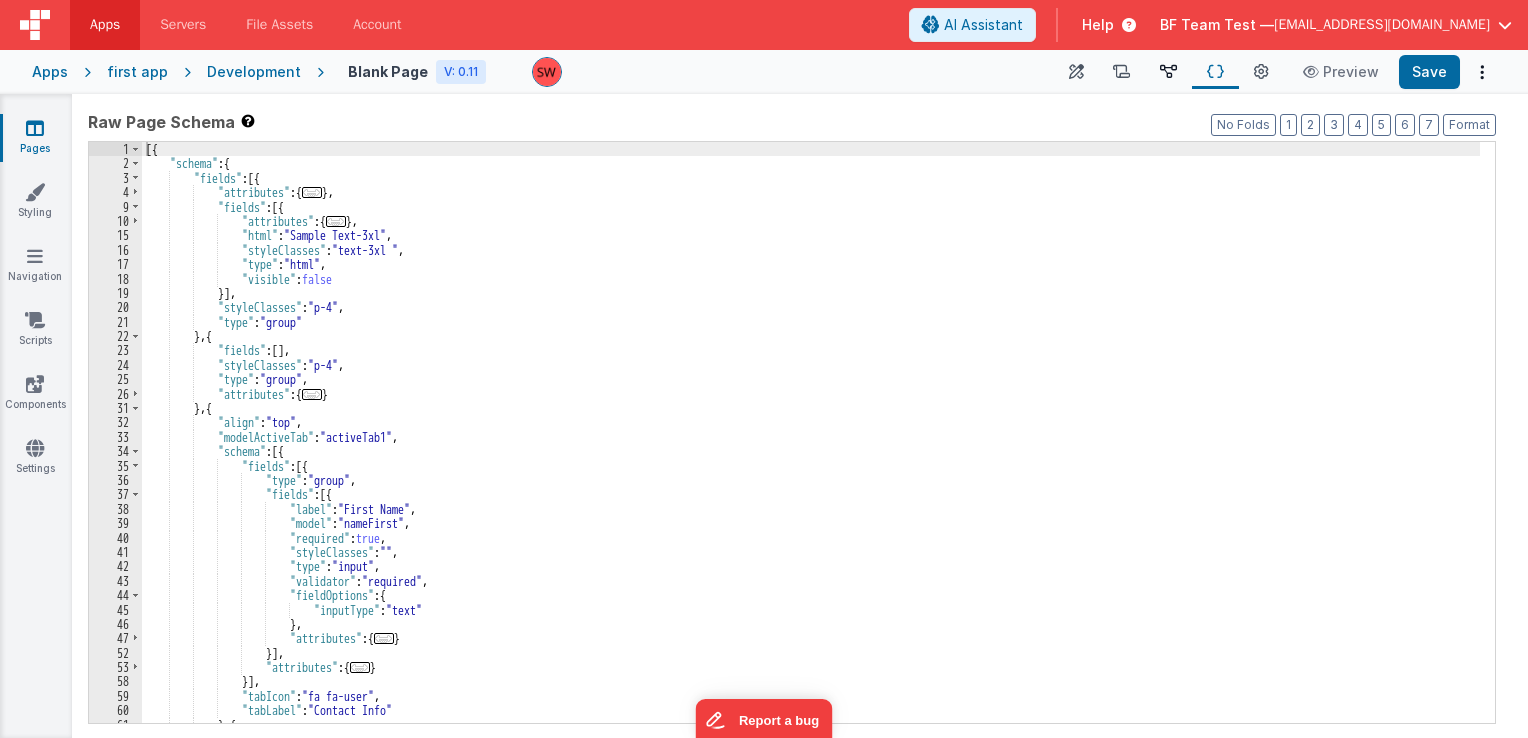 click on "Data Model" at bounding box center (1168, 72) 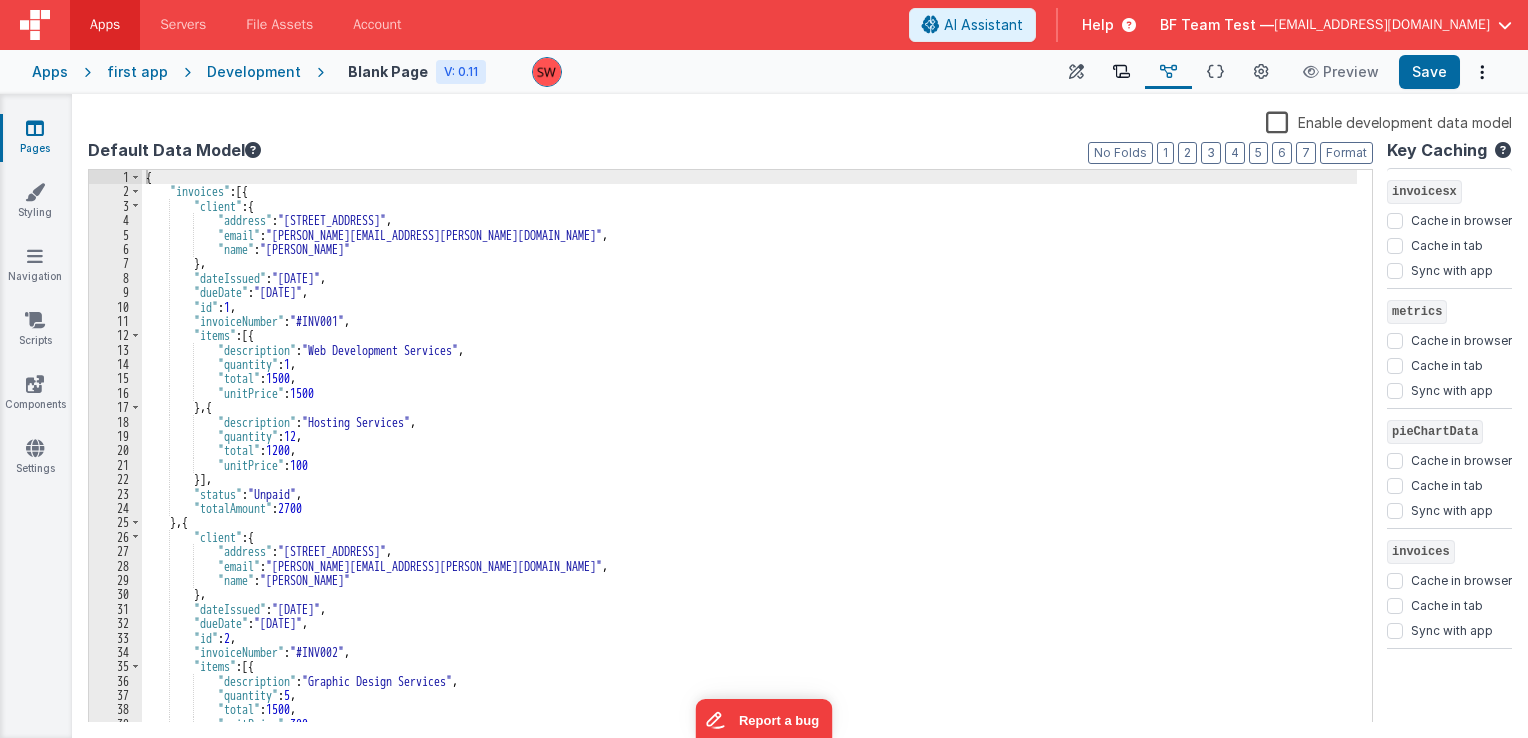 click at bounding box center (1121, 72) 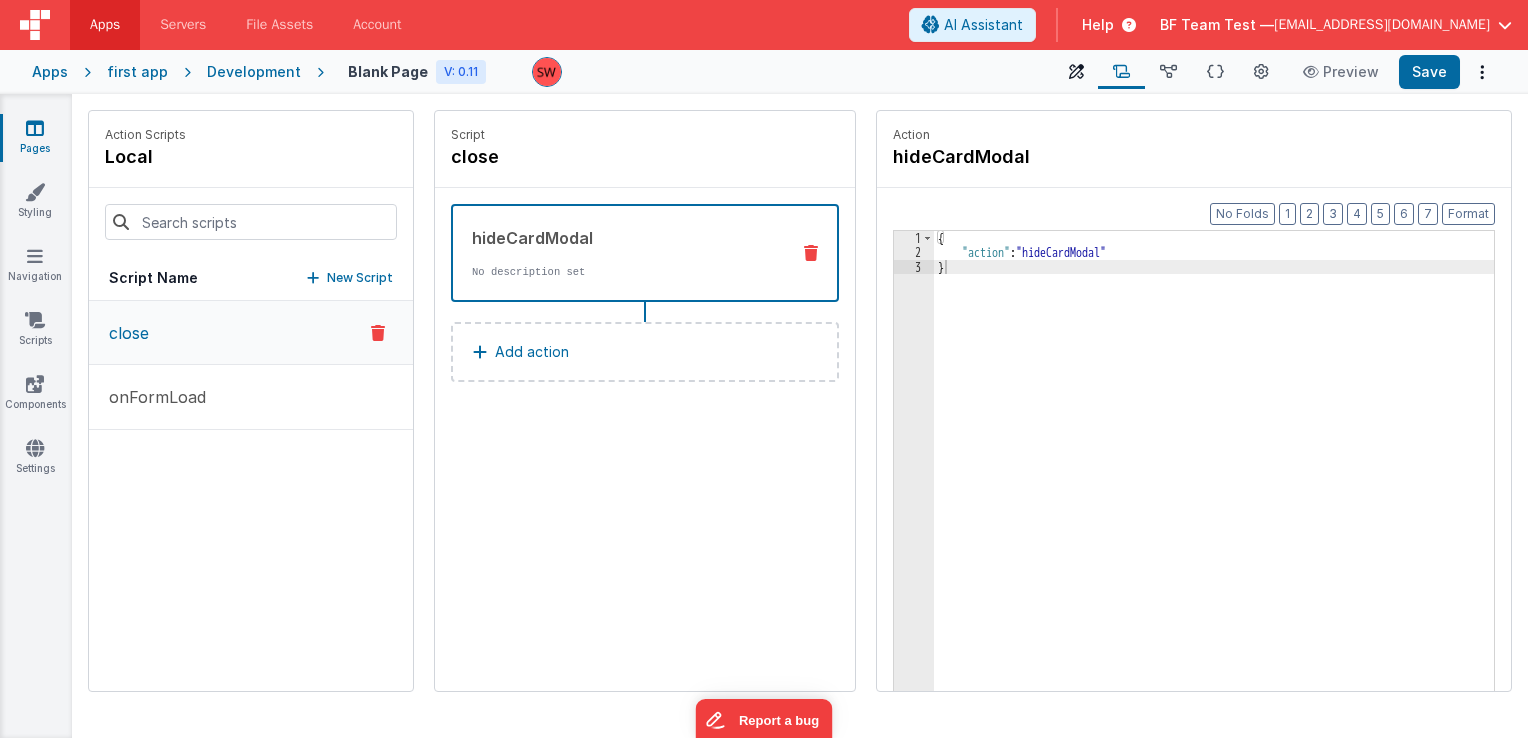 click at bounding box center (1076, 72) 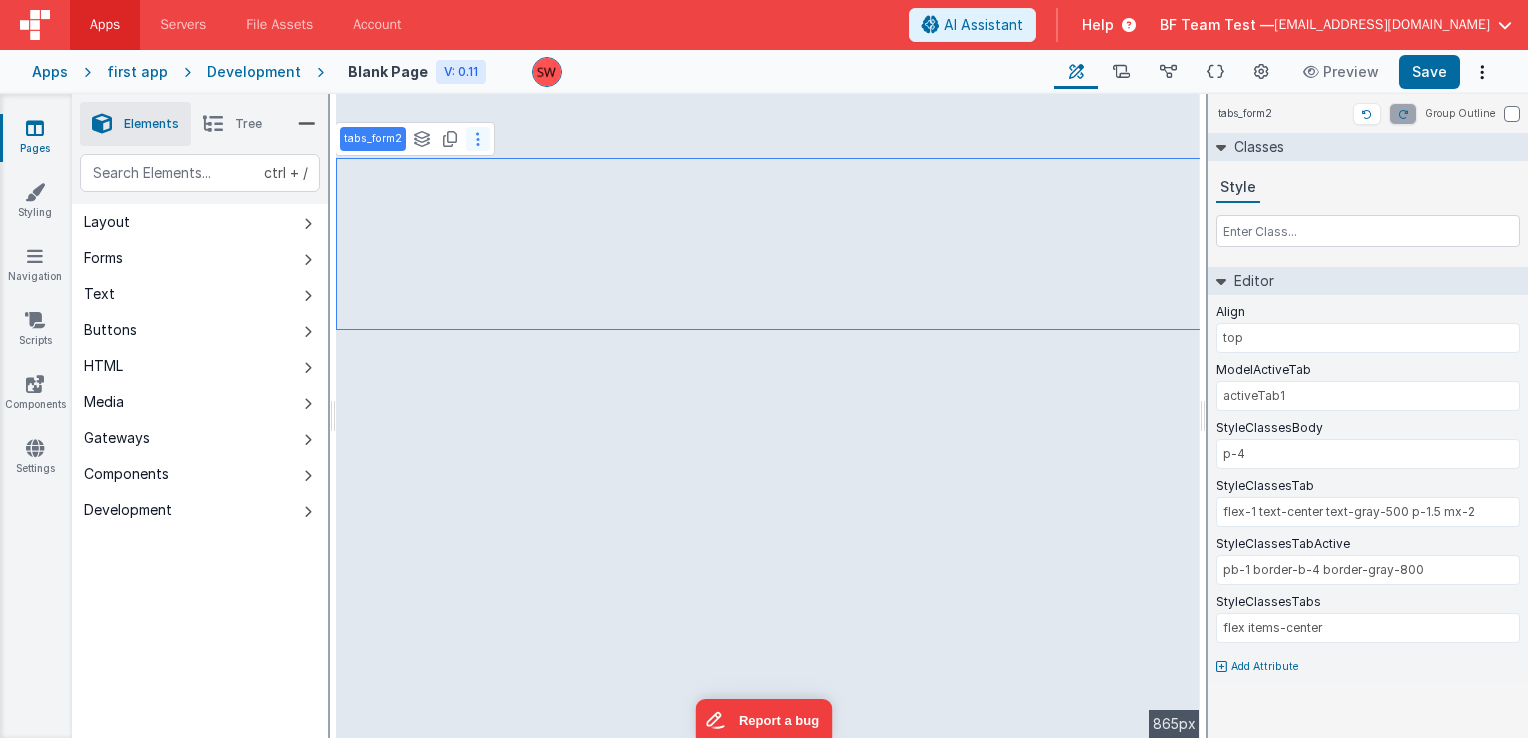 click at bounding box center (478, 139) 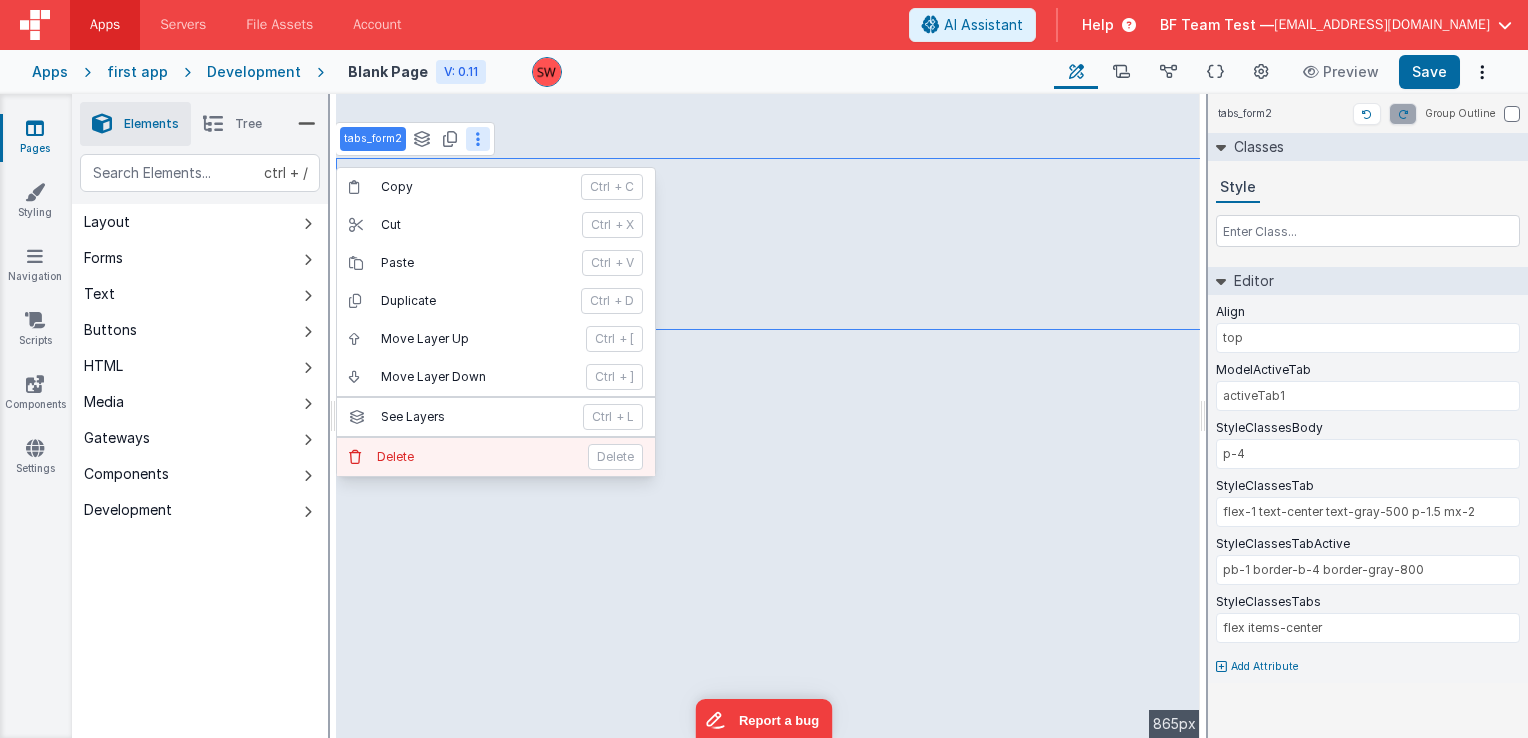 click on "Delete" at bounding box center (476, 457) 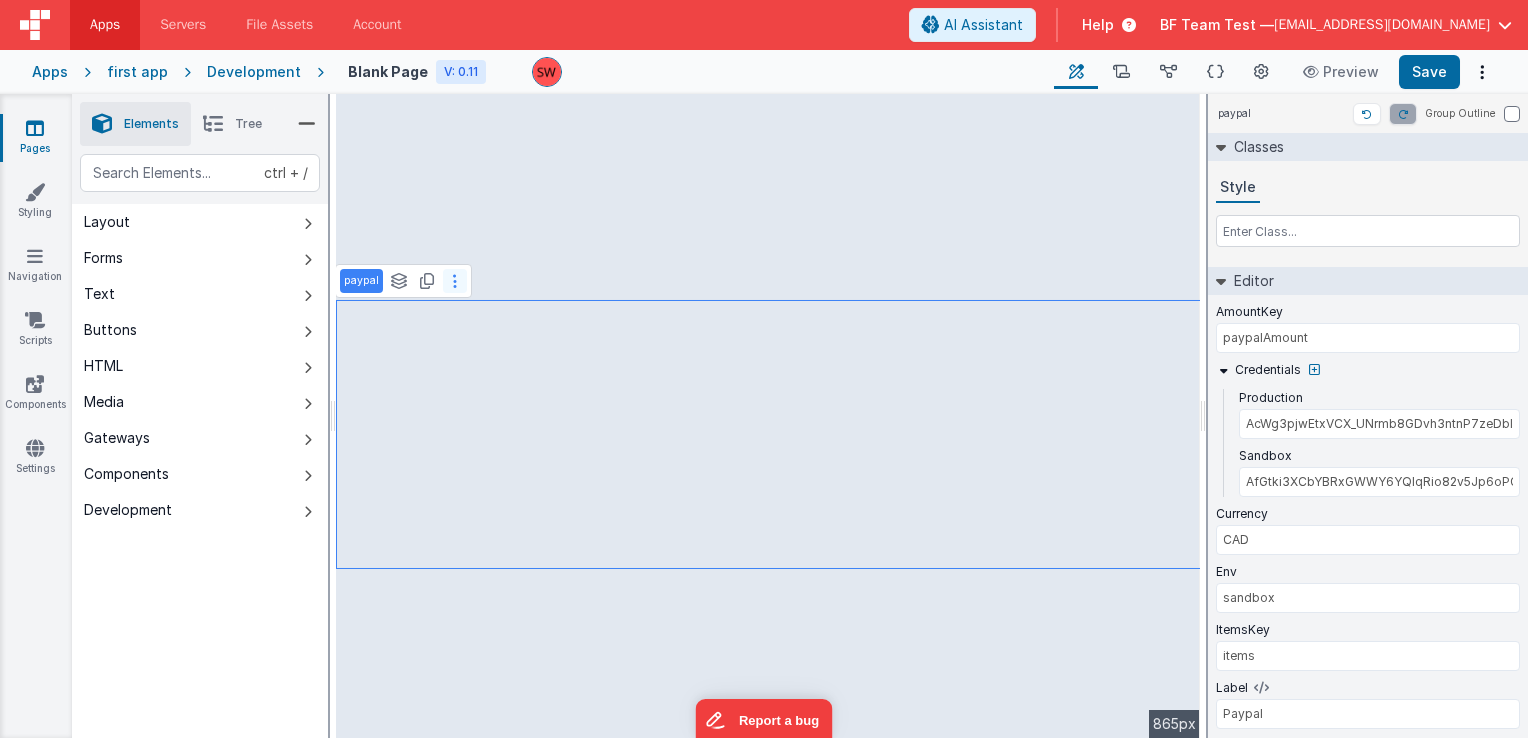 click at bounding box center [455, 281] 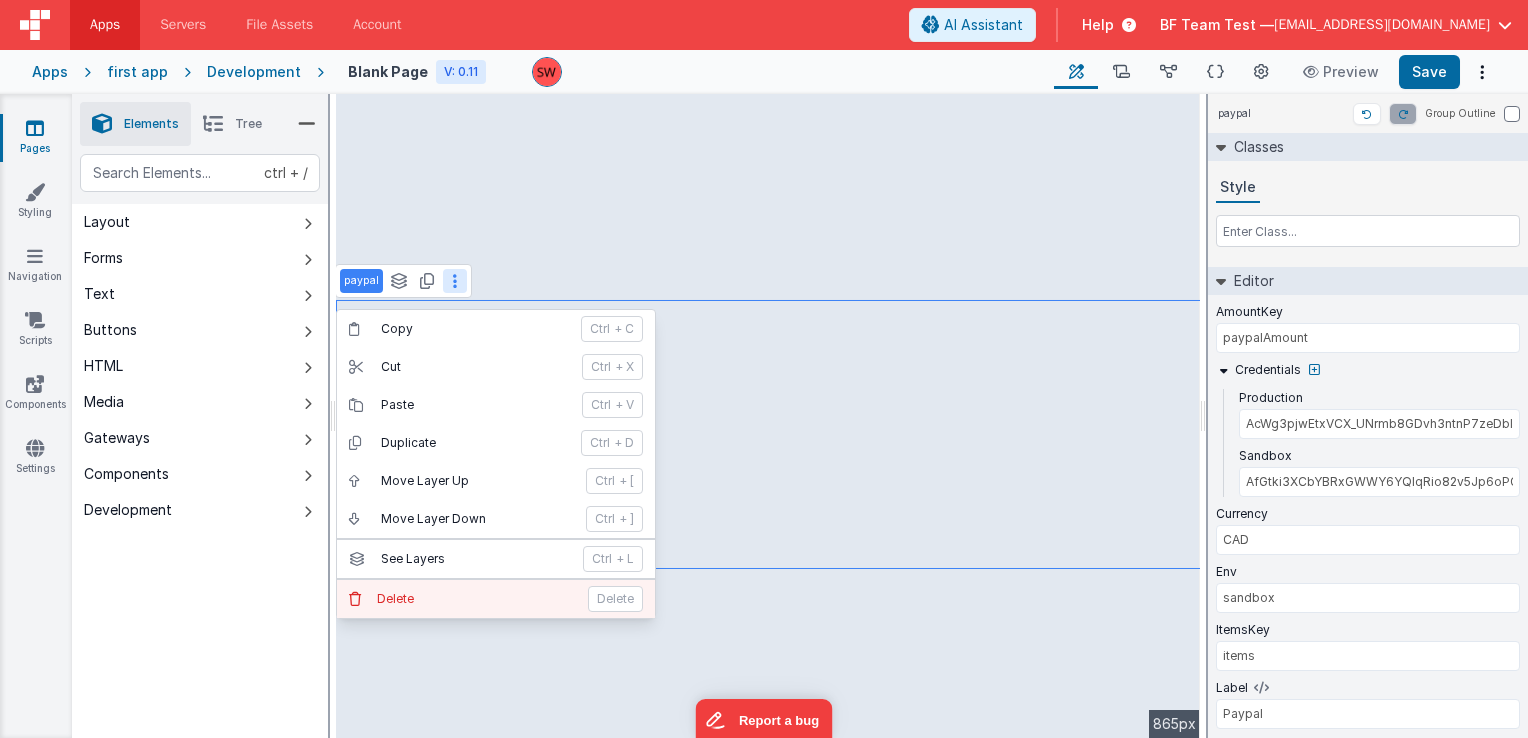 click on "[PERSON_NAME]" at bounding box center (496, 599) 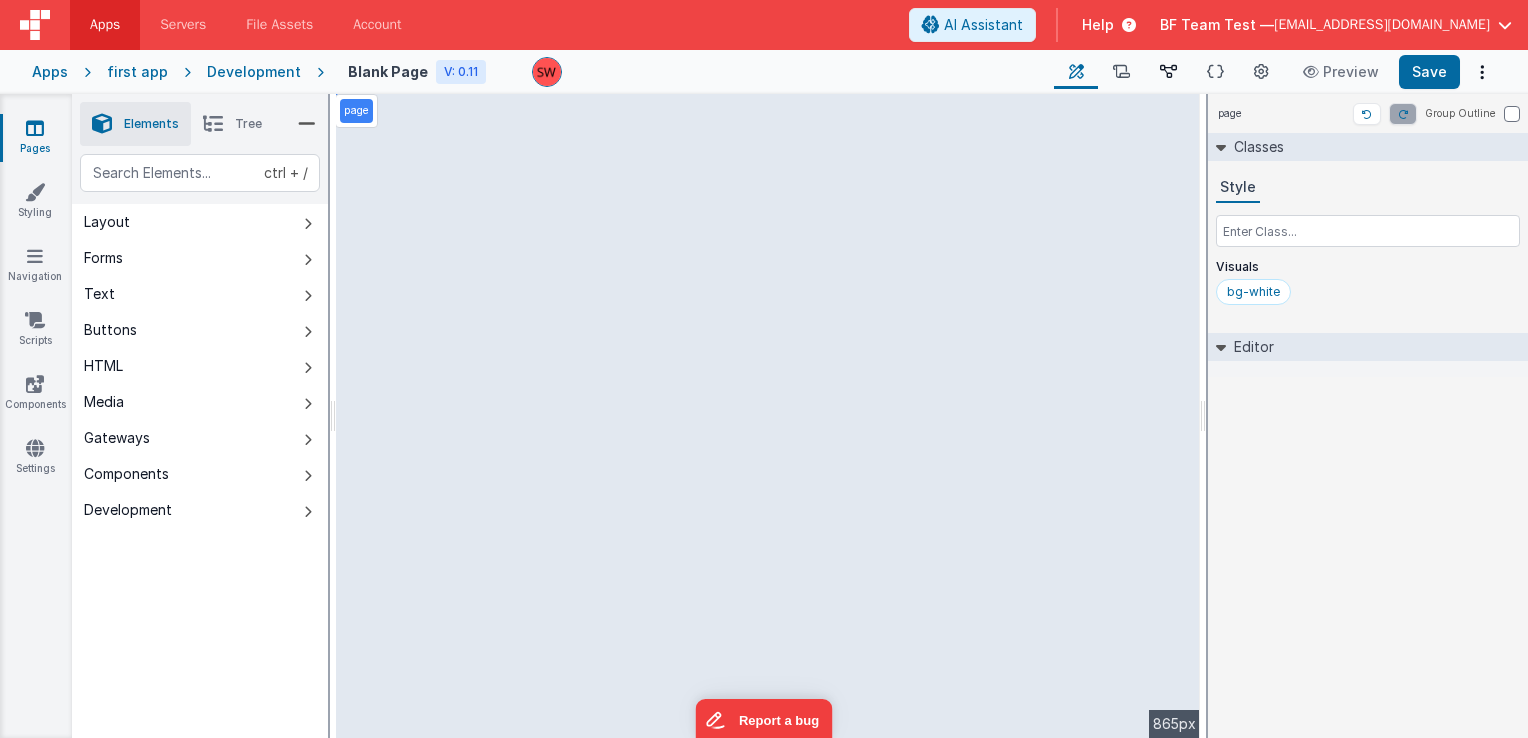 click at bounding box center (1168, 72) 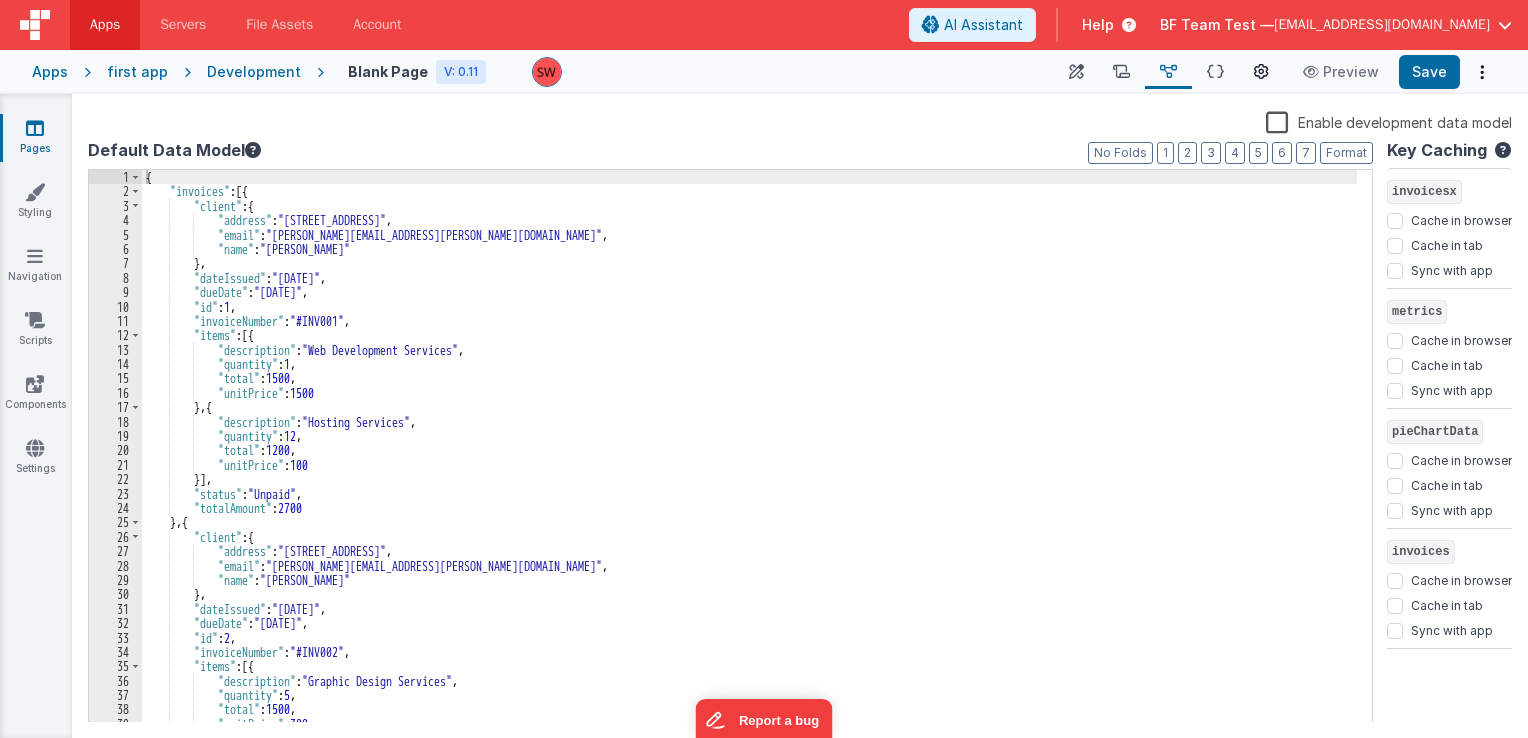 click on "Page Settings" at bounding box center [1261, 72] 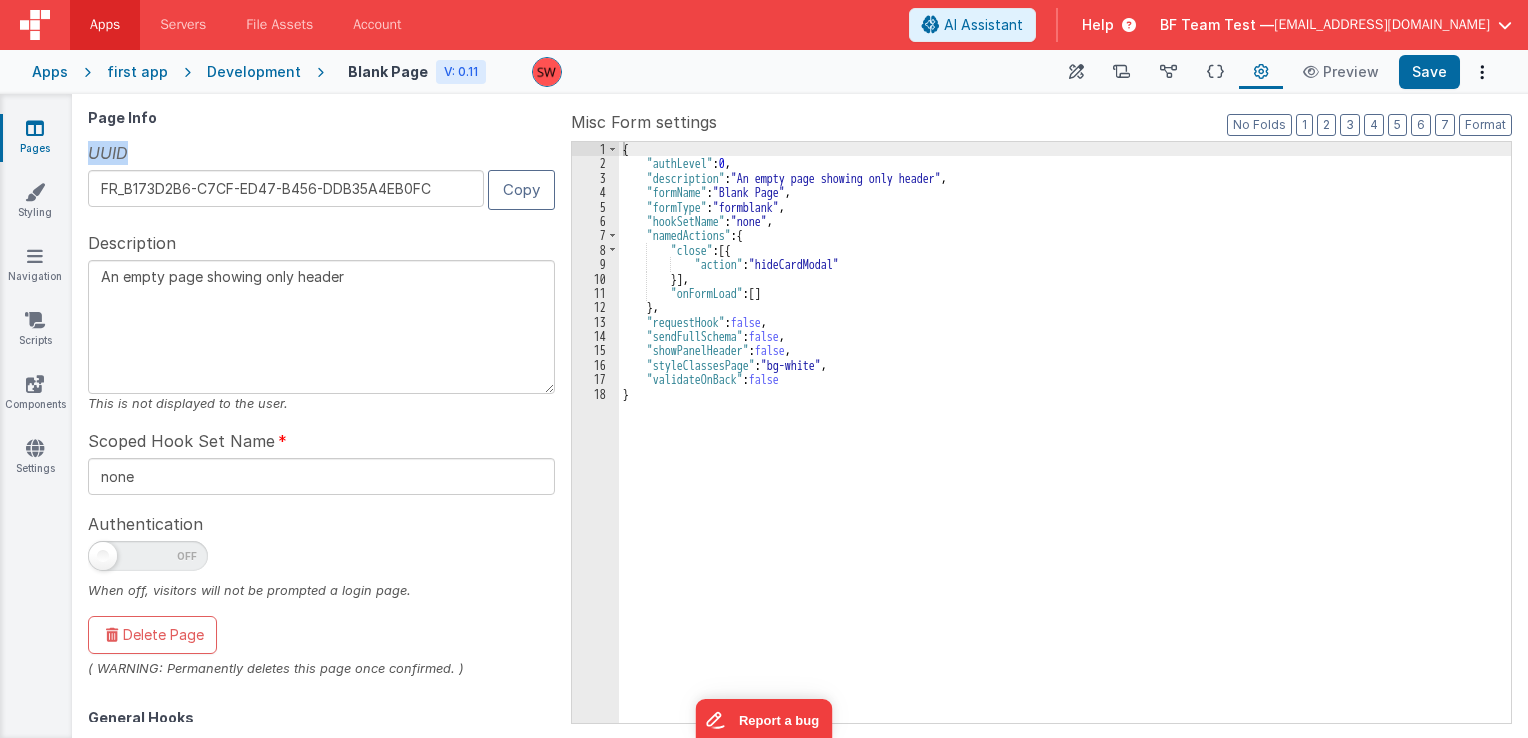 drag, startPoint x: 92, startPoint y: 150, endPoint x: 127, endPoint y: 158, distance: 35.902645 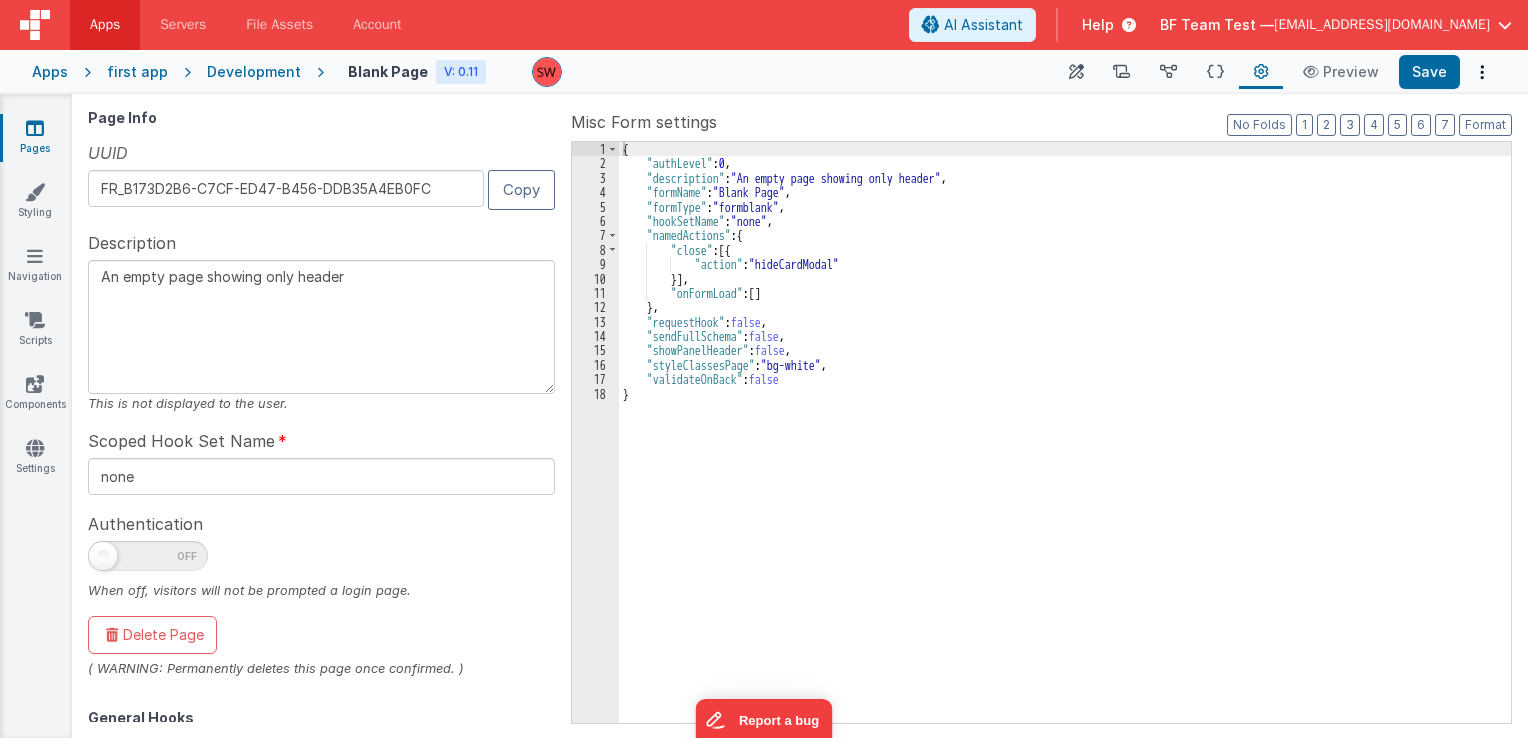 click on "UUID FR_B173D2B6-C7CF-ED47-B456-DDB35A4EB0FC   Copy" at bounding box center (321, 177) 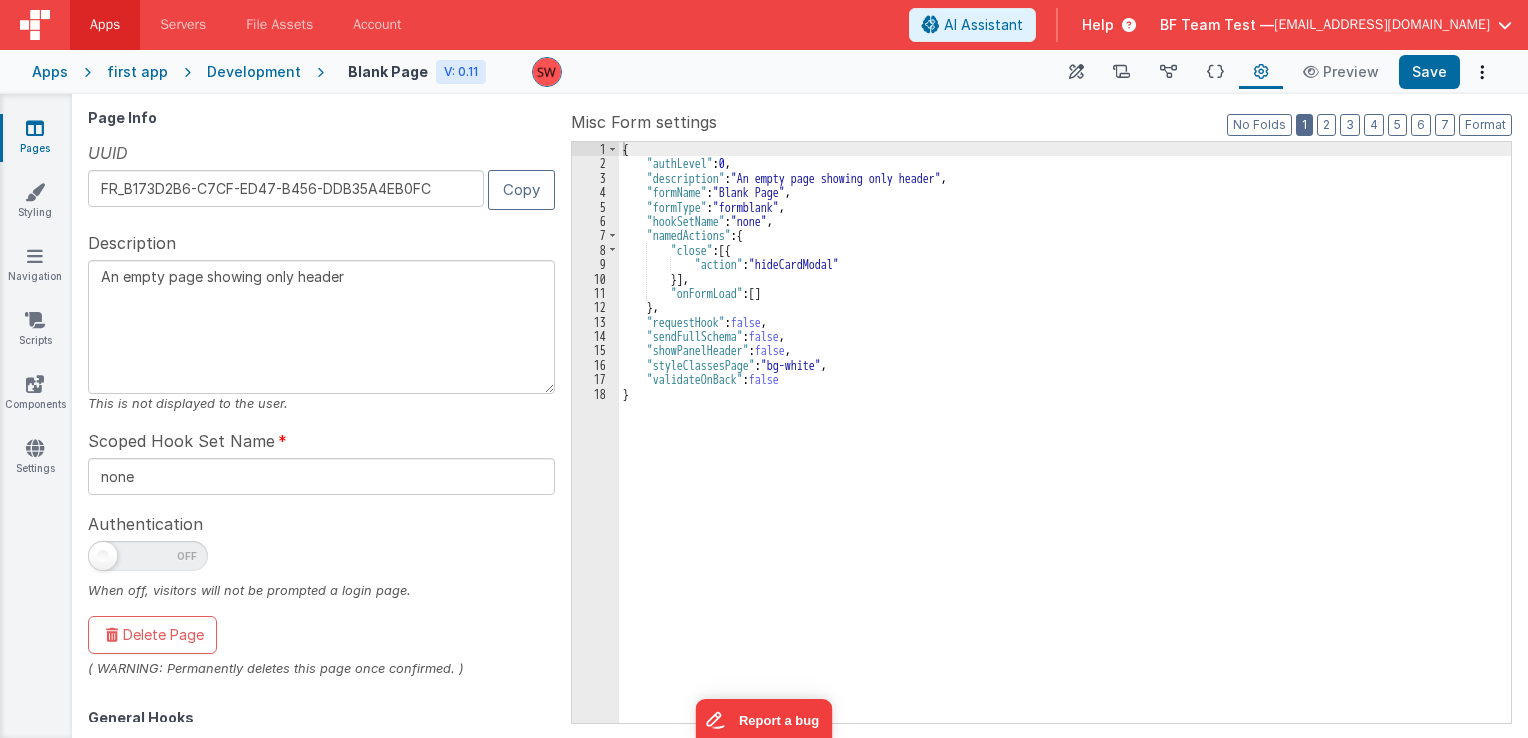 click on "1" at bounding box center [1304, 125] 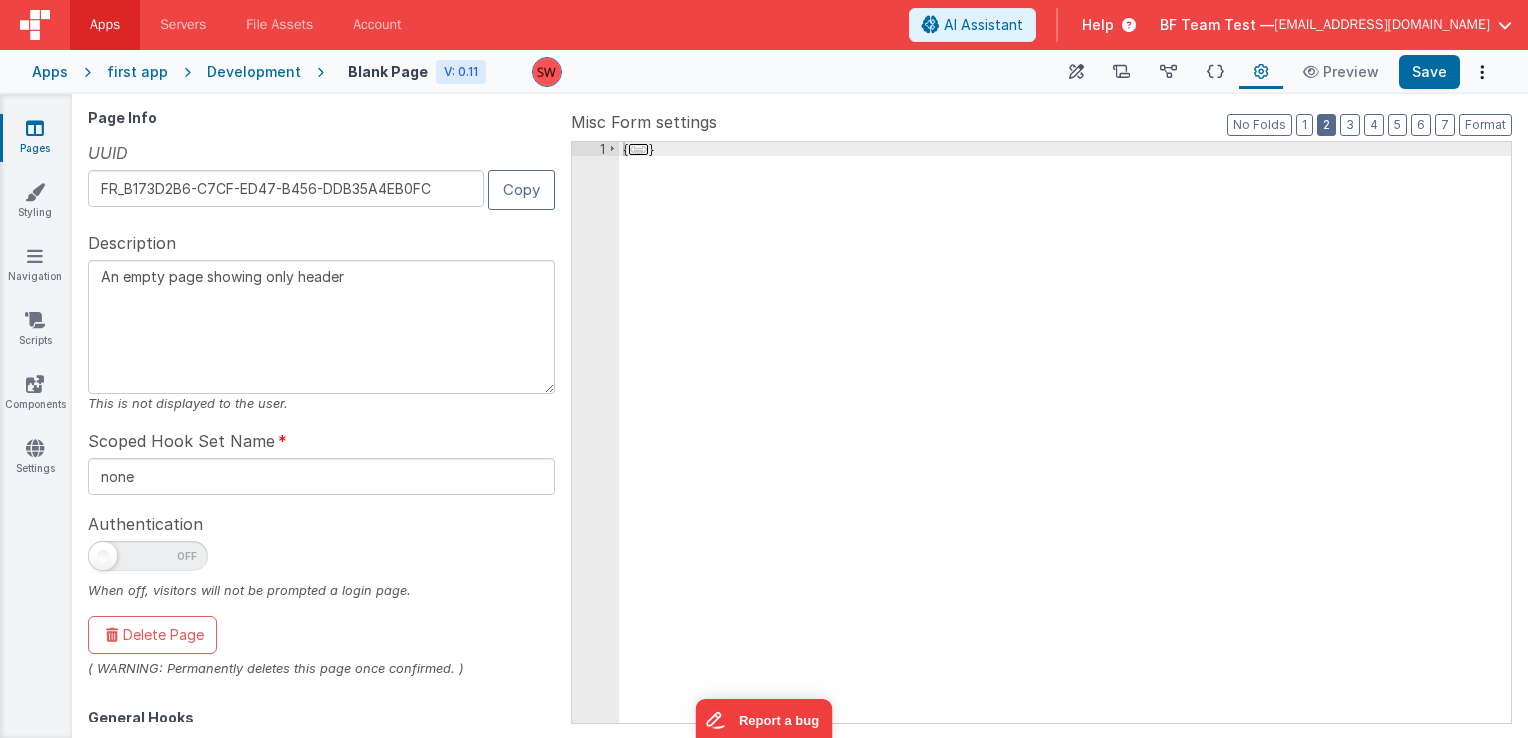 click on "2" at bounding box center [1326, 125] 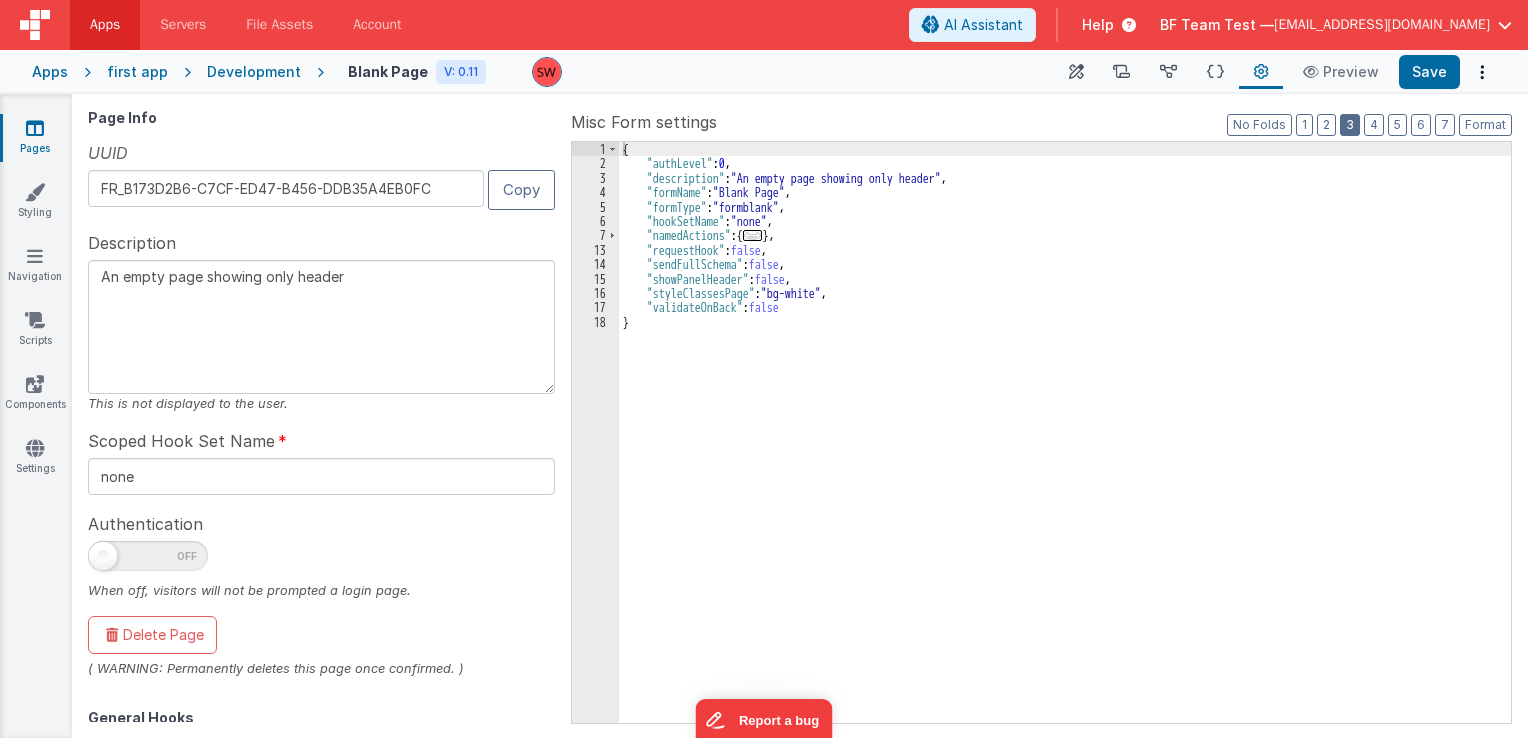 click on "3" at bounding box center (1350, 125) 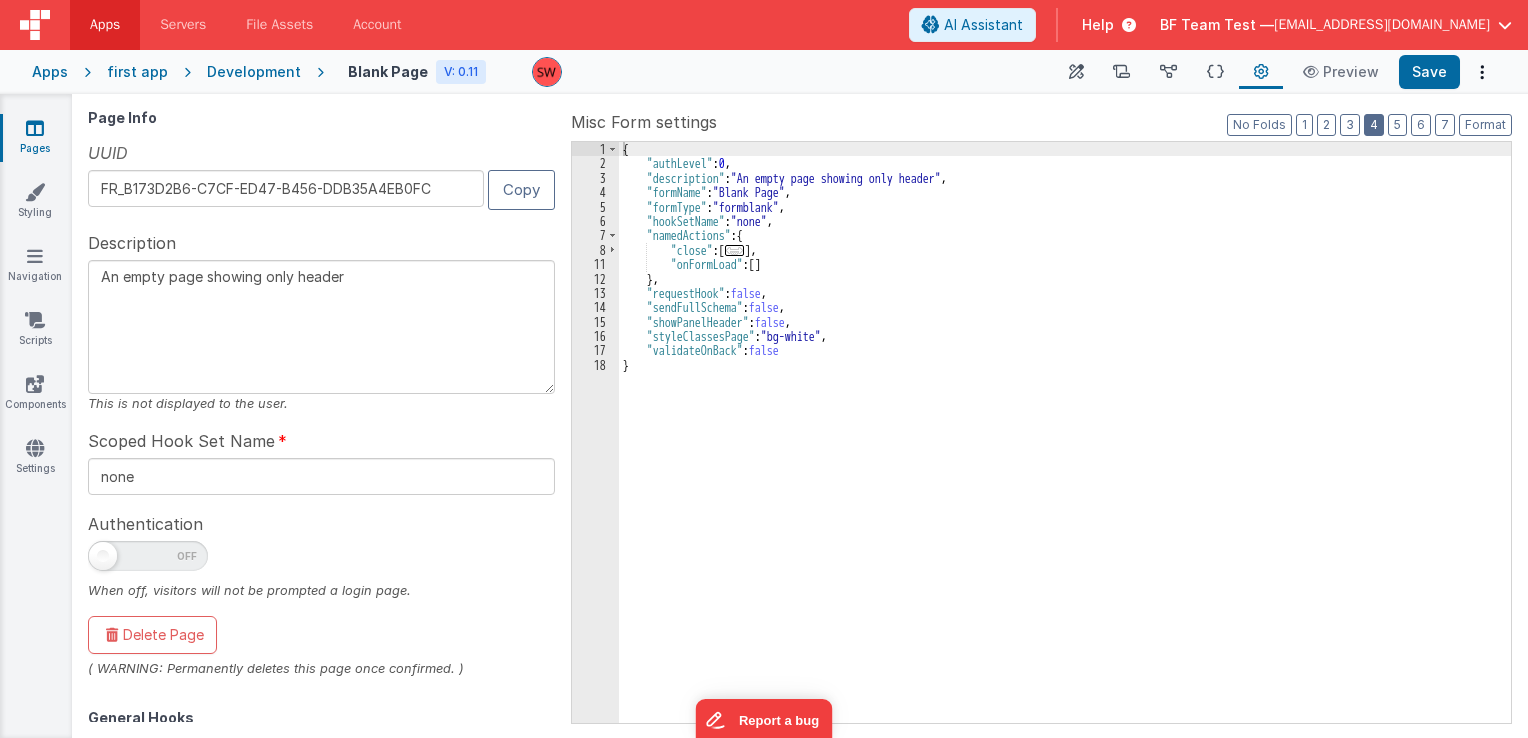 click on "4" at bounding box center [1374, 125] 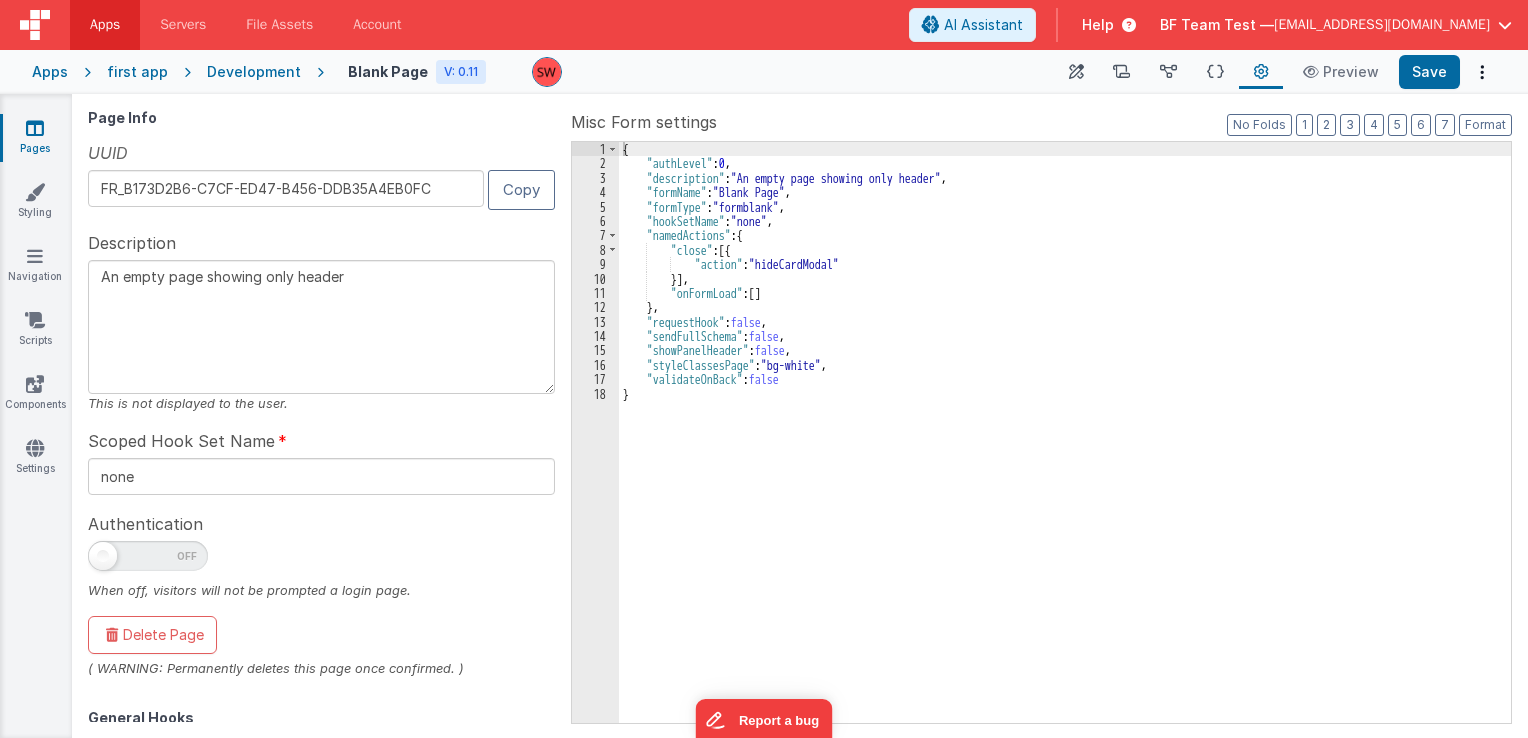 click on "Misc Form settings Format
7
6
5
4
3
2
1
No Folds
1 2 3 4 5 6 7 8 9 10 11 12 13 14 15 16 17 18 {      "authLevel" :  0 ,      "description" :  "An empty page showing only header" ,      "formName" :  "Blank Page" ,      "formType" :  "formblank" ,      "hookSetName" :  "none" ,      "namedActions" :  {           "close" :  [{                "action" :  "hideCardModal"           }] ,           "onFormLoad" :  [ ]      } ,      "requestHook" :  false ,      "sendFullSchema" :  false ,      "showPanelHeader" :  false ,      "styleClassesPage" :  "bg-white" ,      "validateOnBack" :  false } XXXXXXXXXXXXXXXXXXXXXXXXXXXXXXXXXXXXXXXXXXXXXXXXXX" at bounding box center (1041, 416) 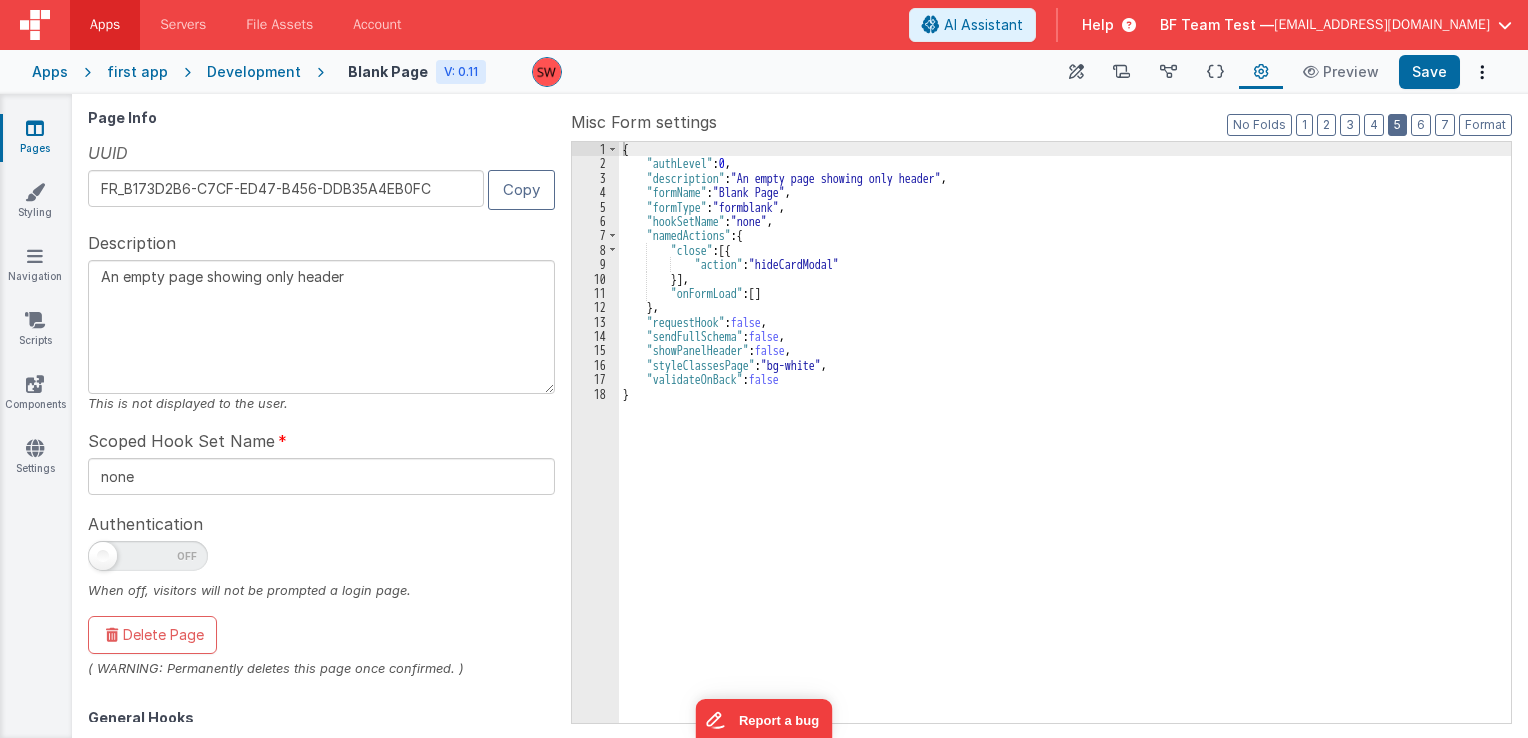 click on "5" at bounding box center (1397, 125) 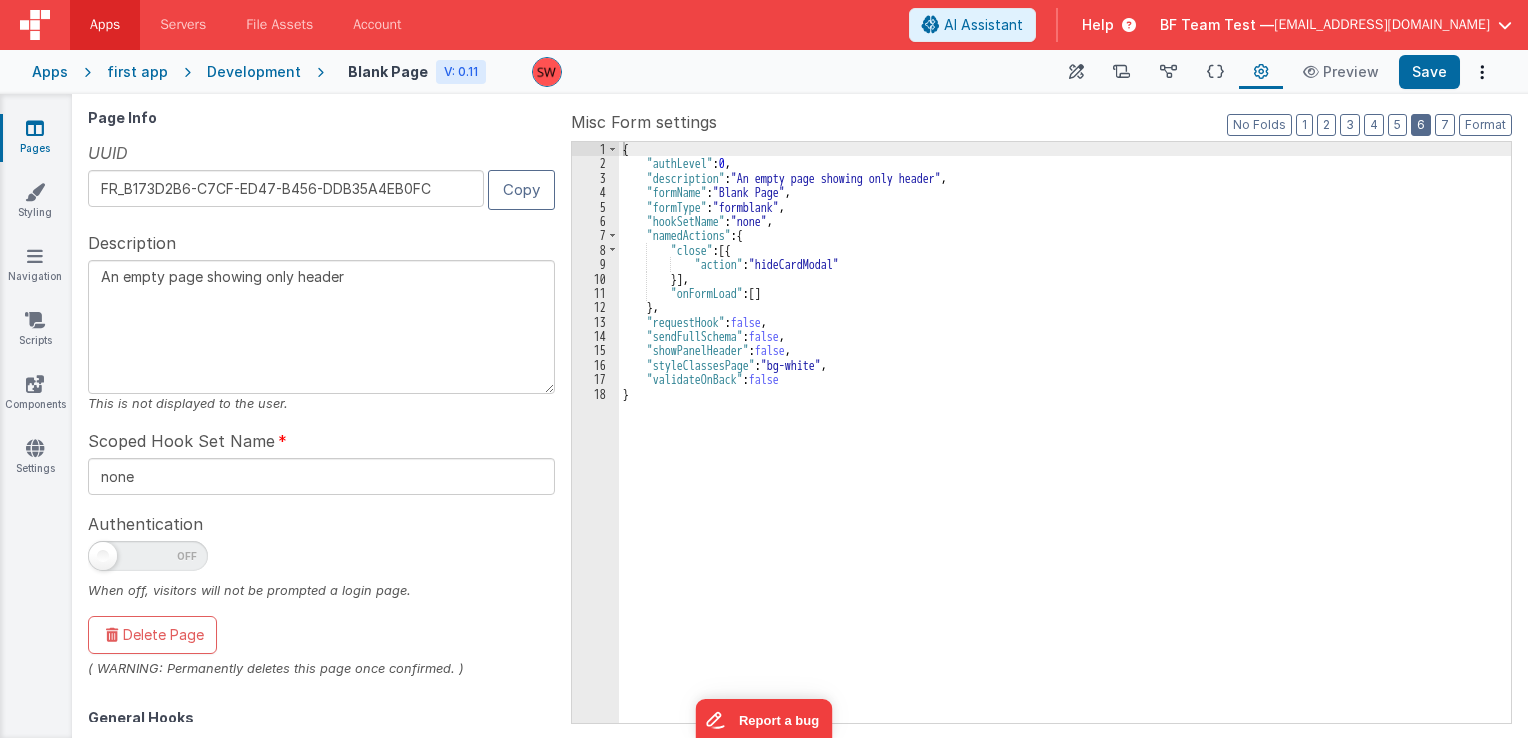 click on "6" at bounding box center (1421, 125) 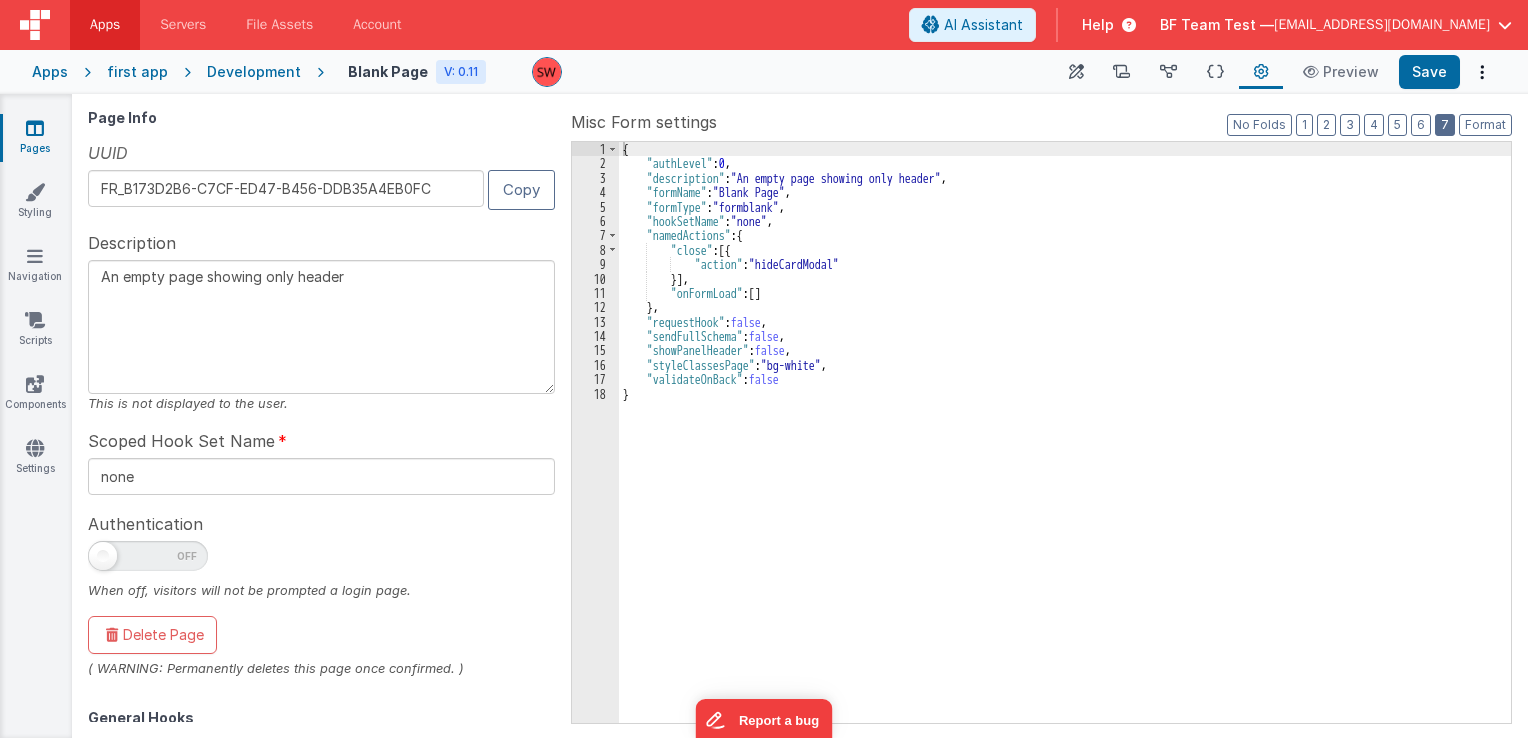 click on "7" at bounding box center [1445, 125] 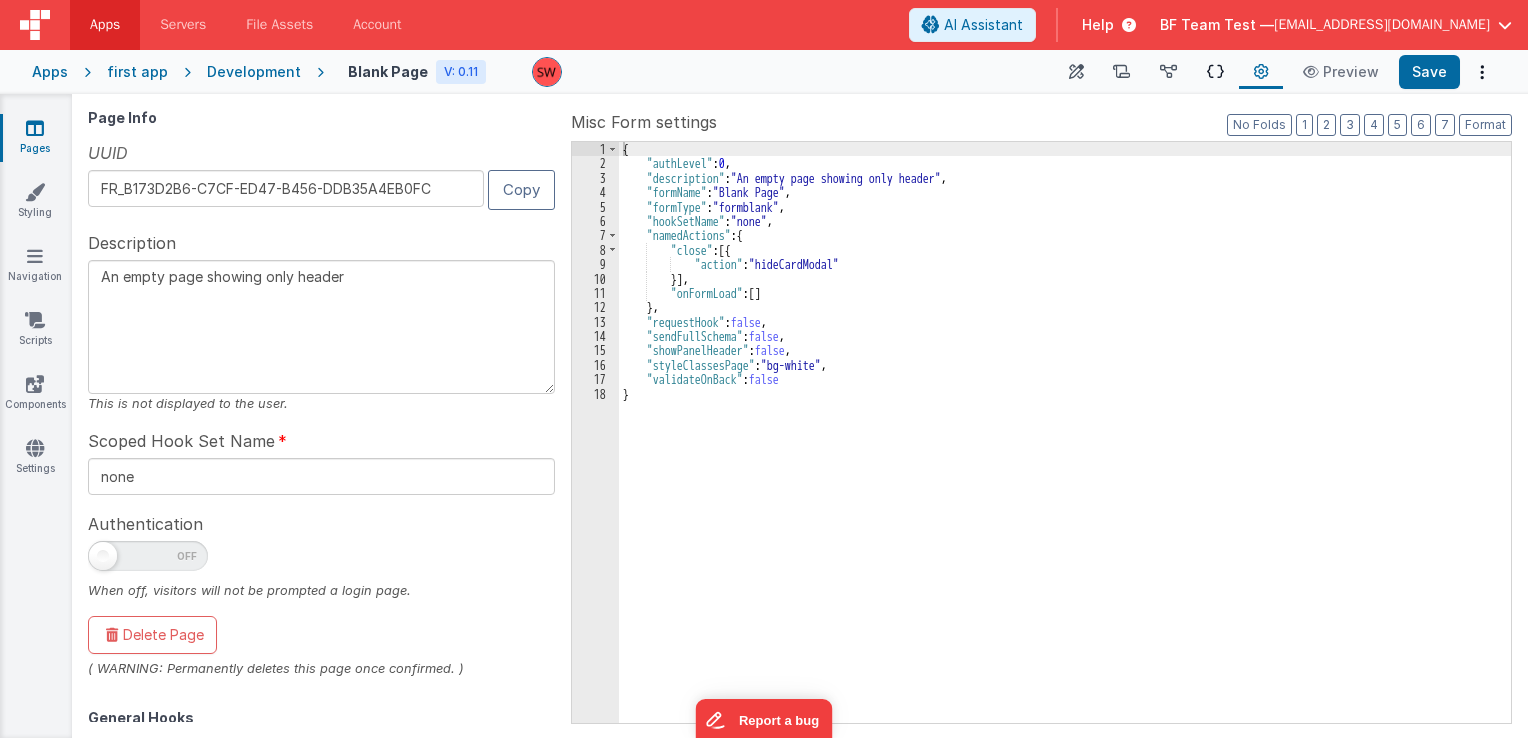 click at bounding box center (1215, 72) 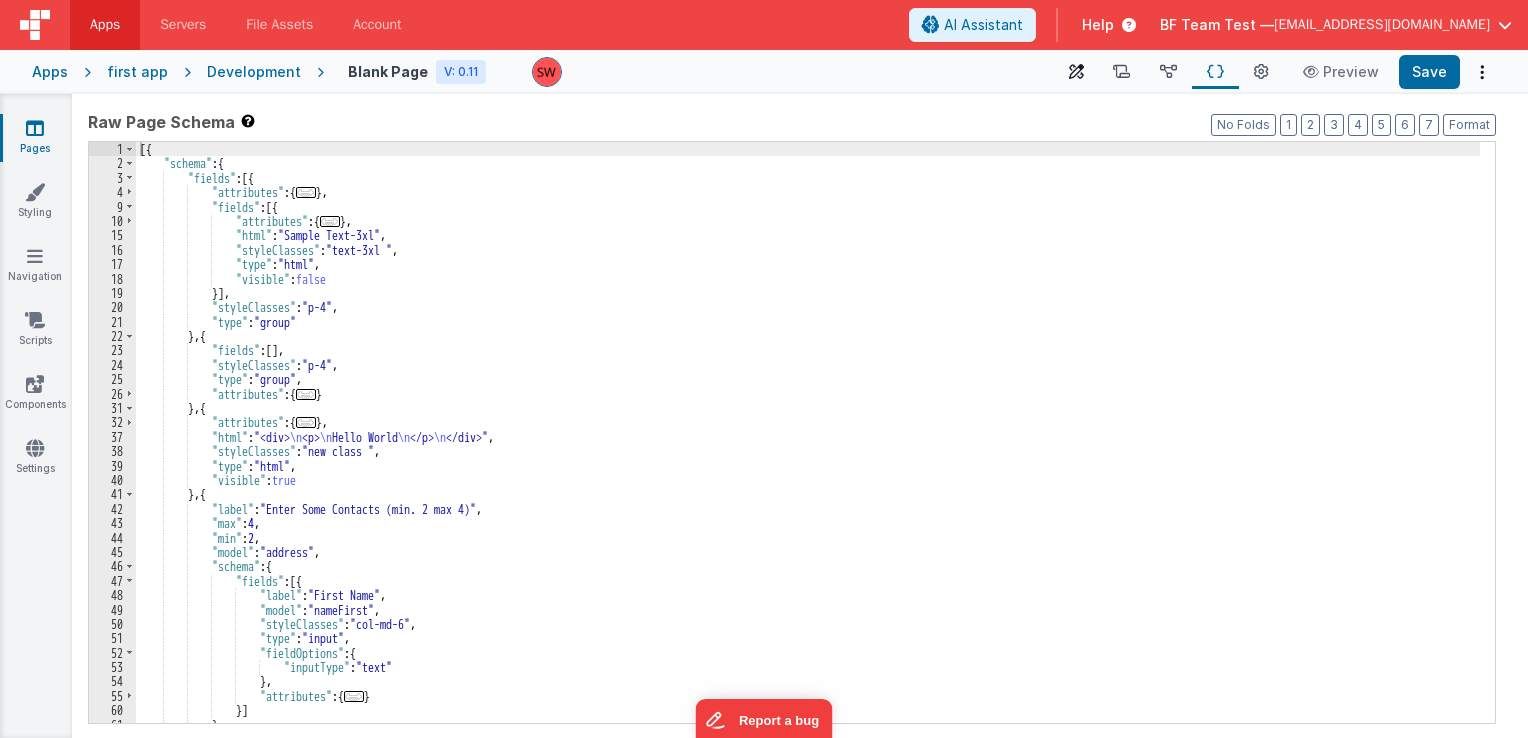 click at bounding box center [1076, 72] 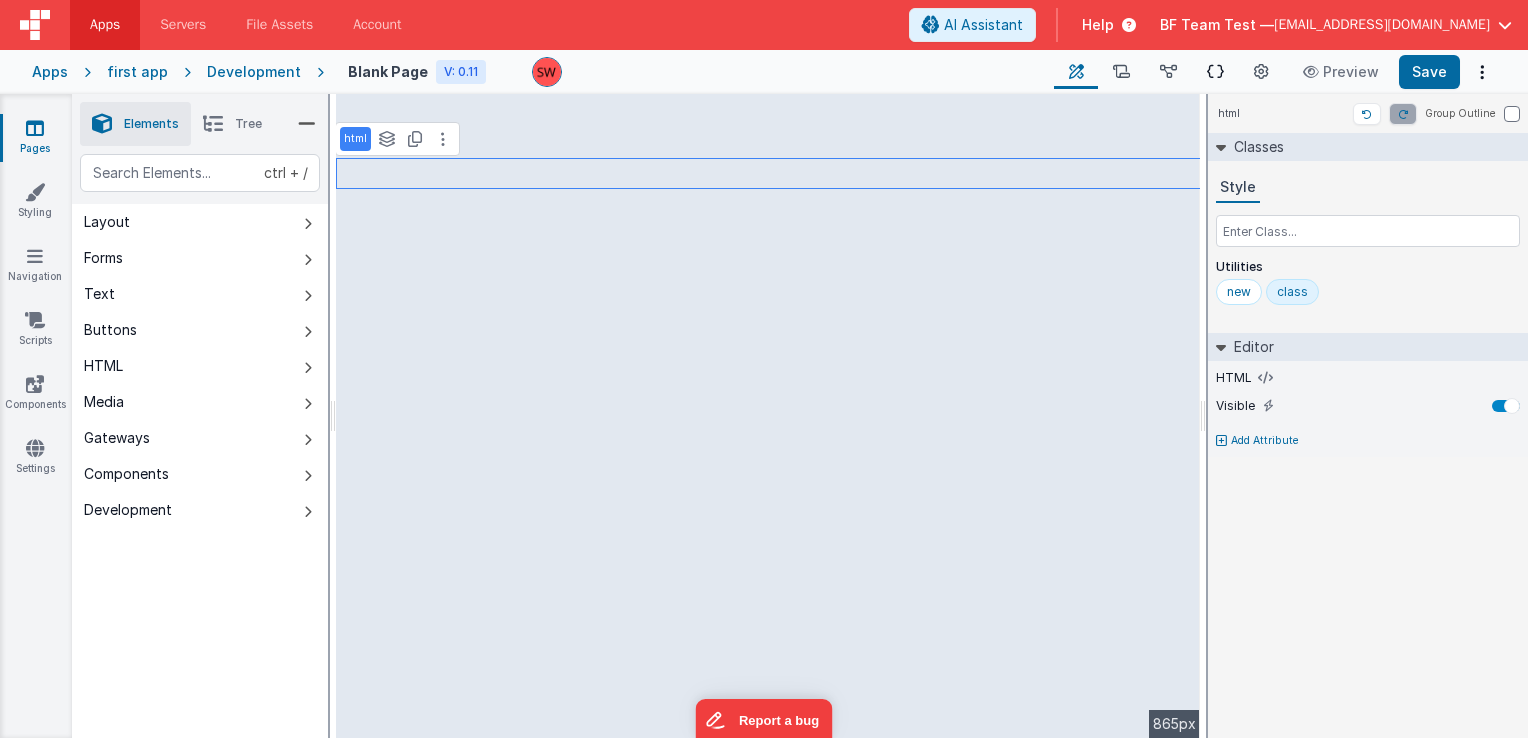 click at bounding box center [1215, 72] 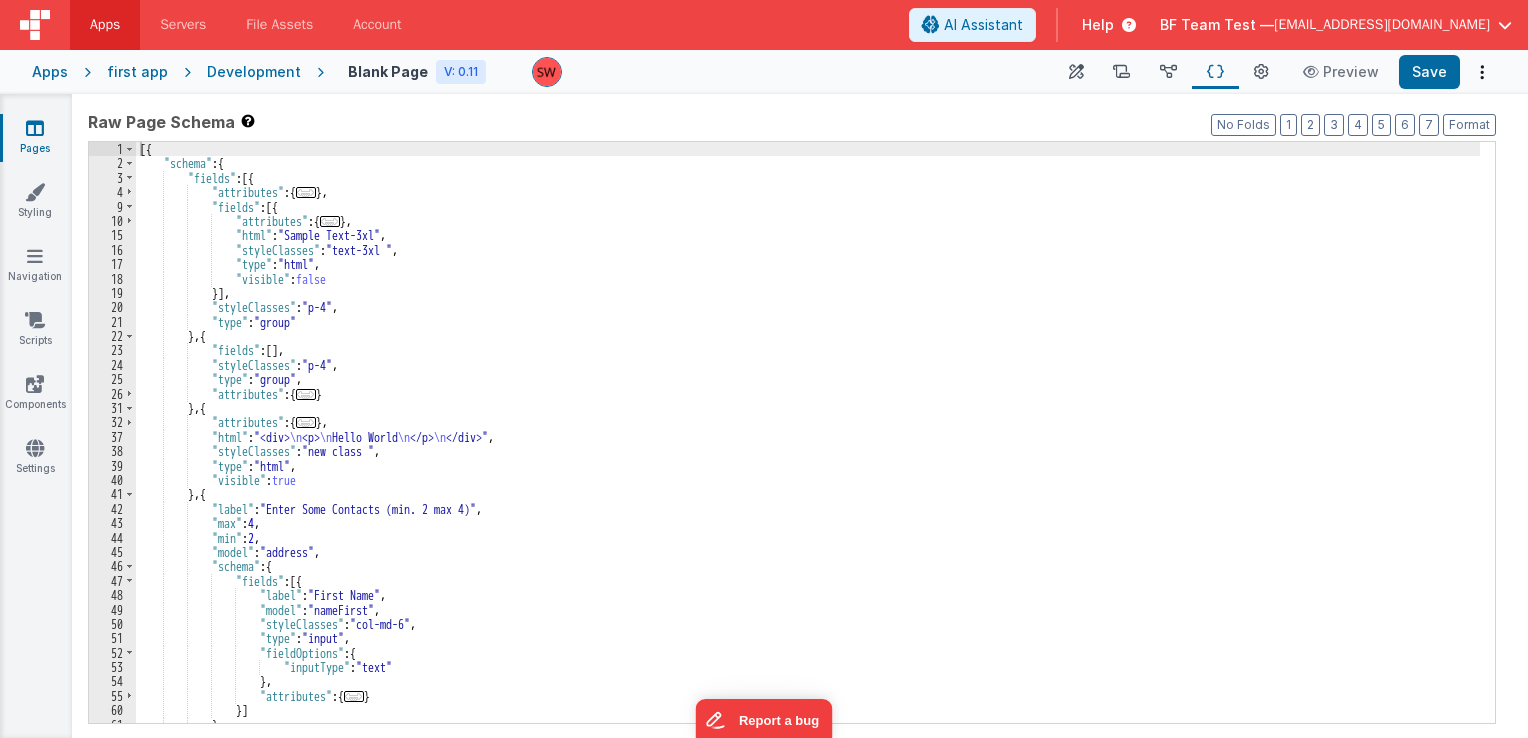 click on "Schema" at bounding box center [1215, 72] 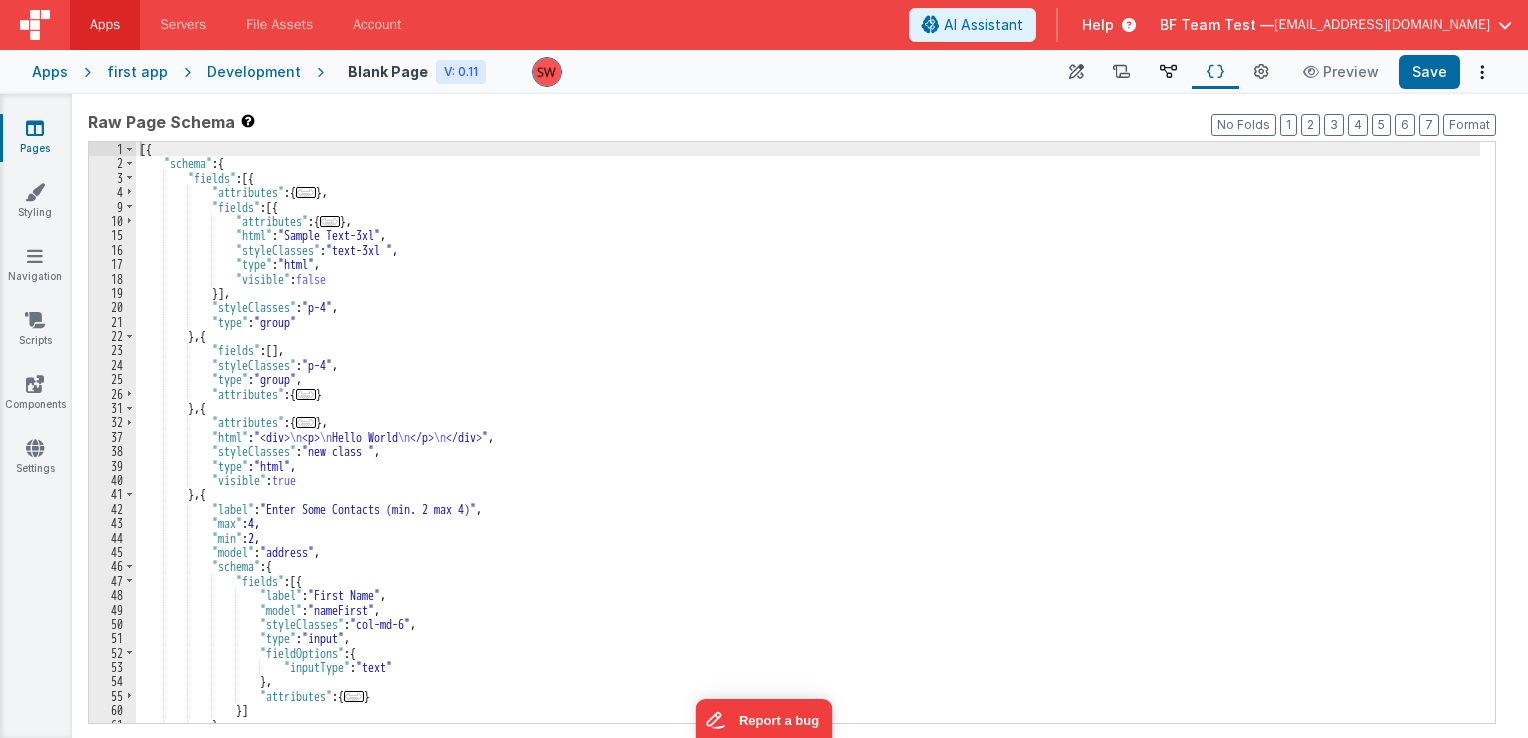click at bounding box center [1168, 72] 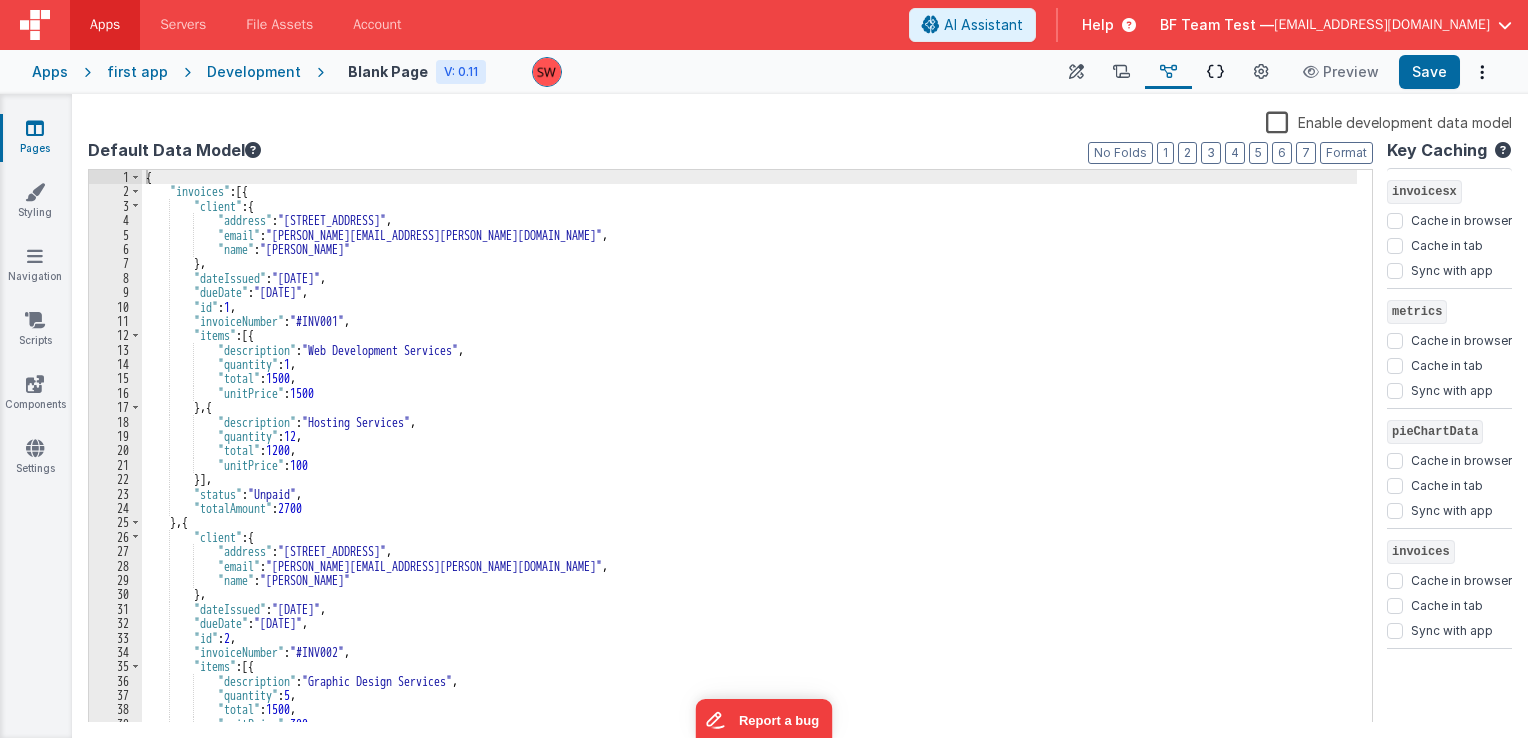 click at bounding box center [1215, 72] 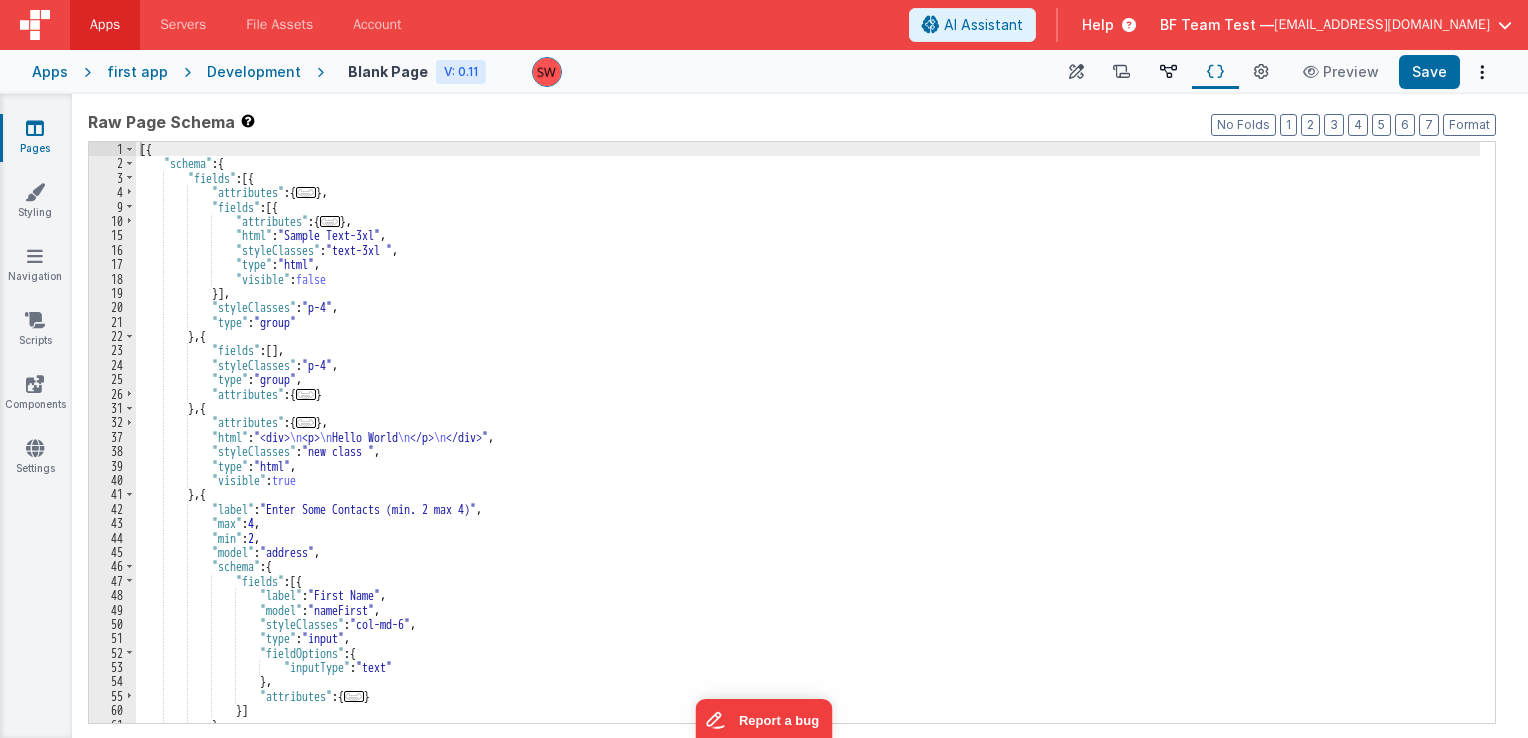 click at bounding box center [1168, 72] 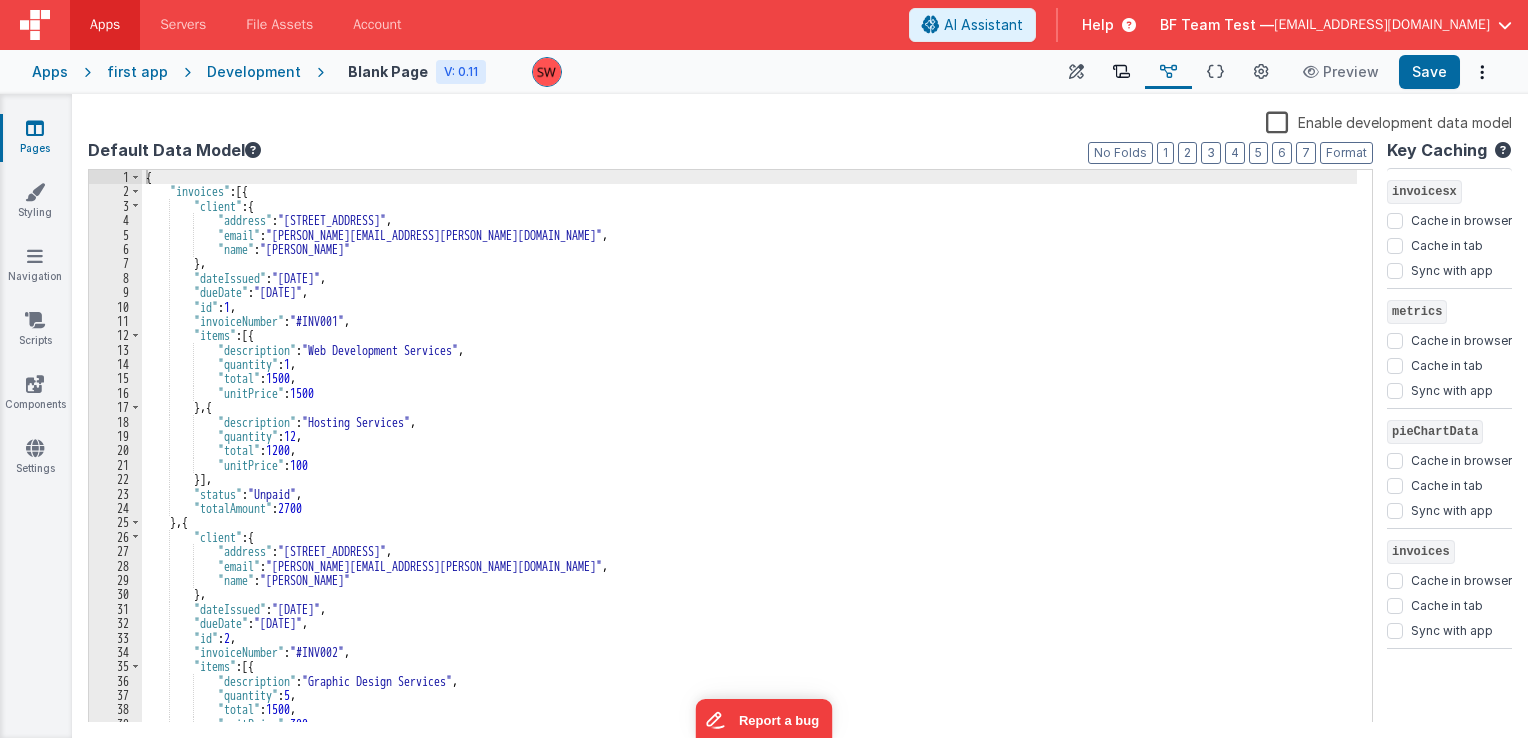 click at bounding box center (1121, 72) 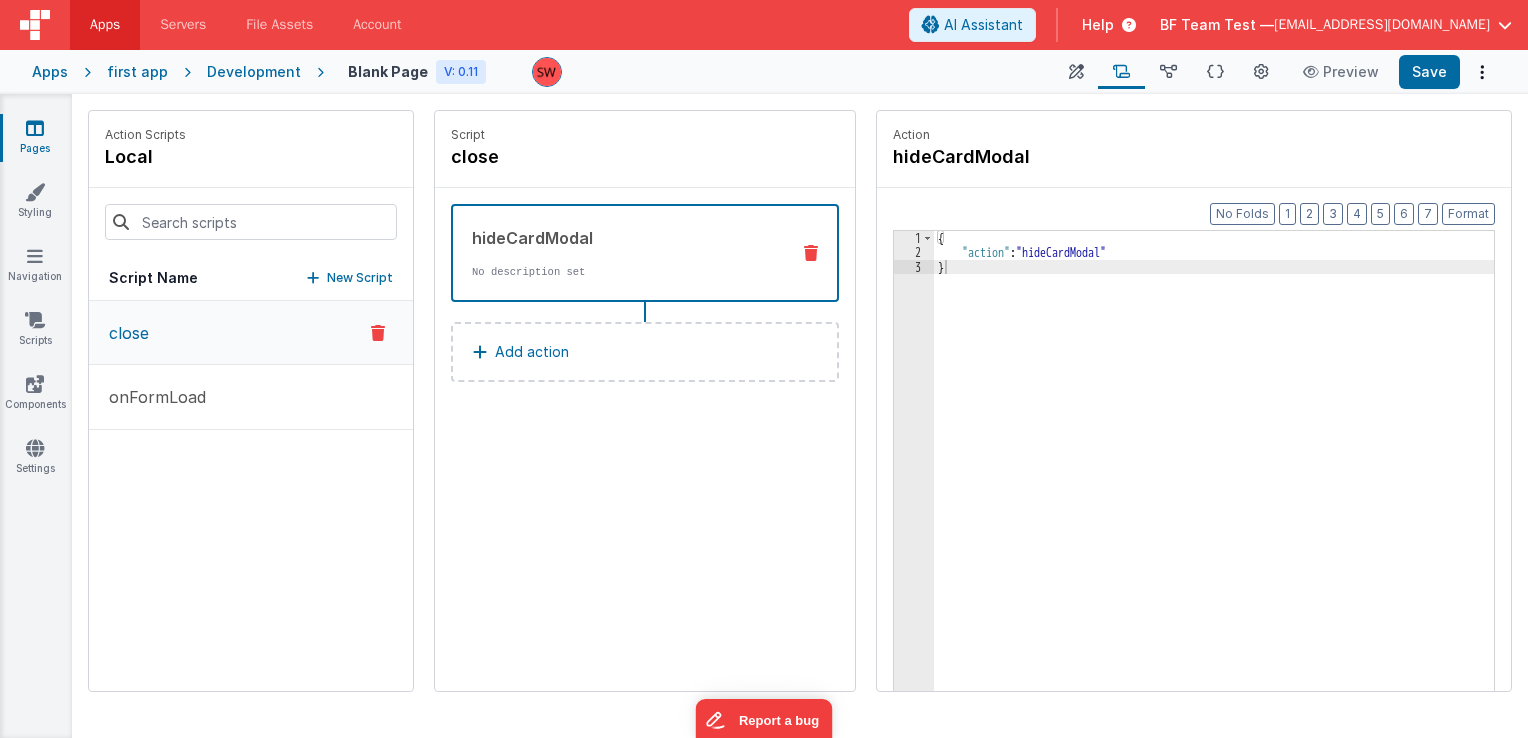 click on "Add action" at bounding box center (532, 352) 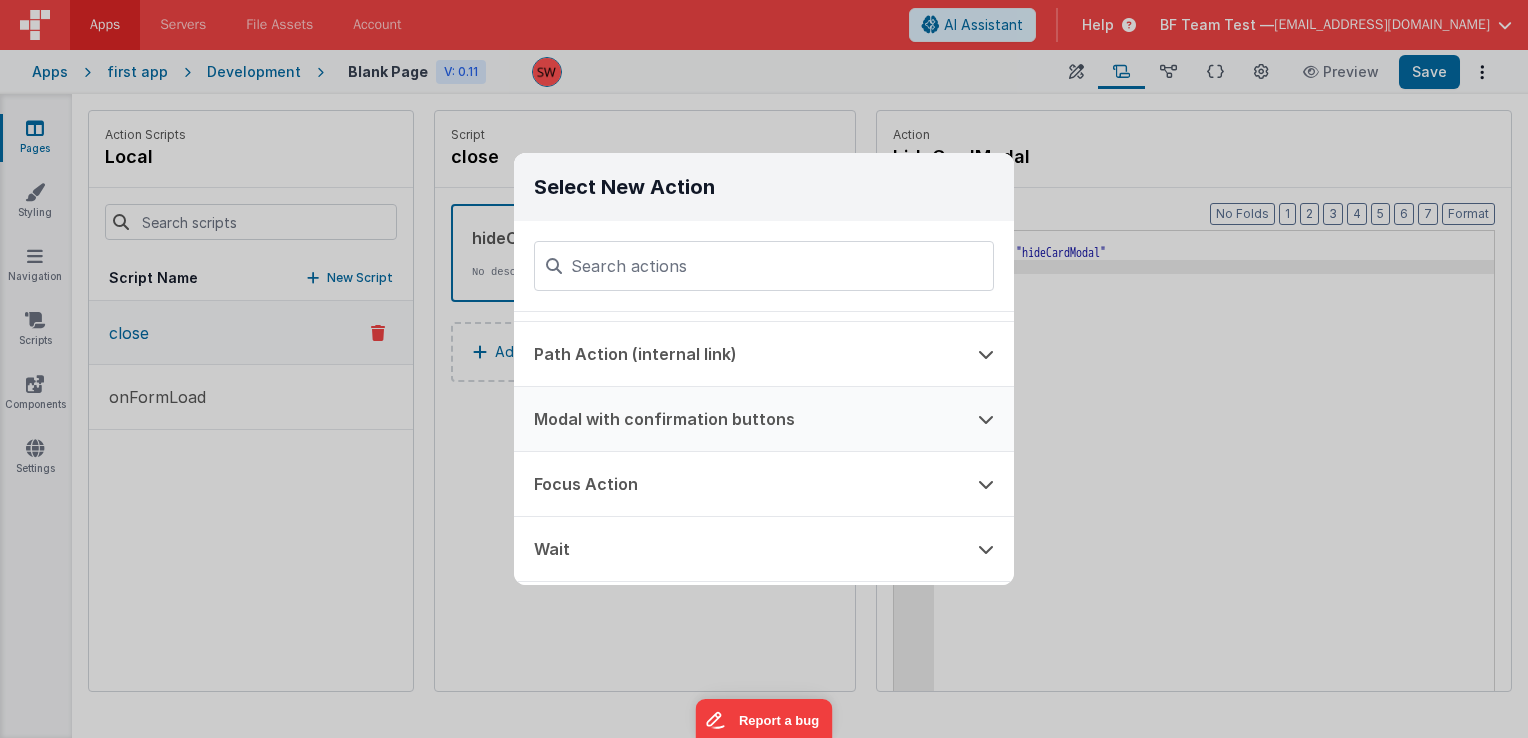 scroll, scrollTop: 800, scrollLeft: 0, axis: vertical 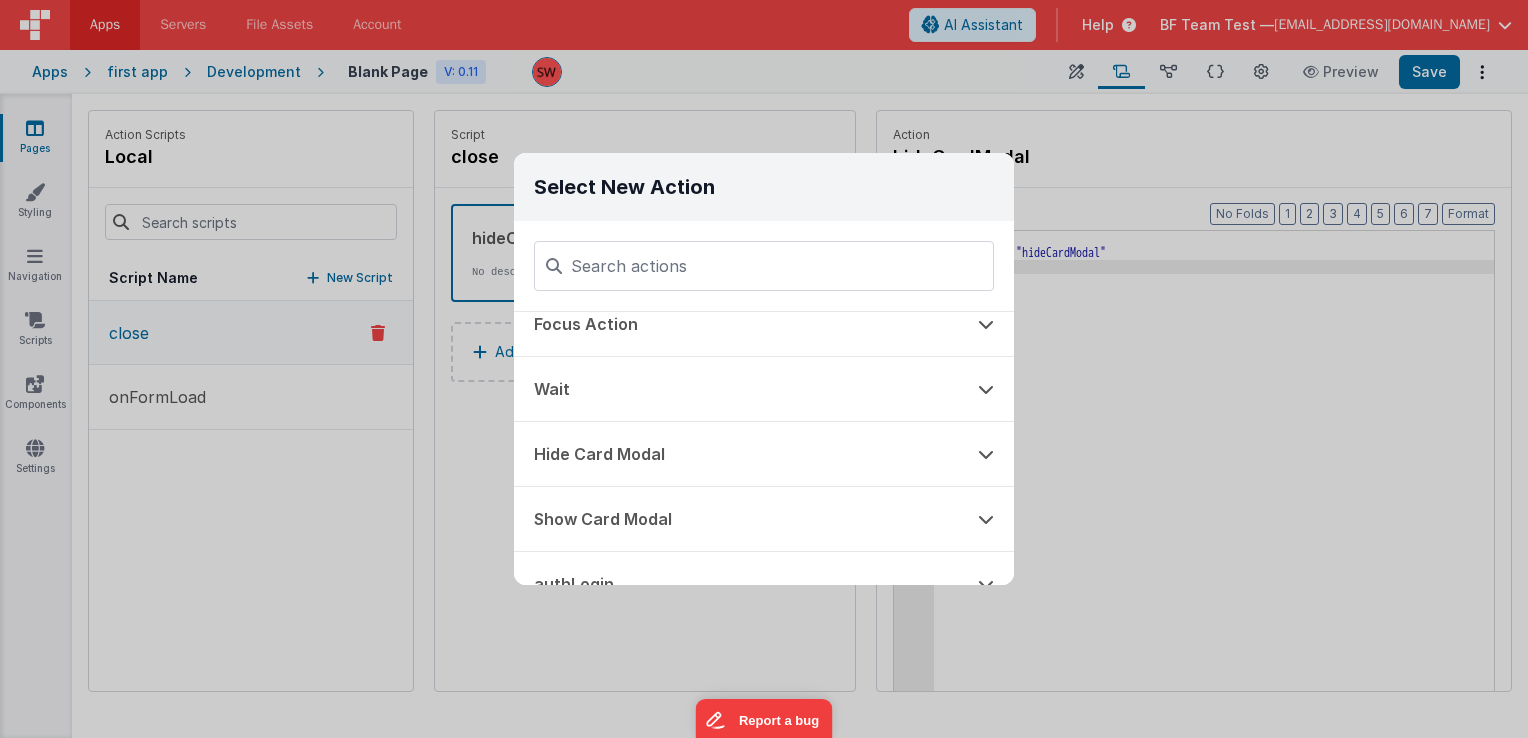 click on "Select New Action
Function - Runs JavaScript
Clipboard - copy model field
runUtilityHook
validate
cookie - set
Alert Action
Modal Dialog
hideModal Action
runOnCompleteHook Action
Blocking Spinner Modal
Path Action (internal link)
Modal with confirmation buttons
Focus Action
Wait
Hide Card Modal
Show Card Modal" at bounding box center [764, 369] 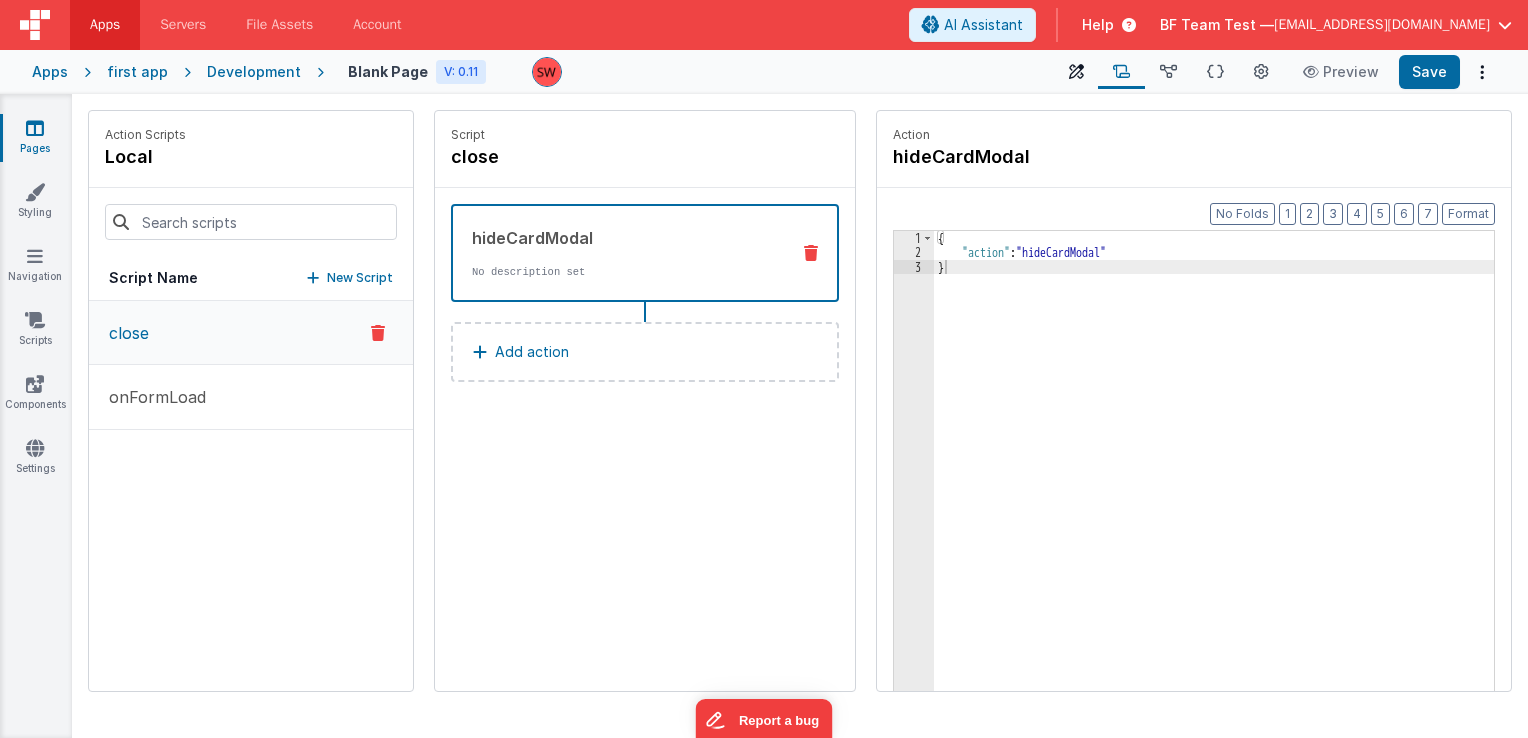click at bounding box center (1076, 72) 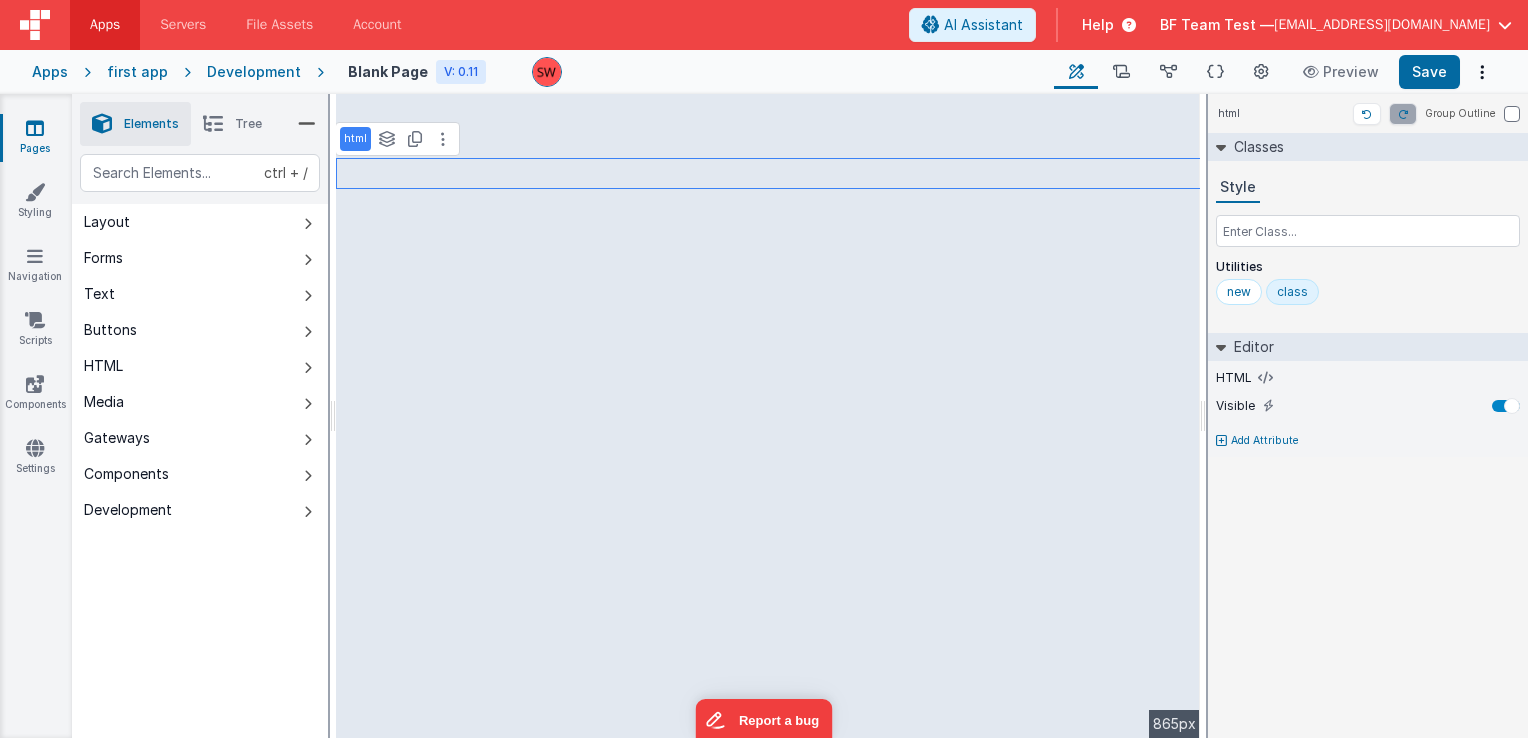 click at bounding box center [307, 124] 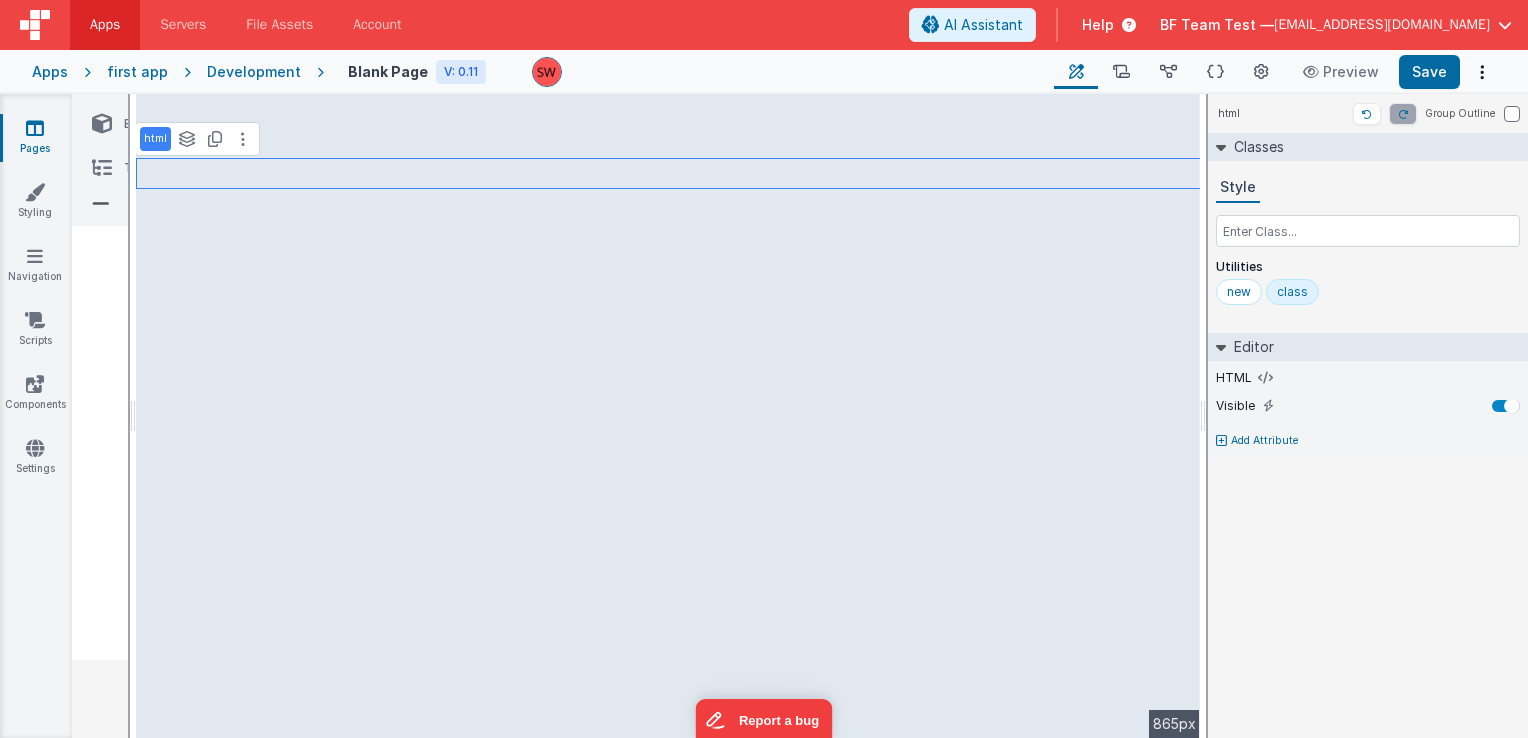 click at bounding box center [101, 204] 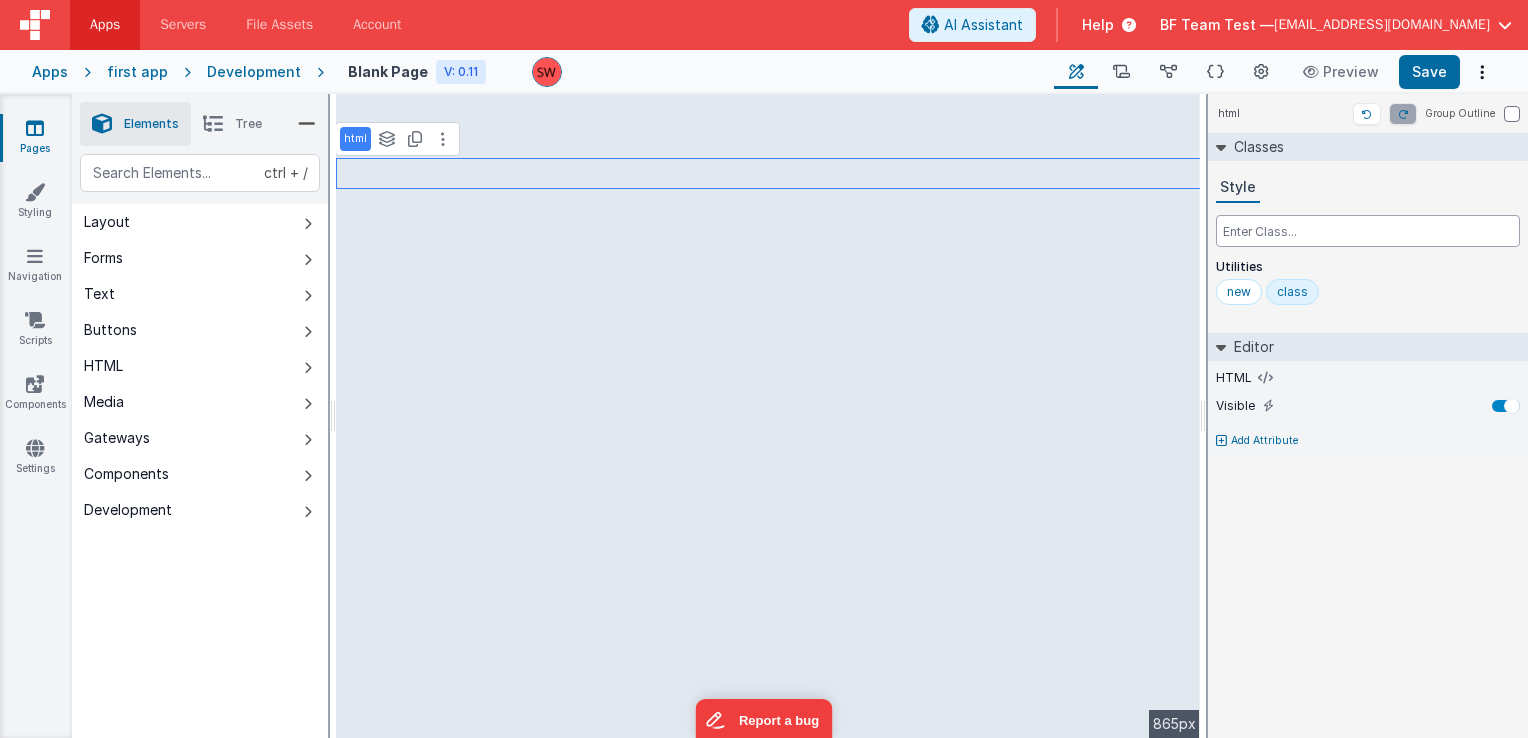 click at bounding box center (1368, 231) 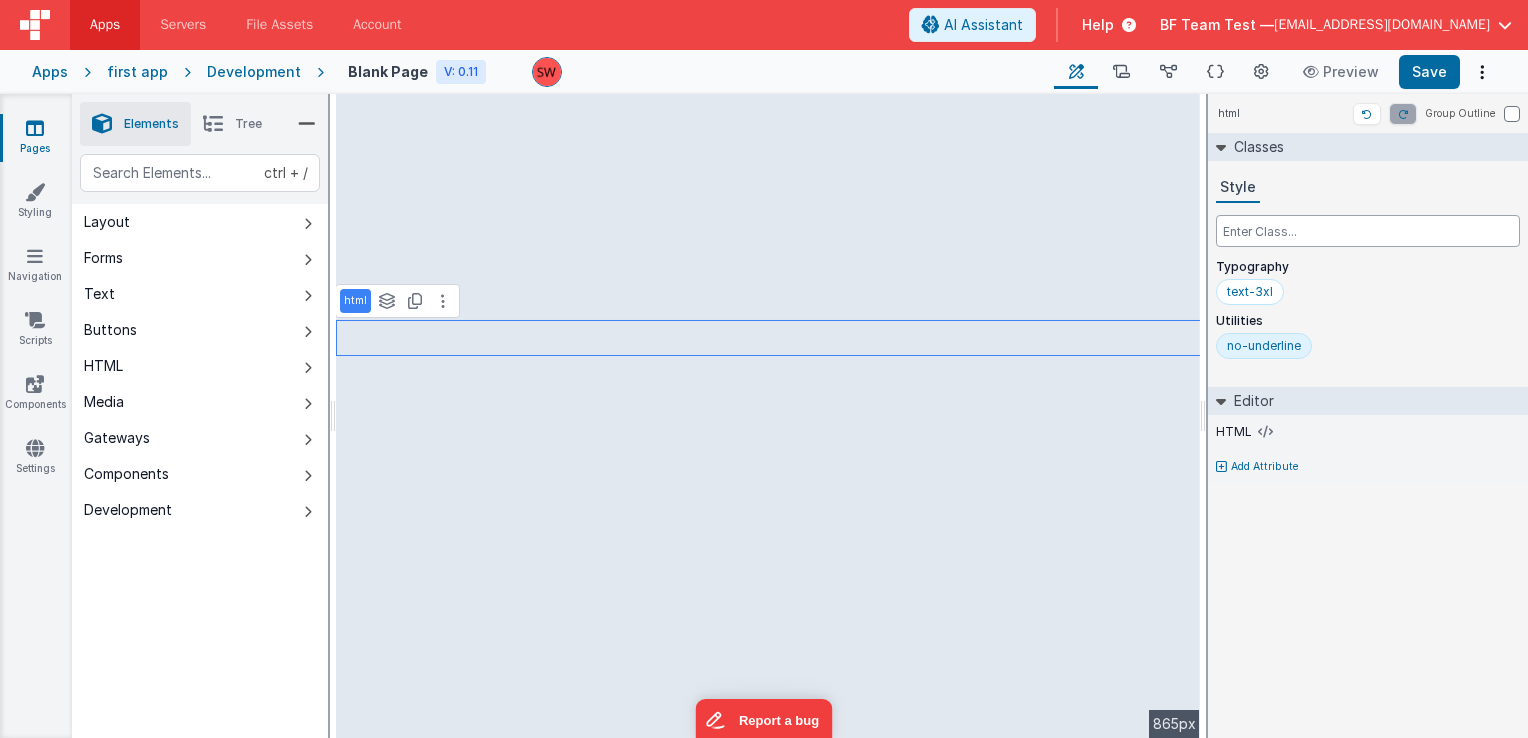 click at bounding box center [1368, 231] 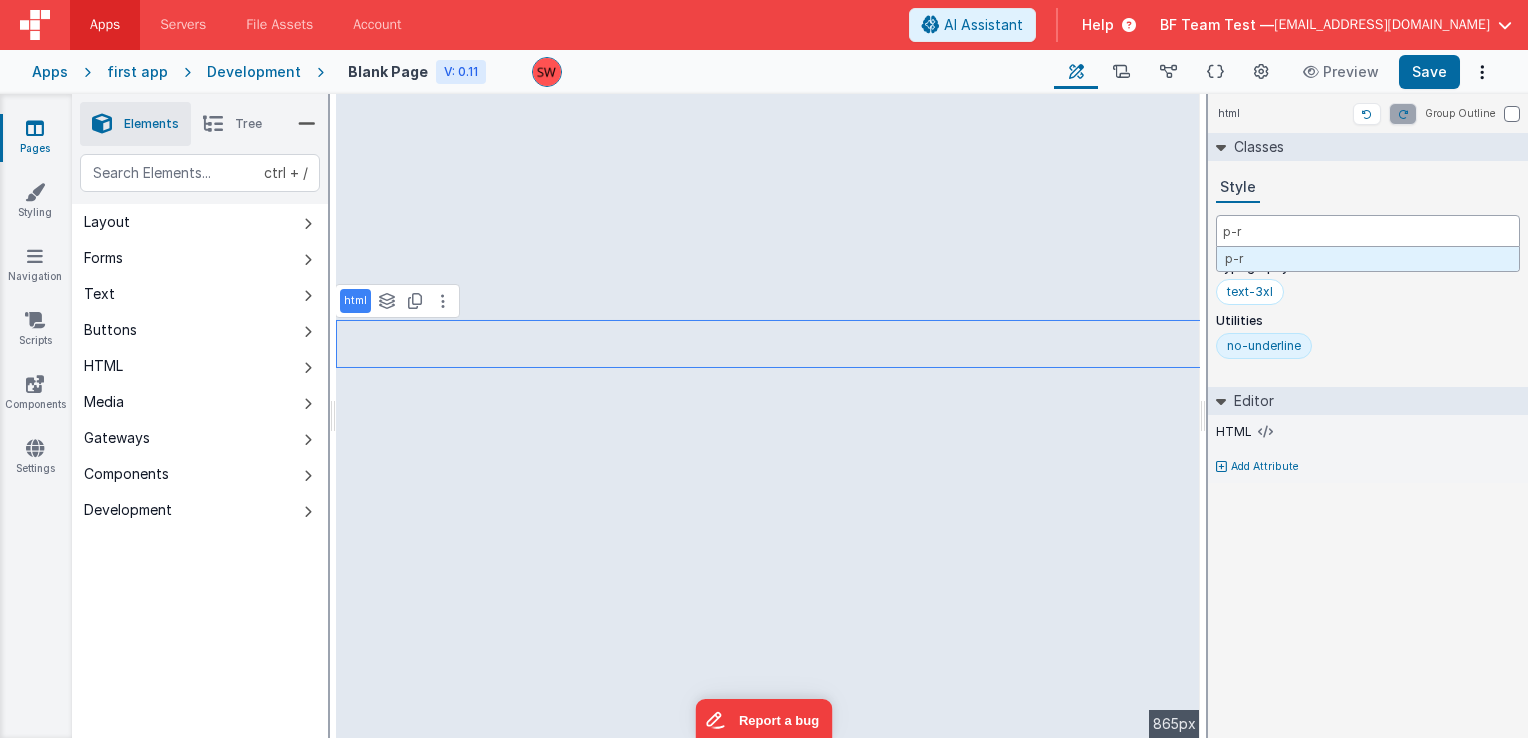 scroll, scrollTop: 0, scrollLeft: 0, axis: both 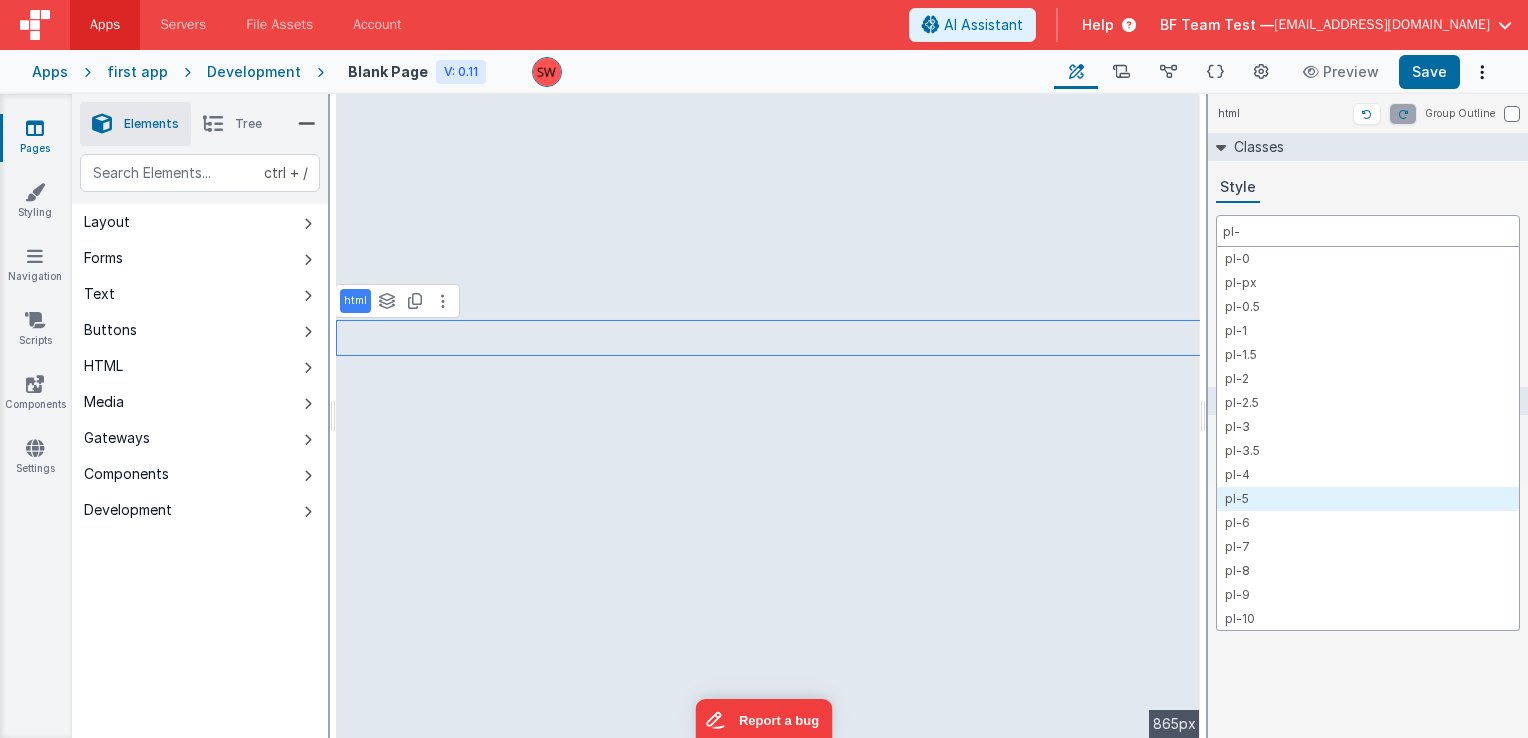 type on "pl-" 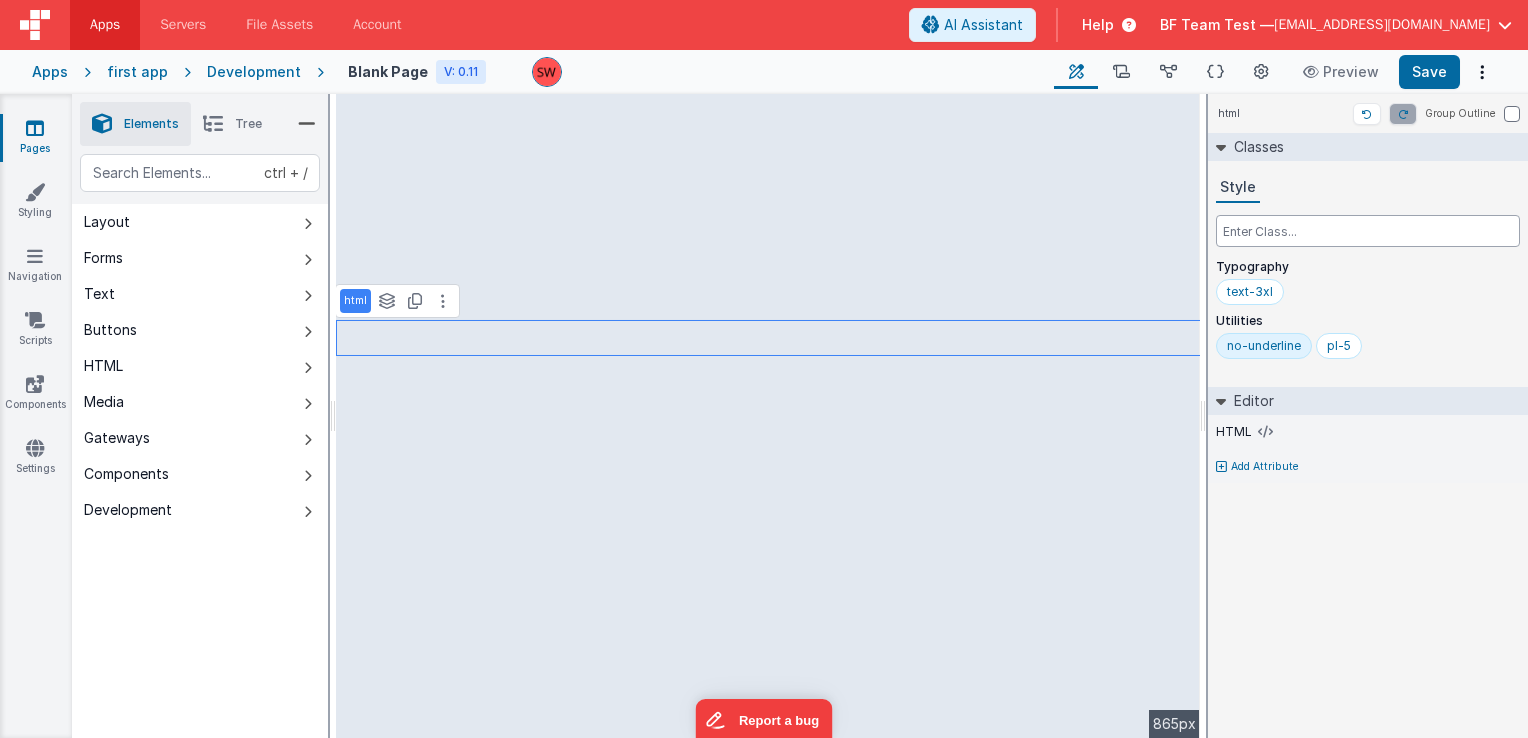 click at bounding box center [1368, 231] 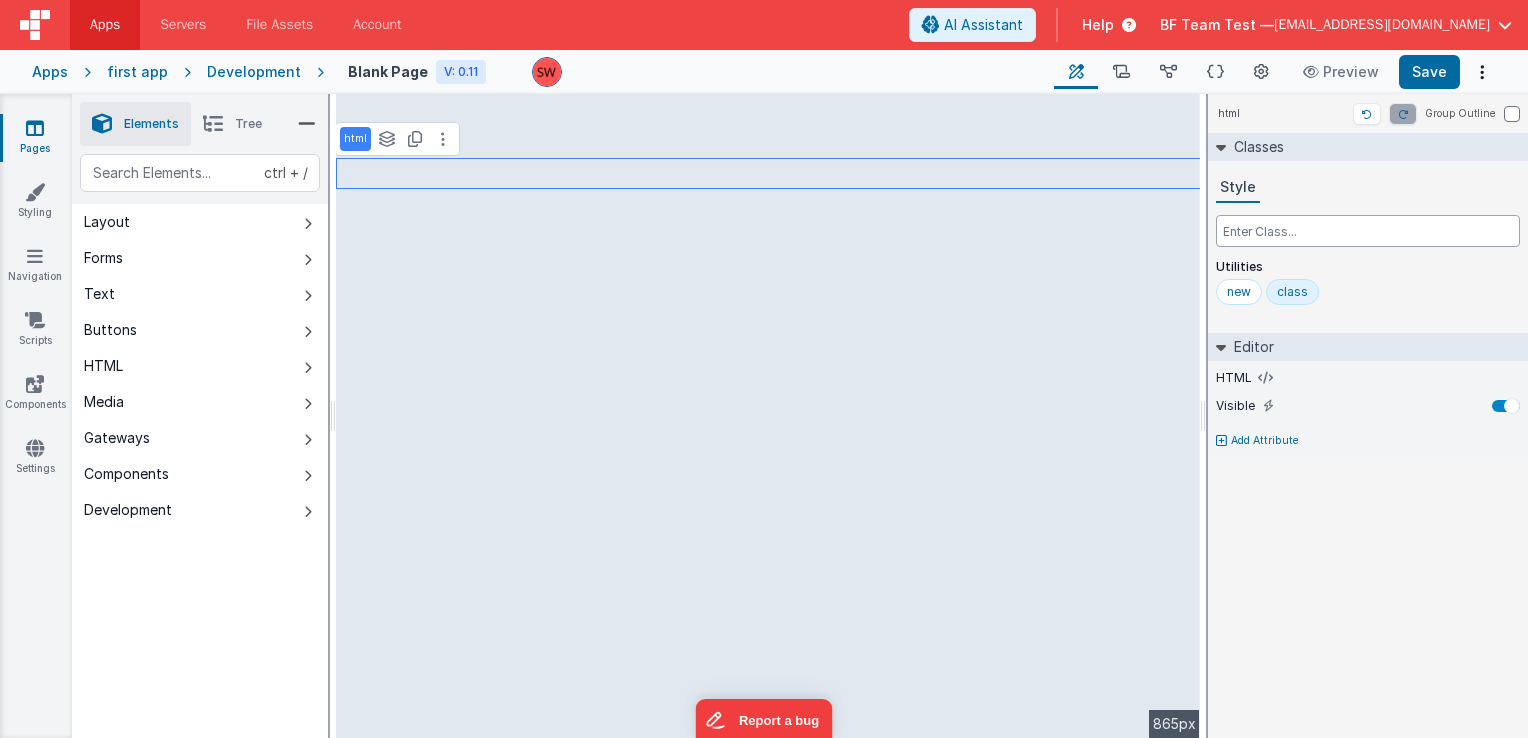click at bounding box center (1368, 231) 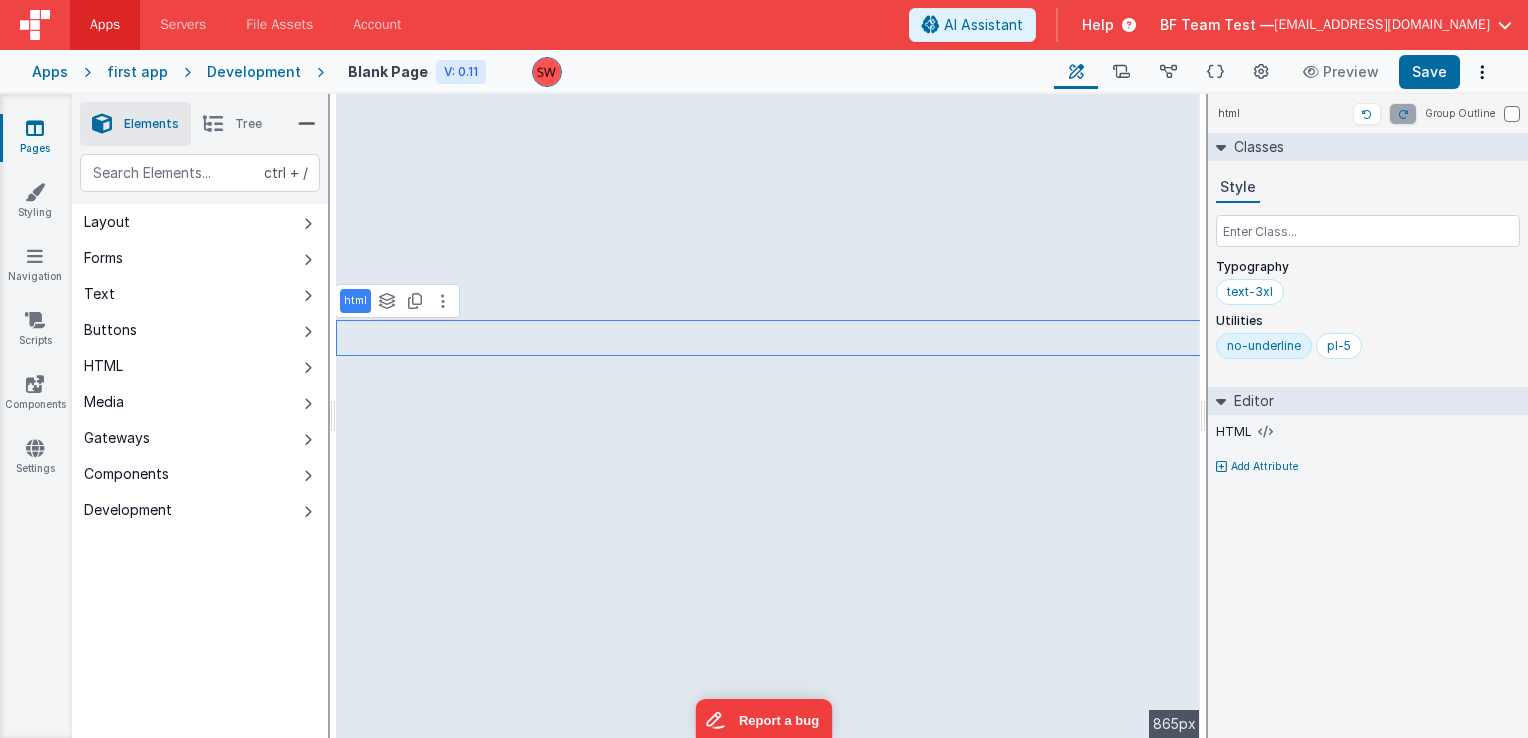 drag, startPoint x: 1257, startPoint y: 345, endPoint x: 1272, endPoint y: 350, distance: 15.811388 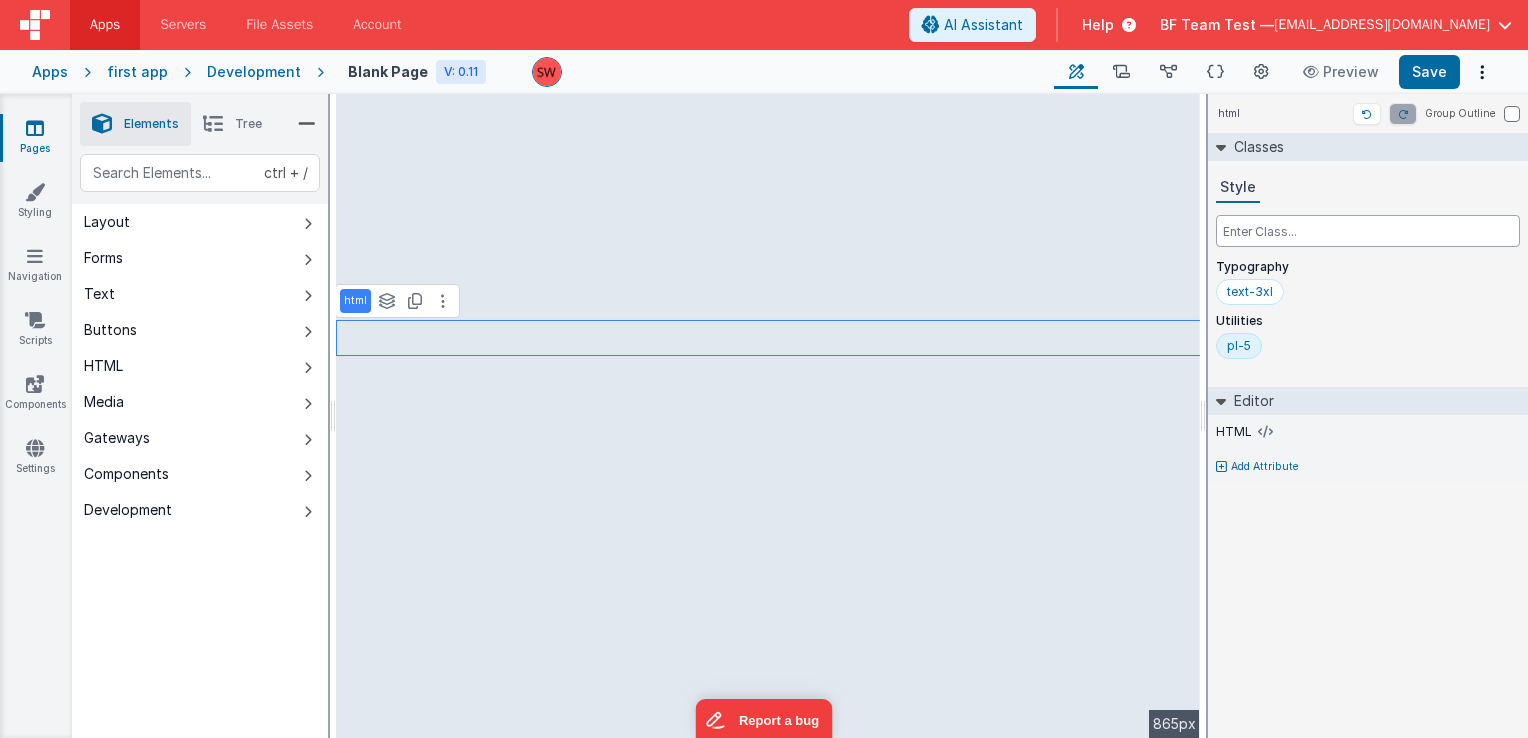 click at bounding box center [1368, 231] 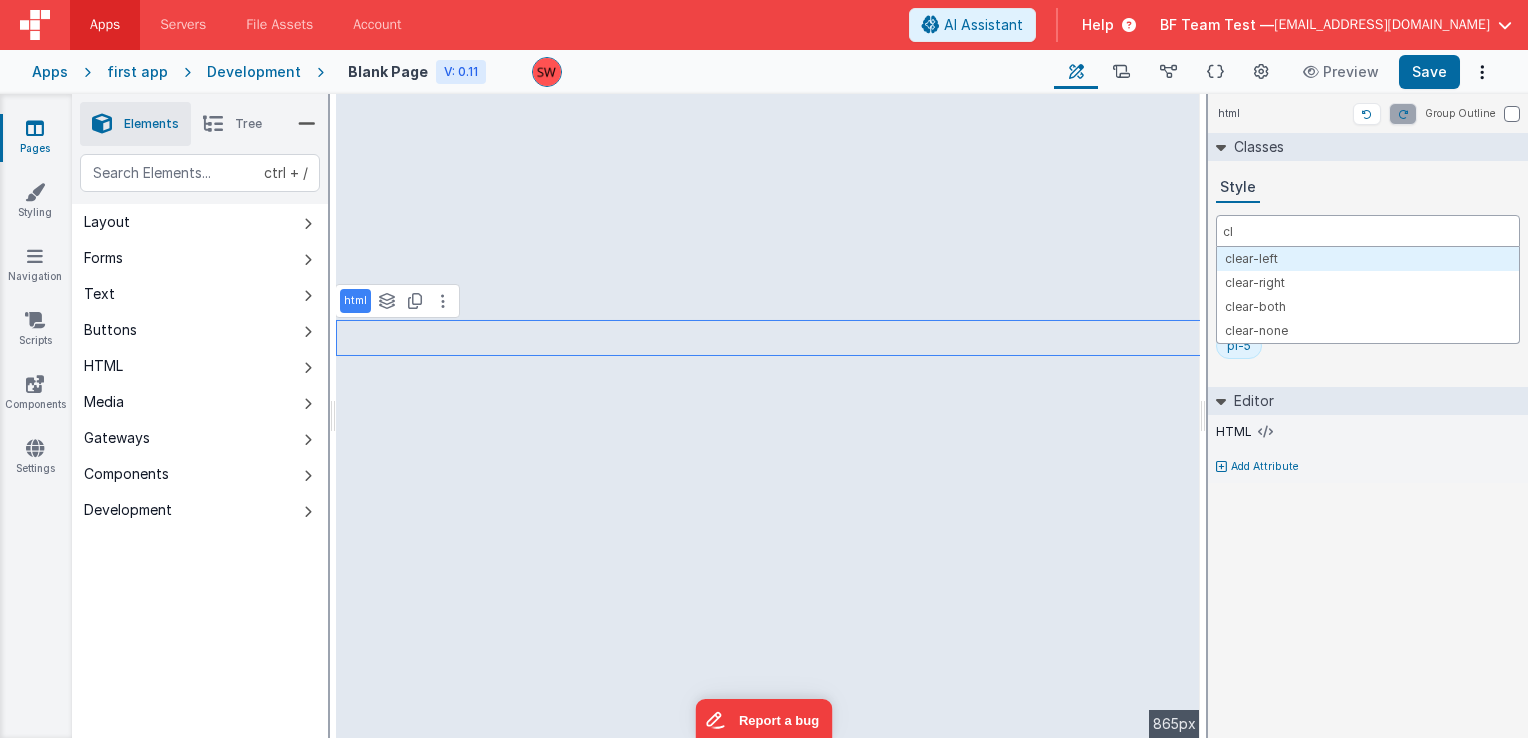 type on "c" 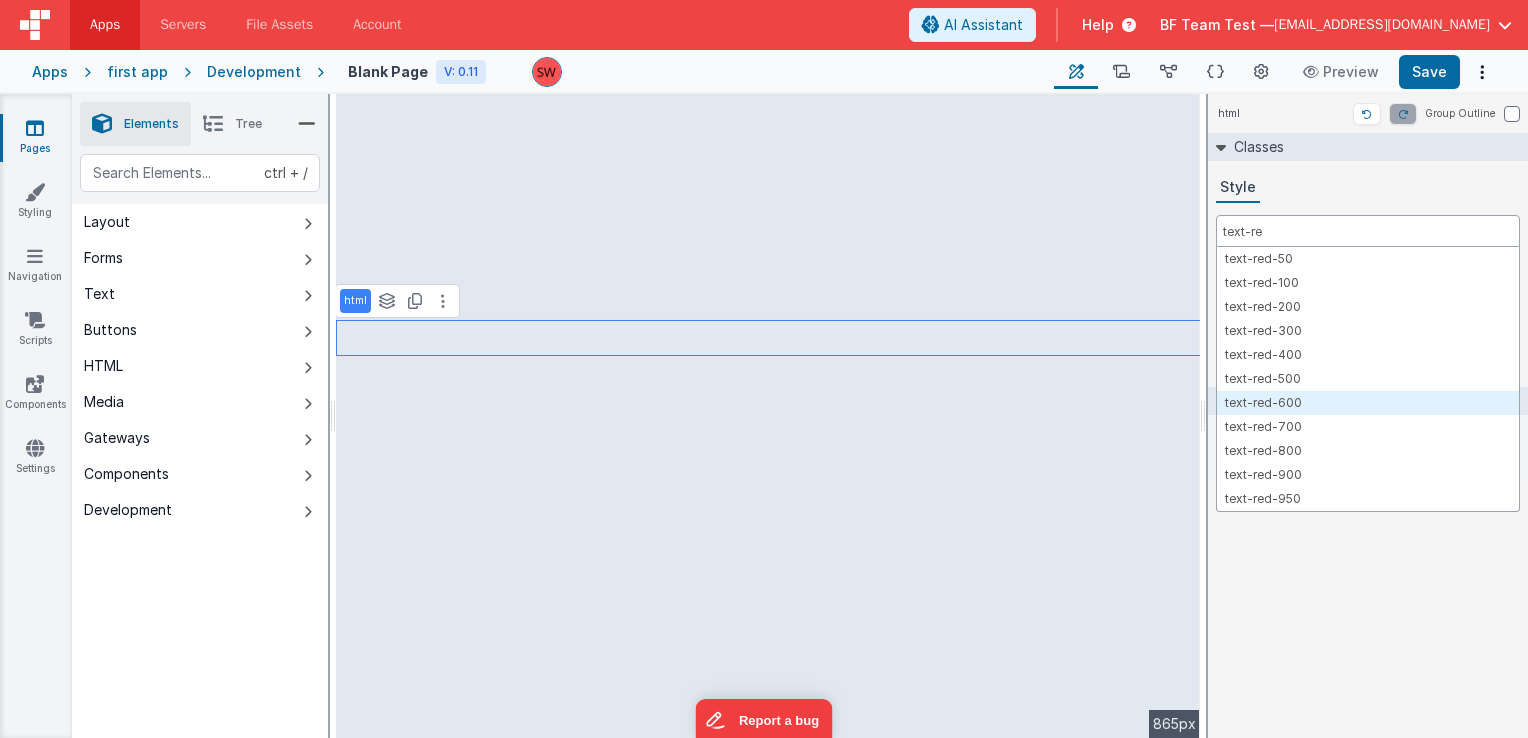 type on "text-re" 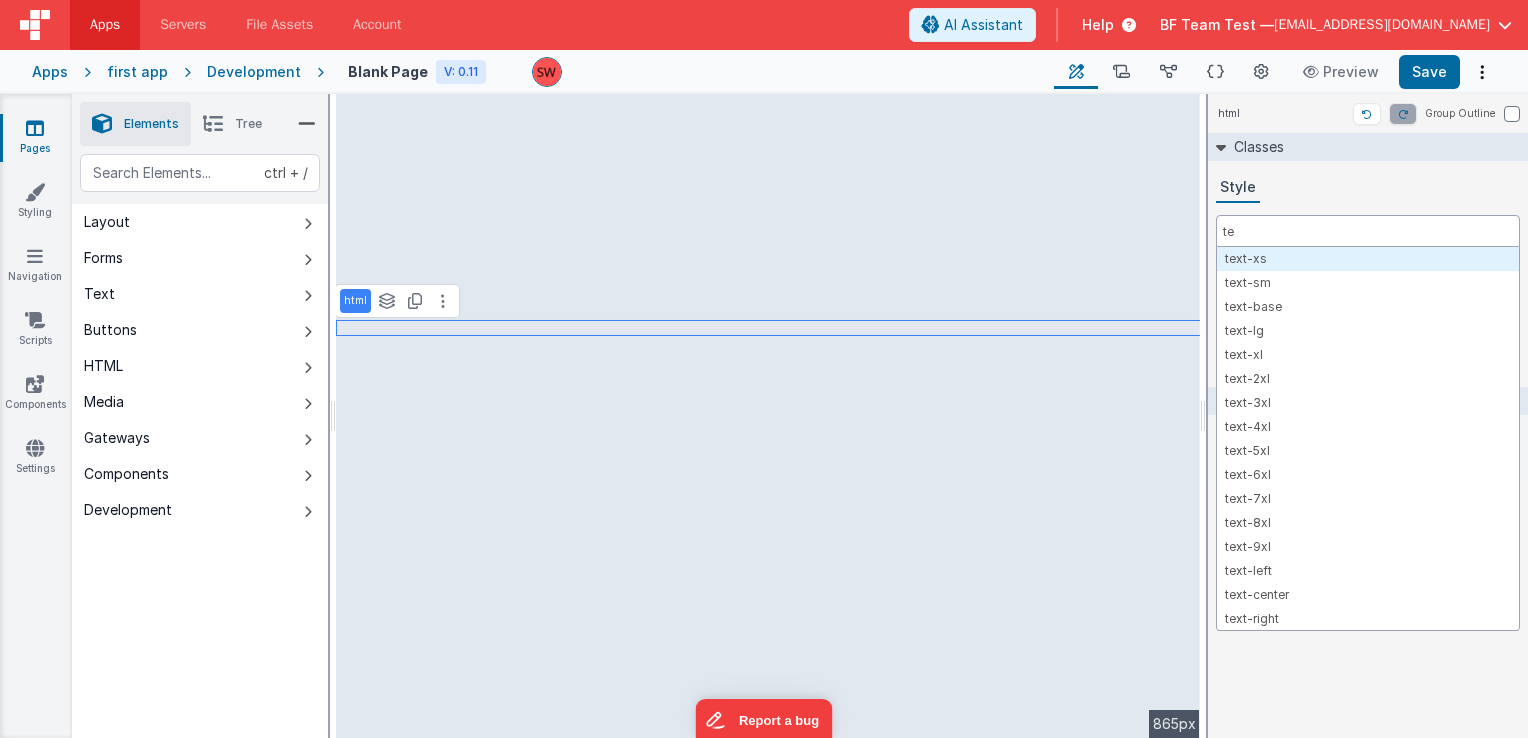 type on "t" 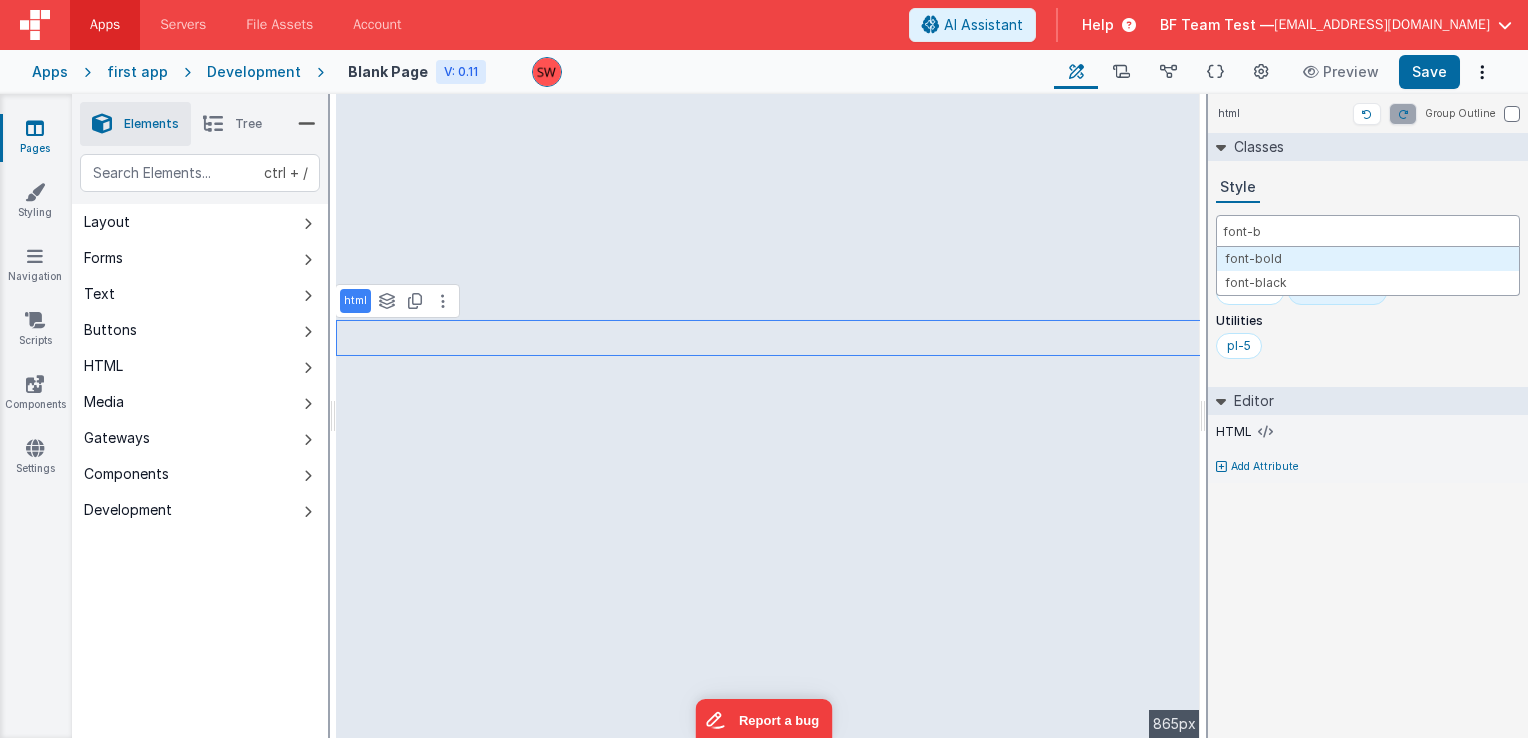 type on "font-bo" 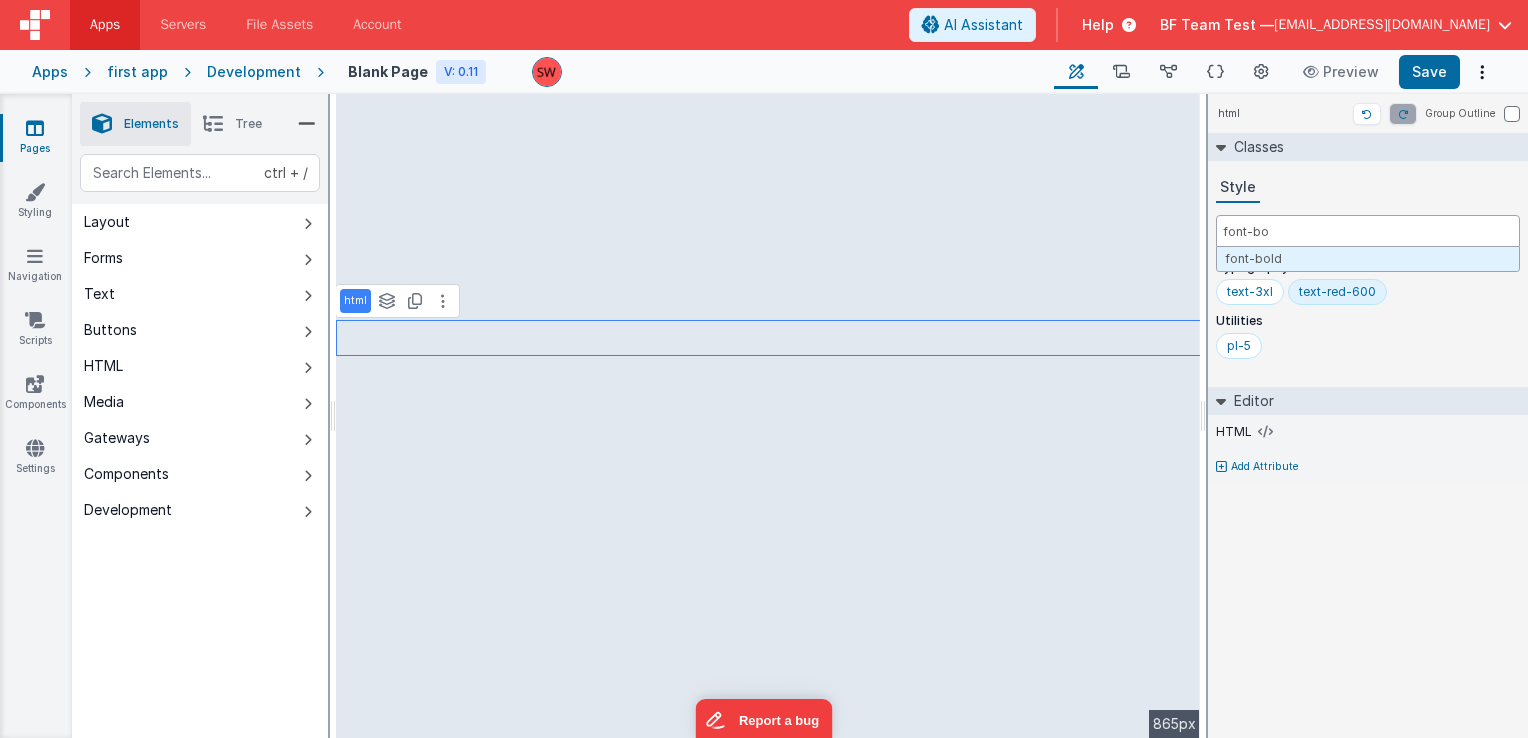 type 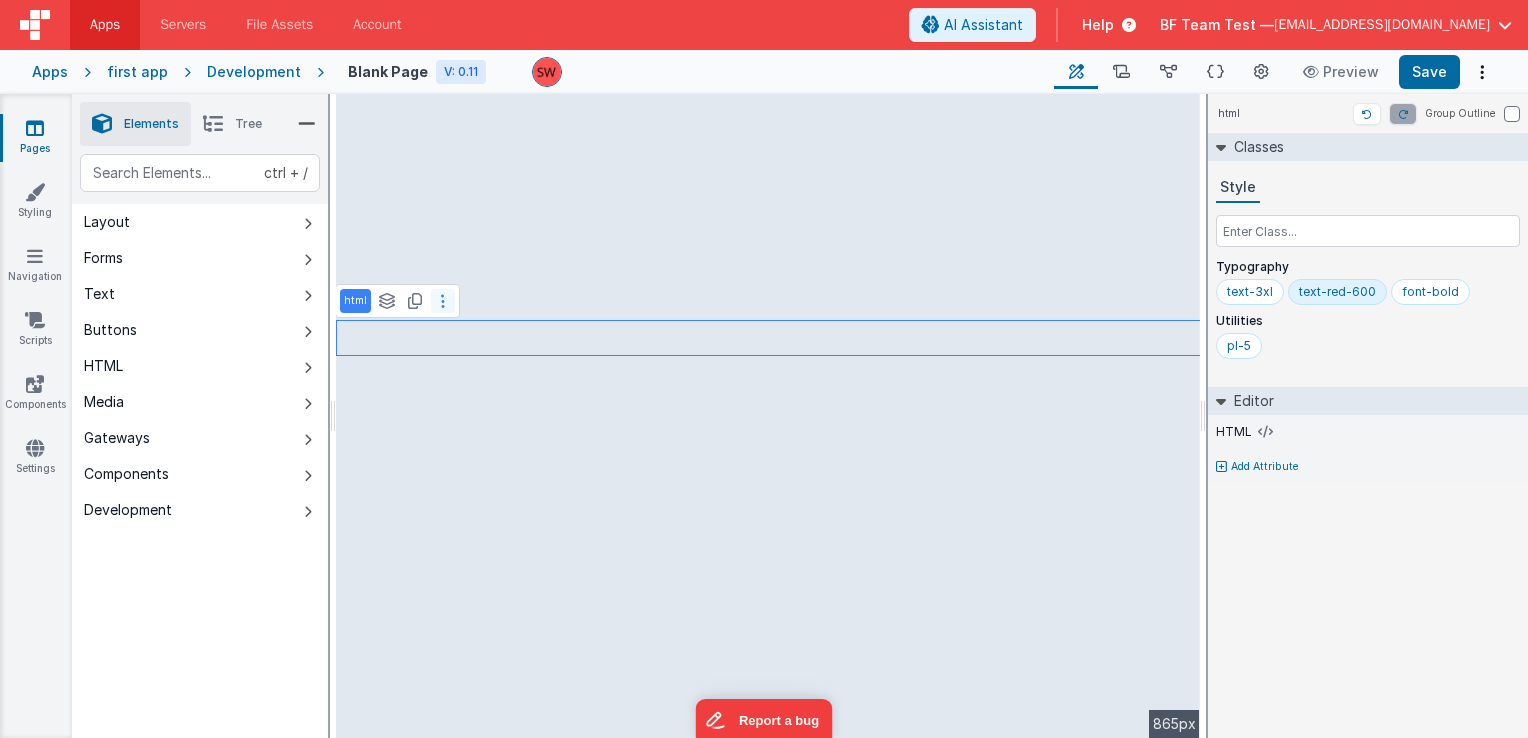 click at bounding box center [443, 301] 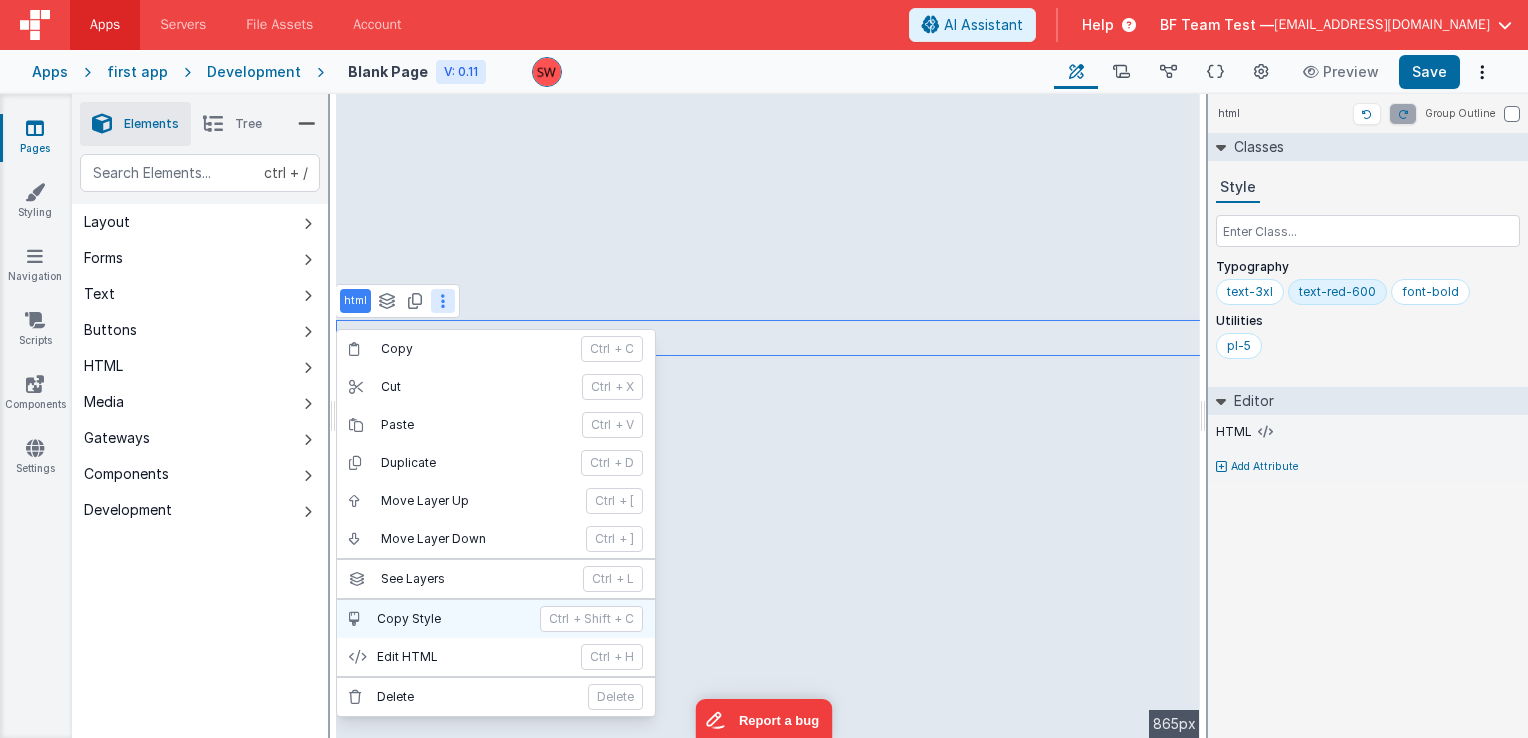 click on "Copy Style" at bounding box center [452, 619] 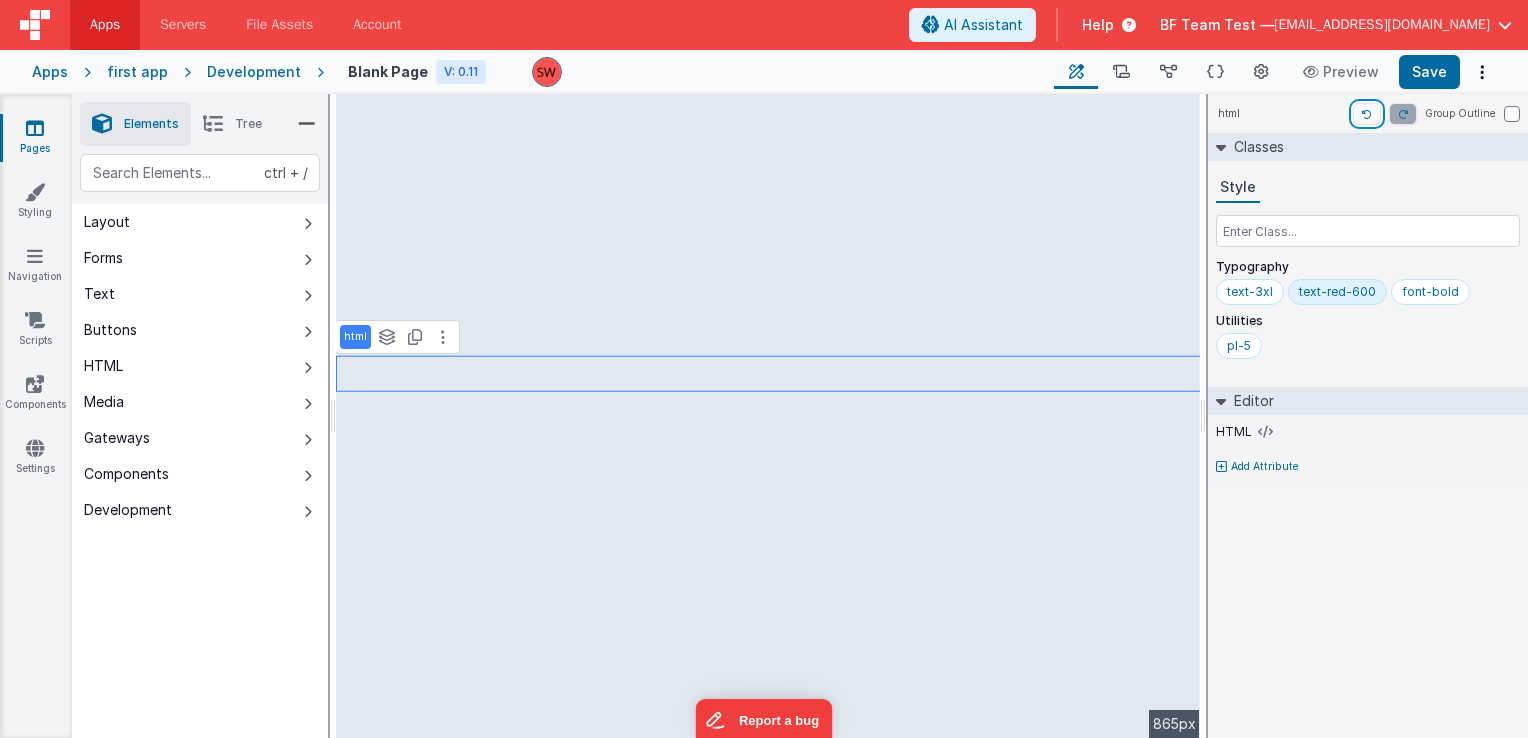 click at bounding box center (1367, 114) 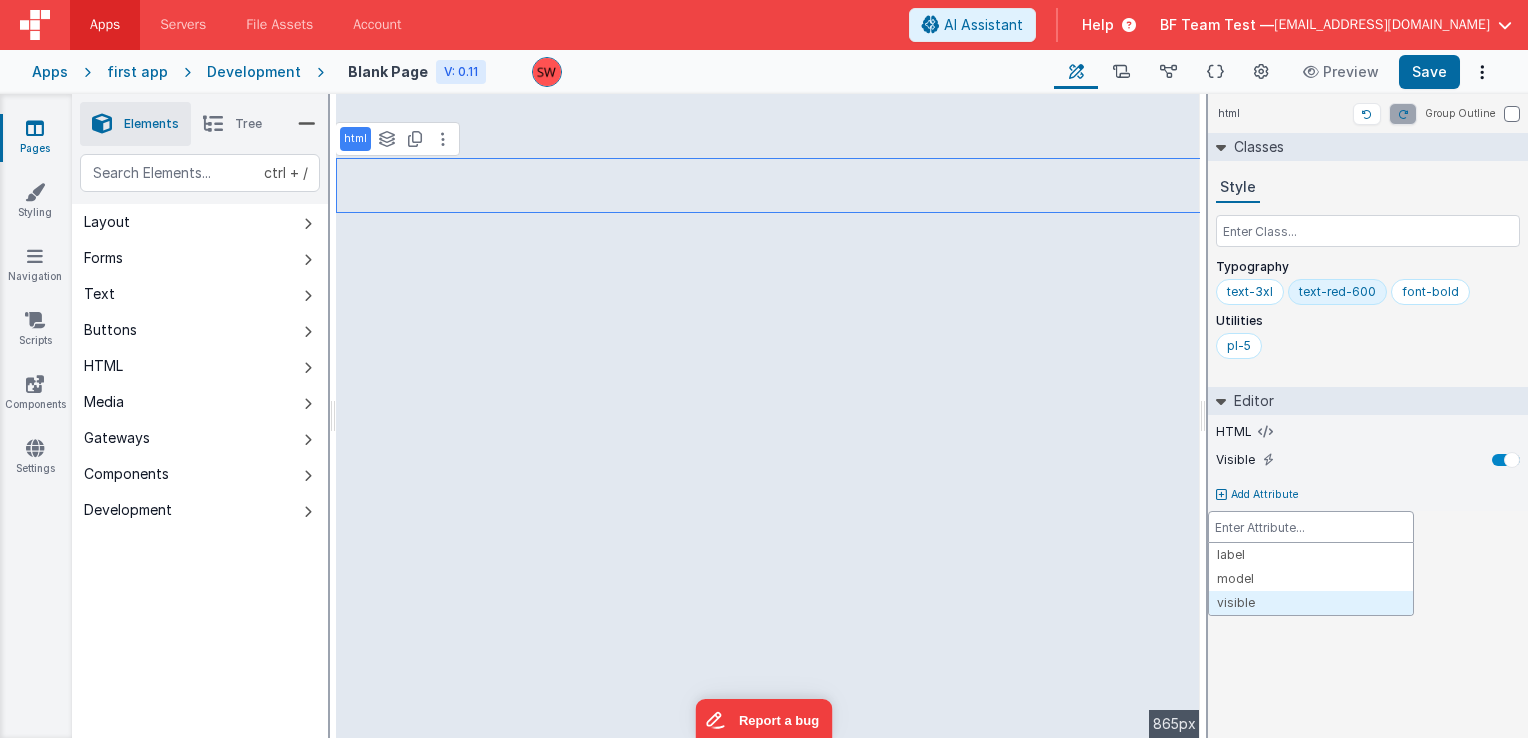 click at bounding box center [764, 369] 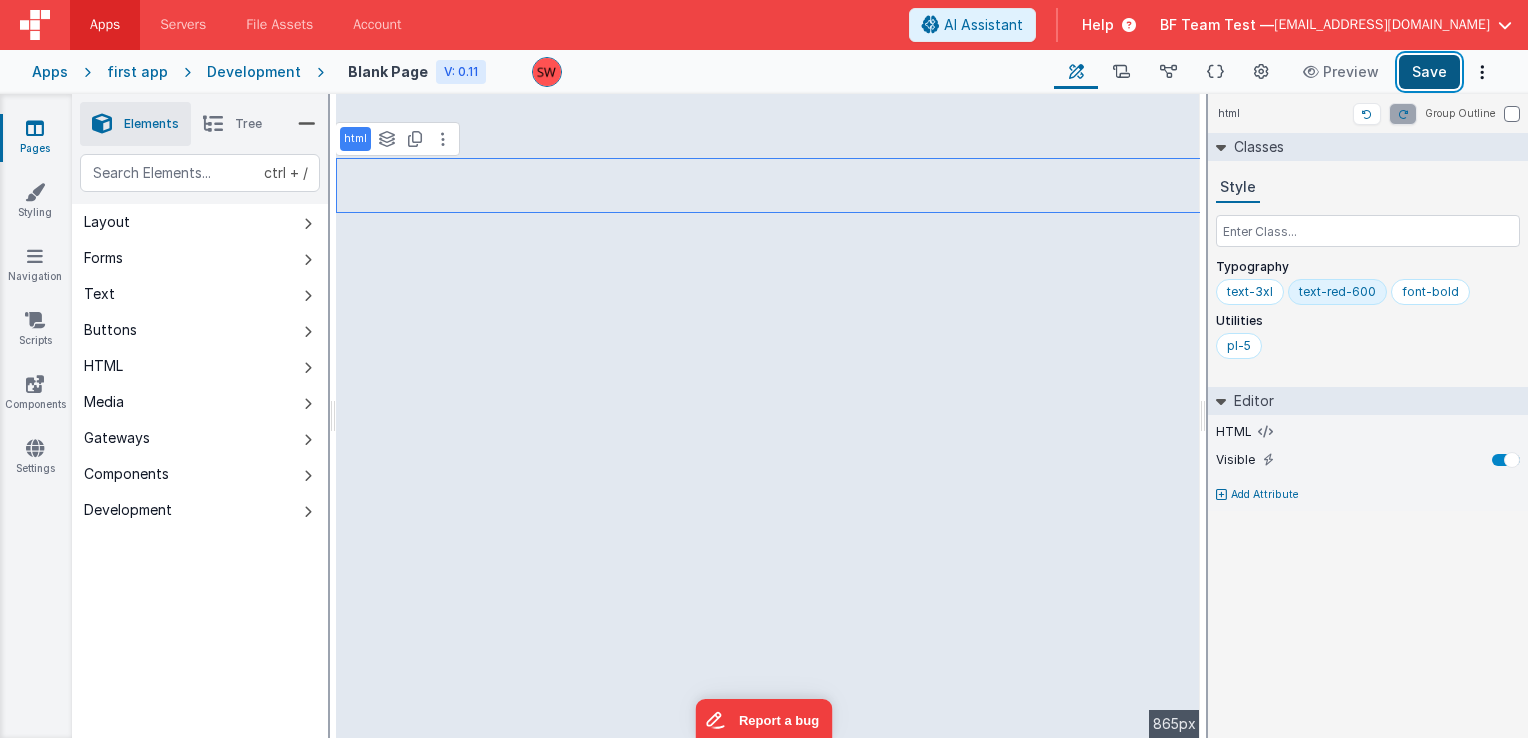 click on "Save" at bounding box center (1429, 72) 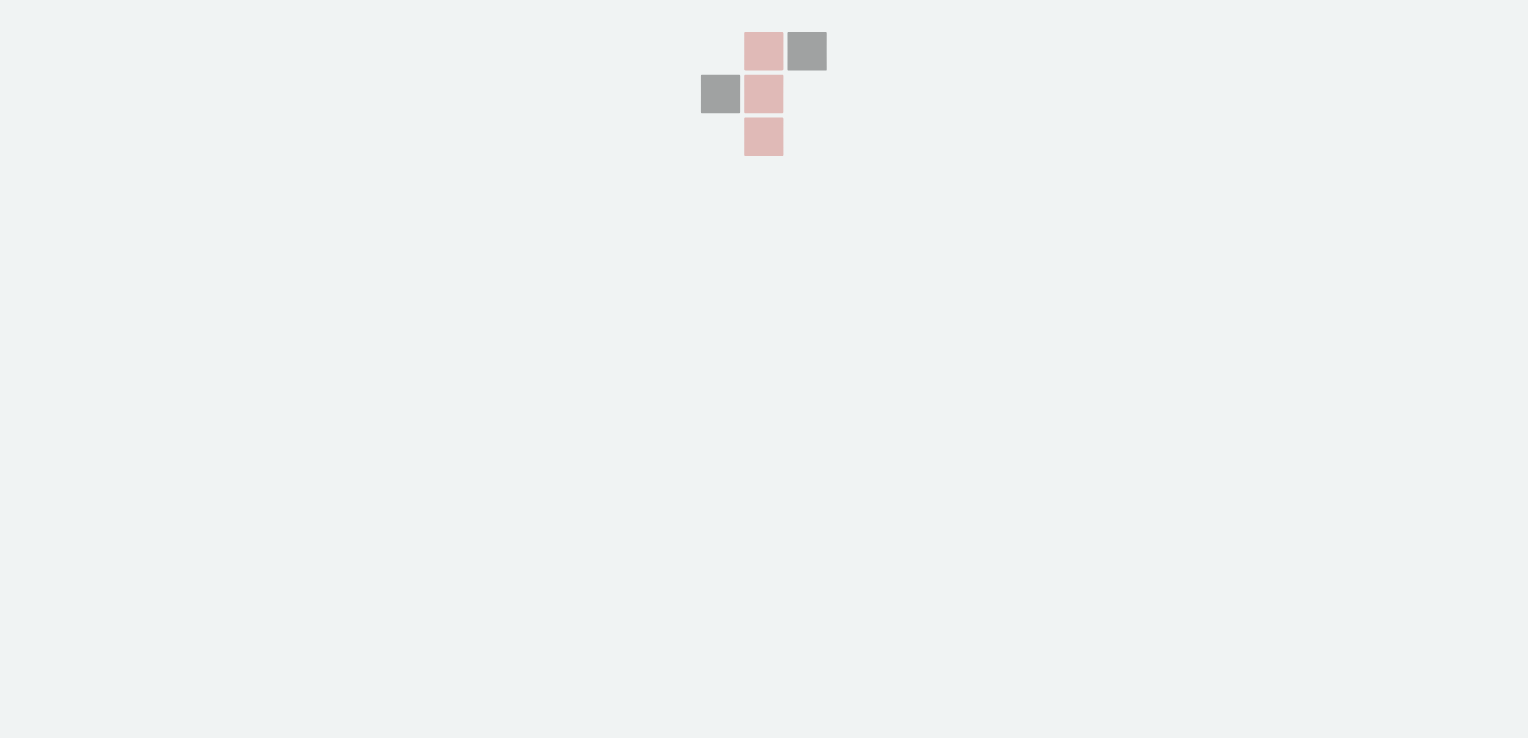 scroll, scrollTop: 0, scrollLeft: 0, axis: both 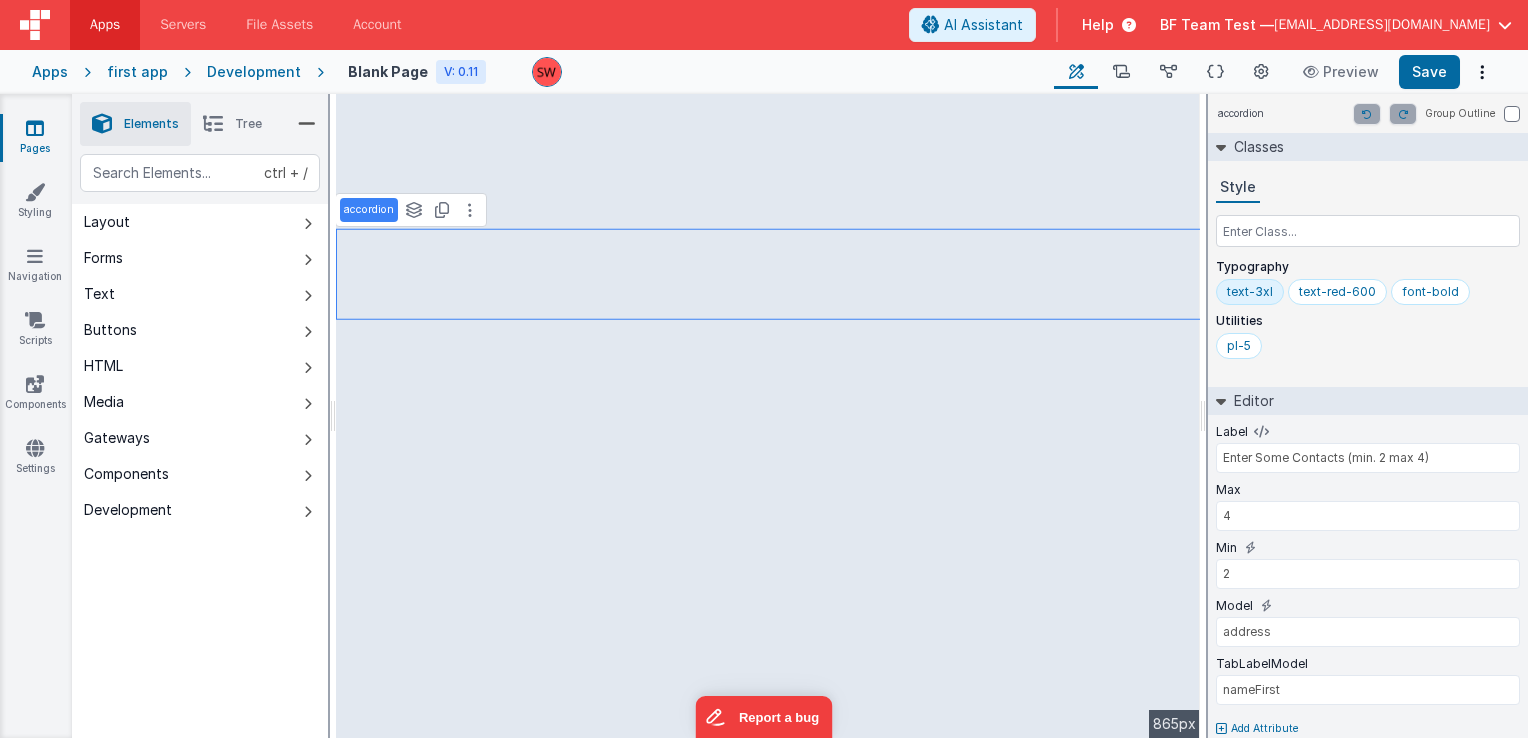 click on "text-3xl" at bounding box center (1250, 292) 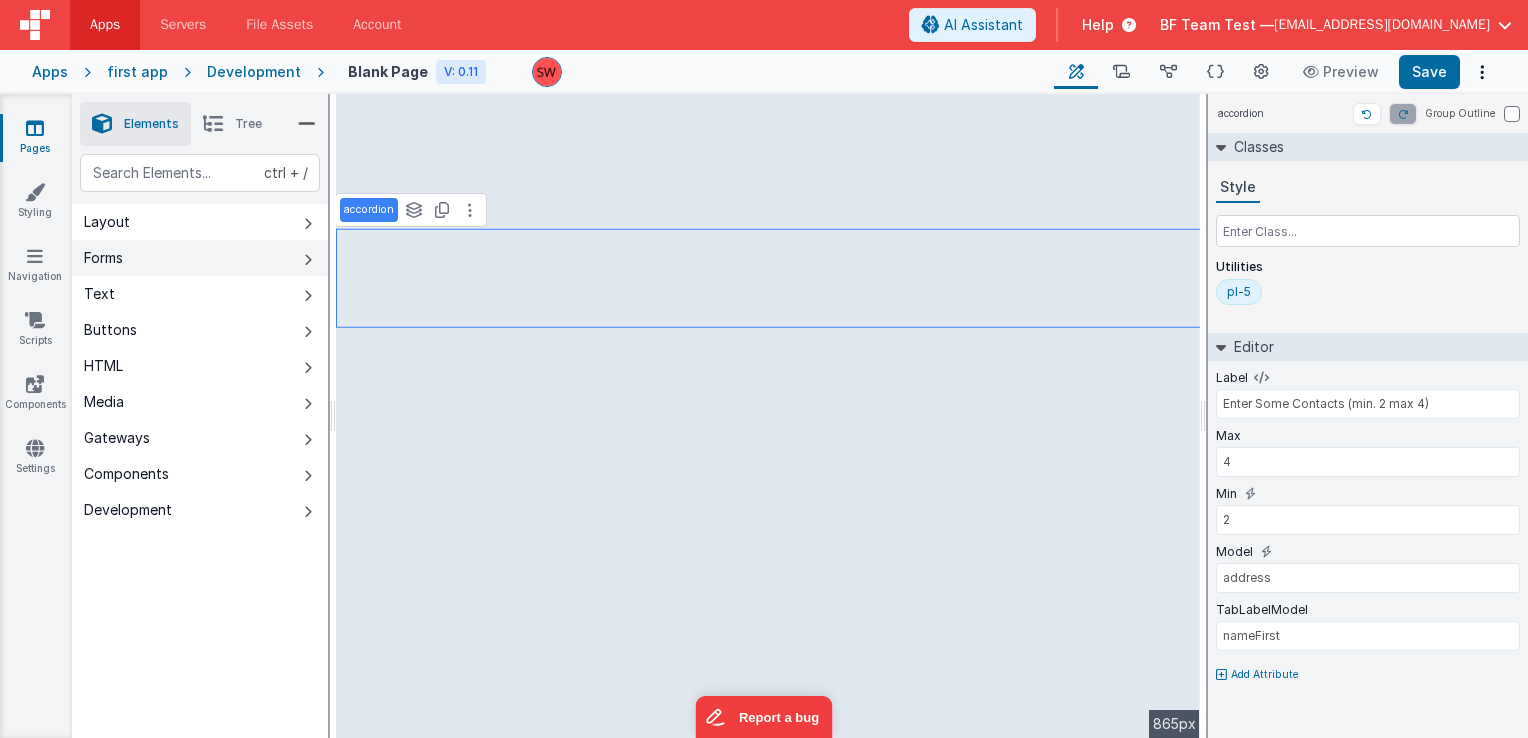 click on "Forms" at bounding box center [200, 258] 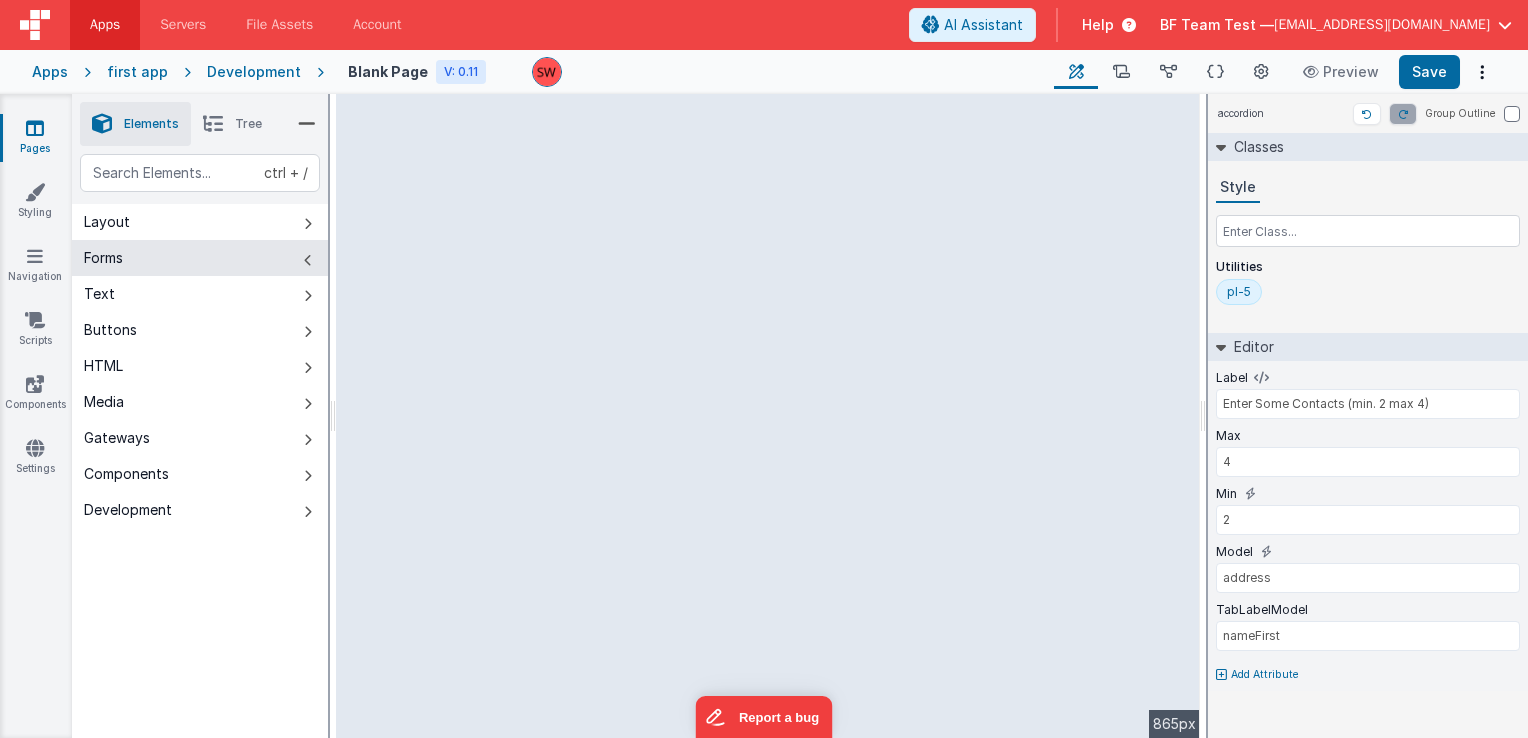 click on "Forms" at bounding box center [200, 258] 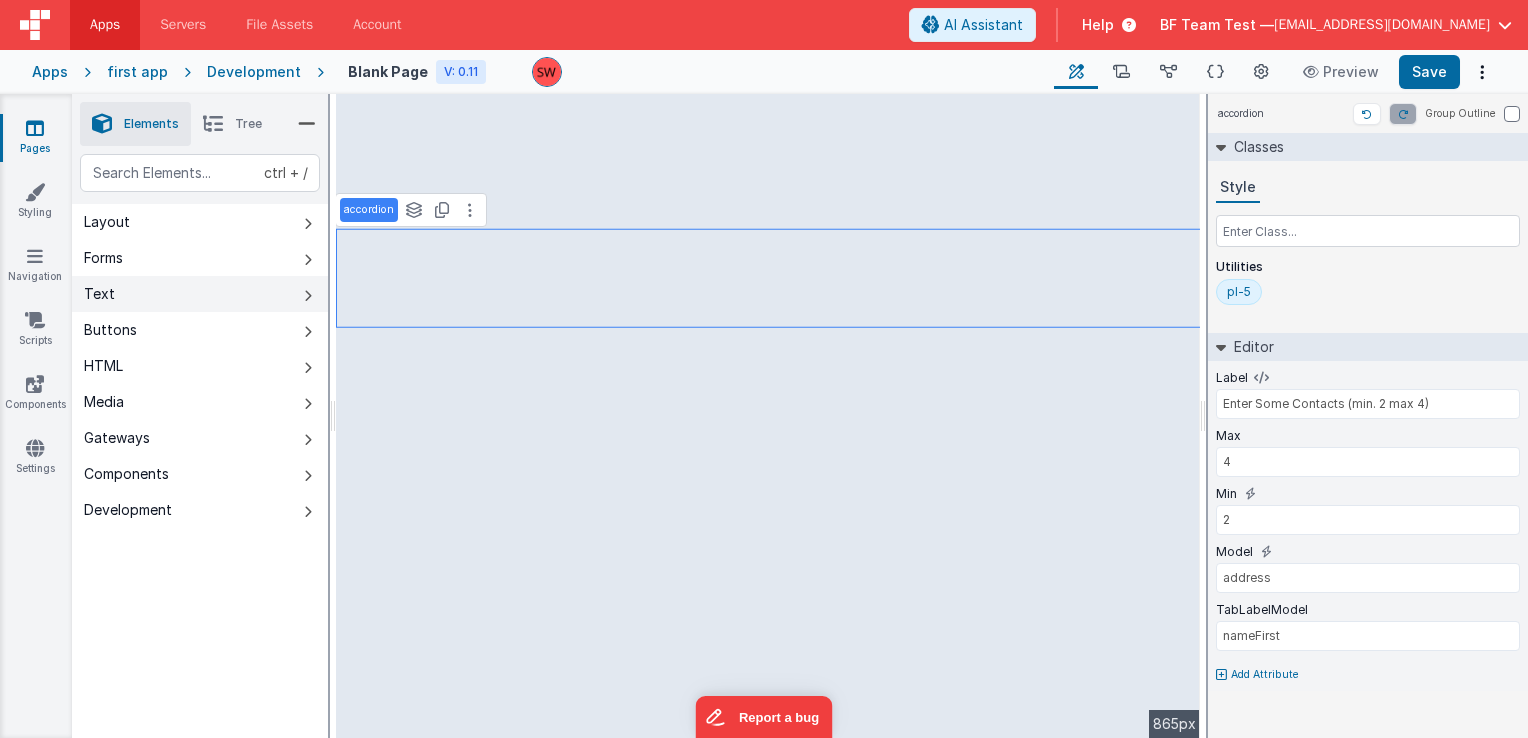 click on "Text" at bounding box center [200, 294] 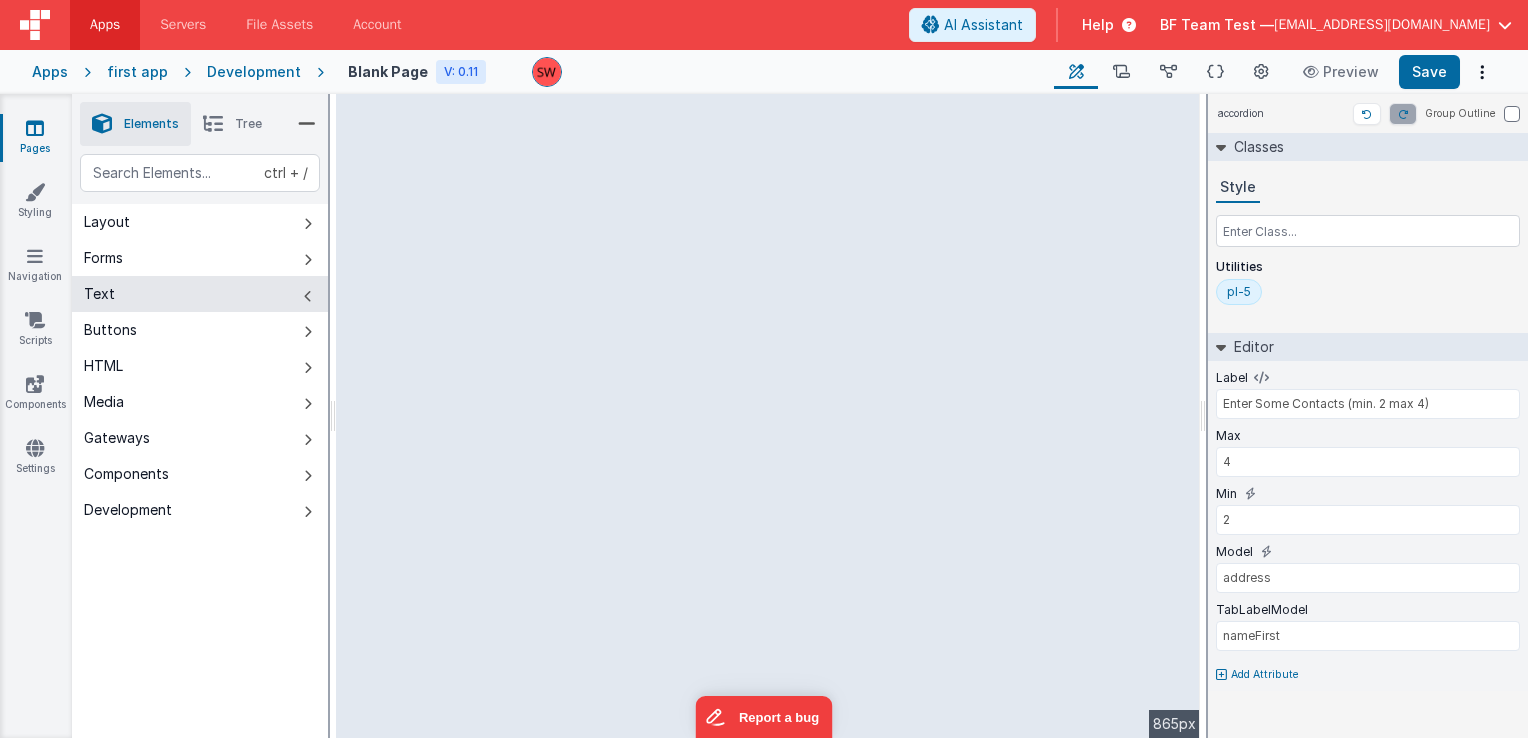 click on "Text" at bounding box center (200, 294) 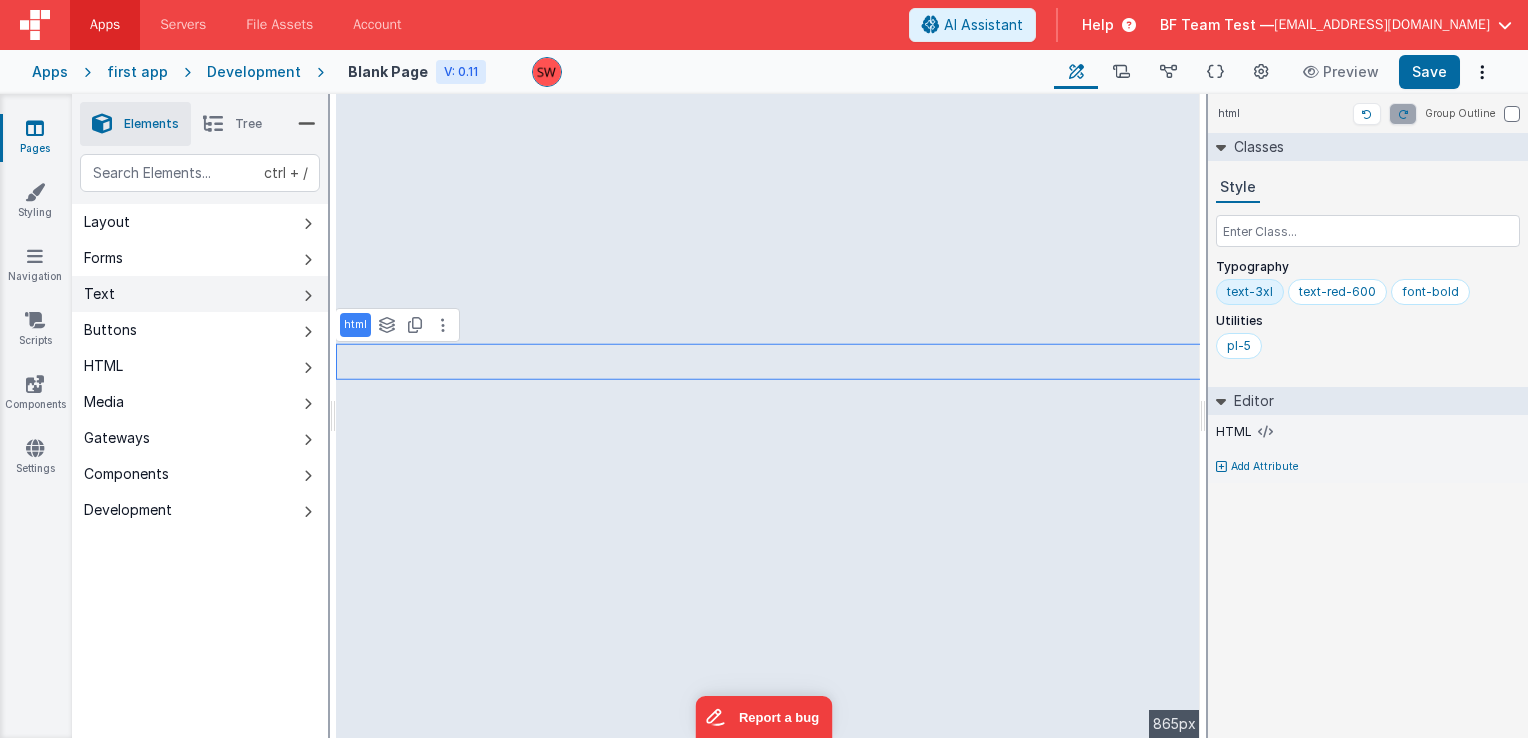 click on "Text" at bounding box center (200, 294) 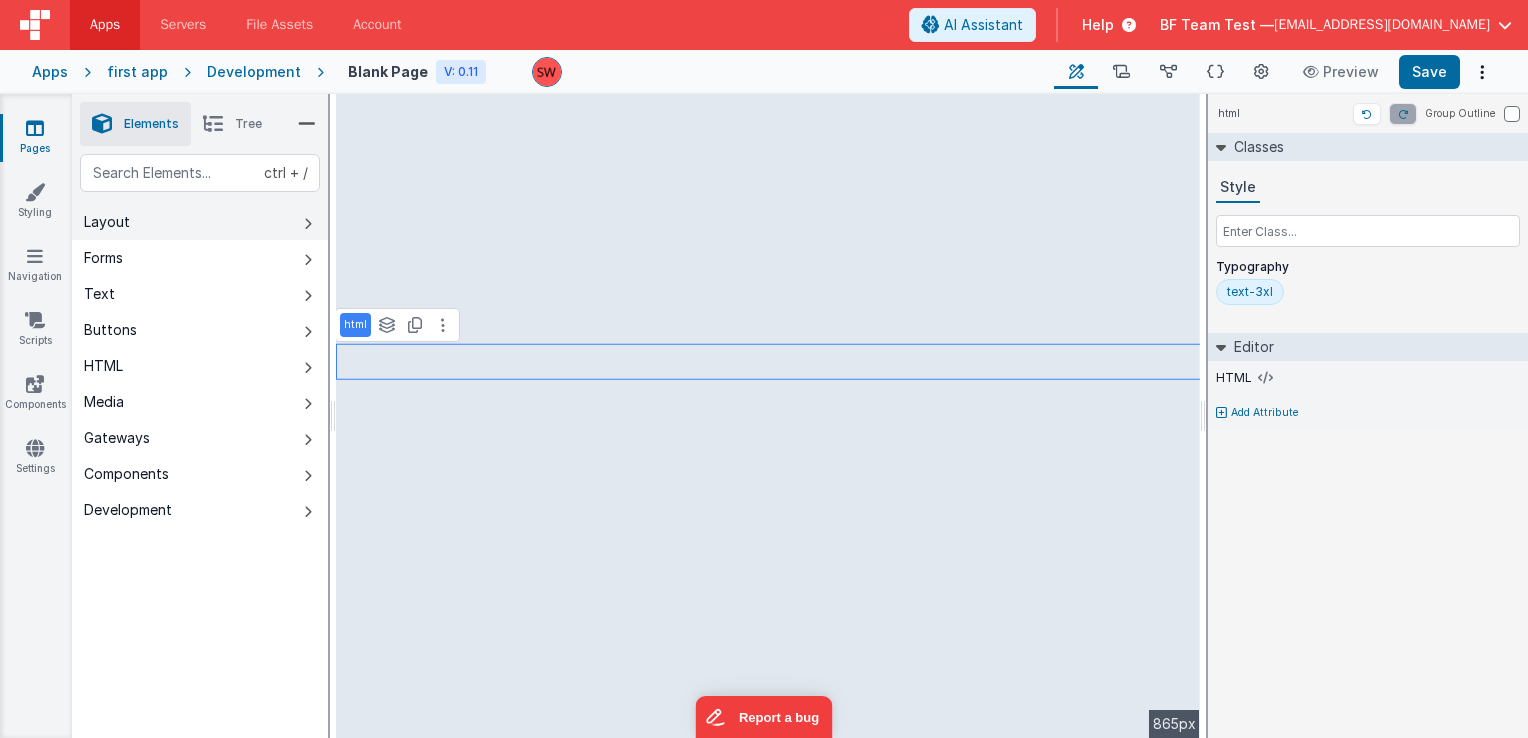 click on "Layout" at bounding box center [200, 222] 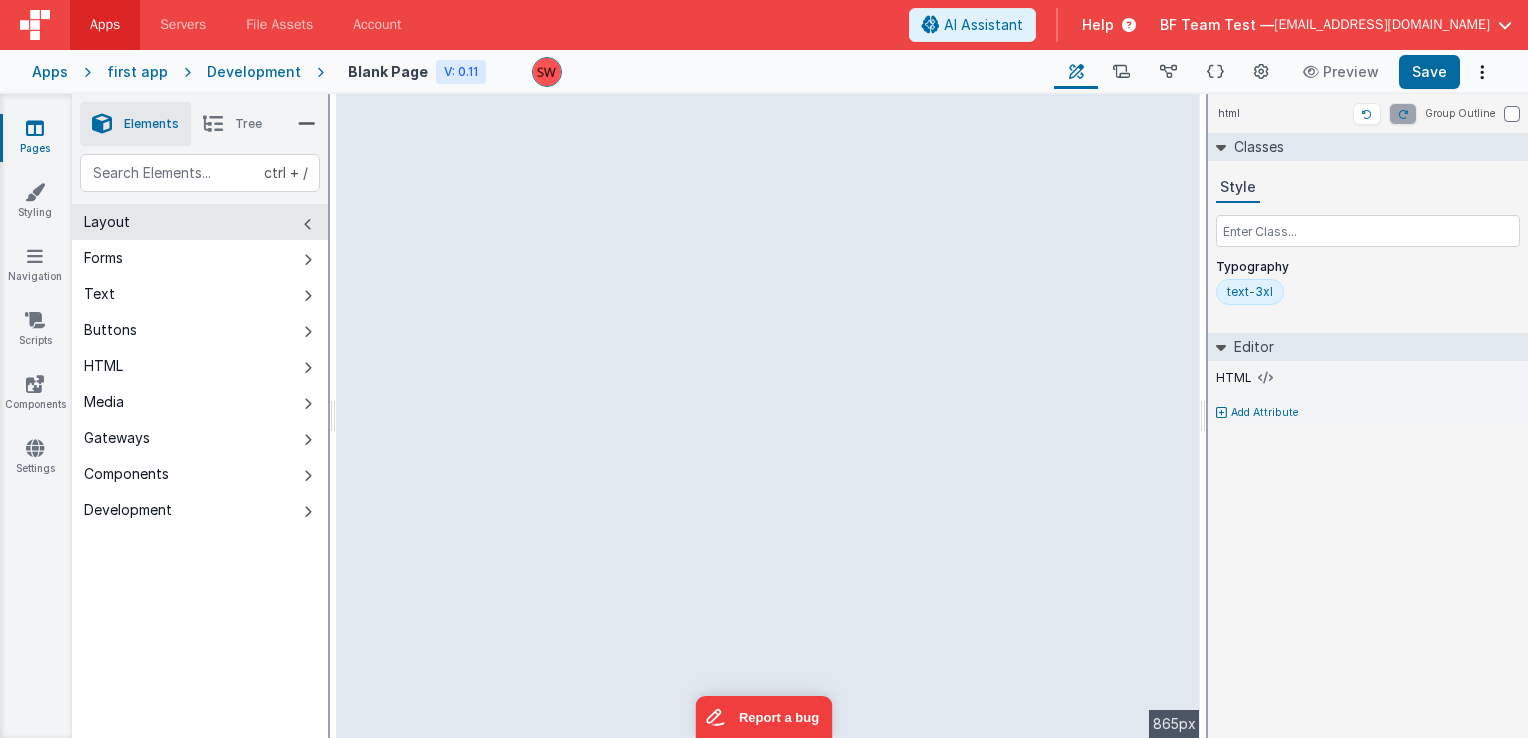 click on "Layout" at bounding box center (200, 222) 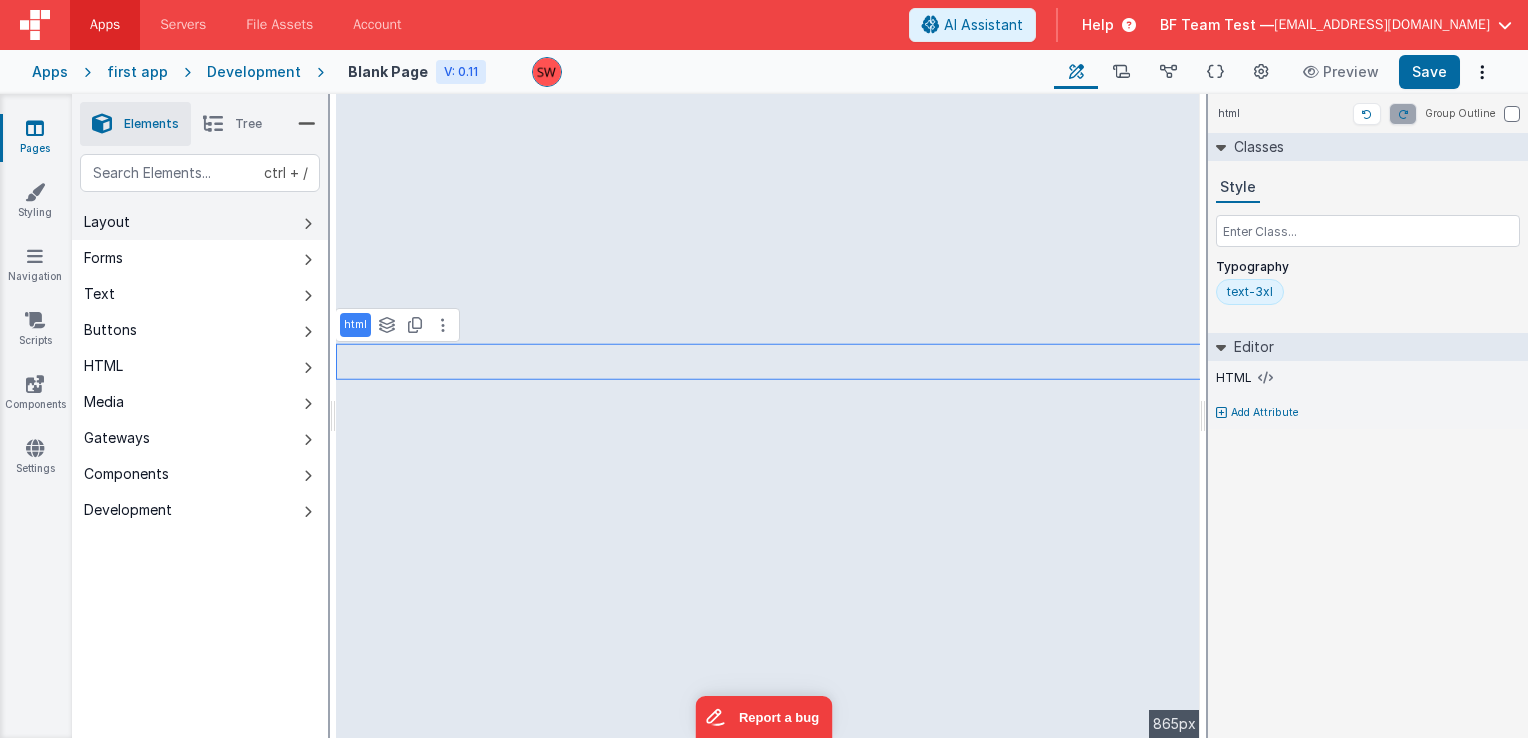 click on "Layout" at bounding box center (200, 222) 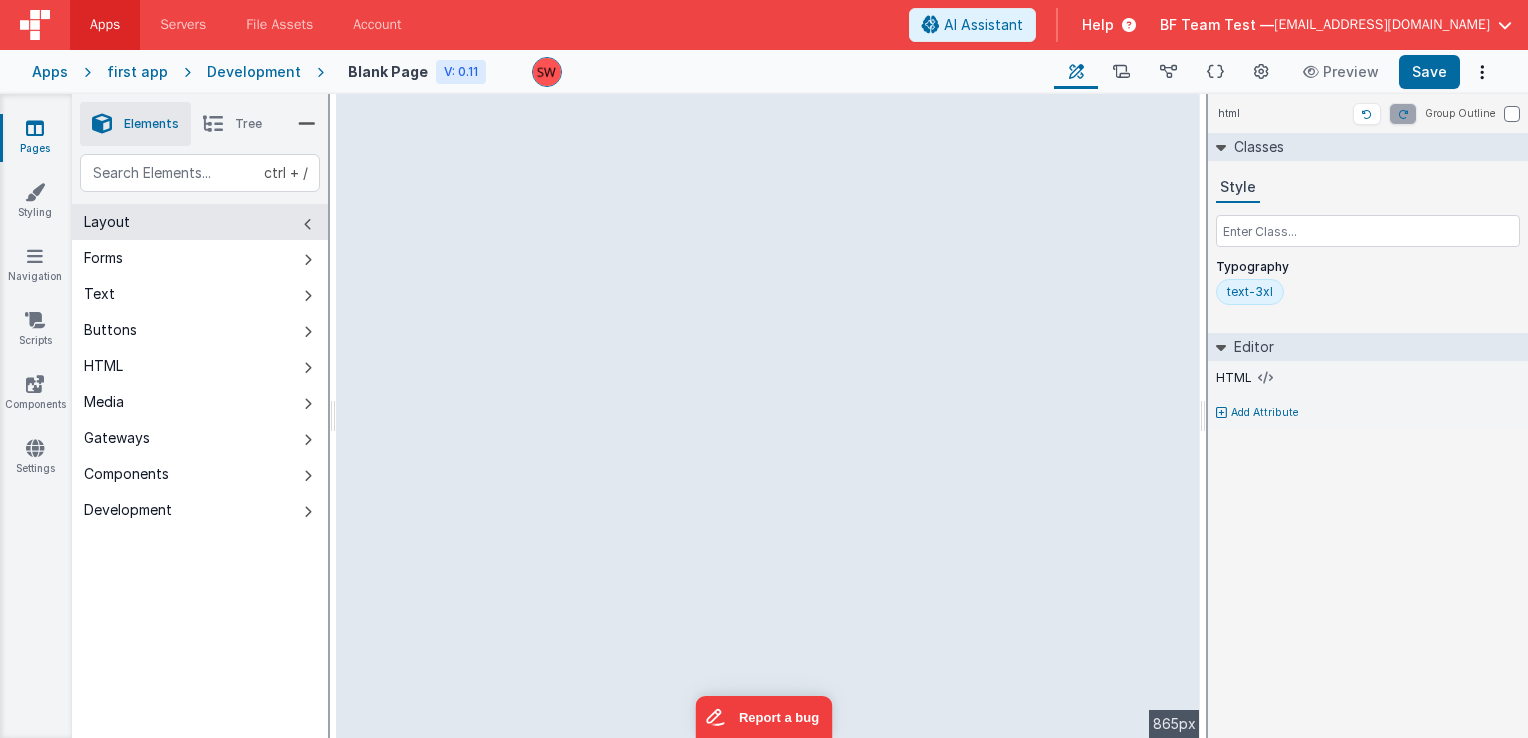 click on "Layout" at bounding box center [200, 222] 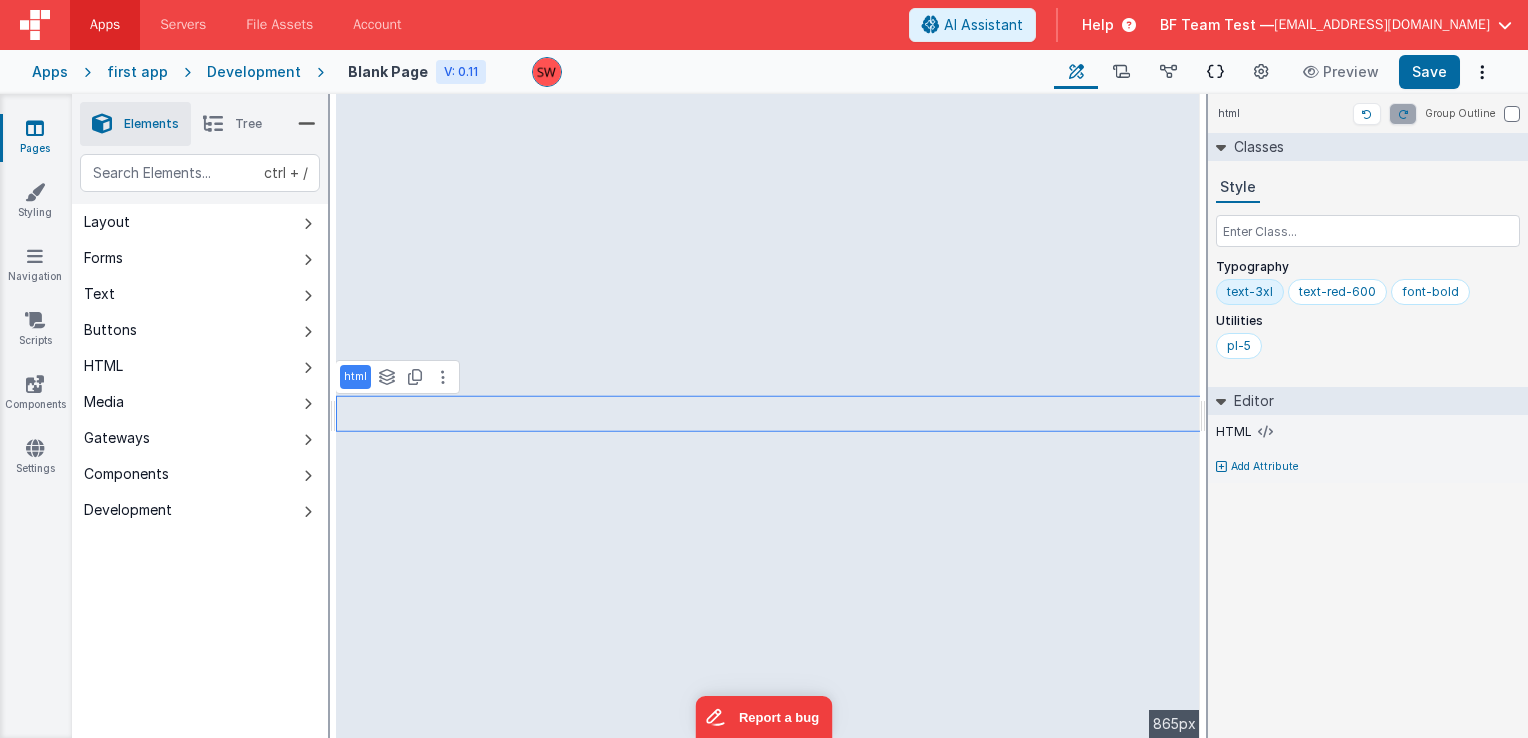 click at bounding box center [1215, 72] 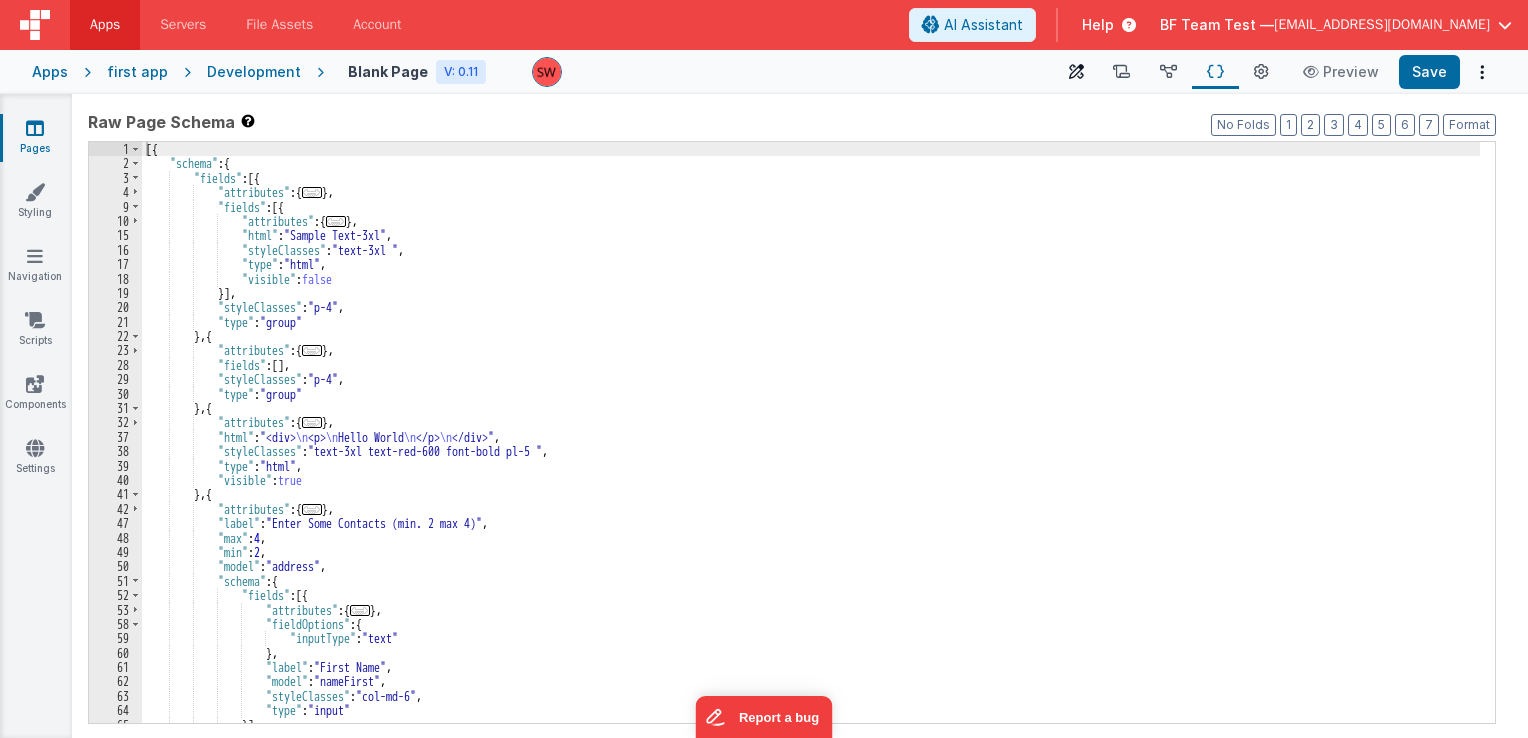 click at bounding box center [1076, 72] 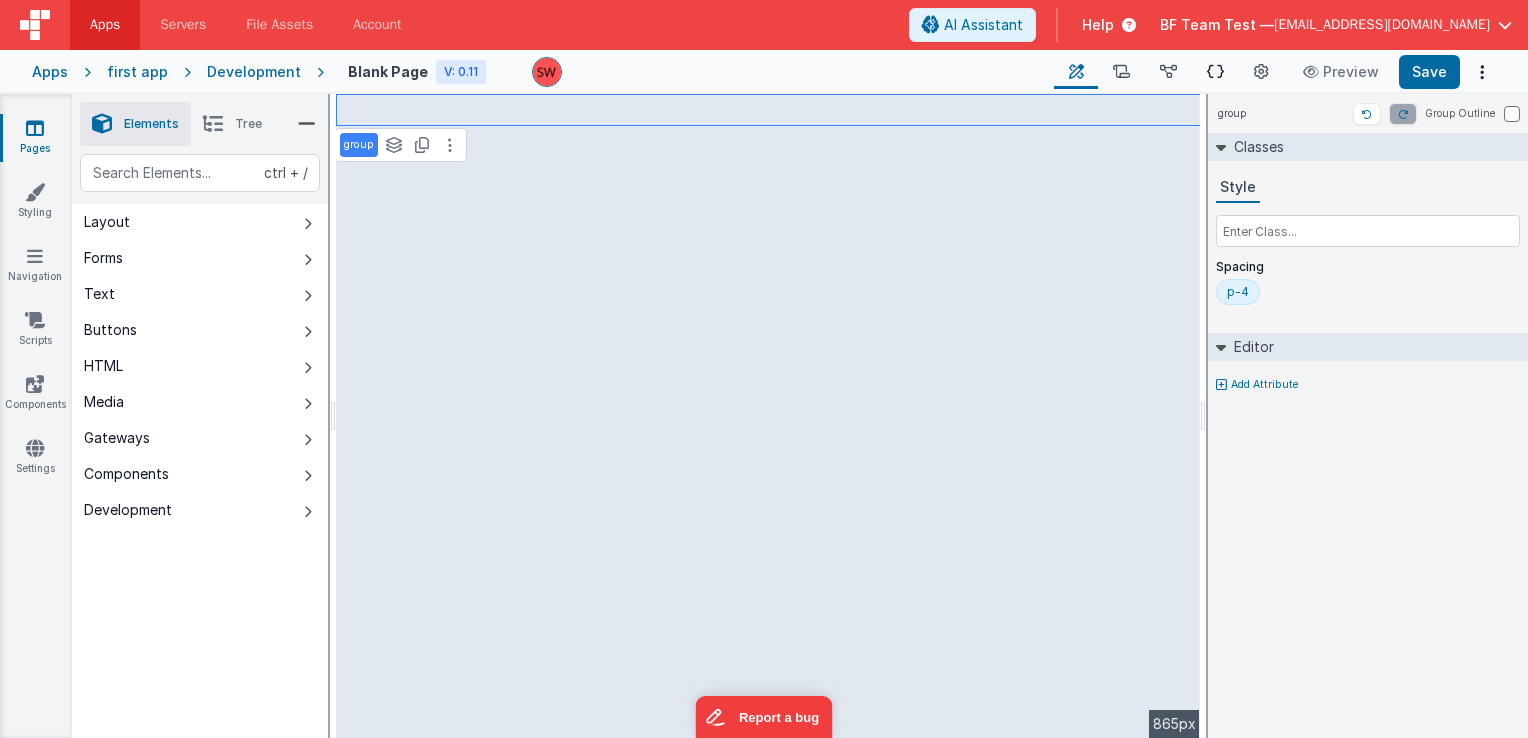 click on "Schema" at bounding box center [1215, 72] 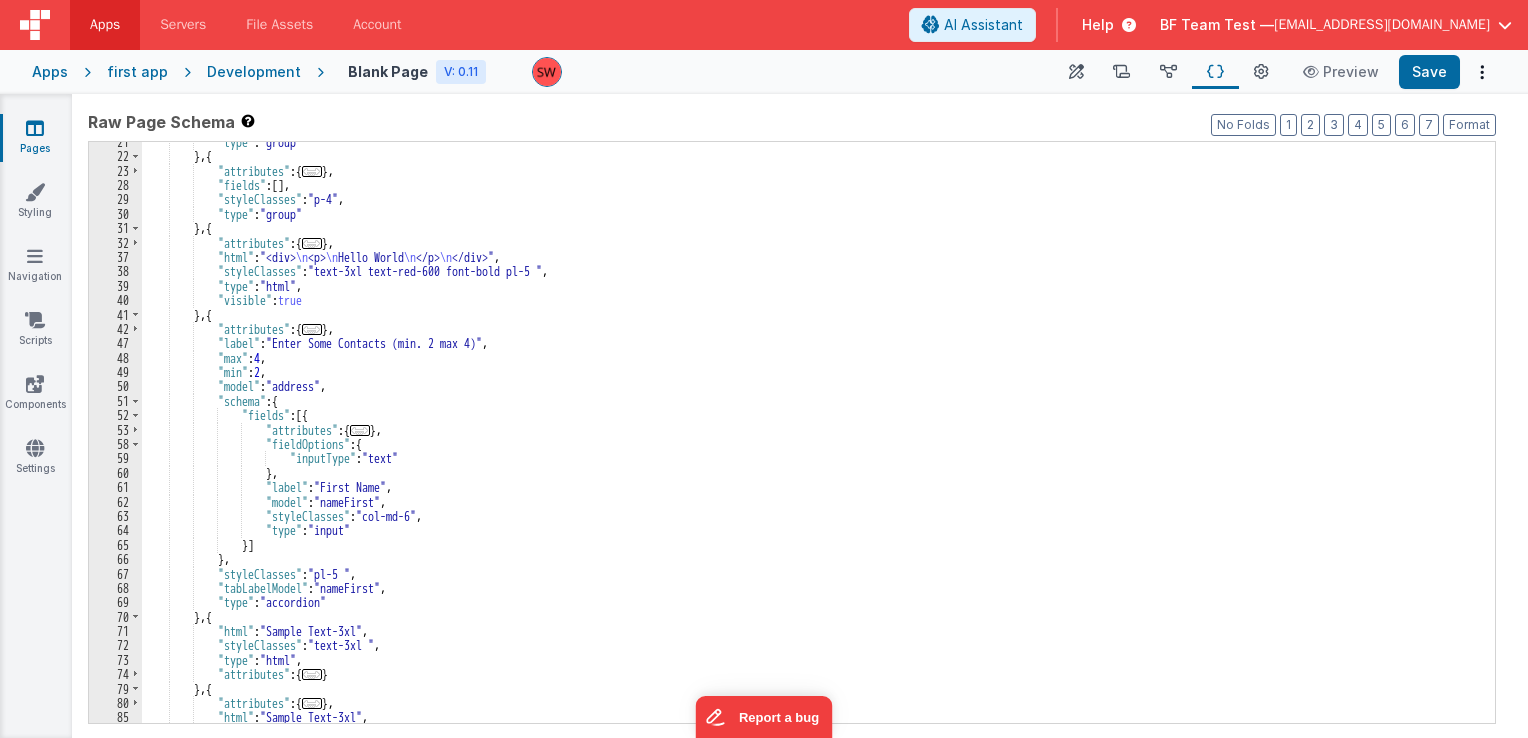 scroll, scrollTop: 0, scrollLeft: 0, axis: both 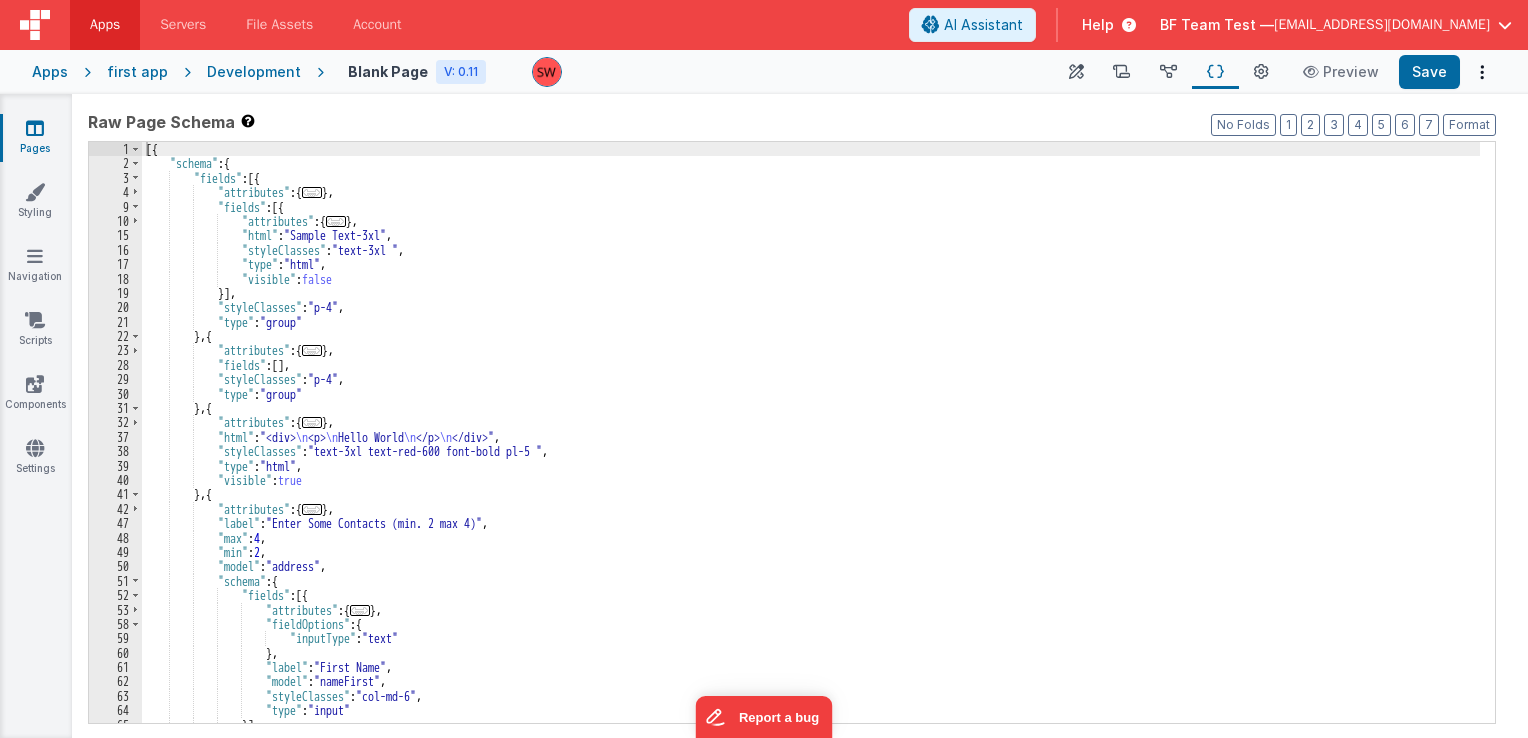 click on "Apps
first app
Development
Blank Page
V: 0.11           Builder     Scripts     Data Model     Schema     Page Settings   Preview
Save" at bounding box center [764, 72] 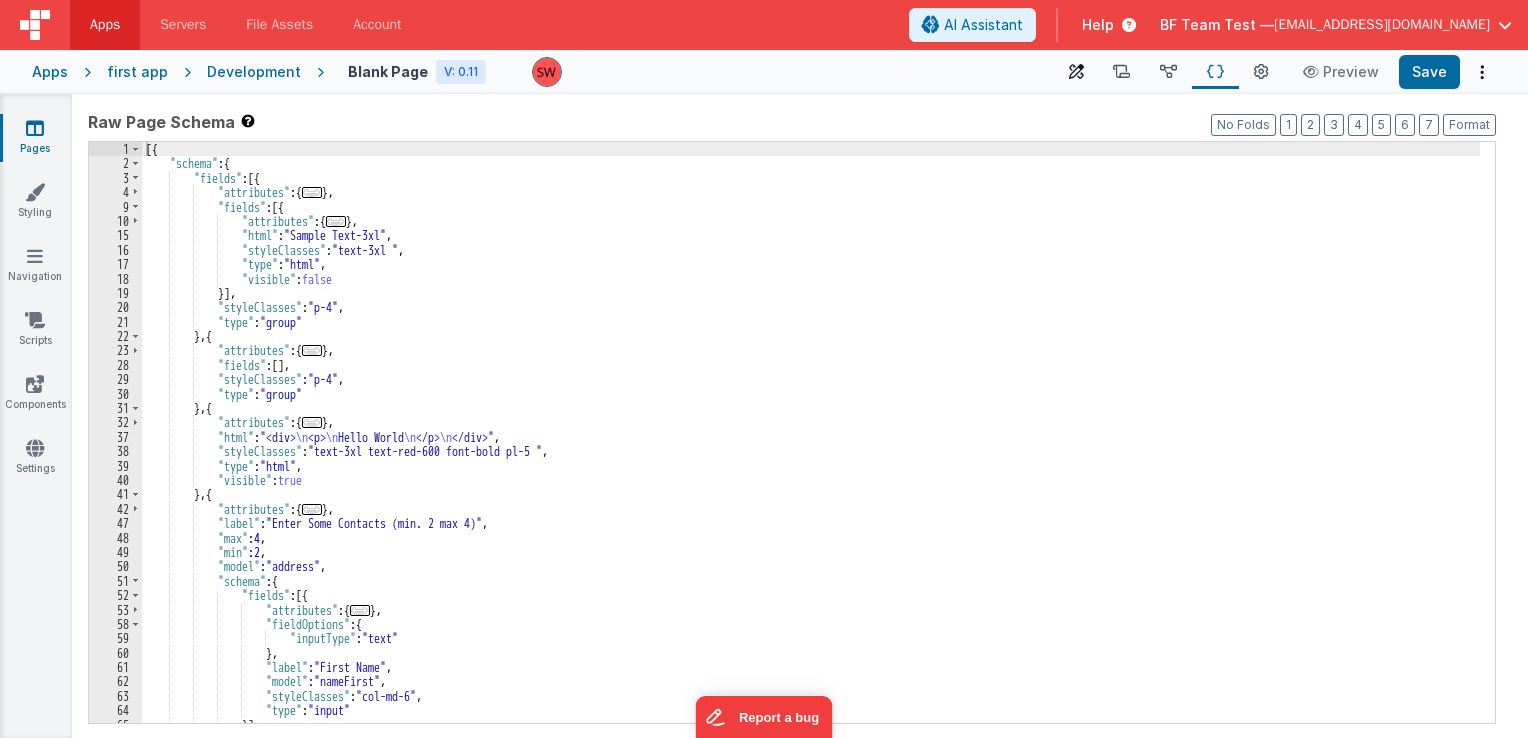 click at bounding box center [1076, 72] 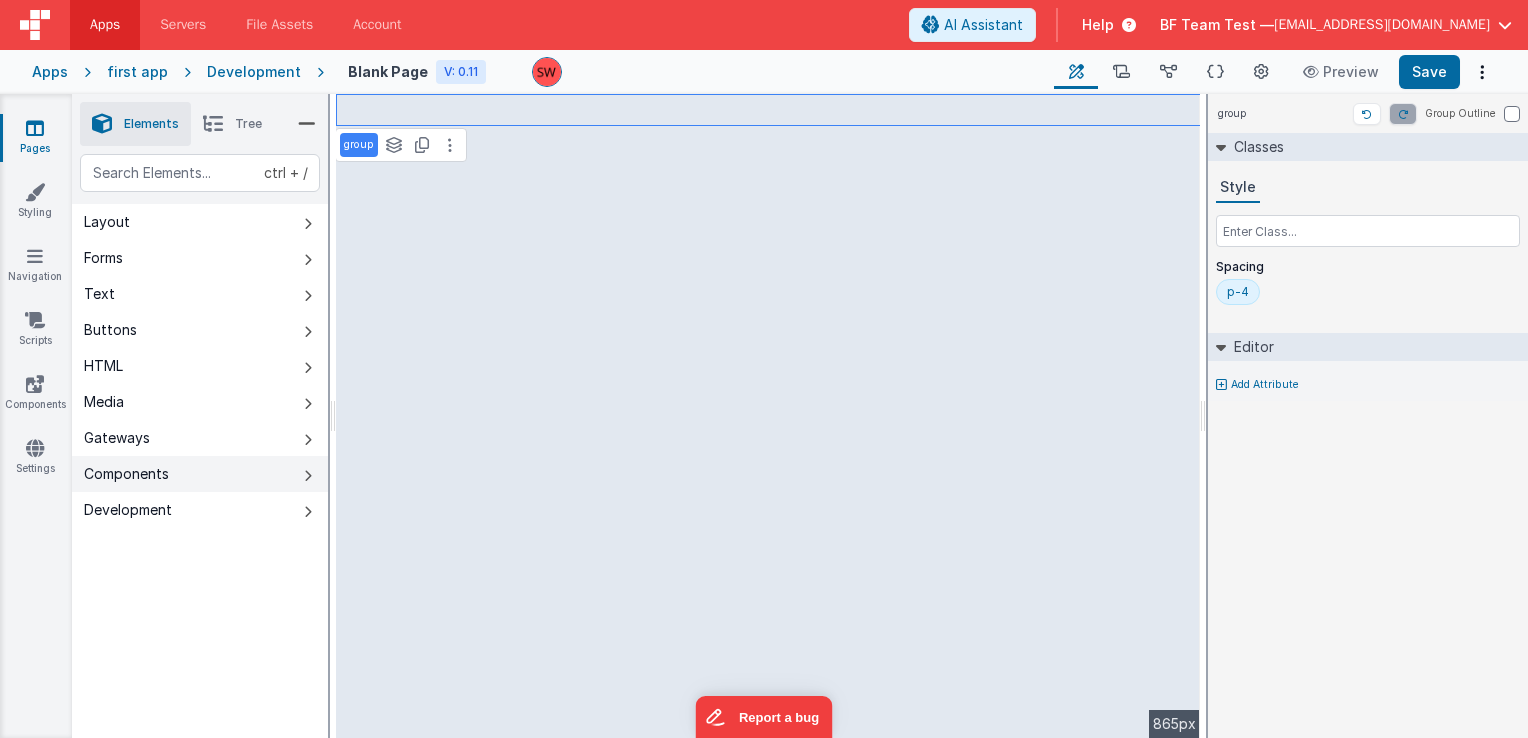 click on "Components" at bounding box center [126, 474] 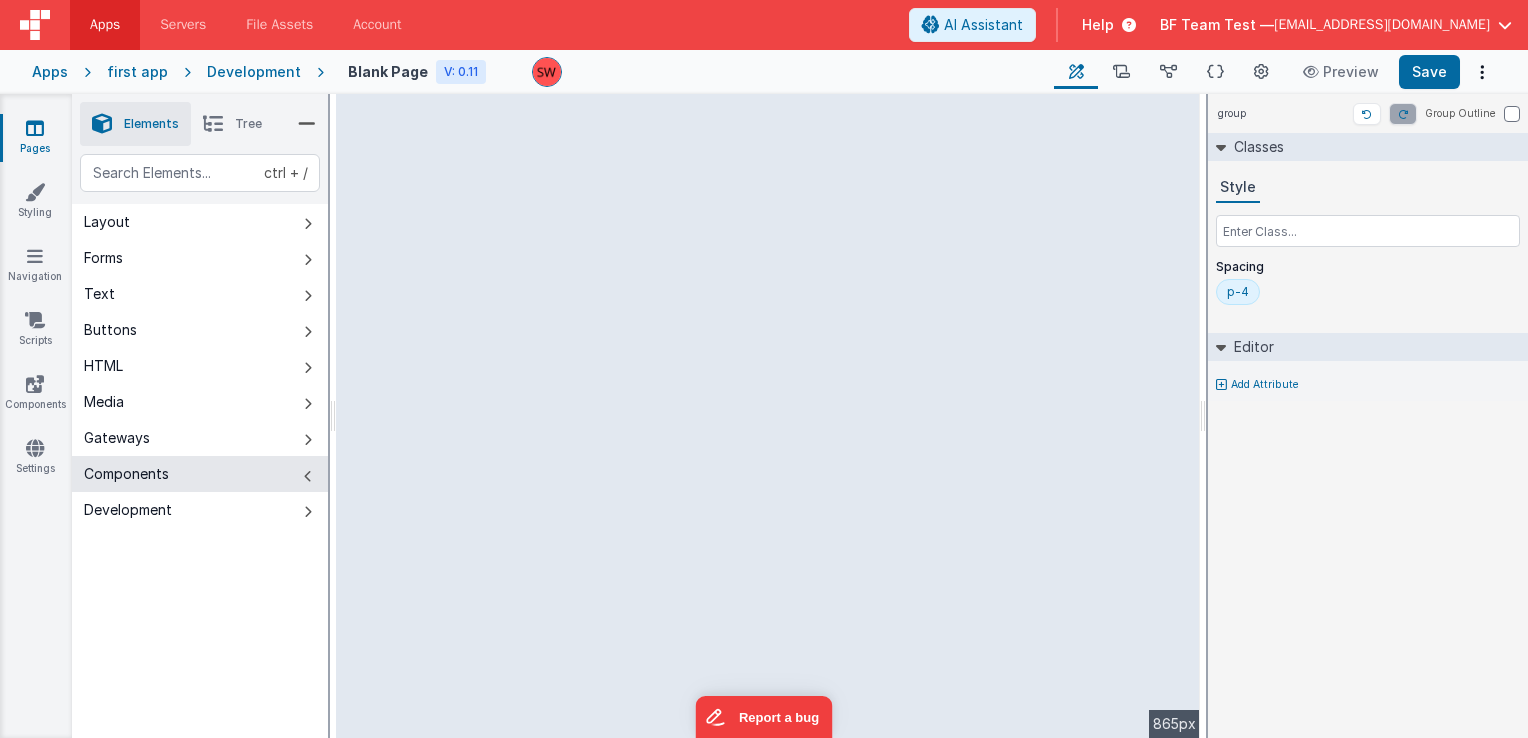 click on "Components" at bounding box center (126, 474) 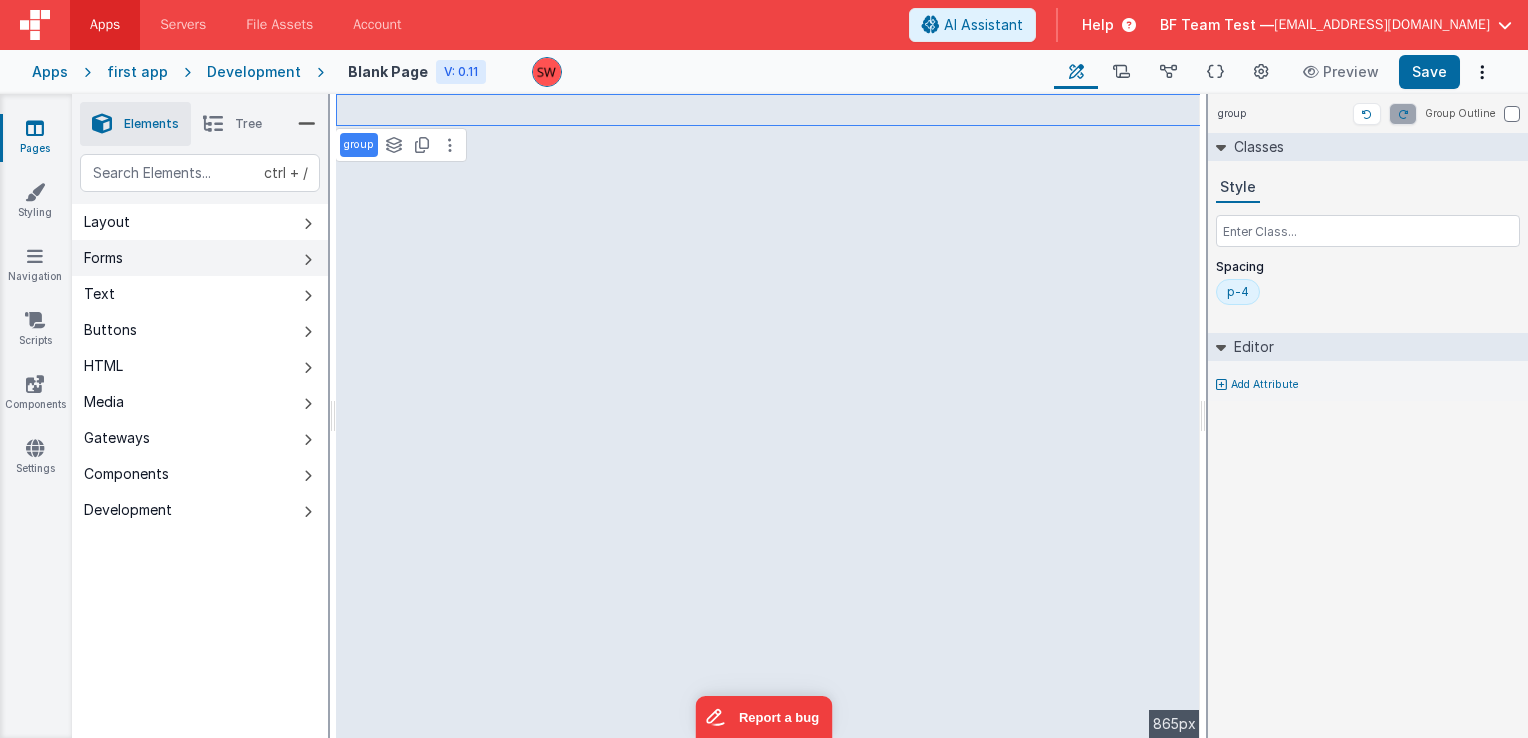 click on "Forms" at bounding box center [200, 258] 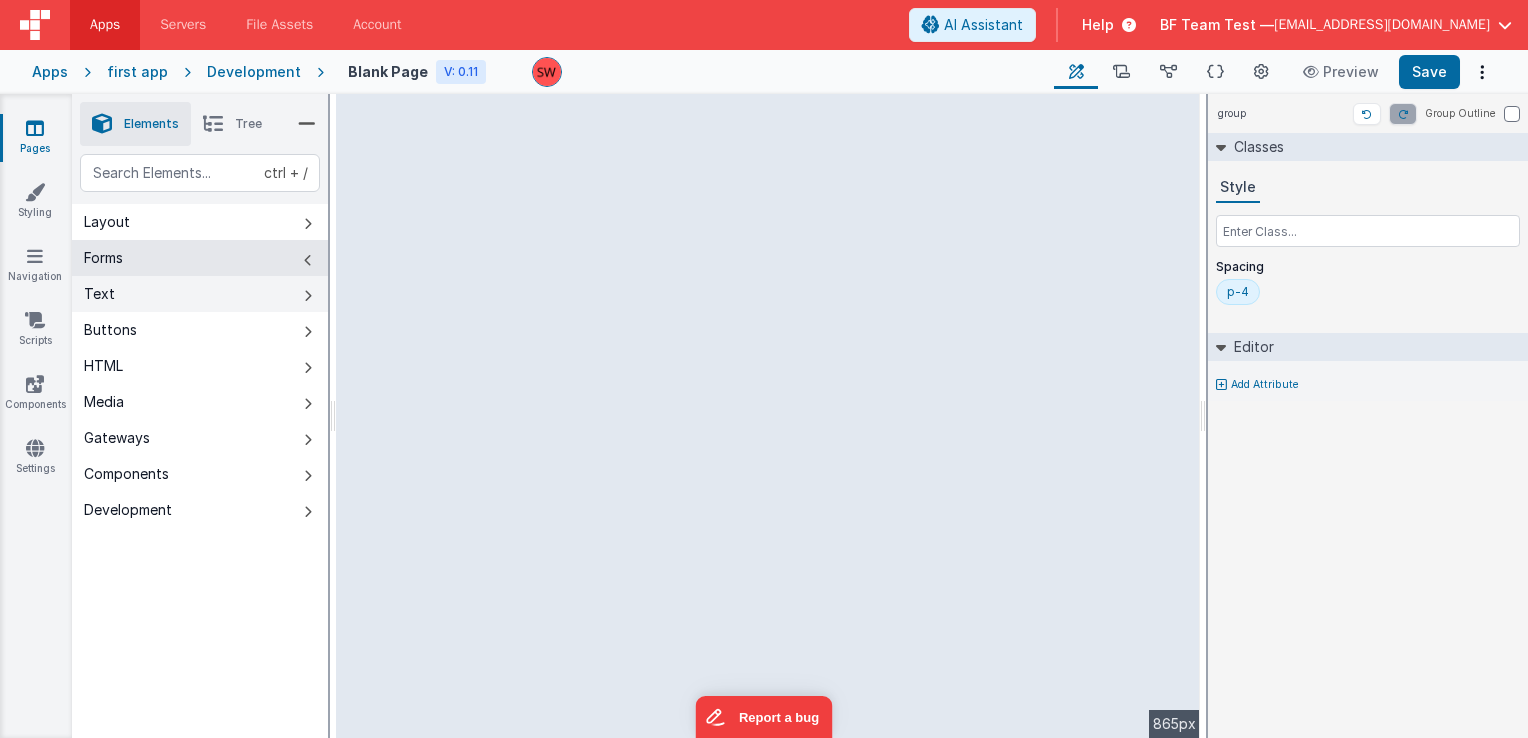click on "Text" at bounding box center (200, 294) 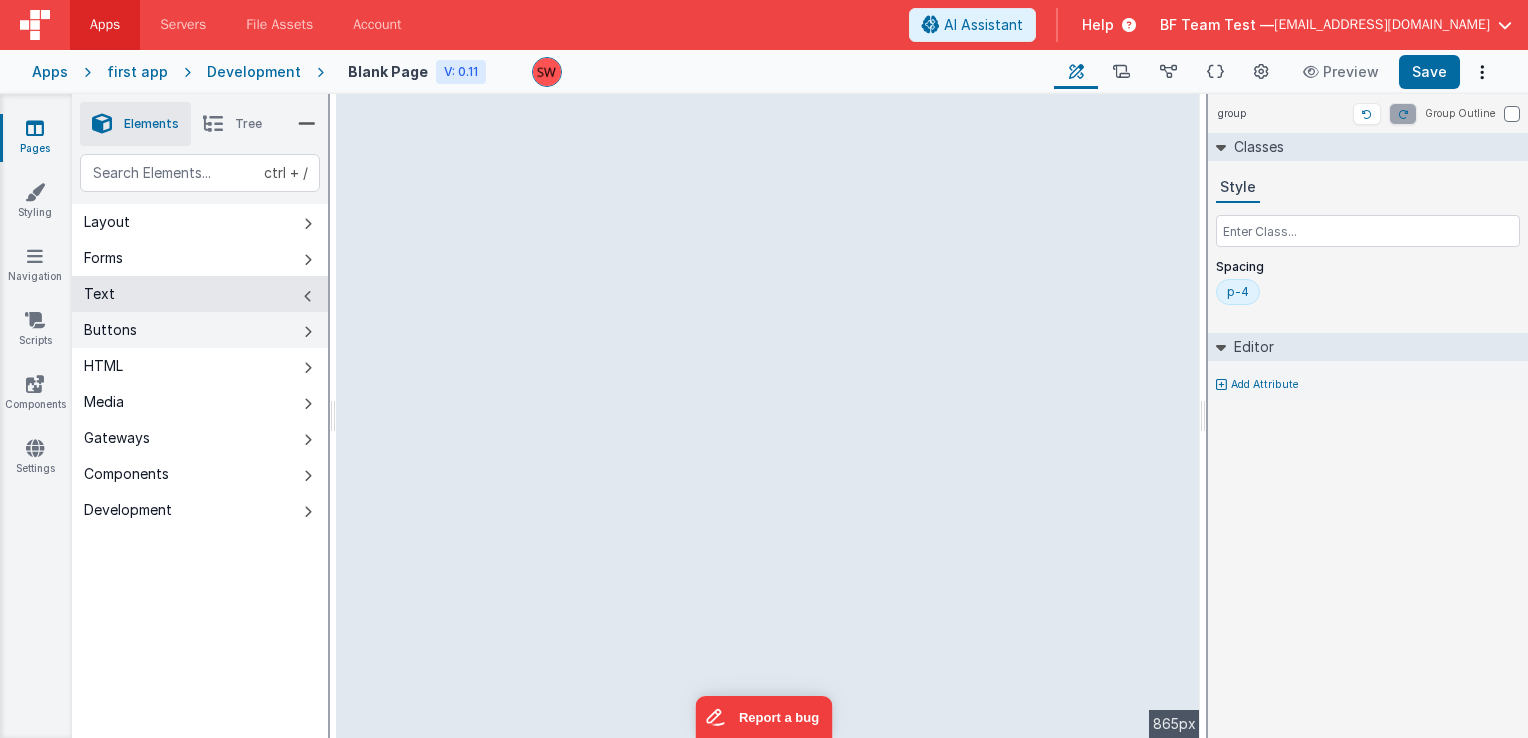 click on "Buttons" at bounding box center [200, 330] 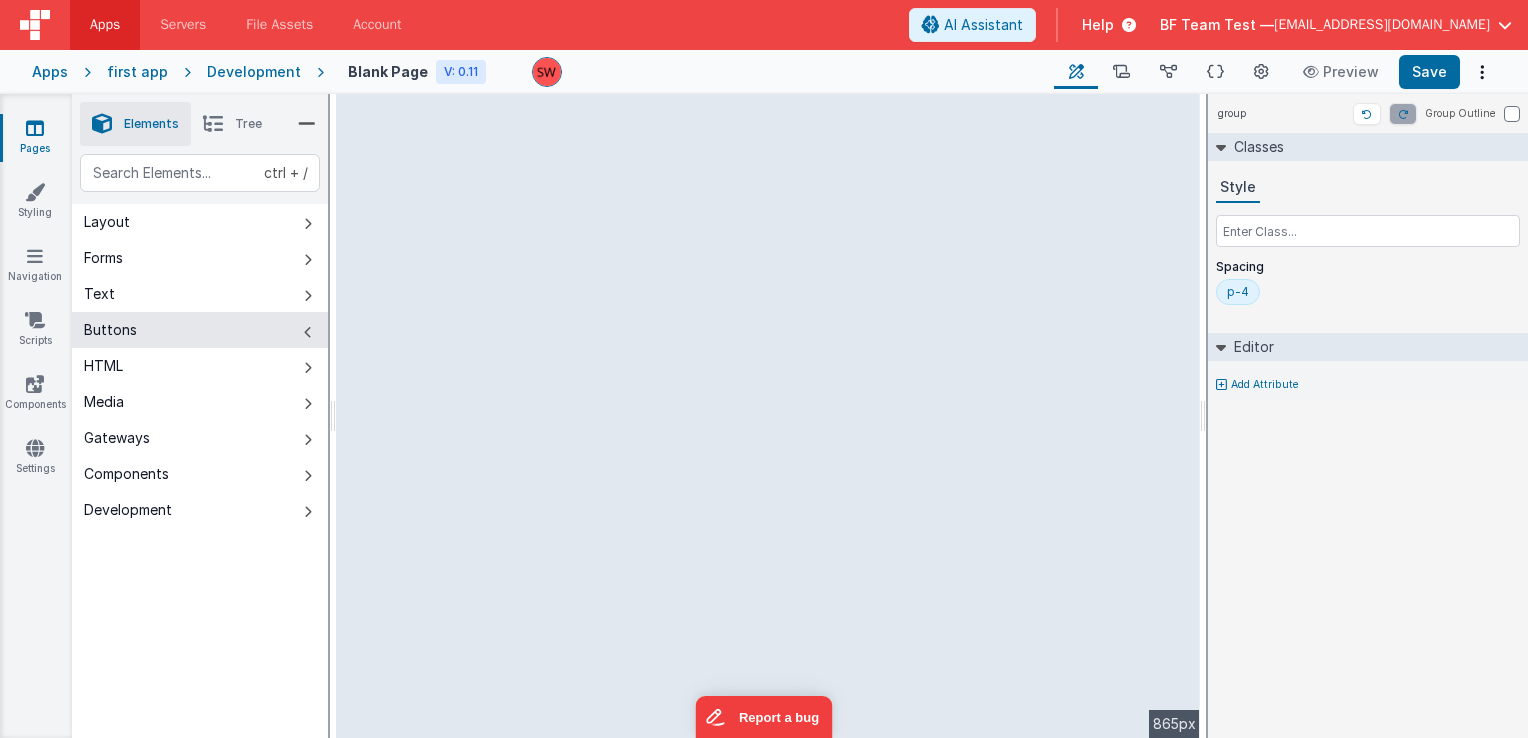 click on "Tree" at bounding box center (232, 124) 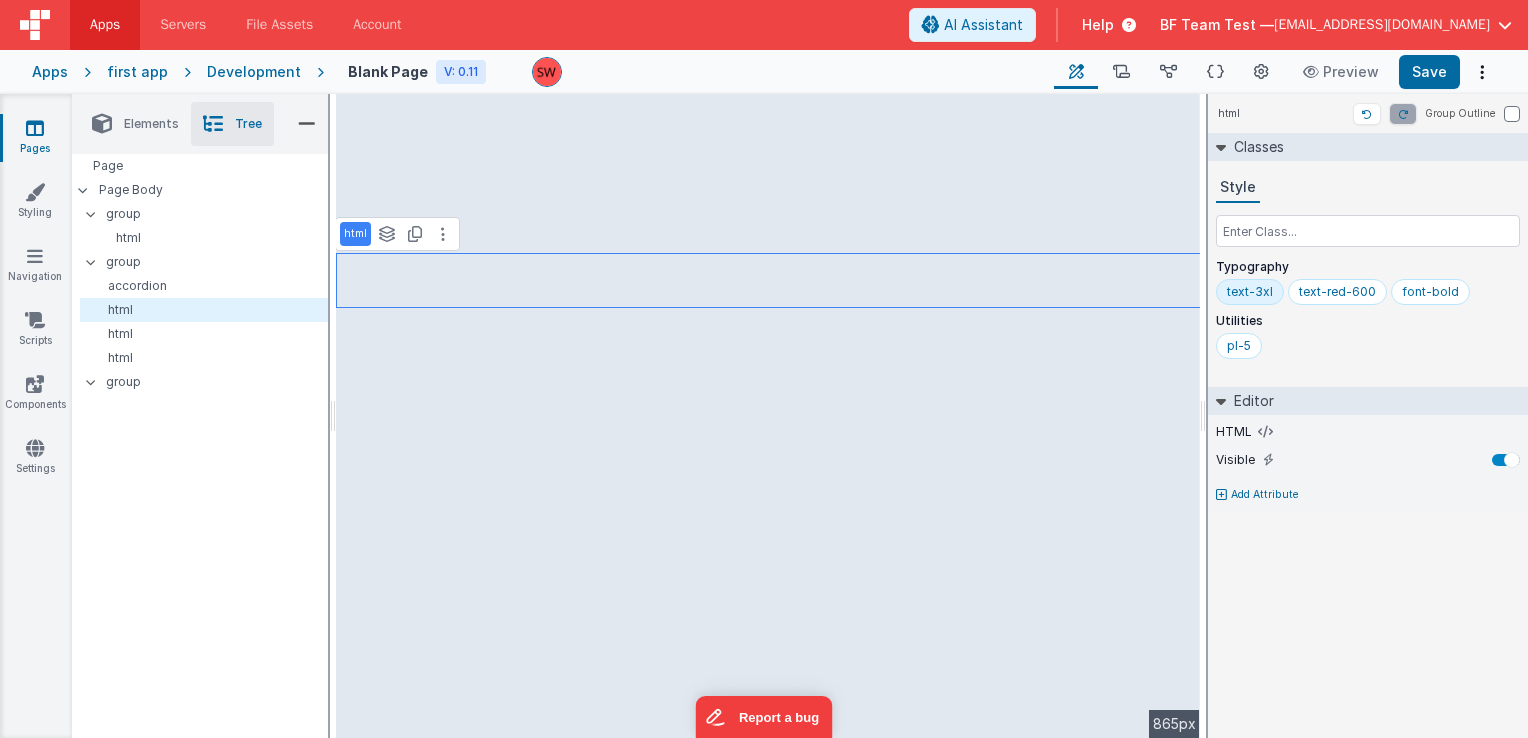 click on "Elements" at bounding box center [135, 124] 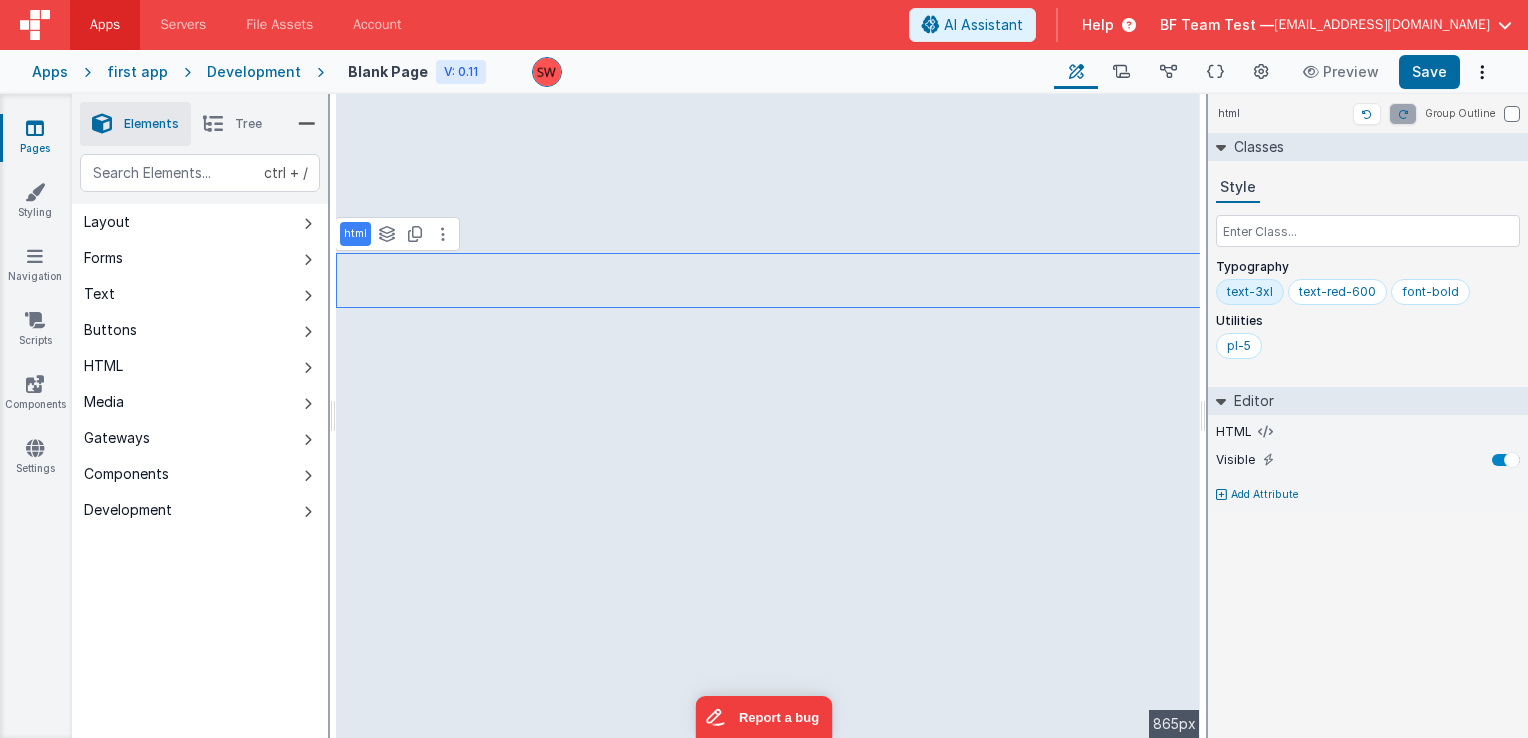 click at bounding box center [213, 124] 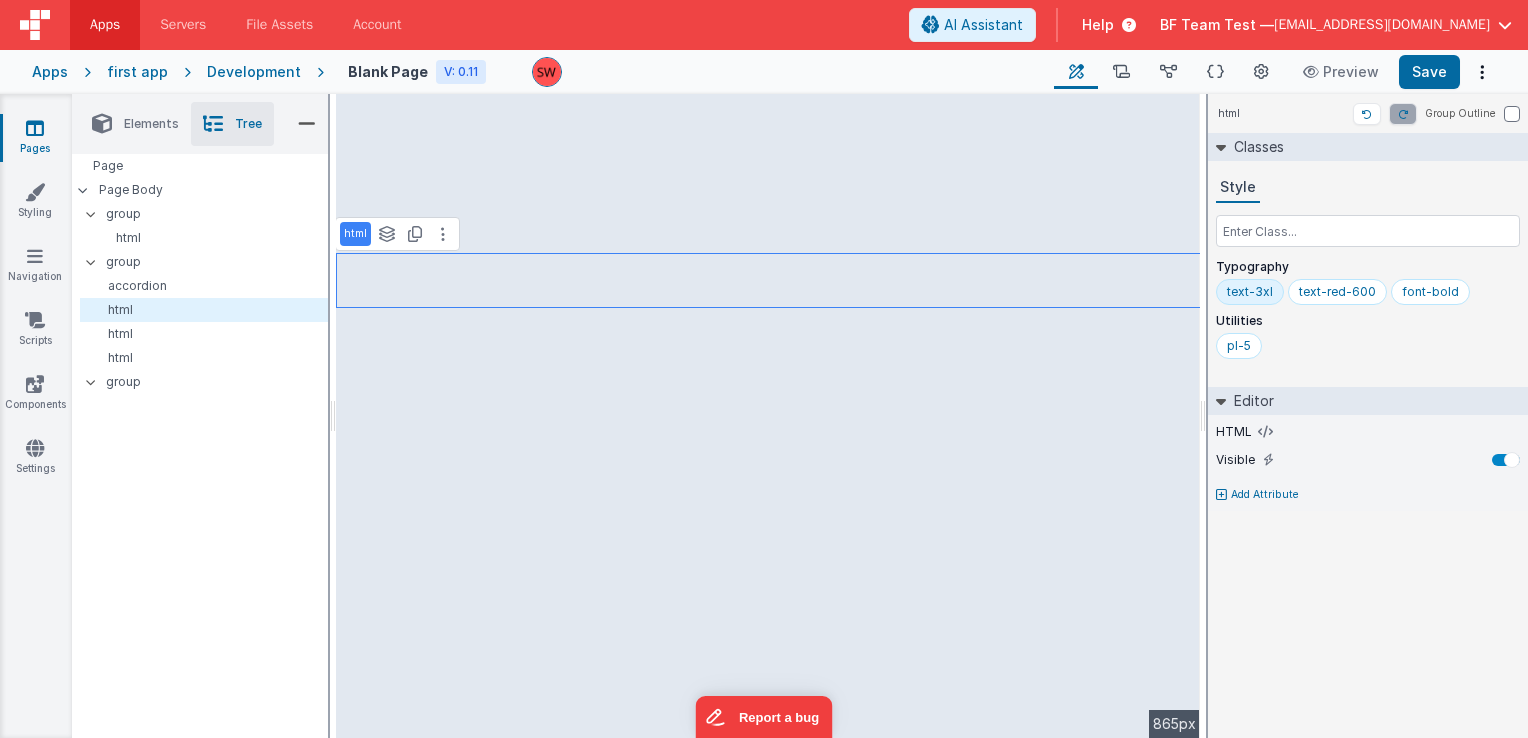 click on "Elements" at bounding box center [135, 124] 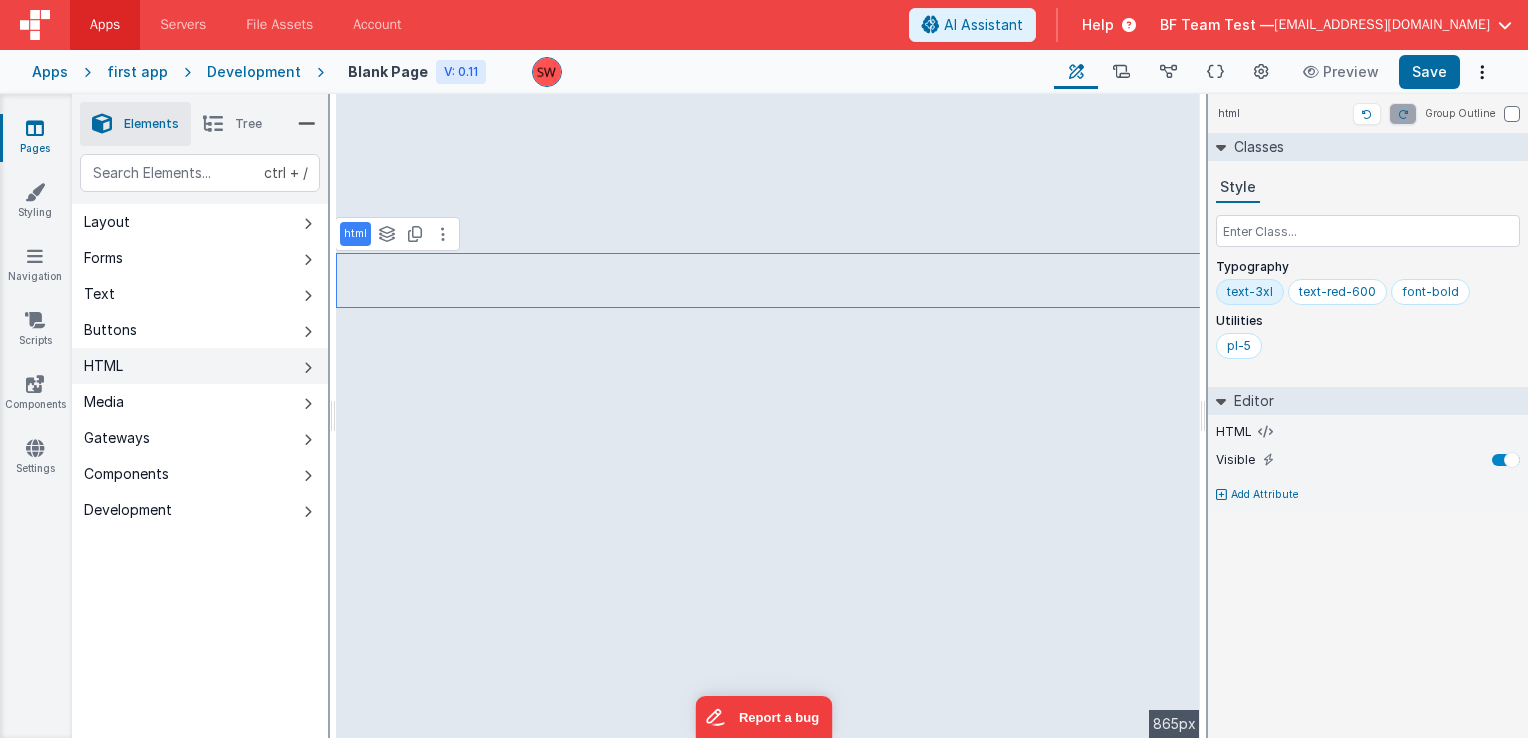 click on "HTML" at bounding box center (200, 366) 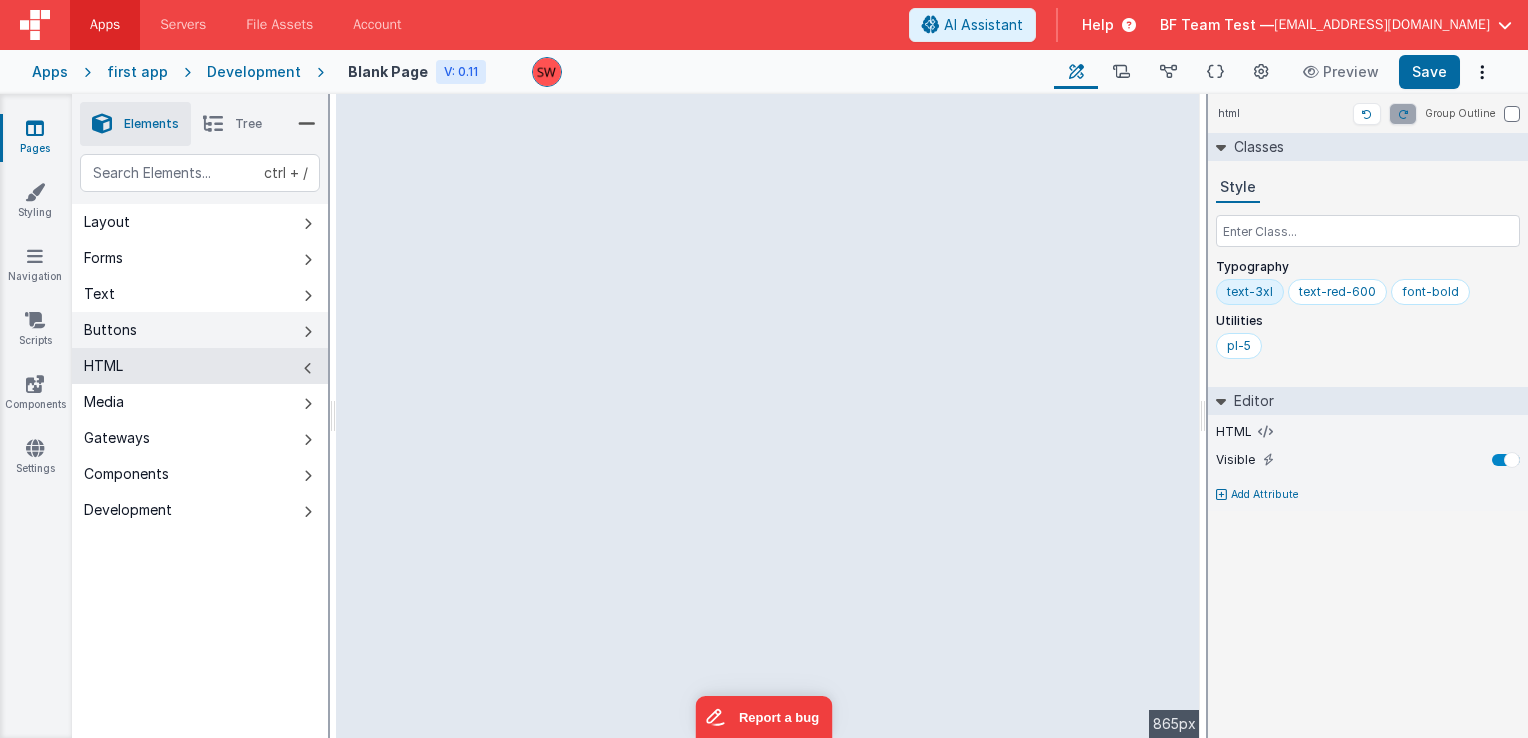 click on "Buttons" at bounding box center (200, 330) 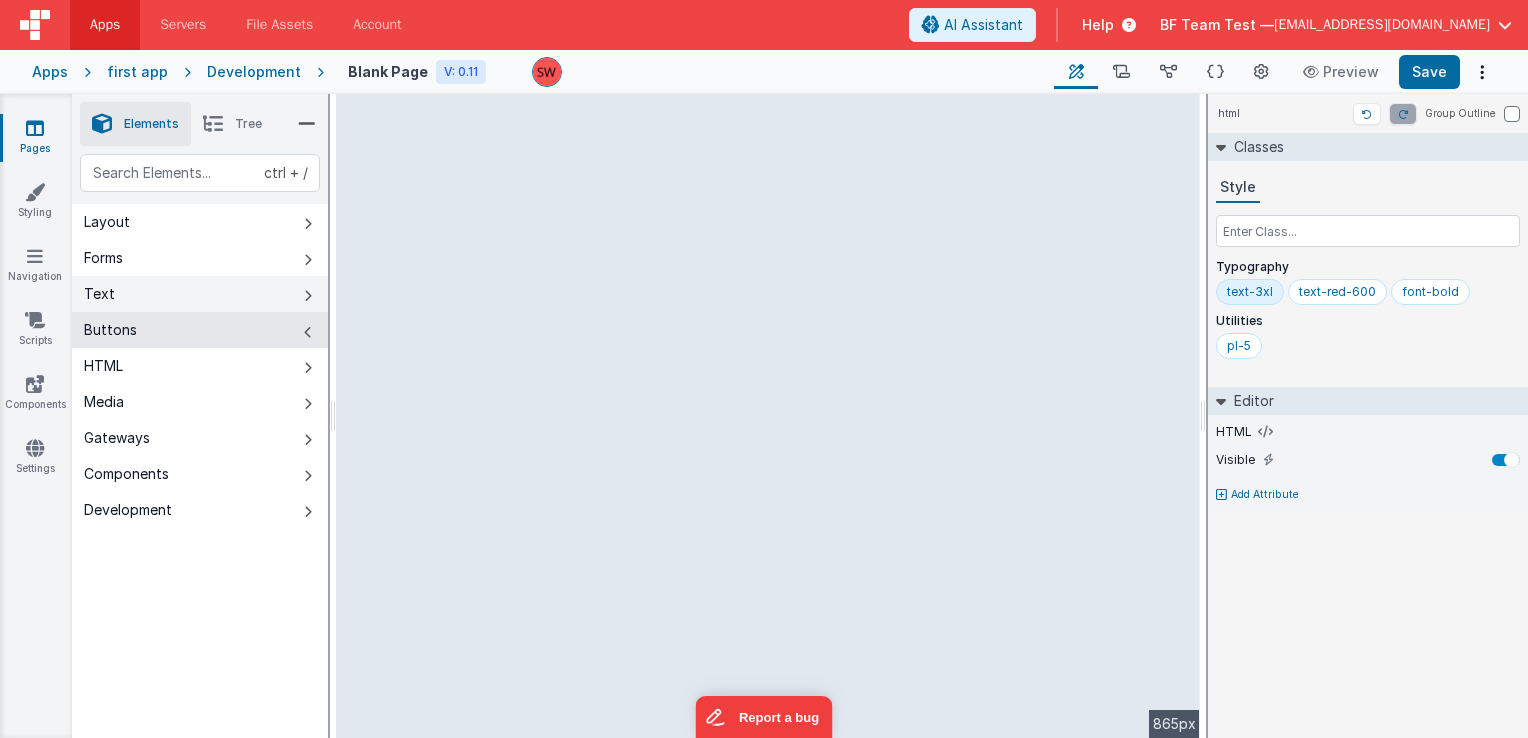 click on "Text" at bounding box center (200, 294) 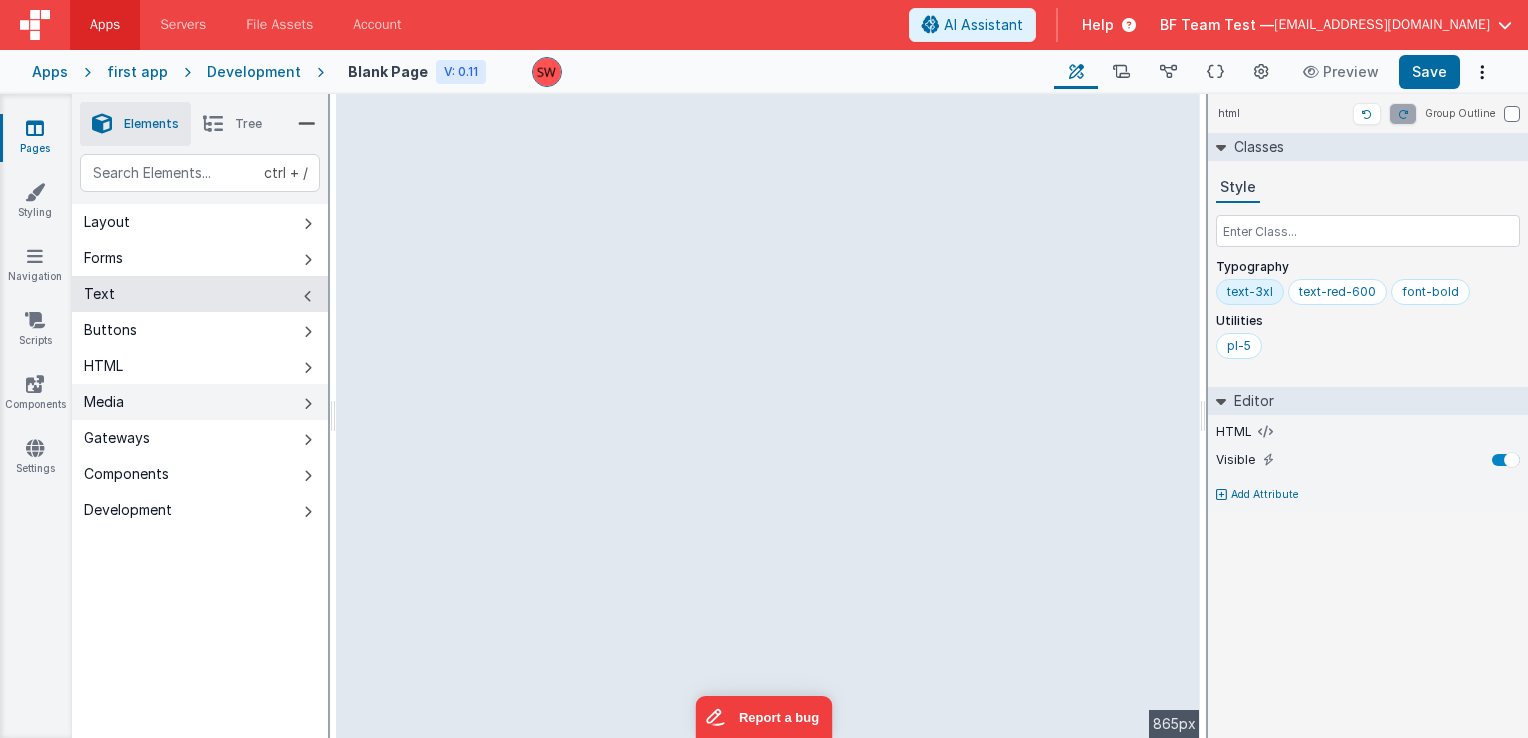 click on "Media" at bounding box center [200, 402] 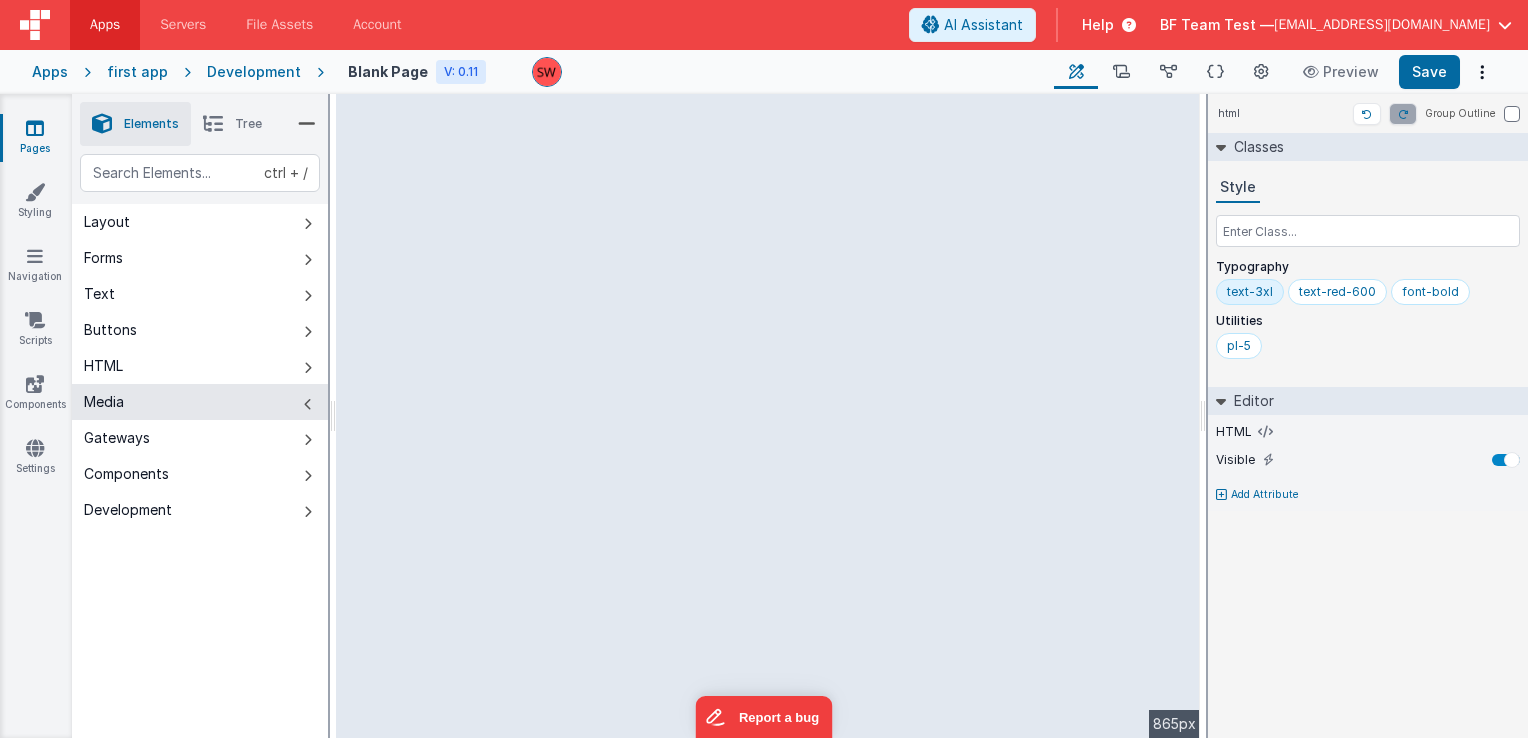 click on "Media" at bounding box center [200, 402] 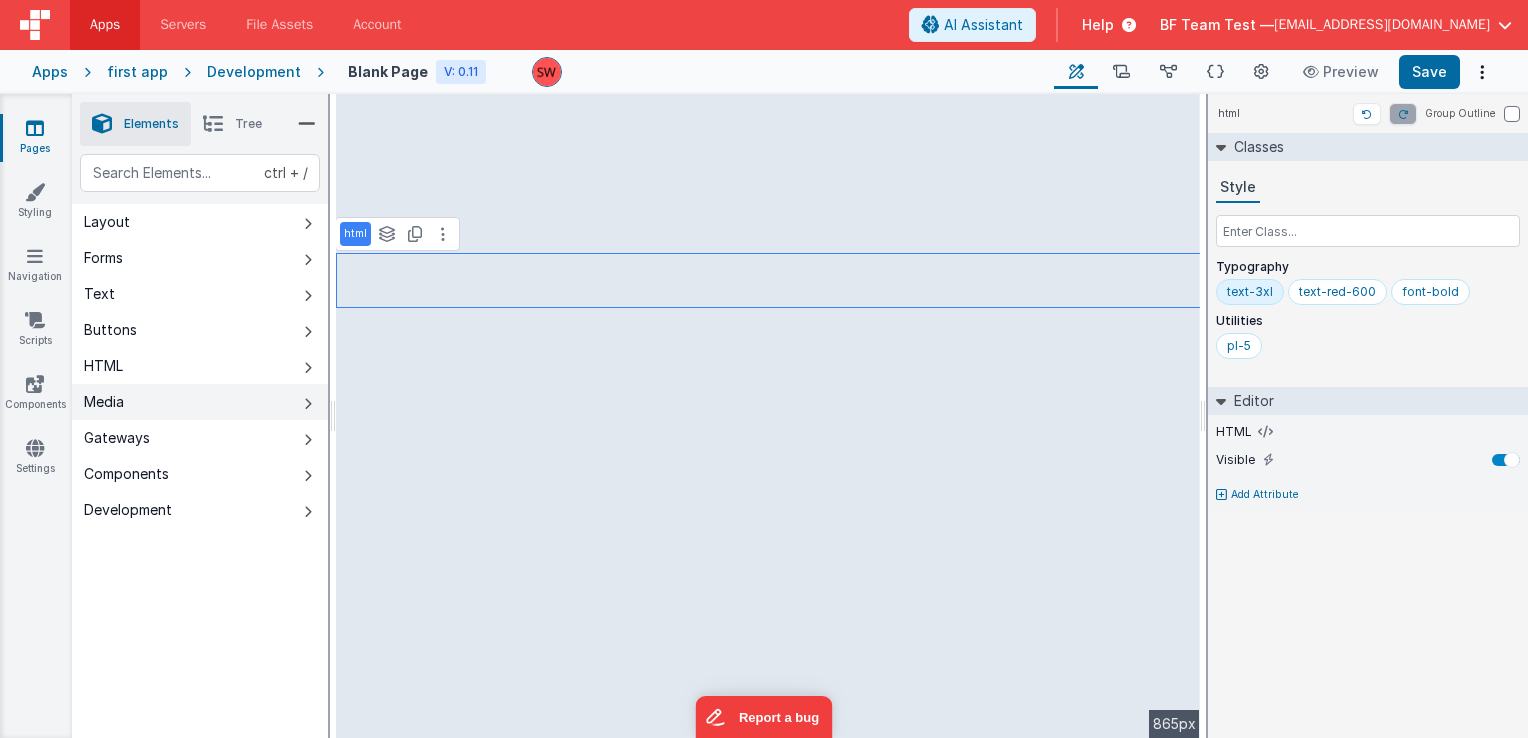 click on "Media" at bounding box center (200, 402) 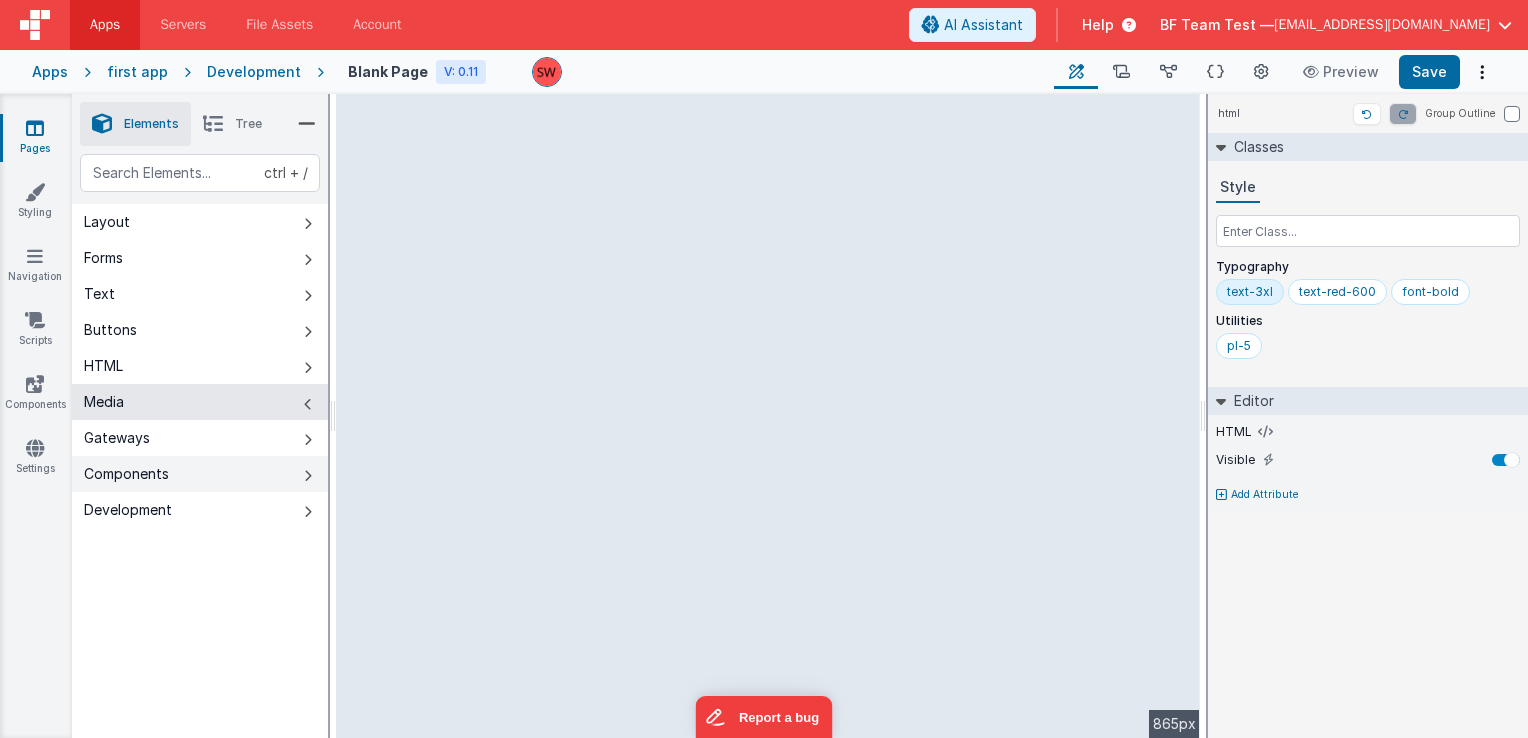 click on "Components" at bounding box center [200, 474] 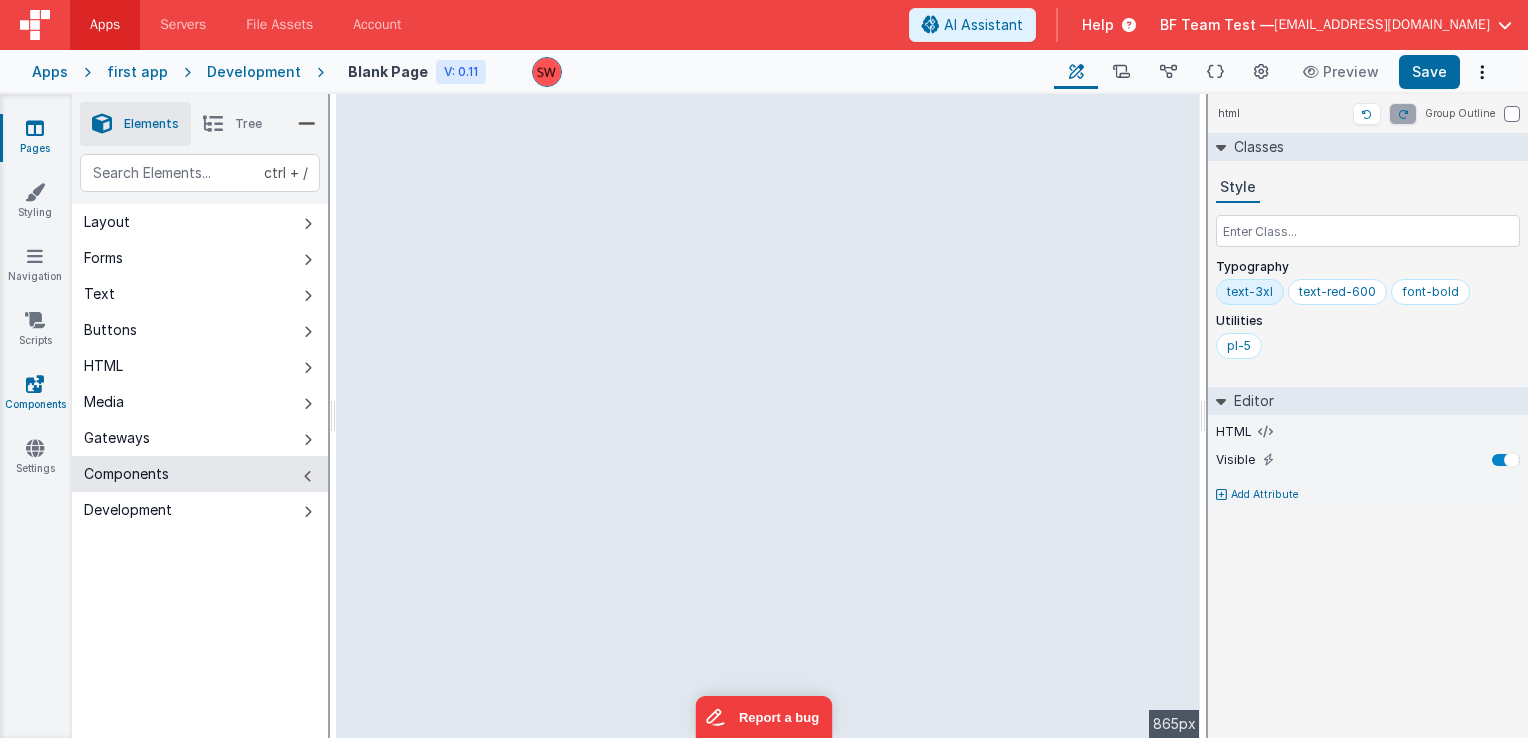 click on "Components" at bounding box center (35, 394) 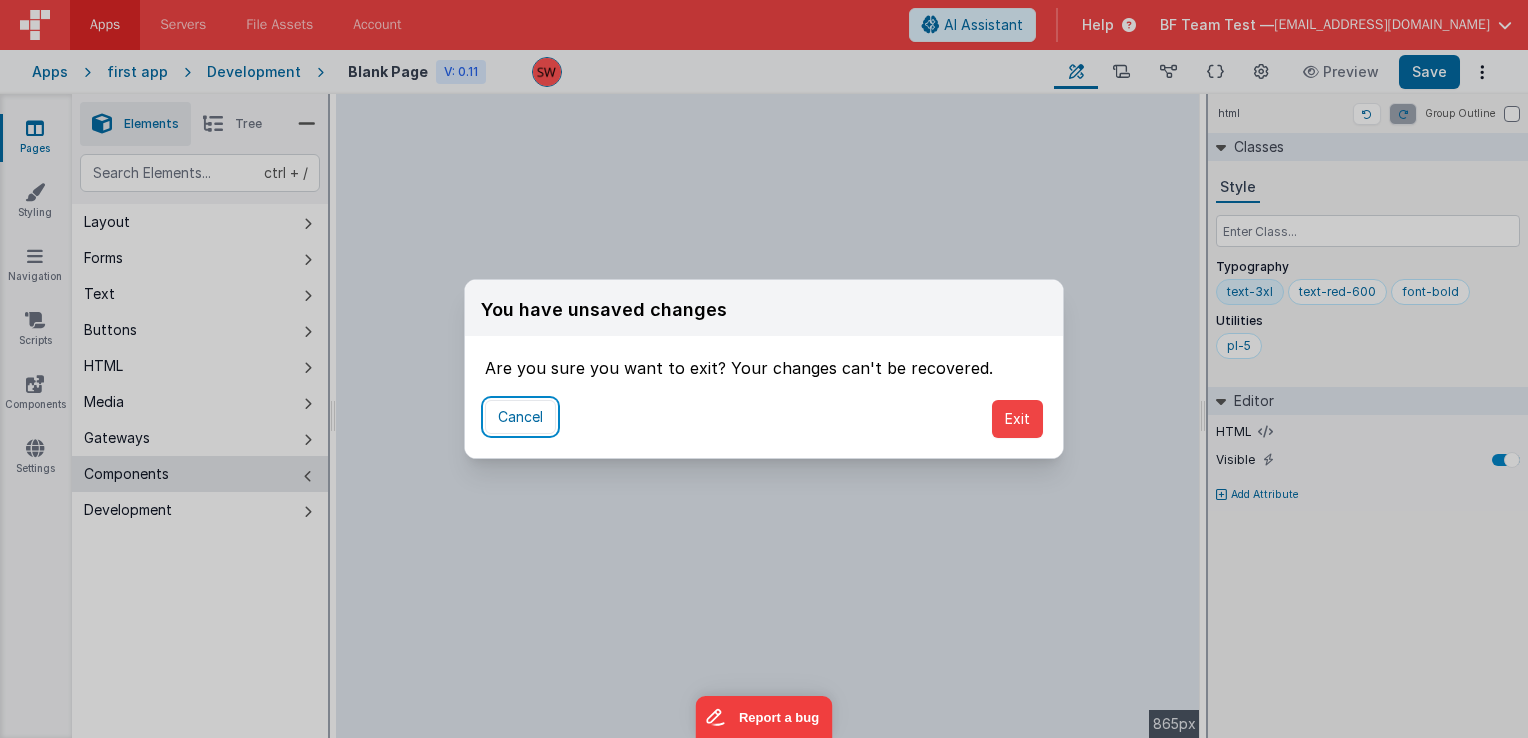 drag, startPoint x: 541, startPoint y: 405, endPoint x: 612, endPoint y: 398, distance: 71.34424 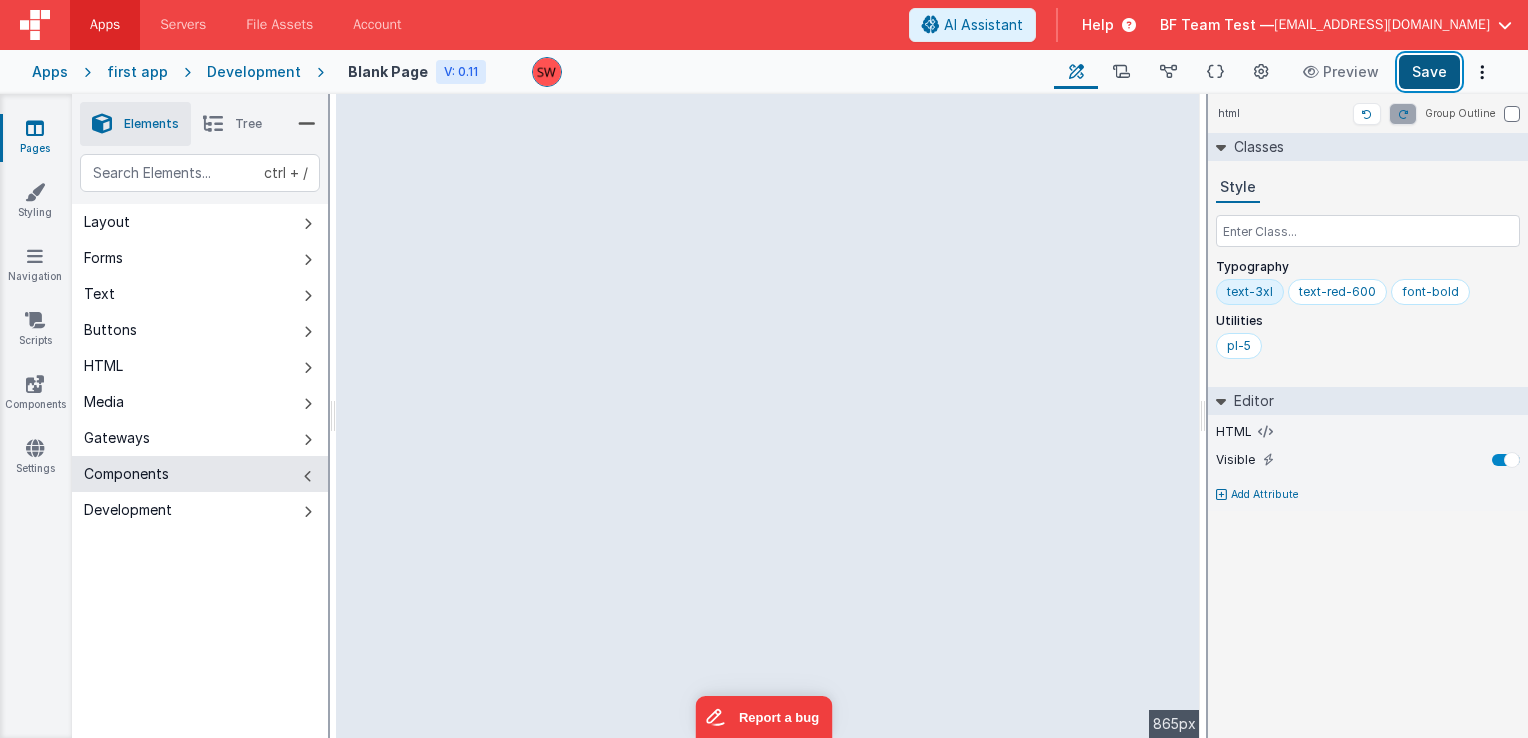 click on "Save" at bounding box center (1429, 72) 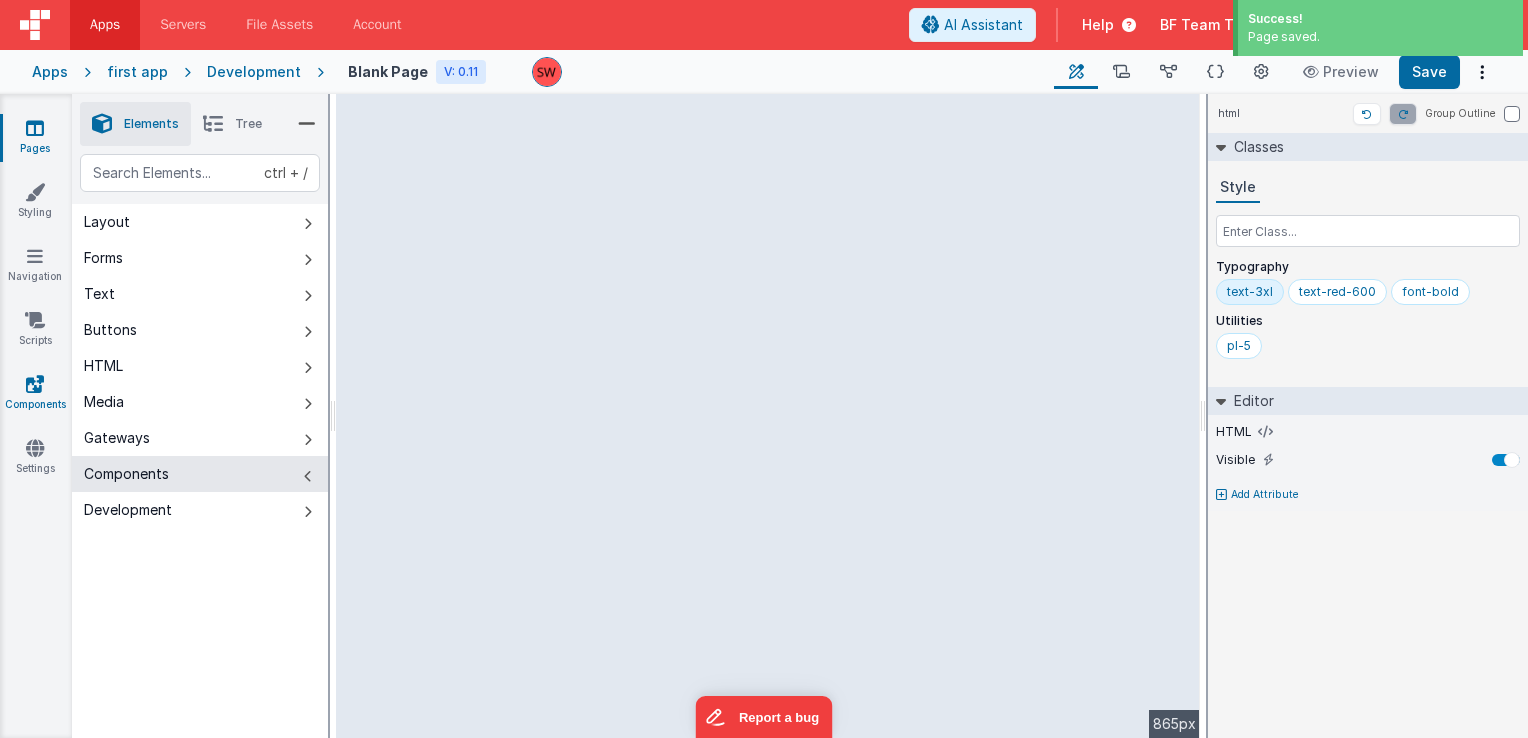 click on "Components" at bounding box center [35, 394] 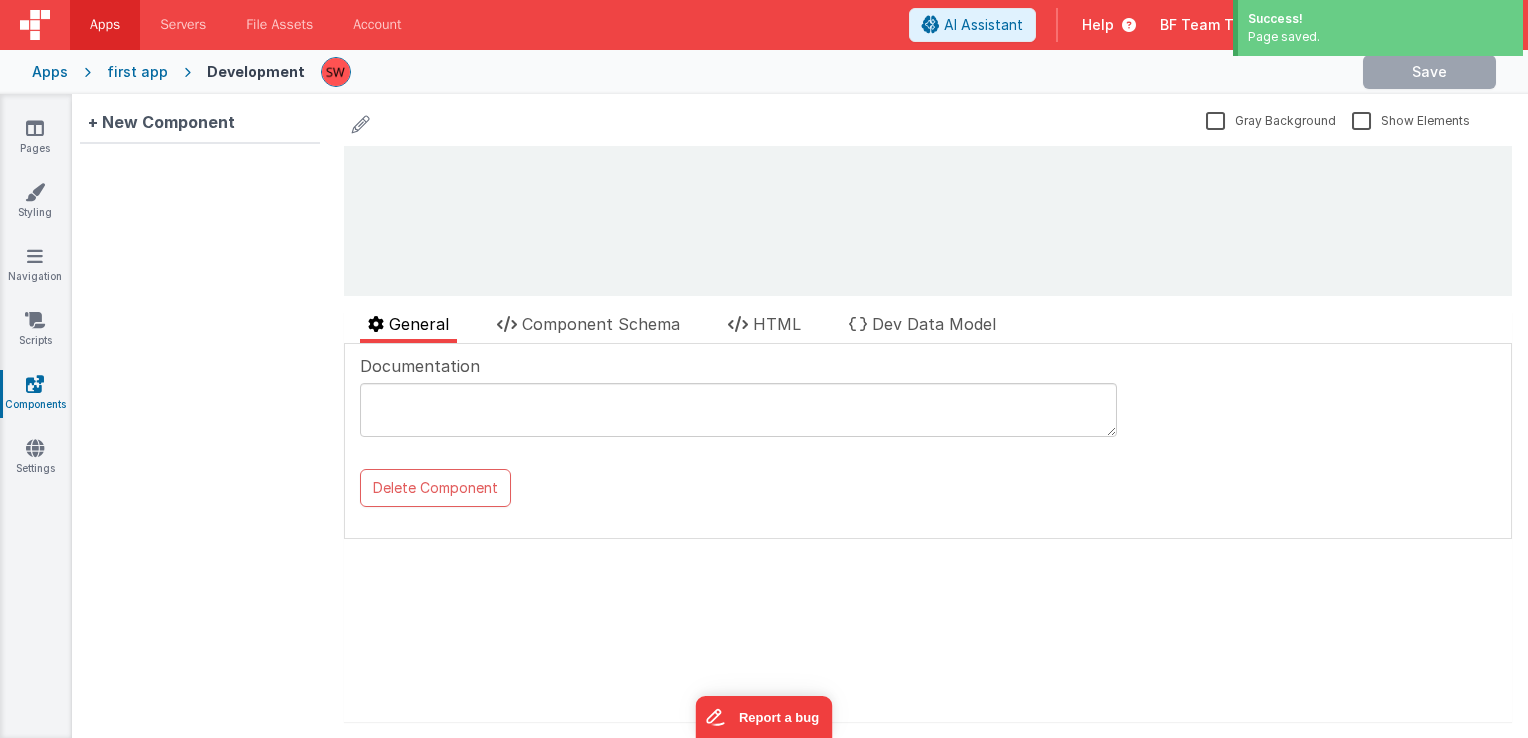 scroll, scrollTop: 0, scrollLeft: 0, axis: both 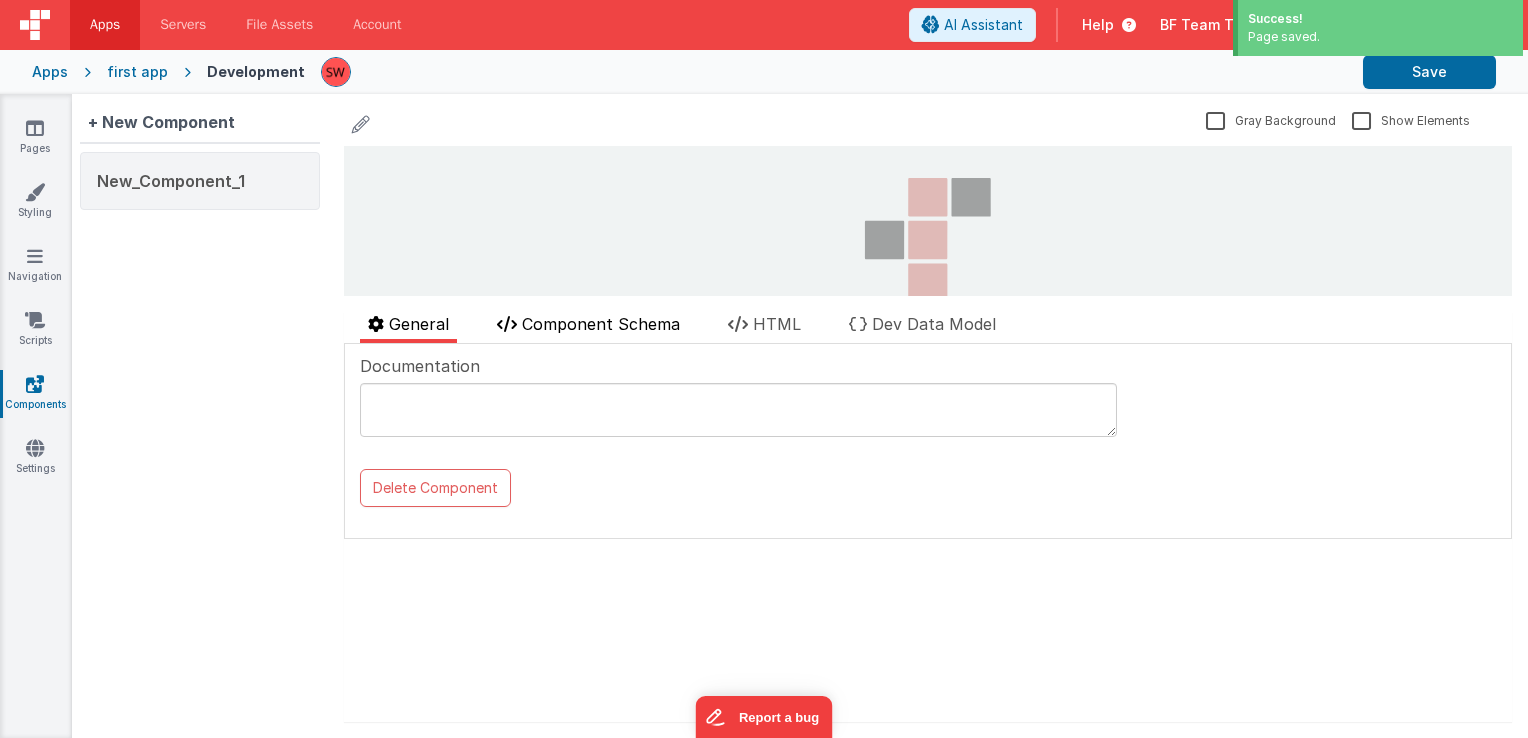 click on "Component Schema" at bounding box center (601, 324) 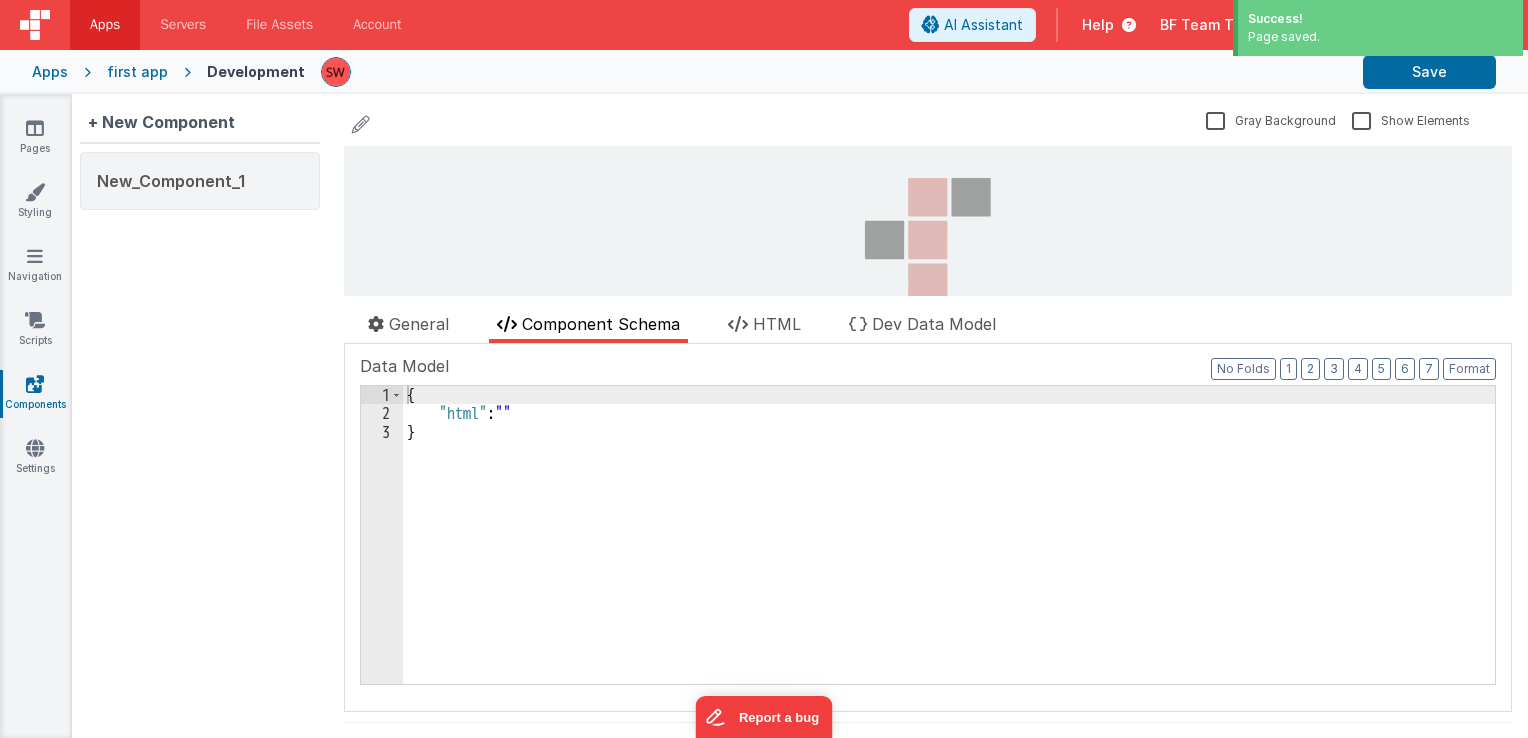 scroll, scrollTop: 0, scrollLeft: 0, axis: both 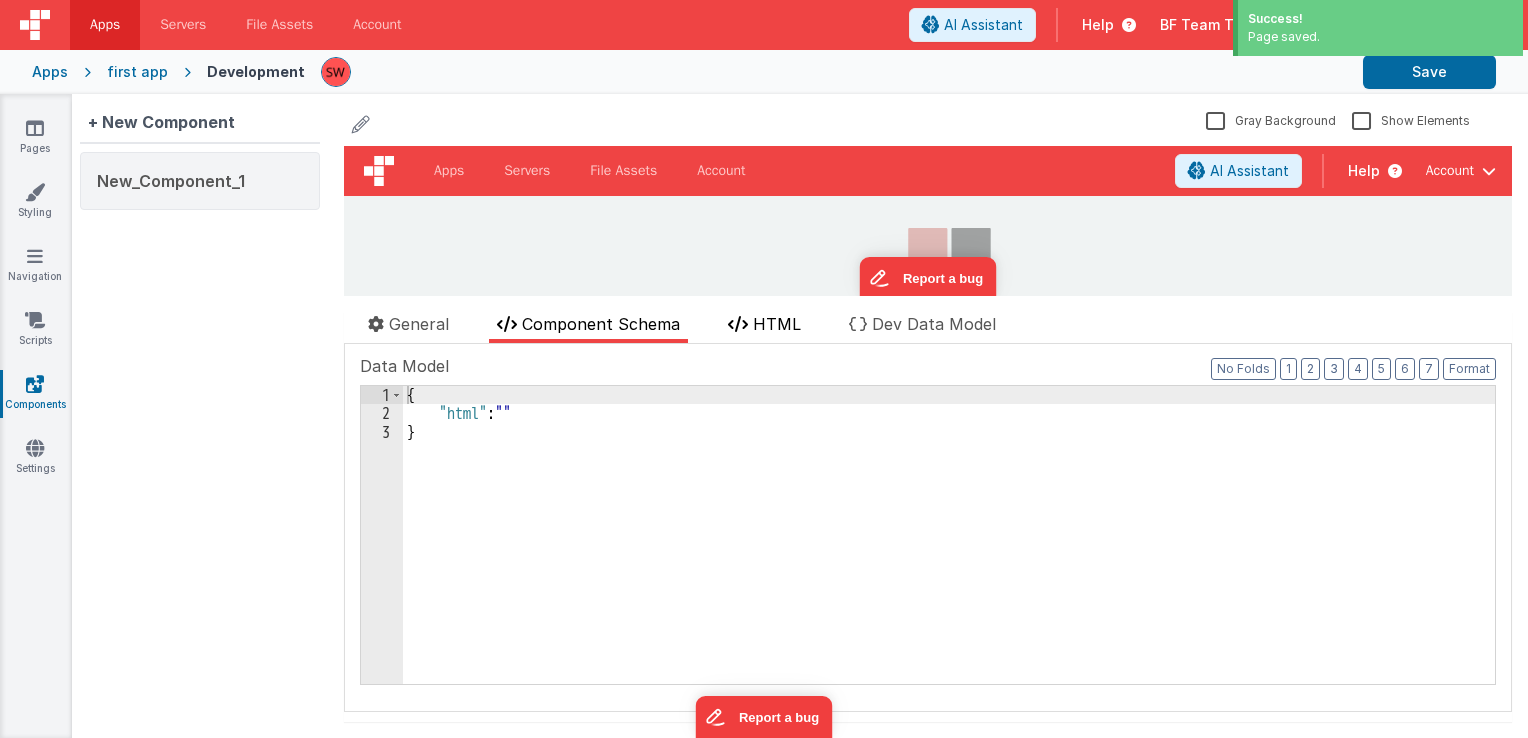 click at bounding box center [738, 324] 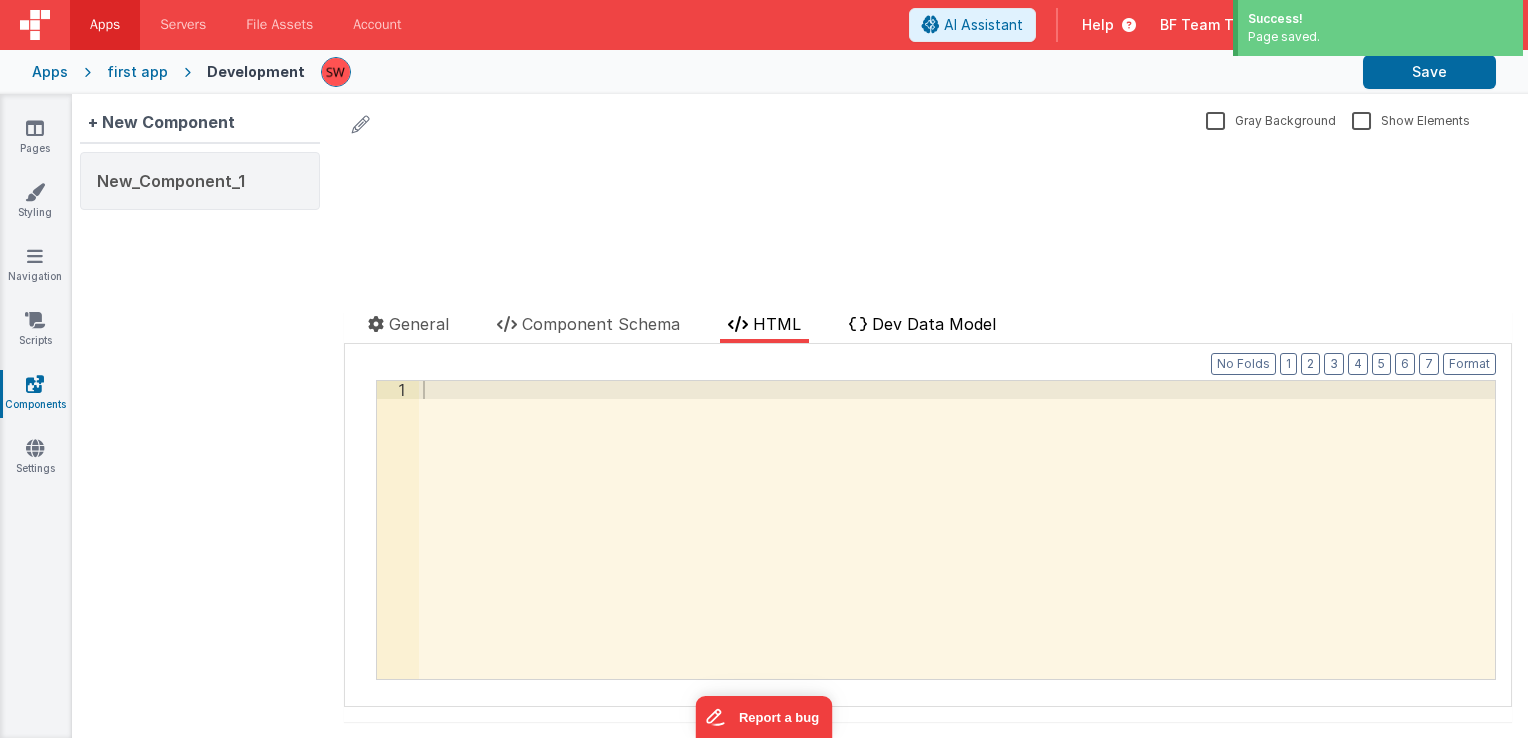 click on "Dev Data Model" at bounding box center [922, 327] 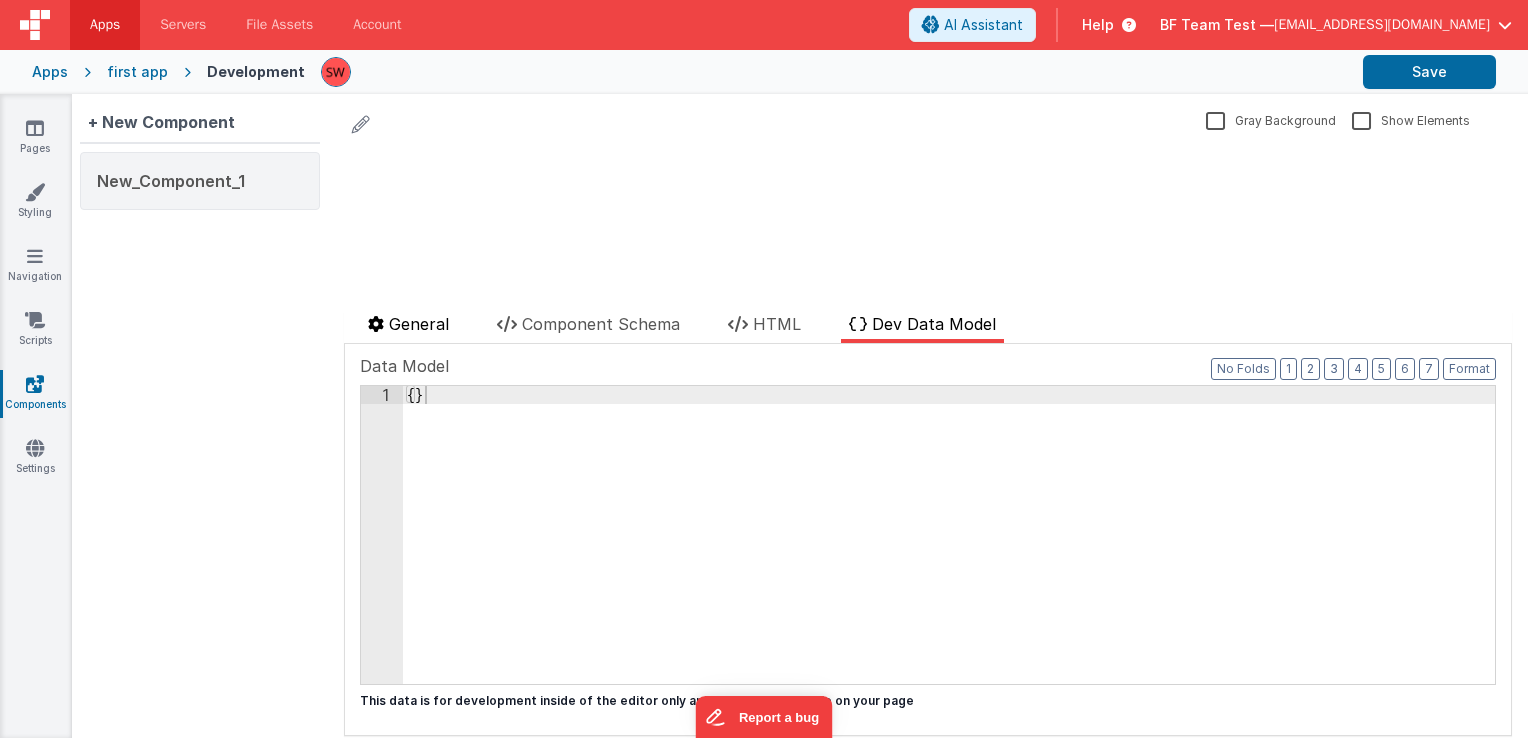 click on "General" at bounding box center (419, 324) 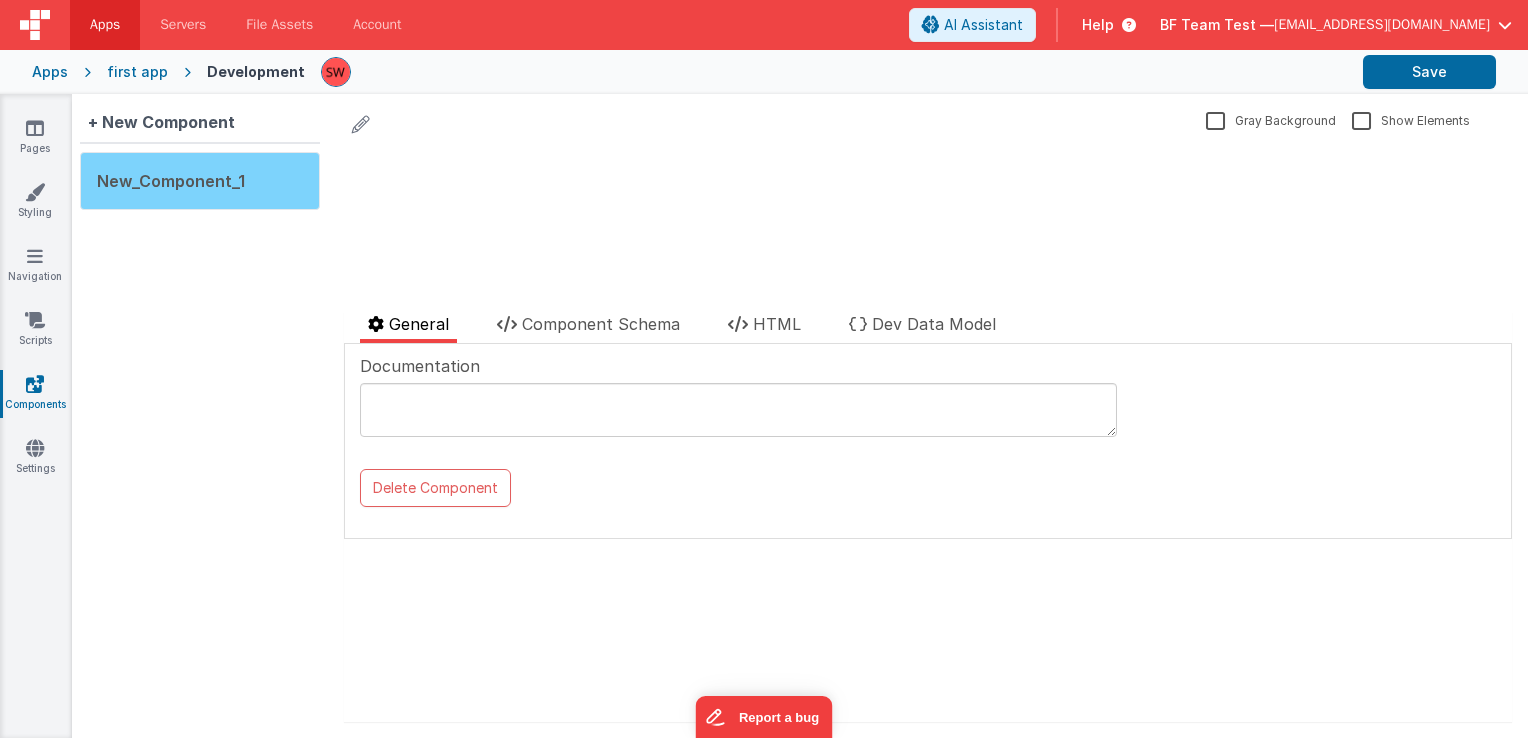click on "New_Component_1" at bounding box center [171, 181] 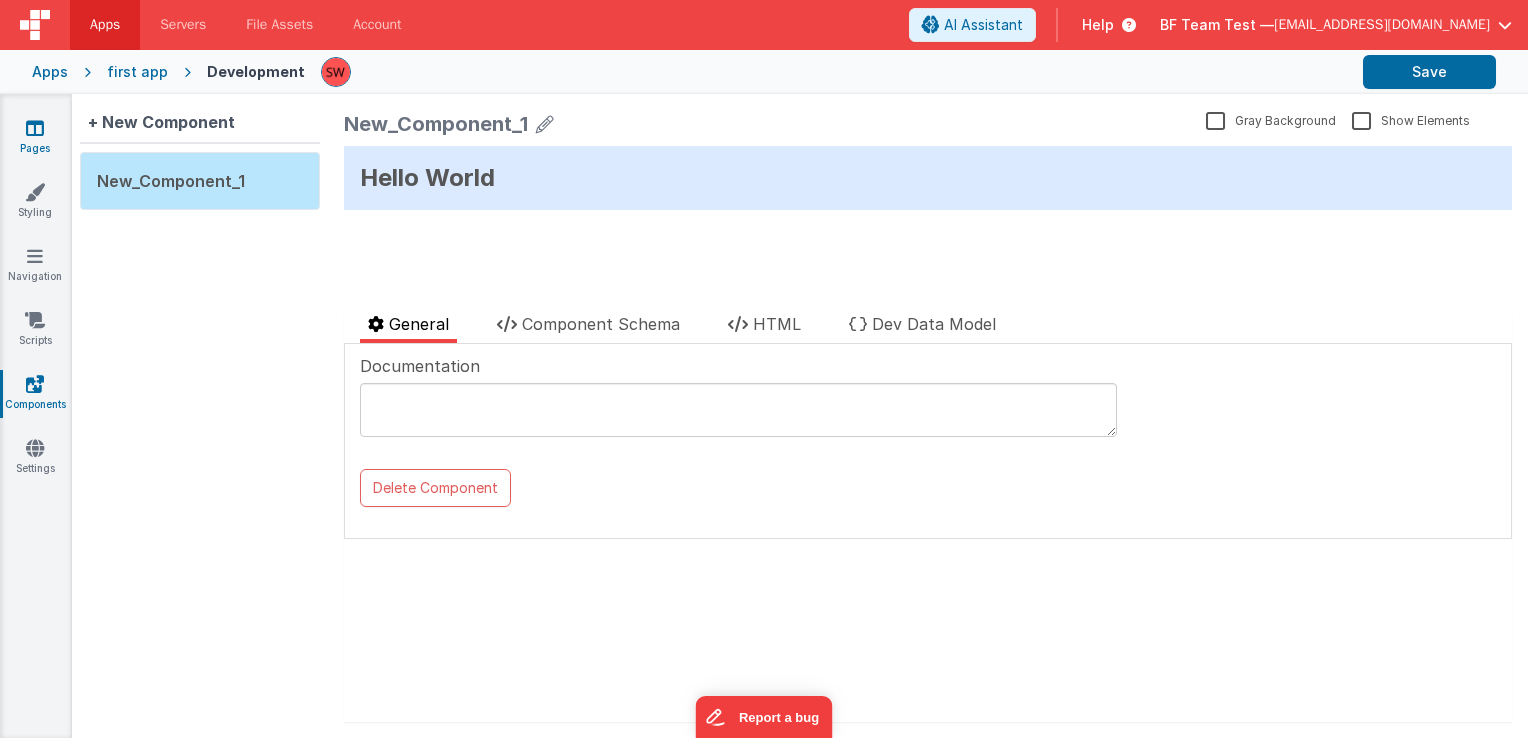click at bounding box center [35, 128] 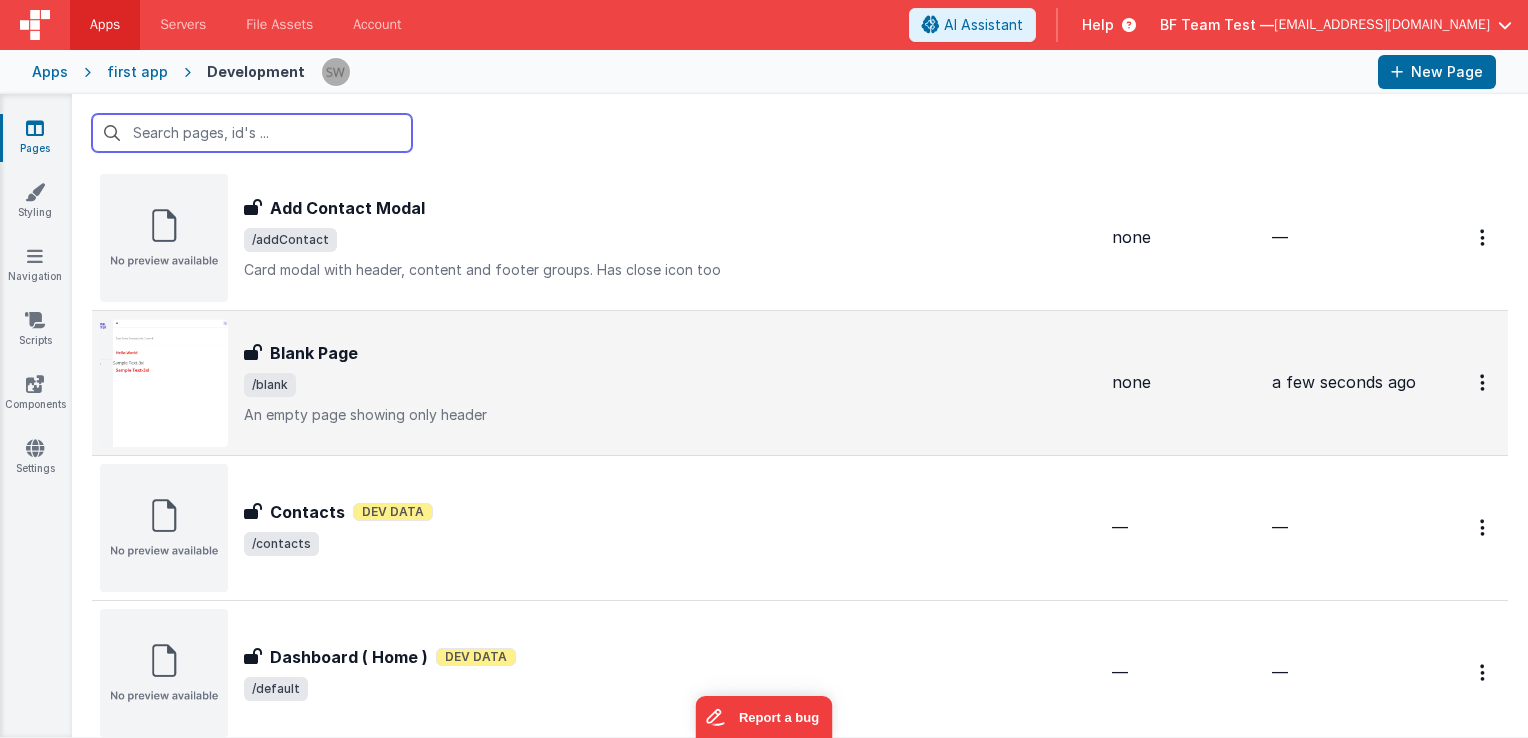 scroll, scrollTop: 200, scrollLeft: 0, axis: vertical 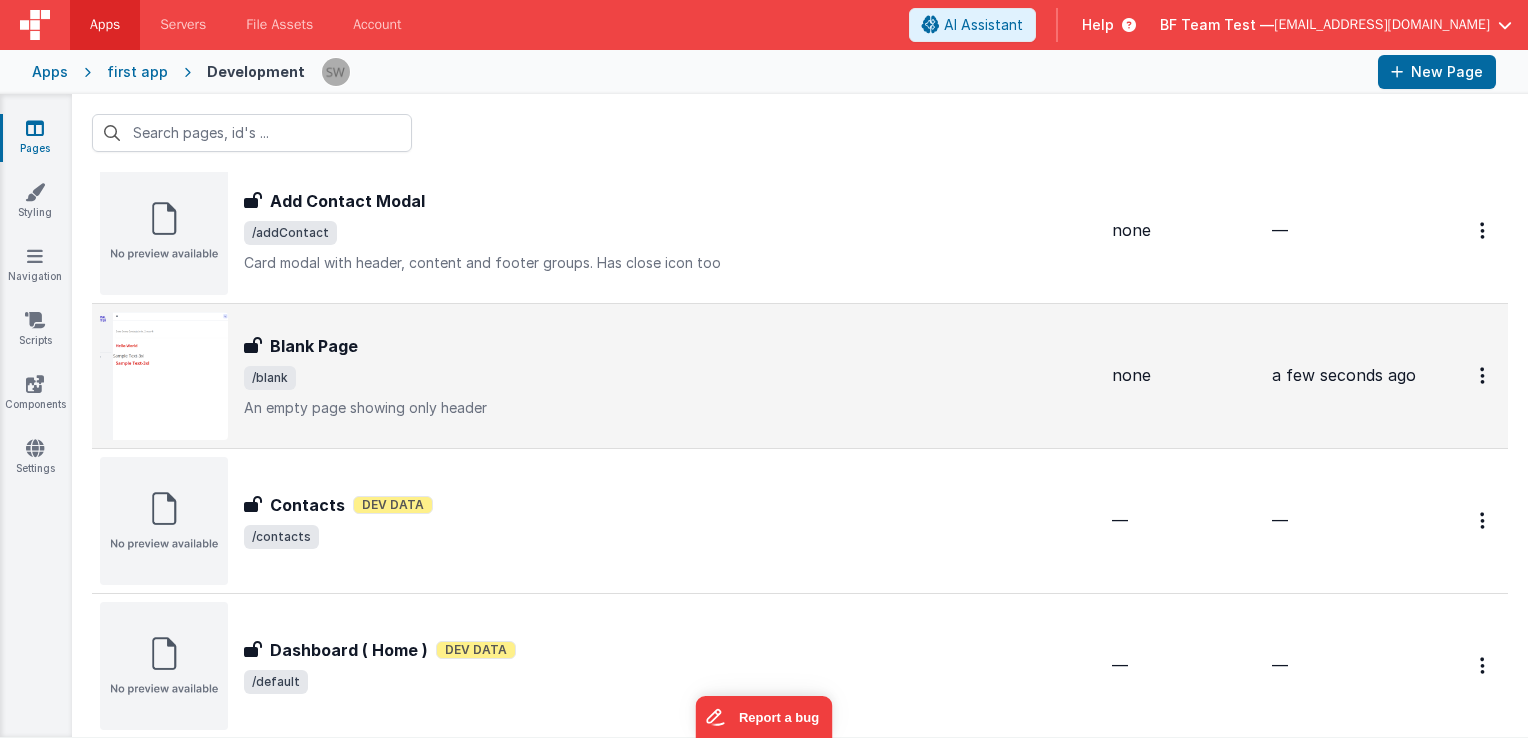 click on "/blank" at bounding box center (670, 378) 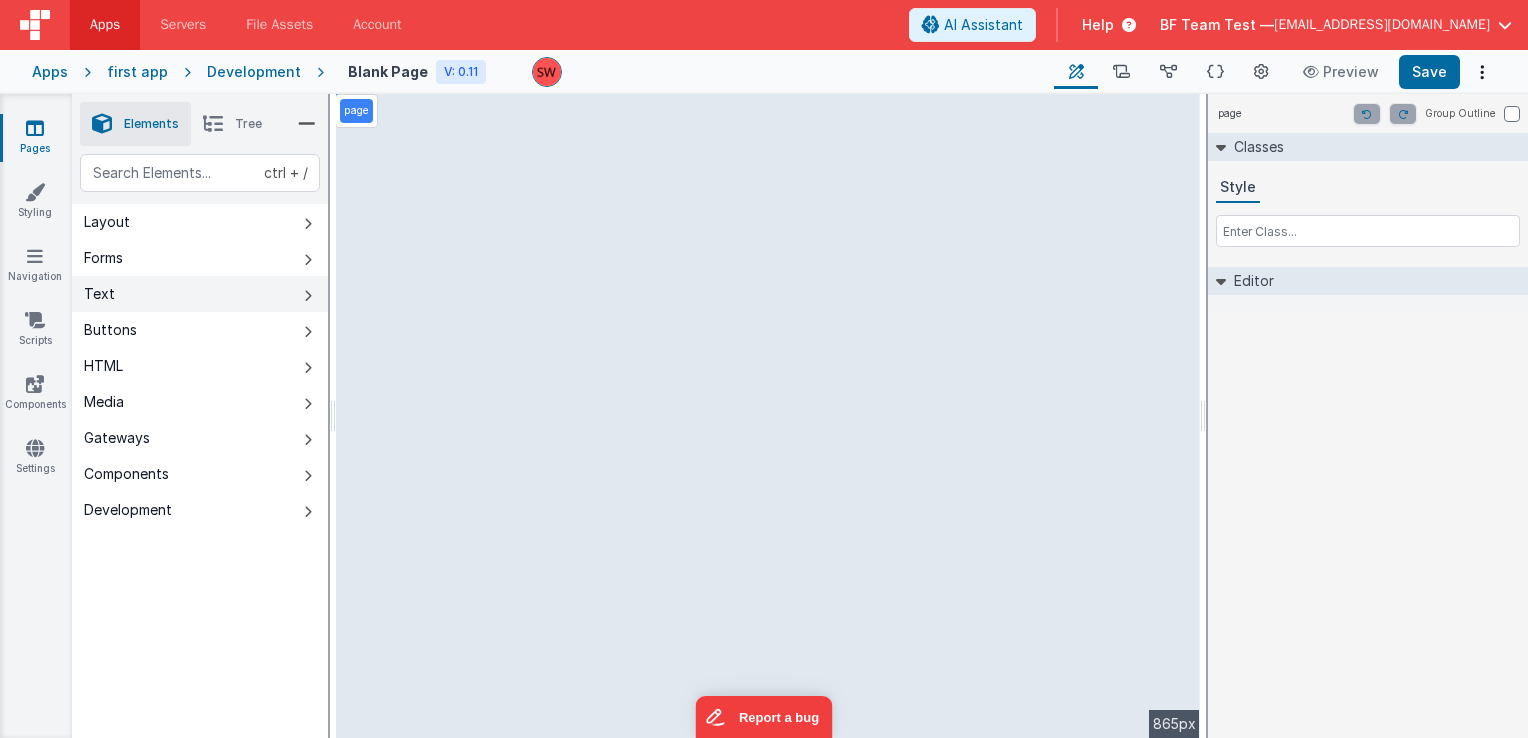 click on "Text" at bounding box center (200, 294) 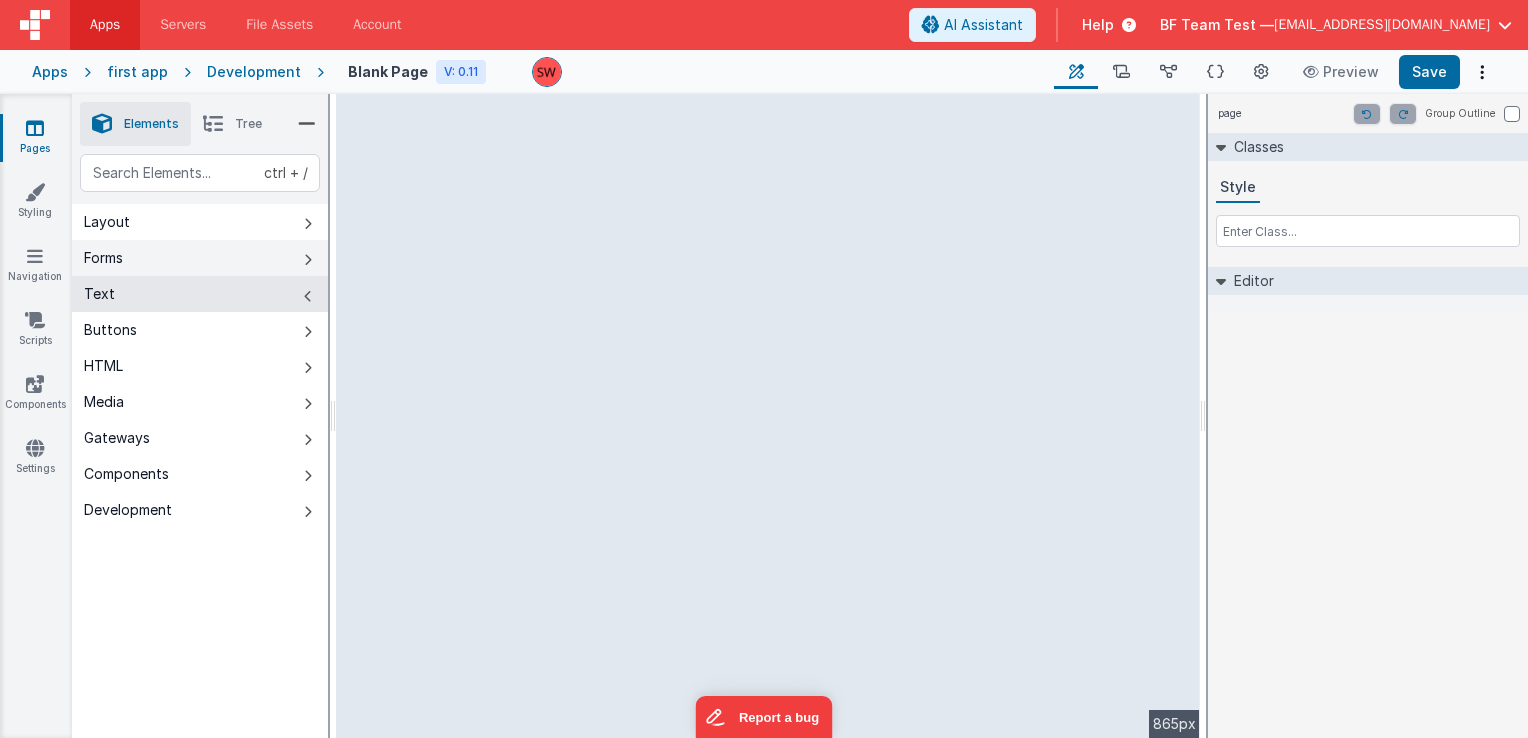 click on "Forms" at bounding box center [200, 258] 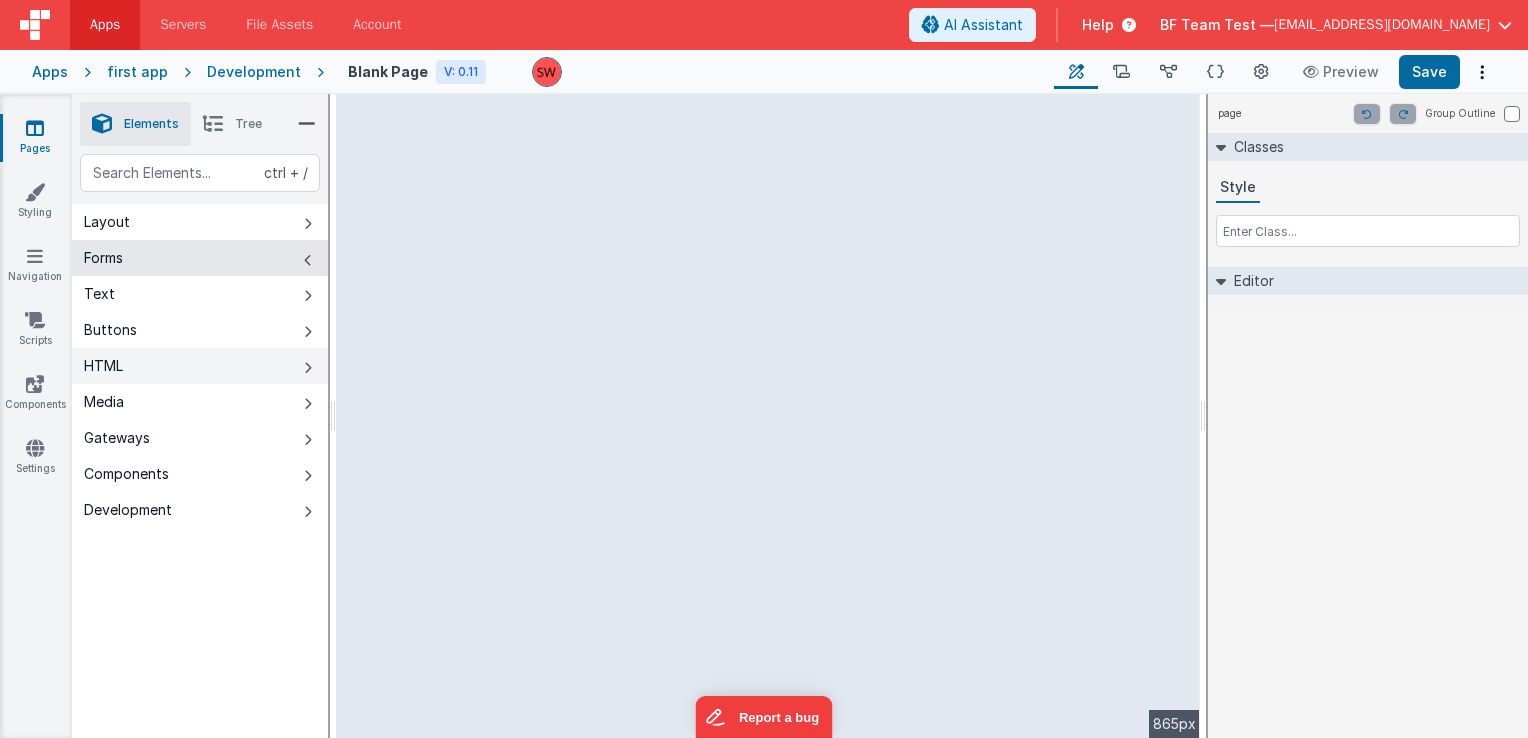click on "HTML" at bounding box center (200, 366) 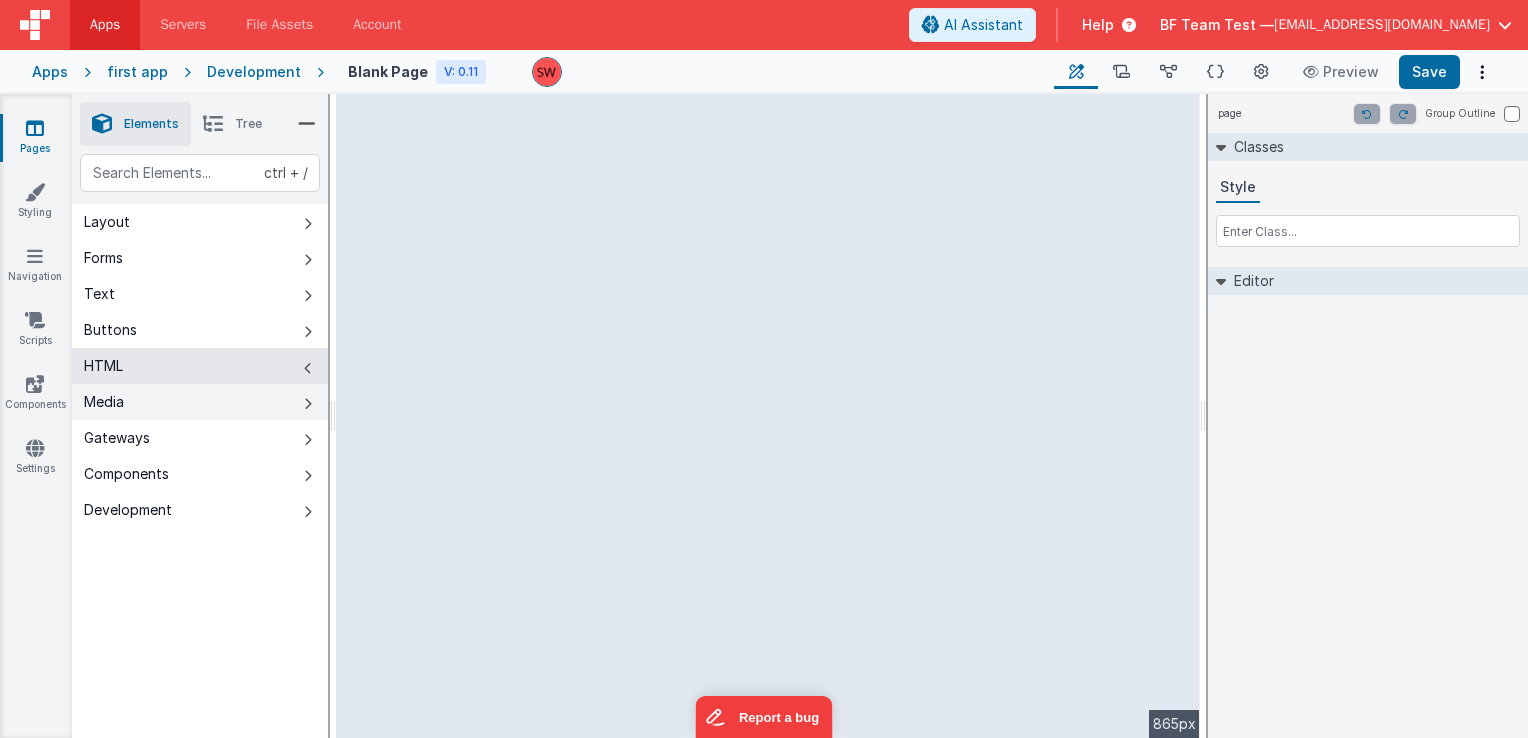 click on "Media" at bounding box center (200, 402) 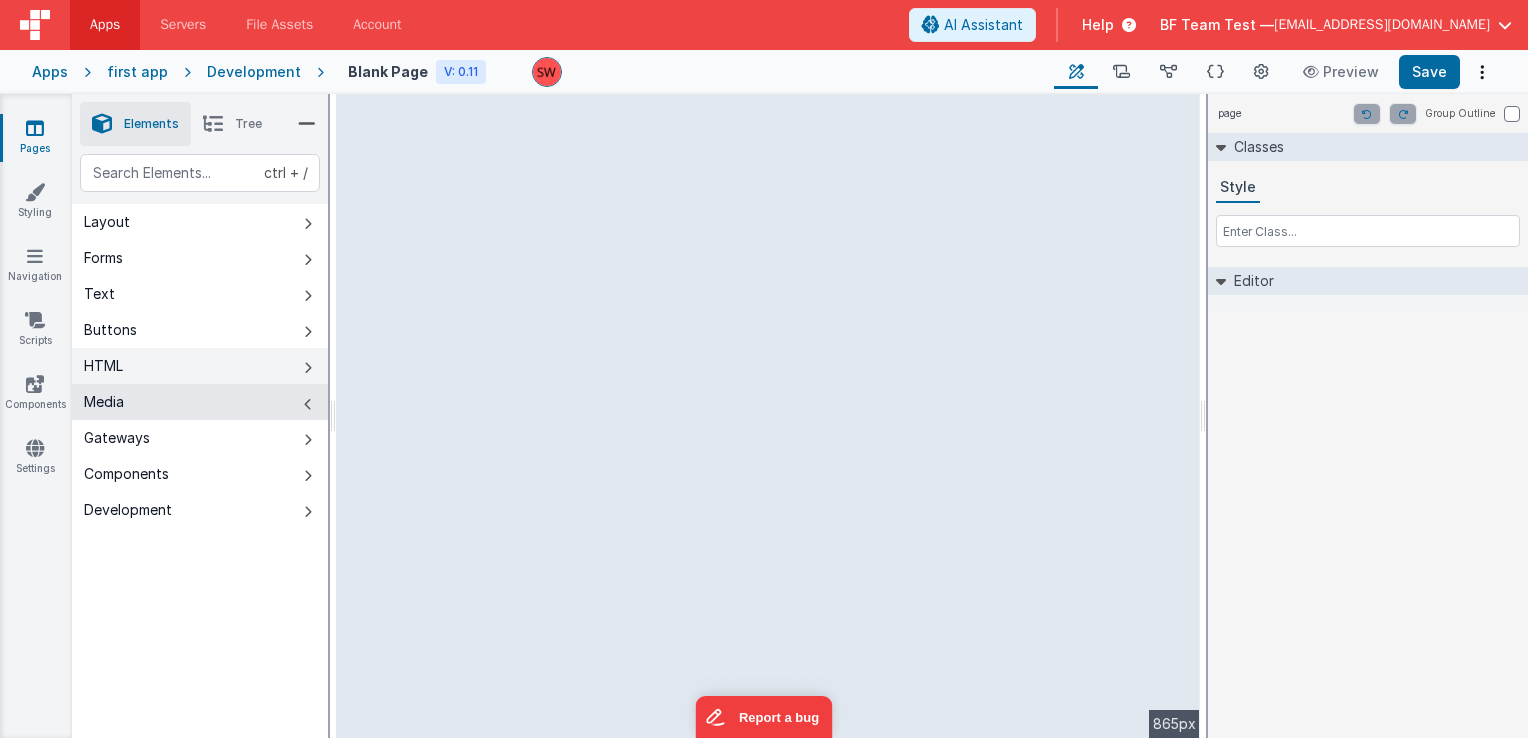 click on "HTML" at bounding box center [200, 366] 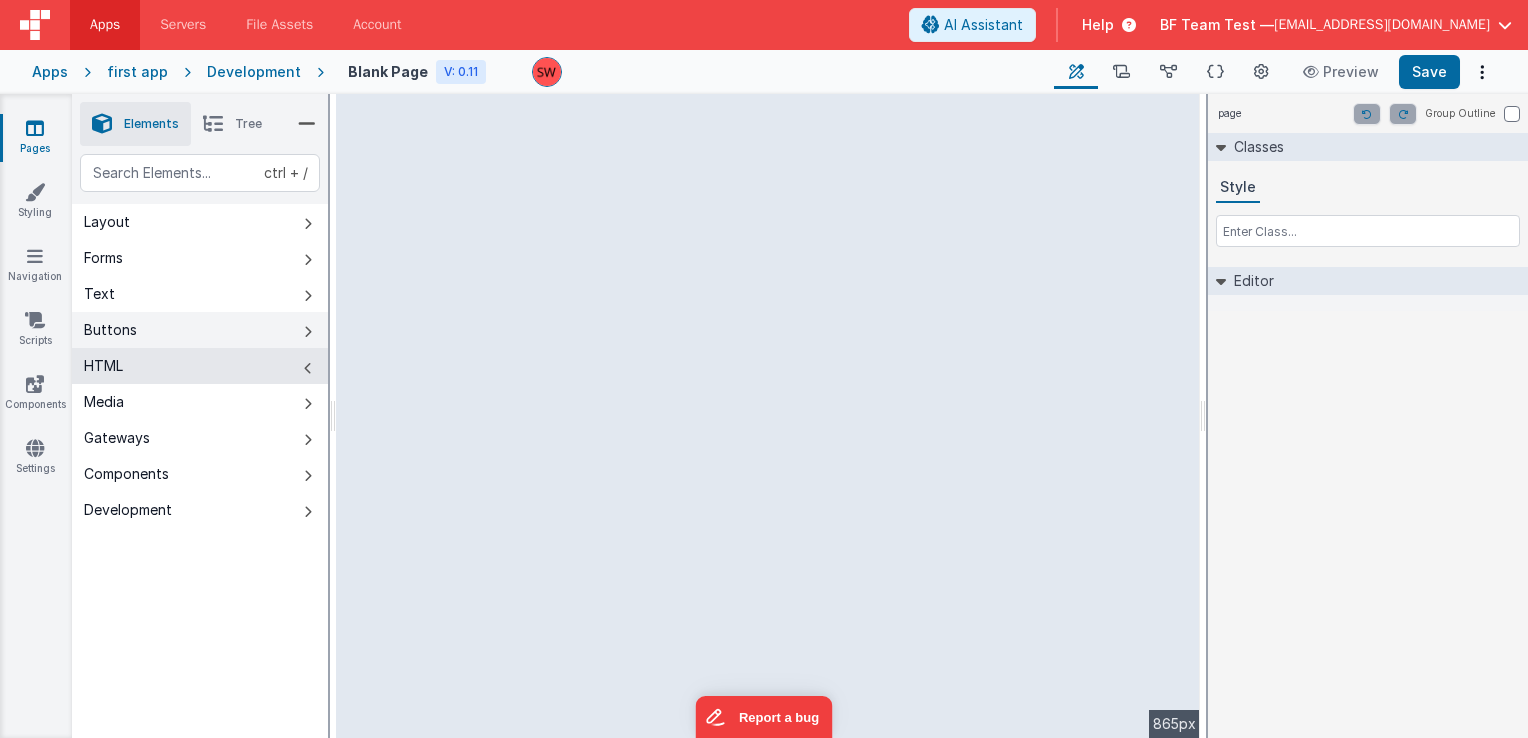 click on "Buttons" at bounding box center (200, 330) 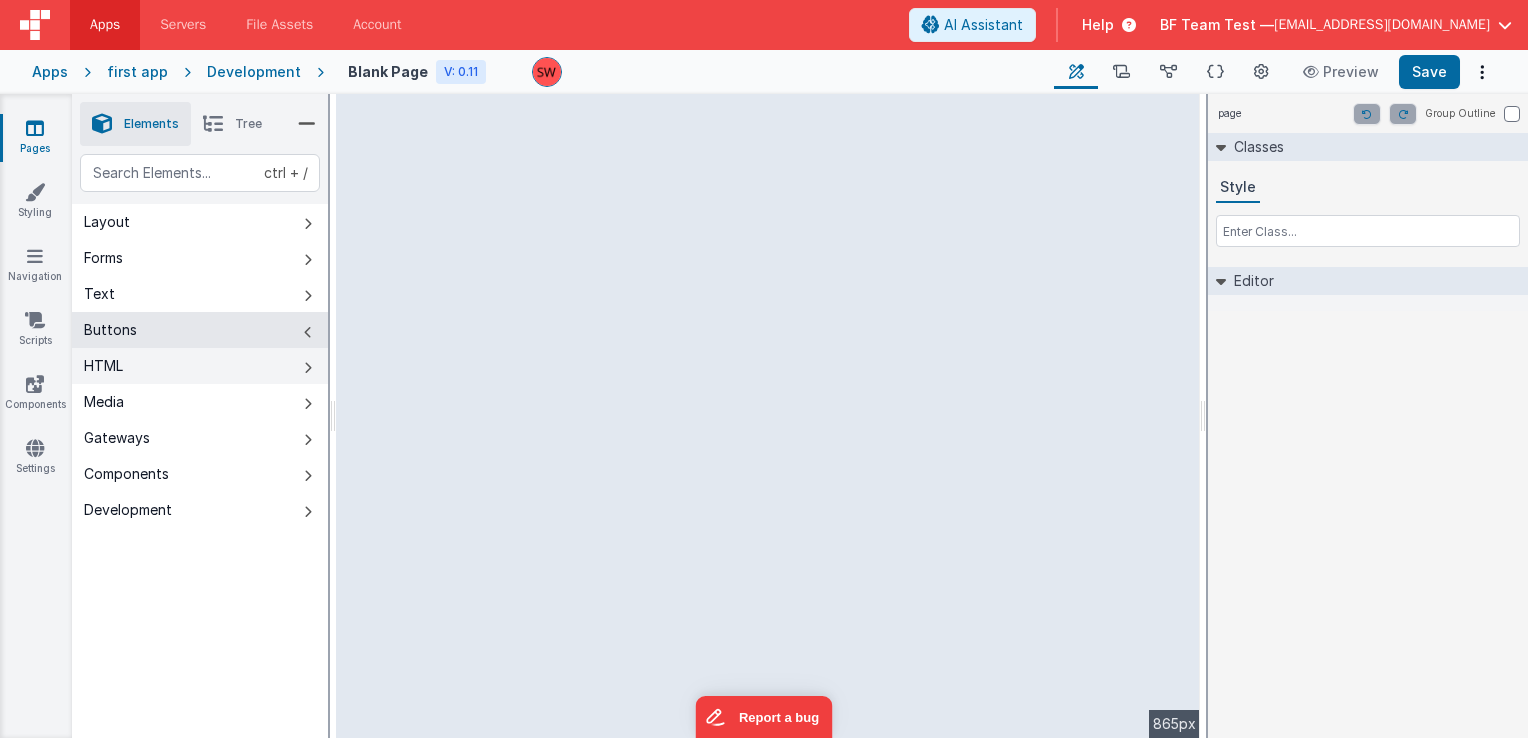 click on "HTML" at bounding box center (200, 366) 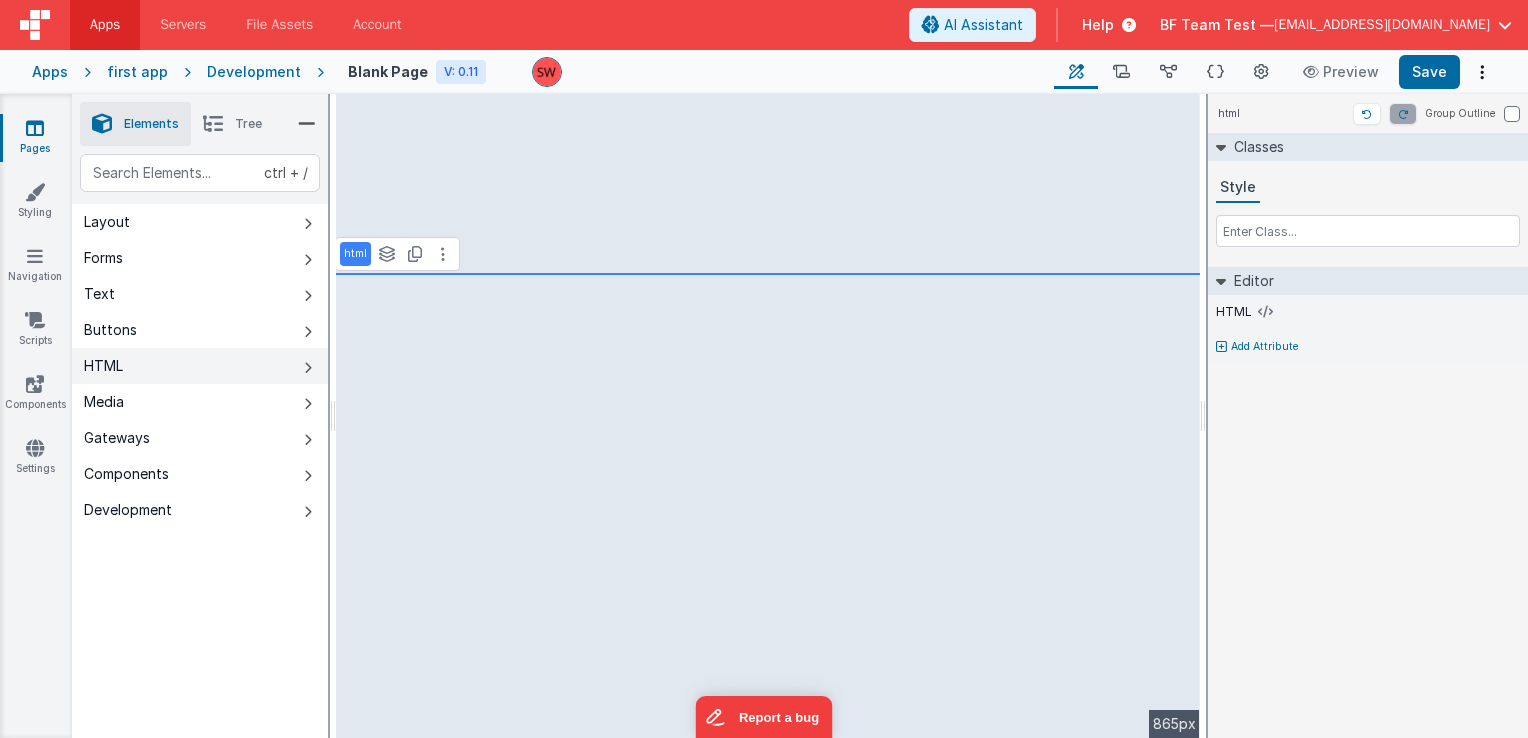 click on "HTML" at bounding box center [200, 366] 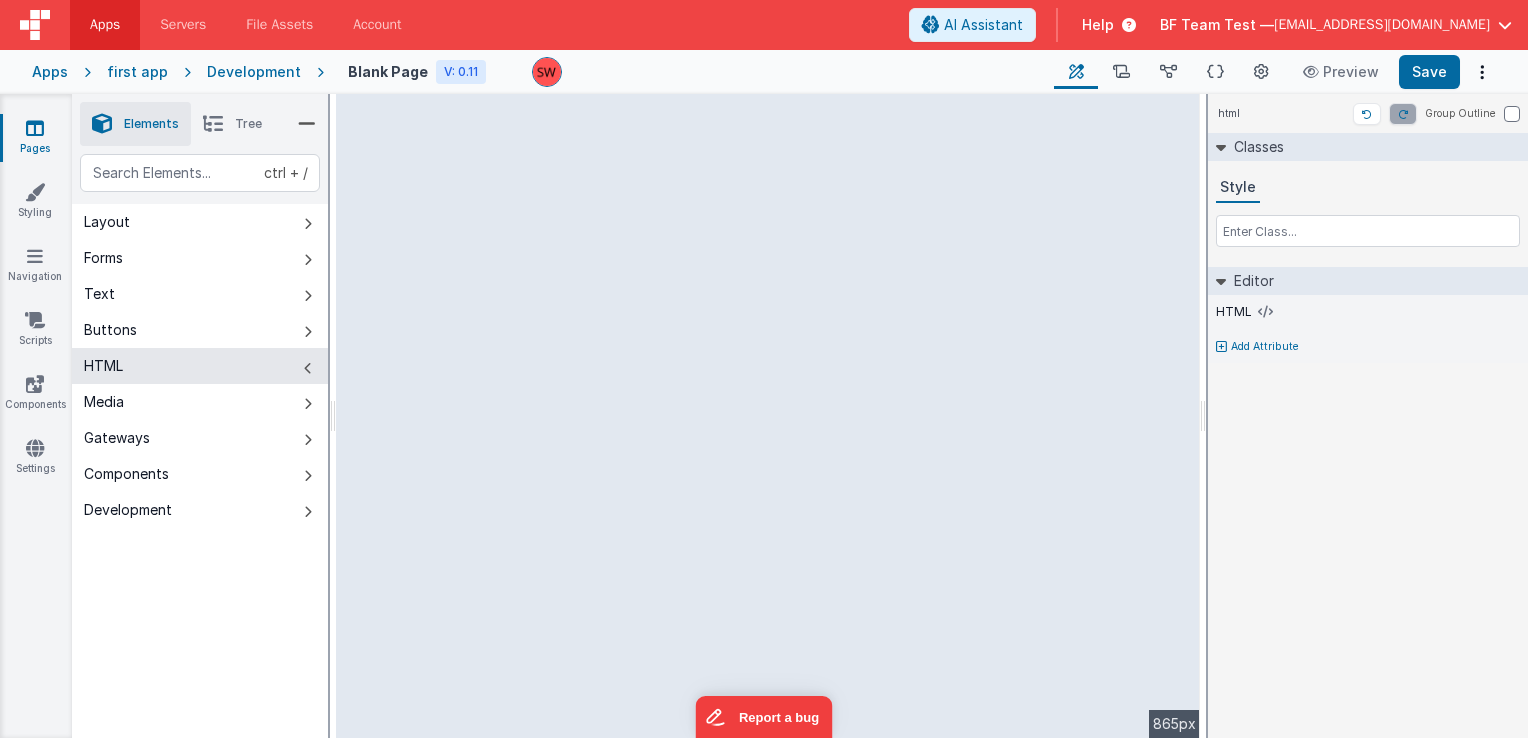 click on "HTML" at bounding box center [200, 366] 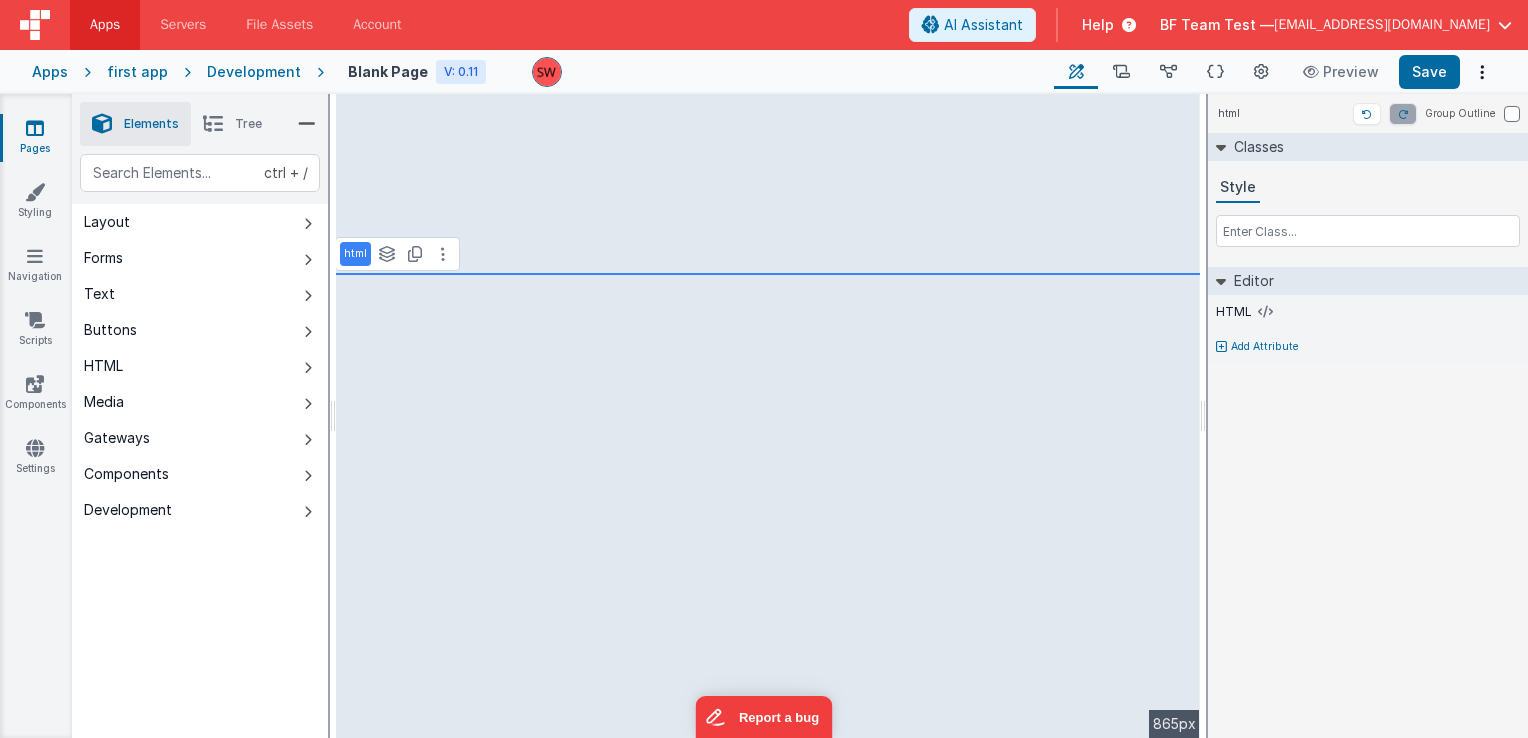 click on "Tree" at bounding box center [248, 124] 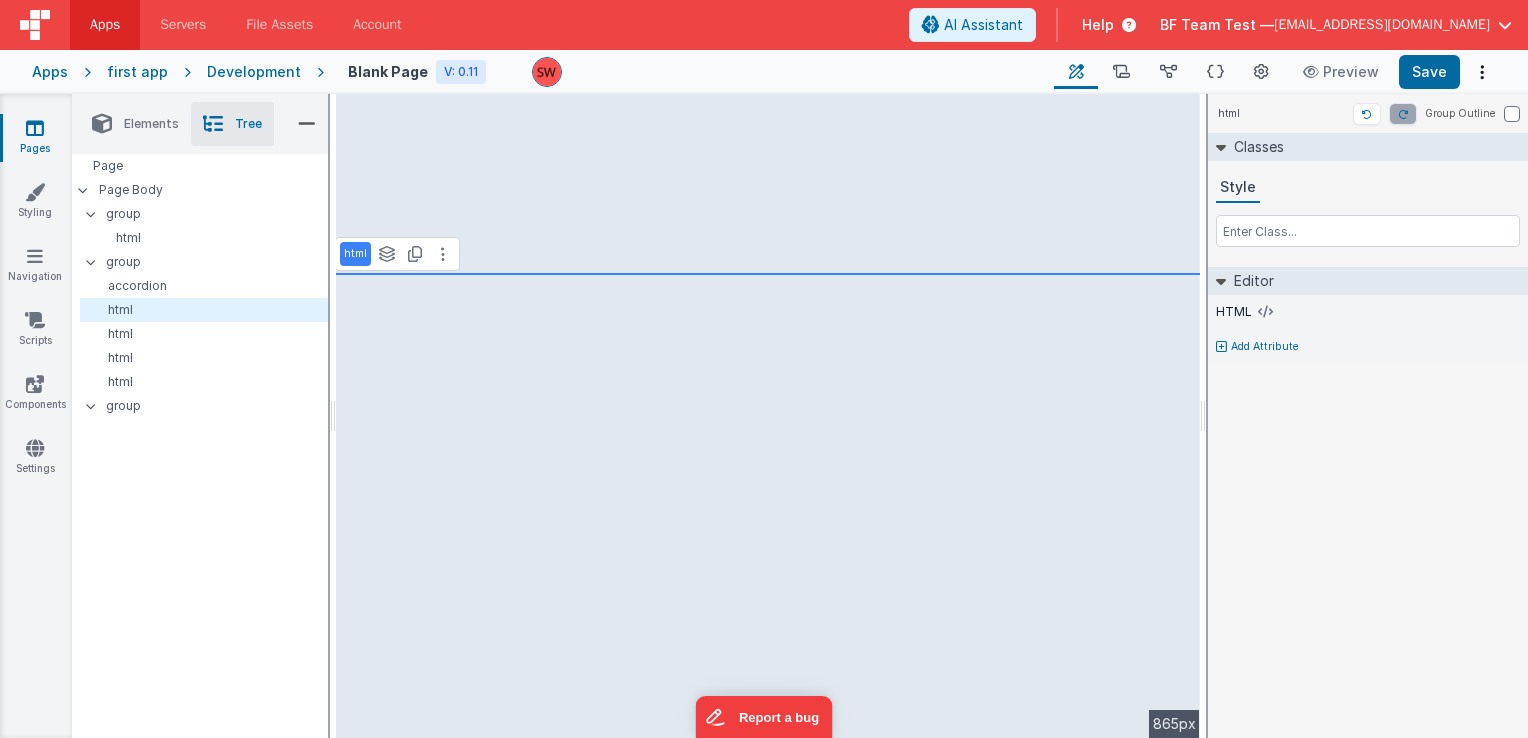 click on "Elements" at bounding box center (151, 124) 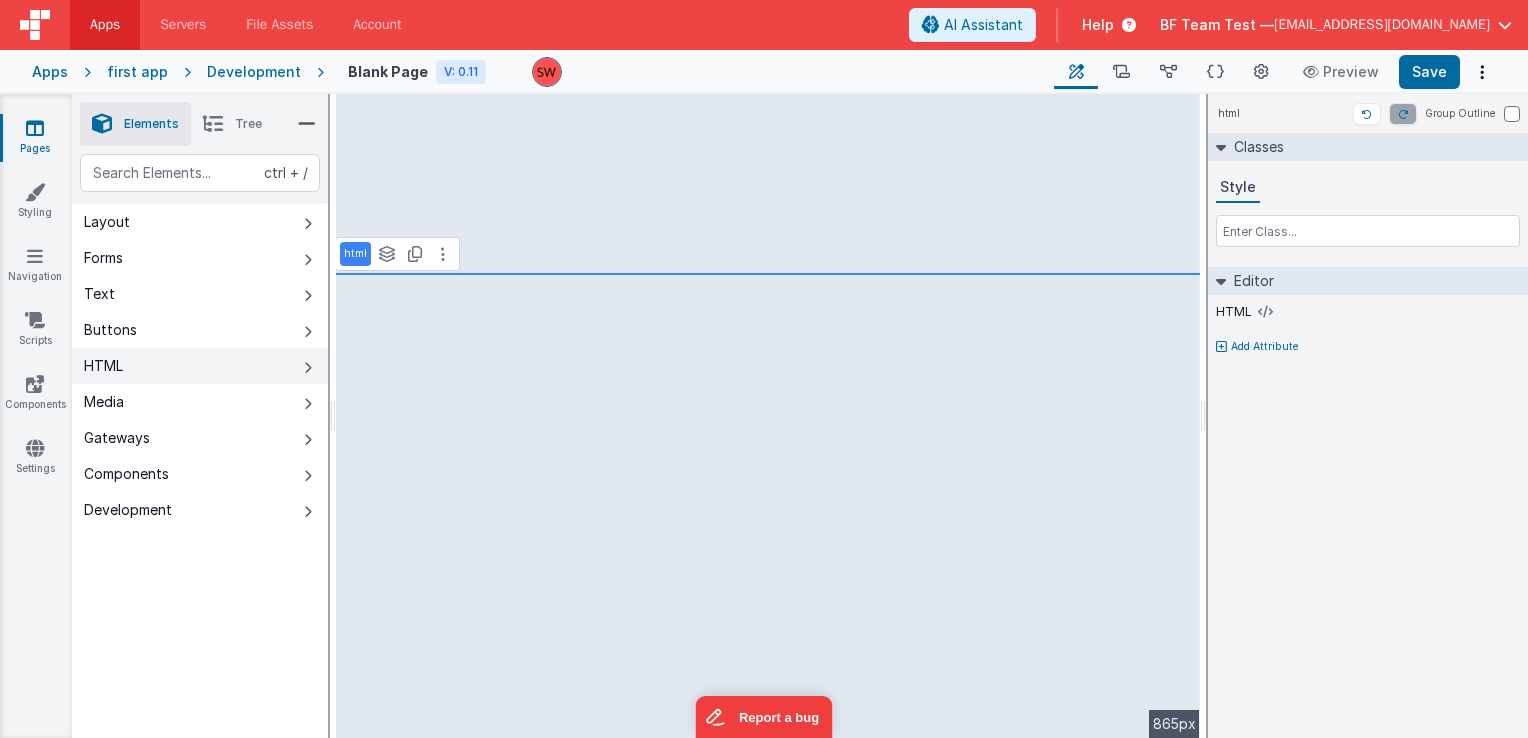 click on "HTML" at bounding box center [200, 366] 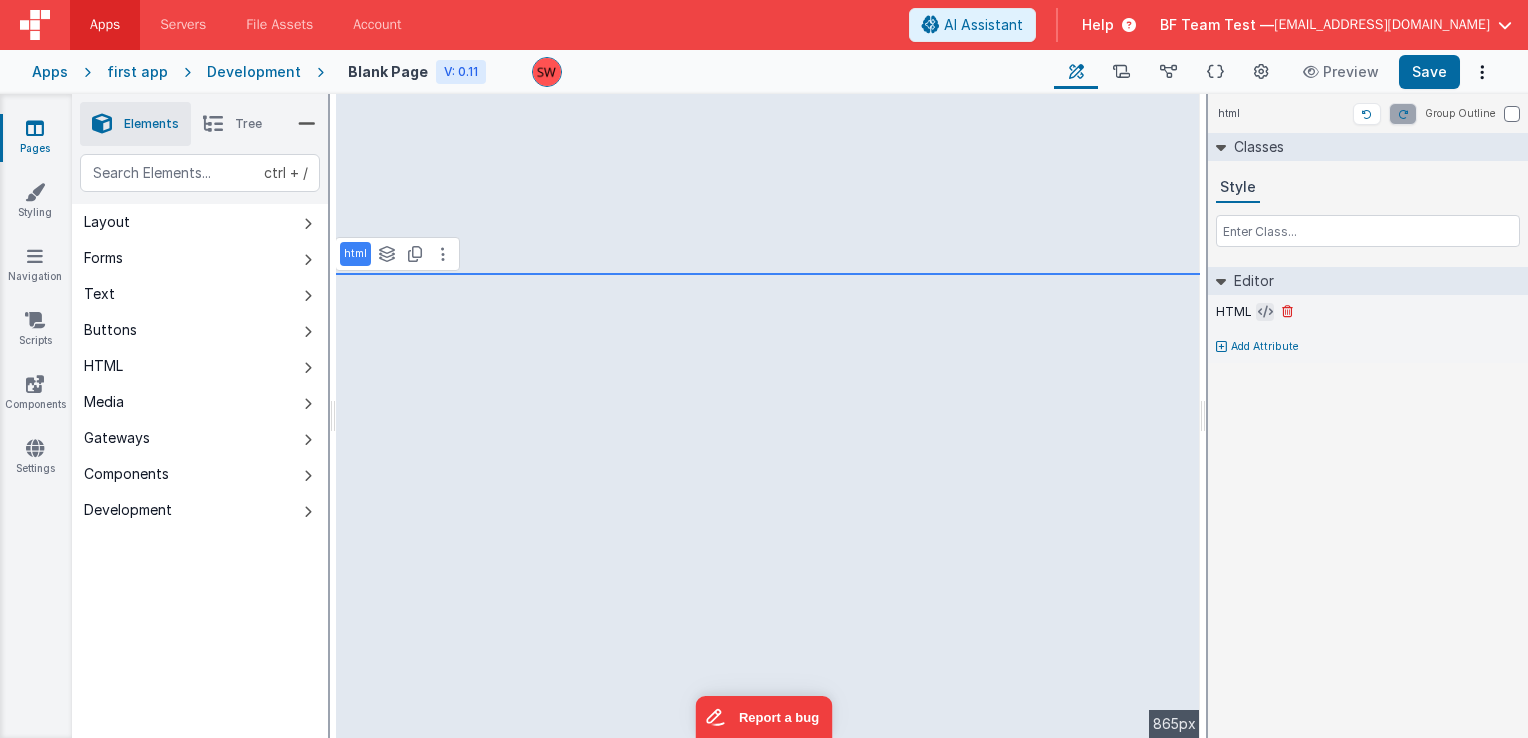 click at bounding box center (1265, 312) 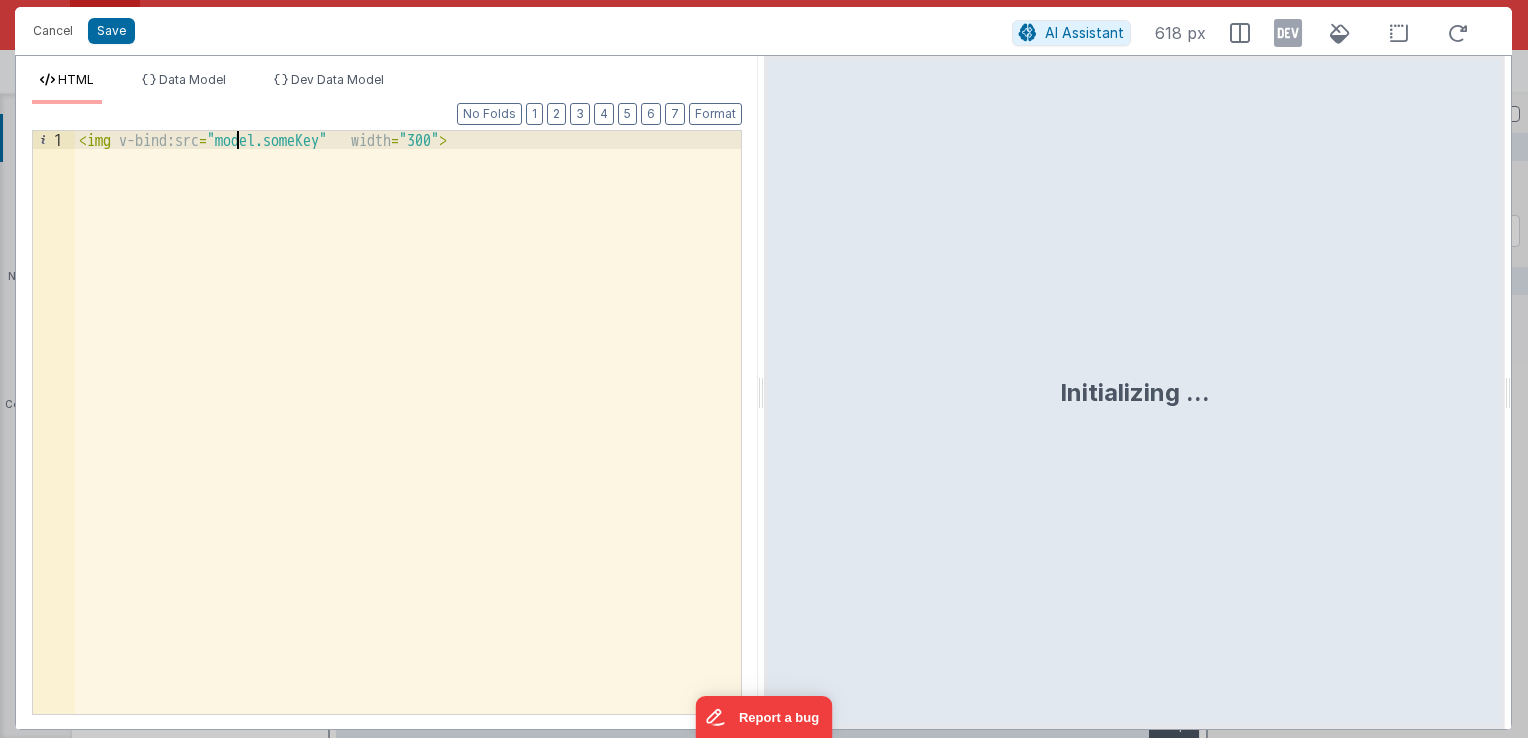 click on "< img   v-bind:src = "model.someKey"     width = "300" >" at bounding box center (408, 441) 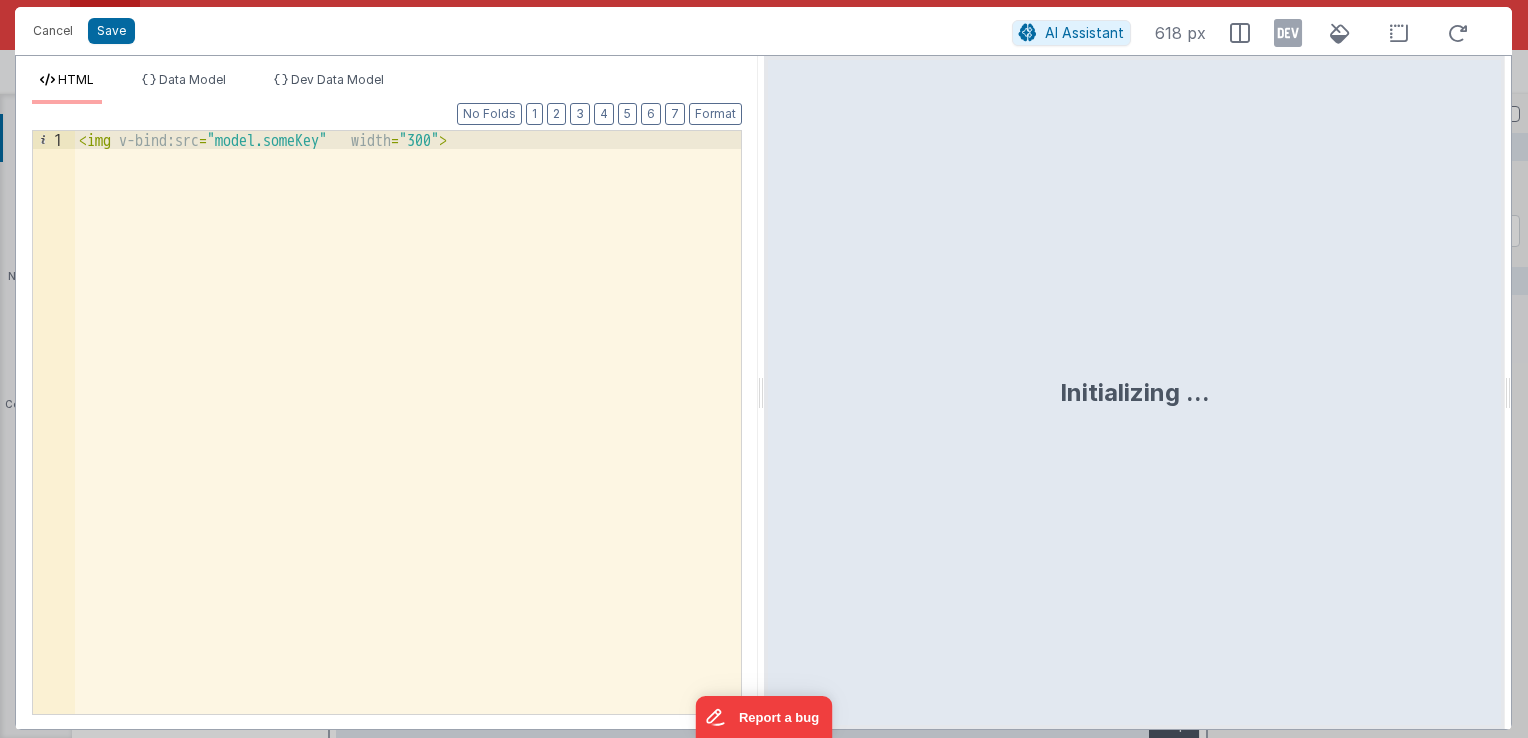 click on "< img   v-bind:src = "model.someKey"     width = "300" >" at bounding box center [408, 441] 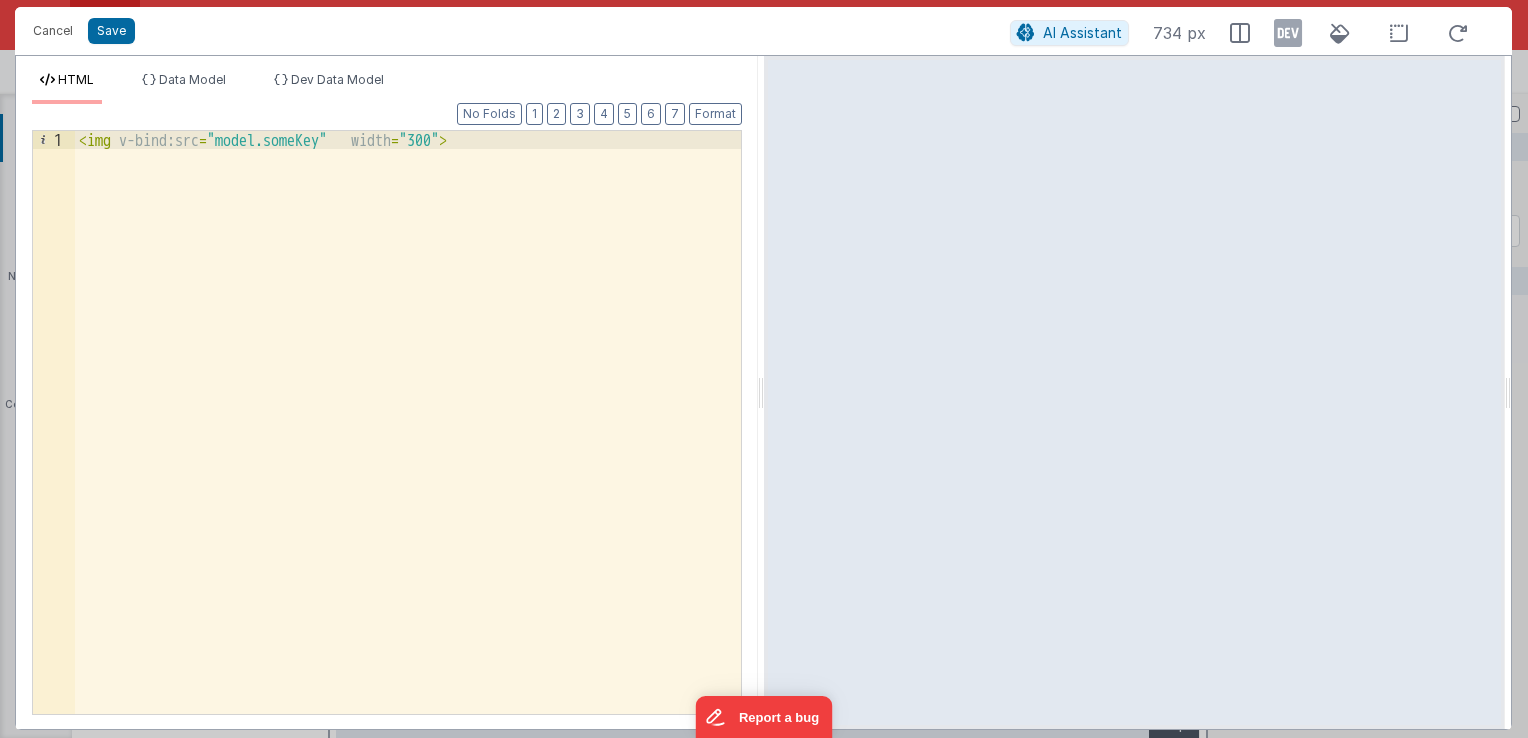 click on "< img   v-bind:src = "model.someKey"     width = "300" >" at bounding box center (408, 441) 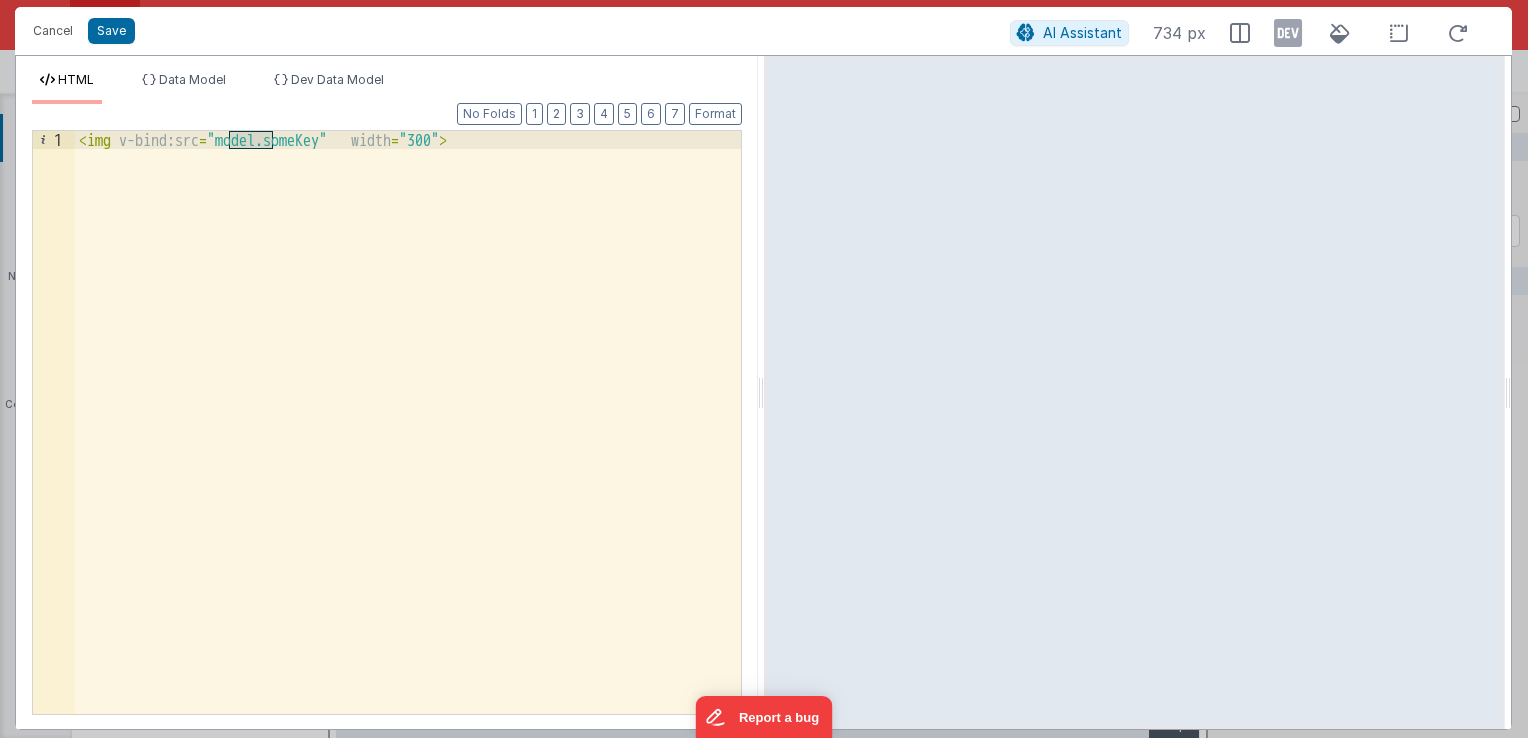 click on "< img   v-bind:src = "model.someKey"     width = "300" >" at bounding box center (408, 441) 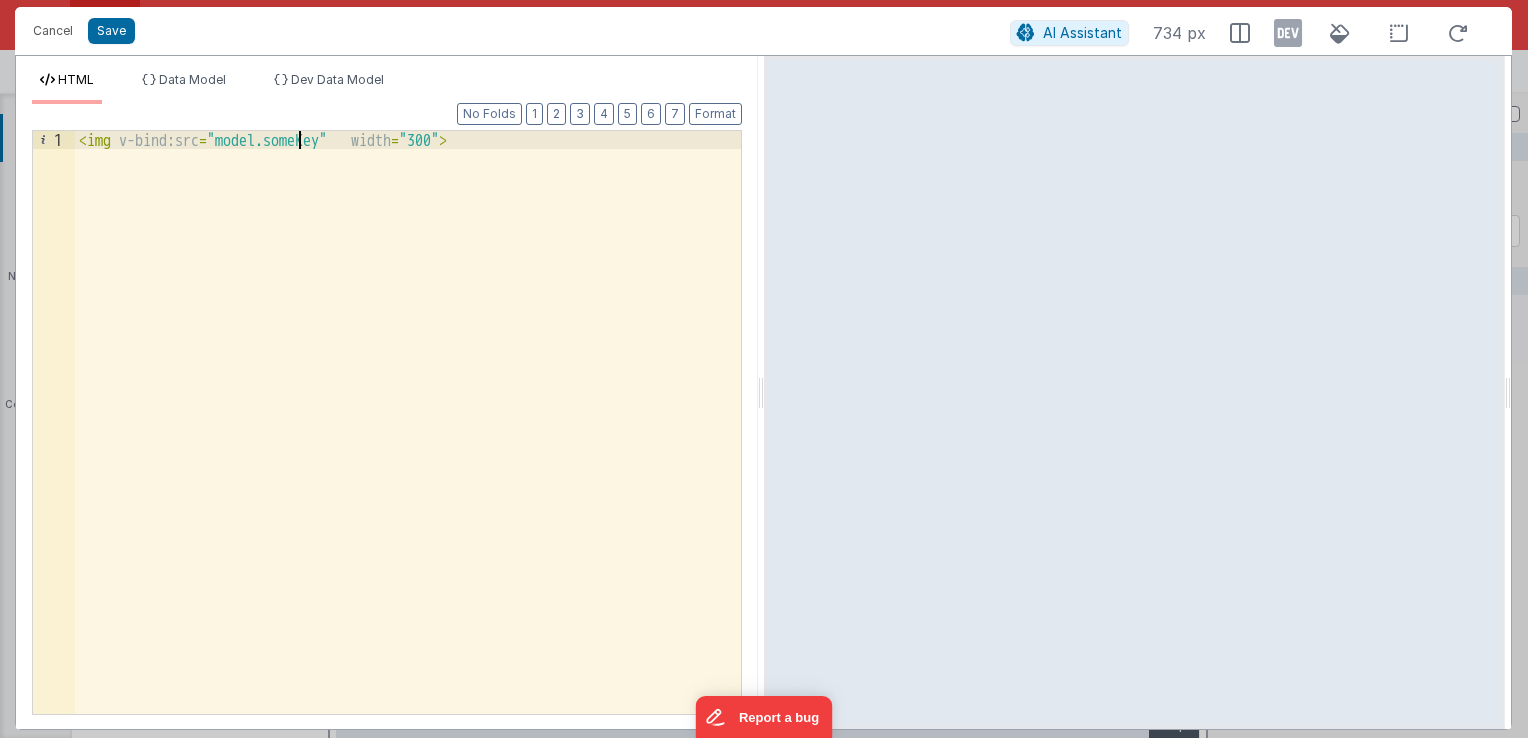 click on "< img   v-bind:src = "model.someKey"     width = "300" >" at bounding box center [408, 441] 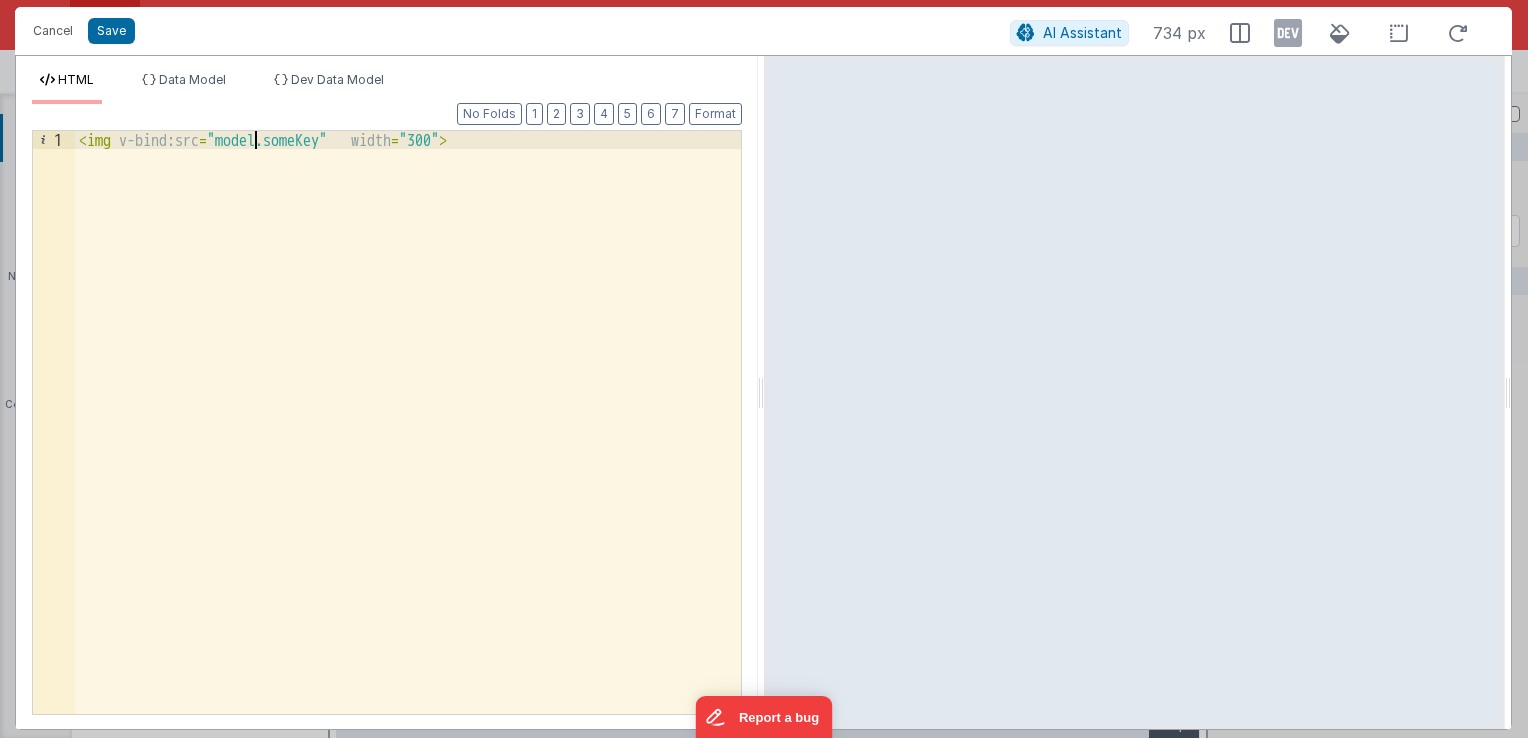 click on "< img   v-bind:src = "model.someKey"     width = "300" >" at bounding box center (408, 441) 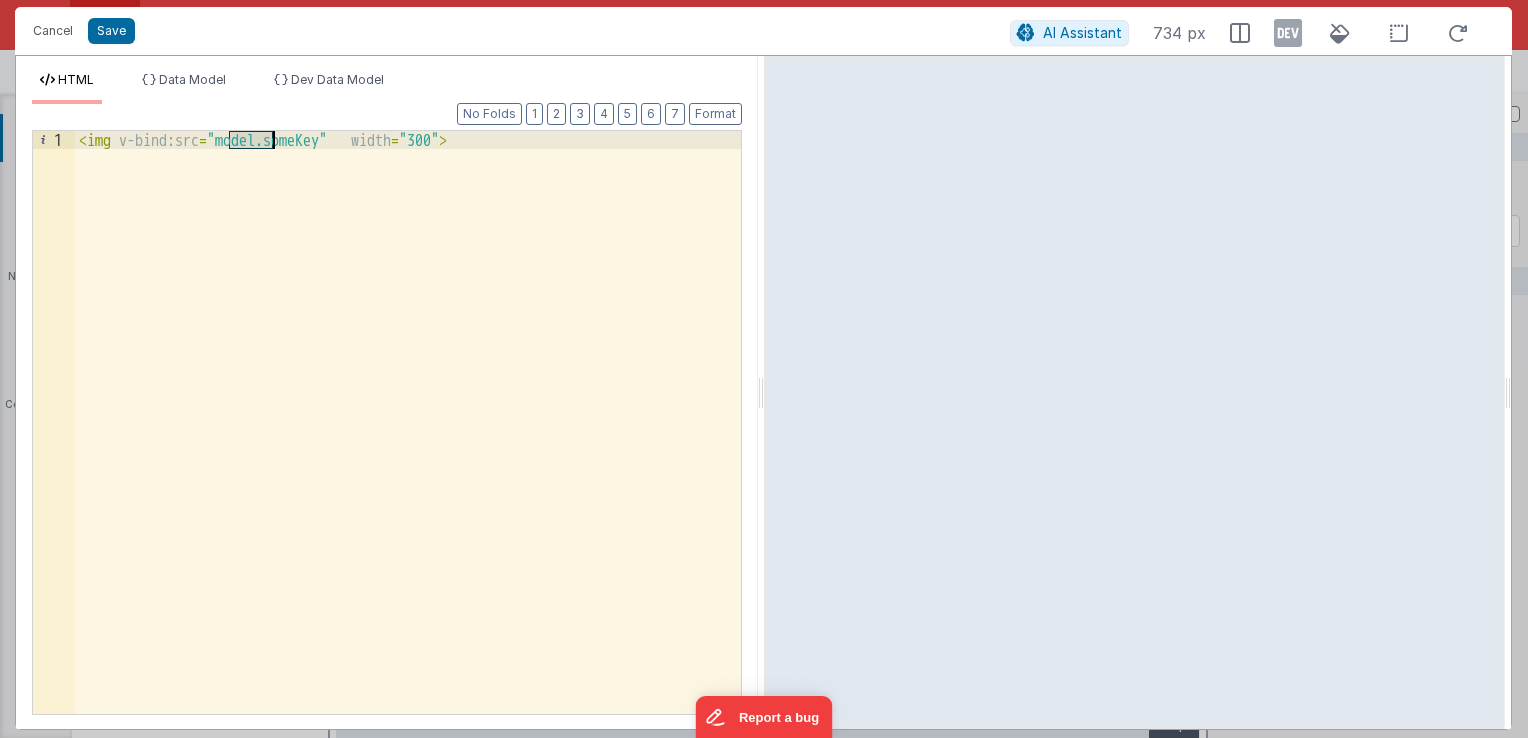 click on "< img   v-bind:src = "model.someKey"     width = "300" >" at bounding box center (408, 422) 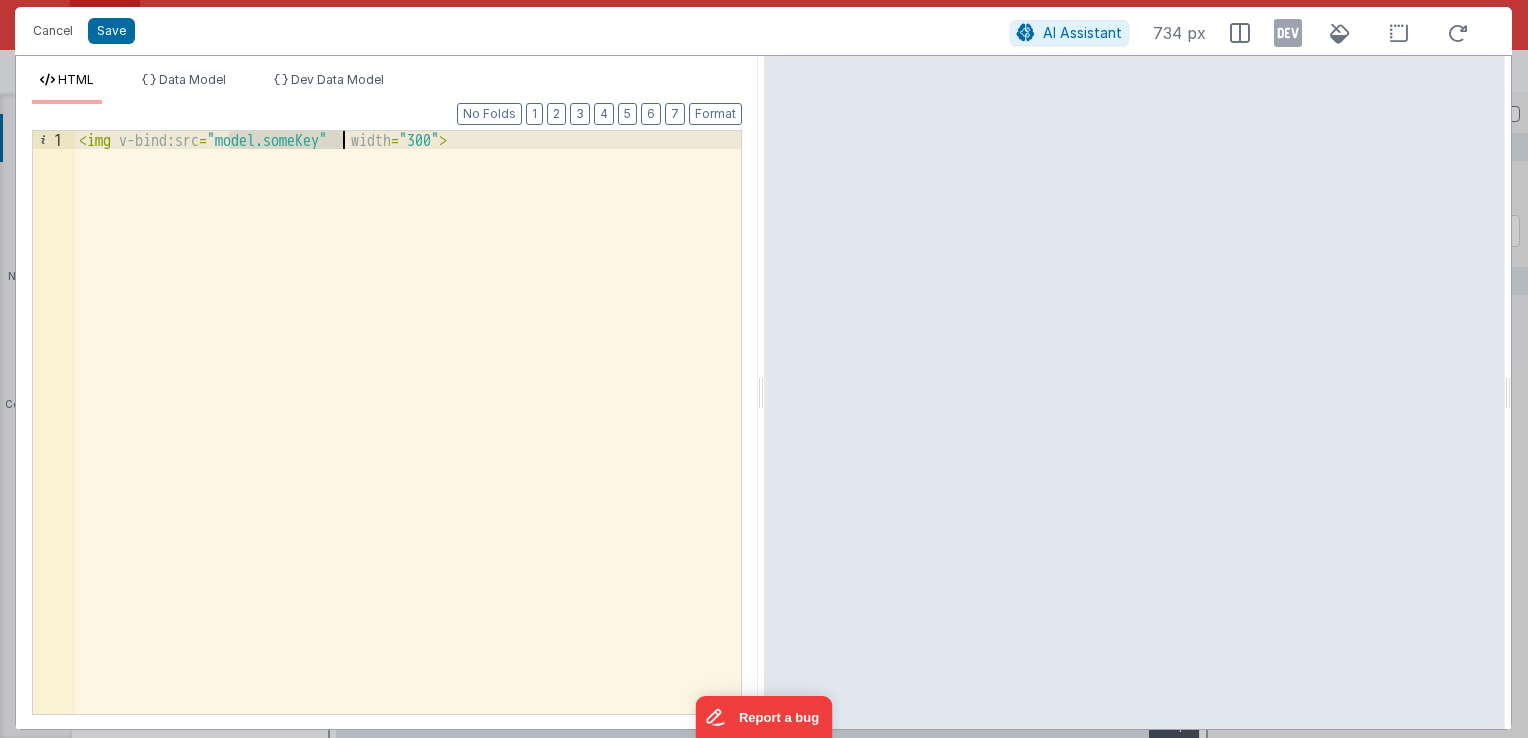 drag, startPoint x: 226, startPoint y: 138, endPoint x: 340, endPoint y: 144, distance: 114.15778 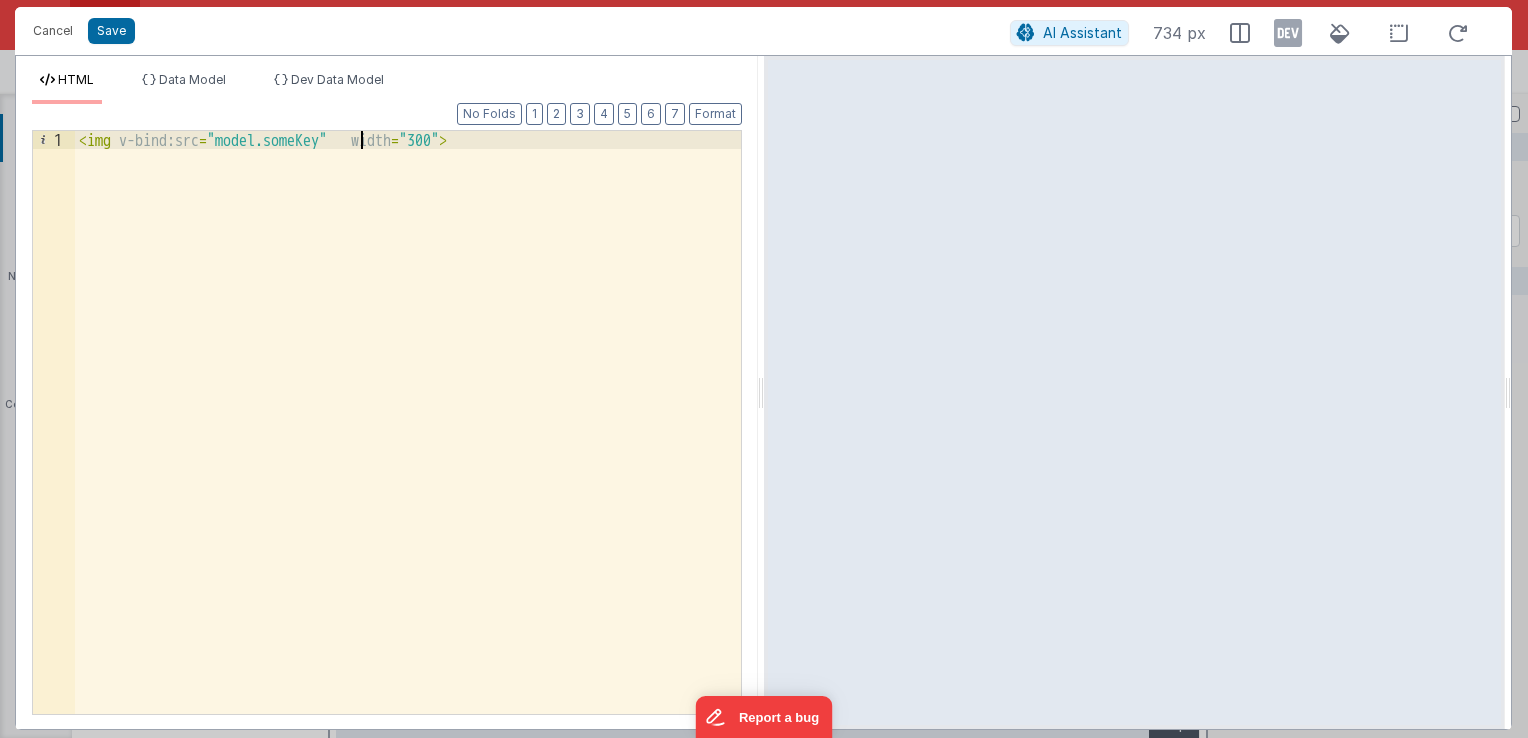 click on "< img   v-bind:src = "model.someKey"     width = "300" >" at bounding box center (408, 441) 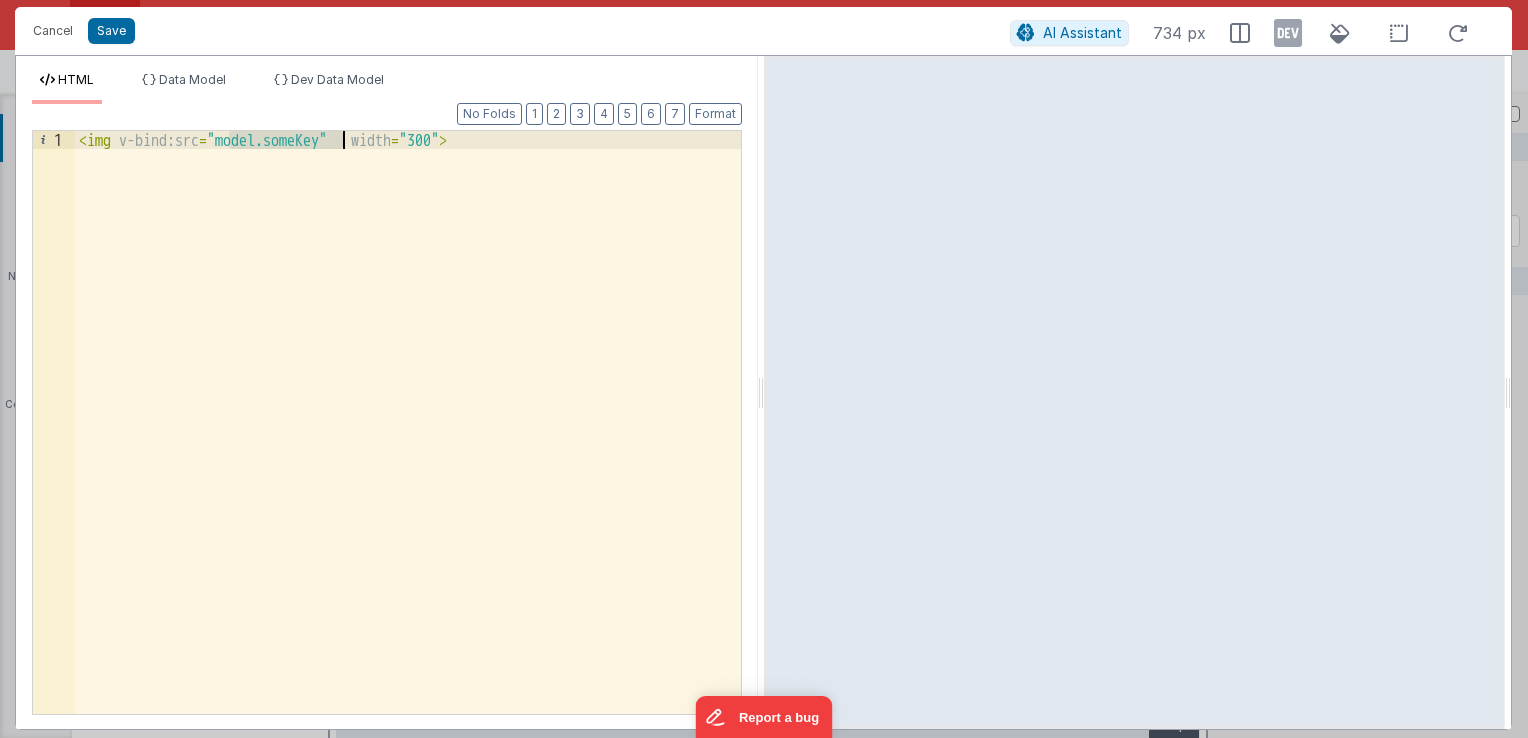 drag, startPoint x: 230, startPoint y: 142, endPoint x: 308, endPoint y: 130, distance: 78.91768 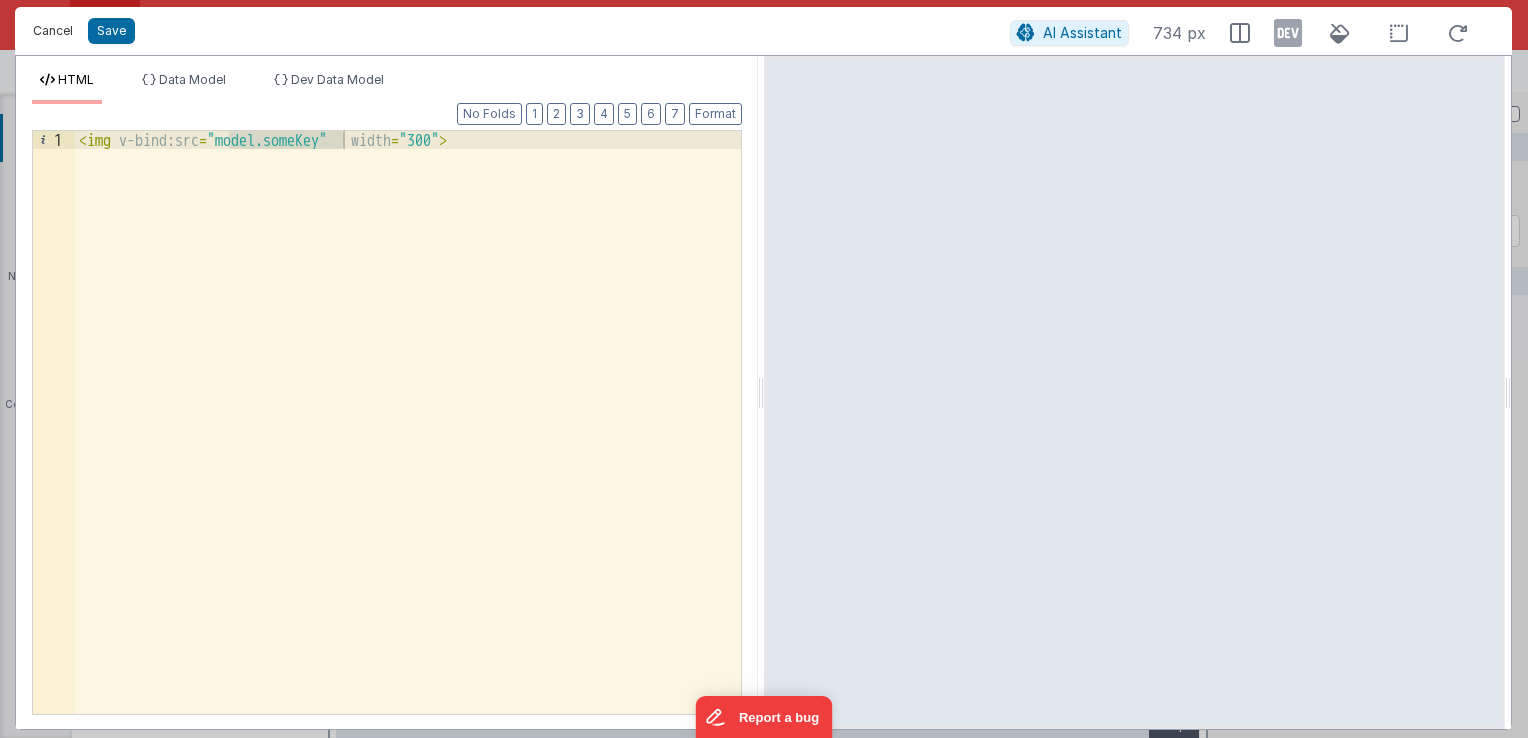 click on "Cancel" at bounding box center (53, 31) 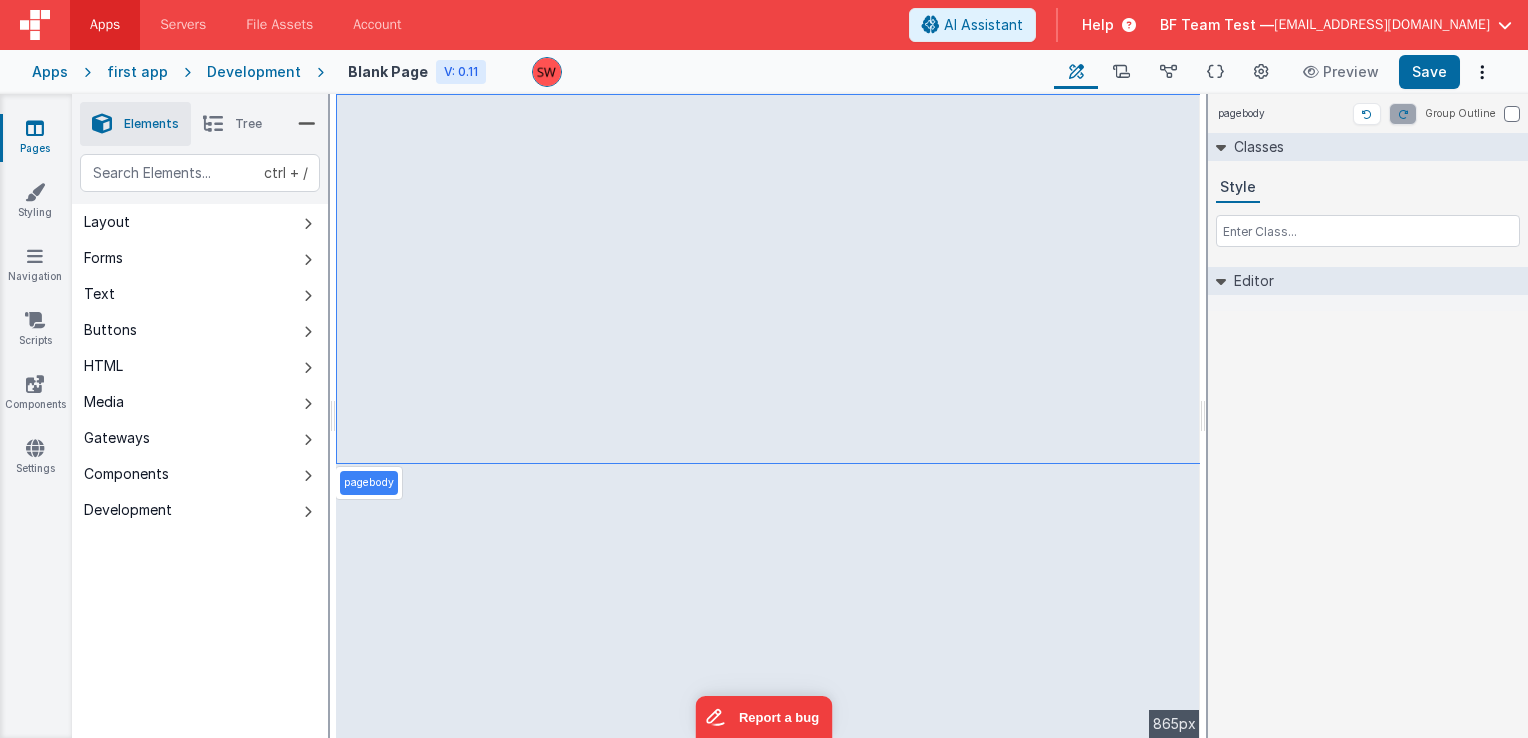 click on "Tree" at bounding box center [248, 124] 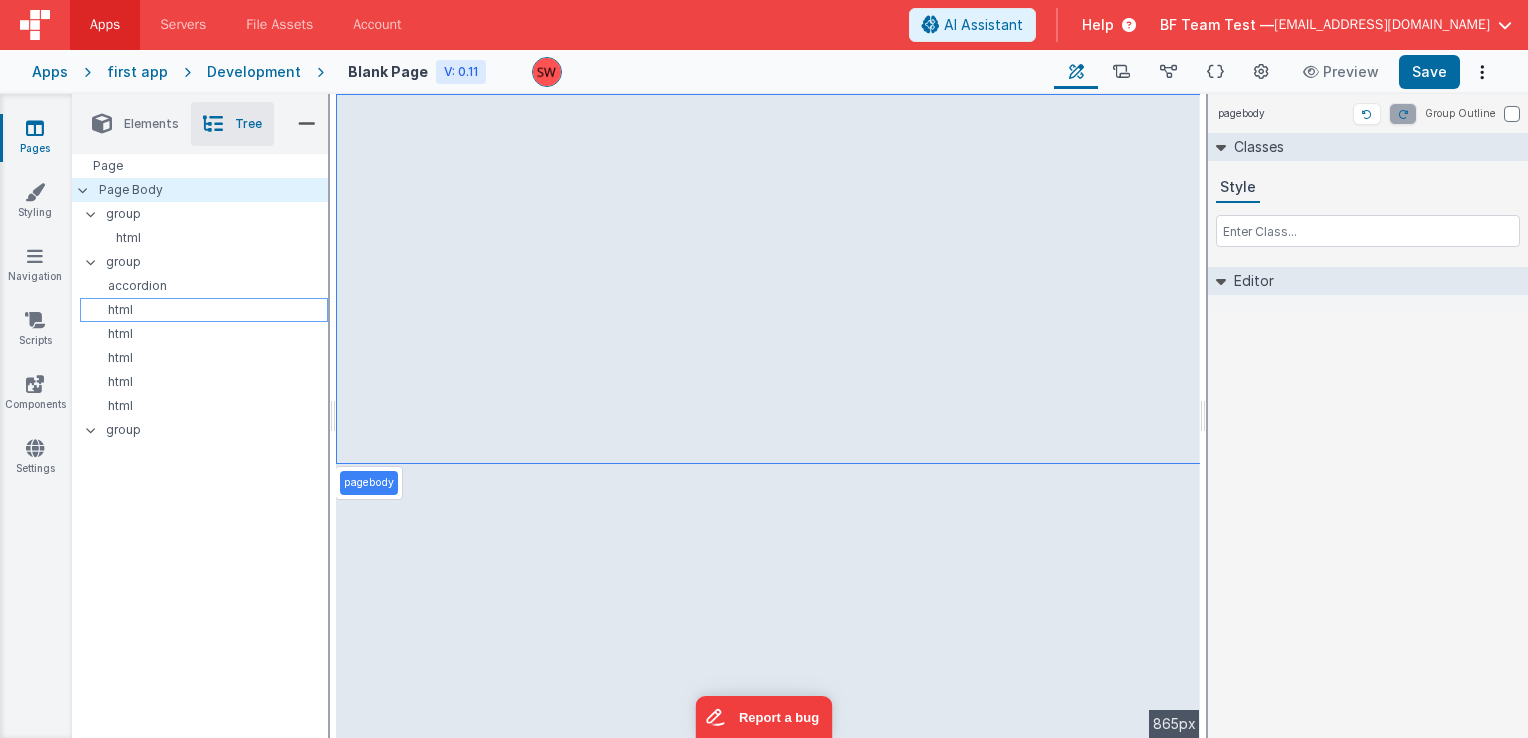 click on "html" at bounding box center [207, 310] 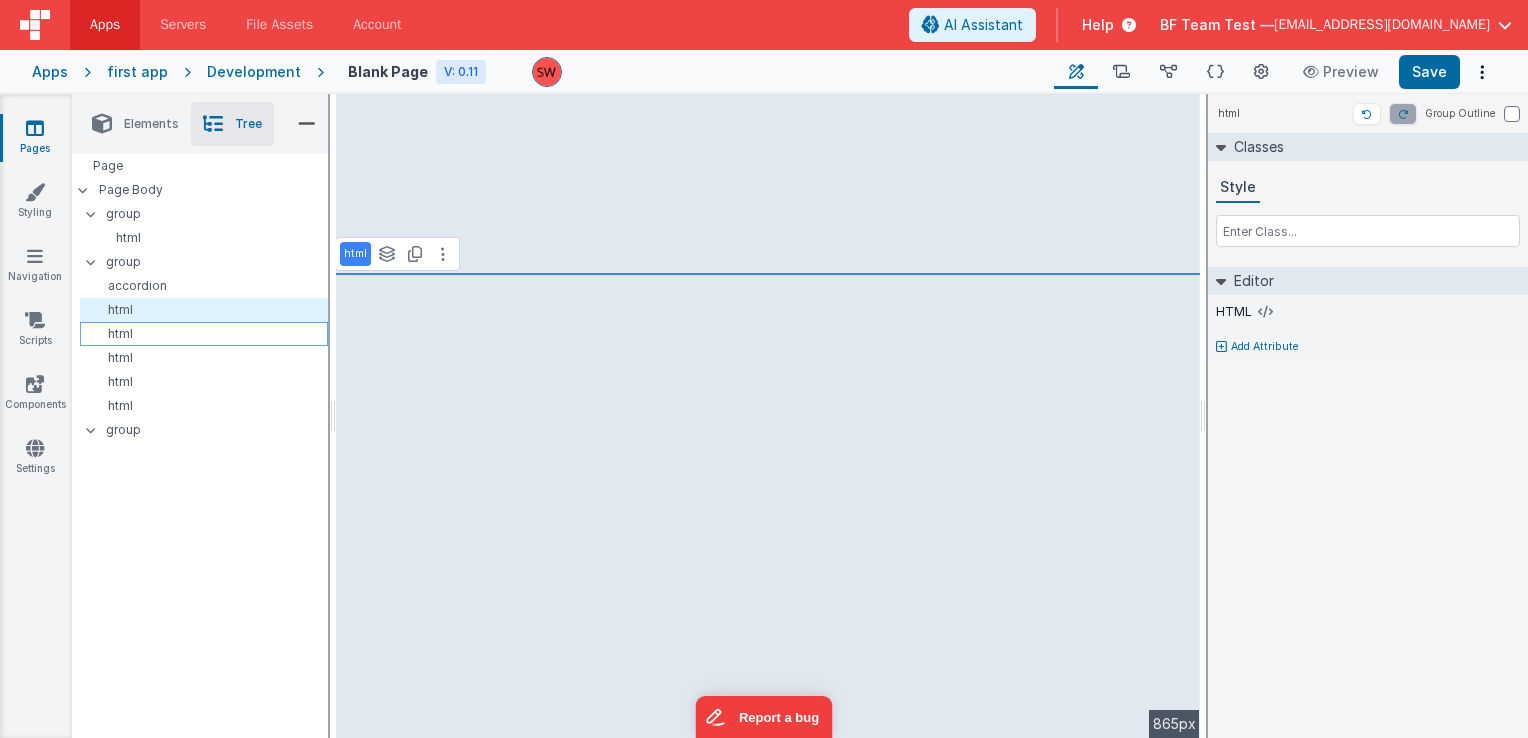 click on "html" at bounding box center [207, 334] 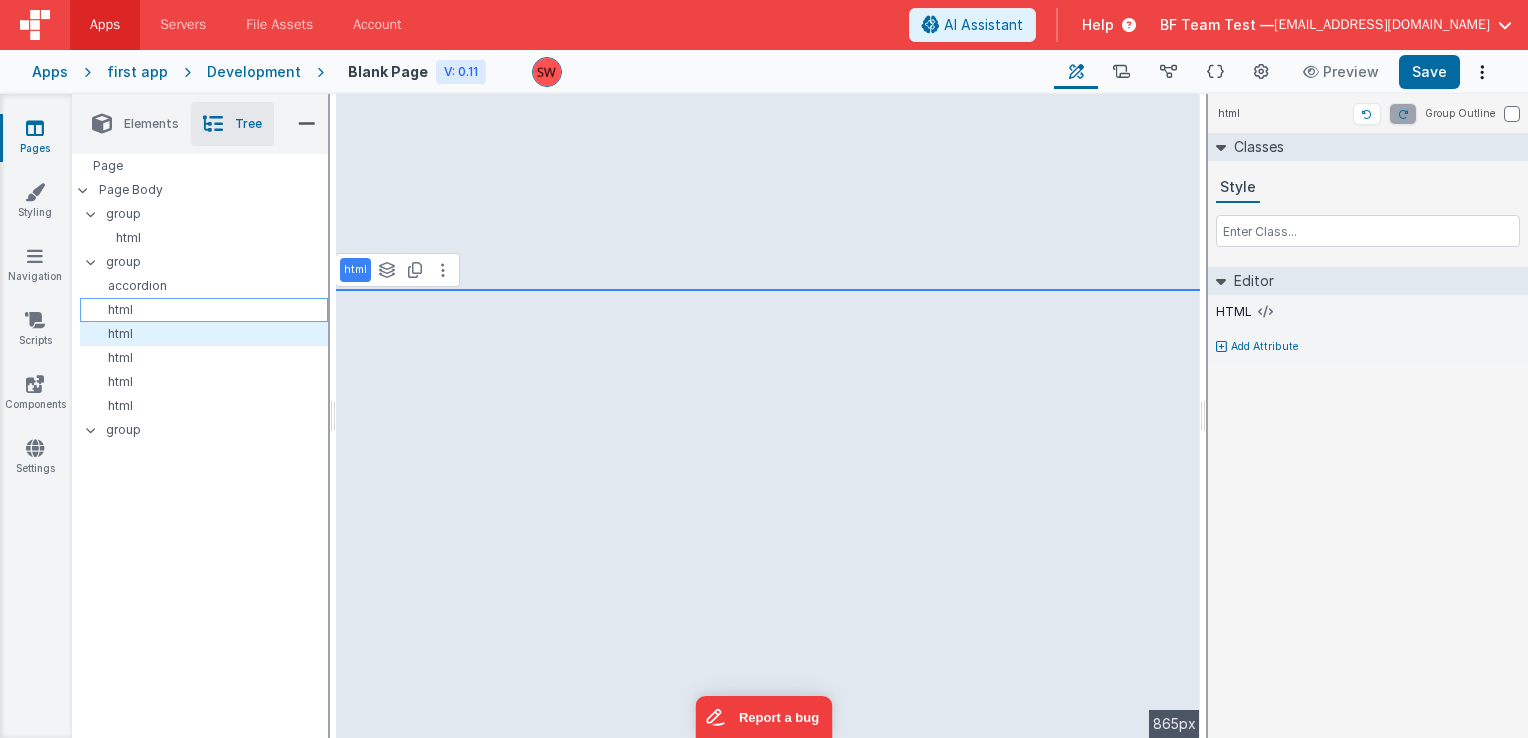 click on "html" at bounding box center [204, 310] 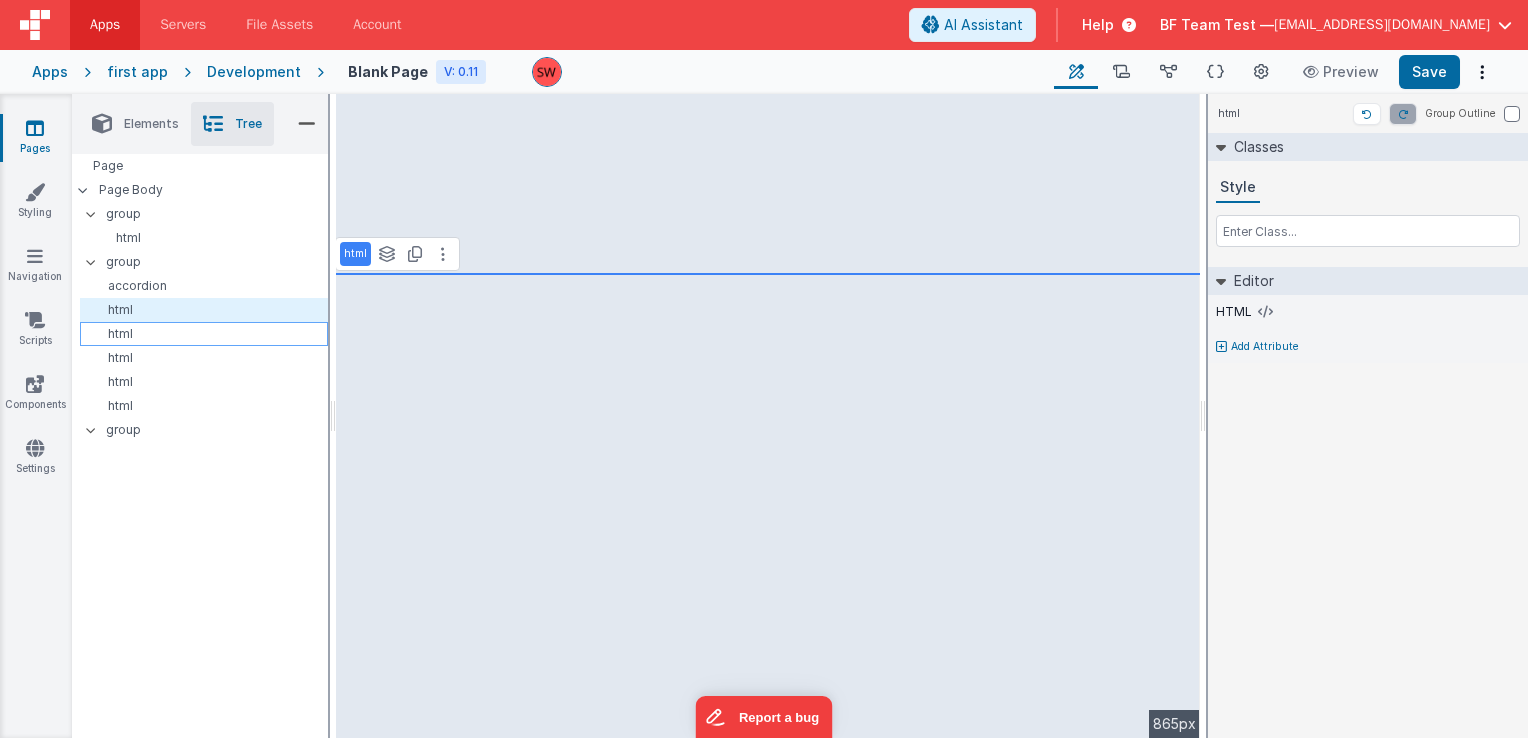 click on "html" at bounding box center (207, 334) 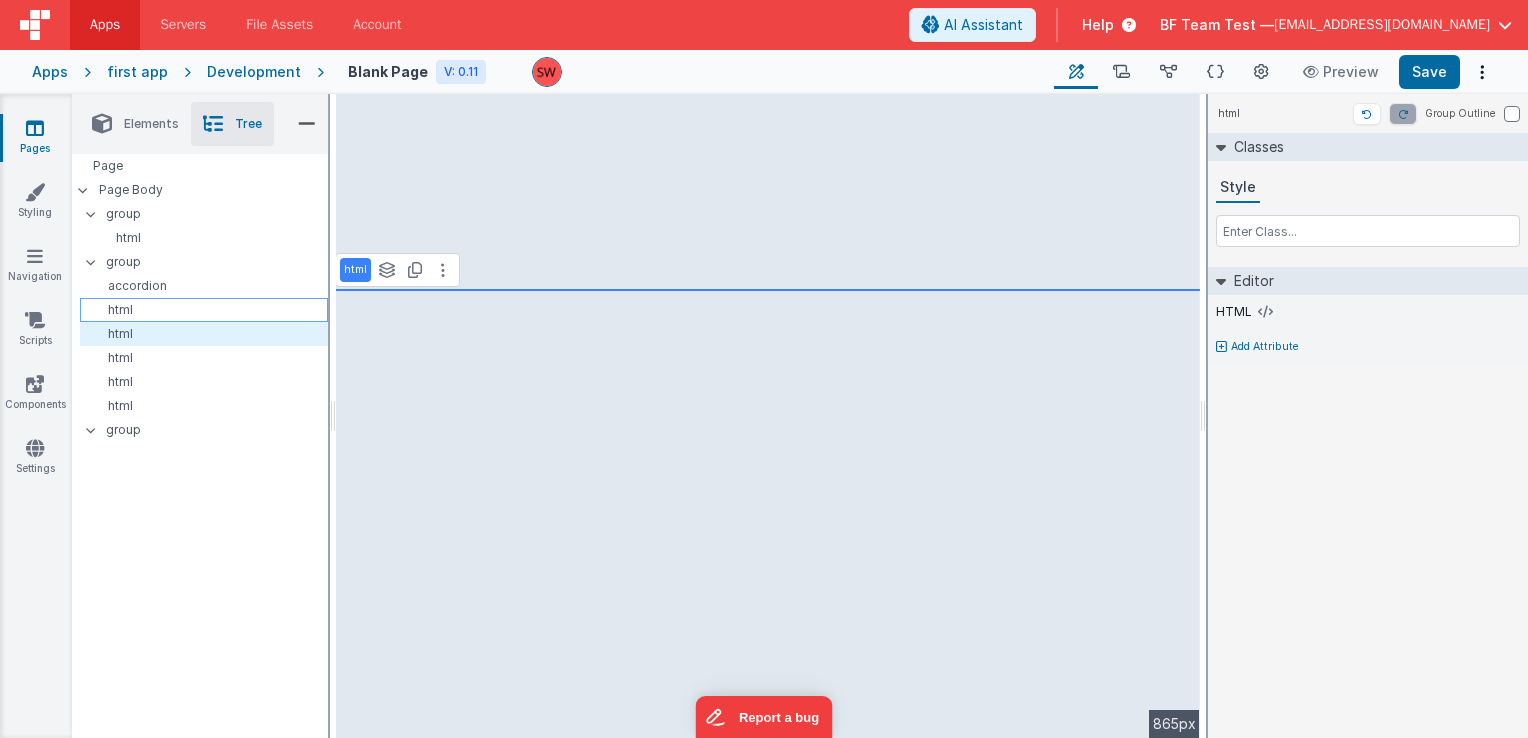 click on "html" at bounding box center (207, 310) 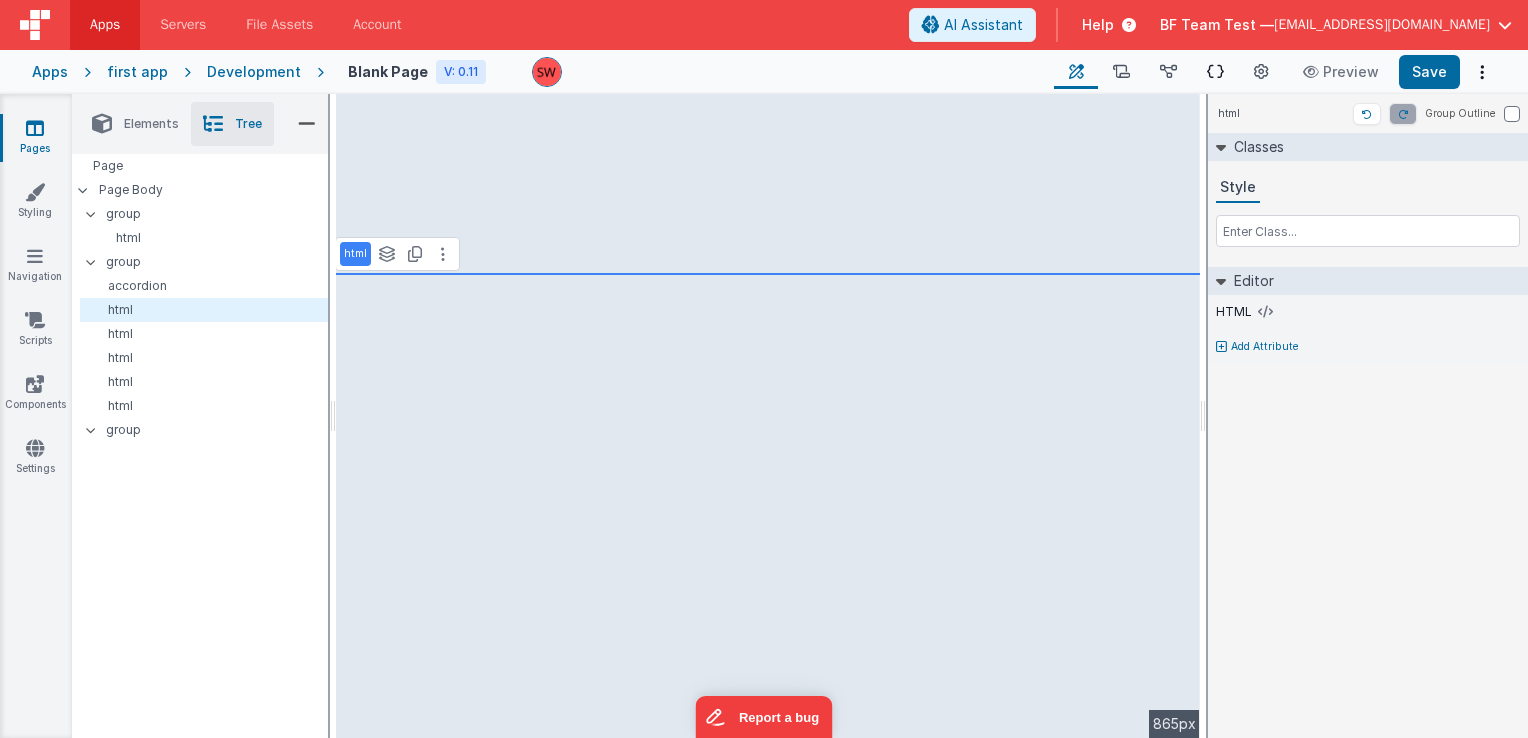 click at bounding box center [1215, 72] 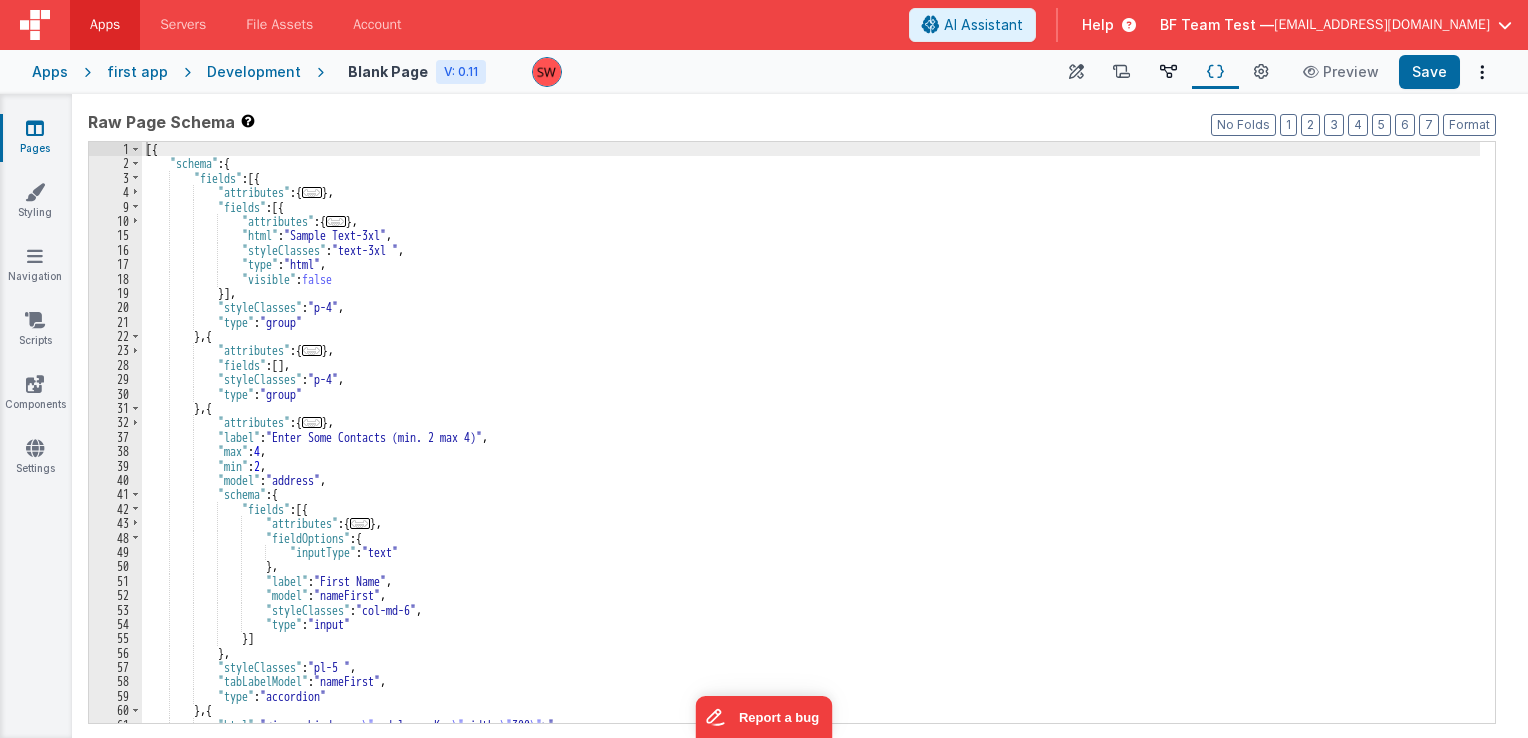 click at bounding box center [1168, 72] 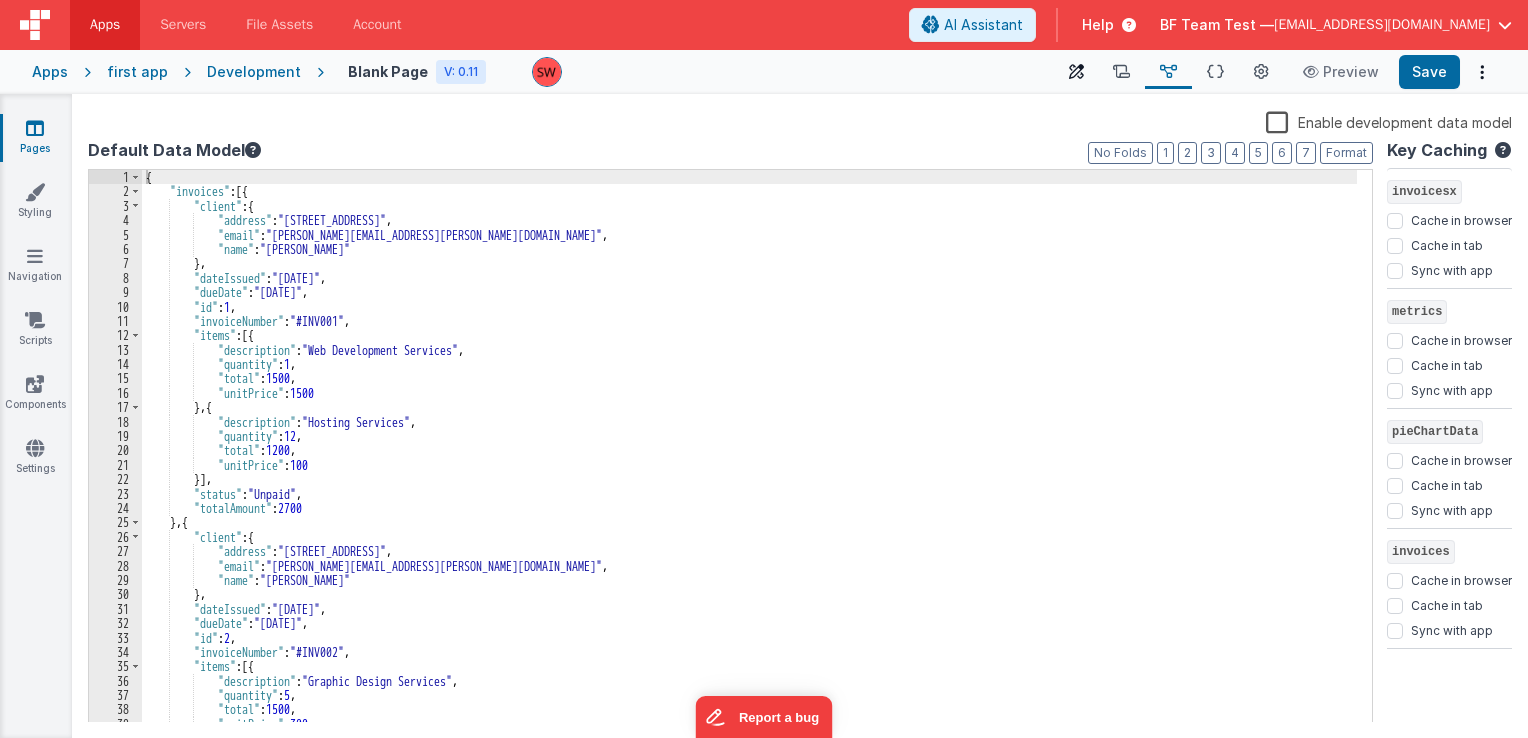 click at bounding box center (1076, 72) 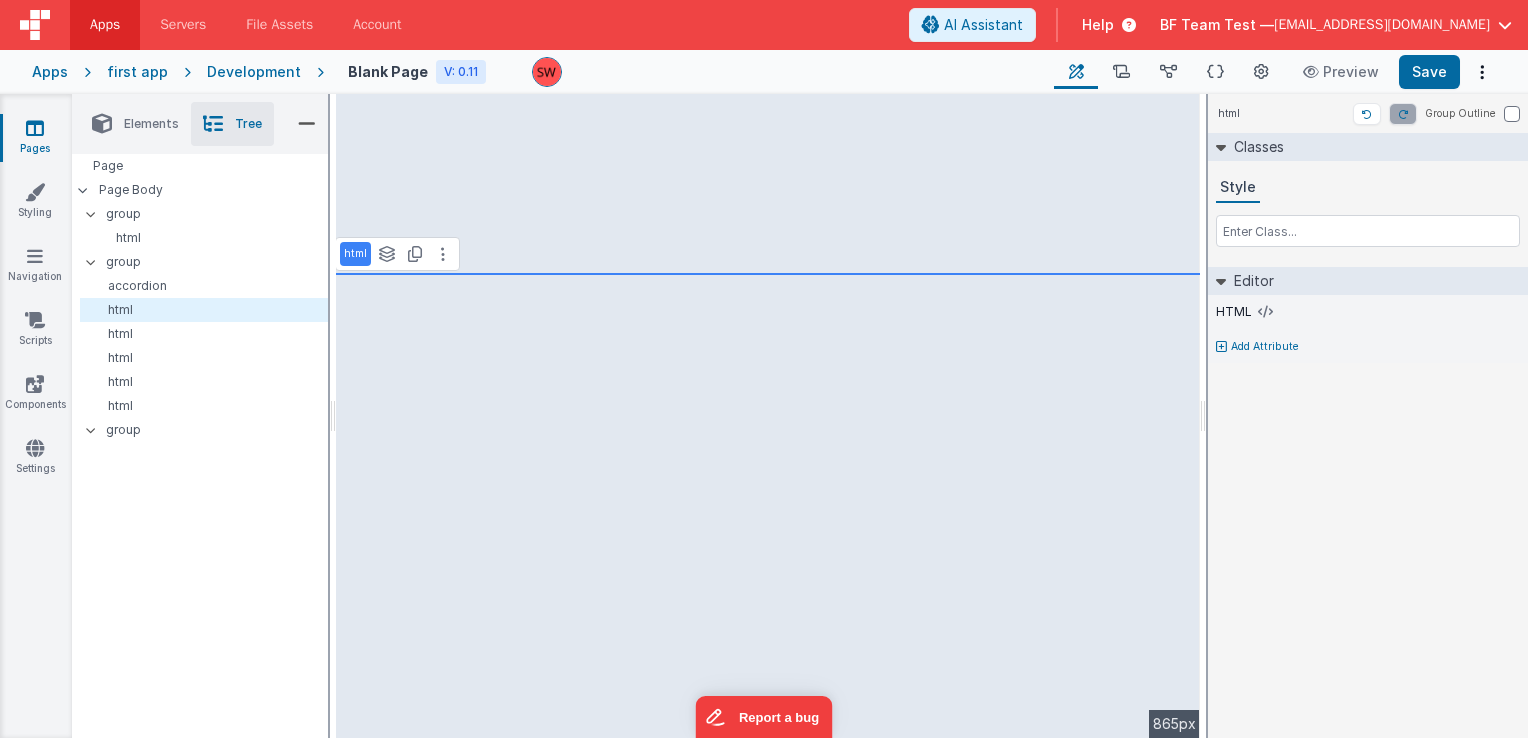 click on "See layers   ctrl   + L   Duplicate   ctrl   + D" at bounding box center (415, 254) 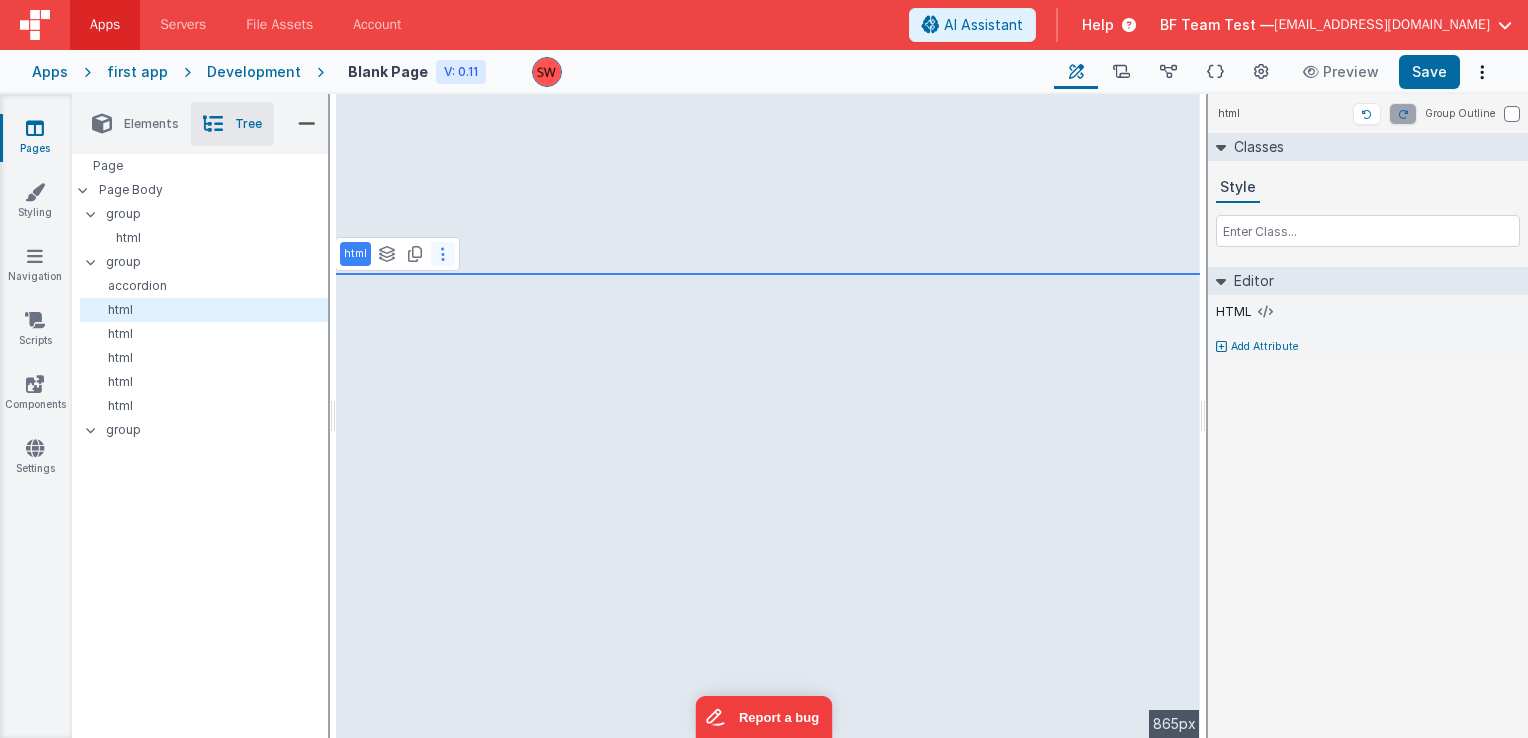click at bounding box center [443, 254] 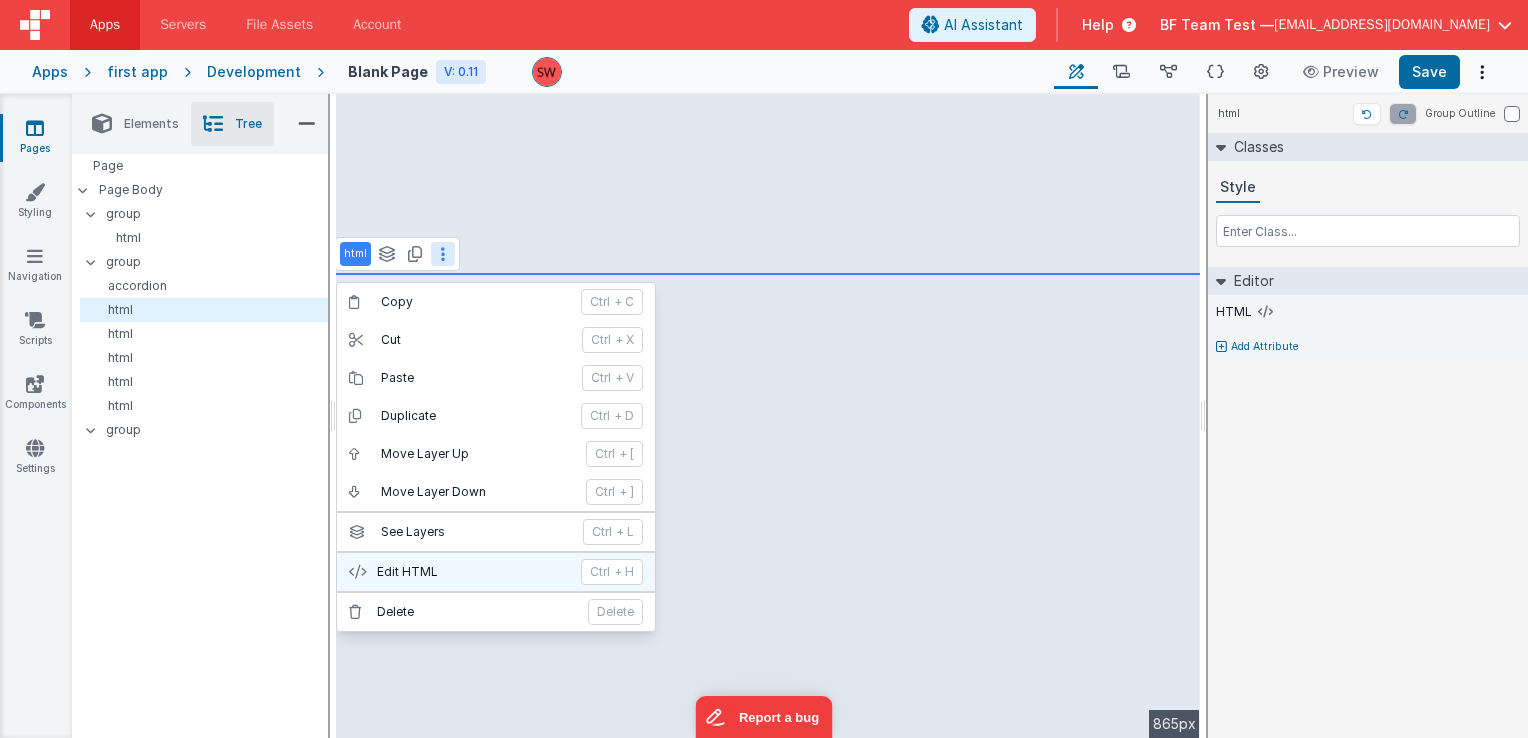 click on "Edit HTML" at bounding box center (473, 572) 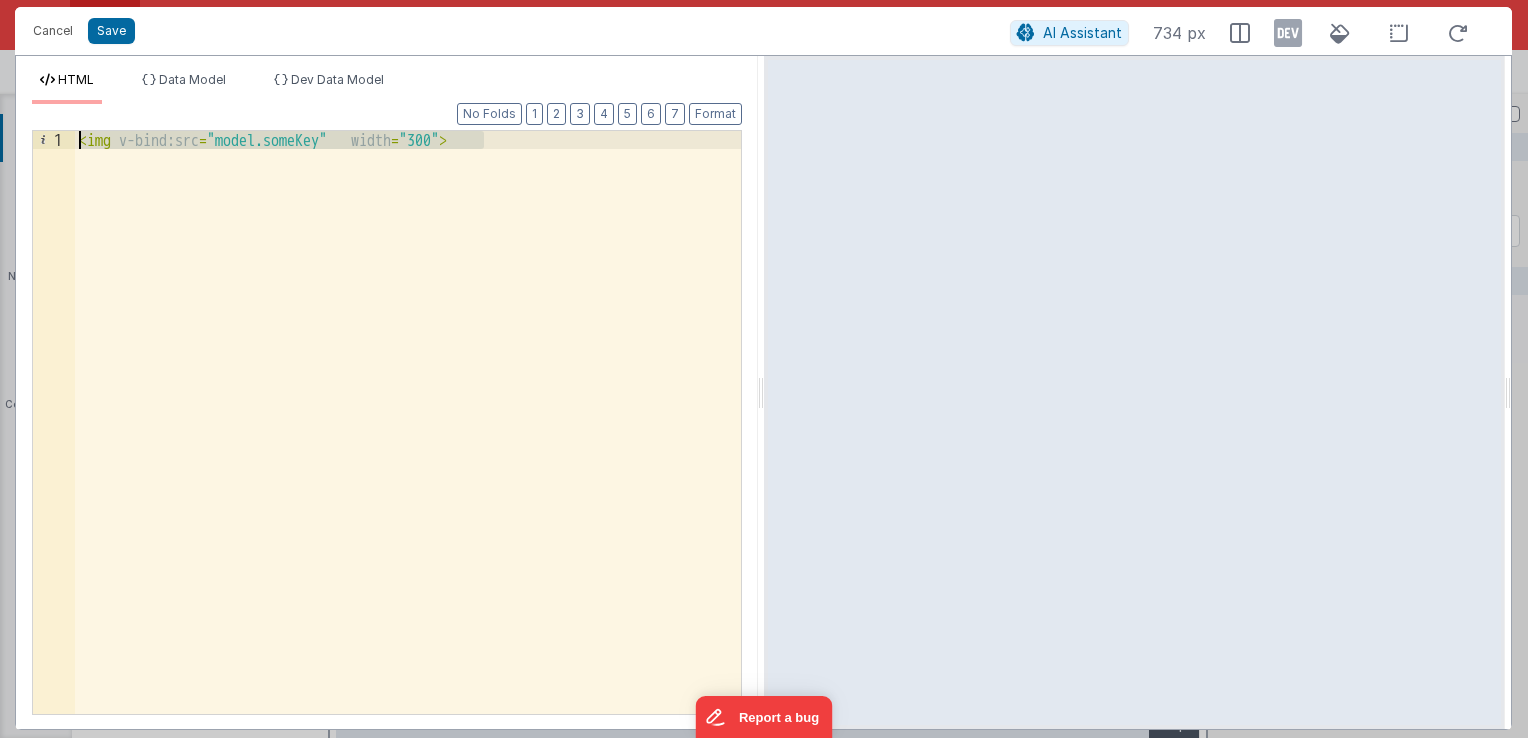 drag, startPoint x: 515, startPoint y: 148, endPoint x: 80, endPoint y: 143, distance: 435.02875 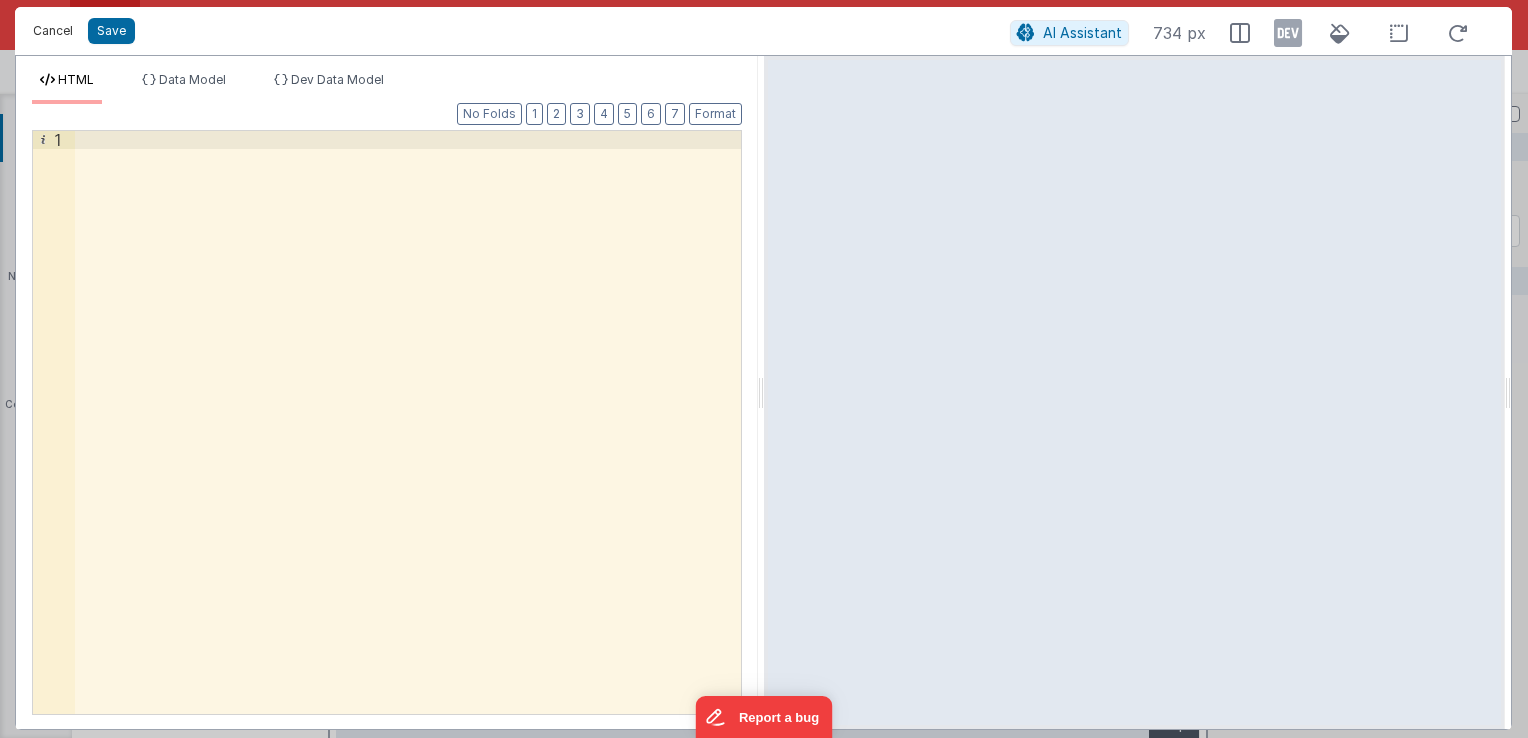 click on "Cancel" at bounding box center [53, 31] 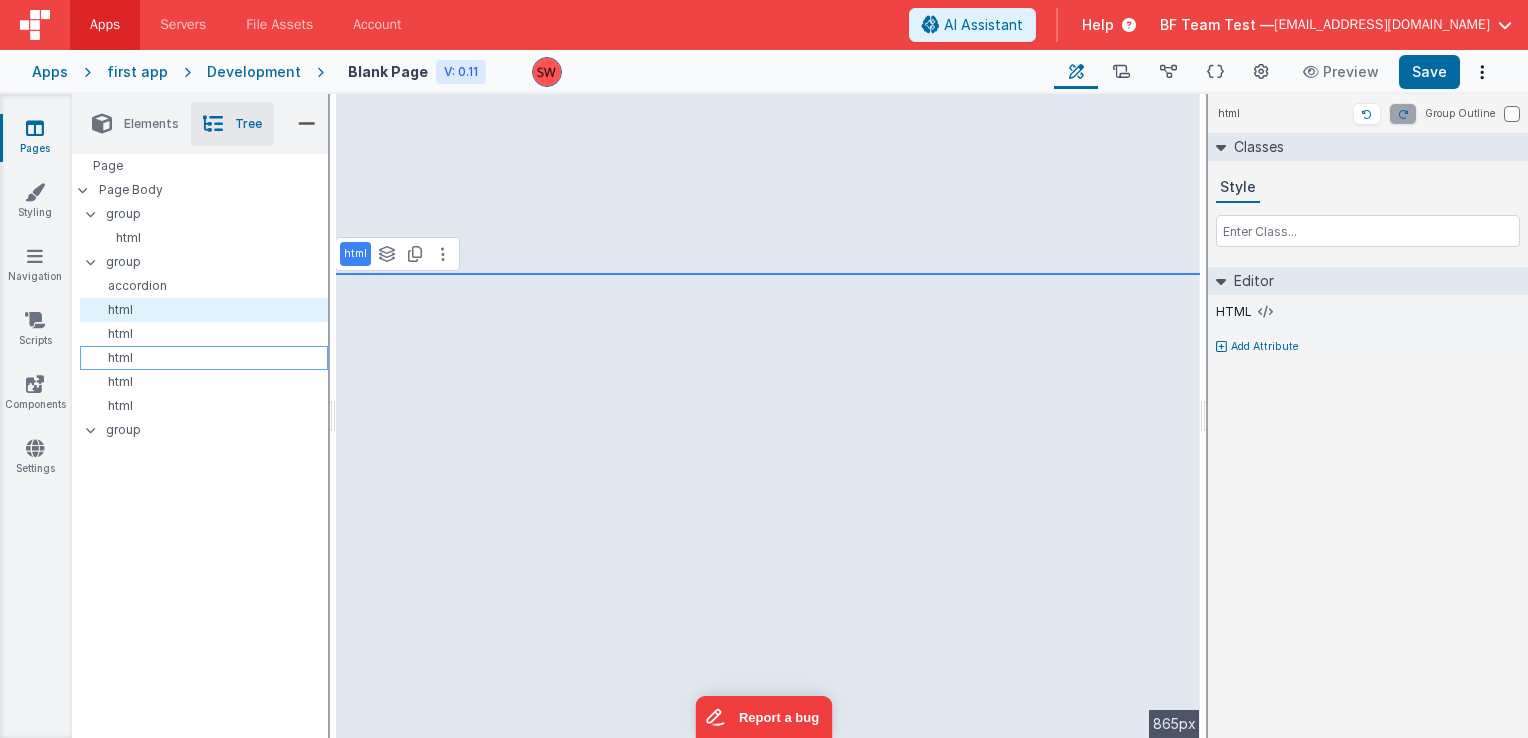 click on "html" at bounding box center [204, 358] 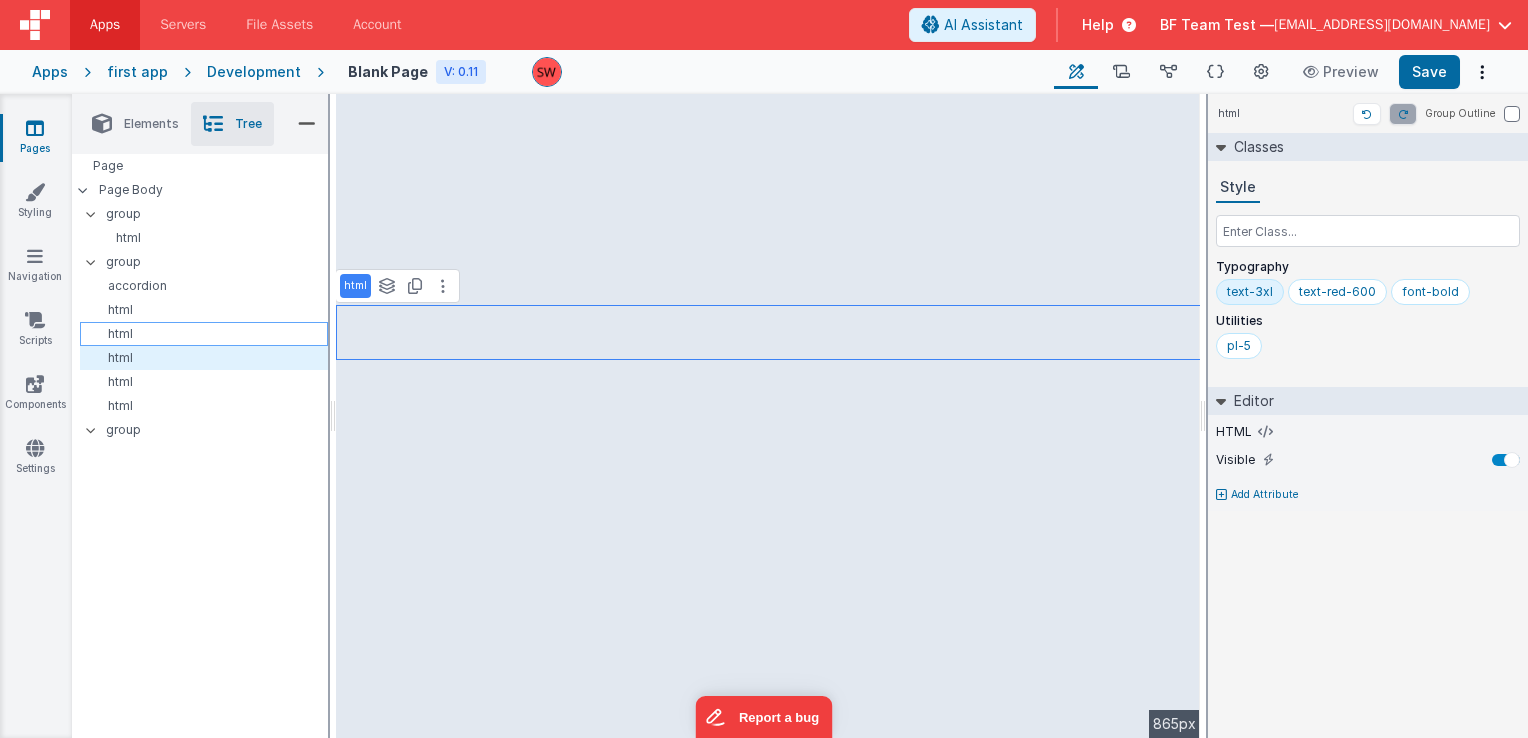 click on "html" at bounding box center (207, 334) 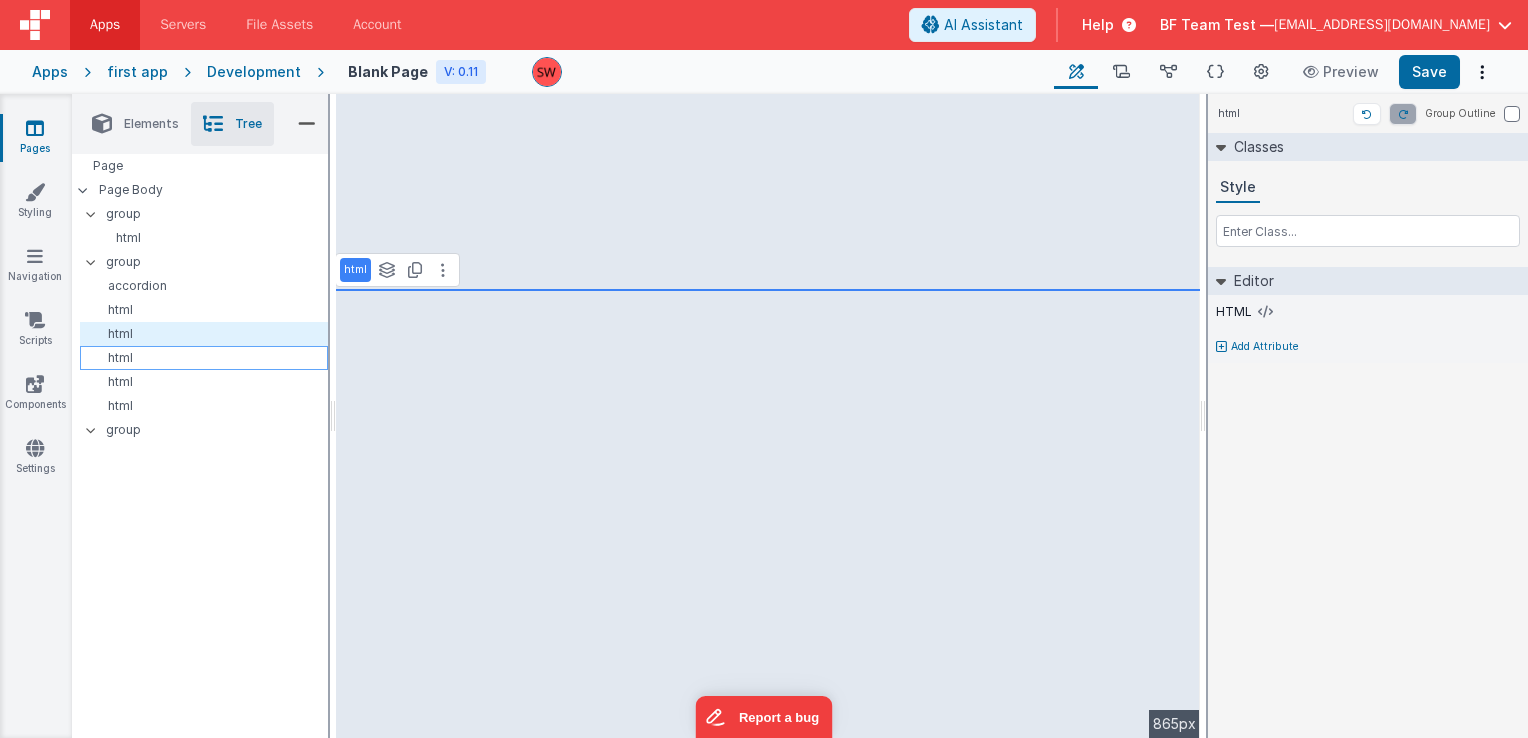click on "html" at bounding box center (207, 358) 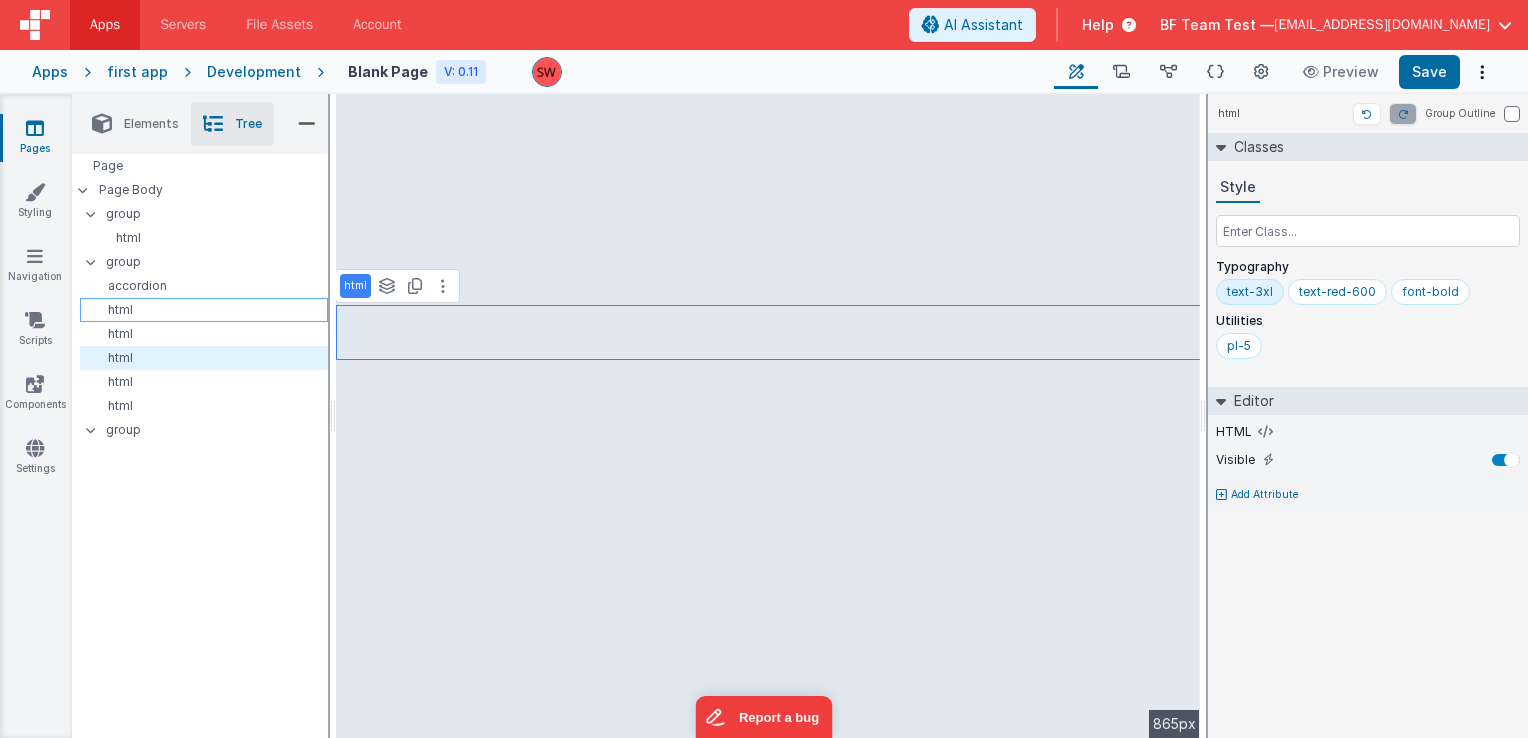 click on "html" at bounding box center (207, 310) 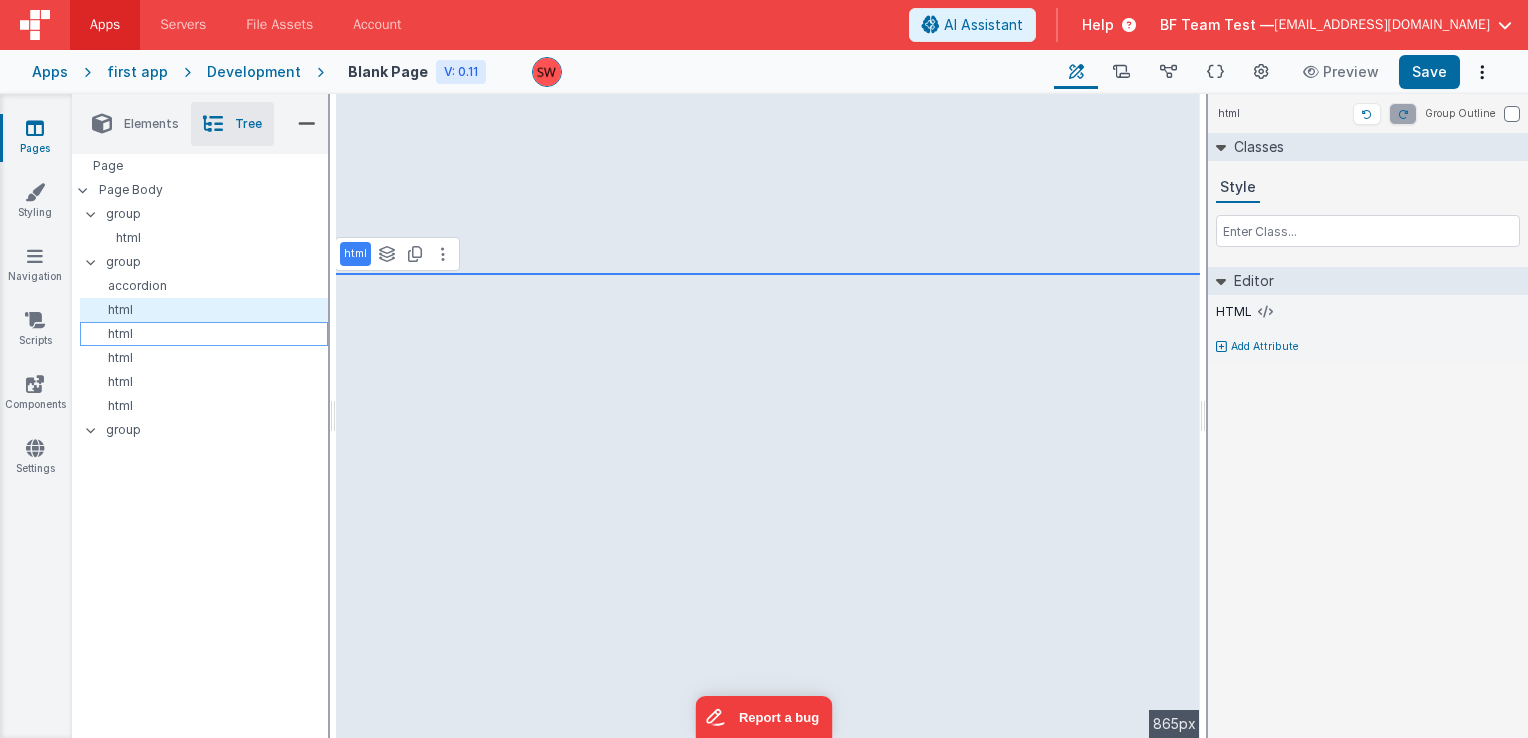 click on "html" at bounding box center [207, 334] 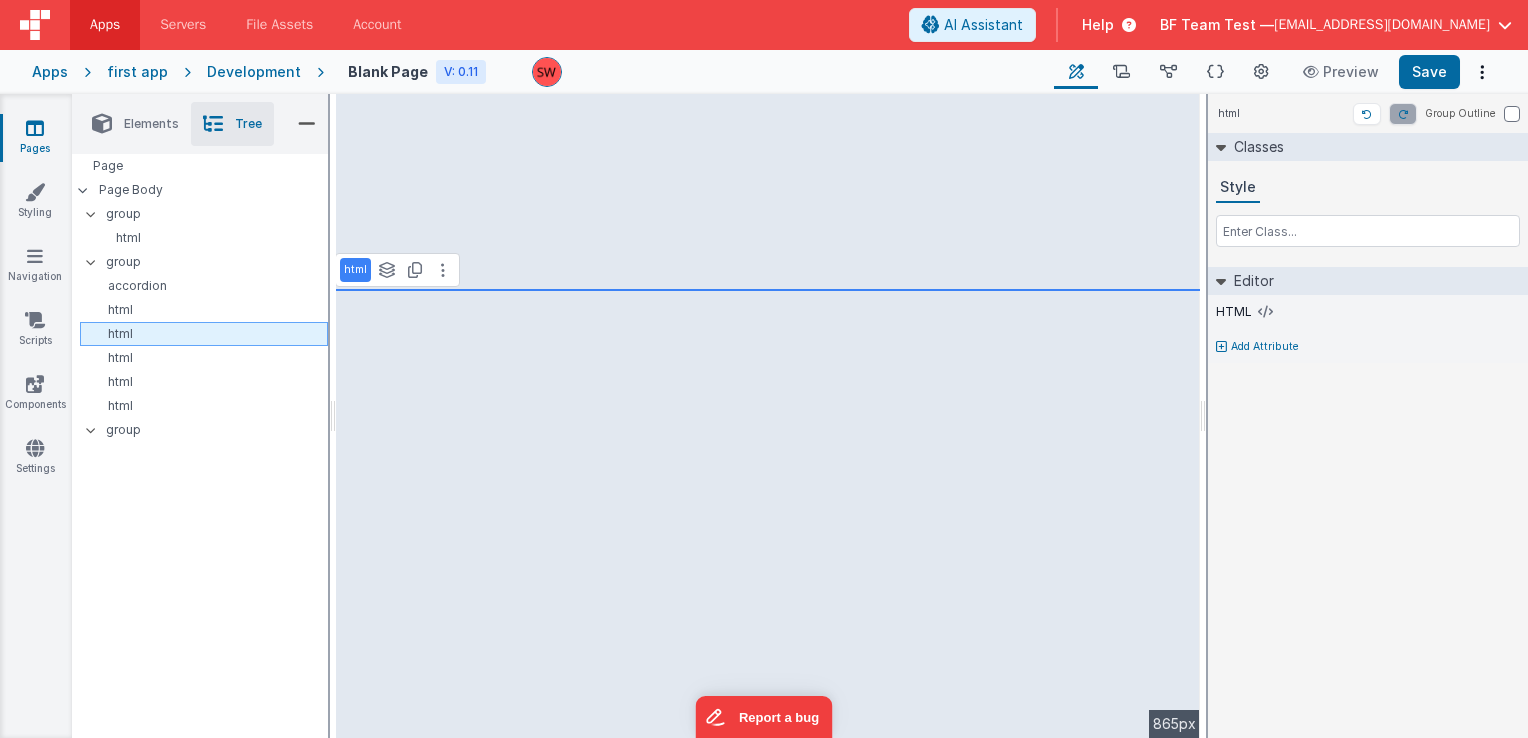 click on "html" at bounding box center [207, 334] 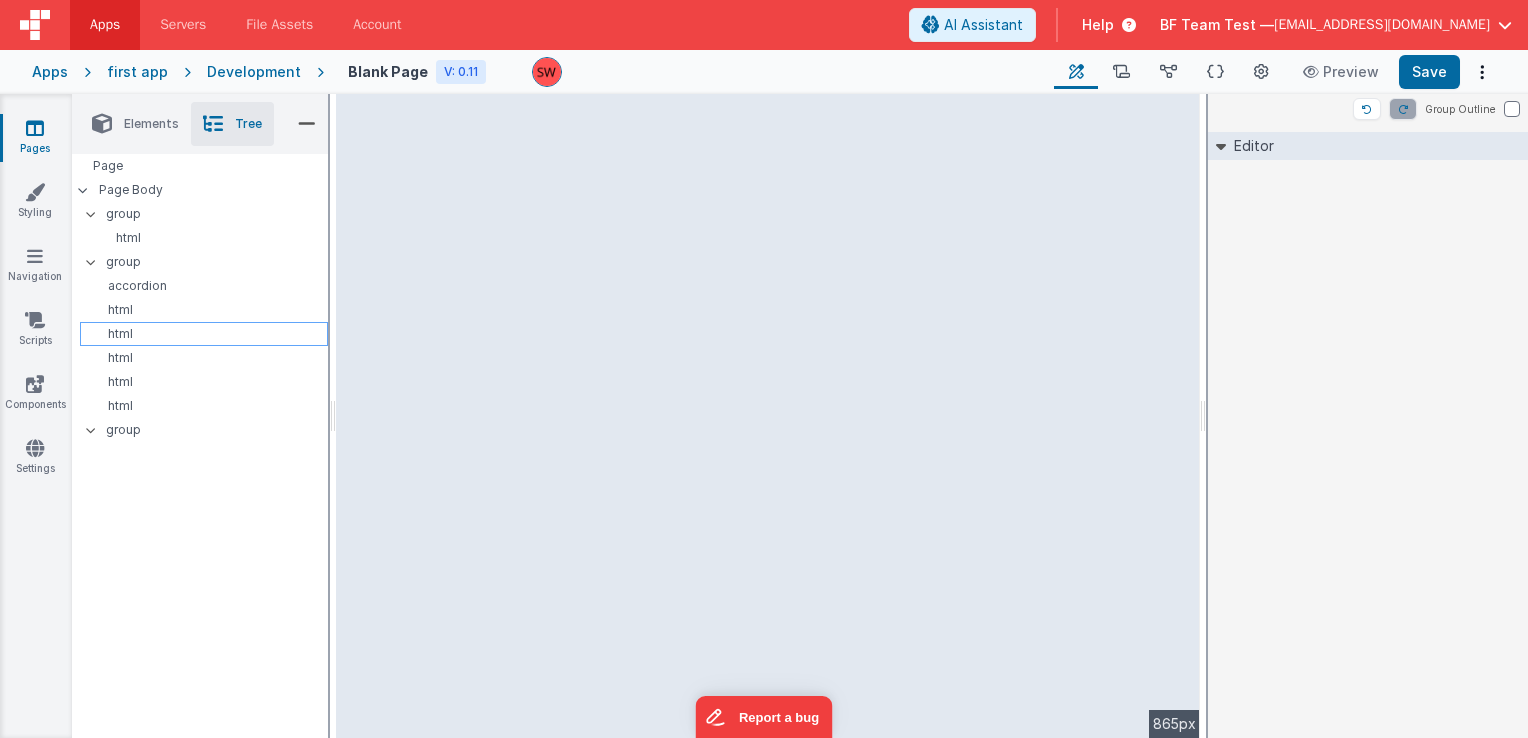 click on "html" at bounding box center [207, 334] 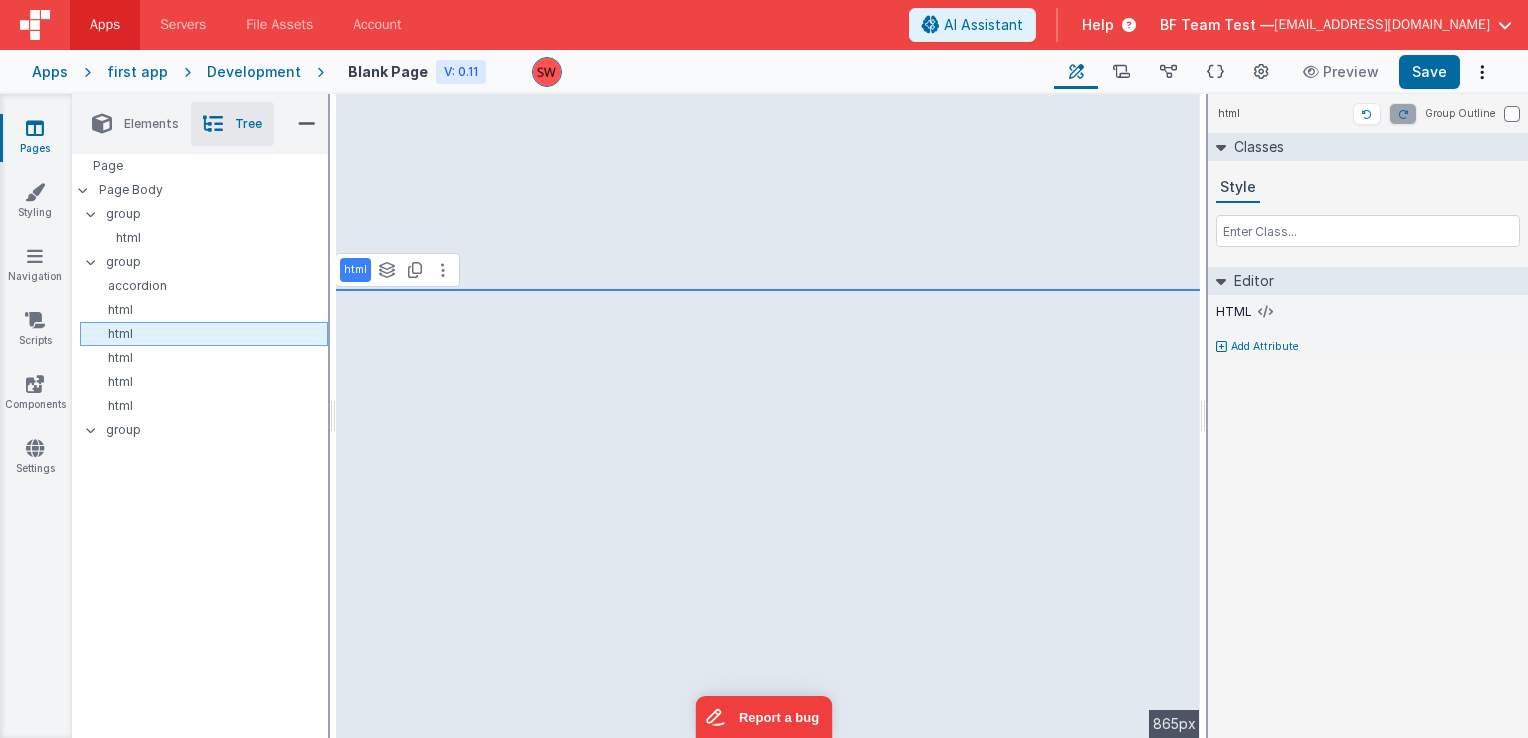 drag, startPoint x: 128, startPoint y: 335, endPoint x: 116, endPoint y: 334, distance: 12.0415945 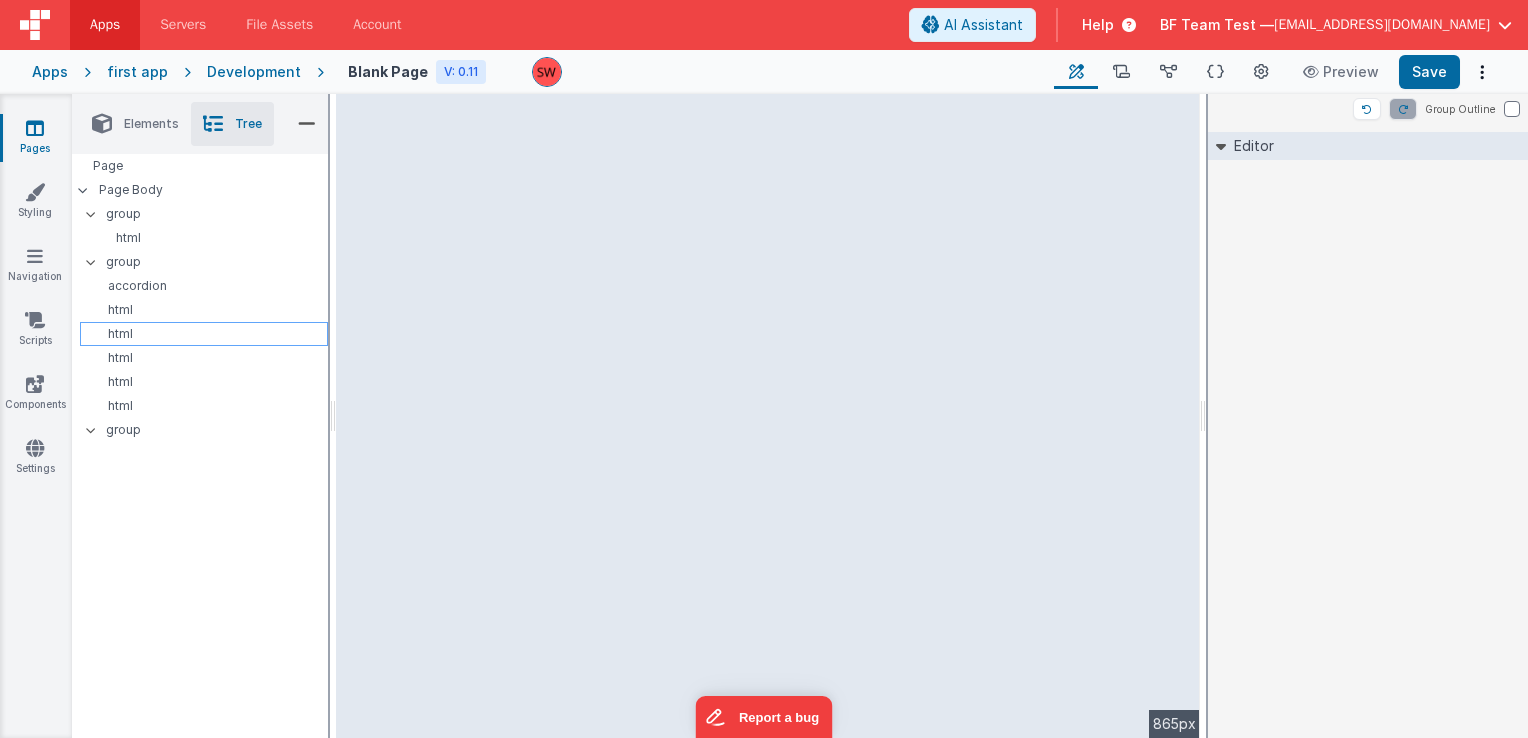 click on "html" at bounding box center [207, 334] 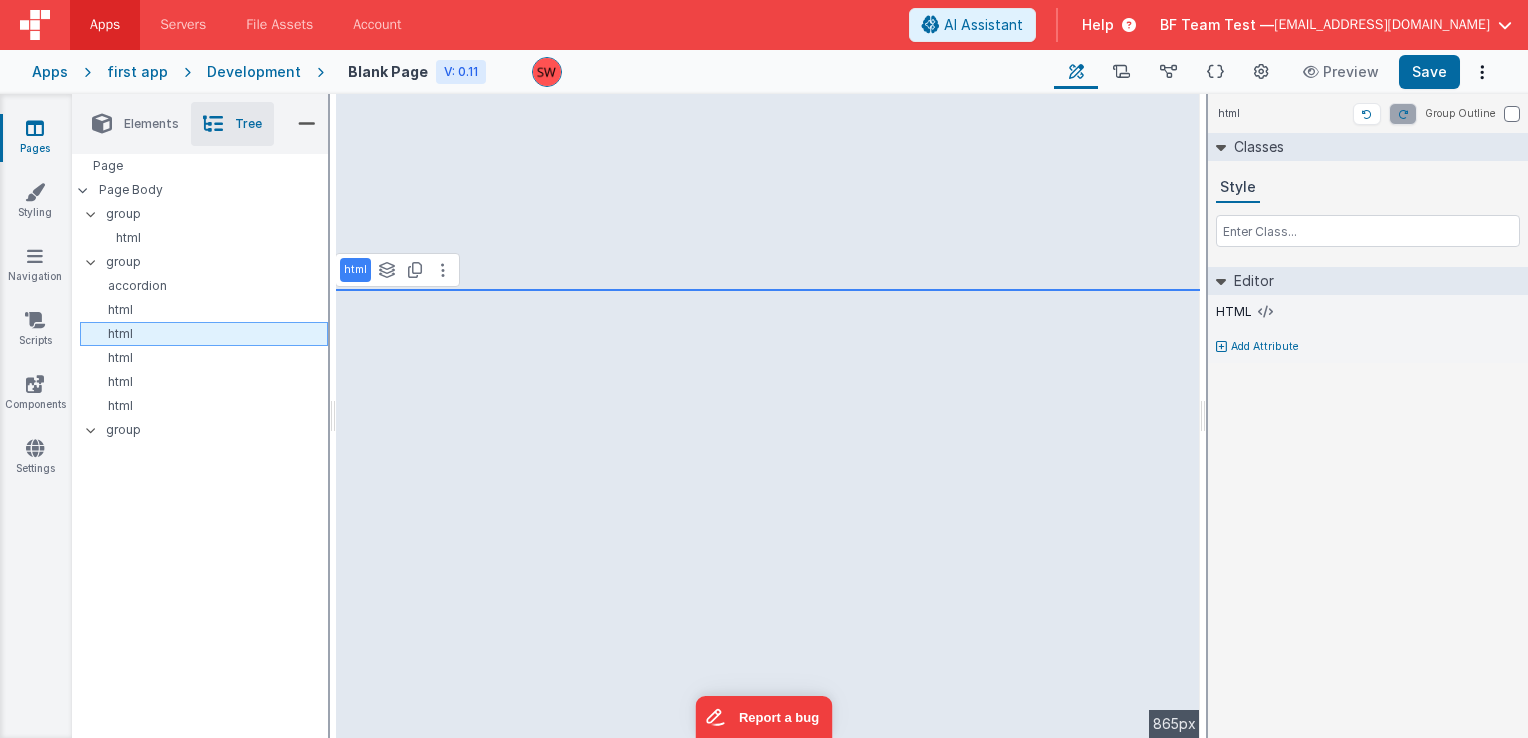 click on "html" at bounding box center [207, 334] 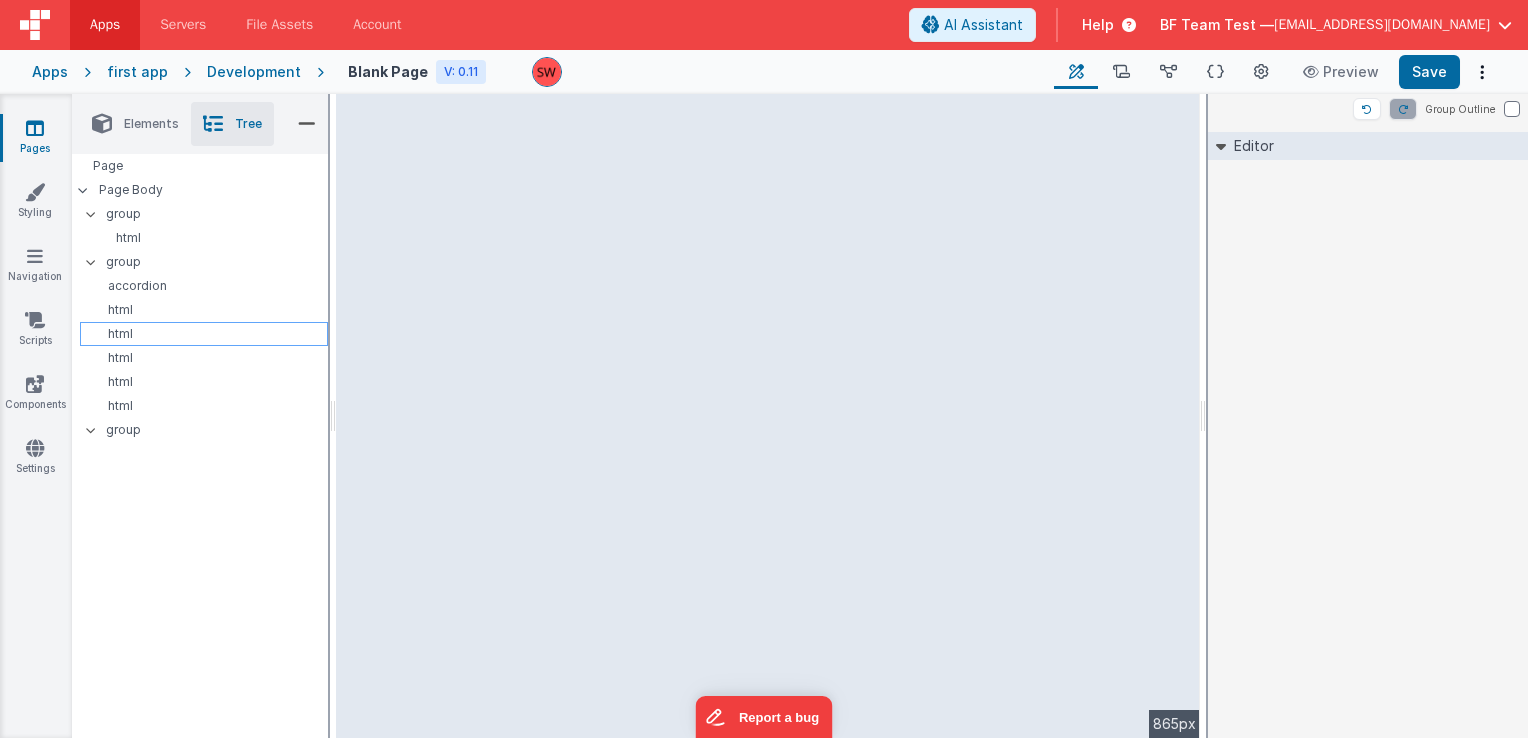 click on "html" at bounding box center (207, 334) 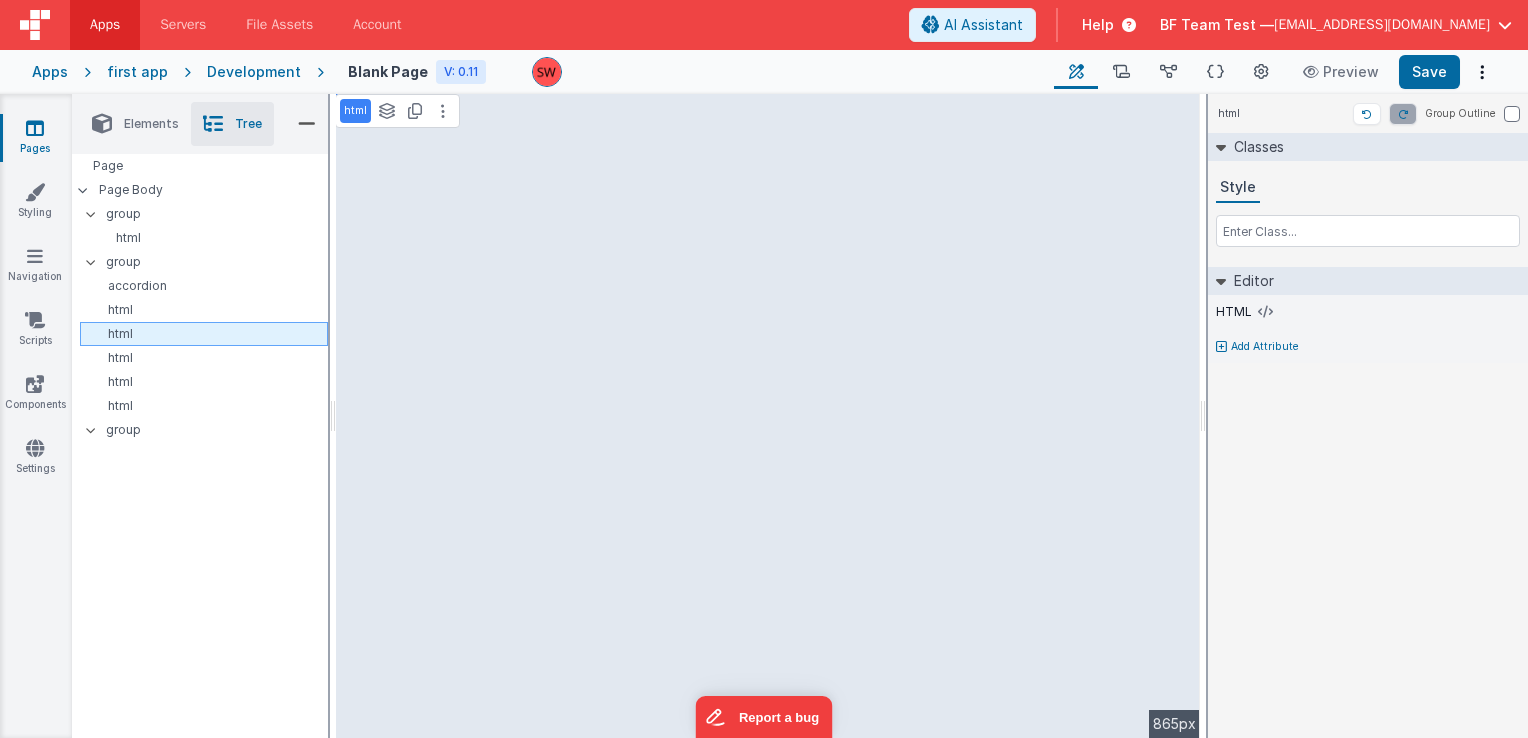 click on "html" at bounding box center [207, 334] 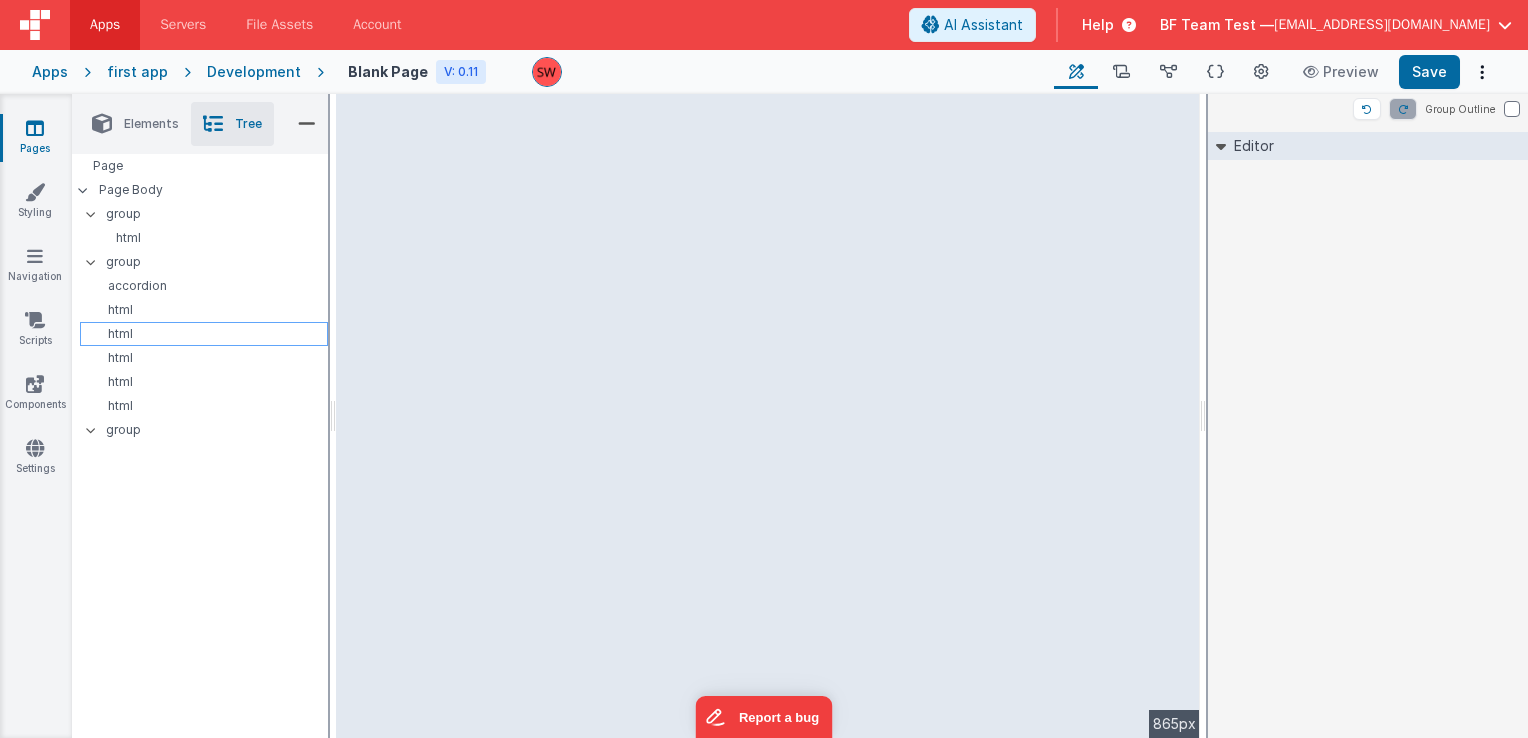 click on "html" at bounding box center [207, 334] 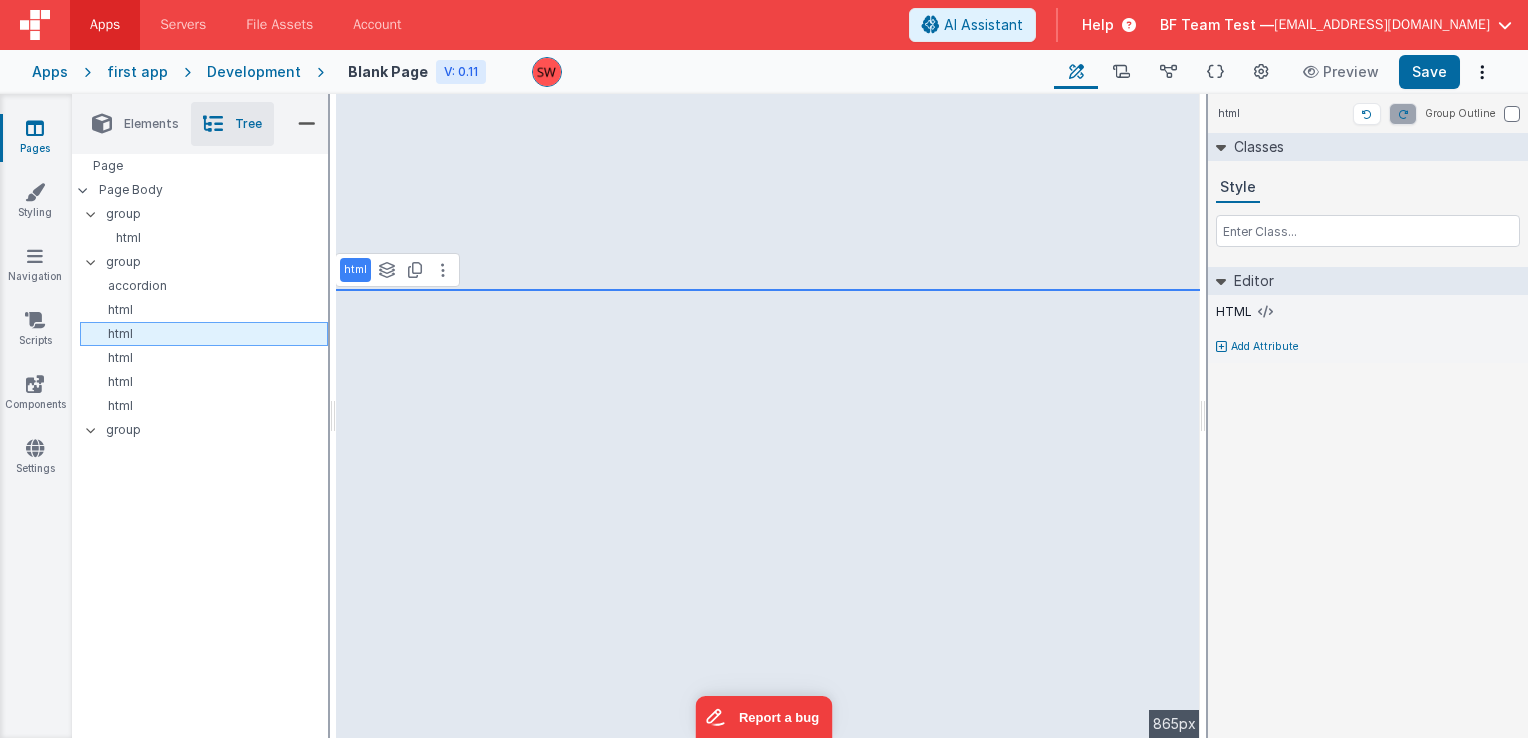 click on "html" at bounding box center [207, 334] 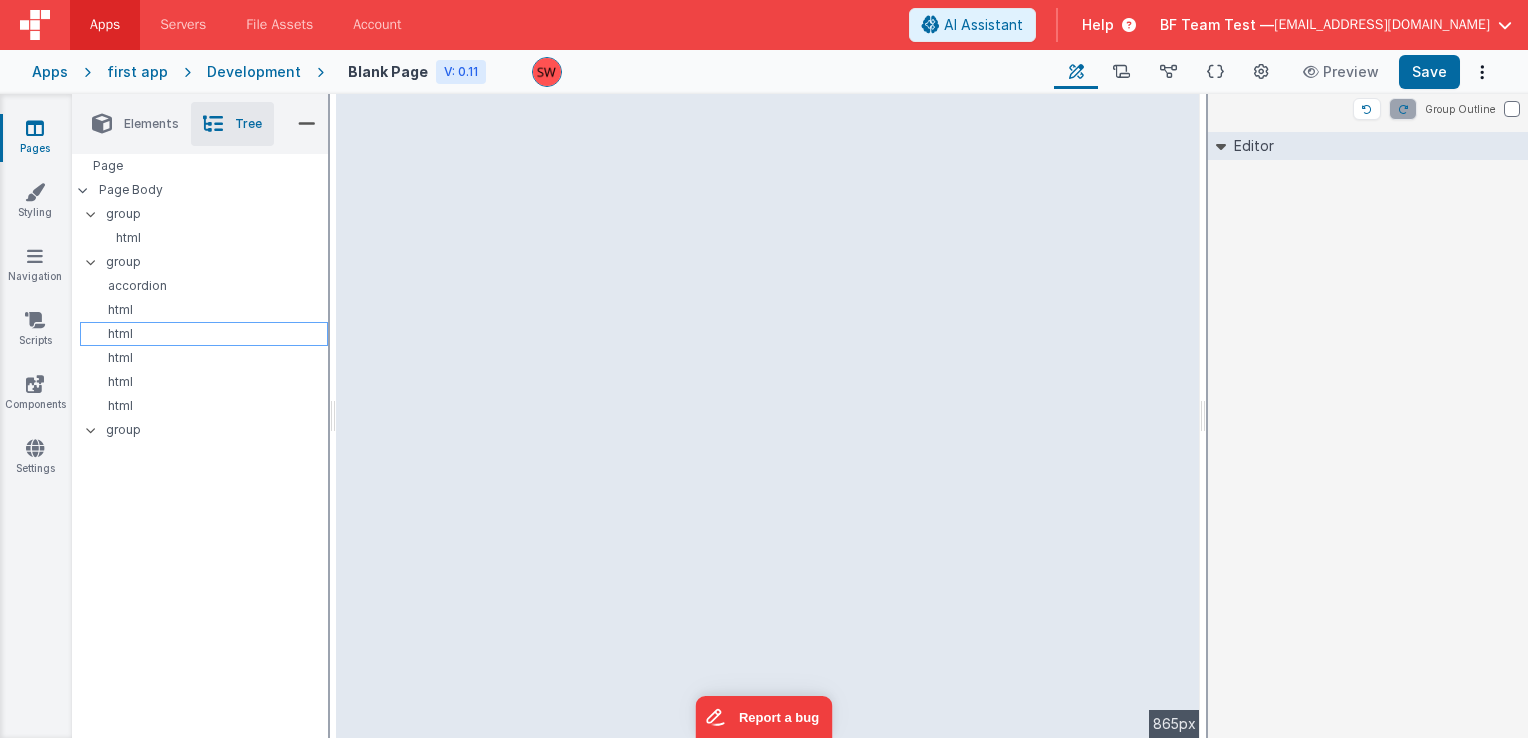 click on "html" at bounding box center (207, 334) 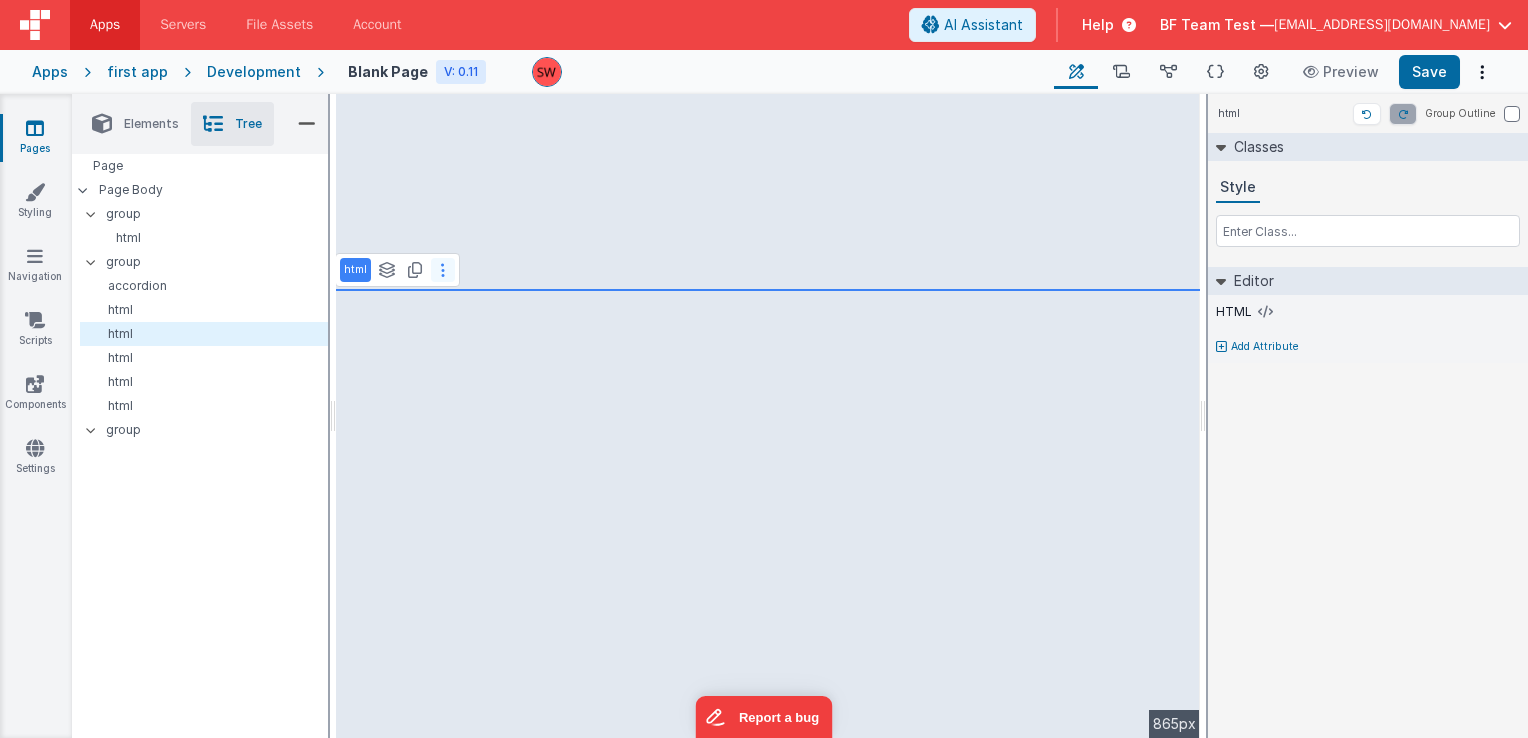 click at bounding box center [443, 270] 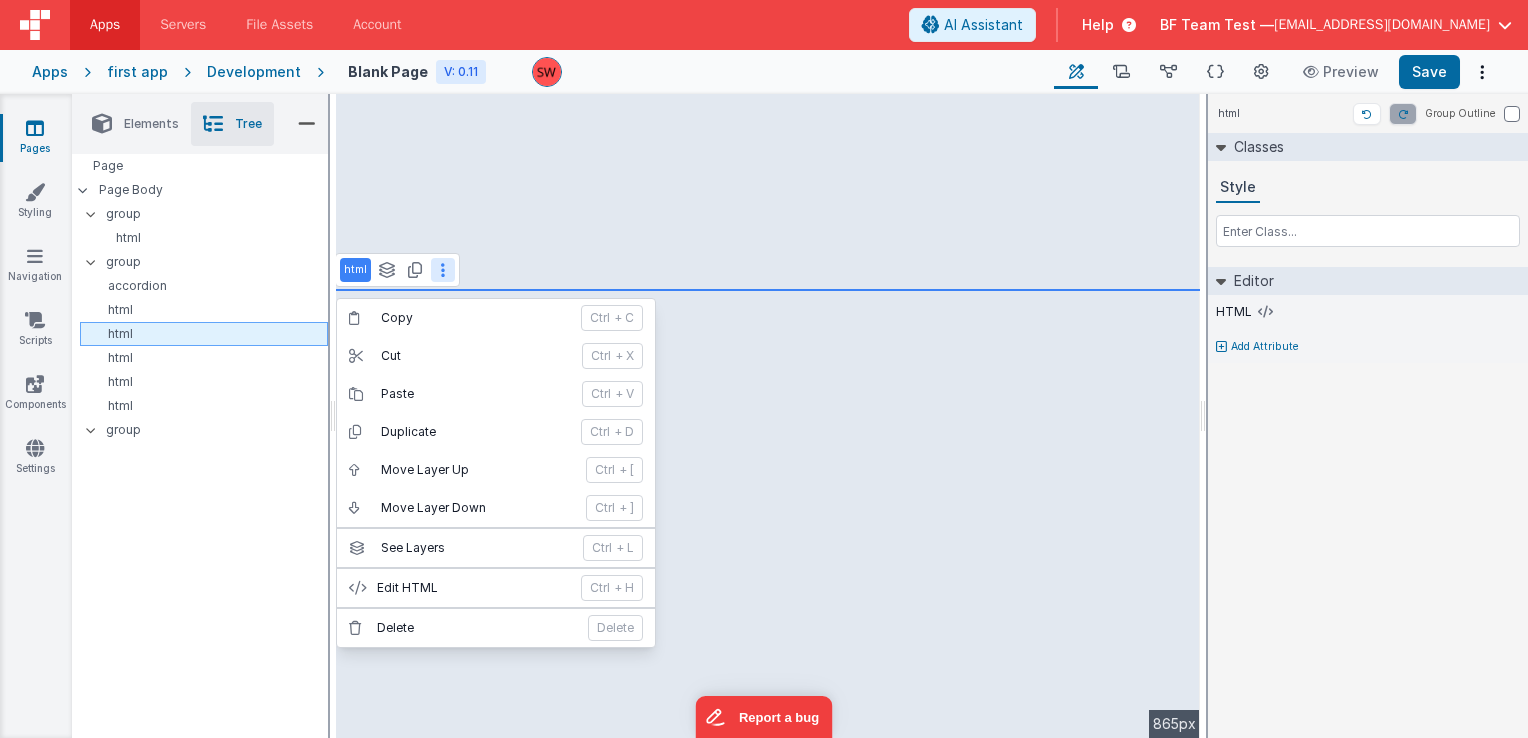 click on "html" at bounding box center (207, 334) 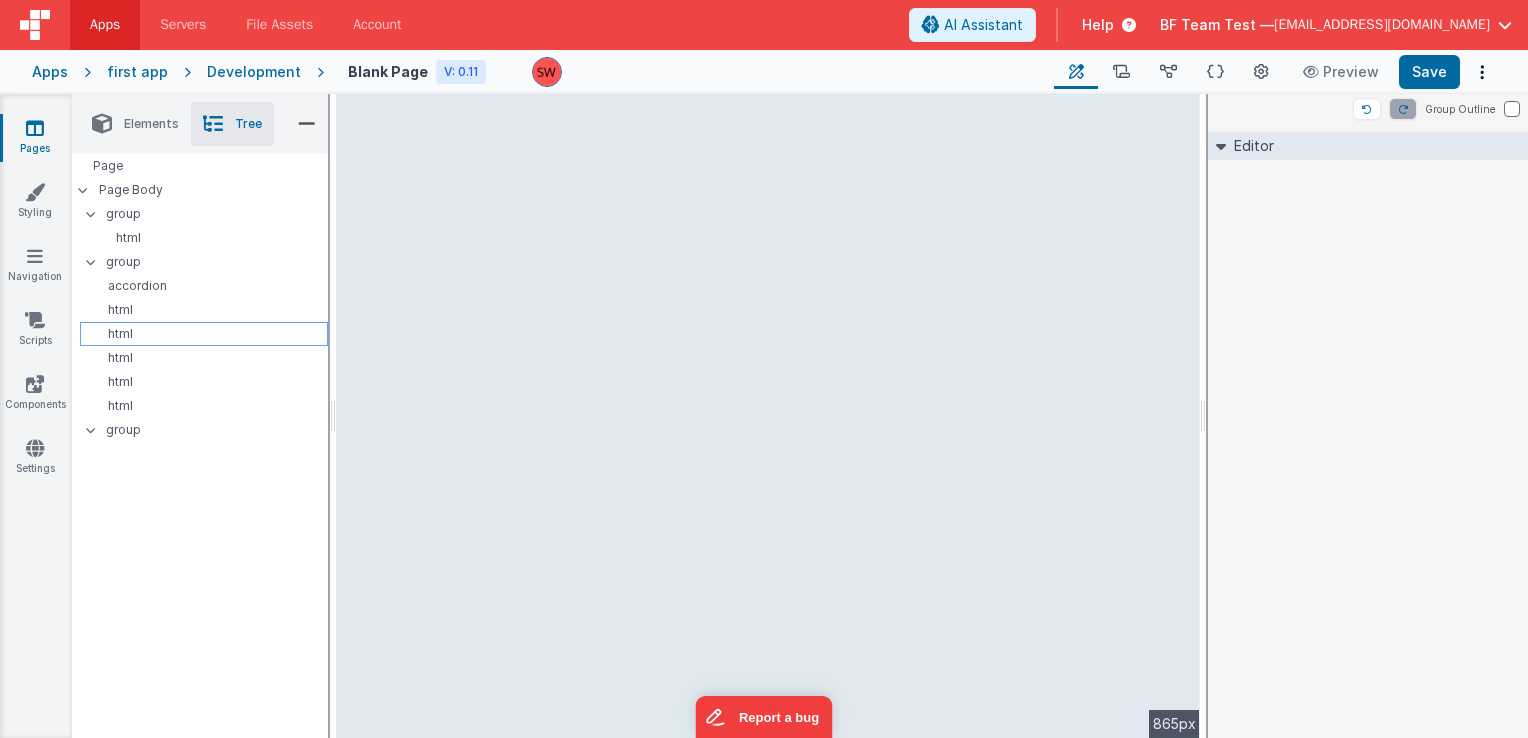 click on "html" at bounding box center (207, 334) 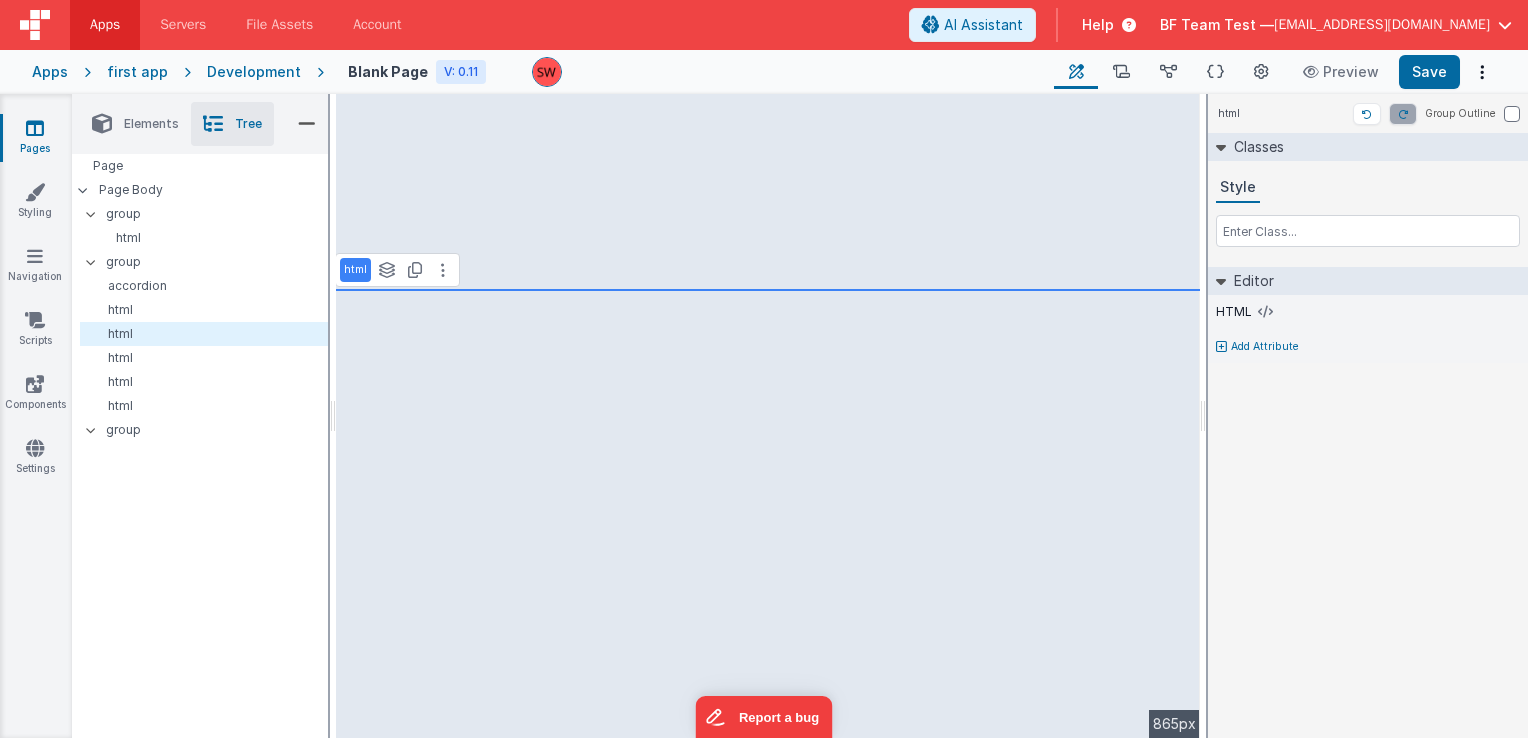 click on "html" at bounding box center [355, 270] 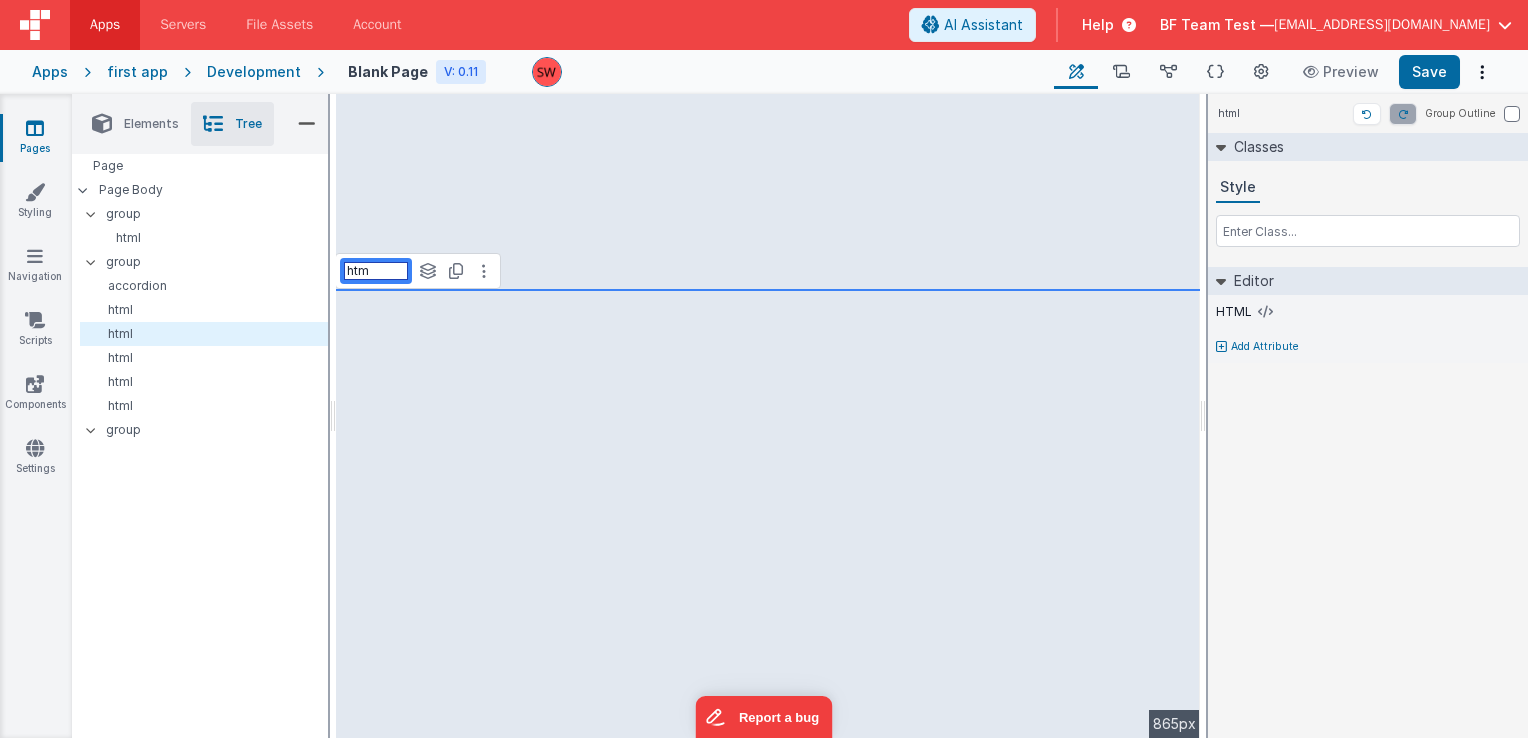 type on "ht" 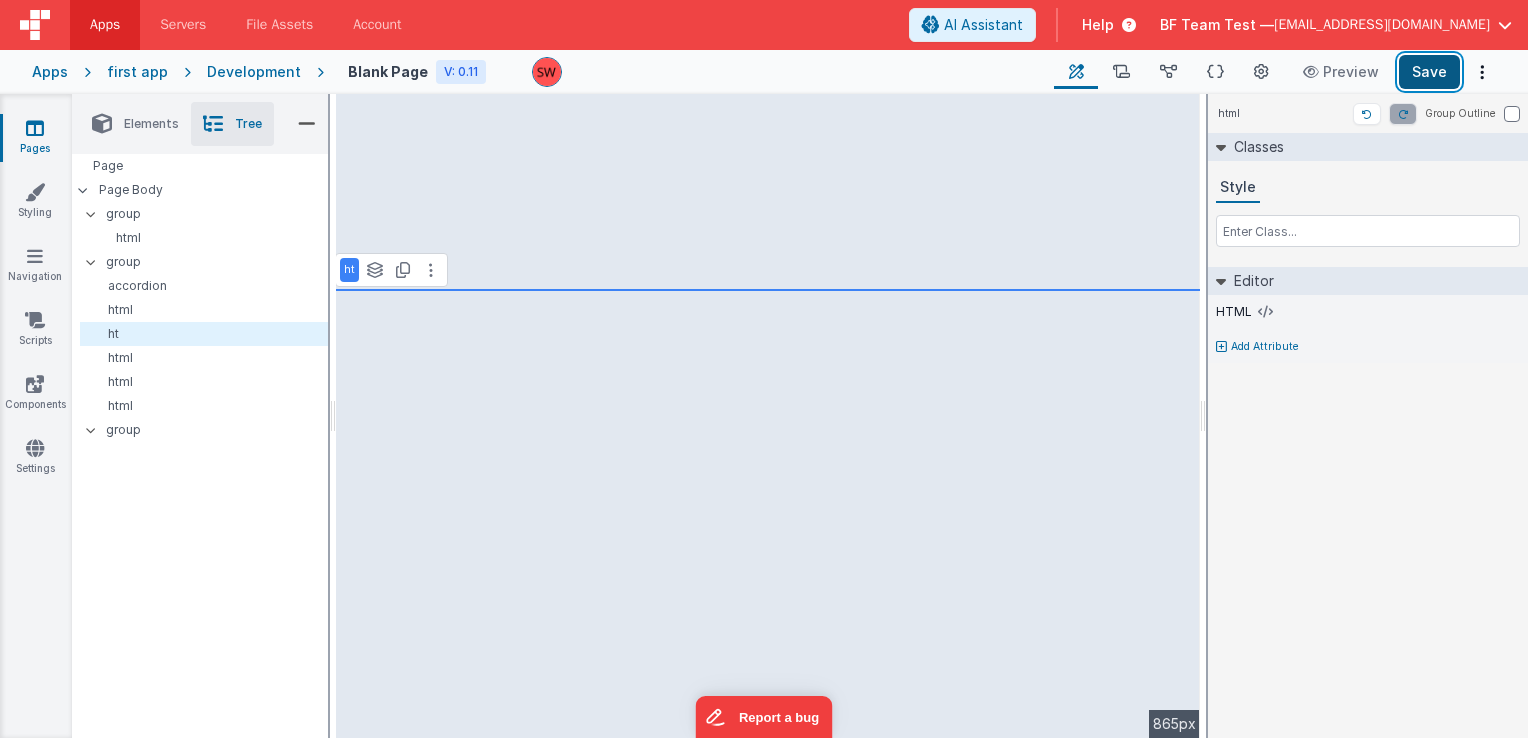 click on "Save" at bounding box center [1429, 72] 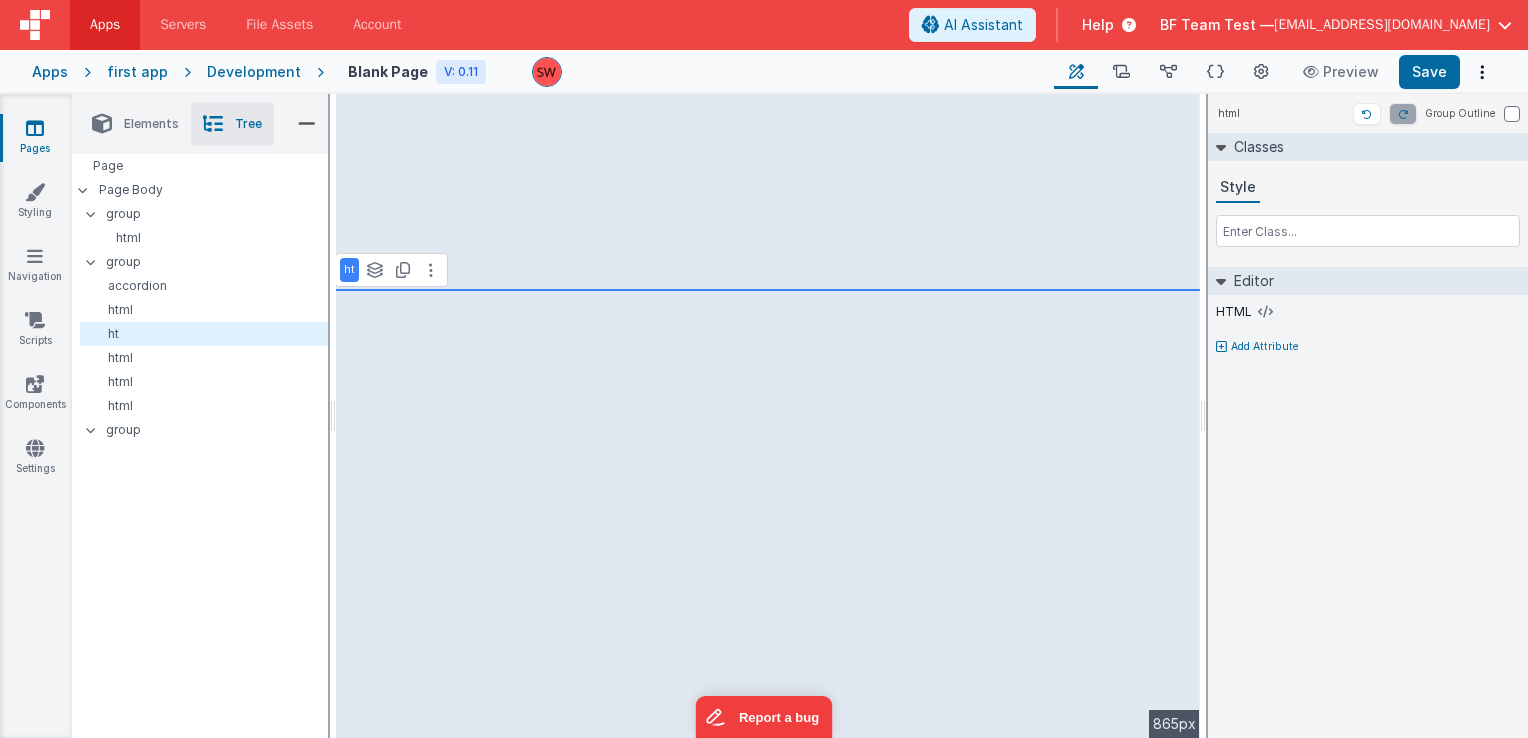 click on "Elements" at bounding box center (151, 124) 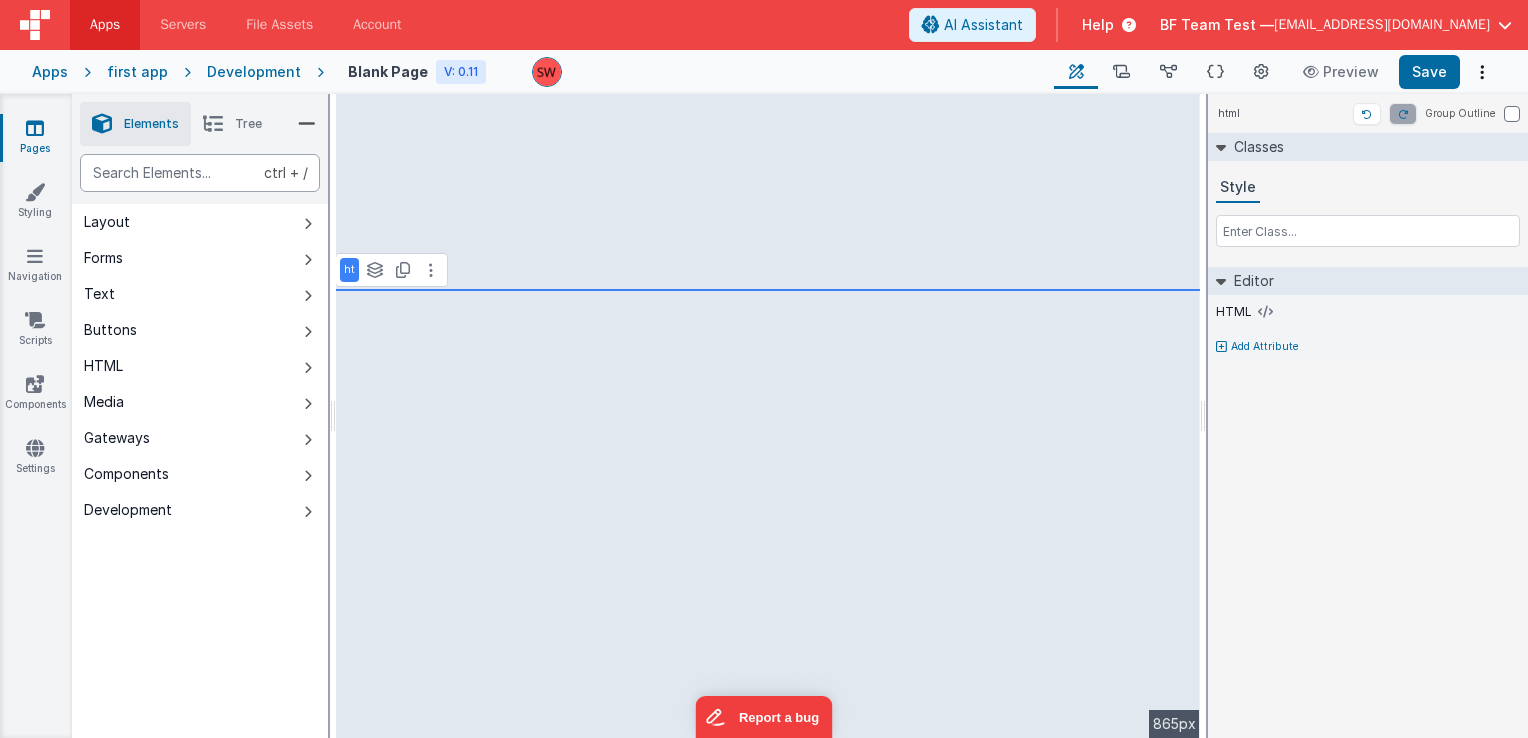 click at bounding box center [200, 173] 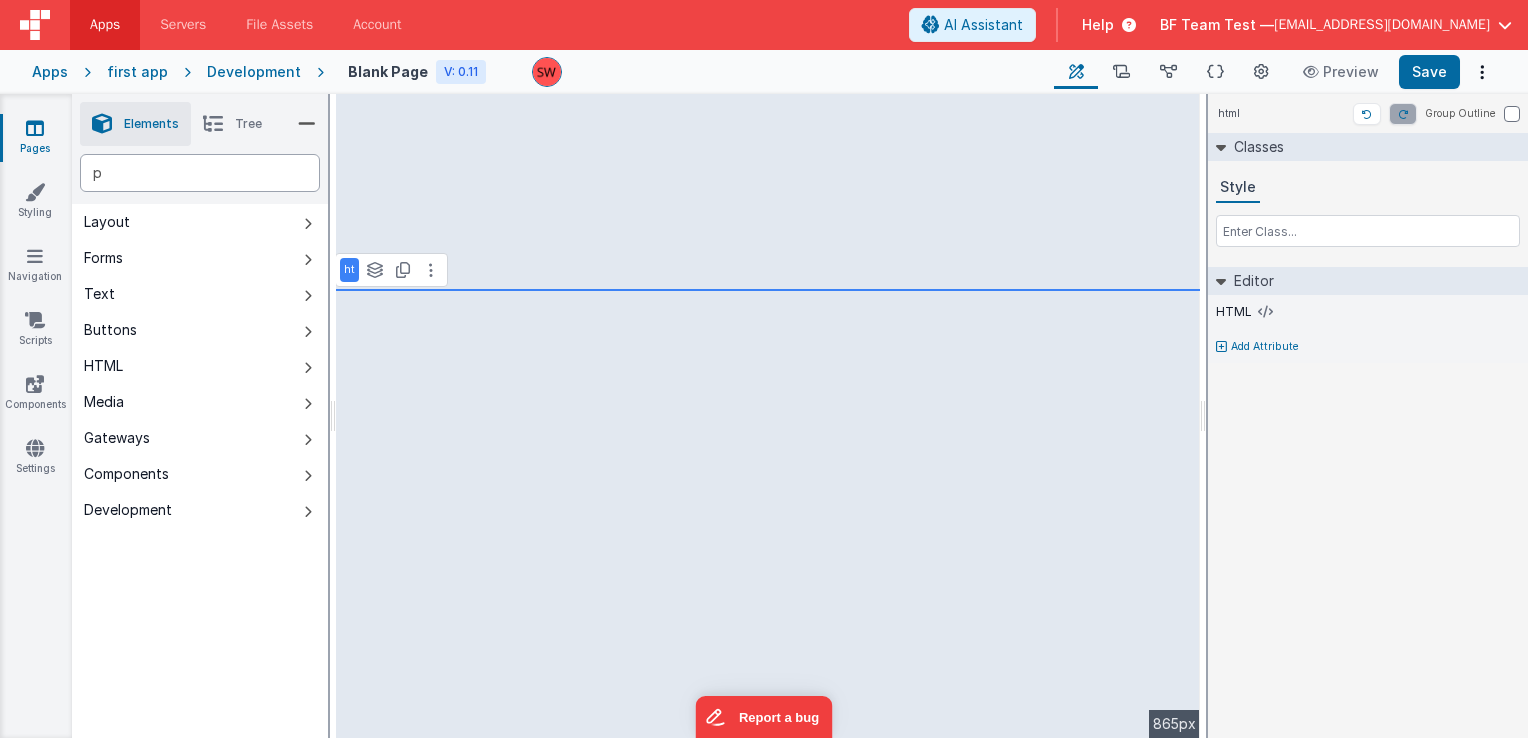 type on "p" 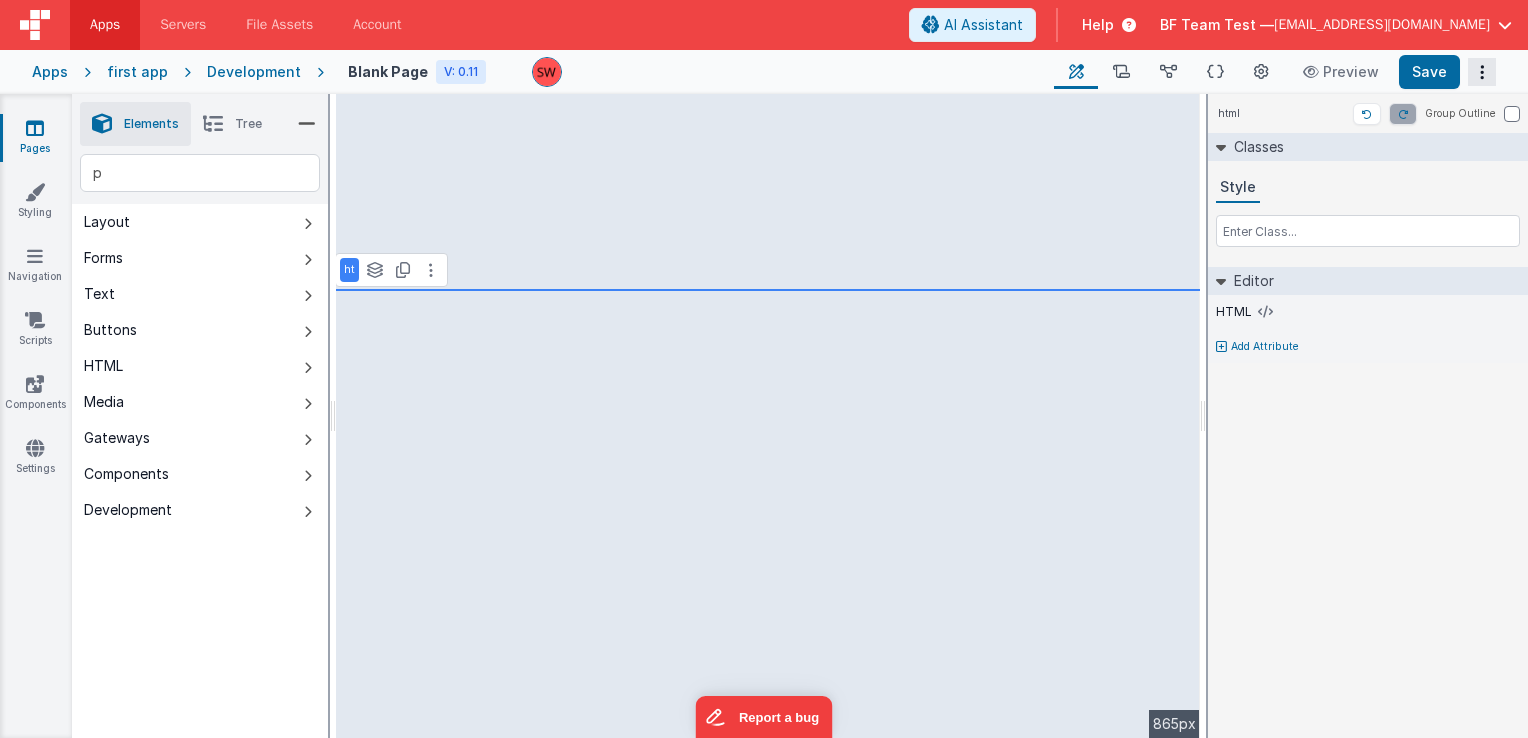 click at bounding box center (1482, 72) 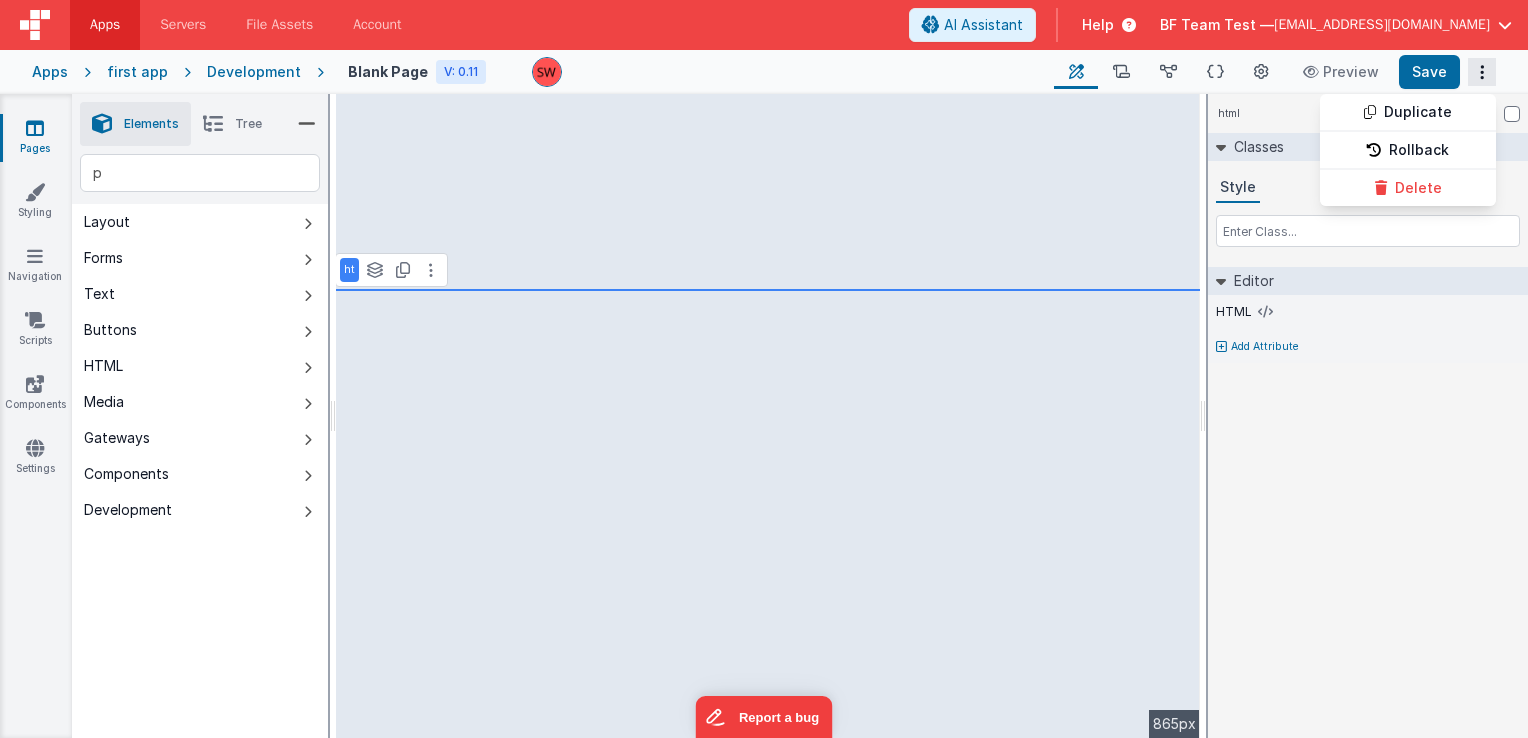 click at bounding box center [764, 369] 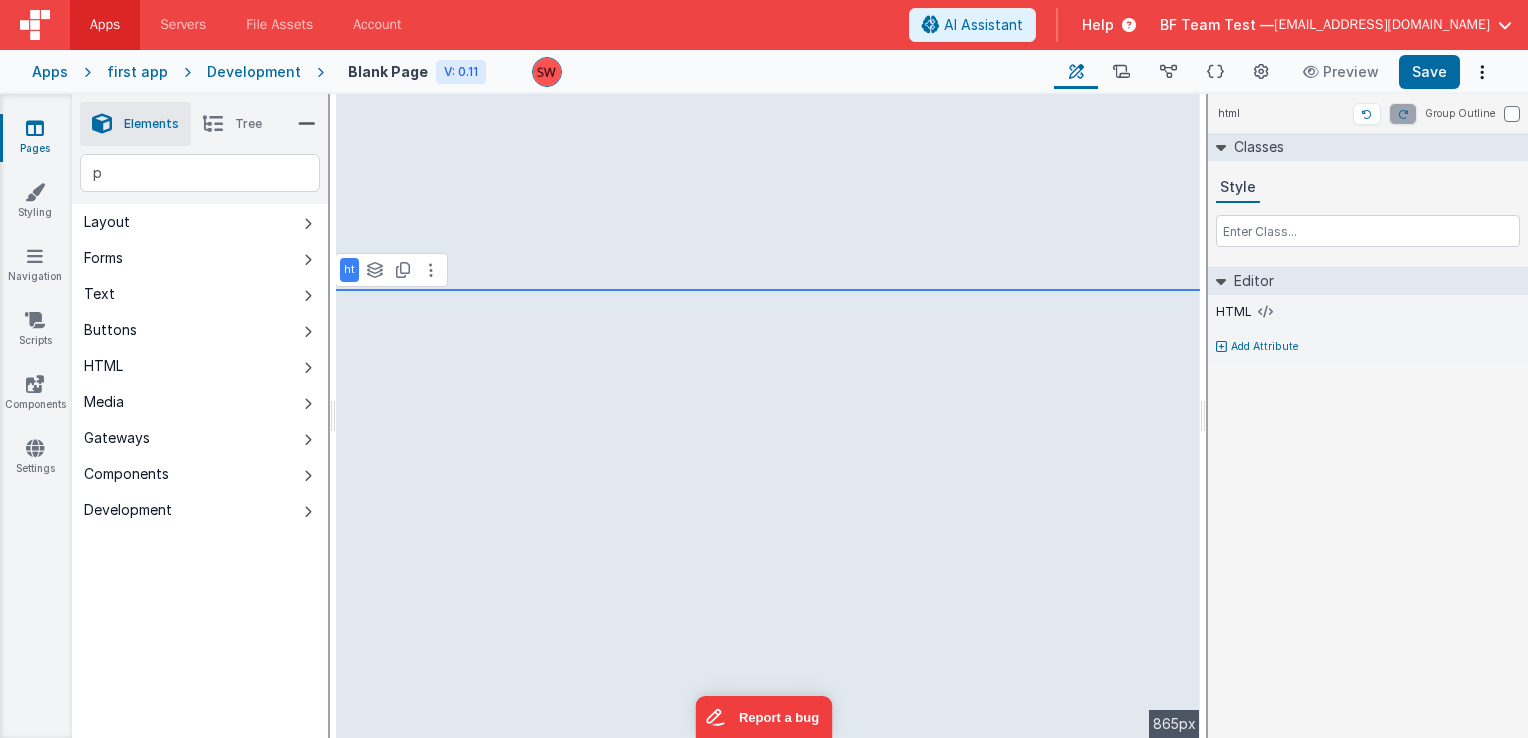 click on "Elements" at bounding box center (135, 124) 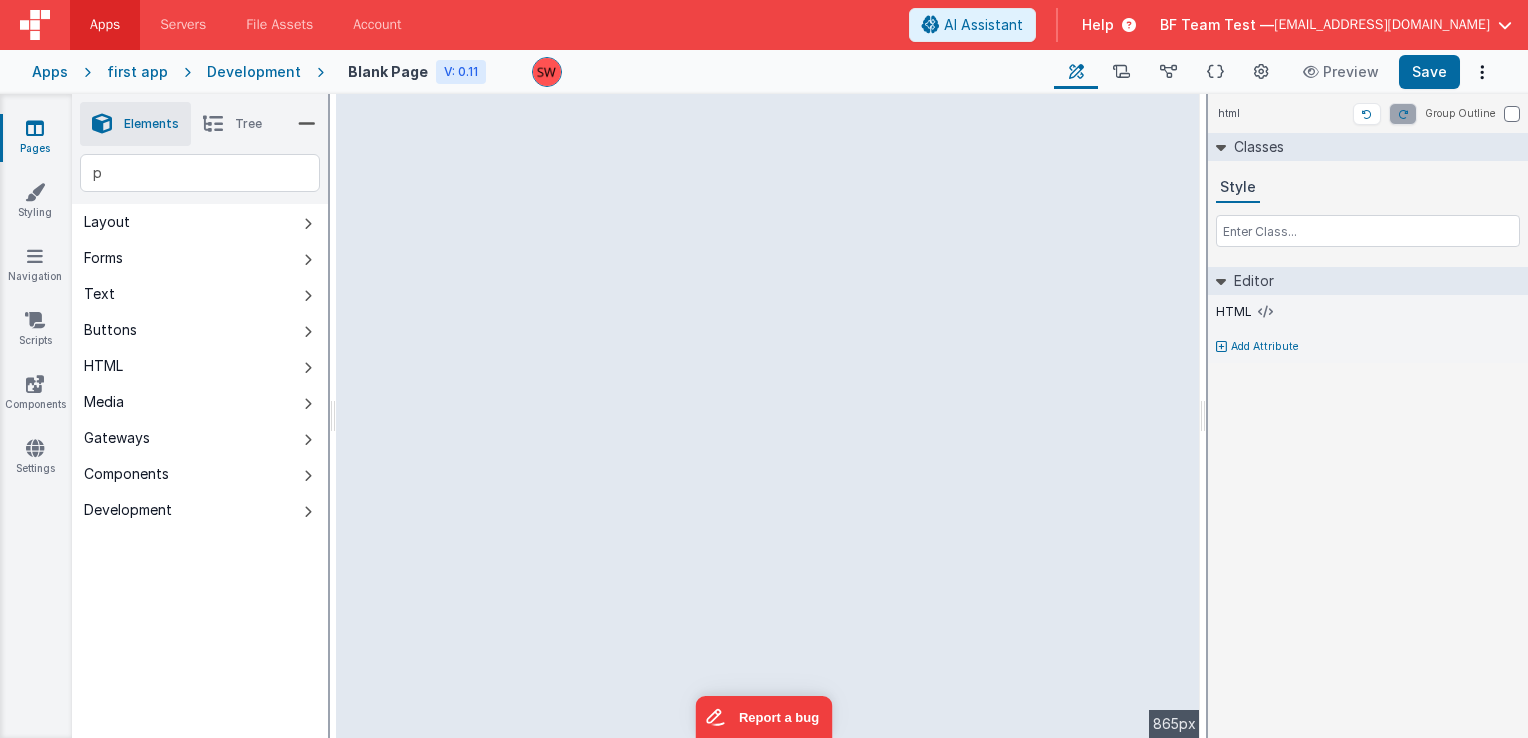 click at bounding box center [307, 124] 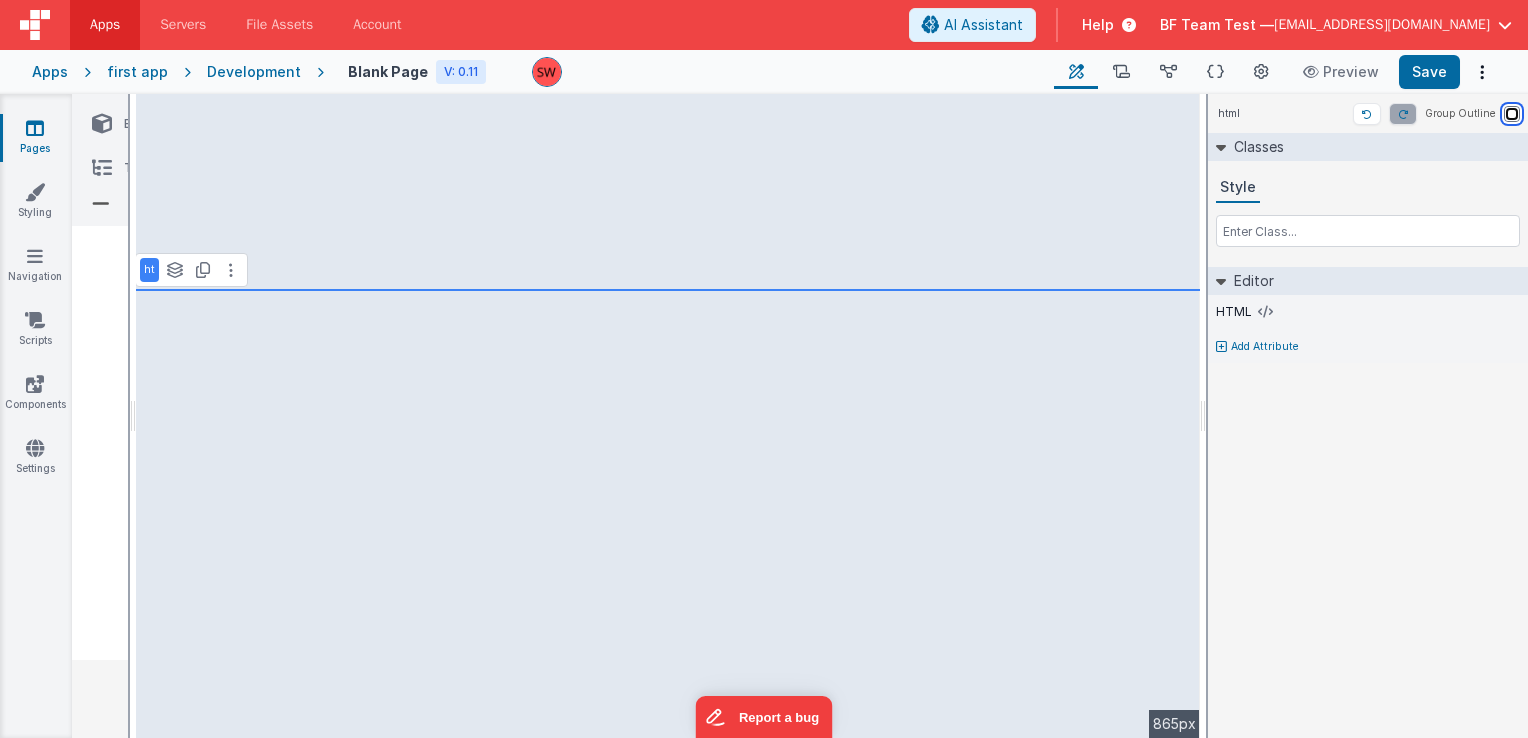 click on "Group Outline" at bounding box center [1512, 114] 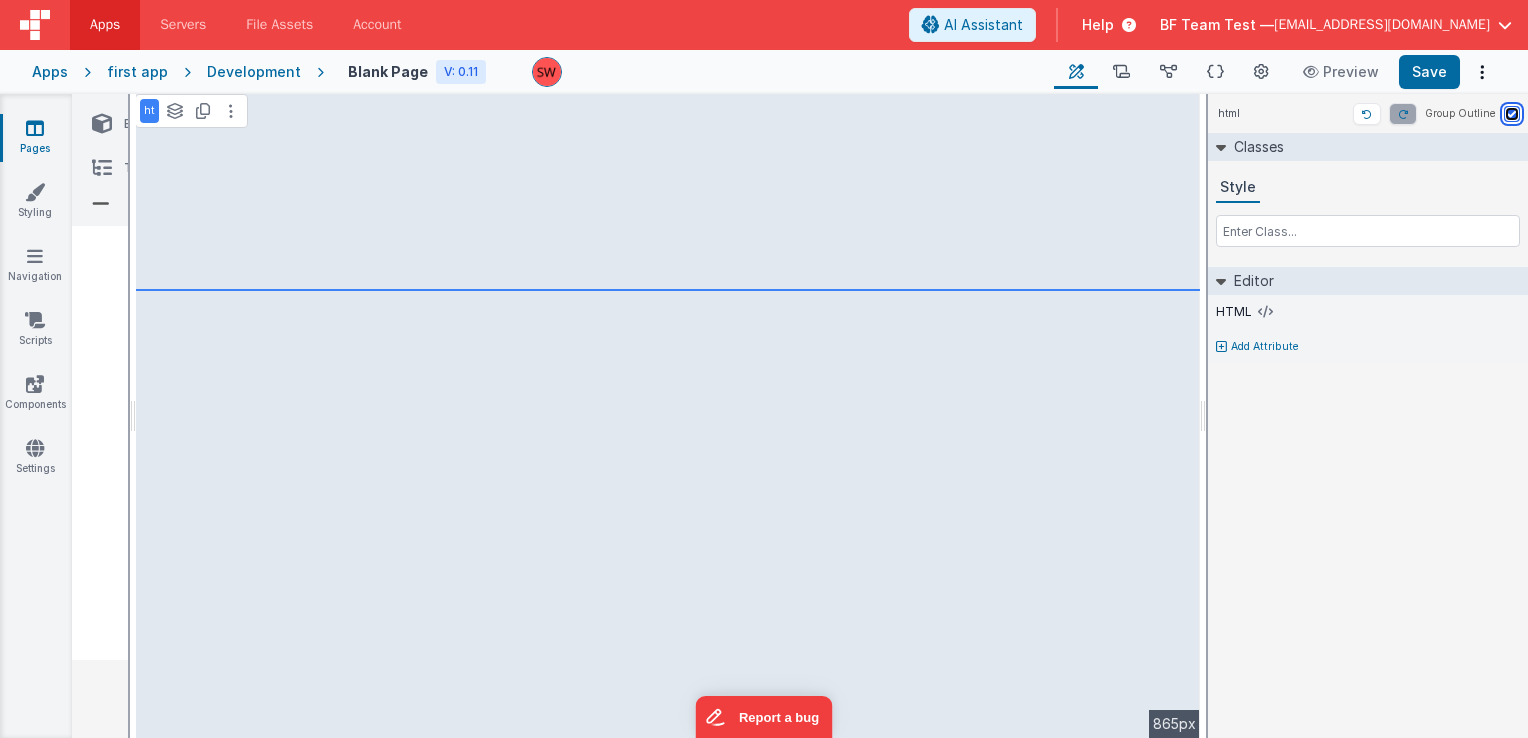 click on "Group Outline" at bounding box center [1512, 114] 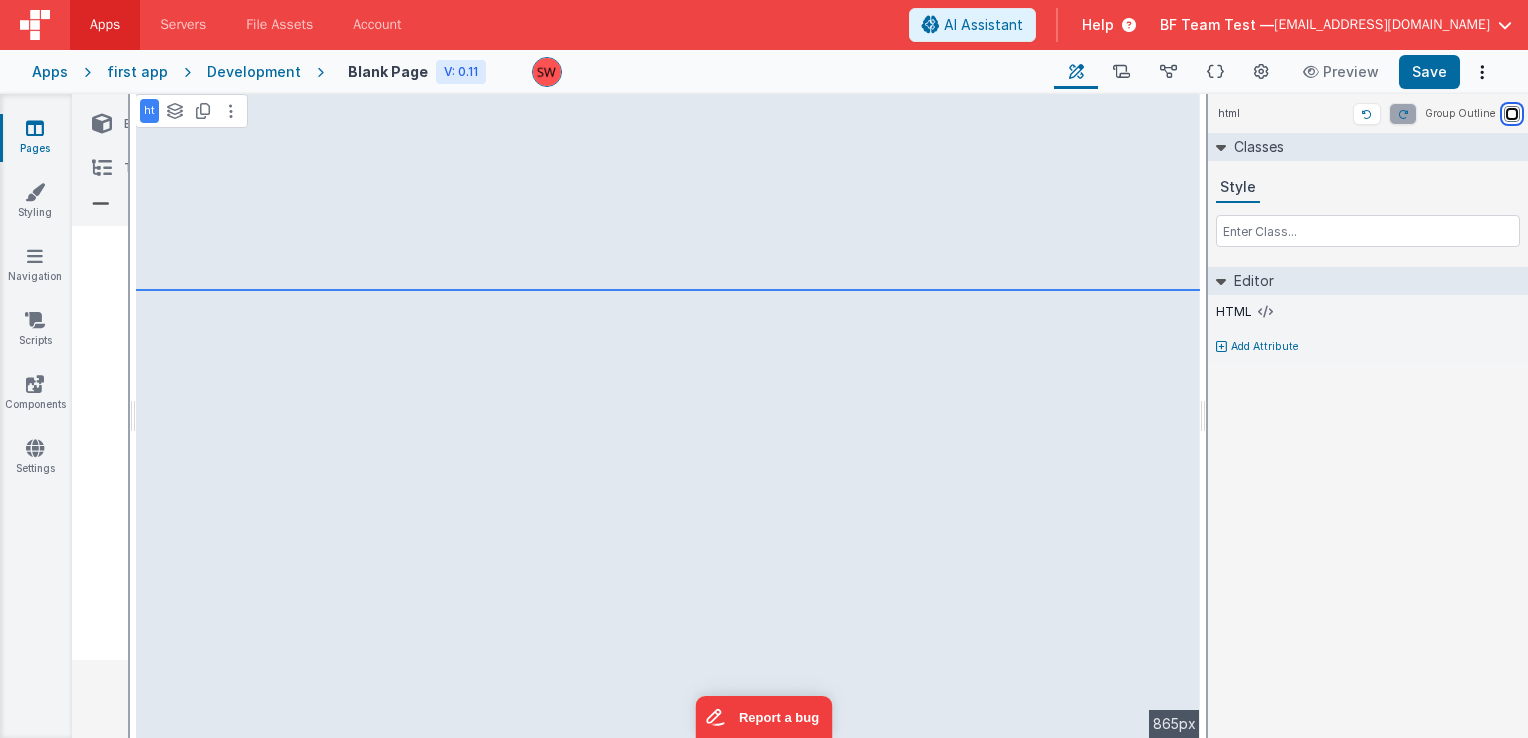 click on "Group Outline" at bounding box center [1512, 114] 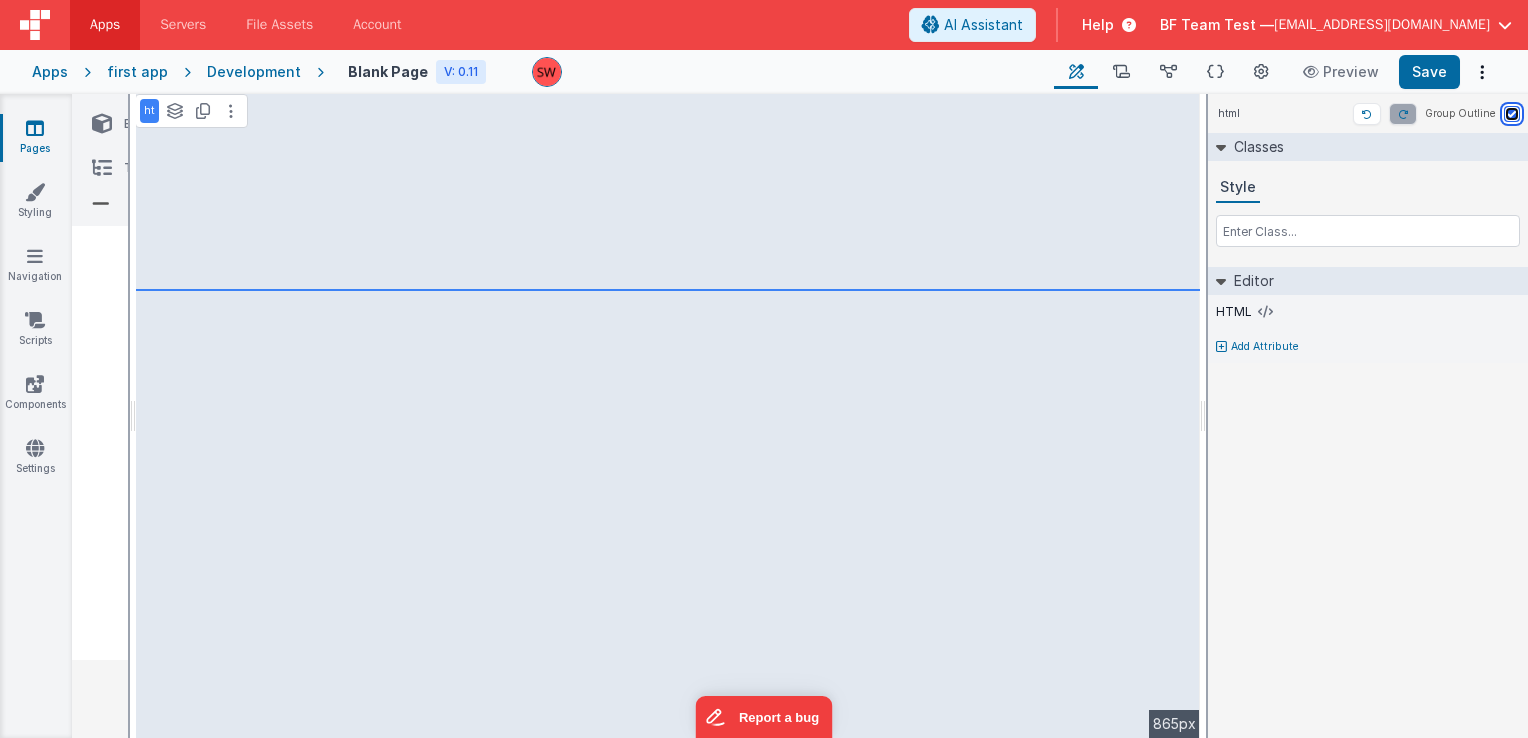 click on "Group Outline" at bounding box center [1512, 114] 